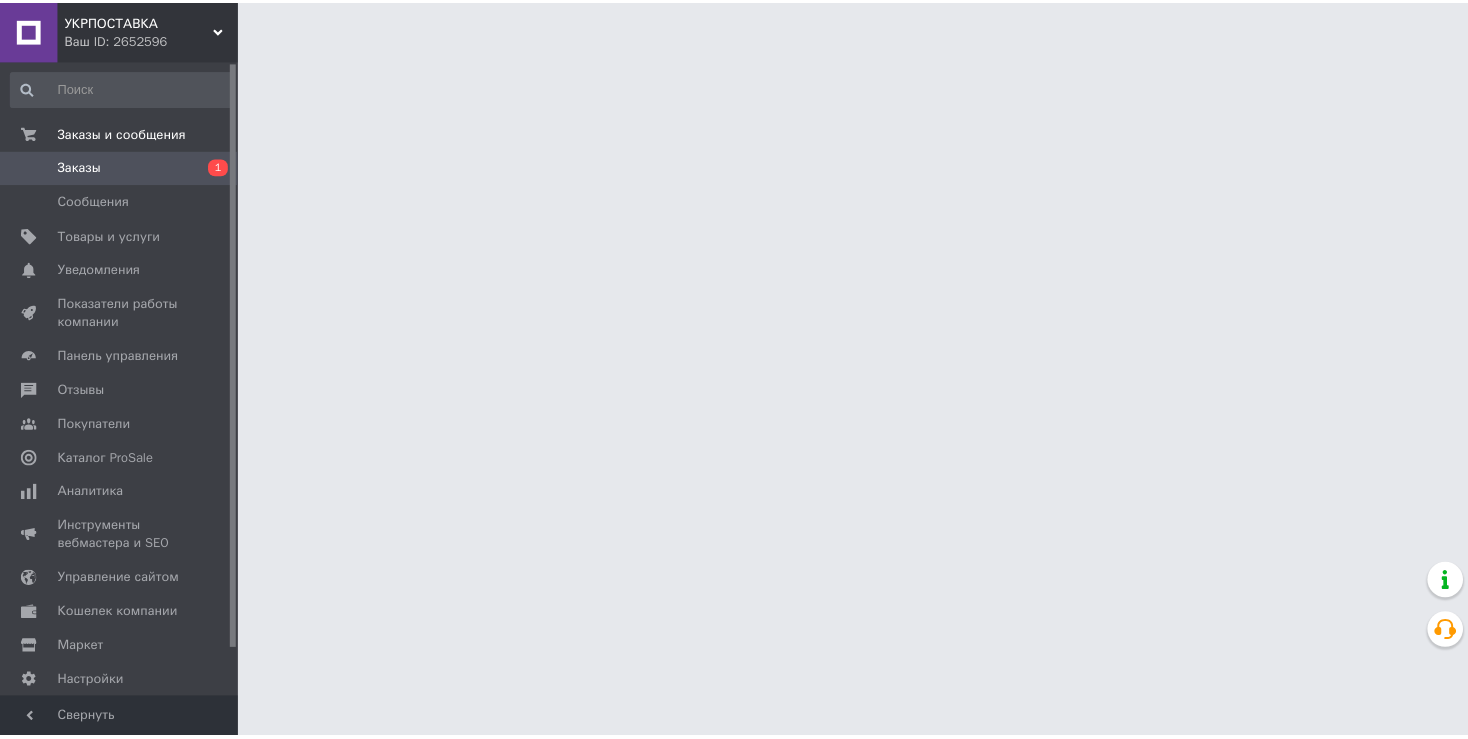scroll, scrollTop: 0, scrollLeft: 0, axis: both 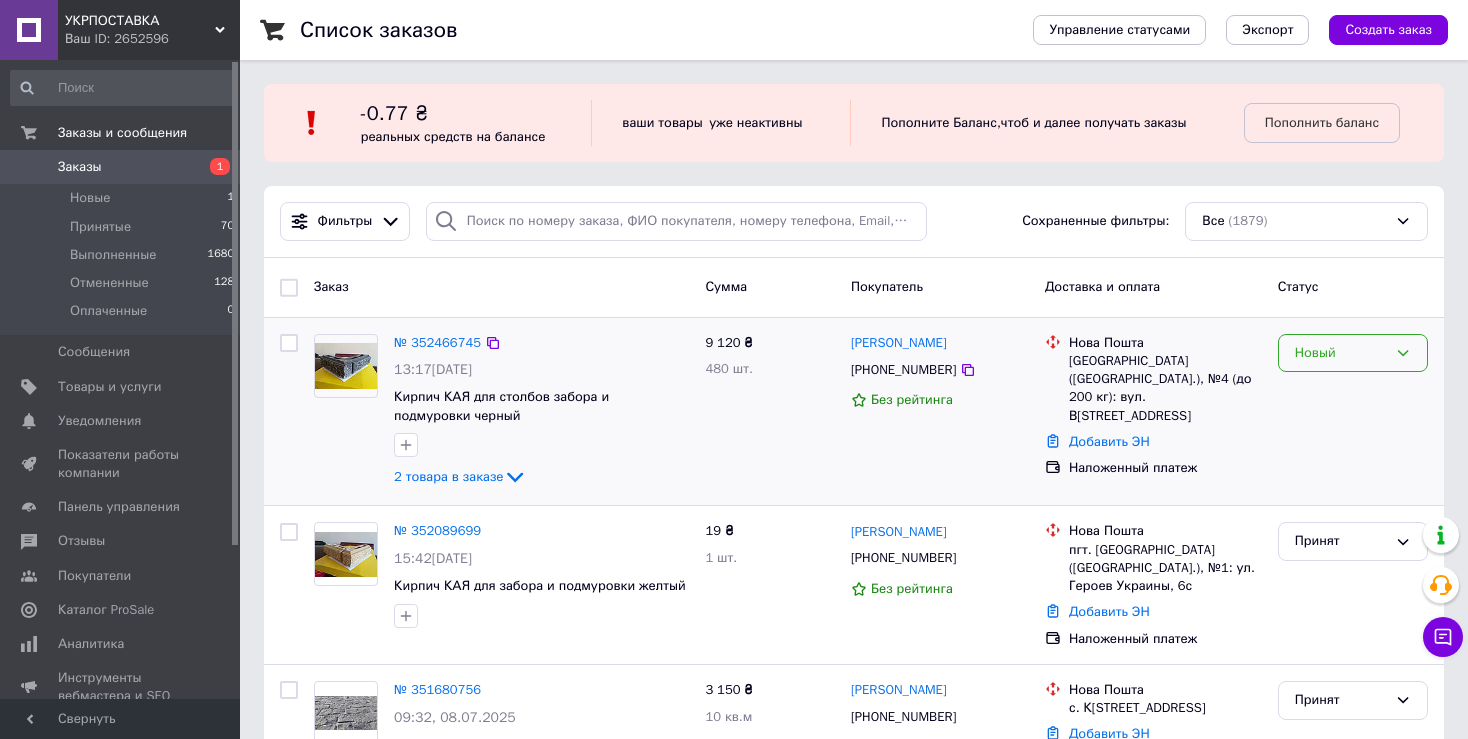 click on "Новый" at bounding box center [1341, 353] 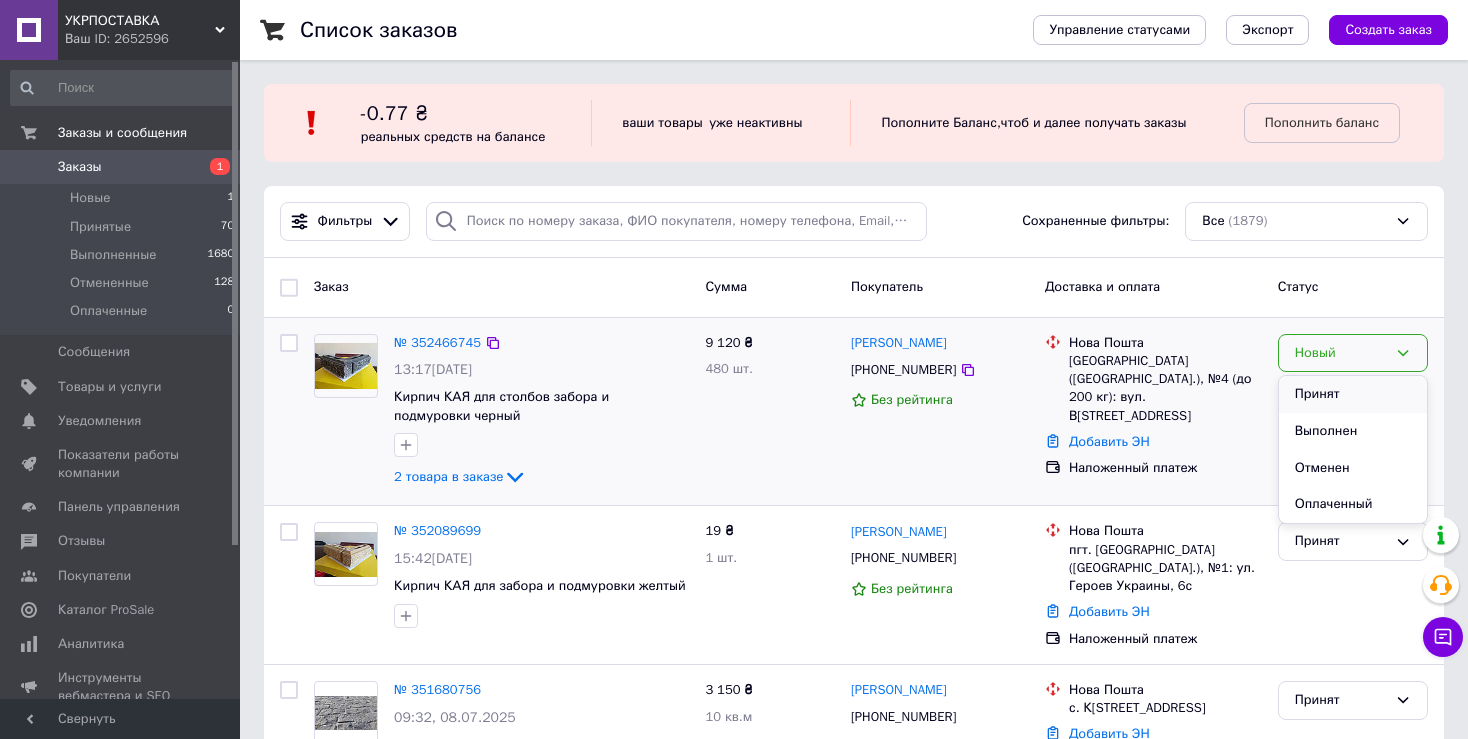 click on "Принят" at bounding box center (1353, 394) 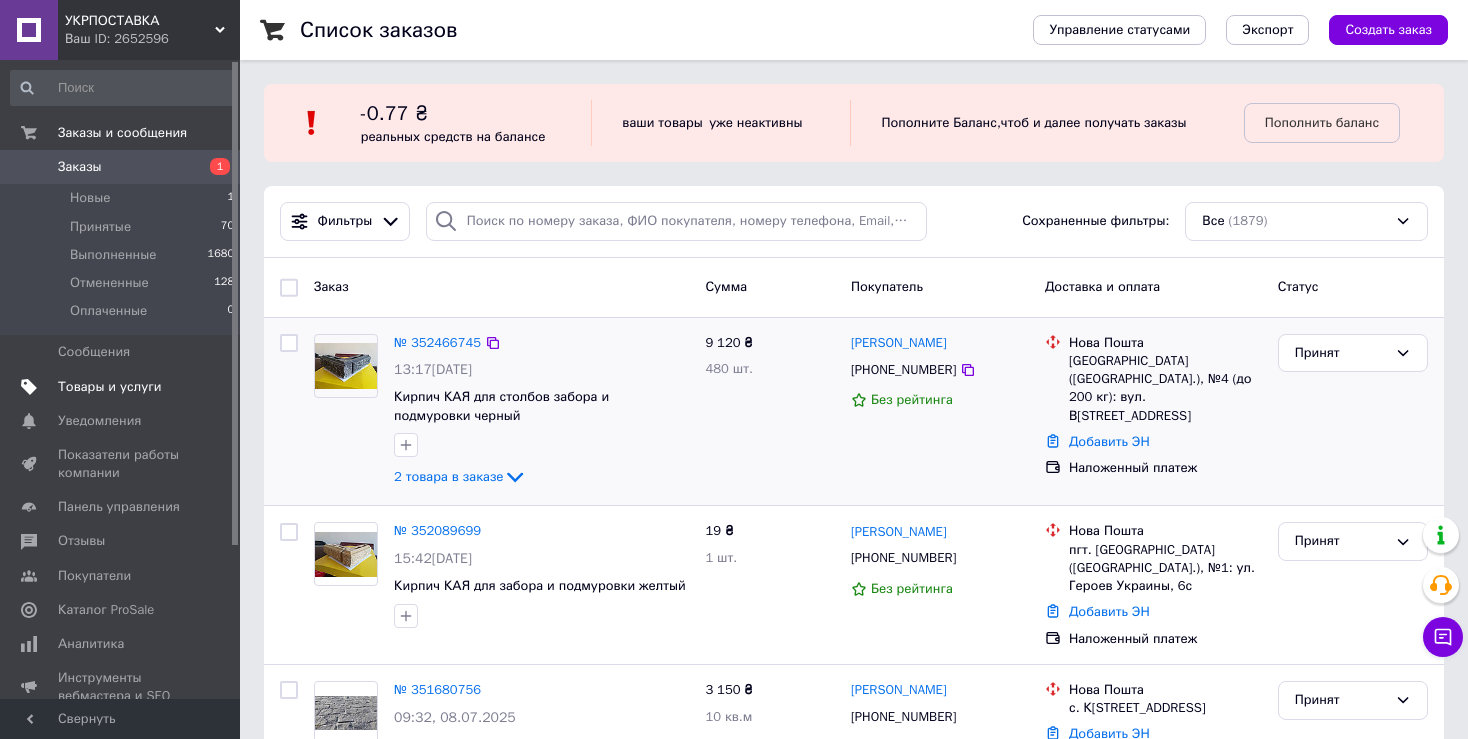 click on "Товары и услуги" at bounding box center [110, 387] 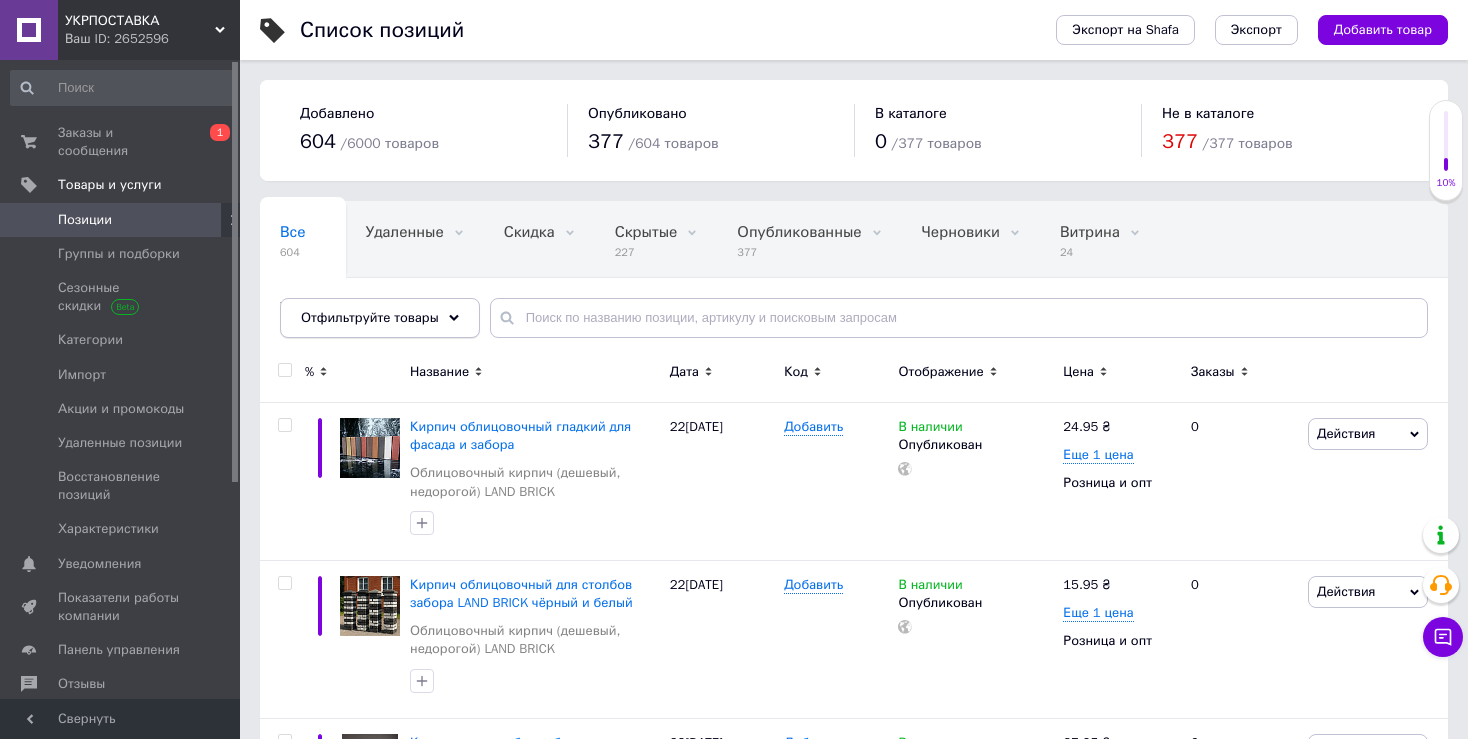 click on "Отфильтруйте товары" at bounding box center (370, 317) 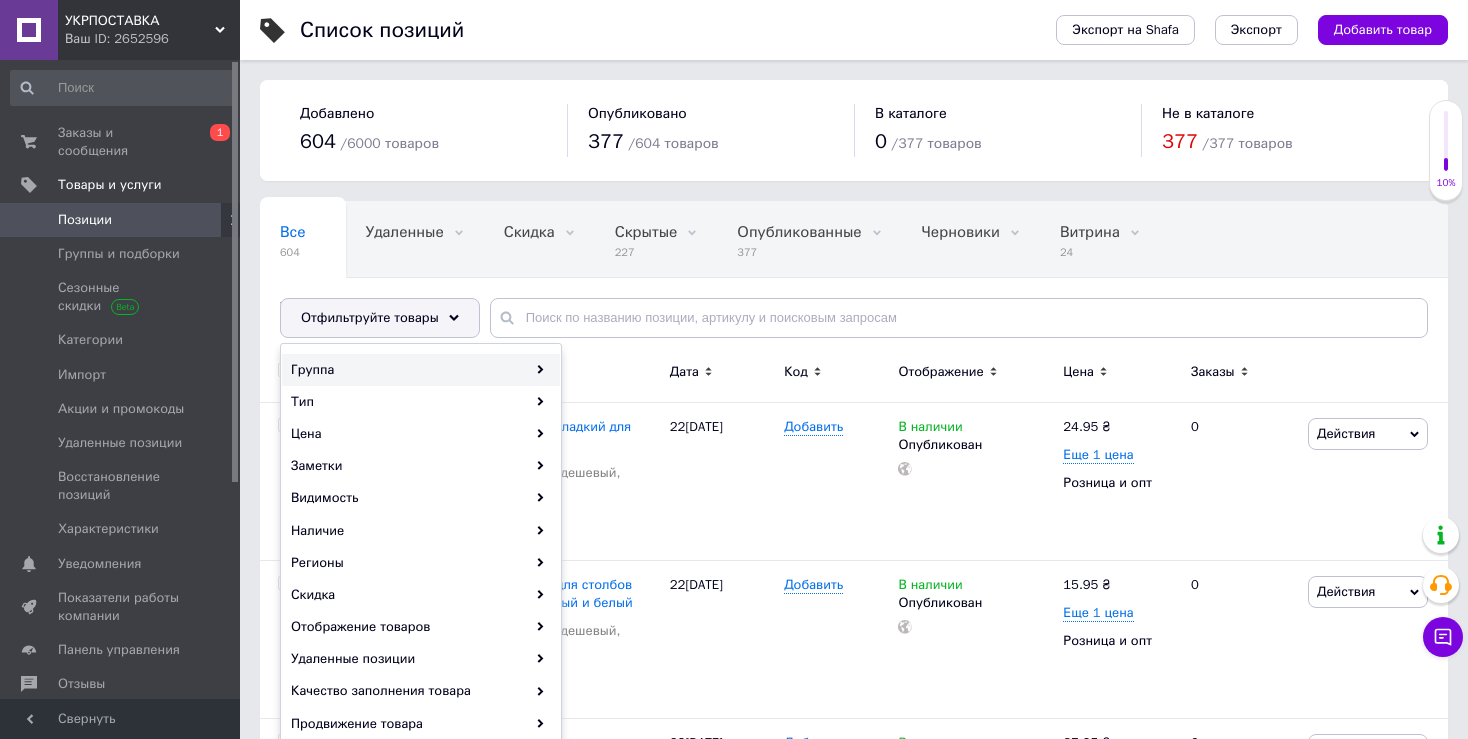 click on "Группа" at bounding box center [421, 370] 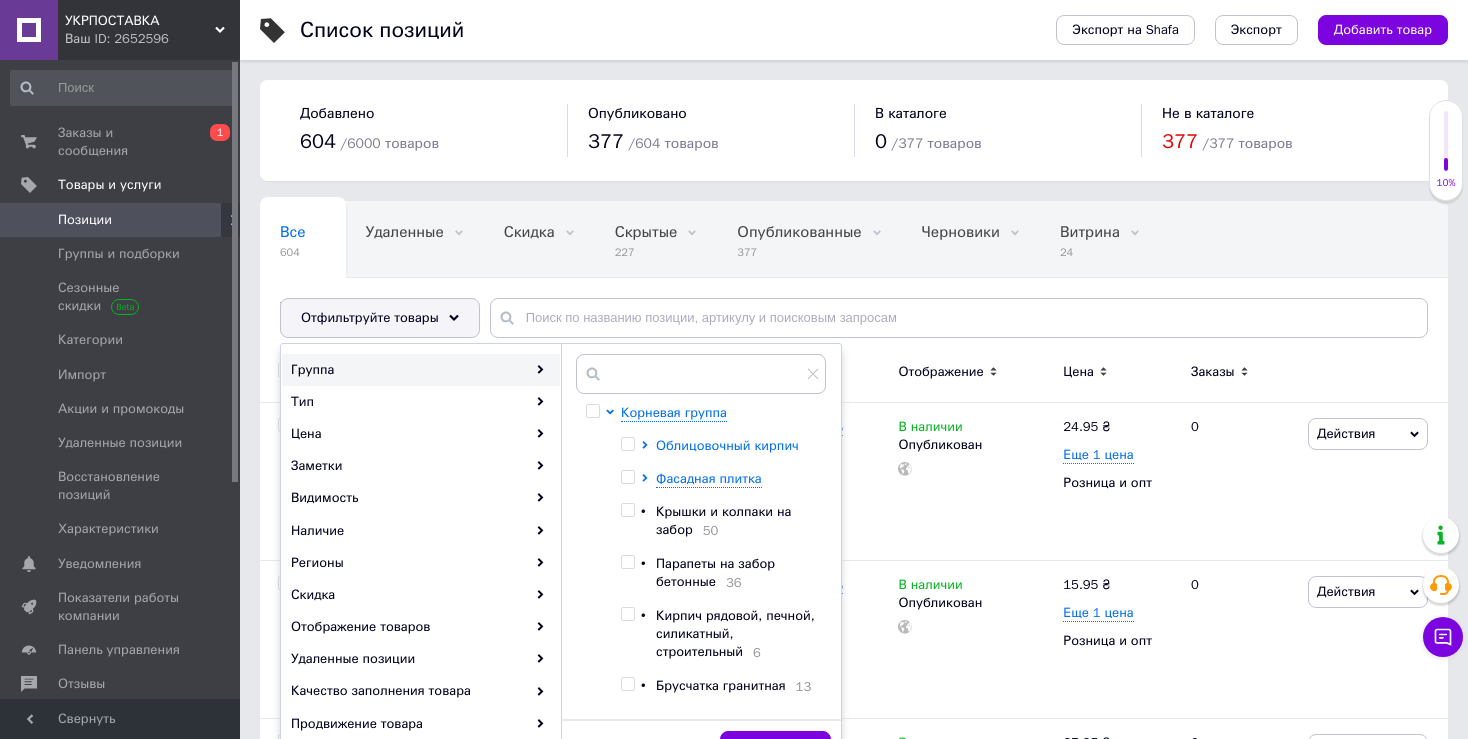 click on "Облицовочный кирпич" at bounding box center (727, 445) 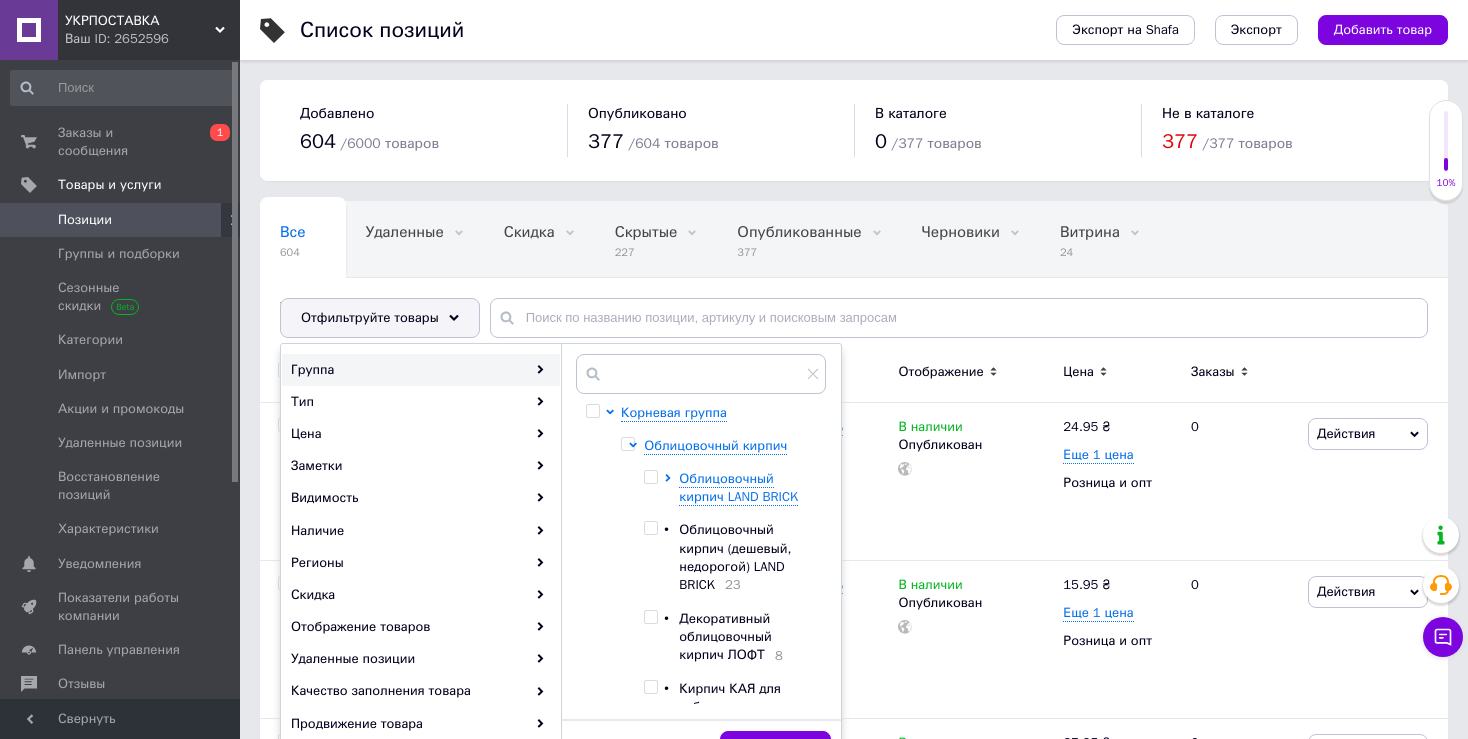 click at bounding box center [650, 528] 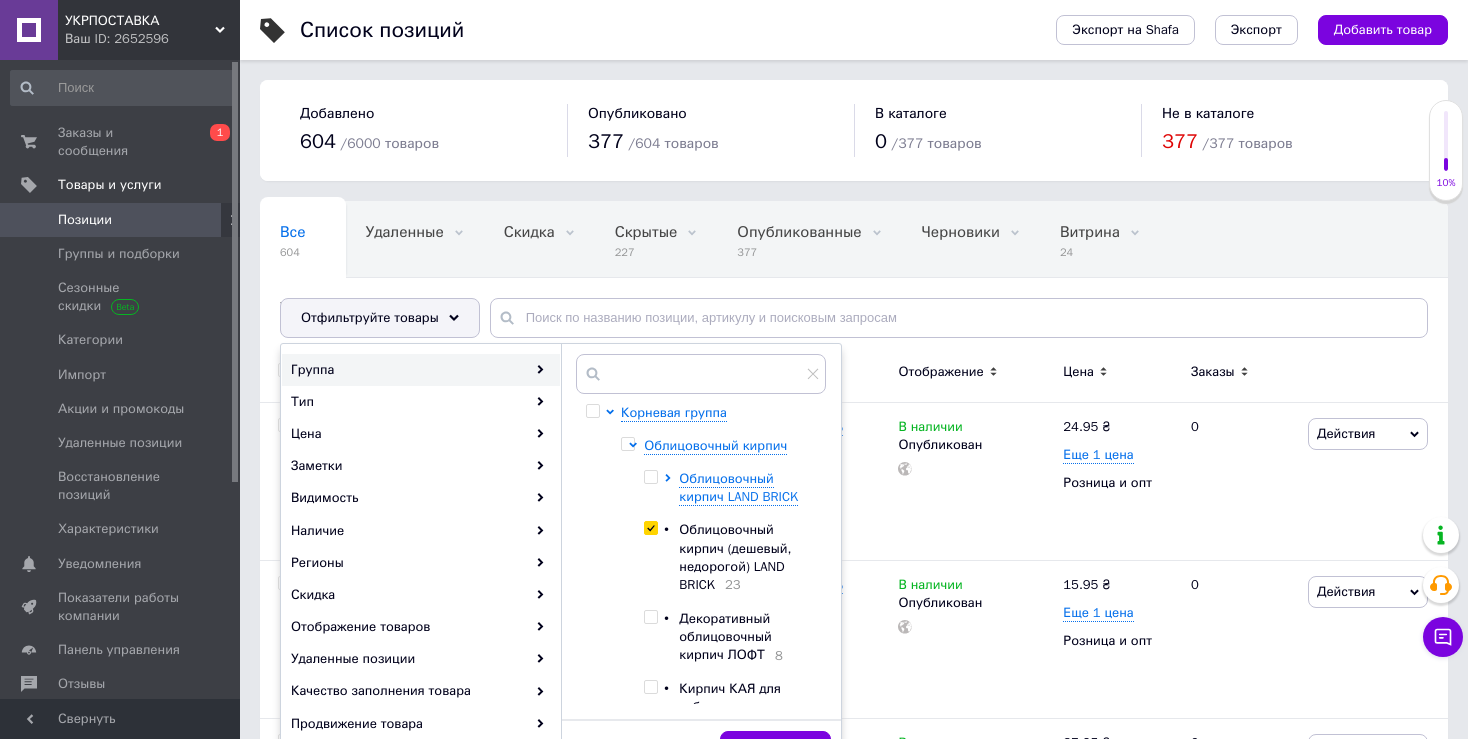 checkbox on "true" 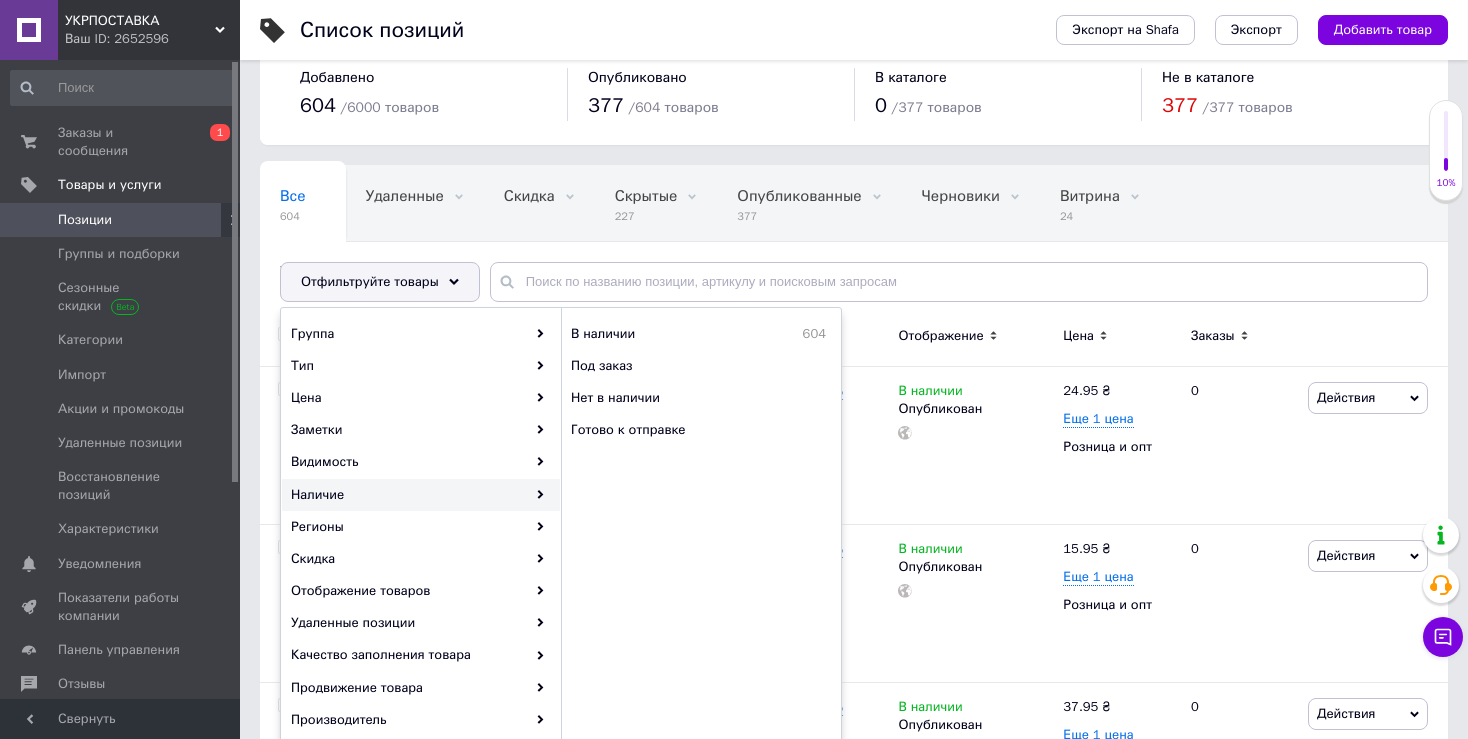 scroll, scrollTop: 0, scrollLeft: 0, axis: both 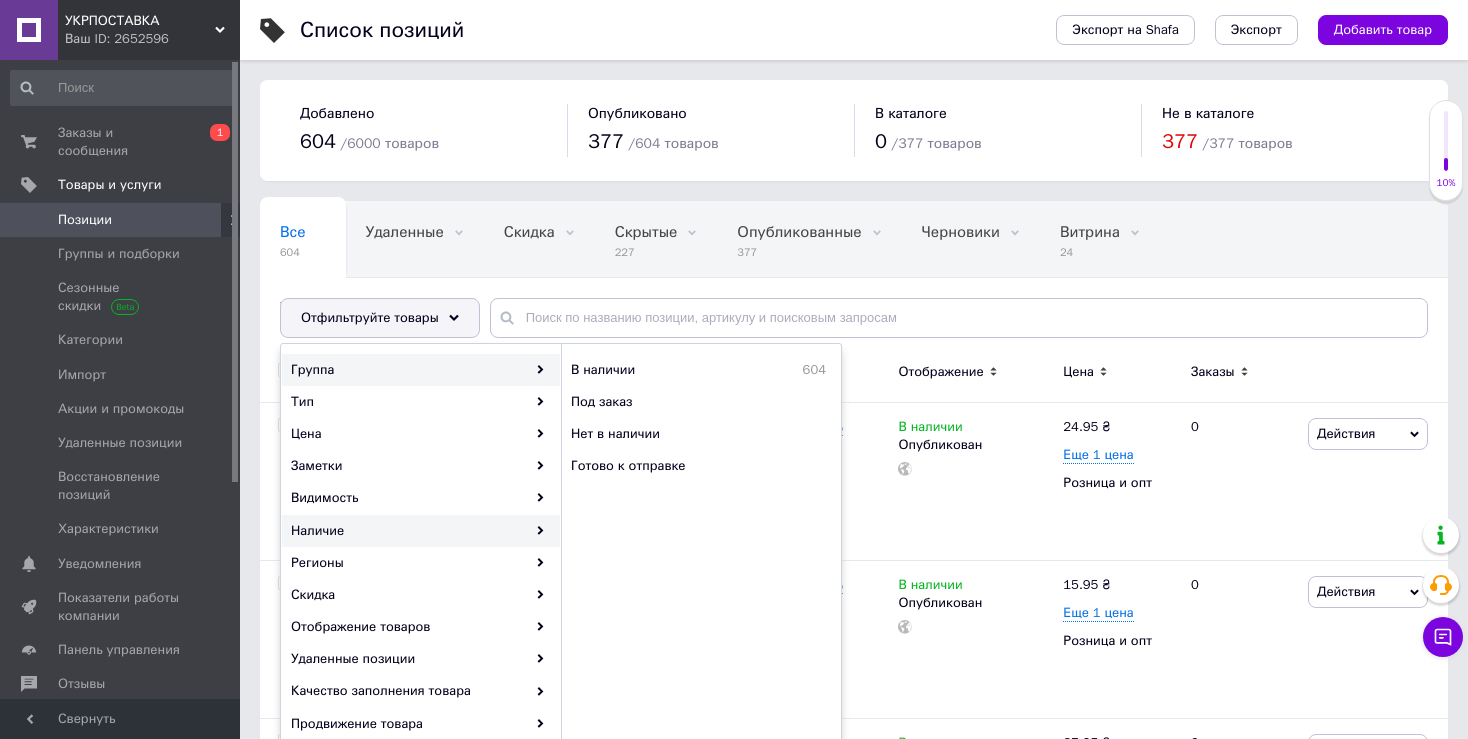 click on "Группа" at bounding box center (421, 370) 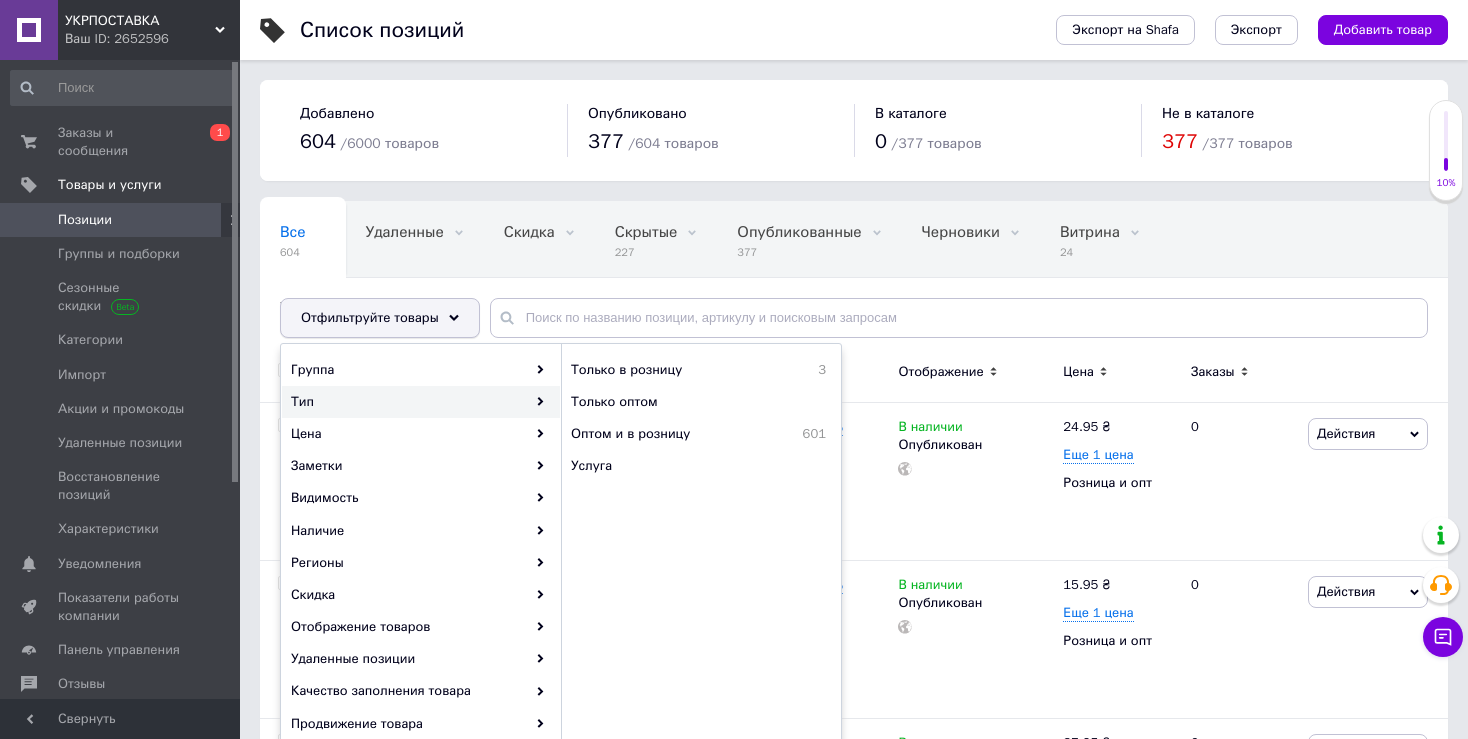 click on "Отфильтруйте товары" at bounding box center [370, 317] 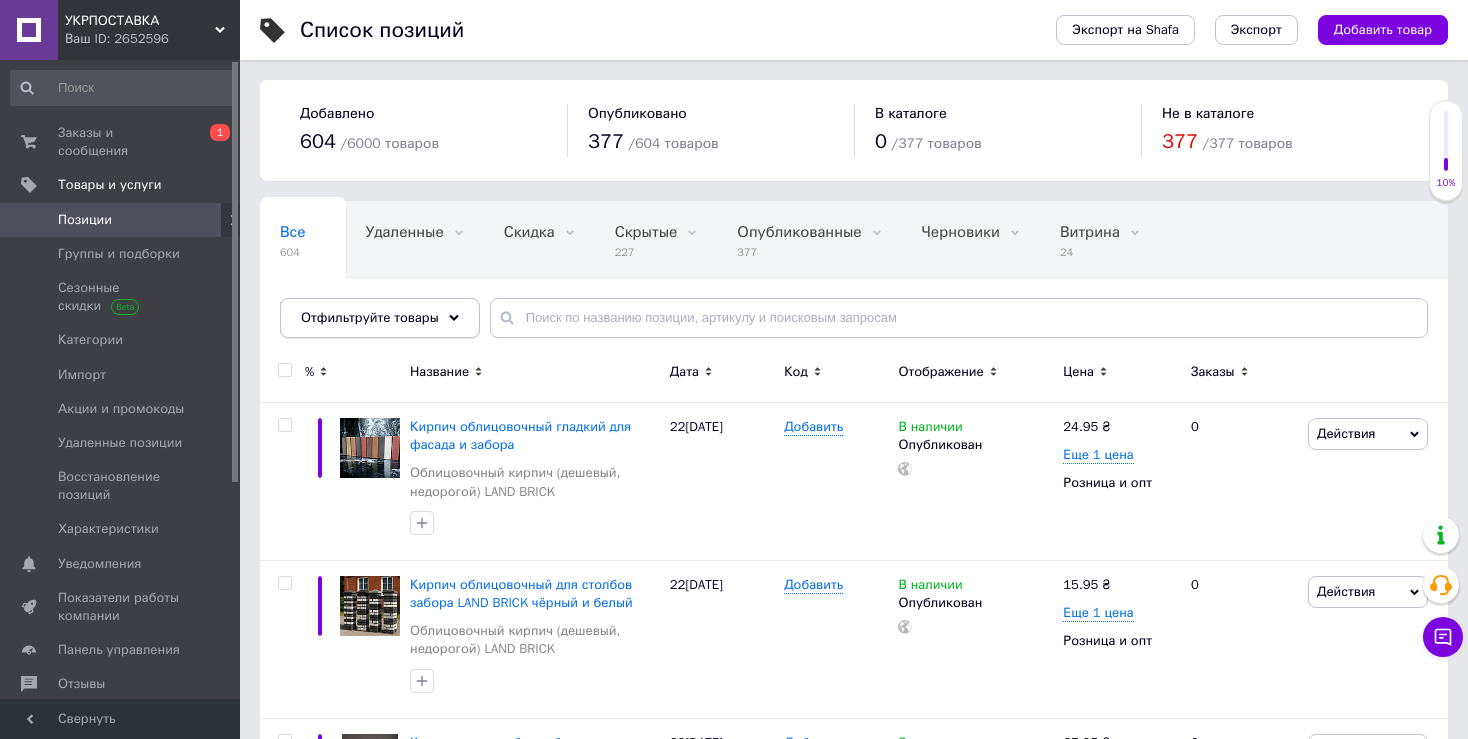click on "Отфильтруйте товары" at bounding box center [370, 317] 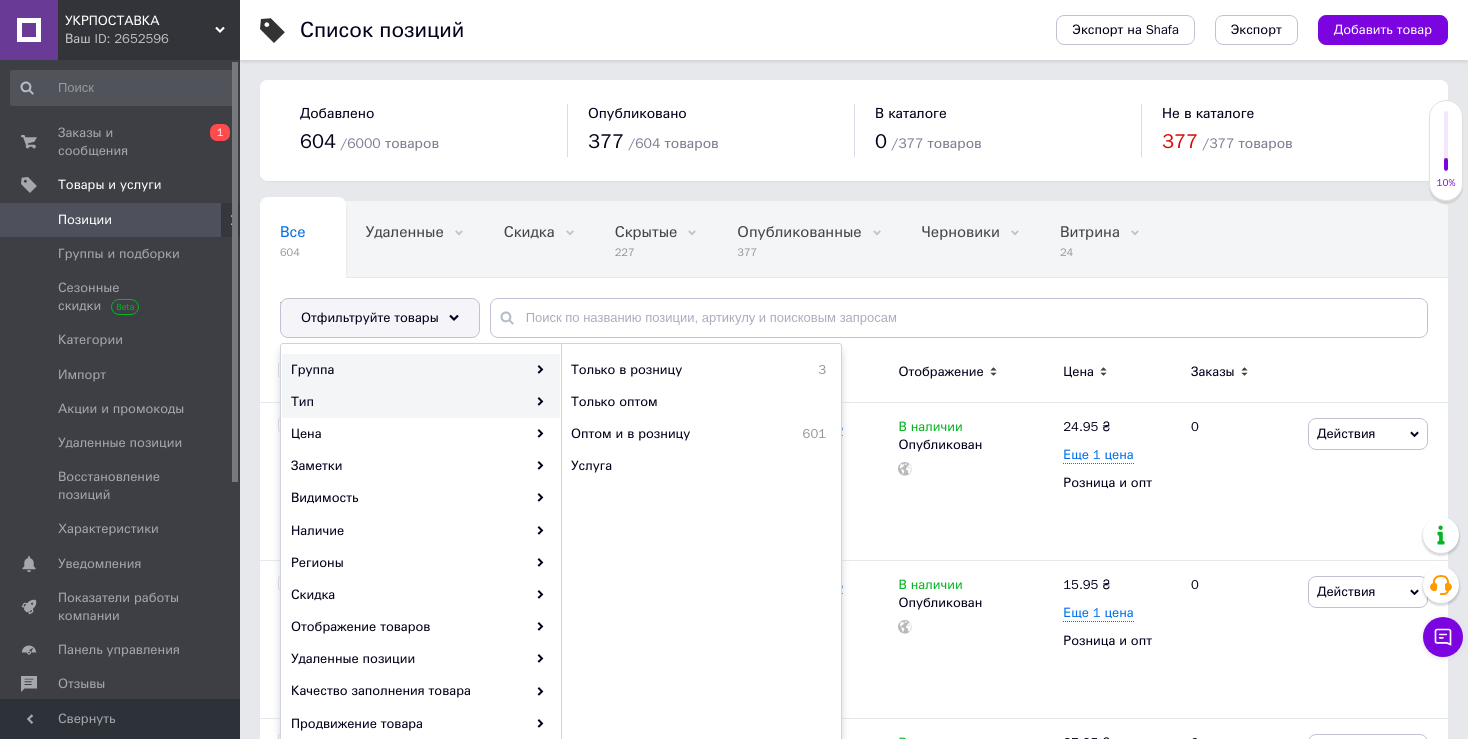 click on "Группа" at bounding box center (421, 370) 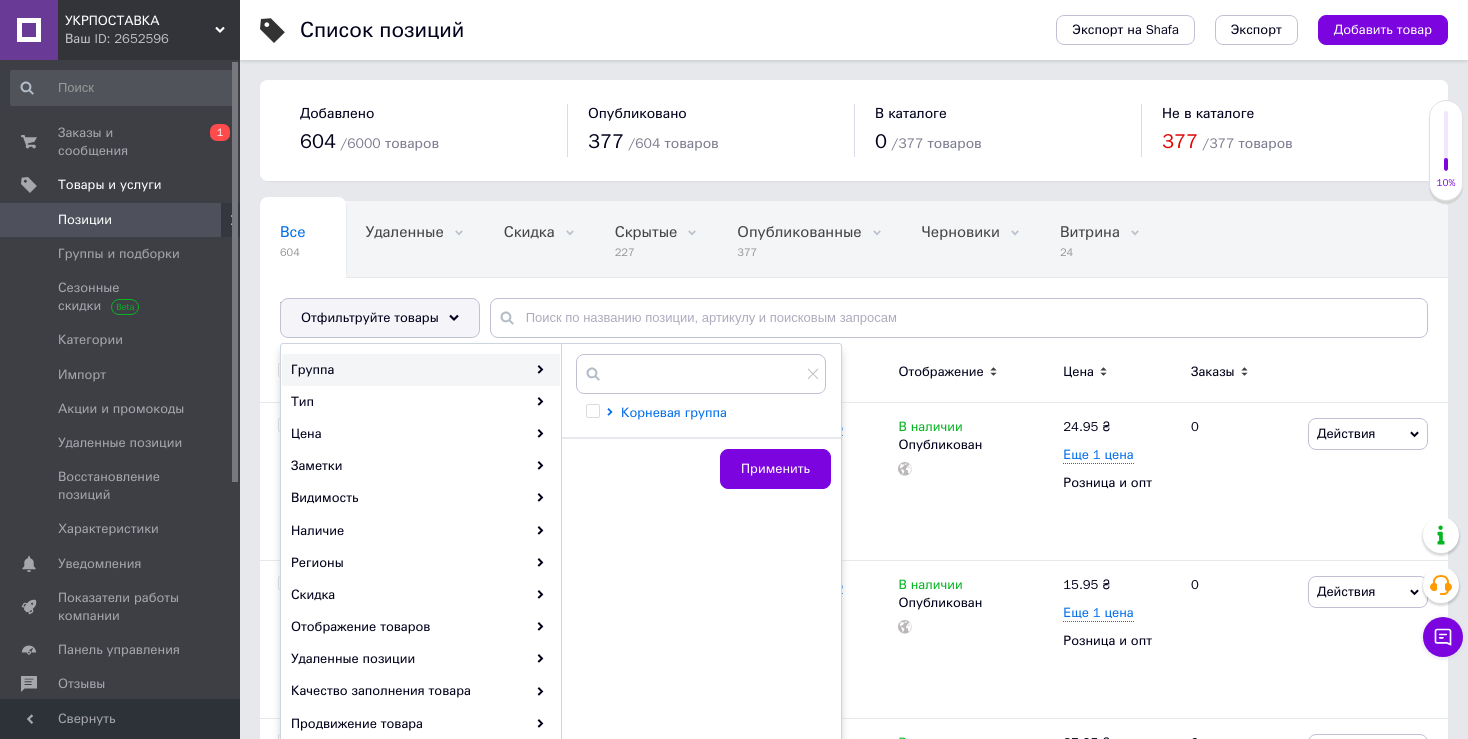 click on "Корневая группа" at bounding box center [674, 412] 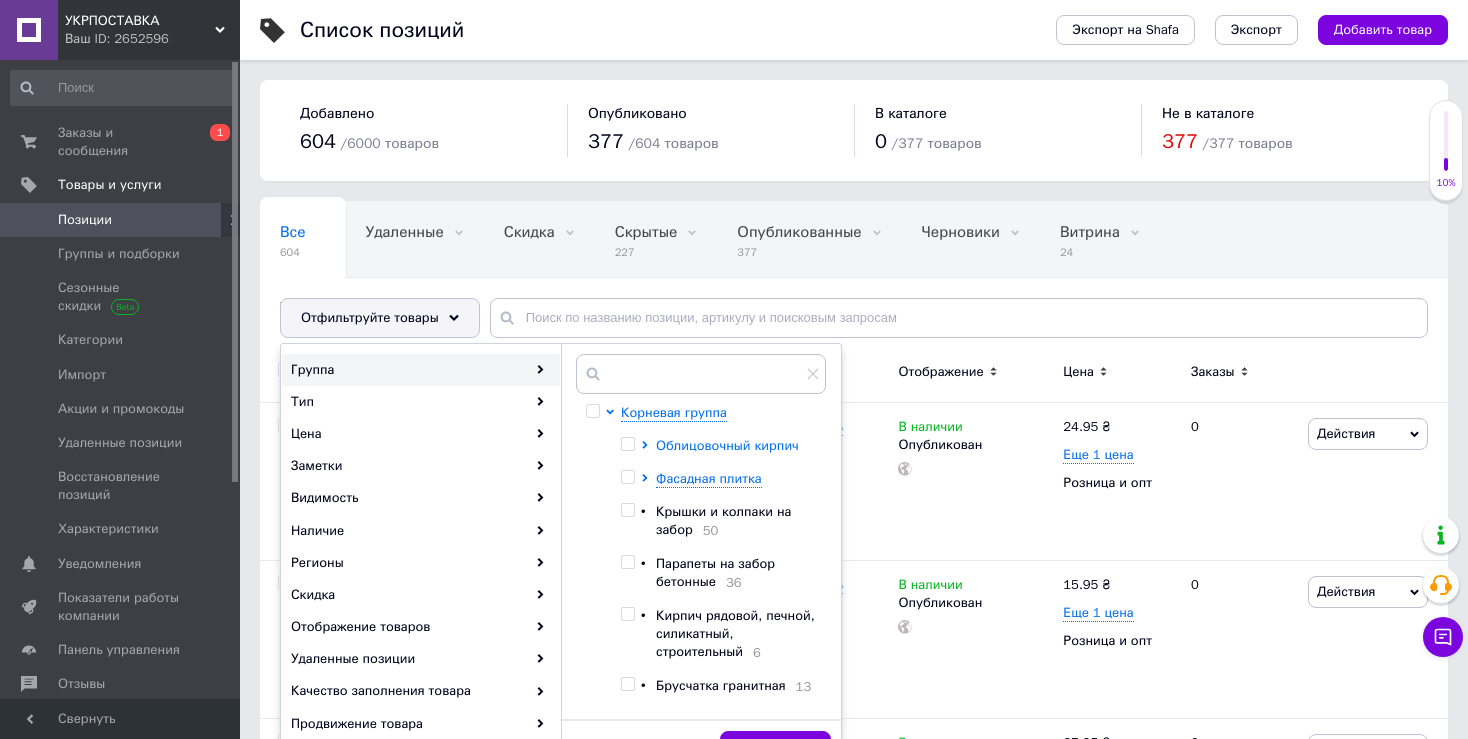 click on "Облицовочный кирпич" at bounding box center (727, 445) 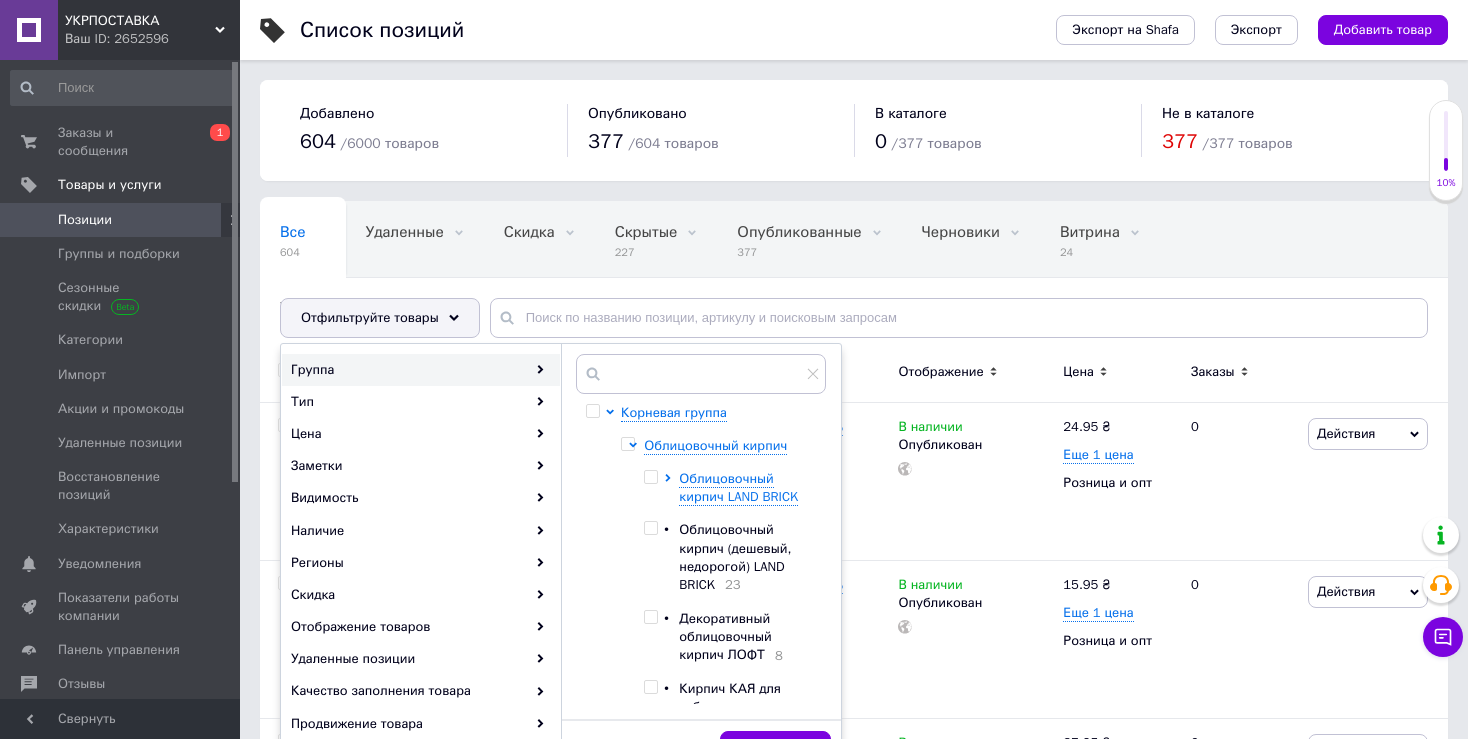 click at bounding box center (650, 528) 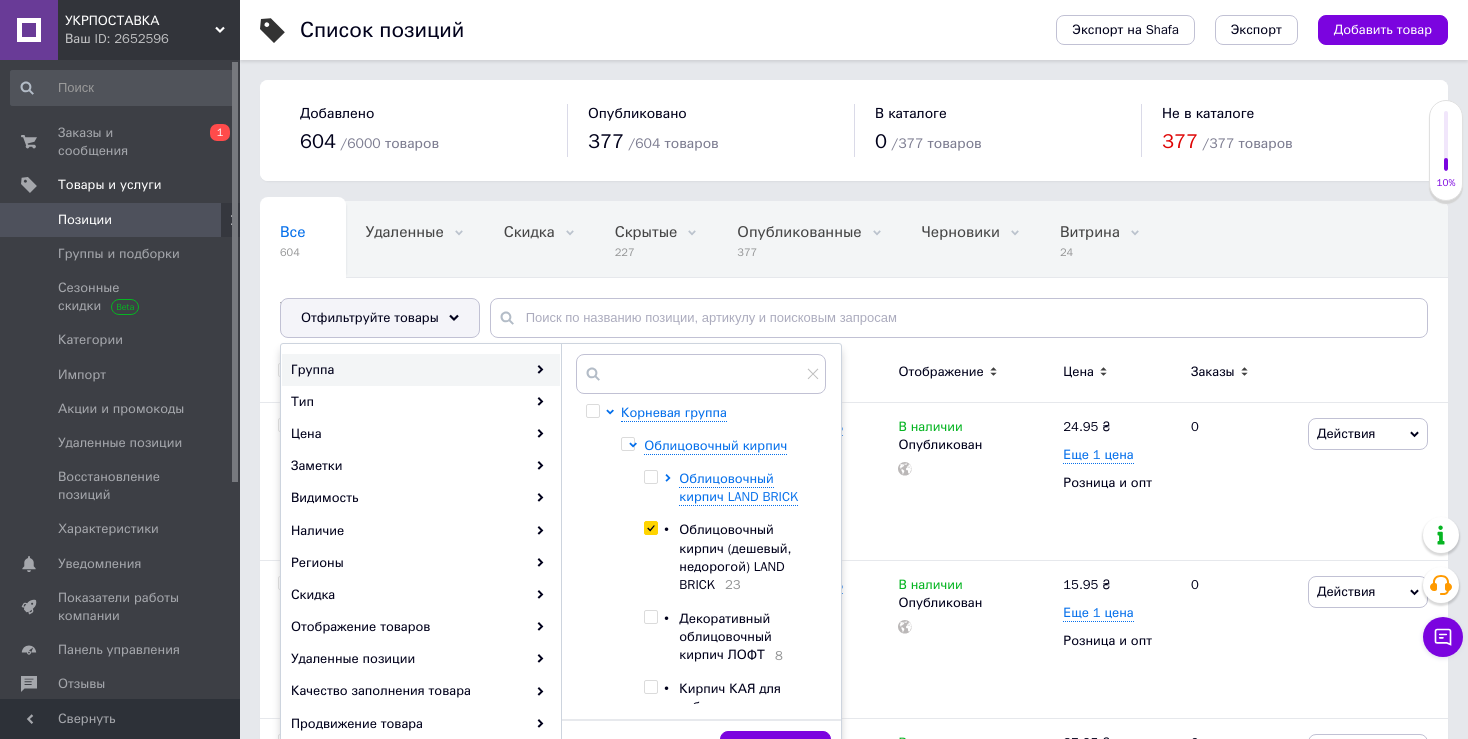 checkbox on "true" 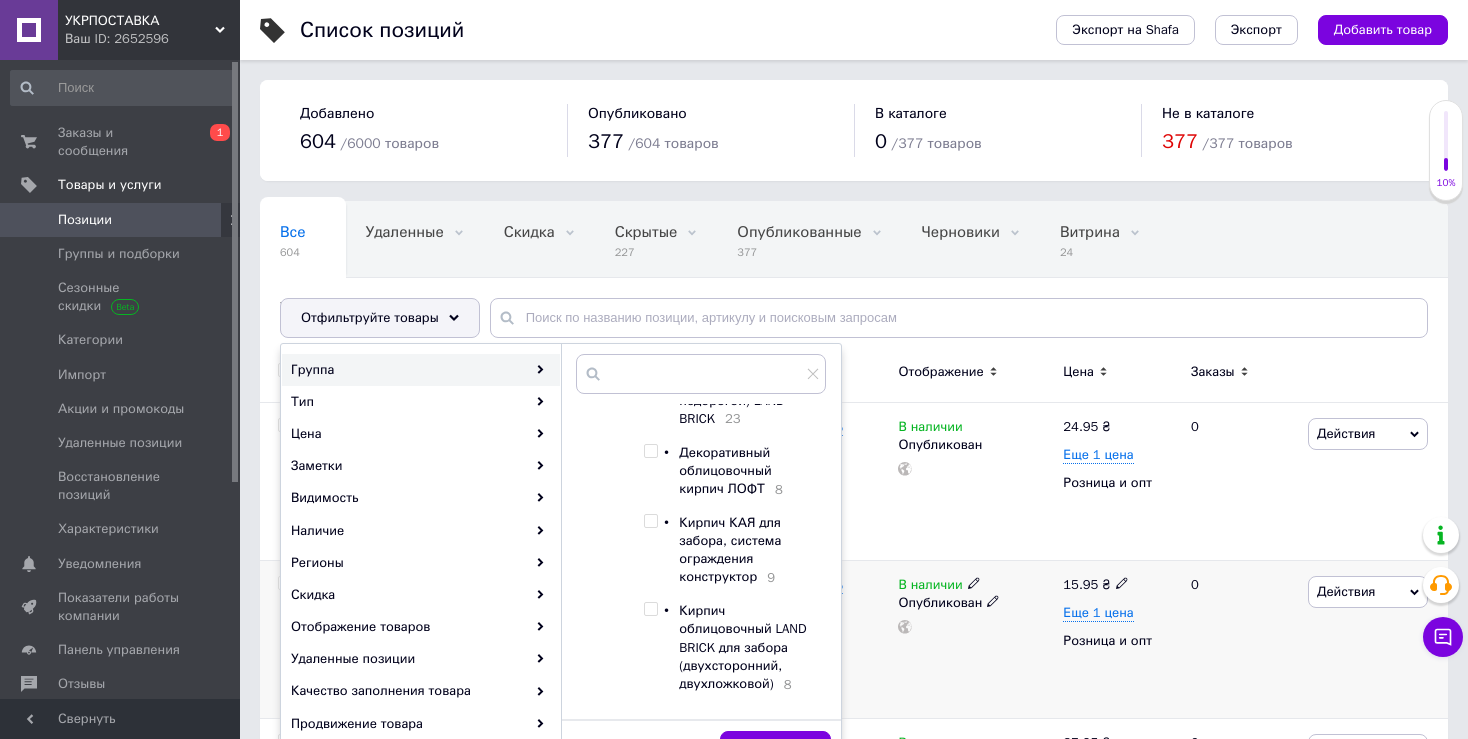 scroll, scrollTop: 166, scrollLeft: 0, axis: vertical 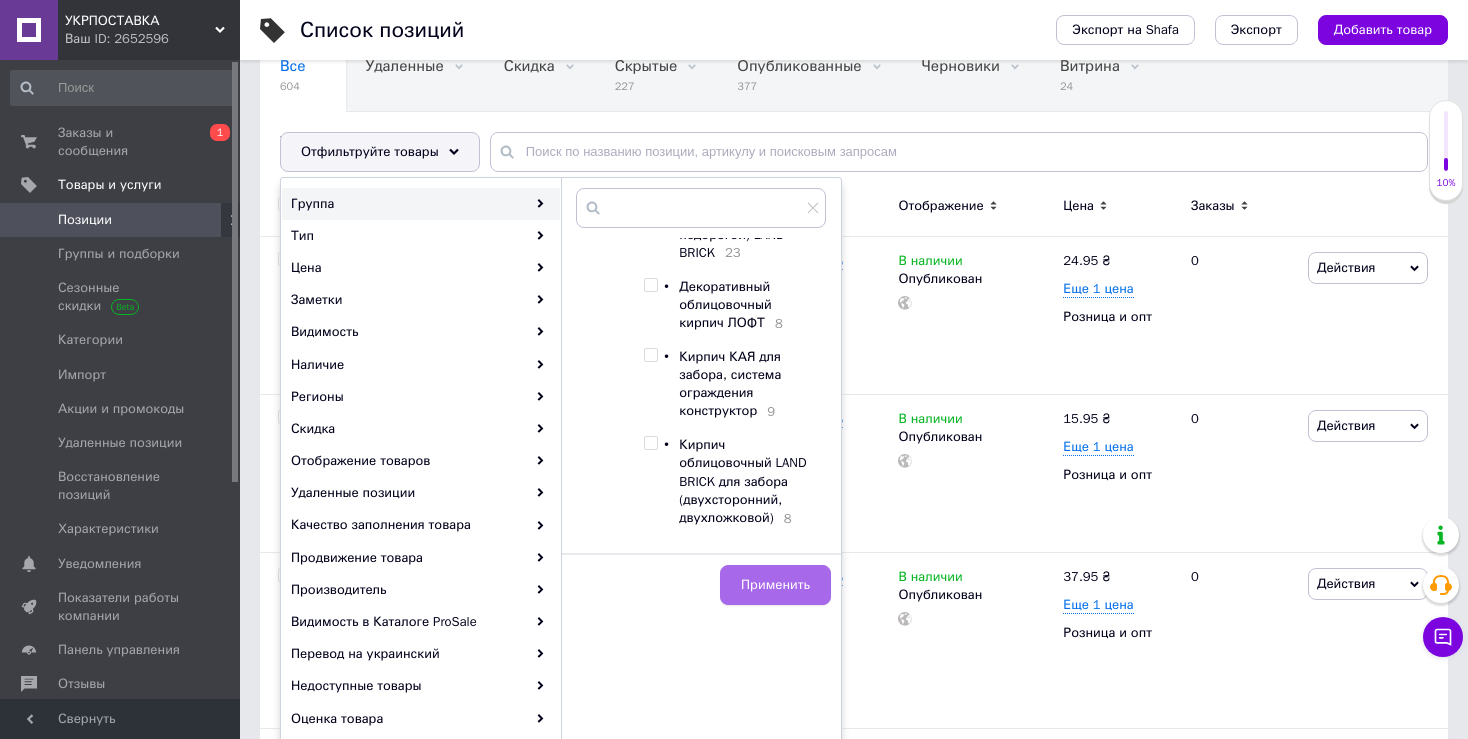 click on "Применить" at bounding box center (775, 585) 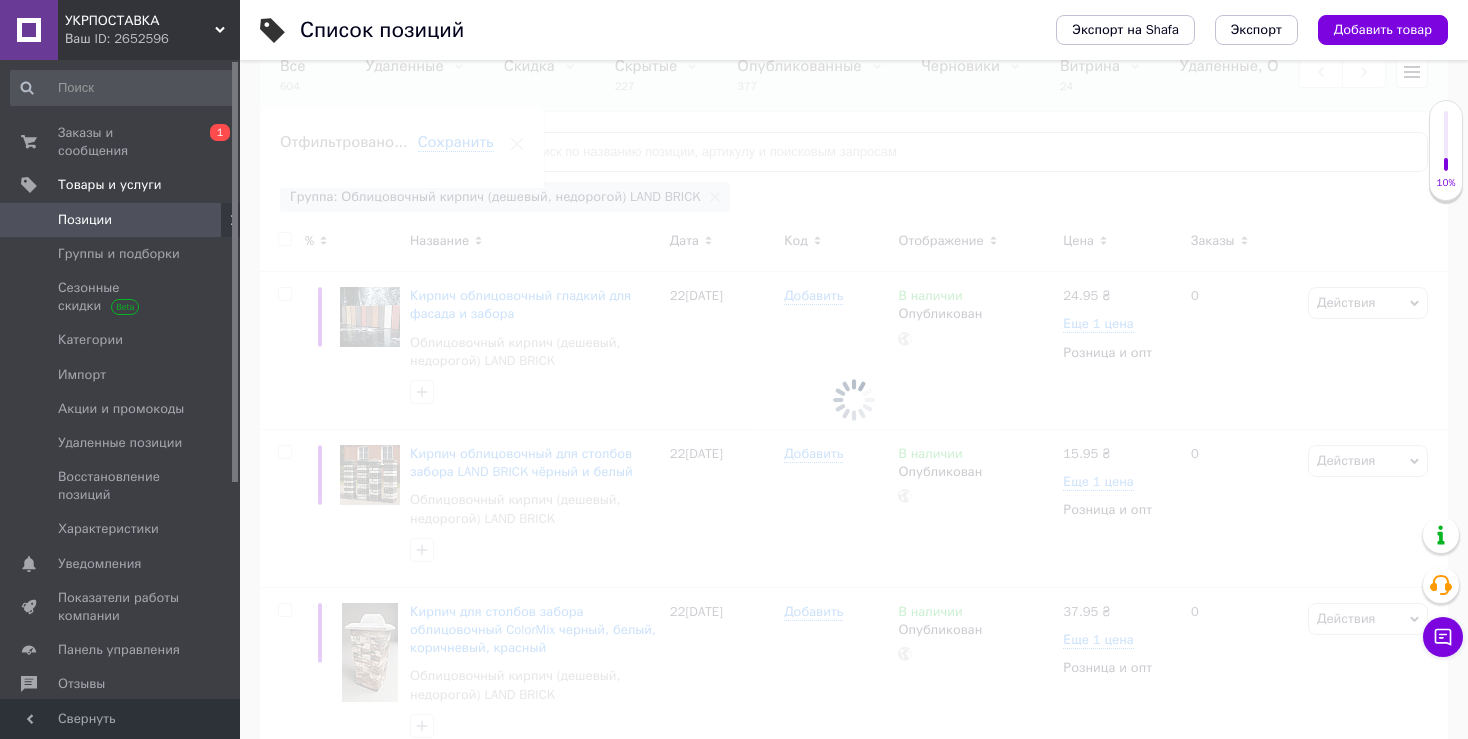 scroll, scrollTop: 0, scrollLeft: 401, axis: horizontal 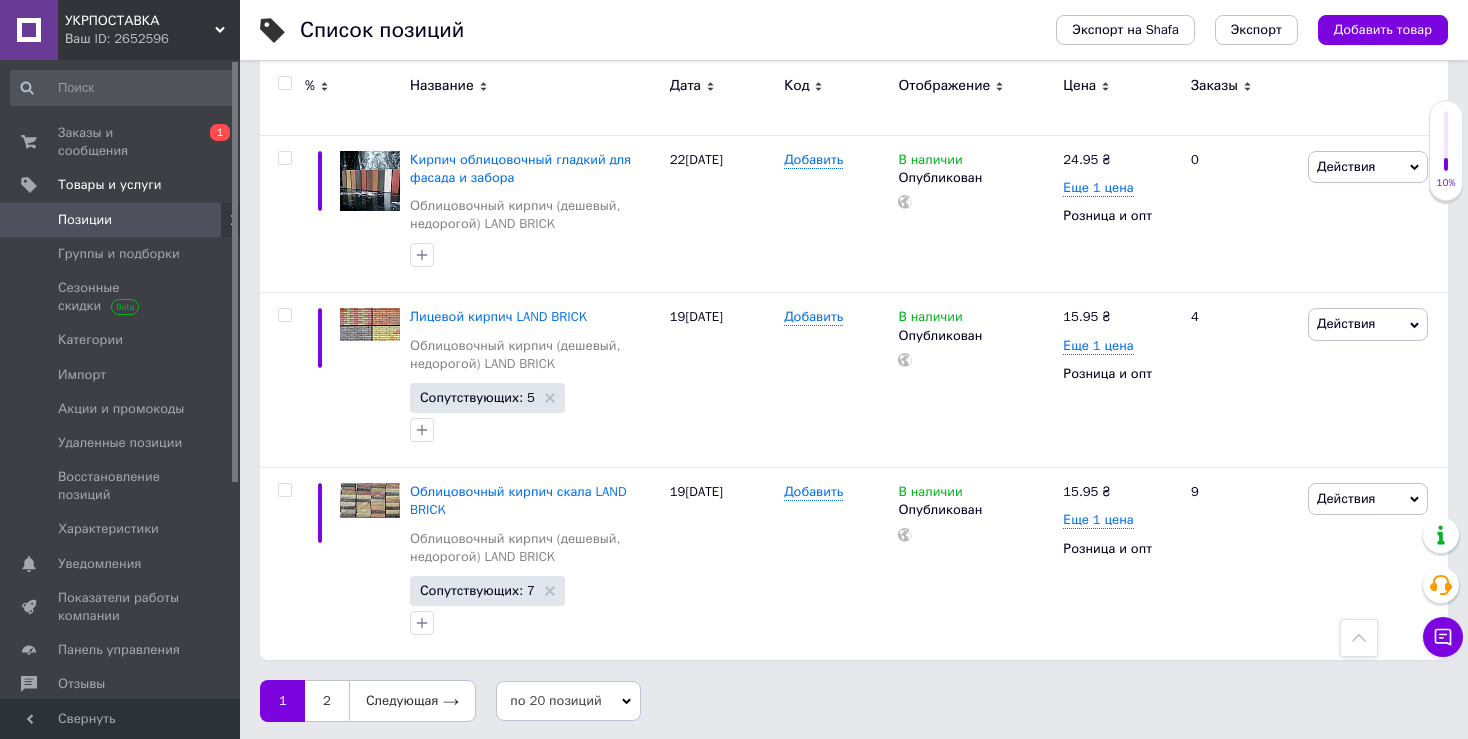 click on "по 20 позиций" at bounding box center [568, 701] 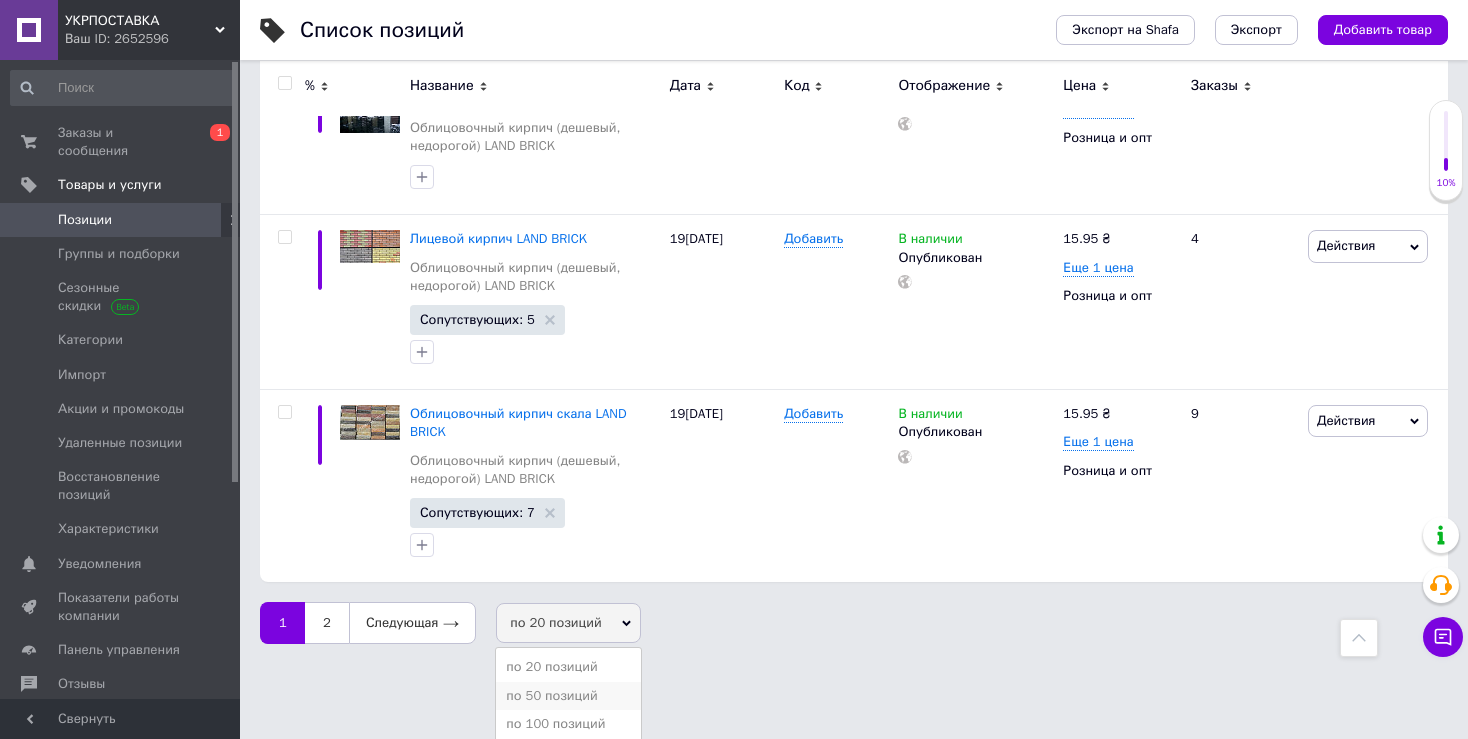 click on "по 50 позиций" at bounding box center (568, 696) 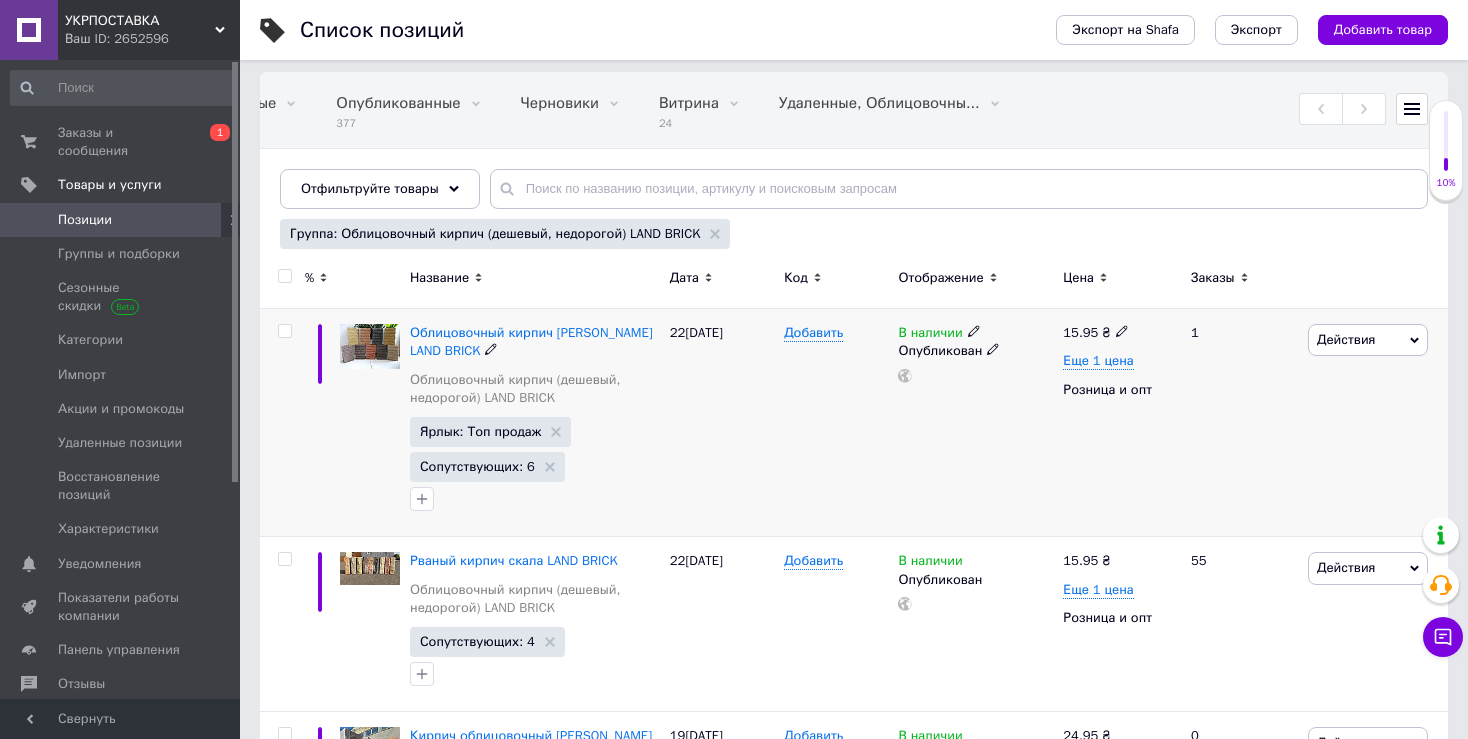 scroll, scrollTop: 166, scrollLeft: 0, axis: vertical 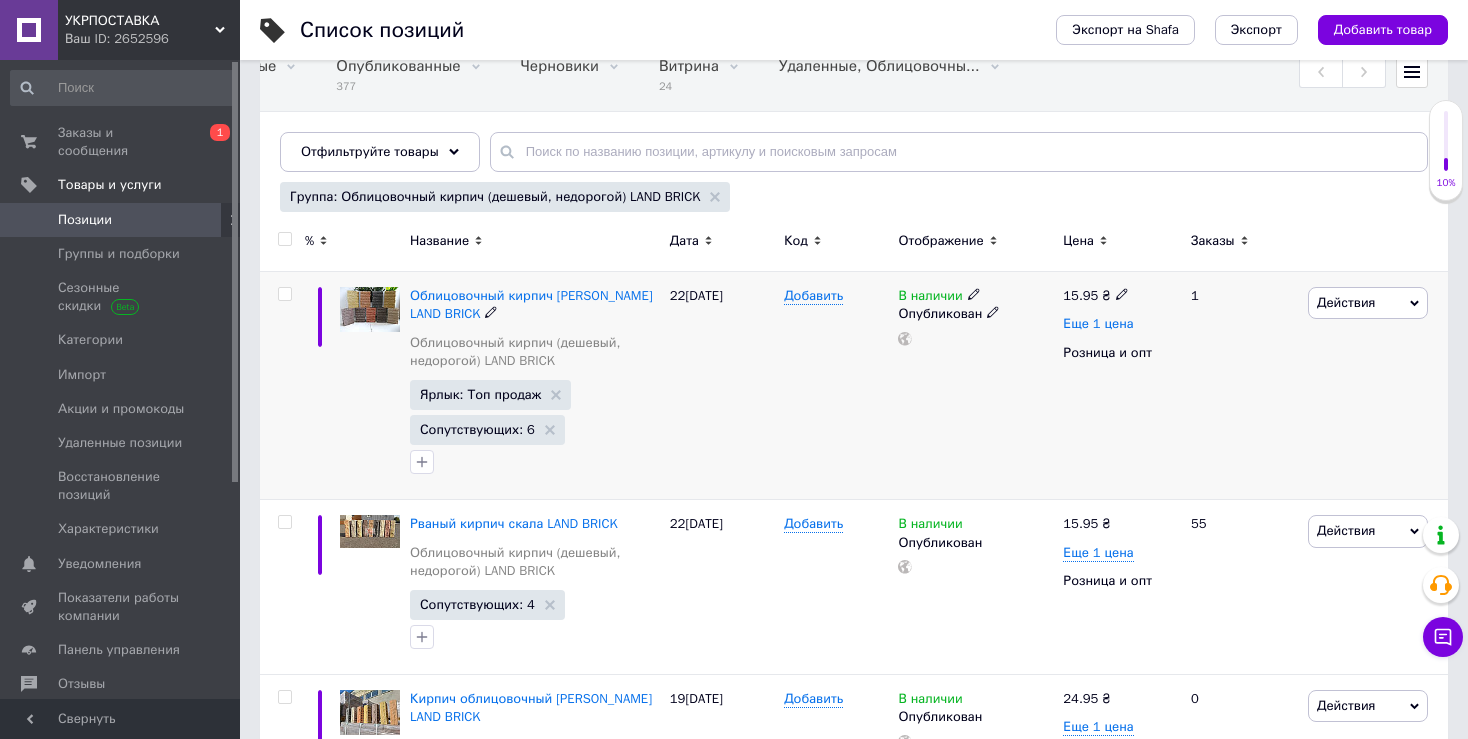 click on "Еще 1 цена" at bounding box center (1098, 324) 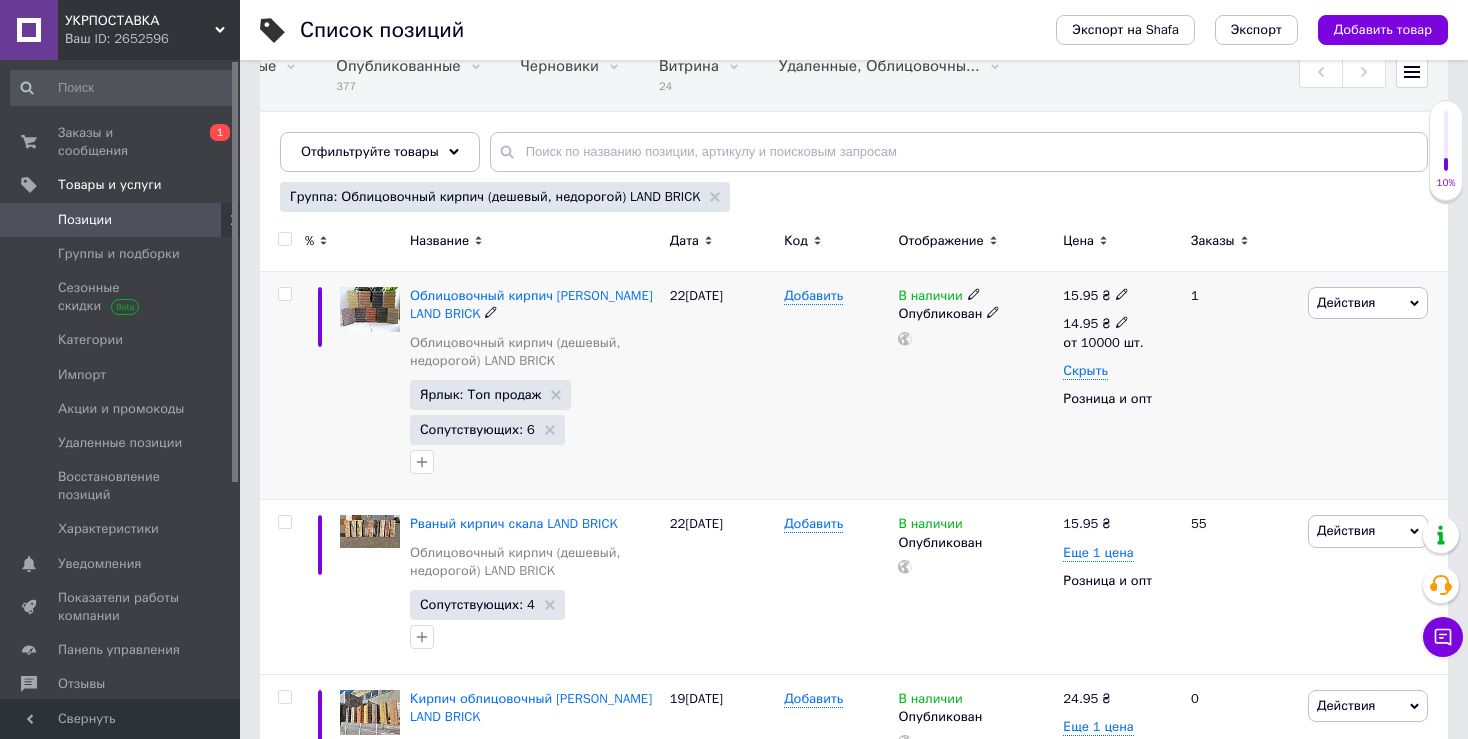 click 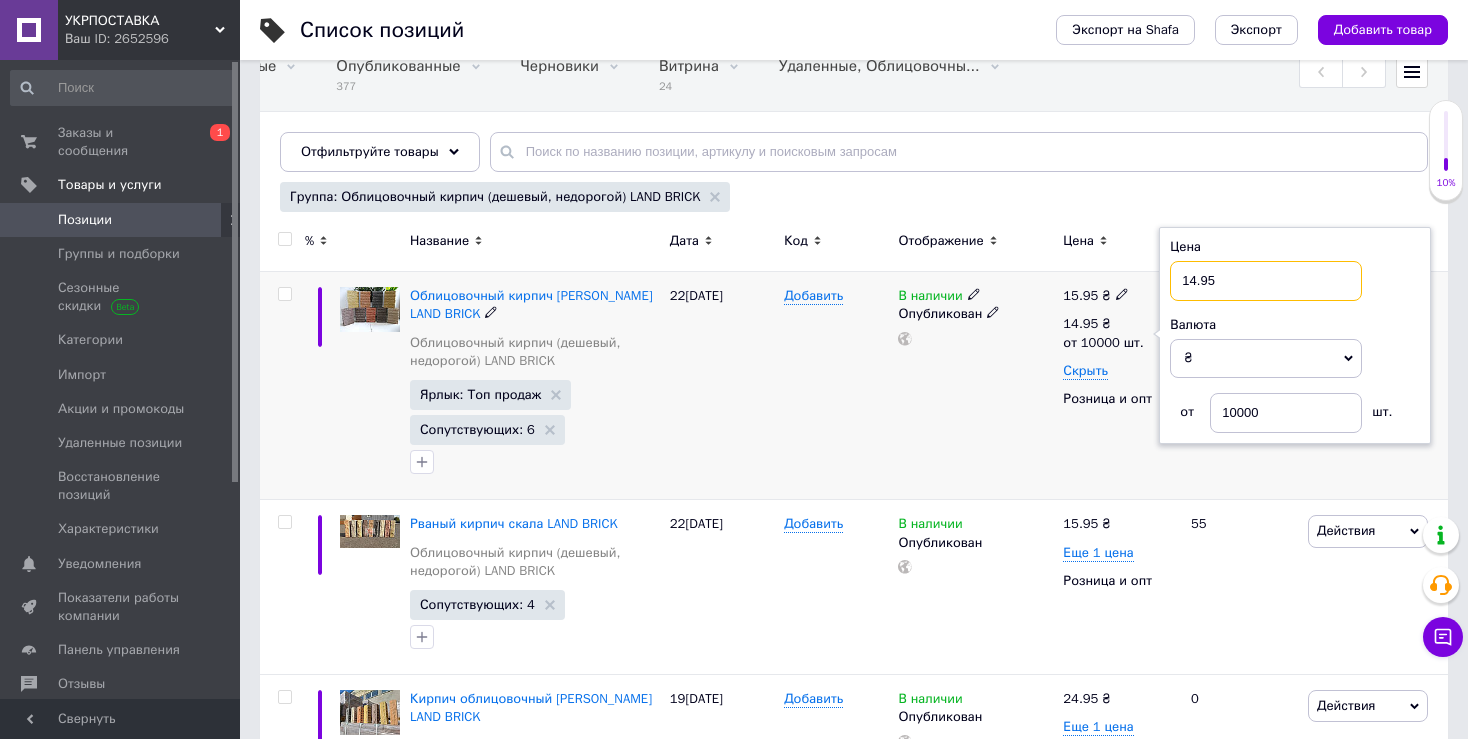 click on "14.95" at bounding box center (1266, 281) 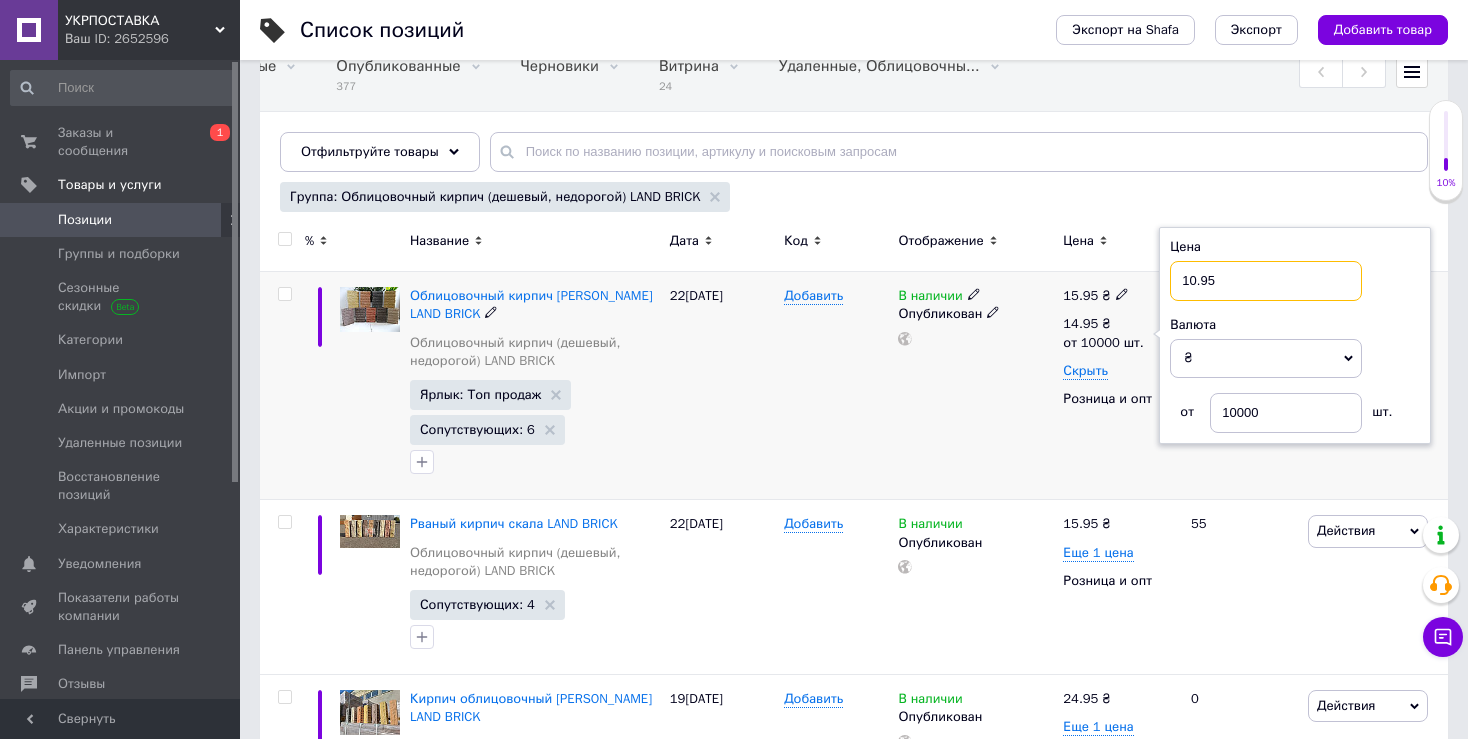 click on "10.95" at bounding box center [1266, 281] 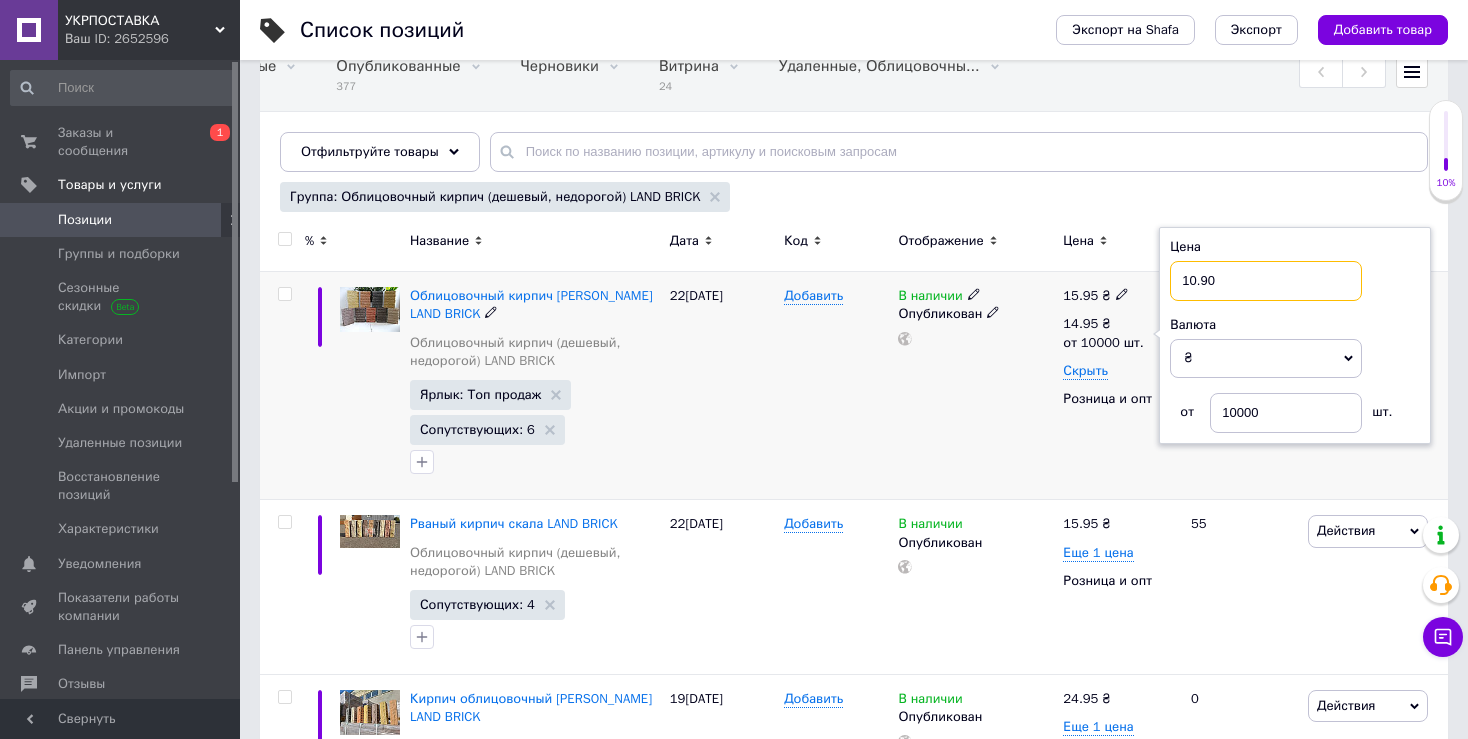type on "10.90" 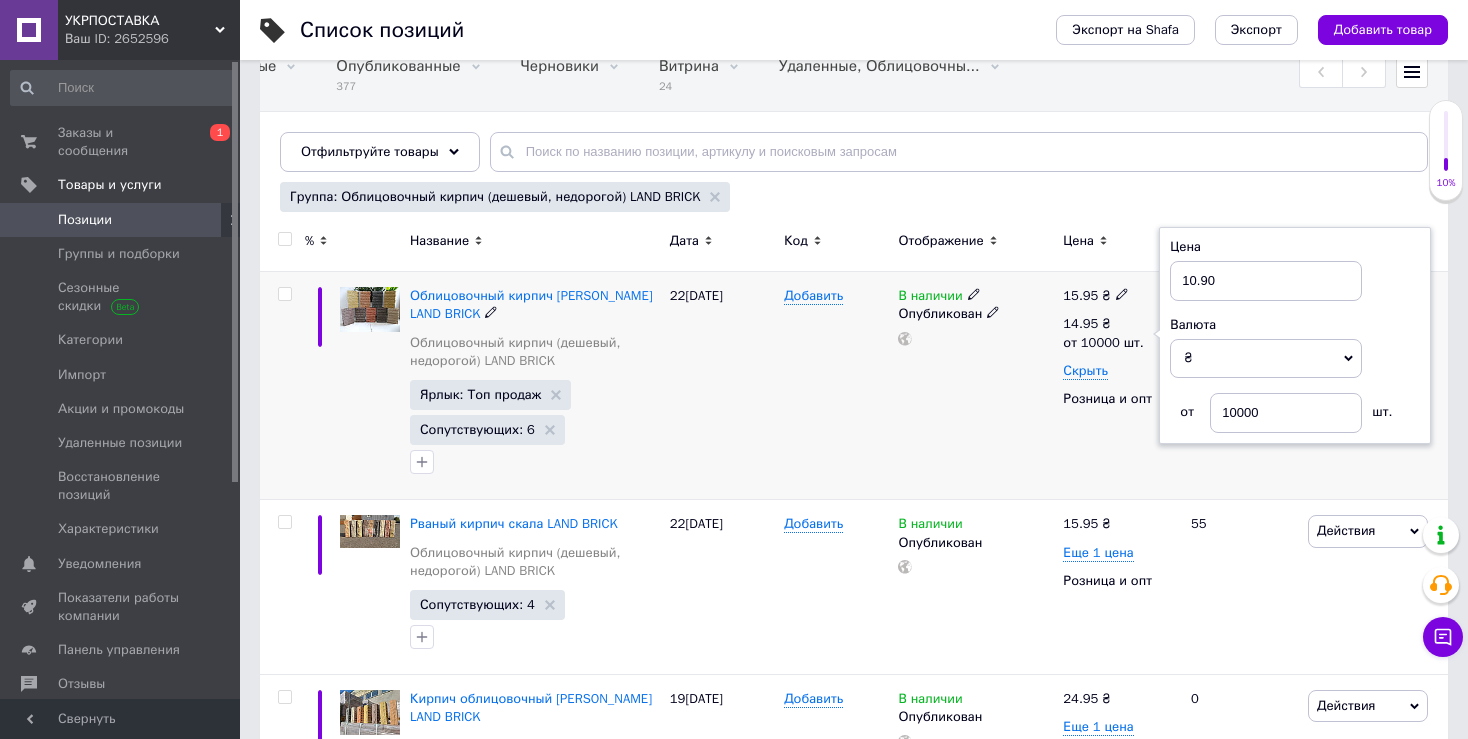 click on "В наличии Опубликован" at bounding box center [975, 386] 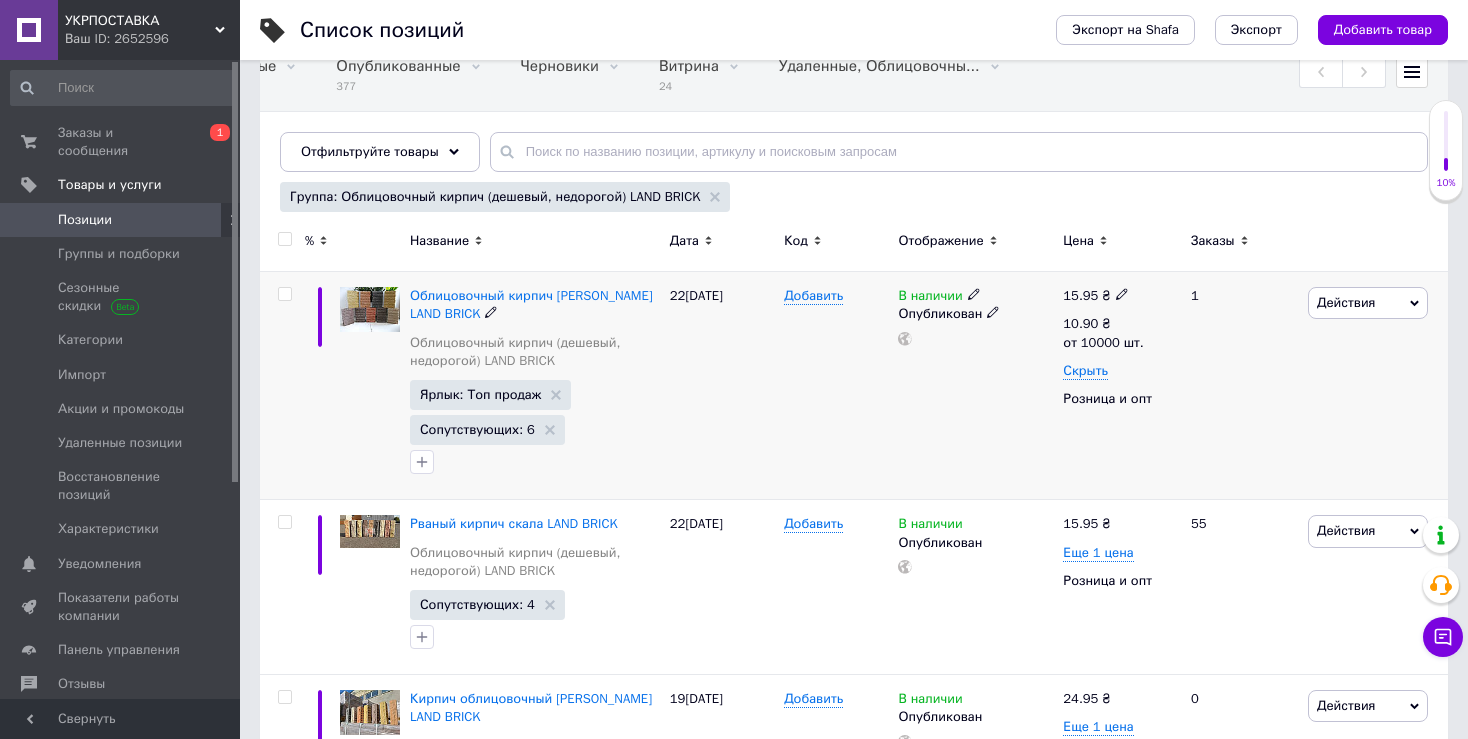 click at bounding box center (370, 309) 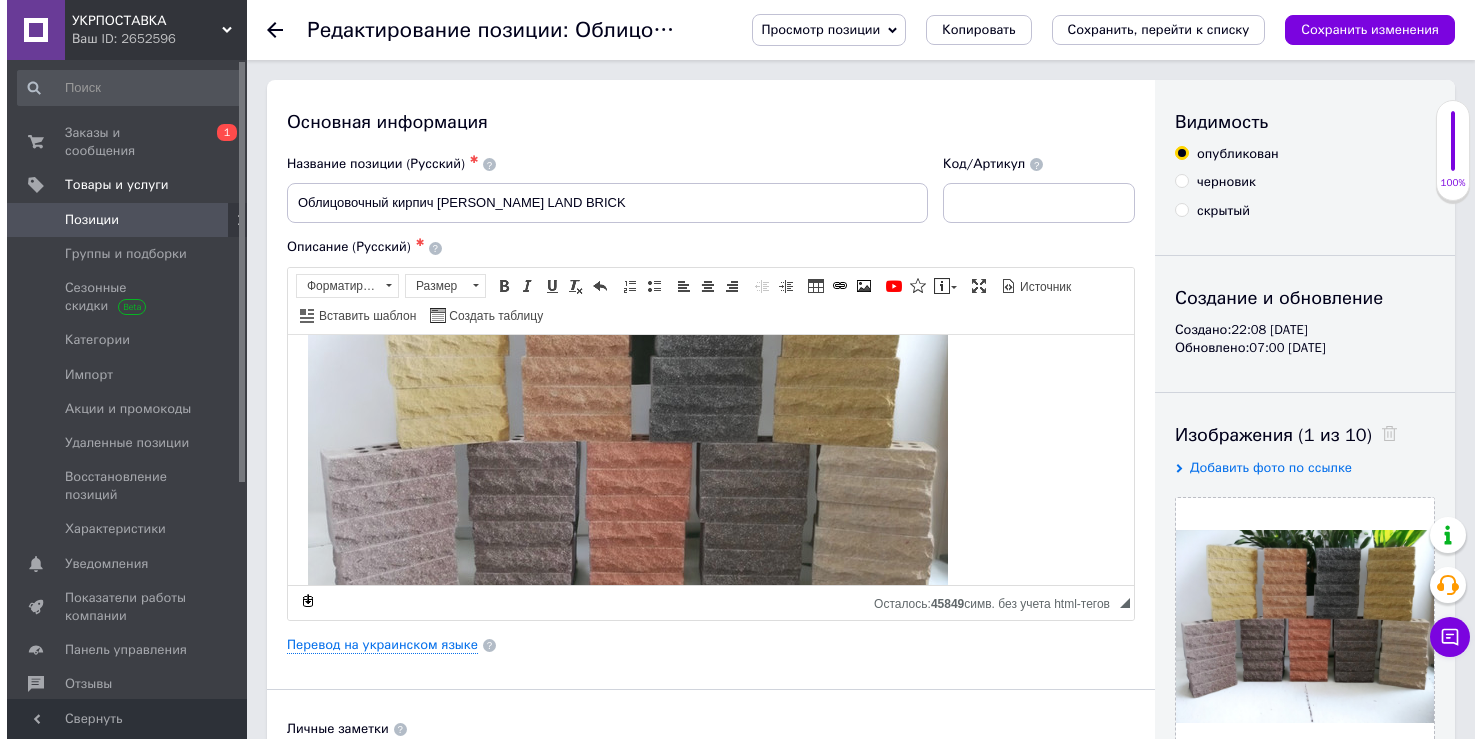 scroll, scrollTop: 166, scrollLeft: 0, axis: vertical 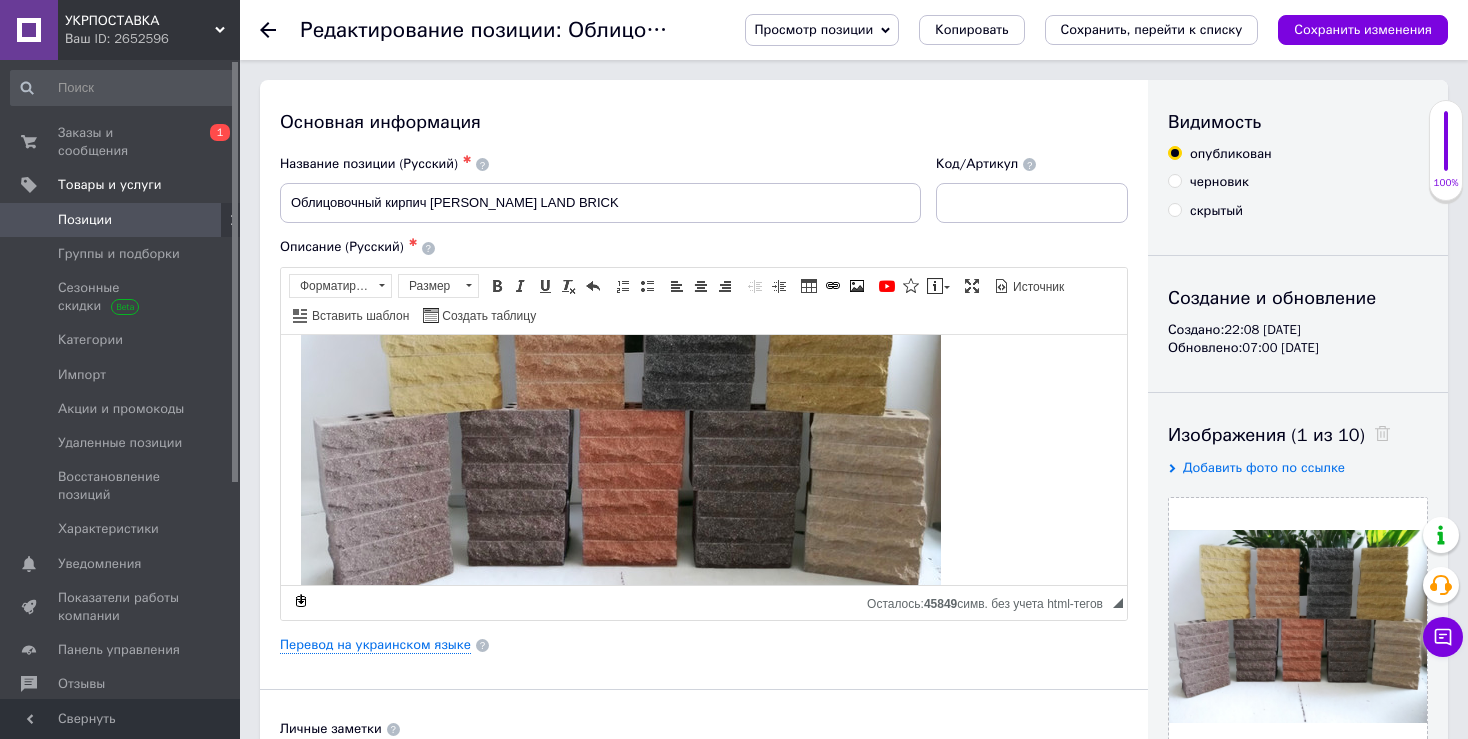 click 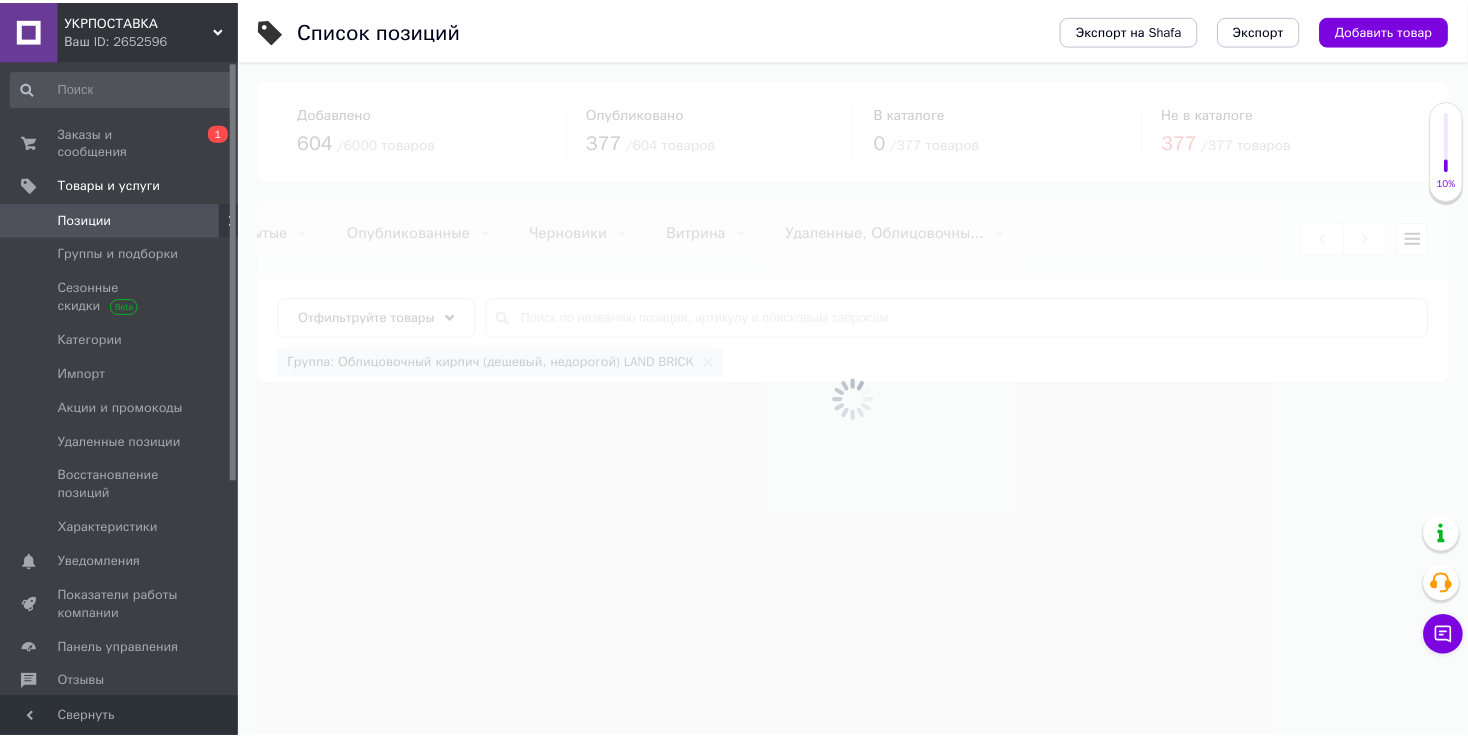 scroll, scrollTop: 0, scrollLeft: 401, axis: horizontal 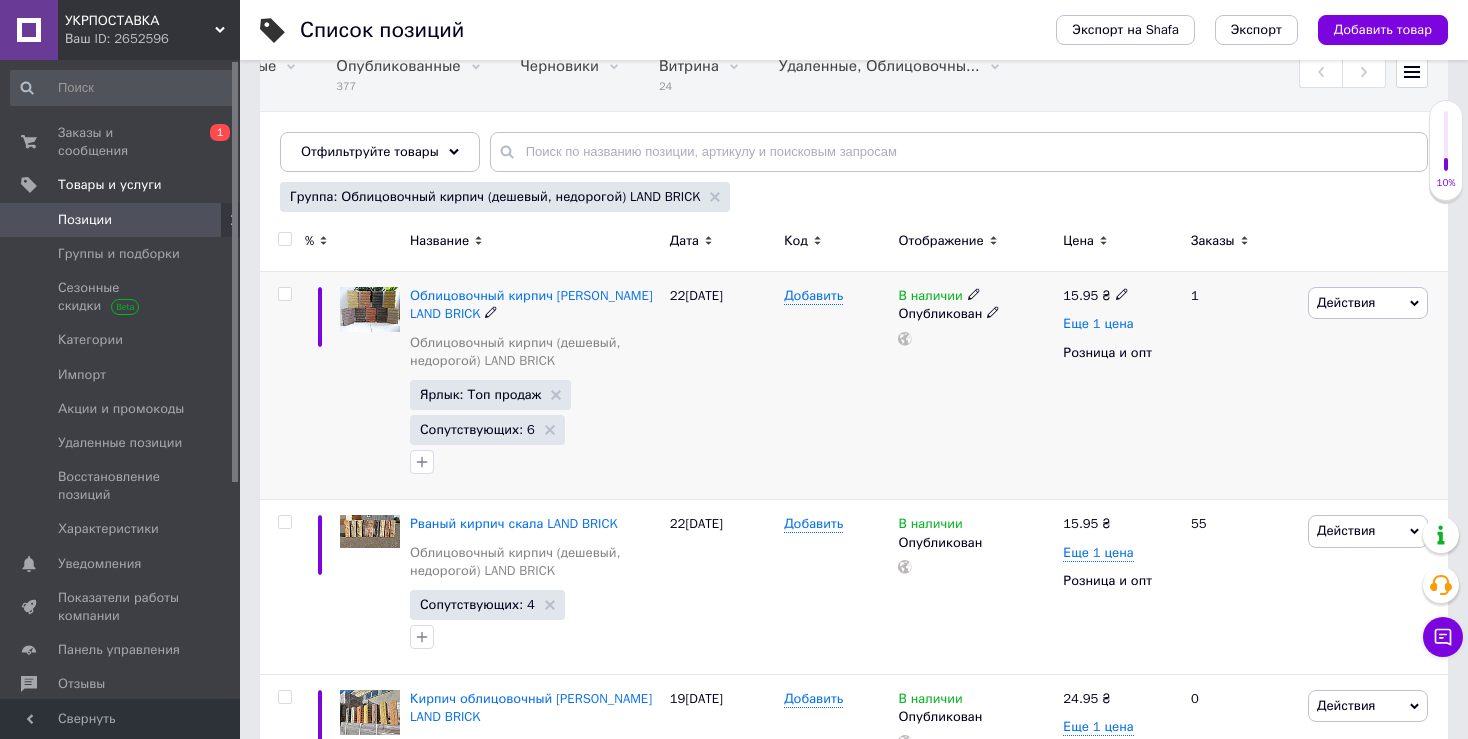 click on "Еще 1 цена" at bounding box center [1098, 324] 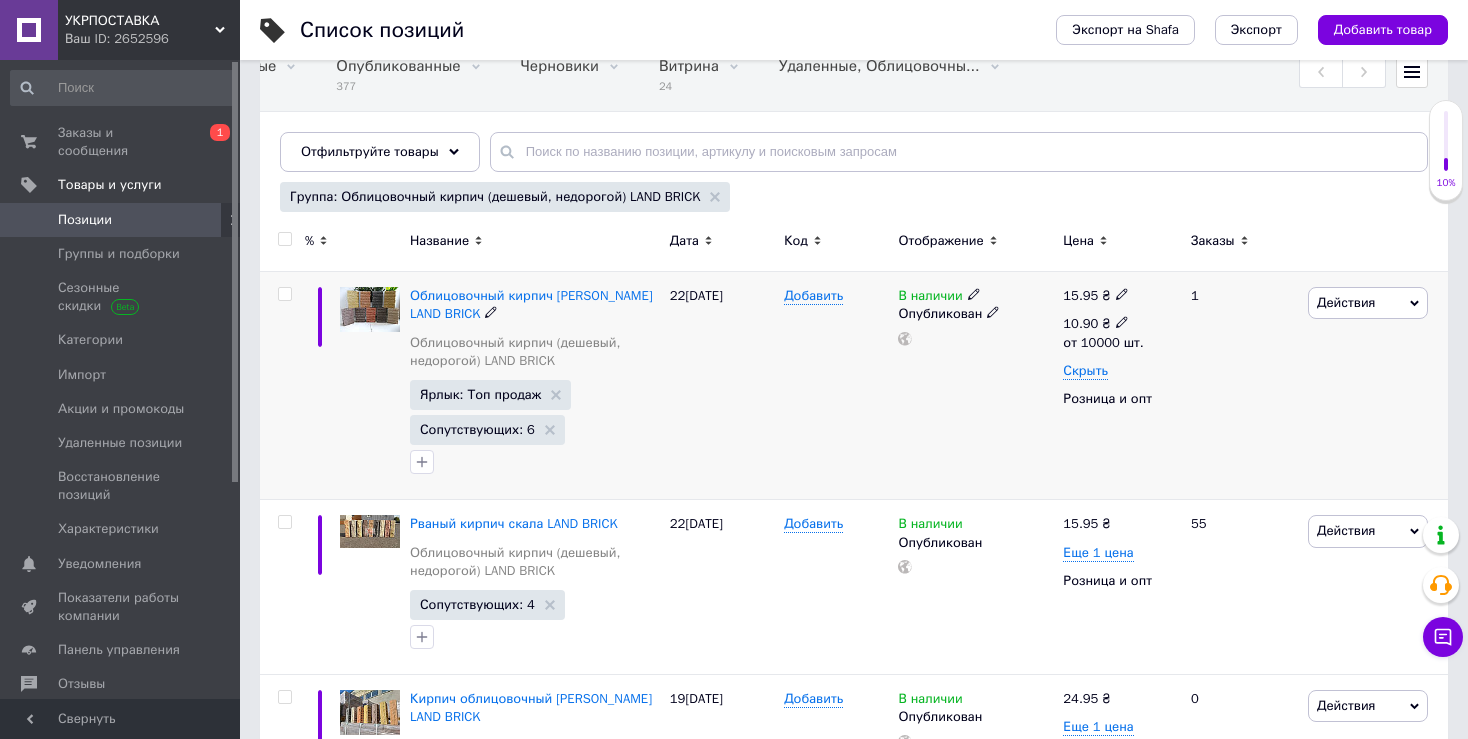 click 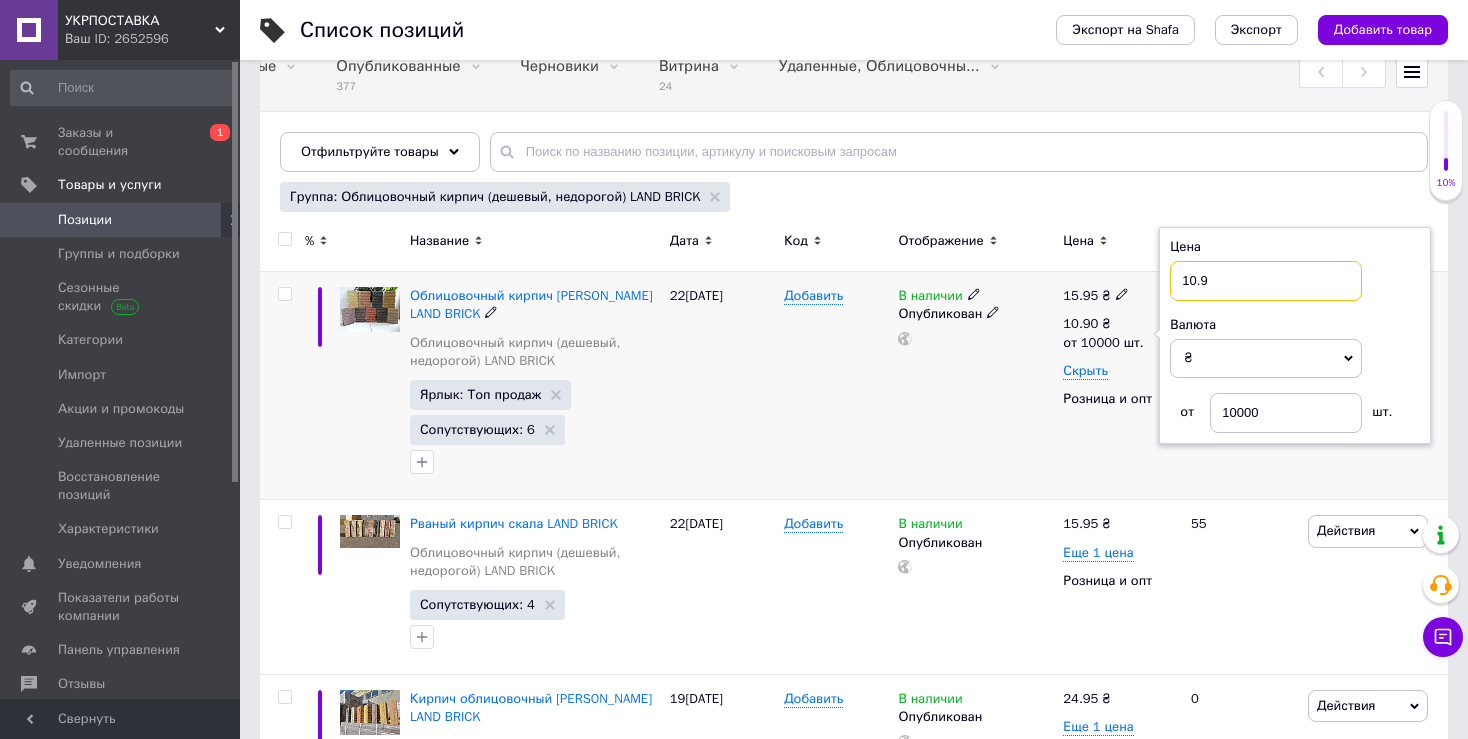 click on "10.9" at bounding box center [1266, 281] 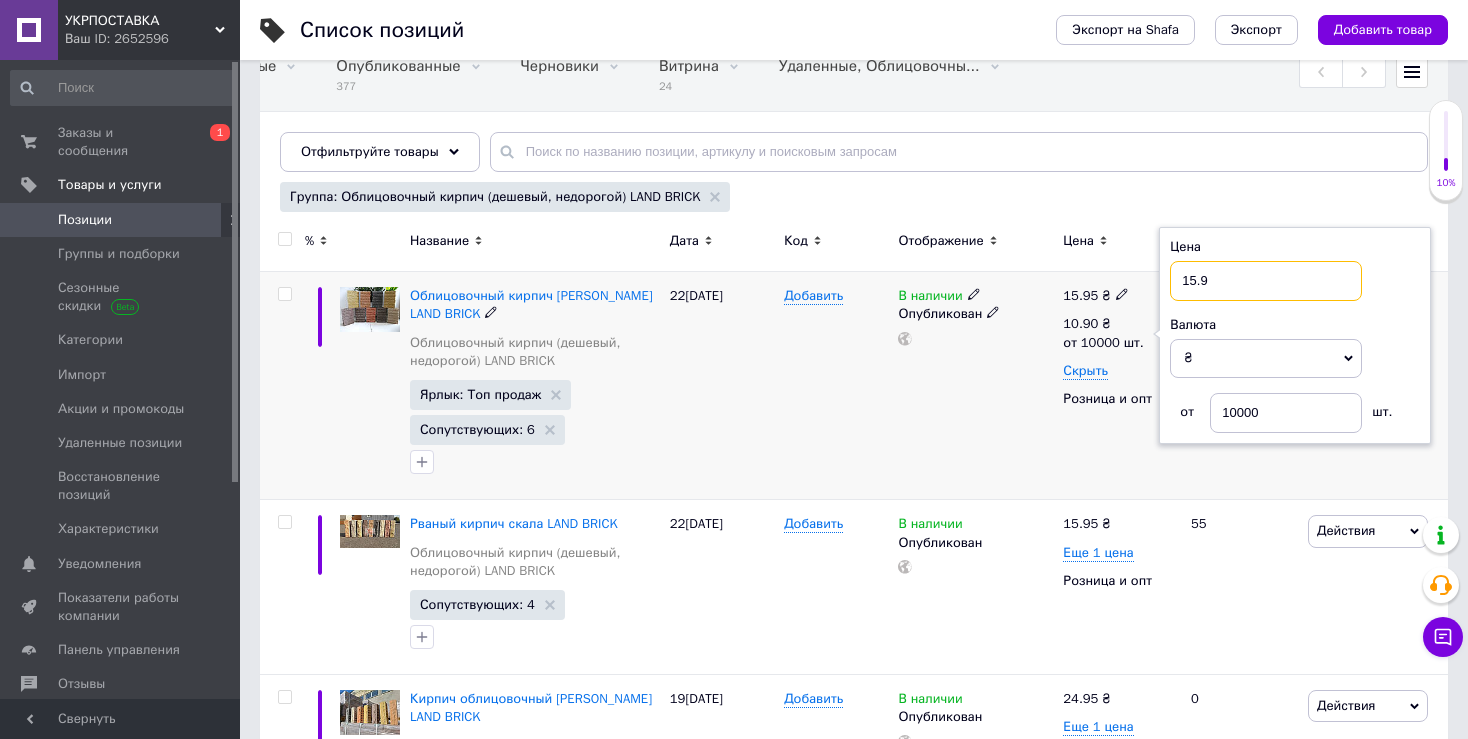 click on "15.9" at bounding box center (1266, 281) 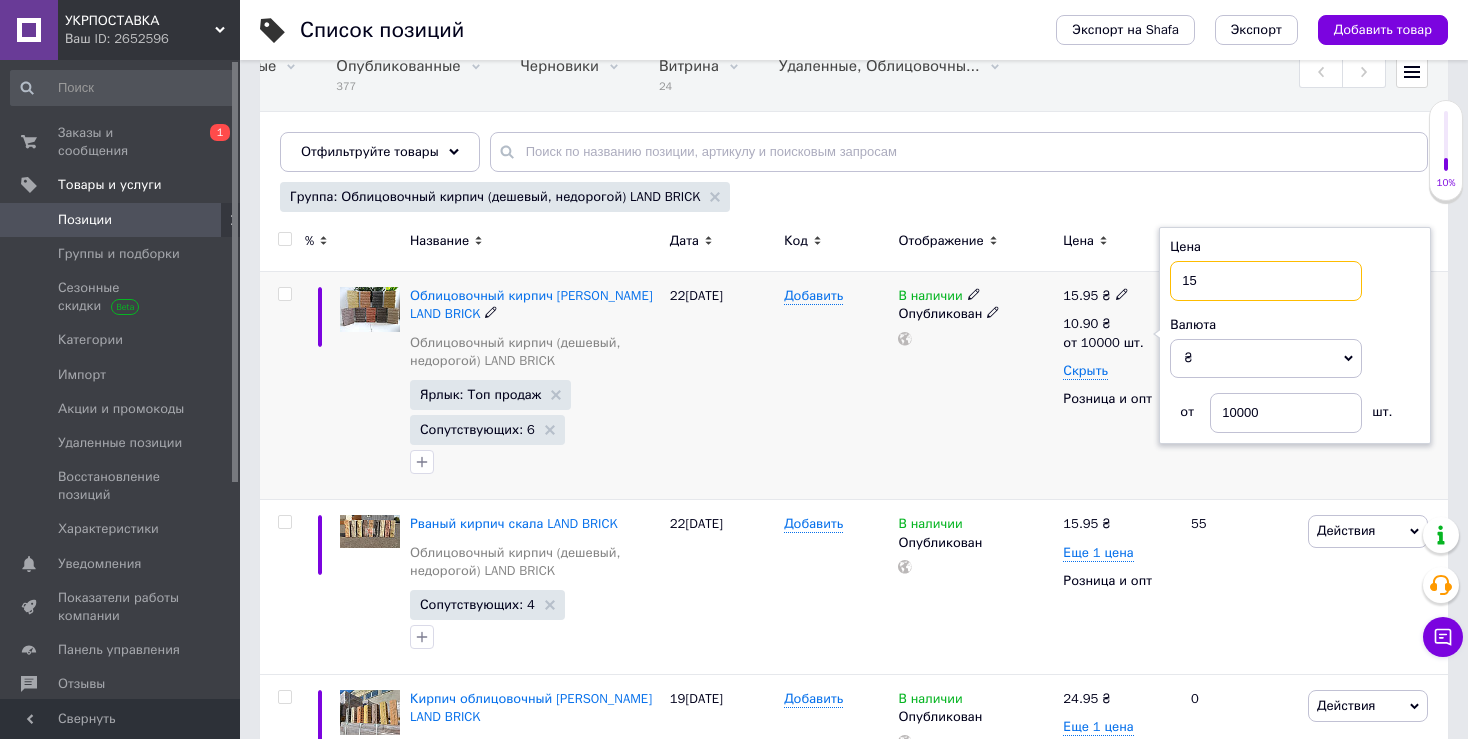 type on "1" 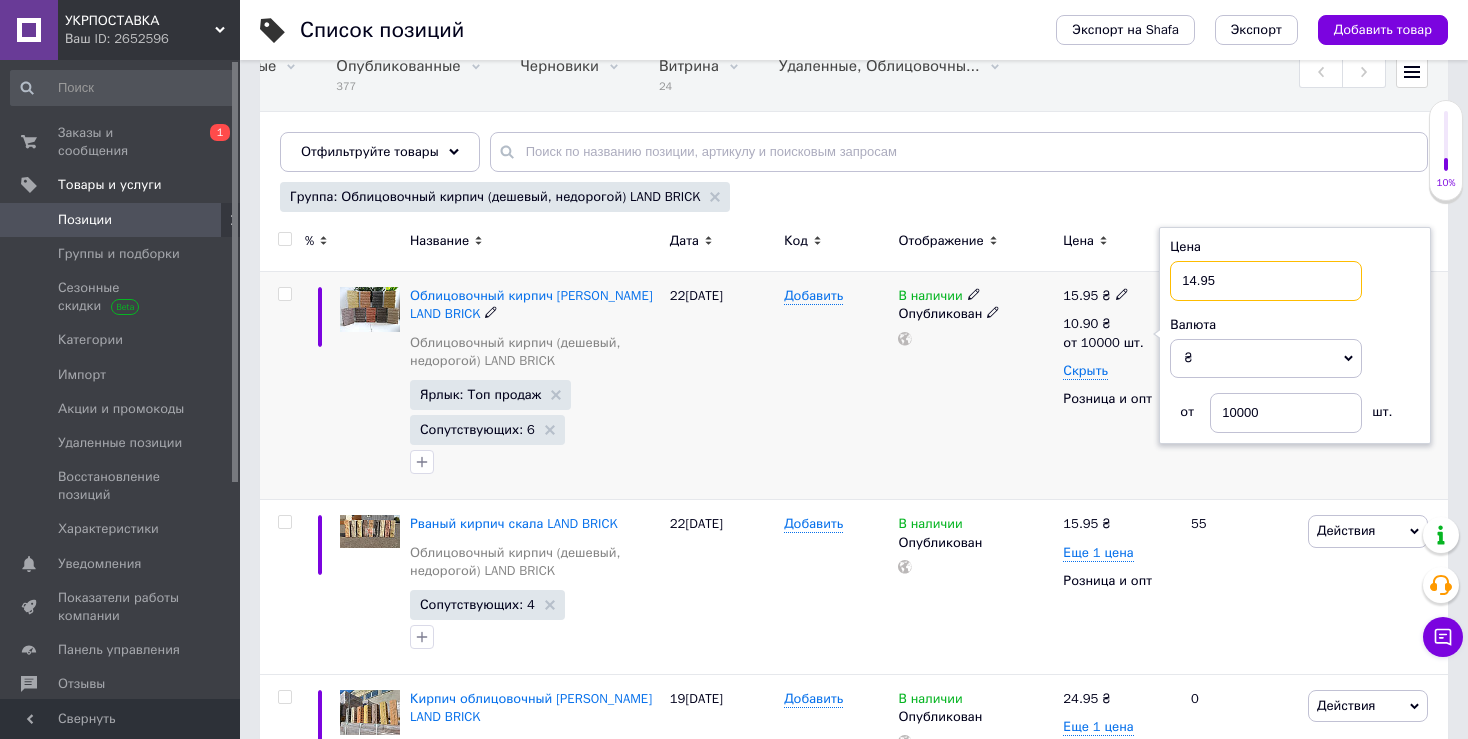 type on "14.95" 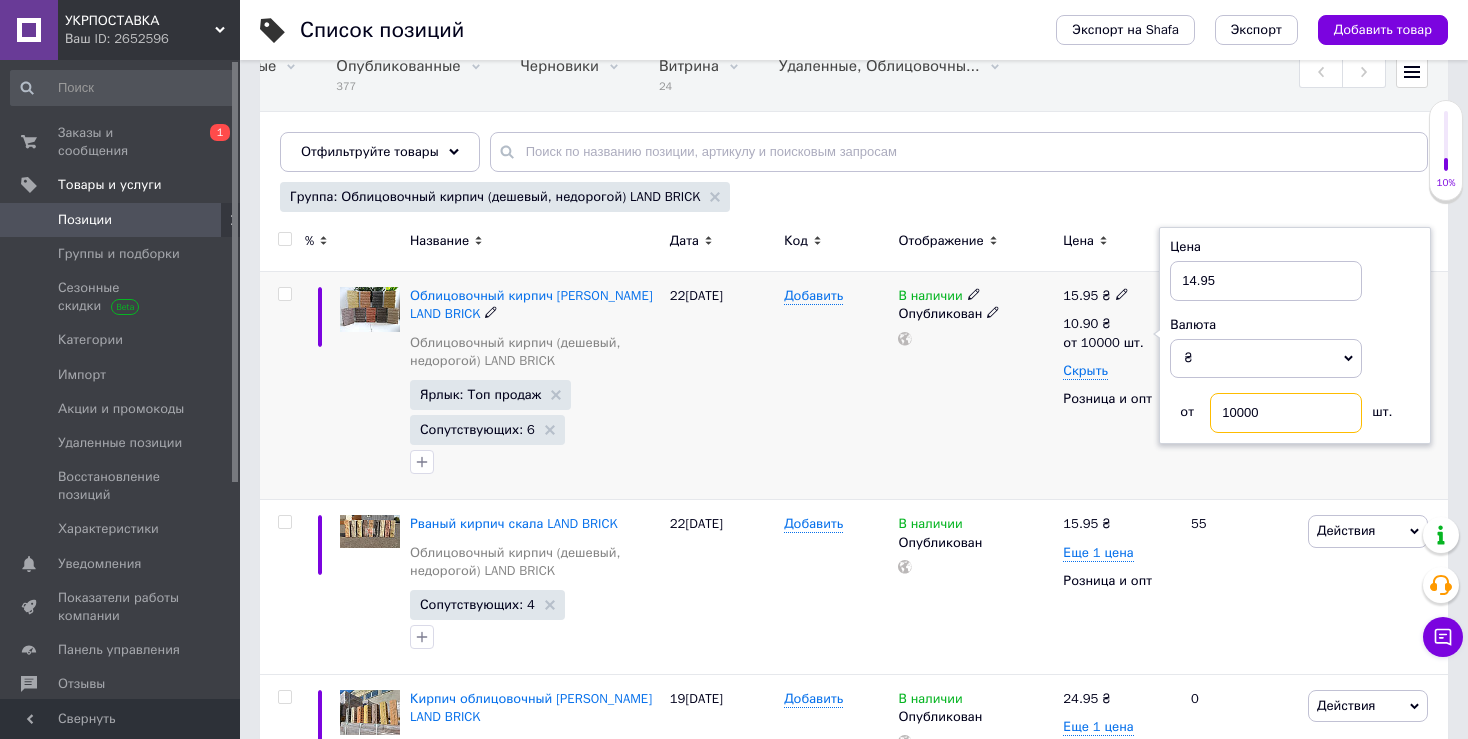 click on "10000" at bounding box center [1286, 413] 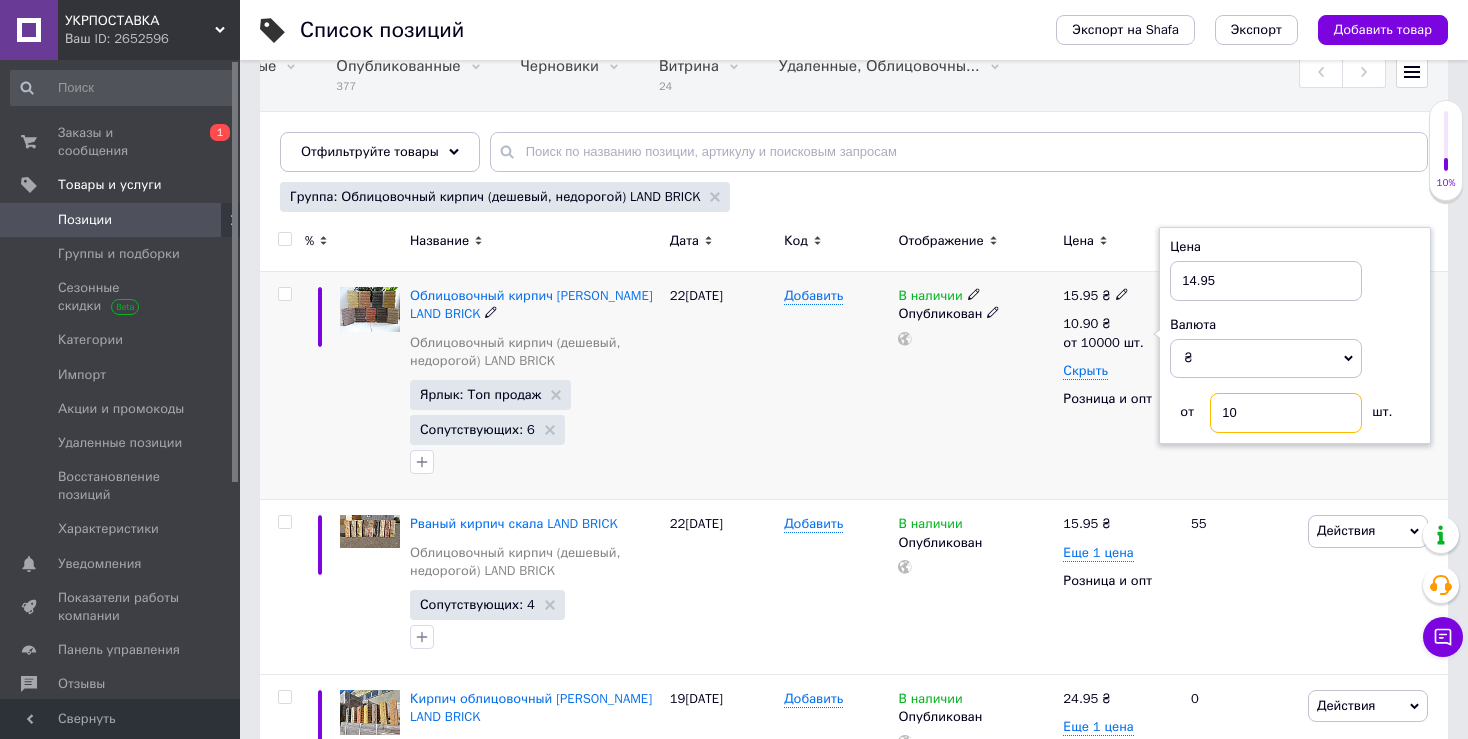 type on "1" 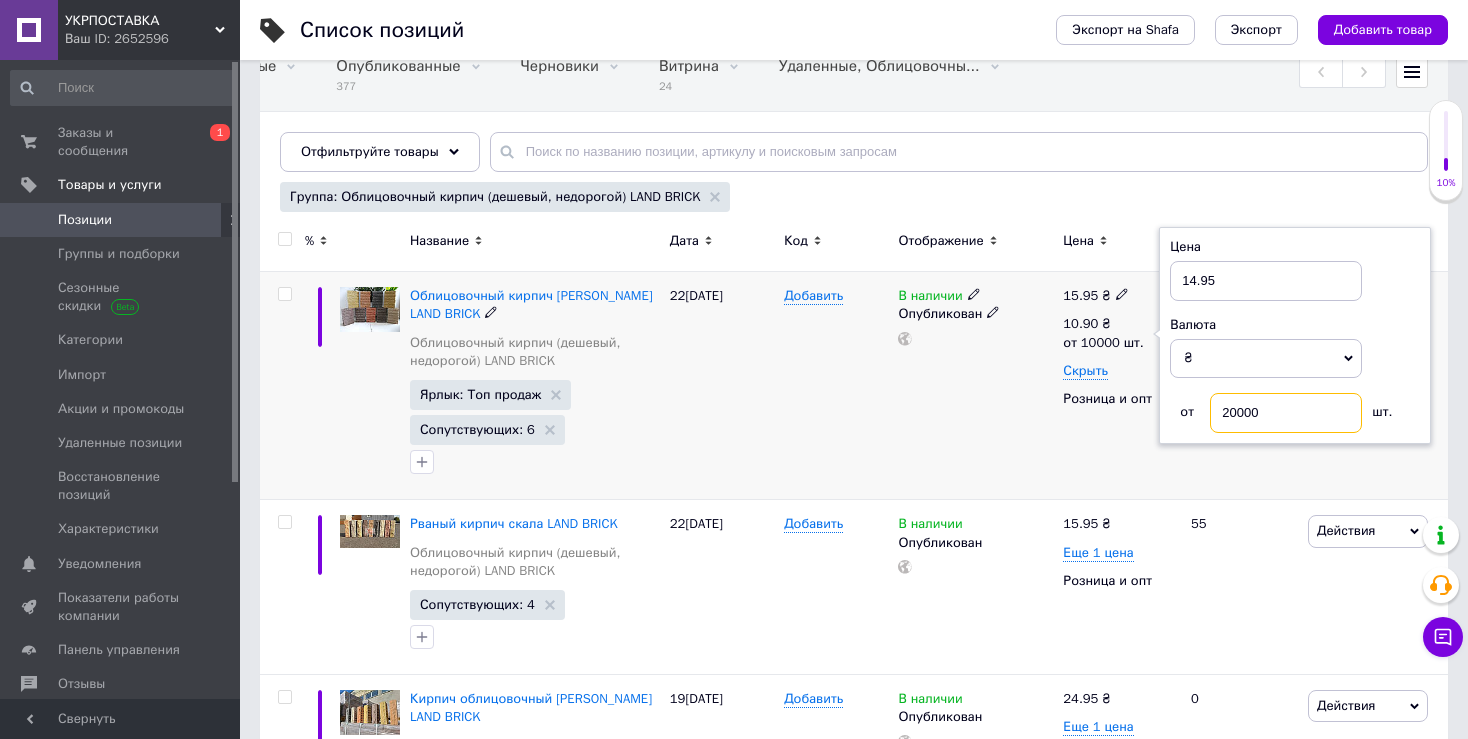 type on "20000" 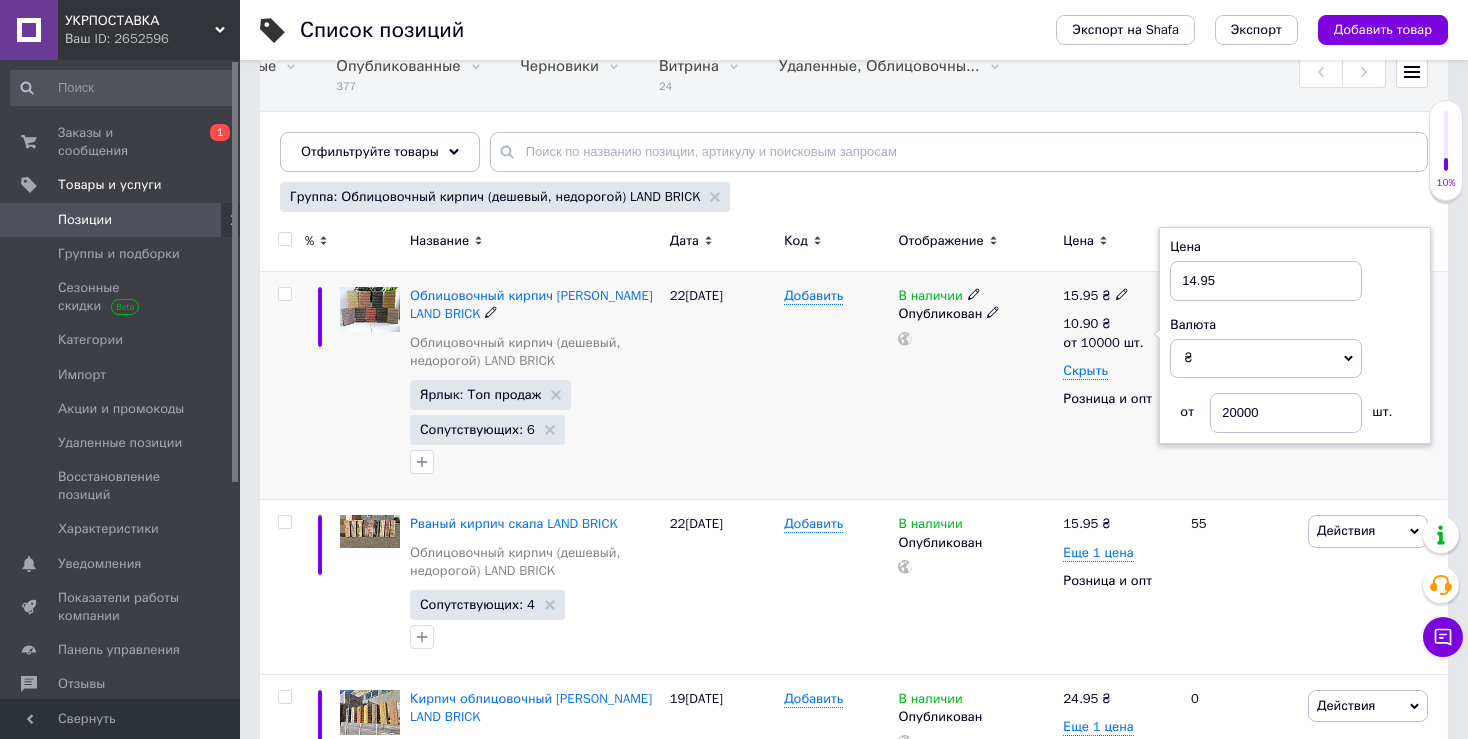 click on "В наличии Опубликован" at bounding box center [975, 386] 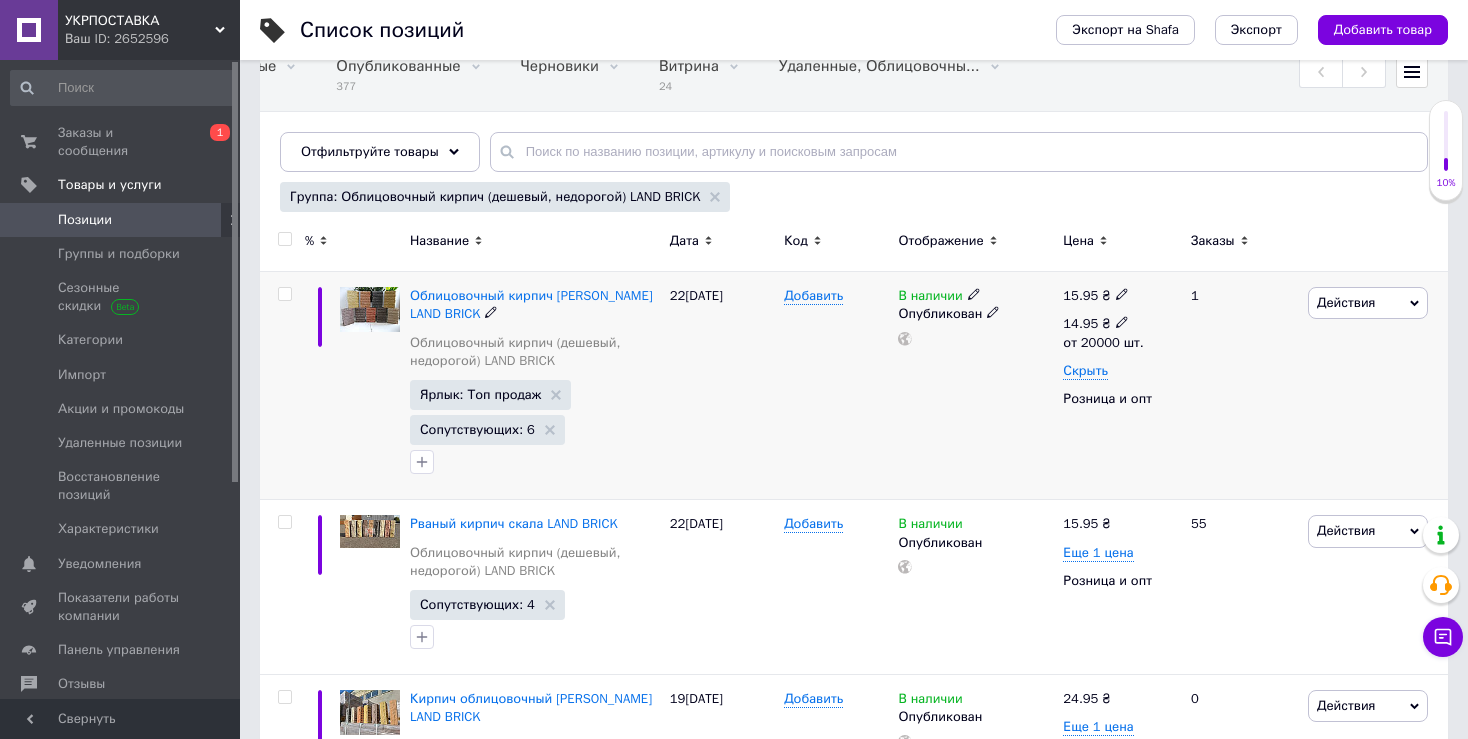 click 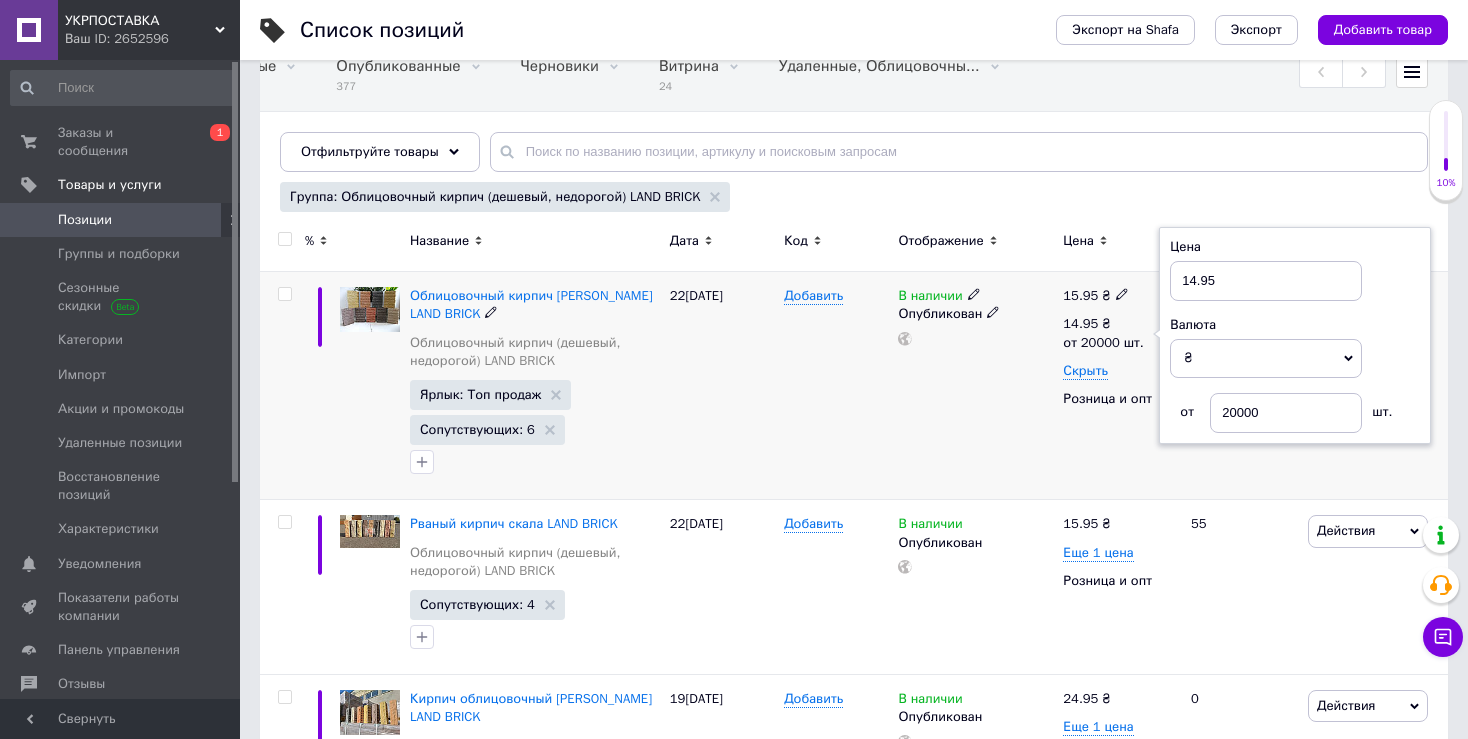 click on "В наличии Опубликован" at bounding box center (975, 386) 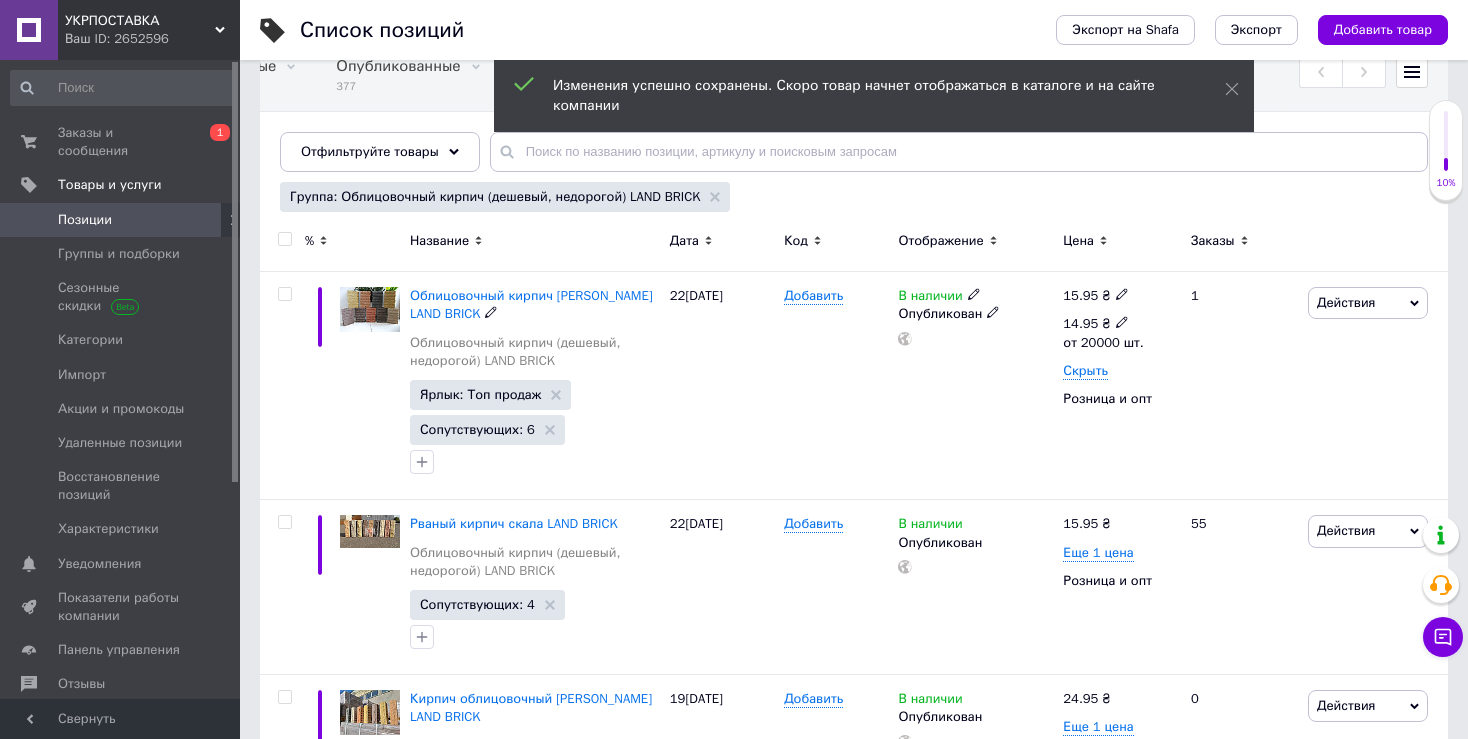 click at bounding box center (1122, 322) 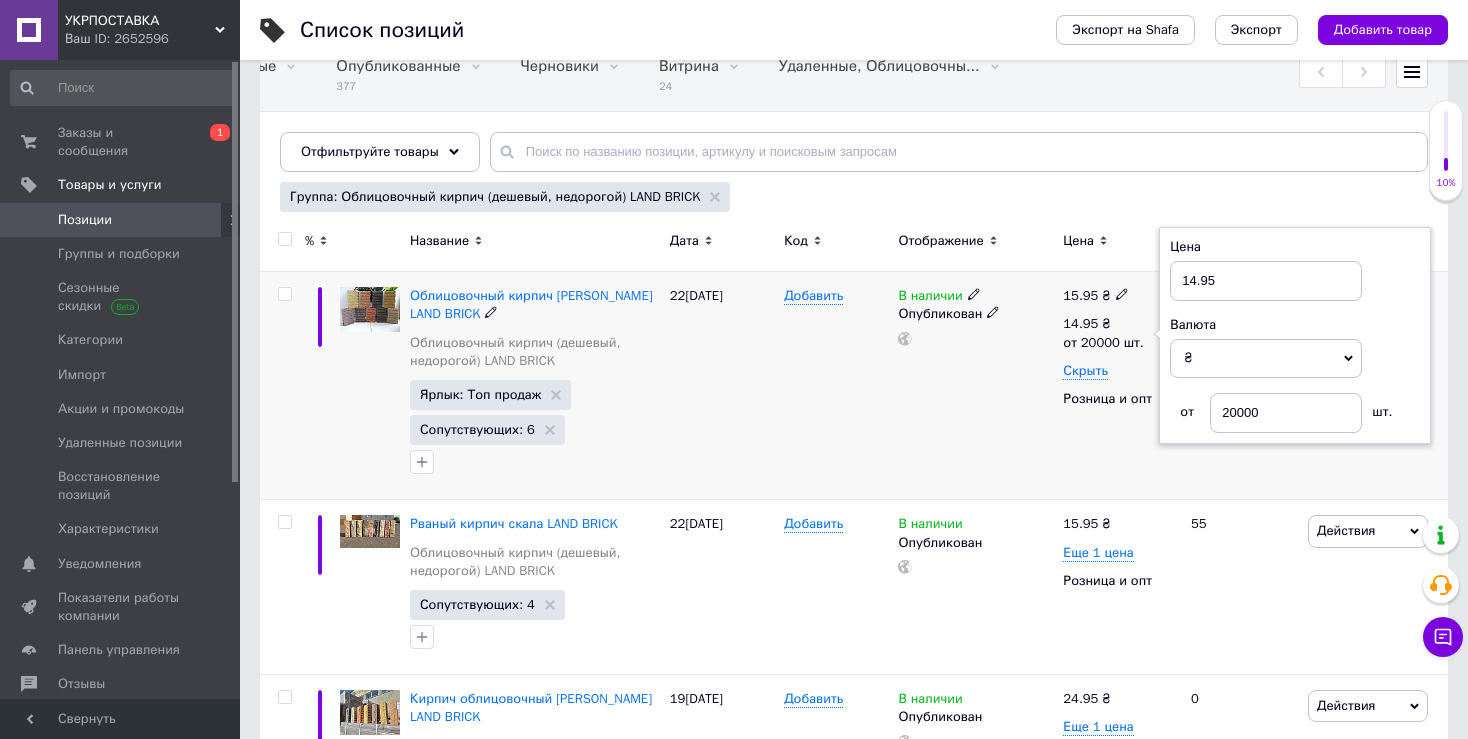 click on "В наличии Опубликован" at bounding box center [975, 386] 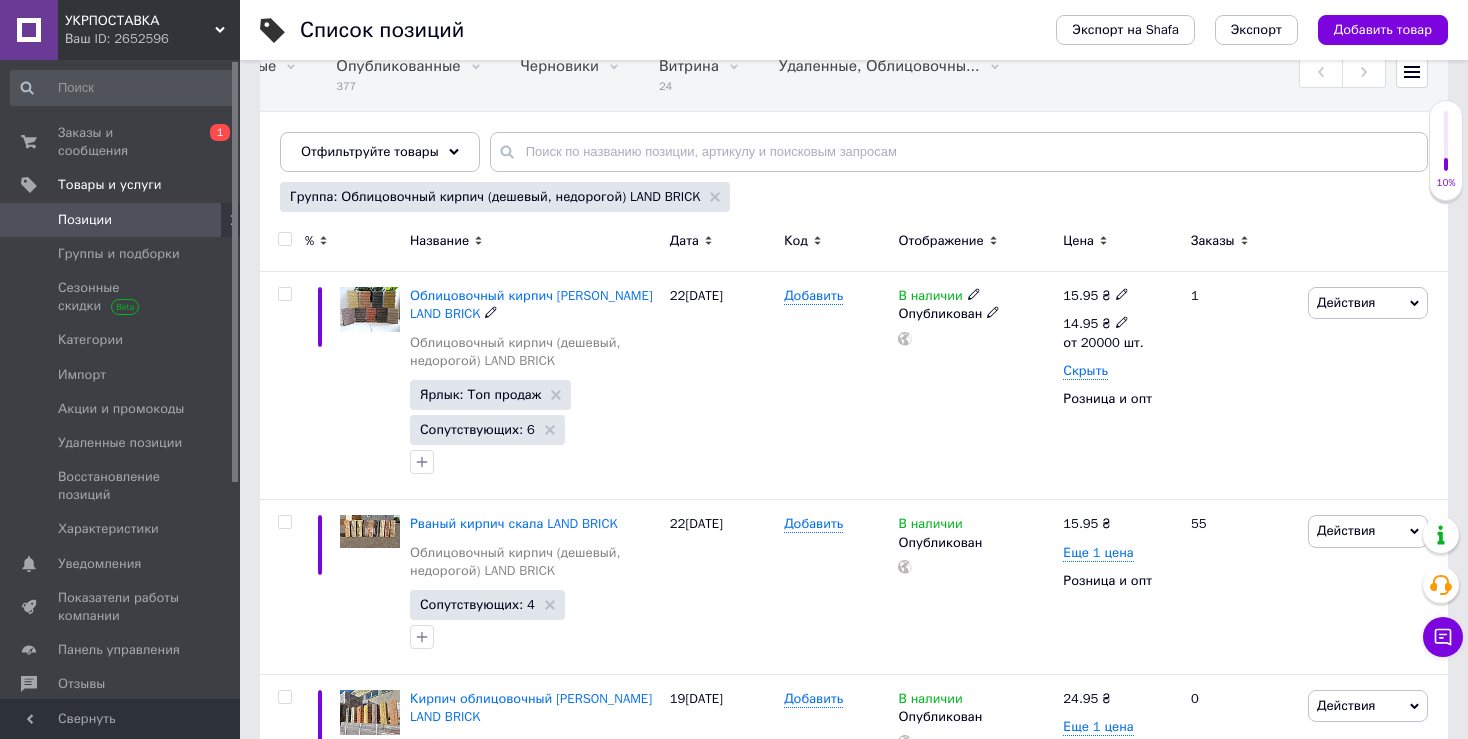 click 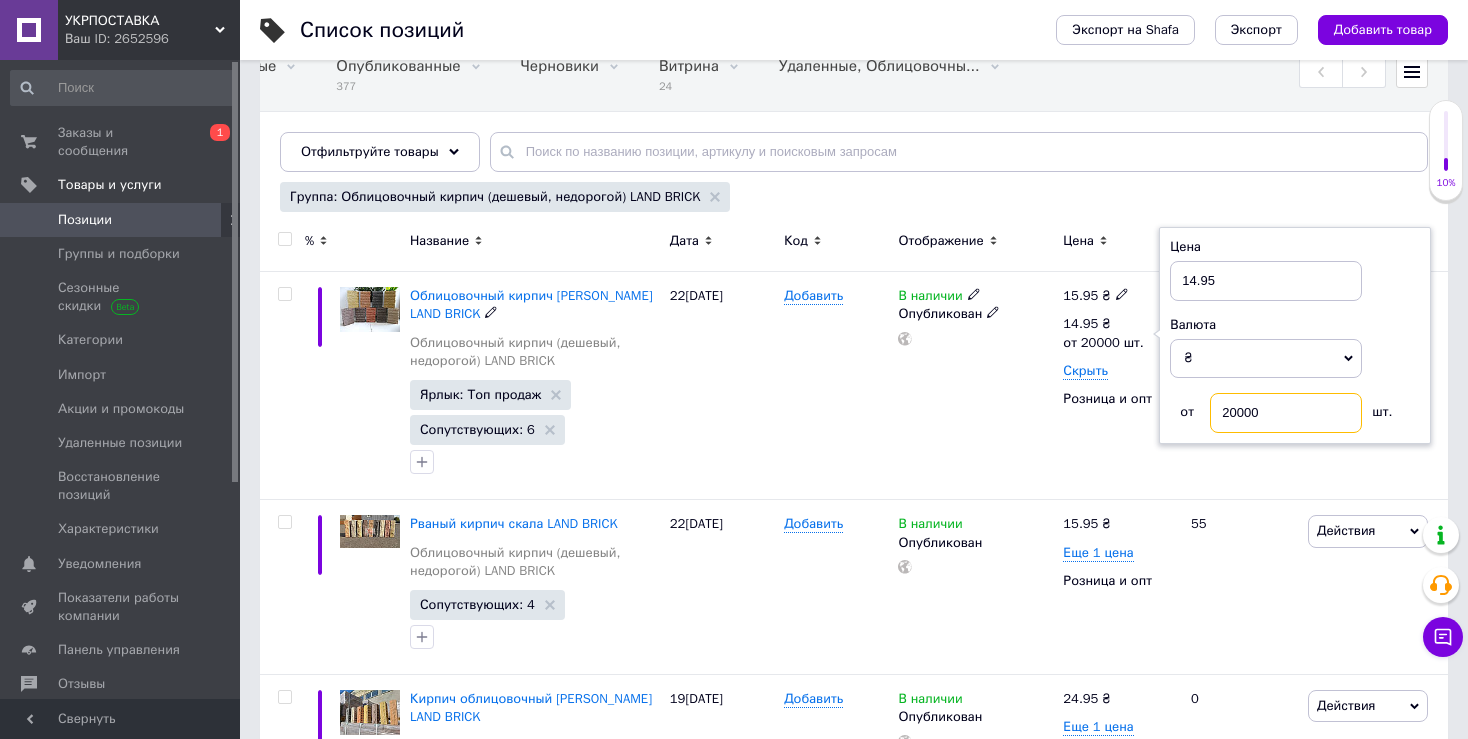 click on "20000" at bounding box center (1286, 413) 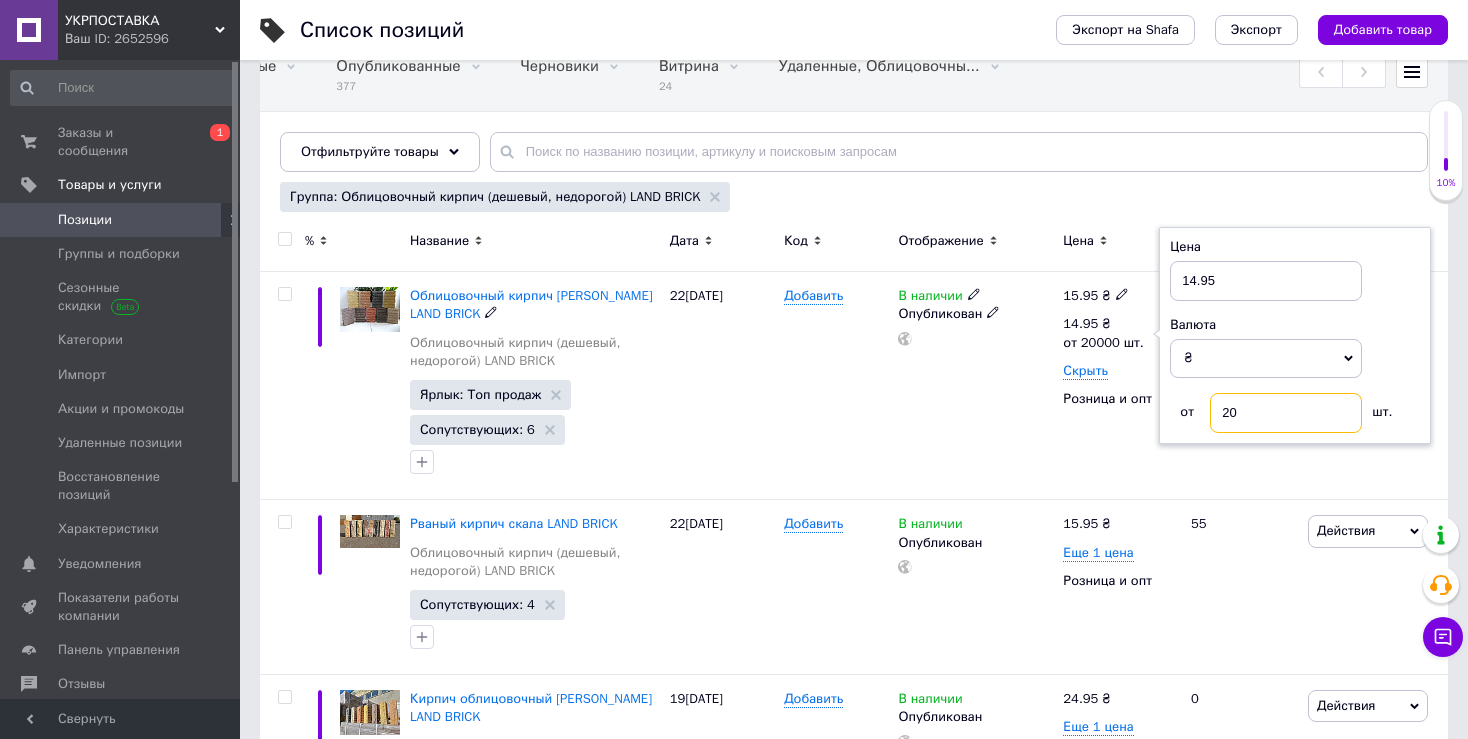 type on "2" 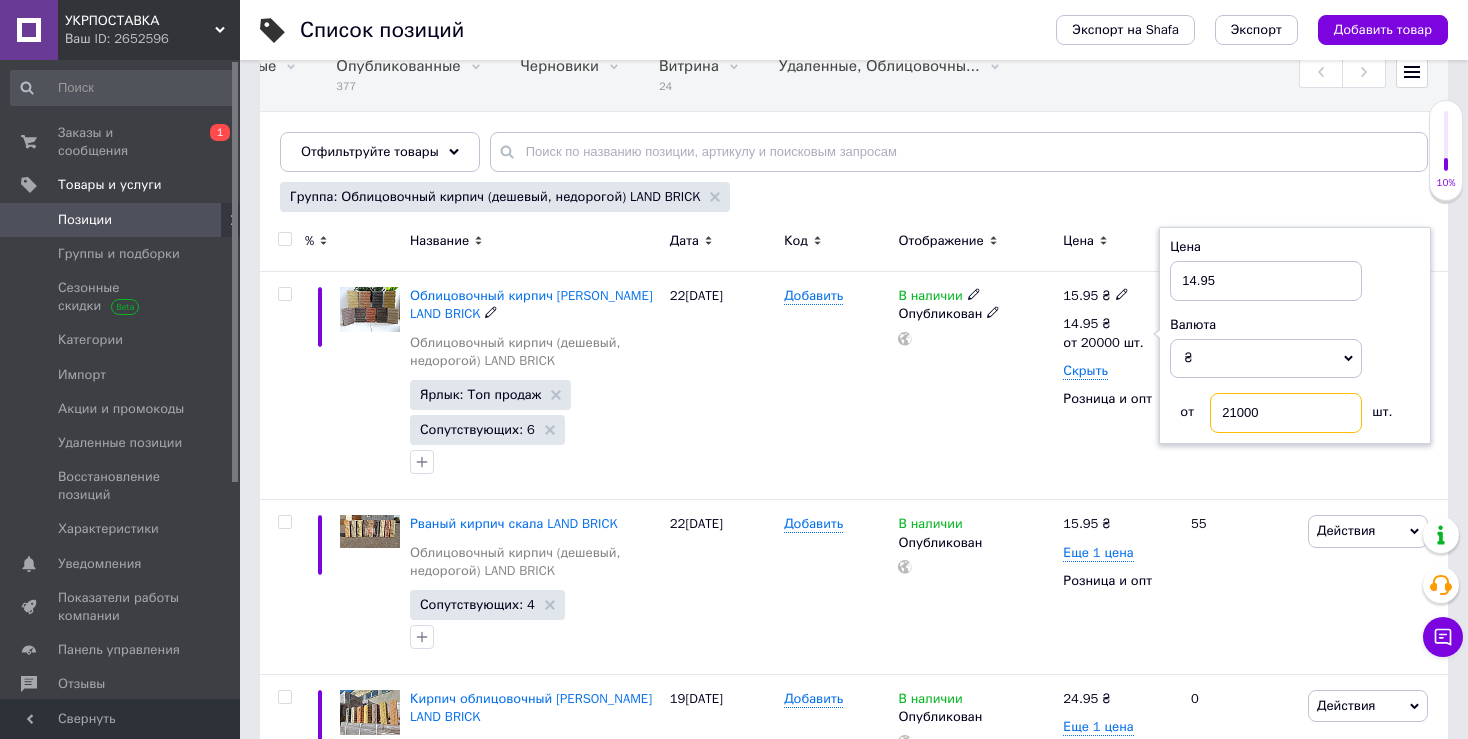 type on "21000" 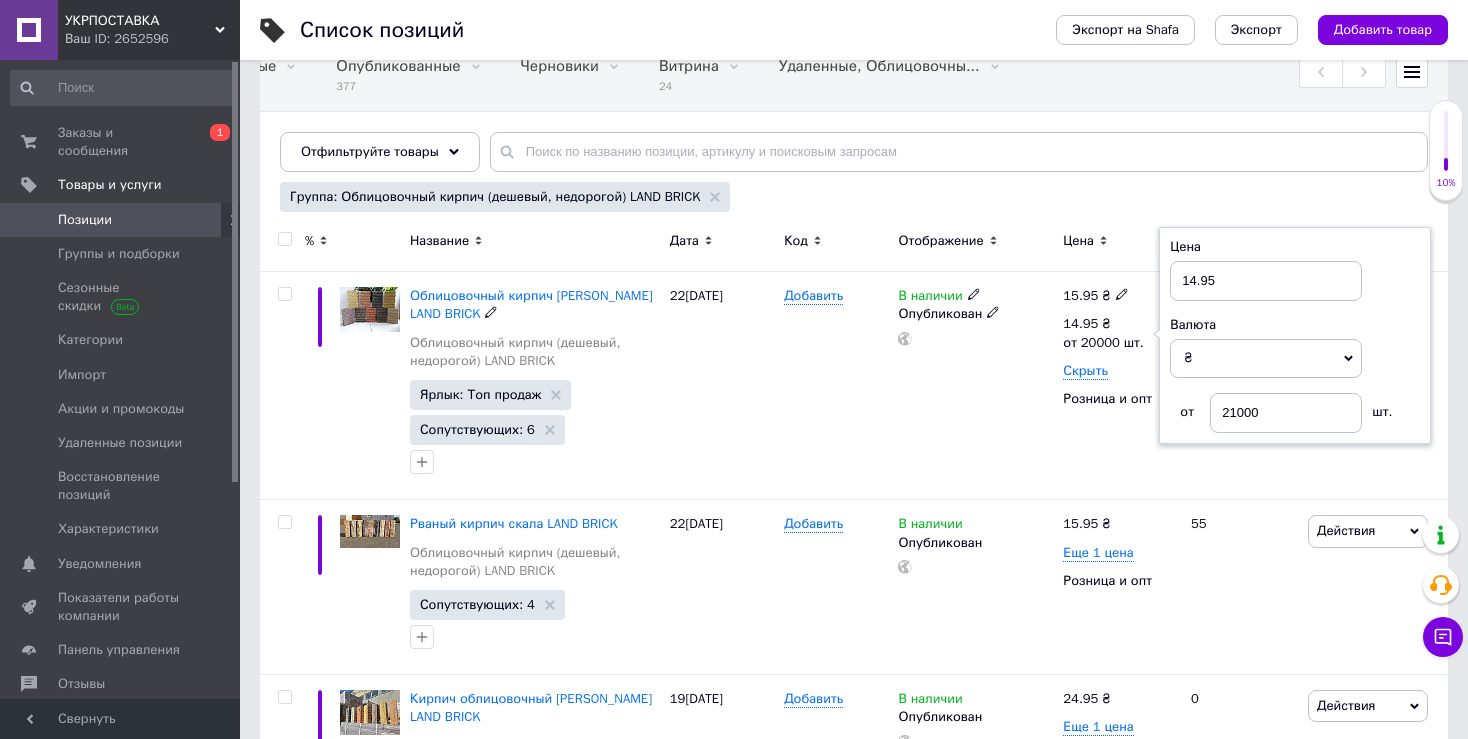 click on "В наличии Опубликован" at bounding box center [975, 386] 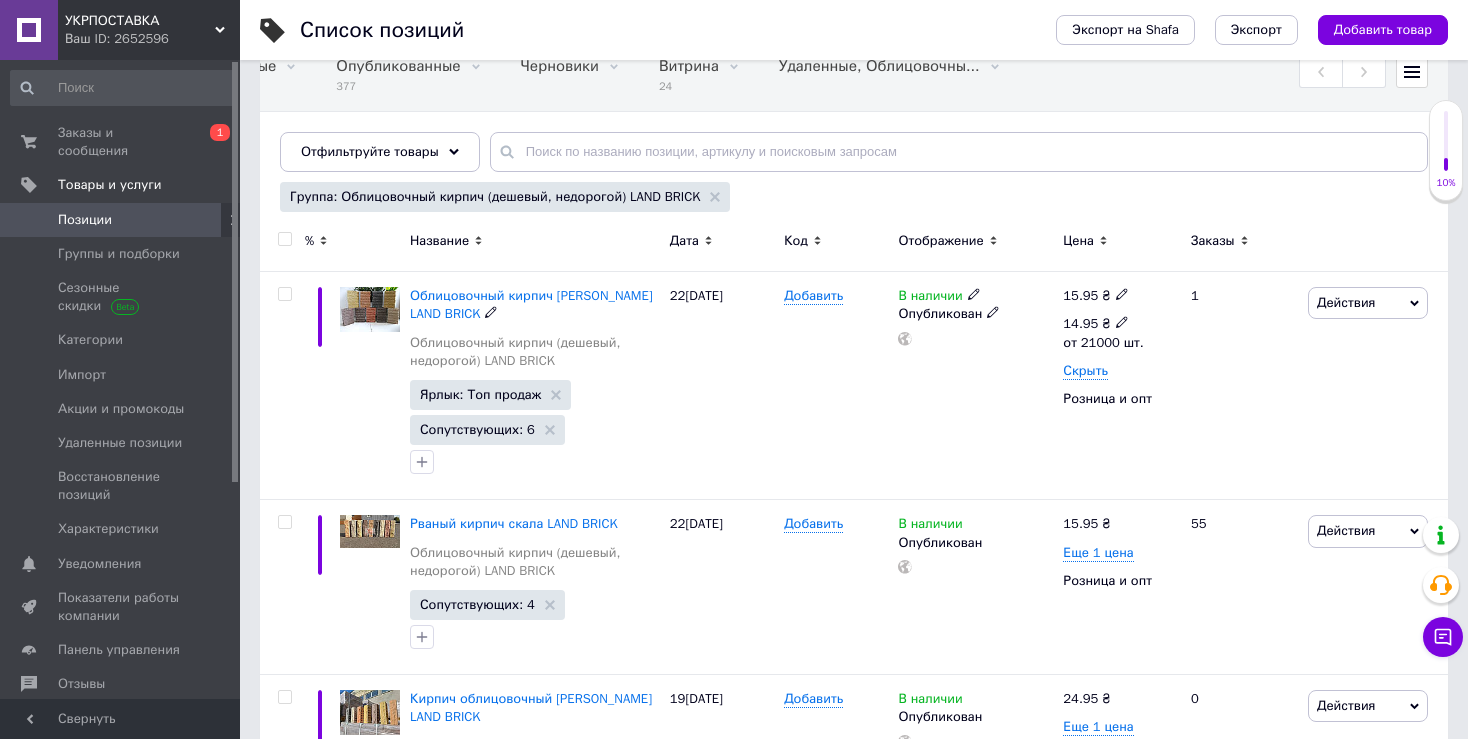 click 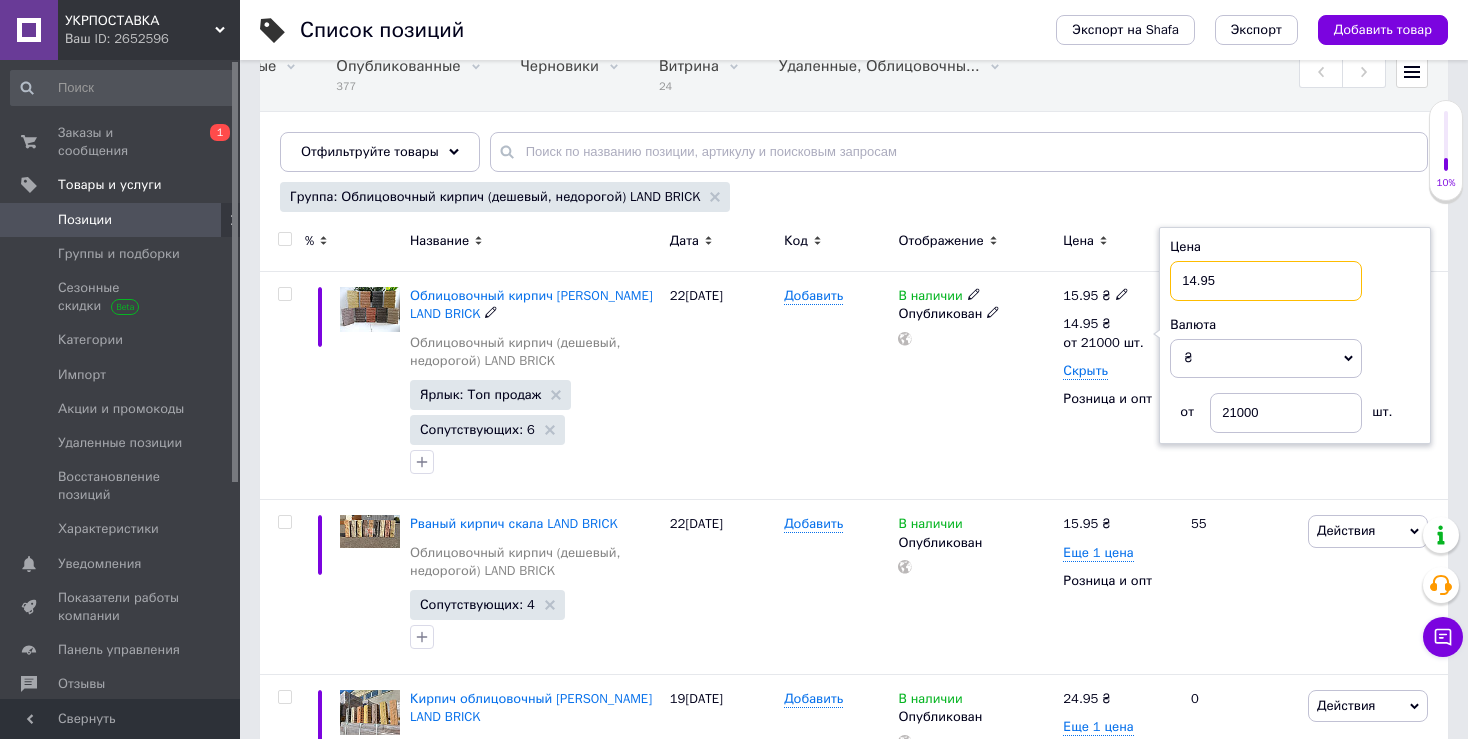 click on "14.95" at bounding box center (1266, 281) 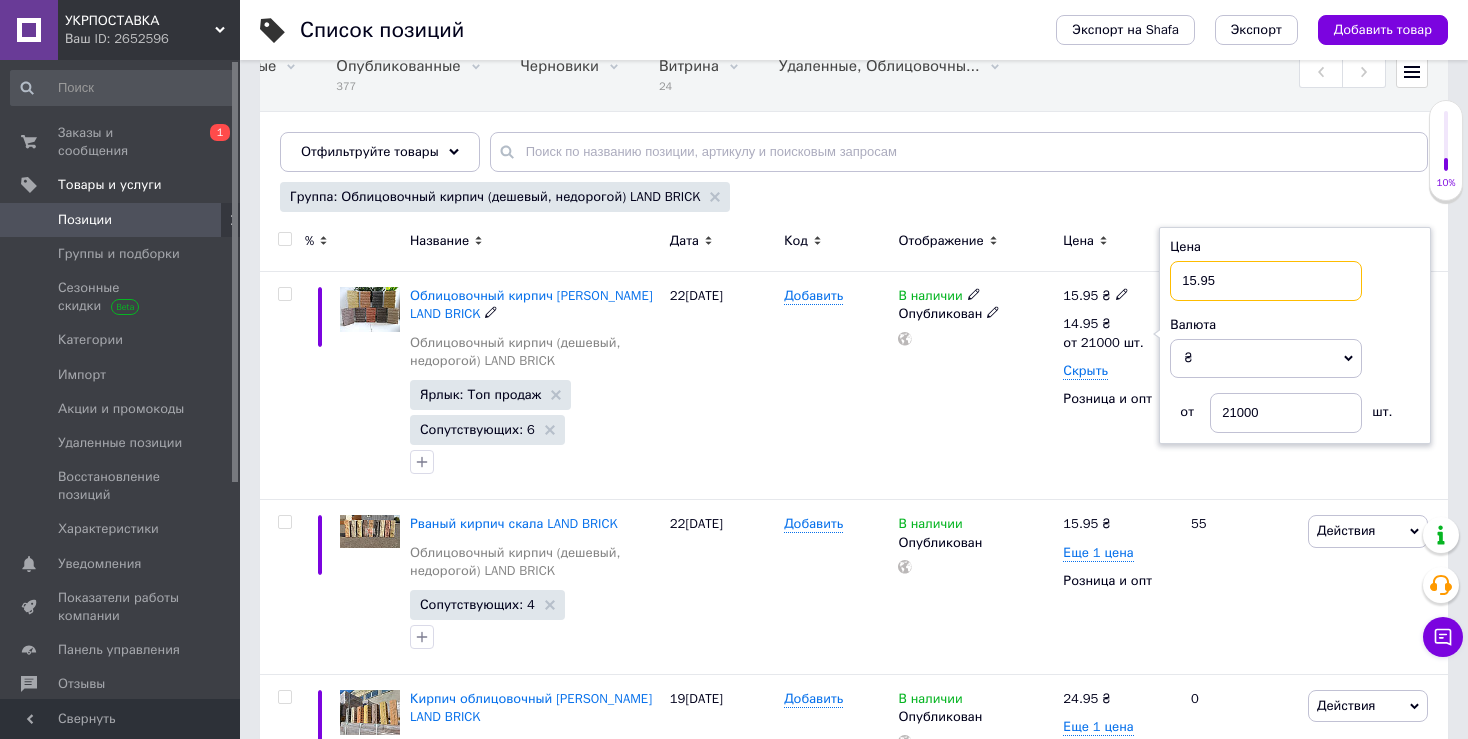 click on "15.95" at bounding box center [1266, 281] 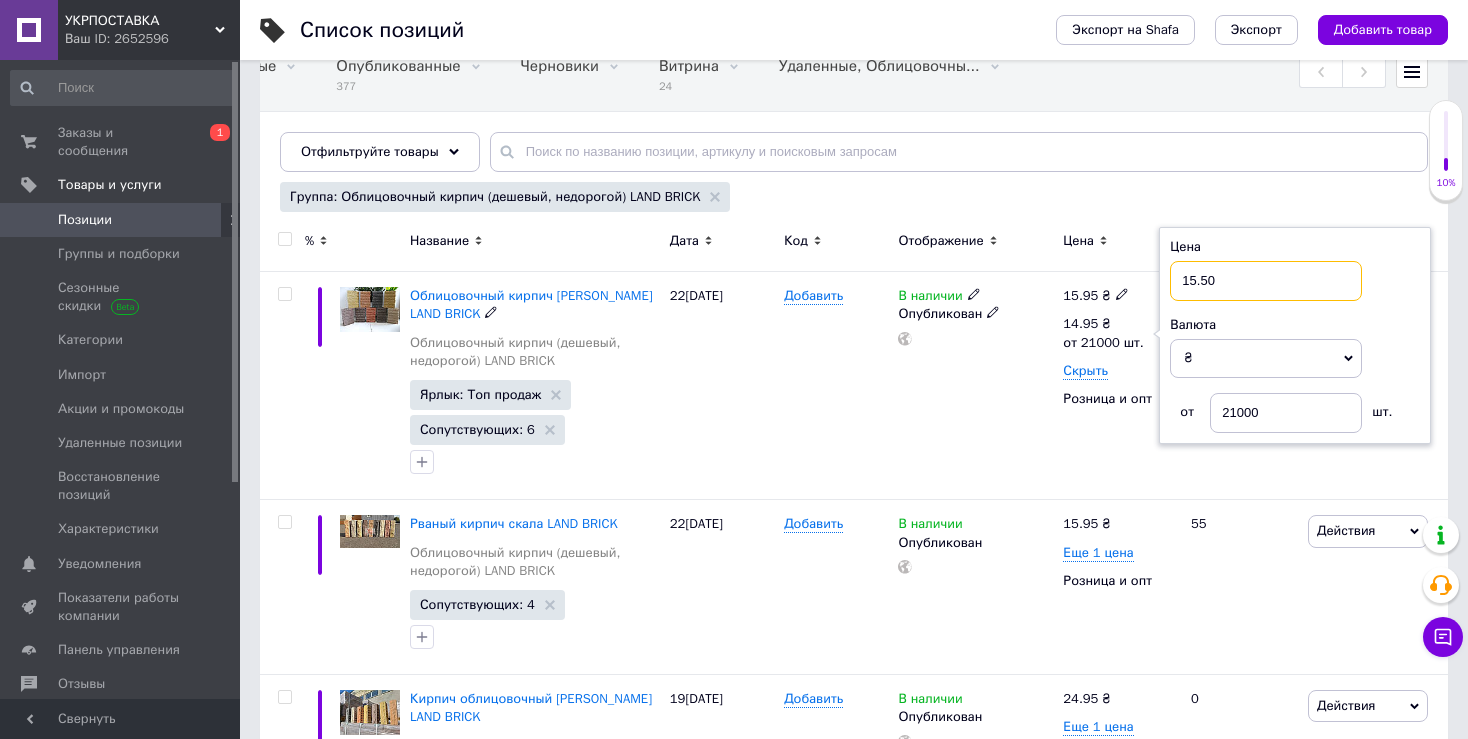 type on "15.50" 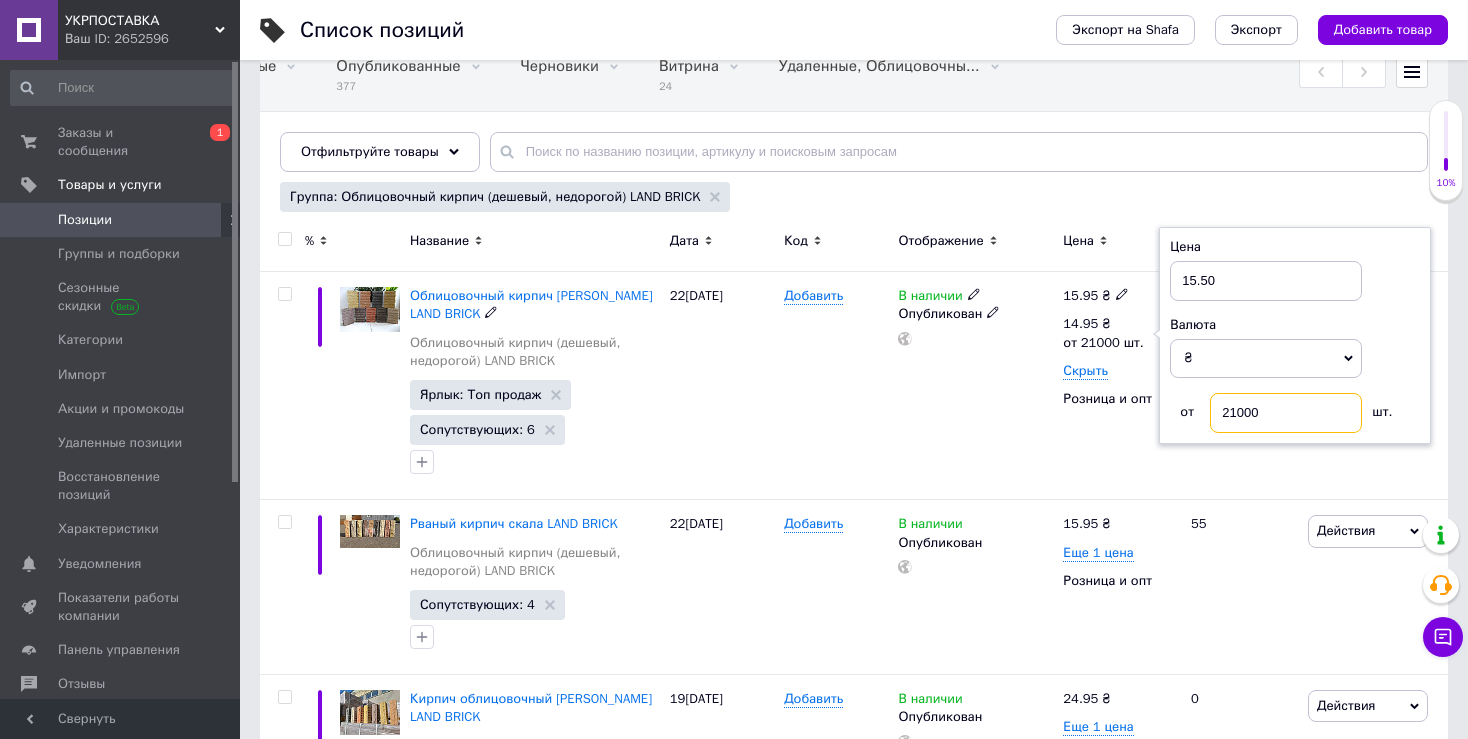 click on "21000" at bounding box center (1286, 413) 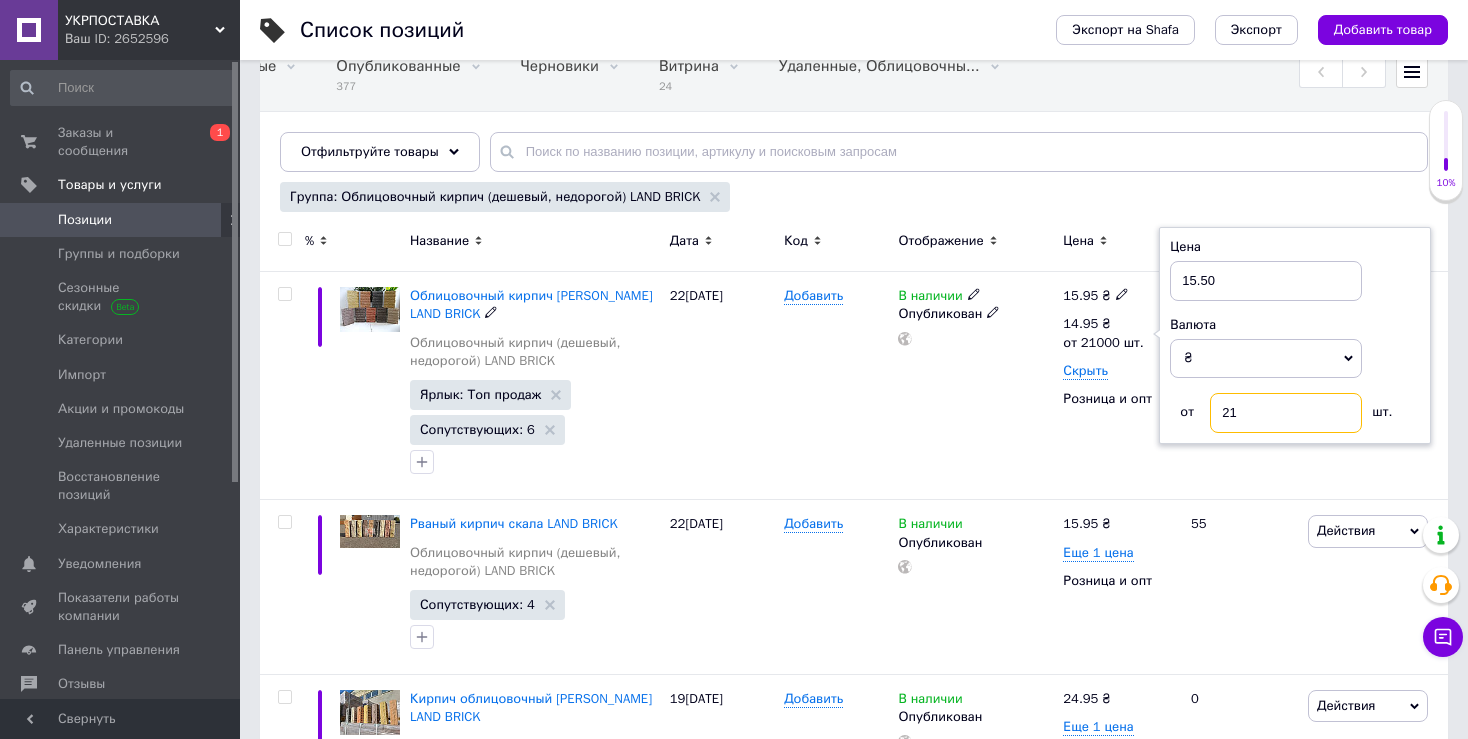type on "2" 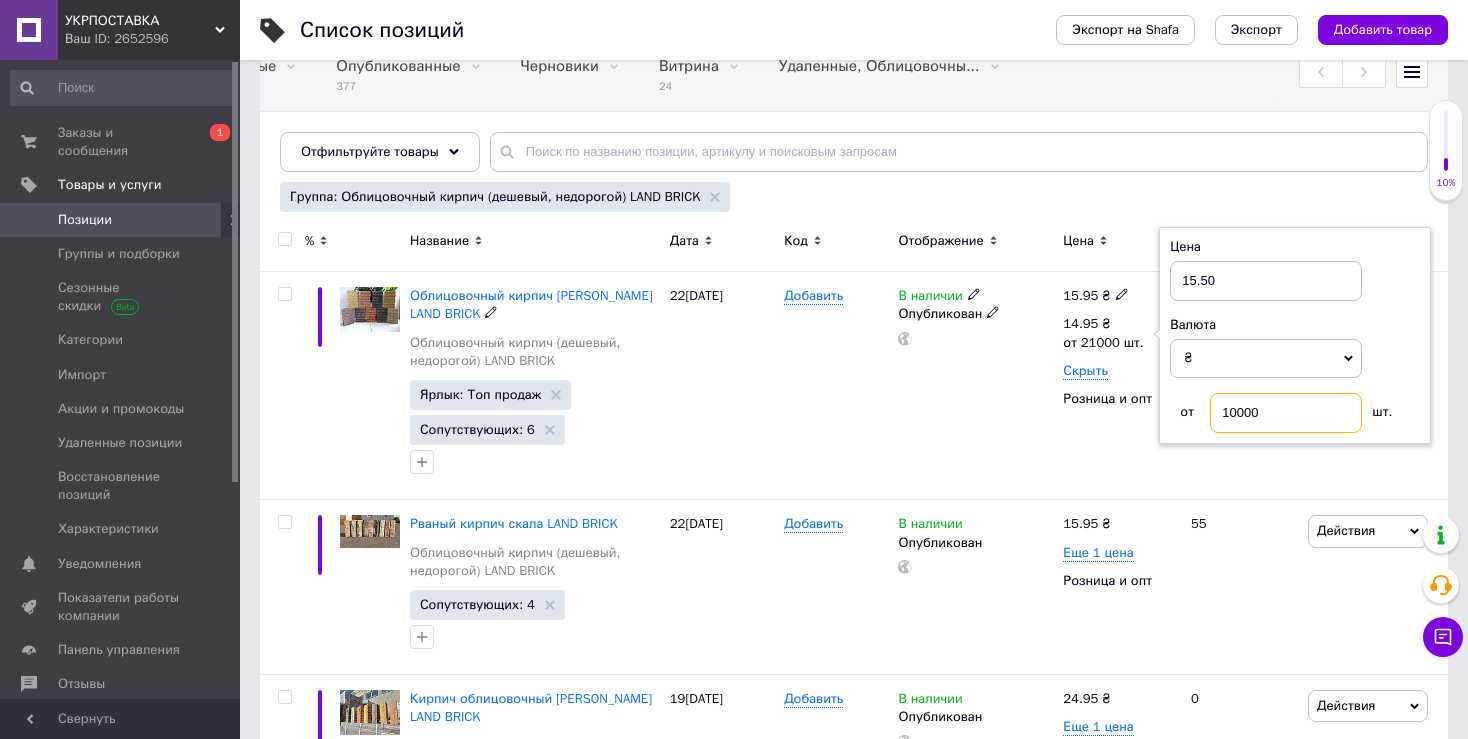 type on "10000" 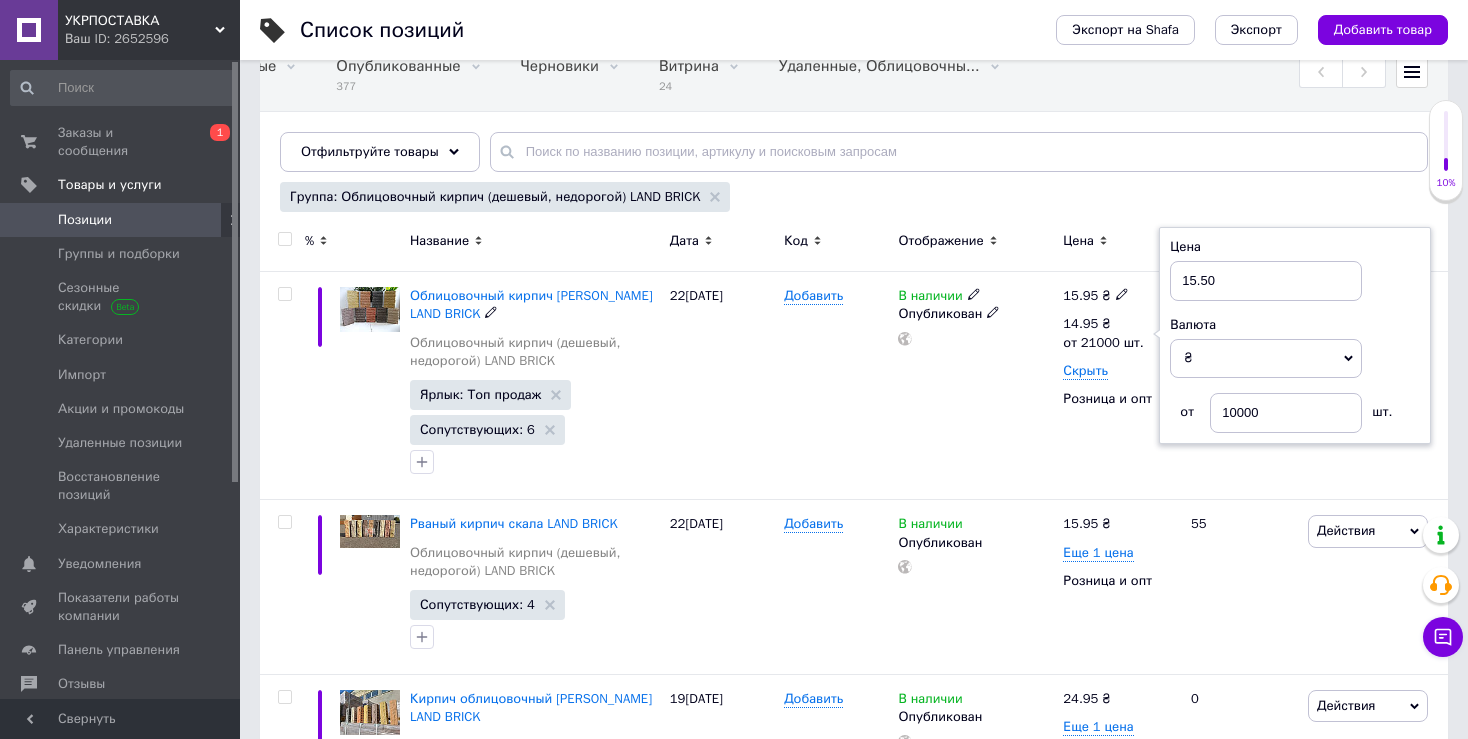 click on "В наличии Опубликован" at bounding box center (975, 386) 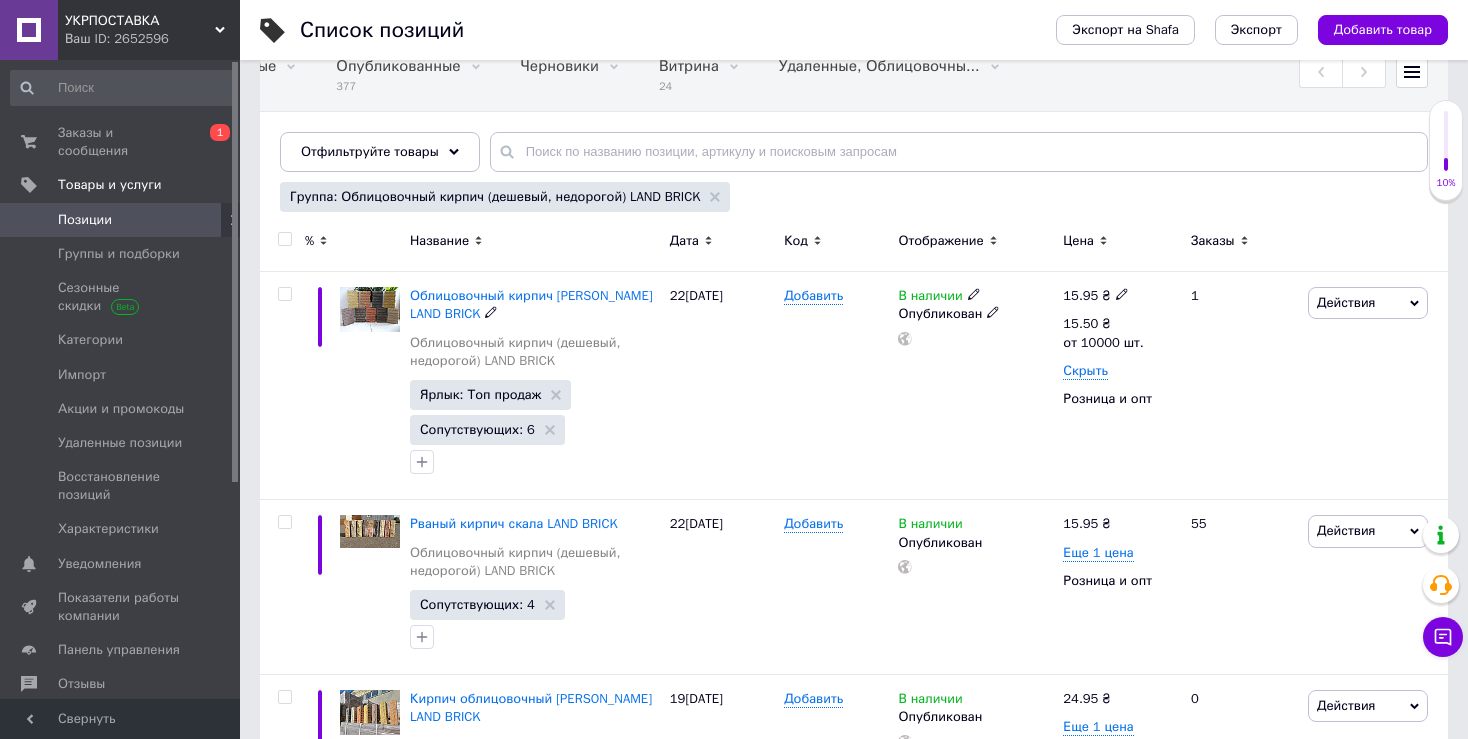 scroll, scrollTop: 333, scrollLeft: 0, axis: vertical 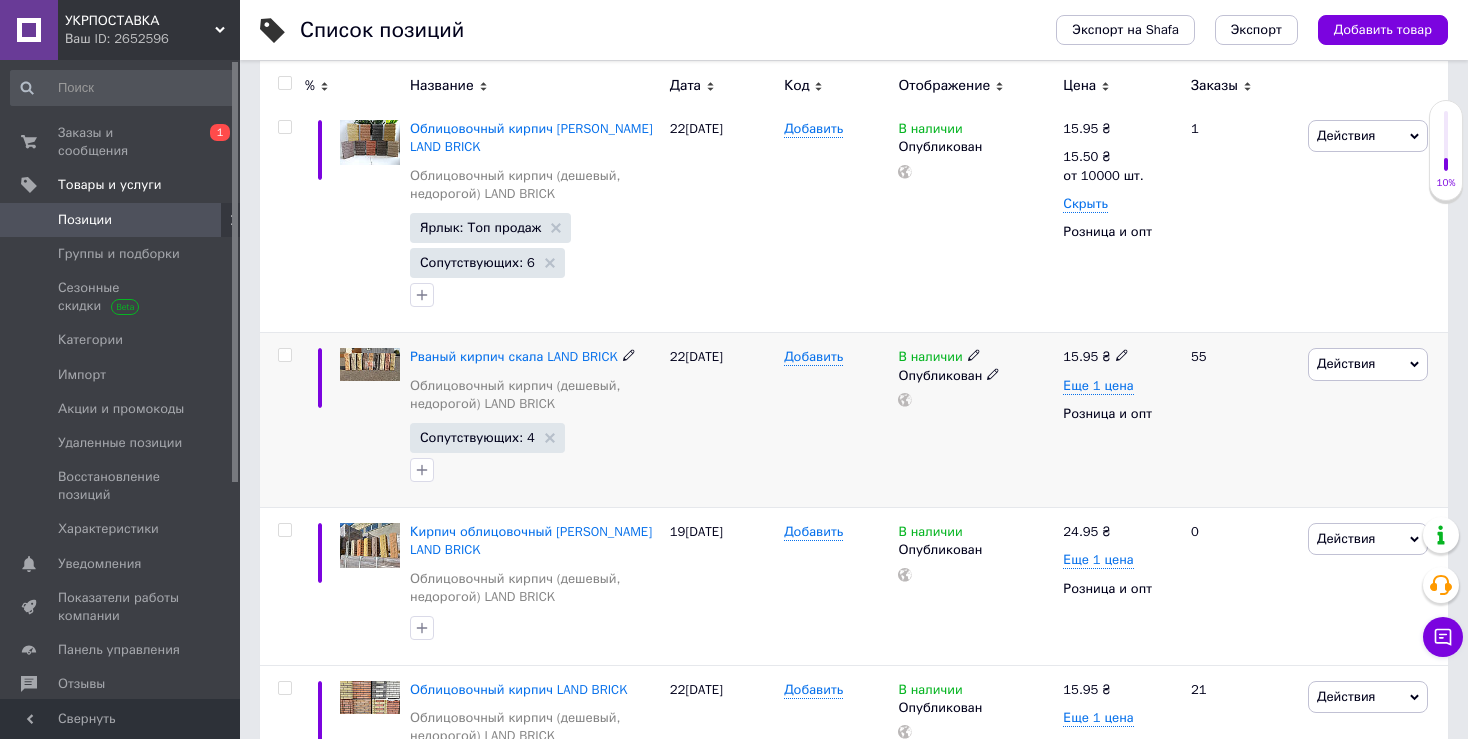 click 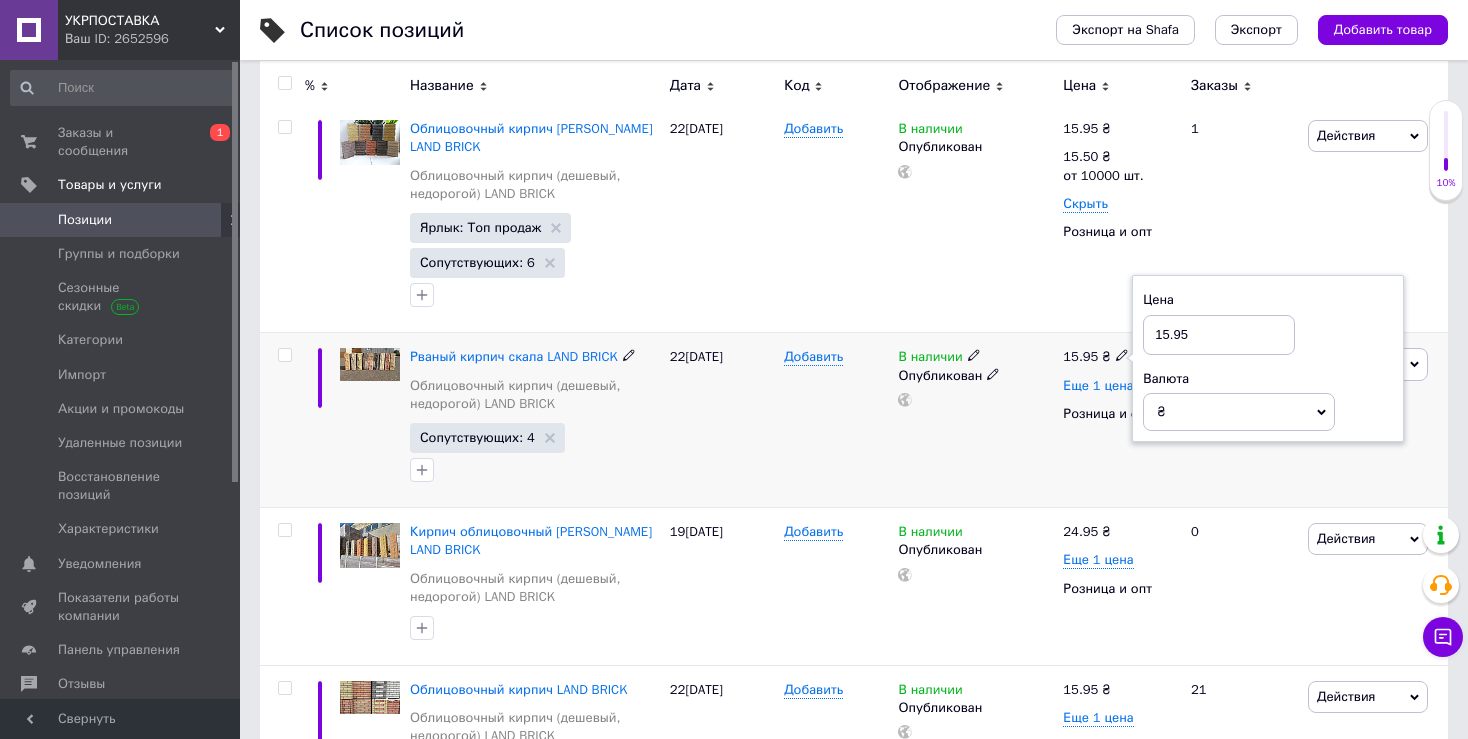 click on "Еще 1 цена" at bounding box center [1098, 386] 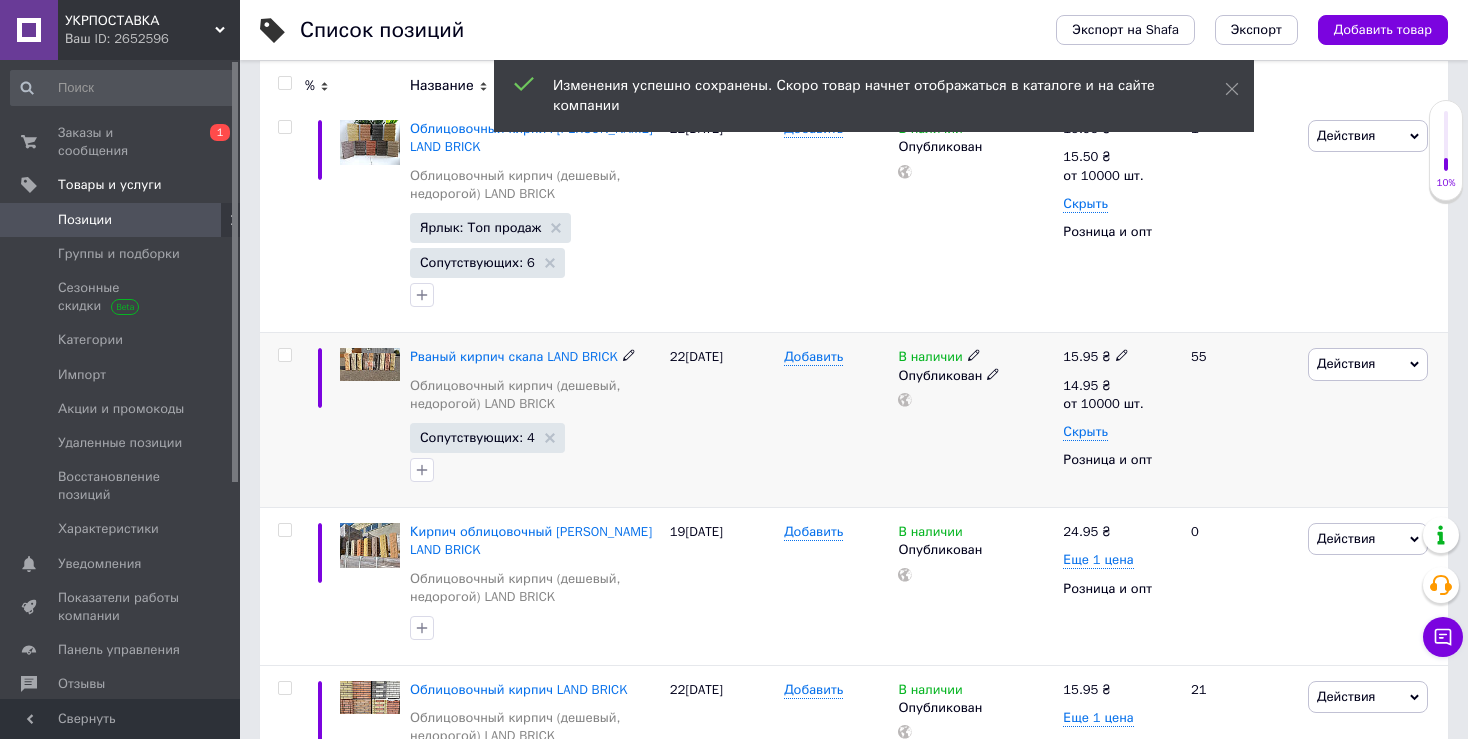 click on "В наличии Опубликован" at bounding box center (975, 420) 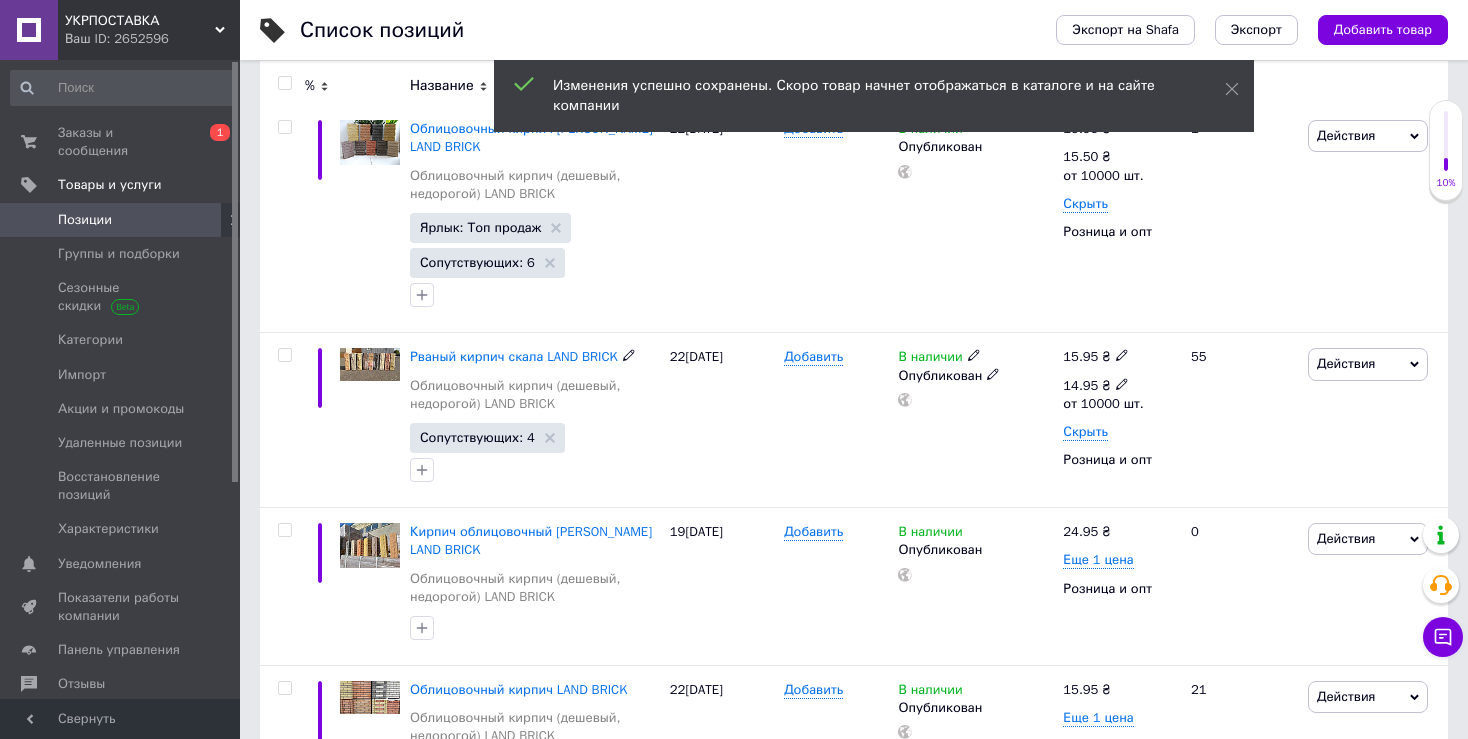 click 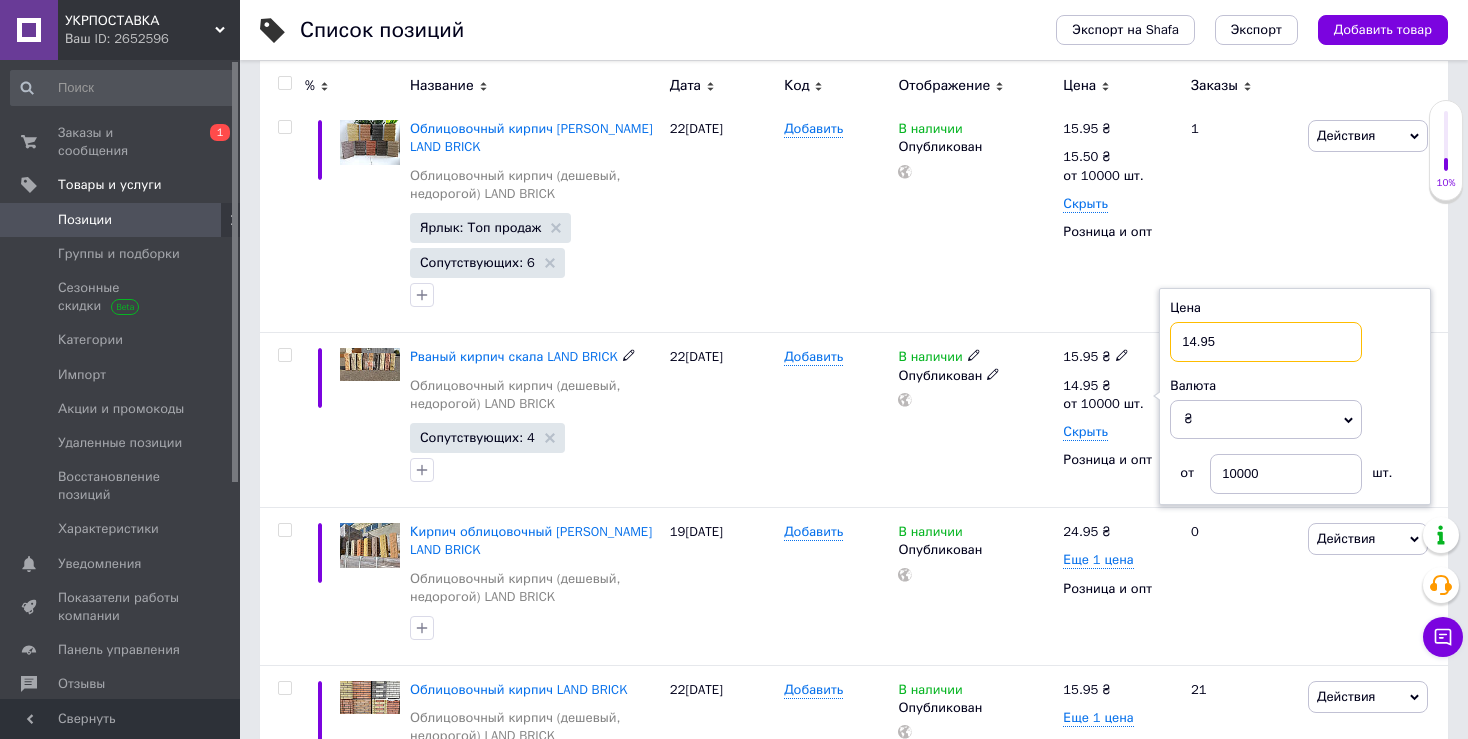 click on "14.95" at bounding box center [1266, 342] 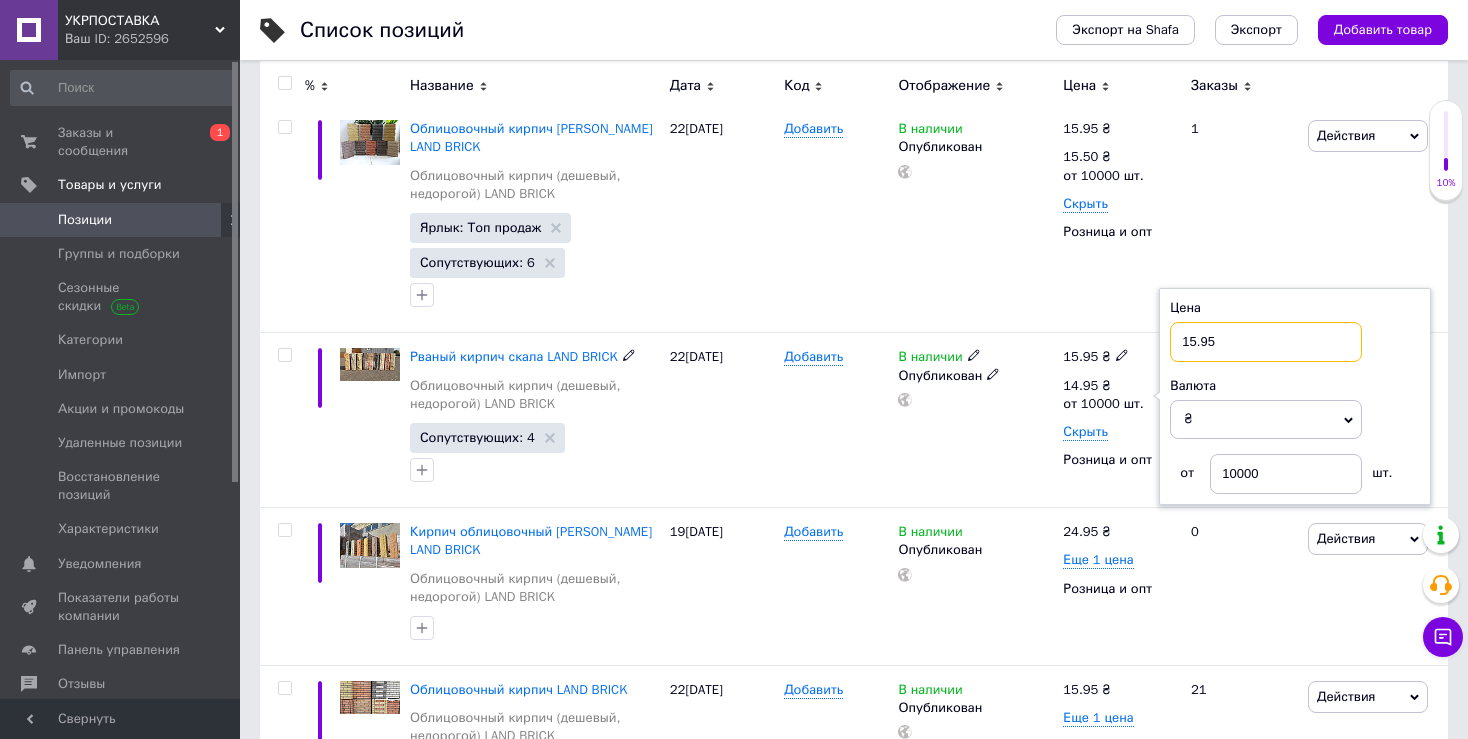 click on "15.95" at bounding box center (1266, 342) 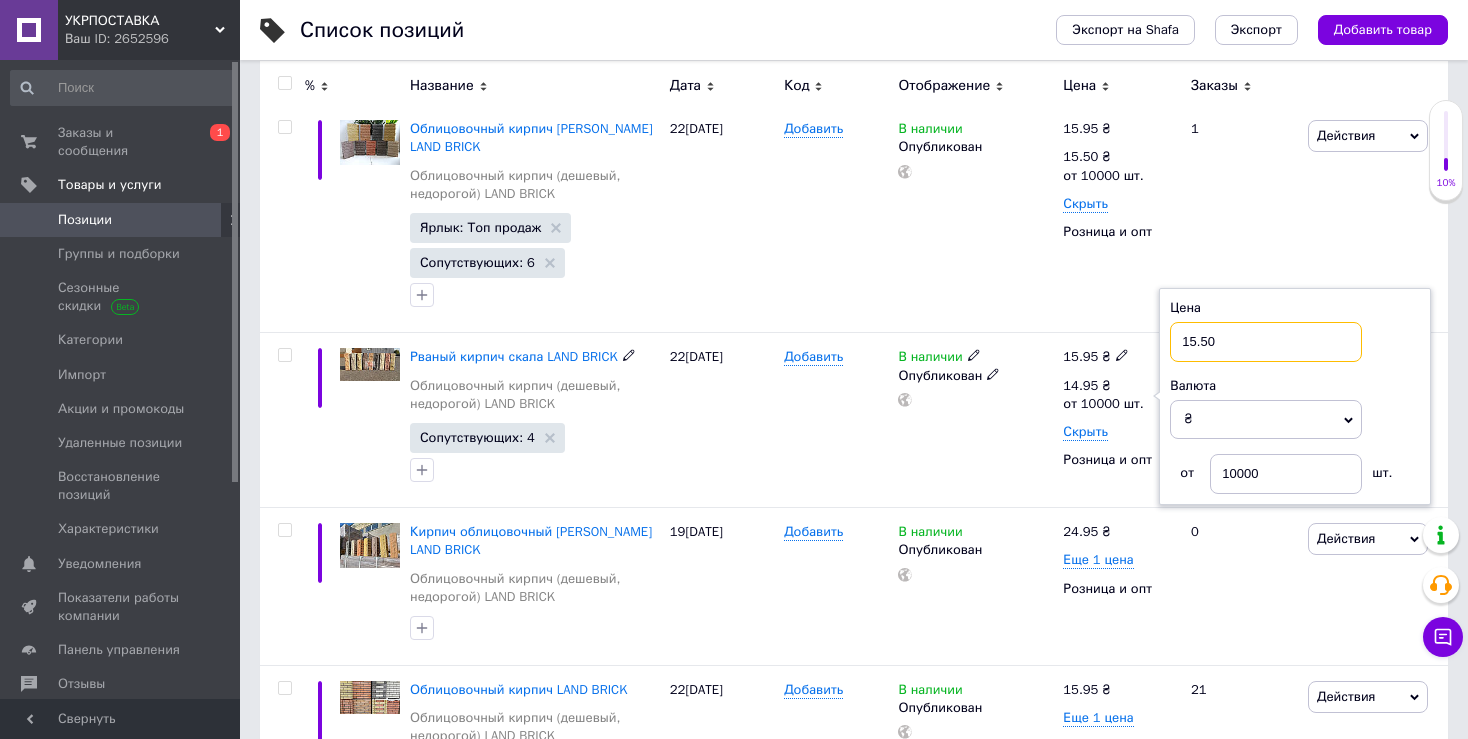 type on "15.50" 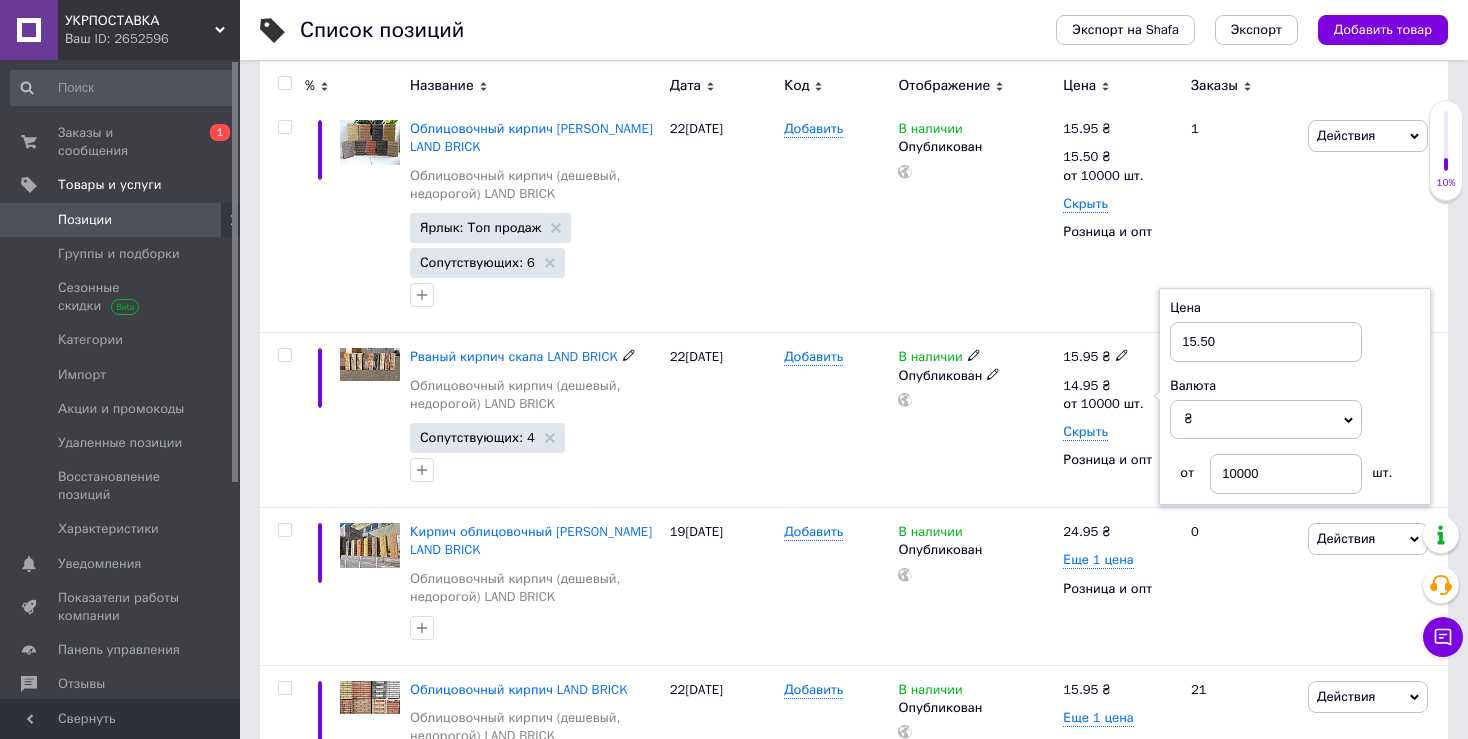 click on "В наличии Опубликован" at bounding box center (975, 420) 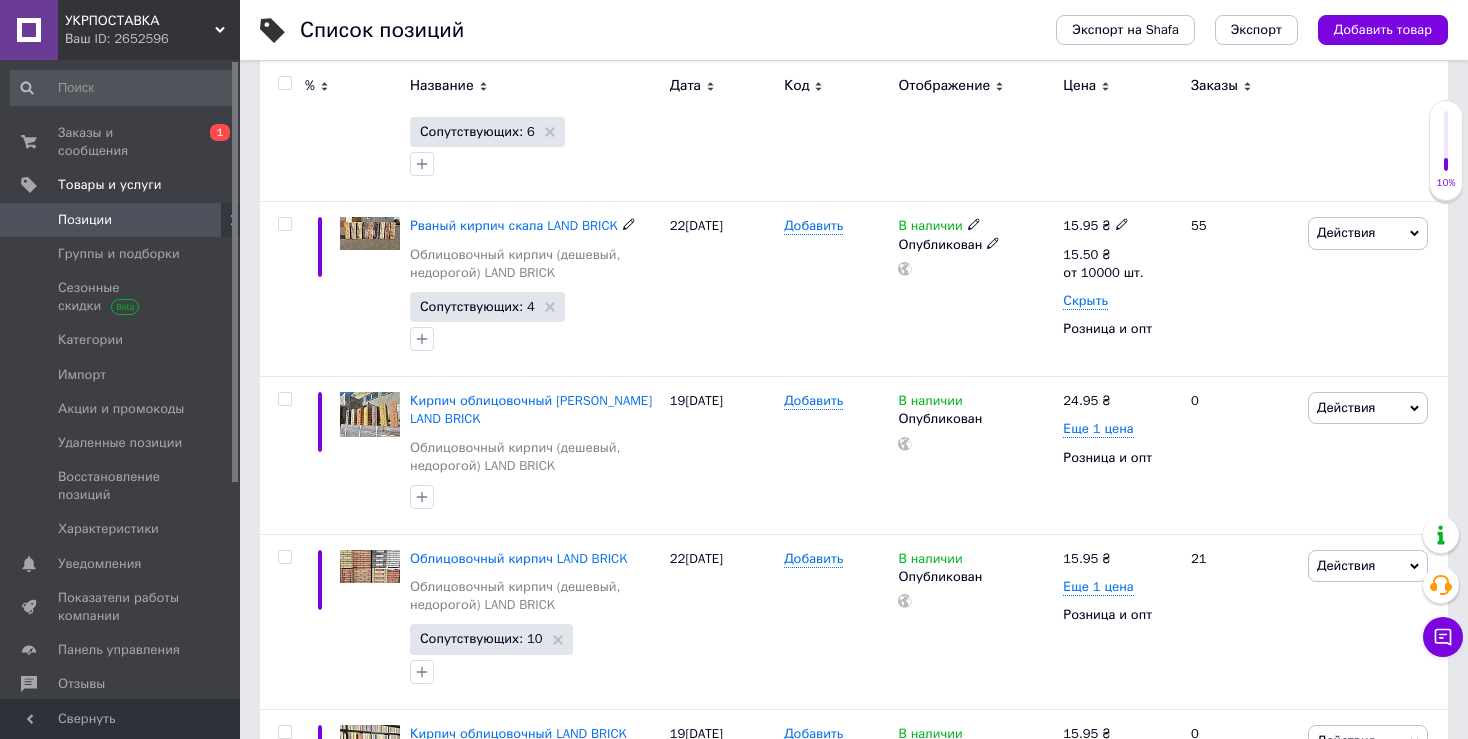 scroll, scrollTop: 500, scrollLeft: 0, axis: vertical 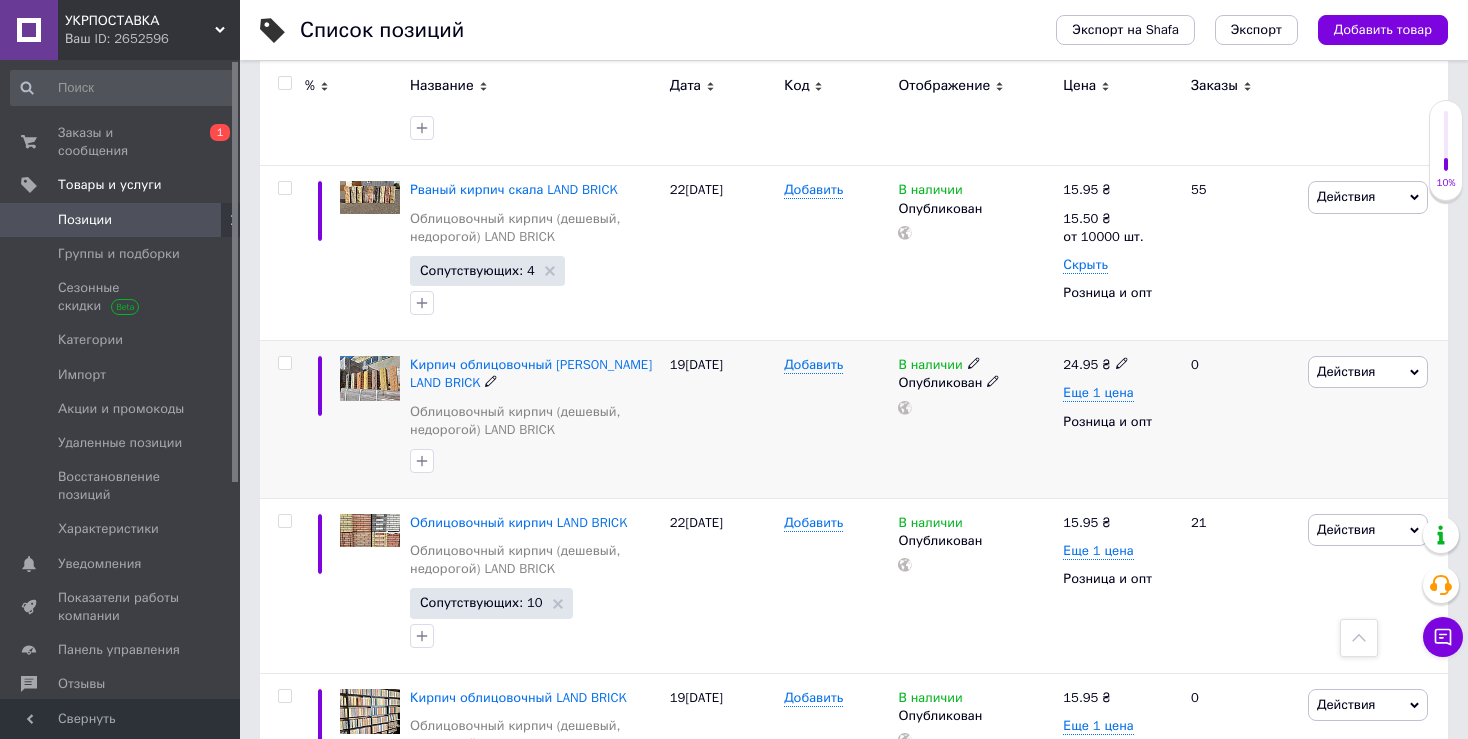 click 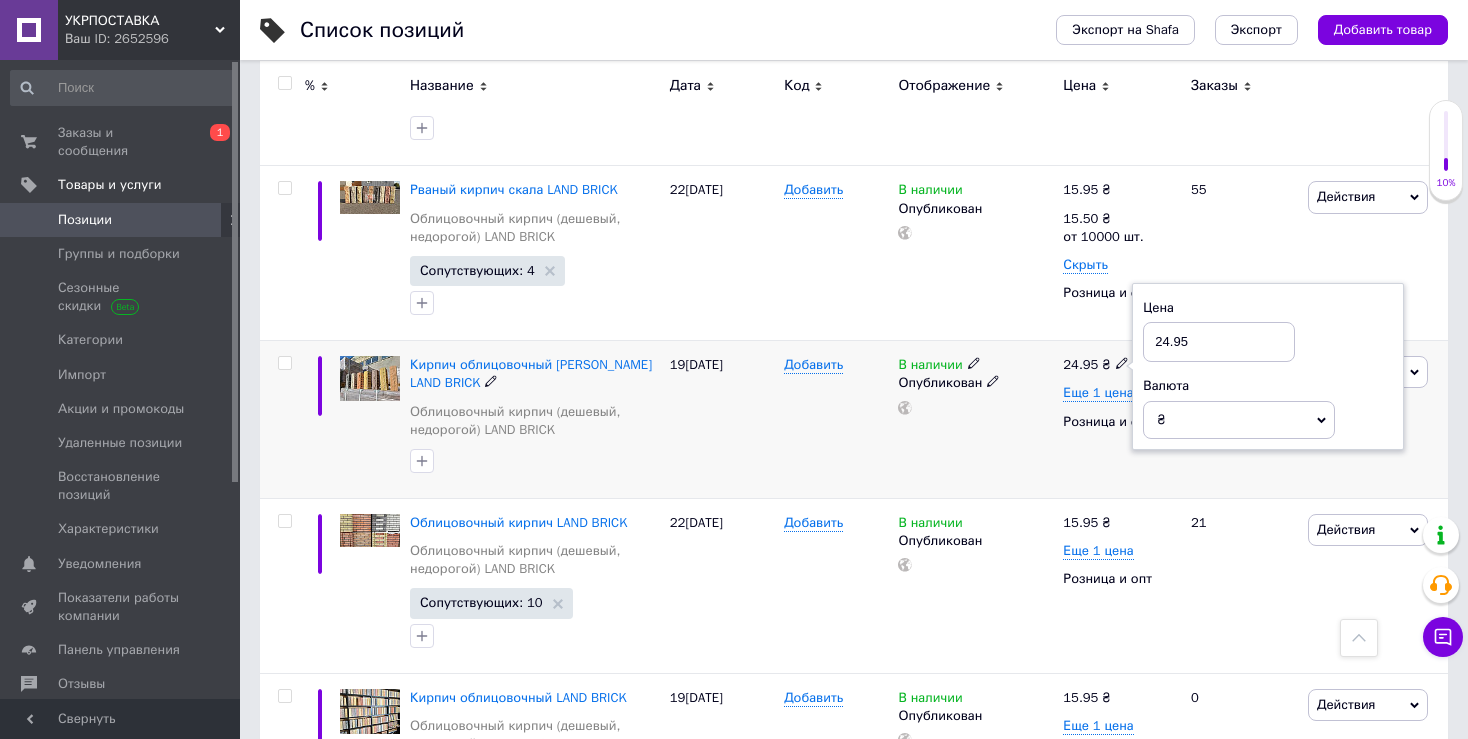 click on "В наличии Опубликован" at bounding box center [975, 420] 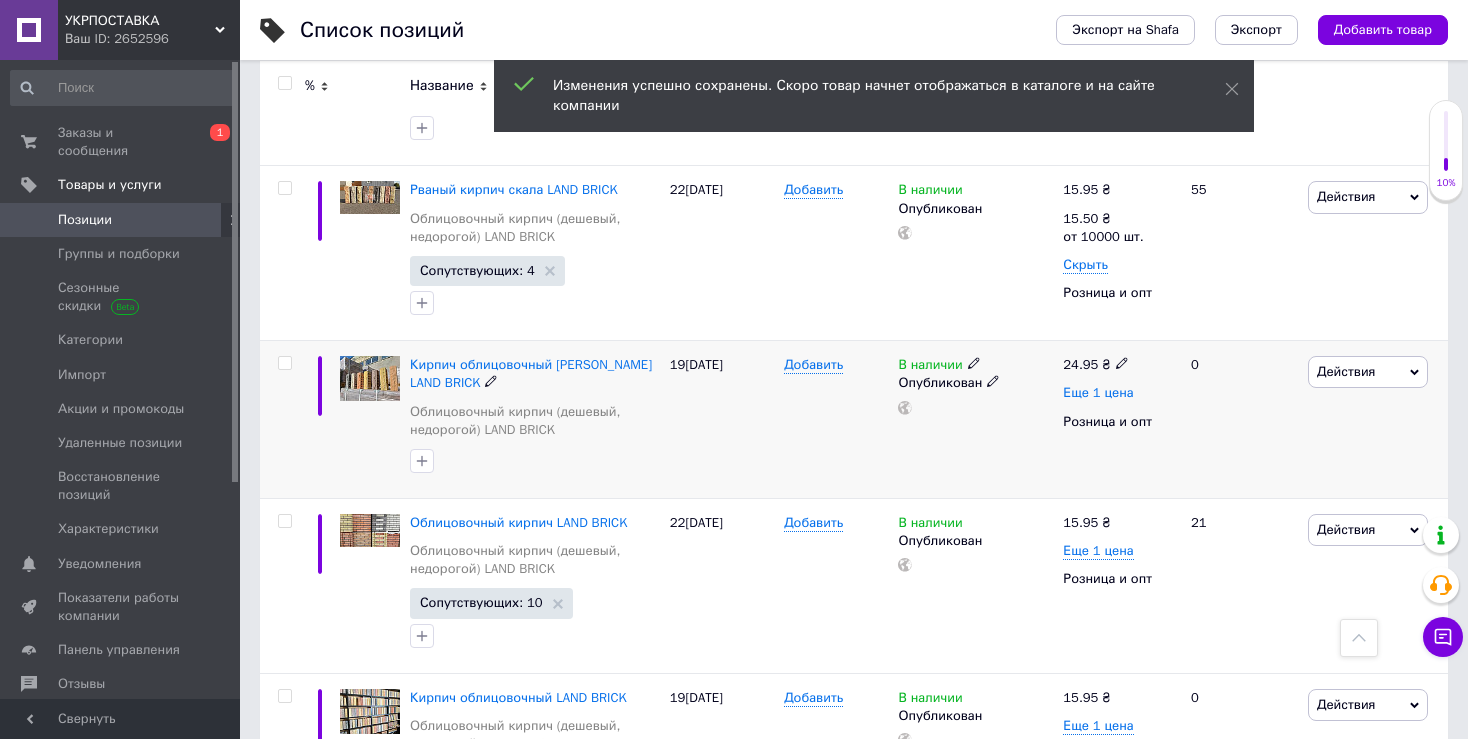 click on "Еще 1 цена" at bounding box center [1098, 393] 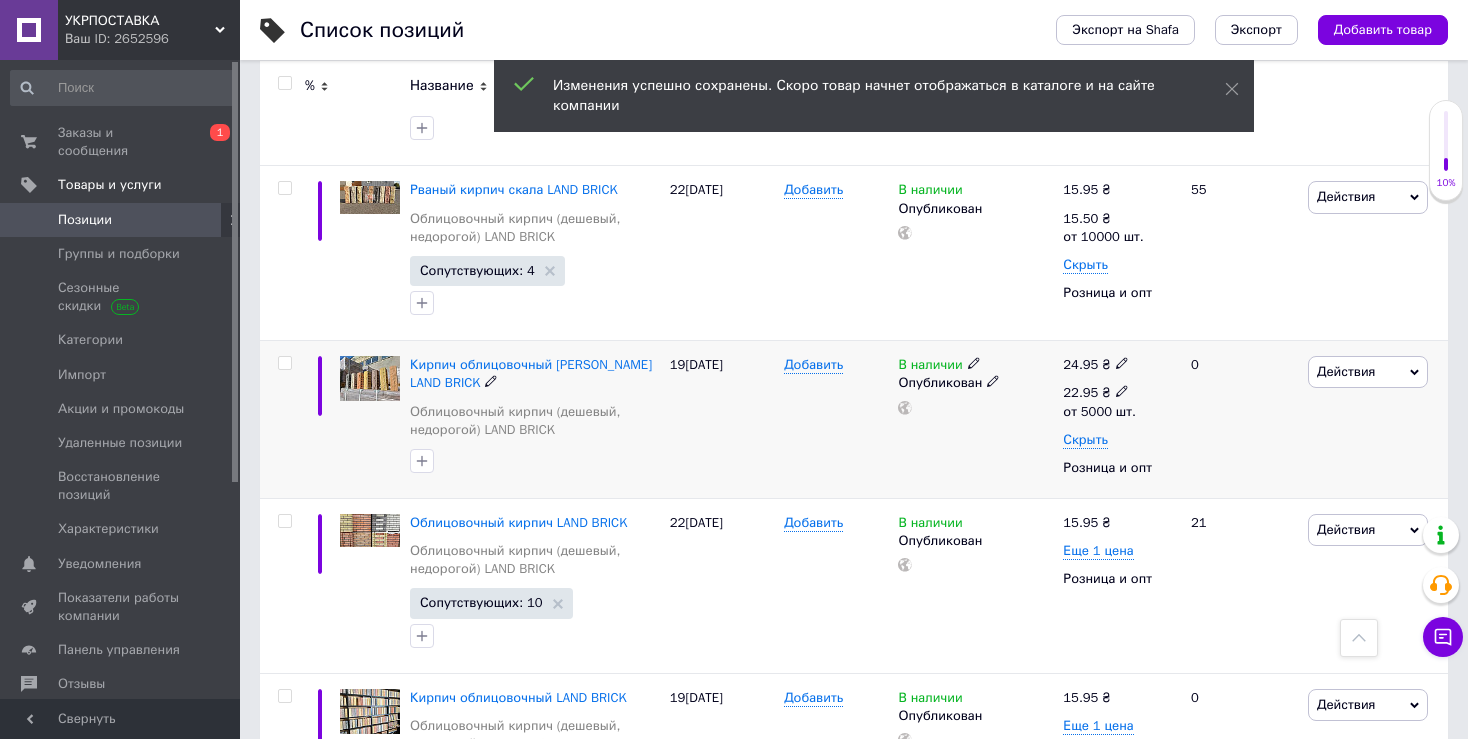 click 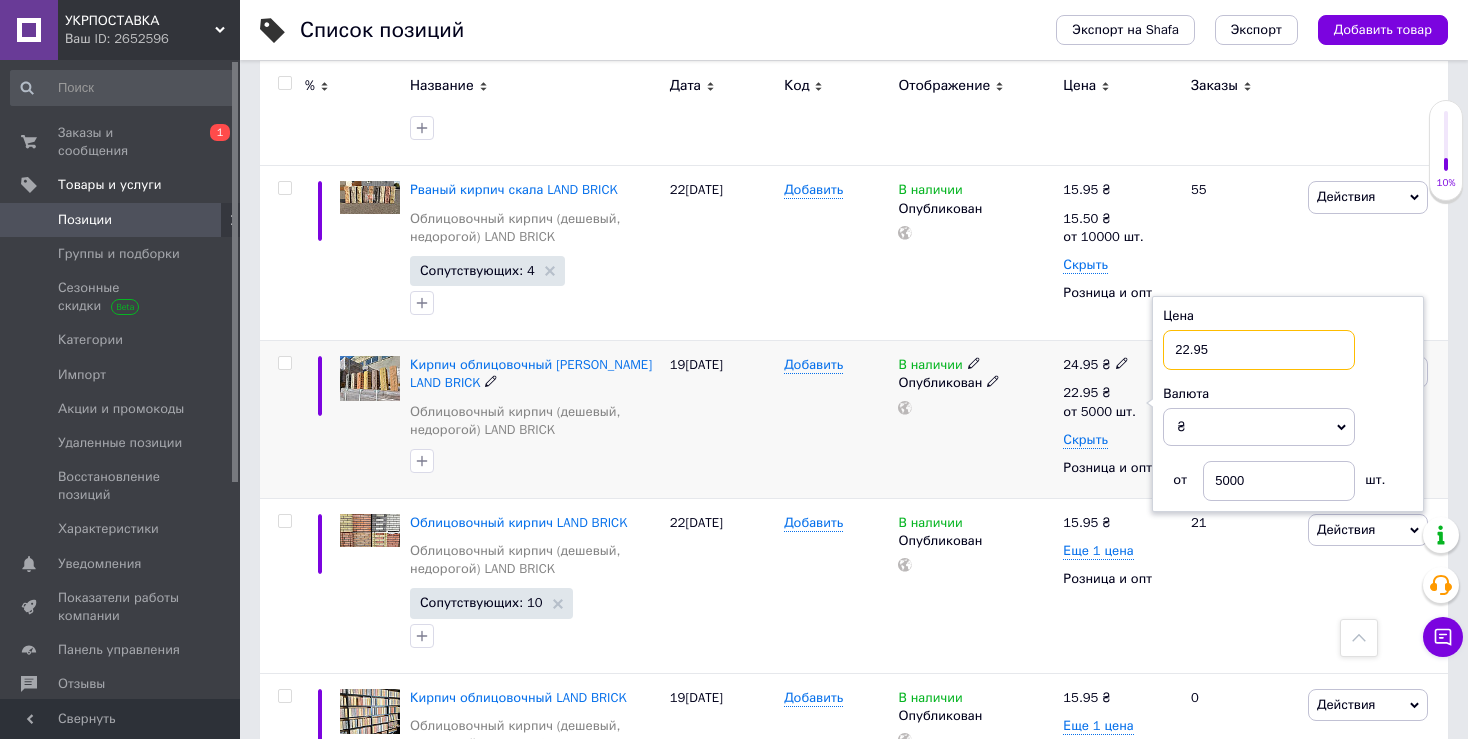 click on "22.95" at bounding box center (1259, 350) 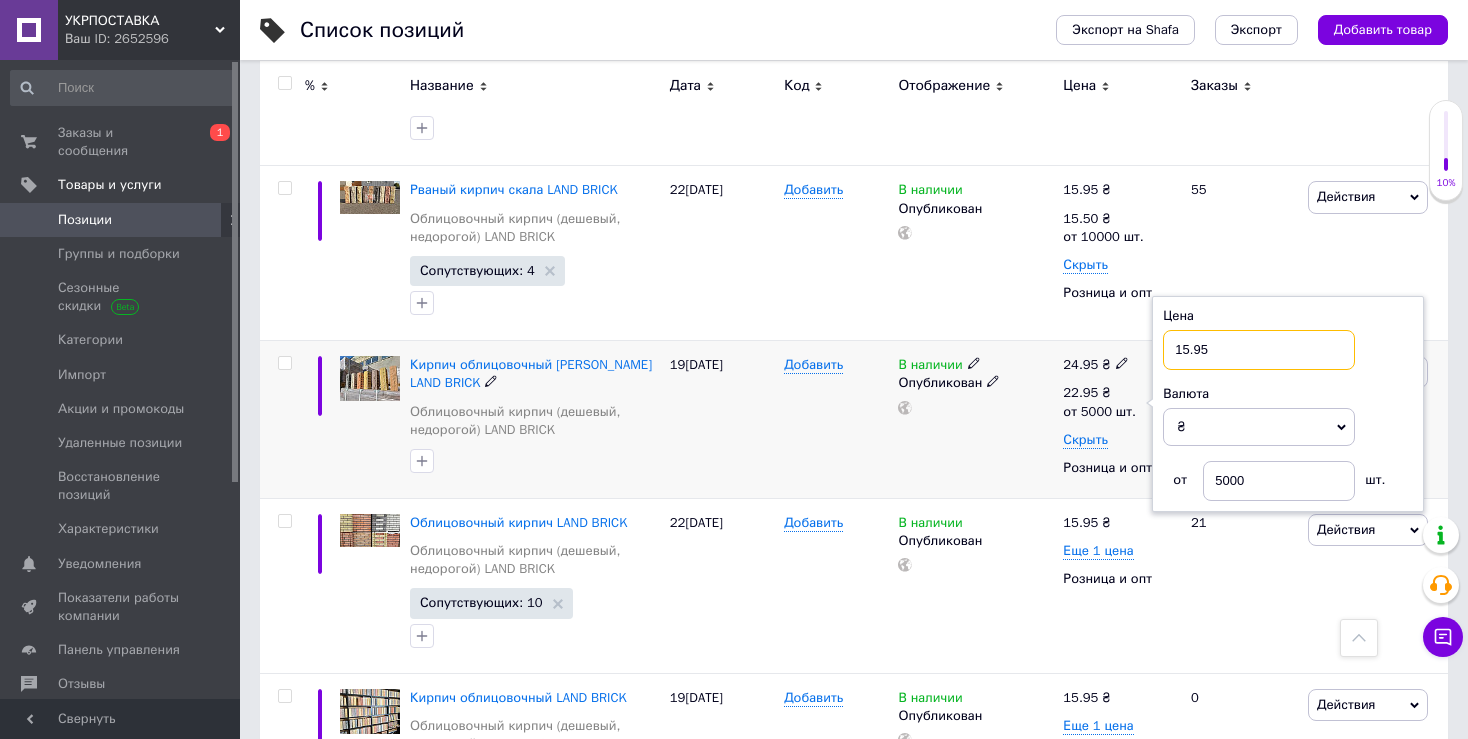 click on "15.95" at bounding box center (1259, 350) 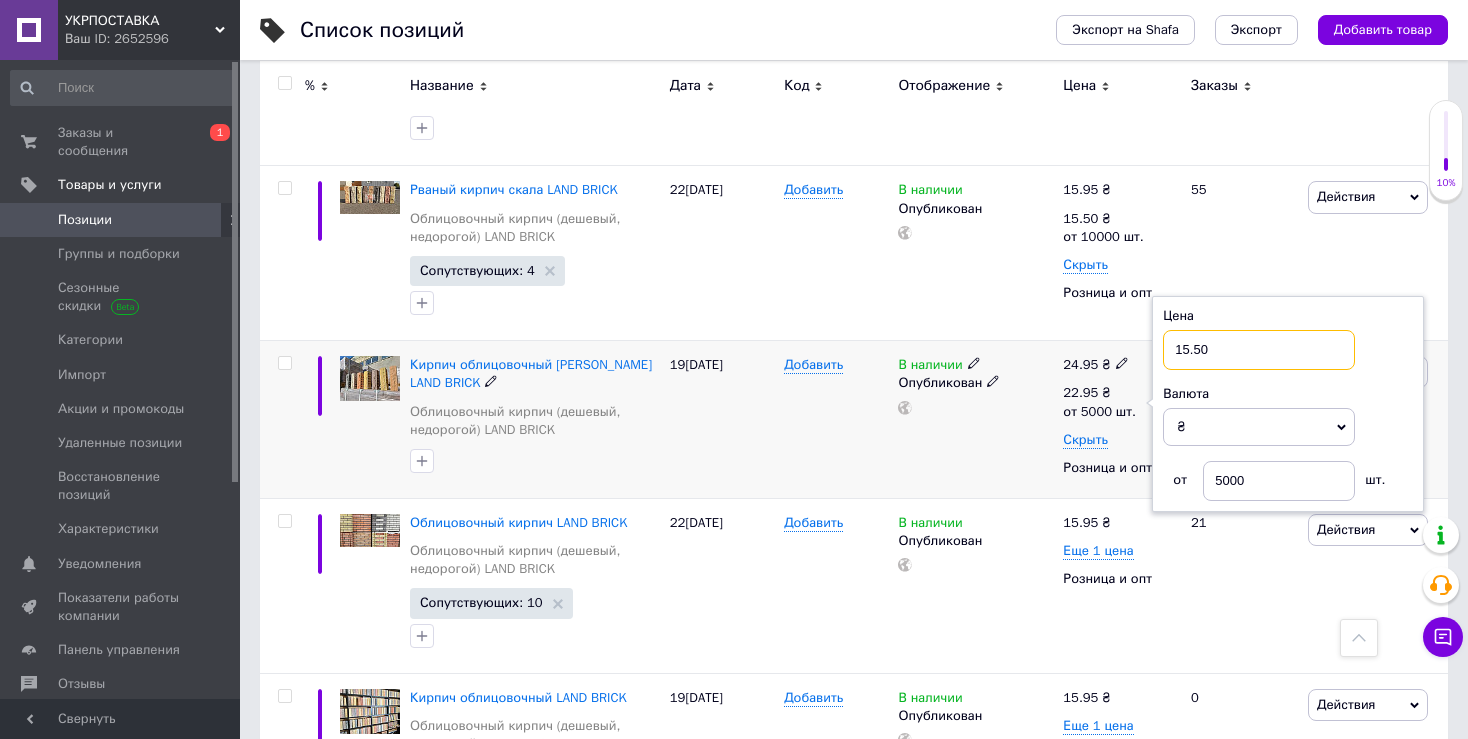 type on "15.50" 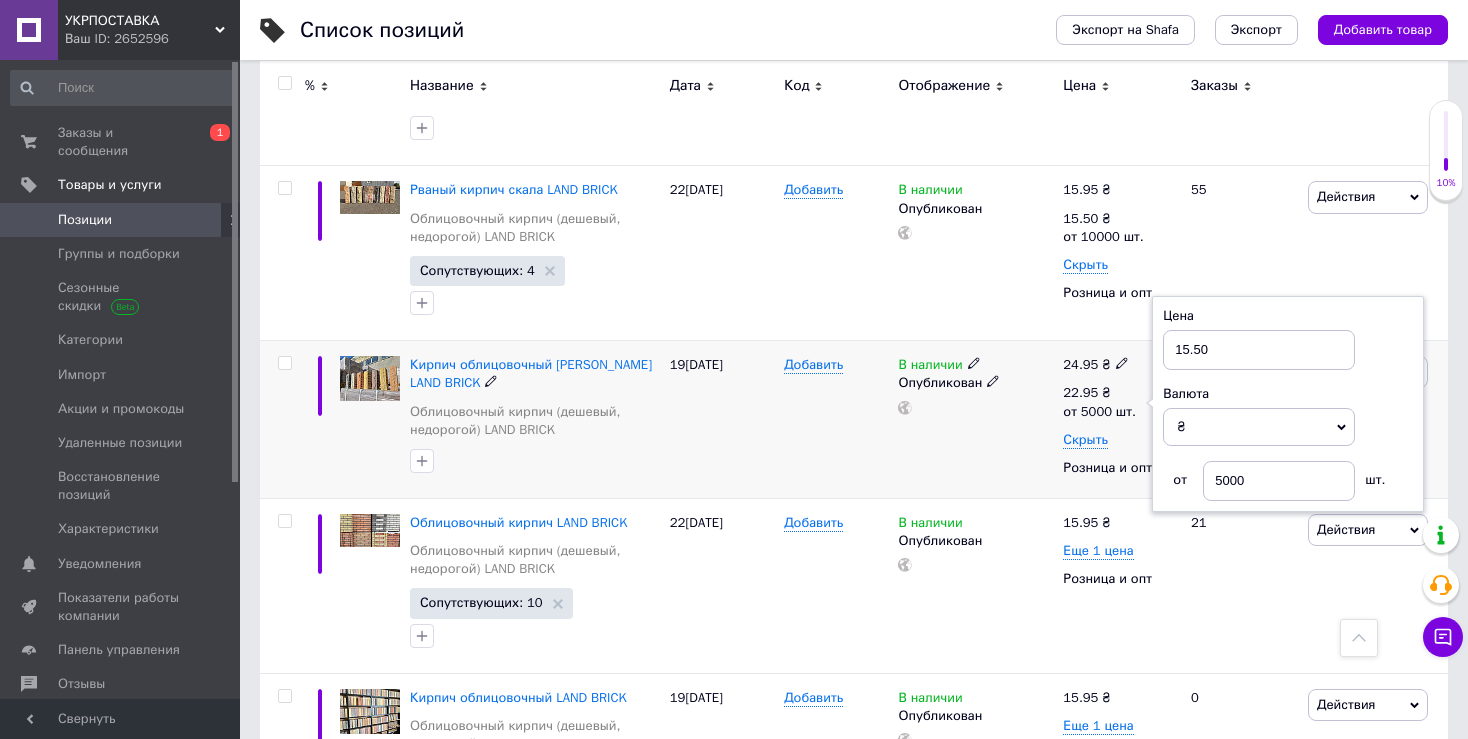 click on "В наличии Опубликован" at bounding box center [975, 420] 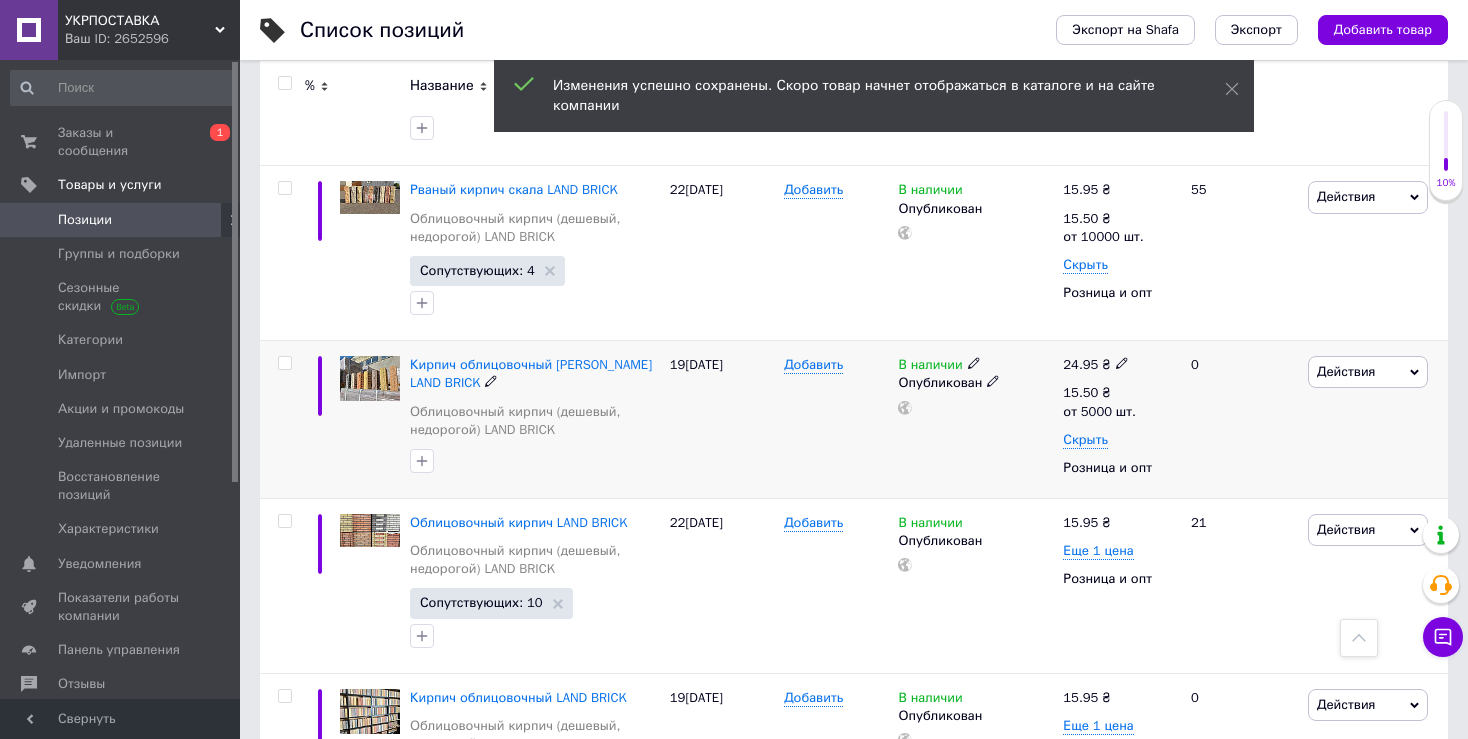 click 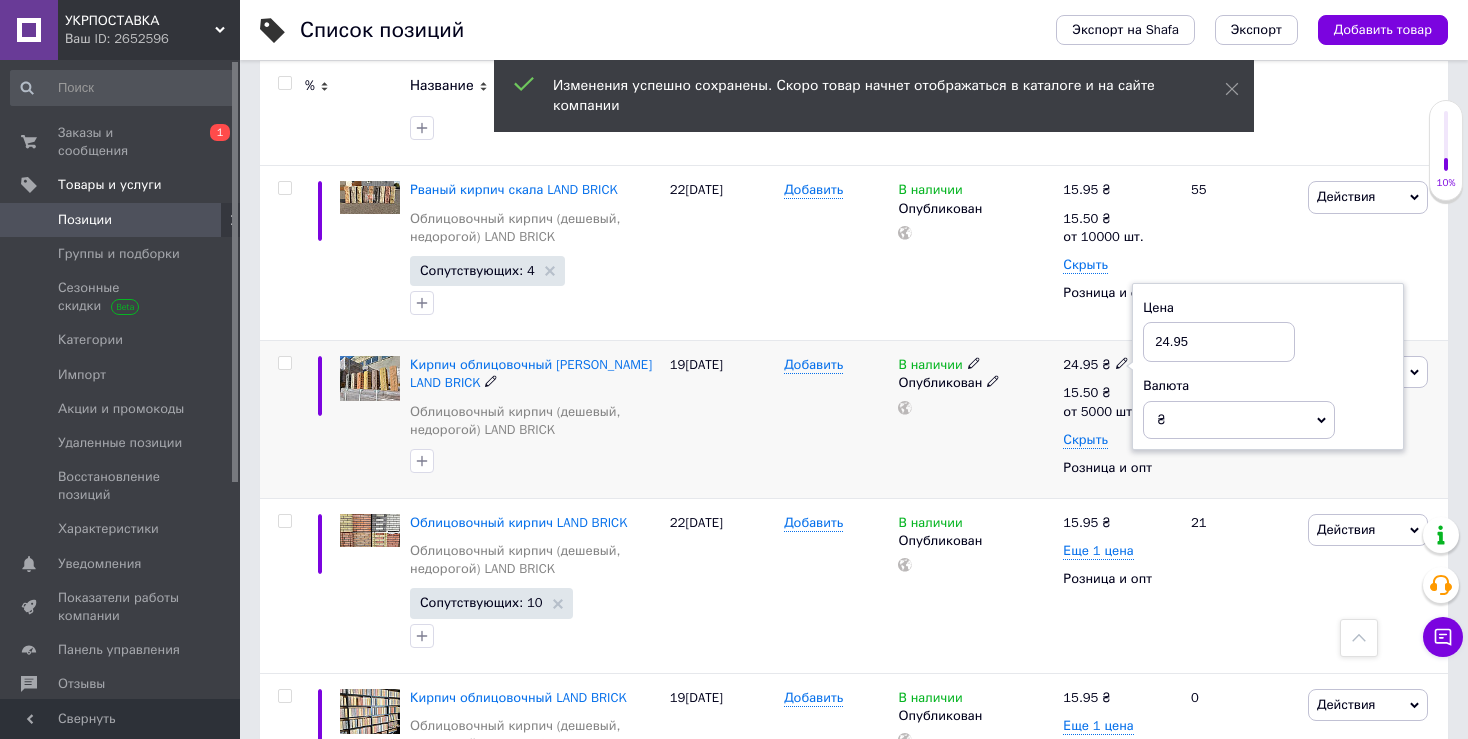 click on "24.95" at bounding box center [1219, 342] 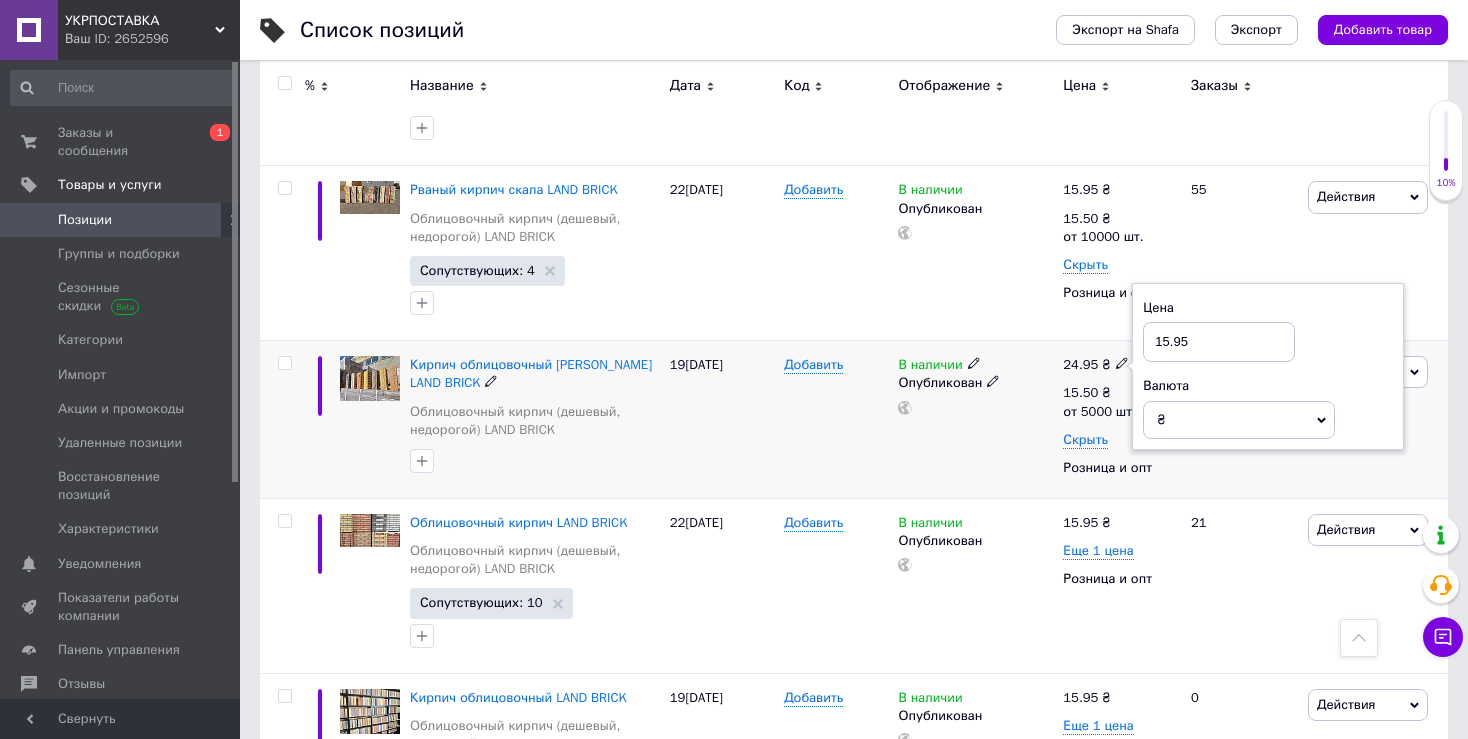 type on "15.95" 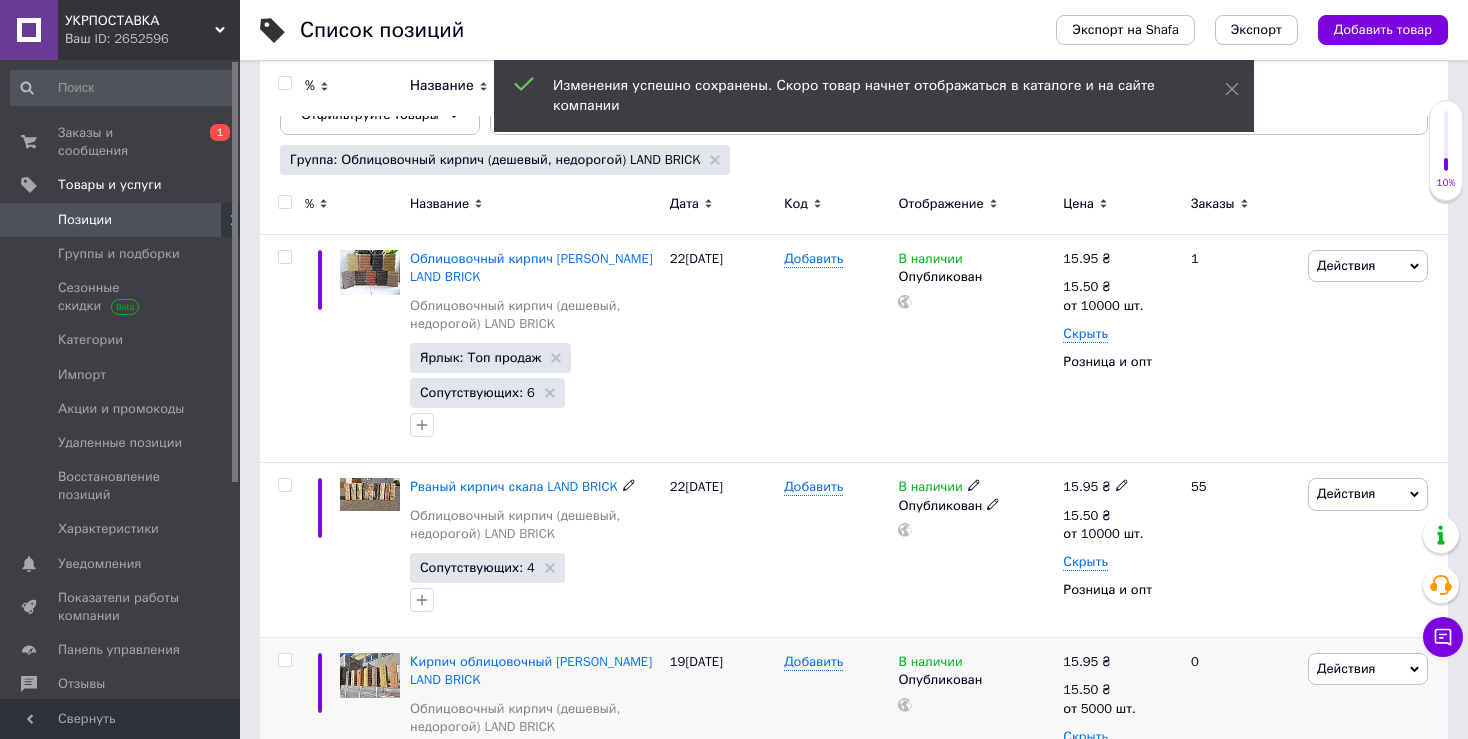scroll, scrollTop: 166, scrollLeft: 0, axis: vertical 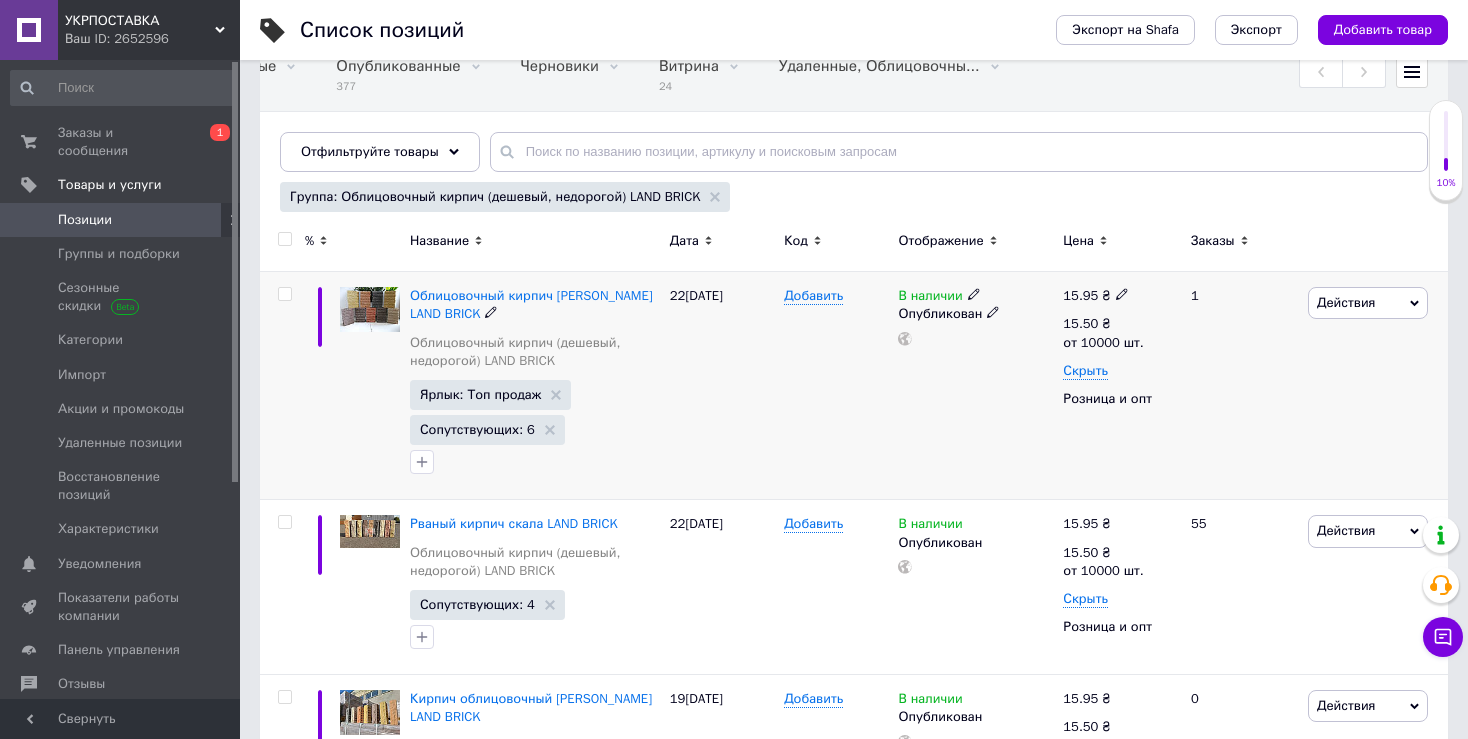 click 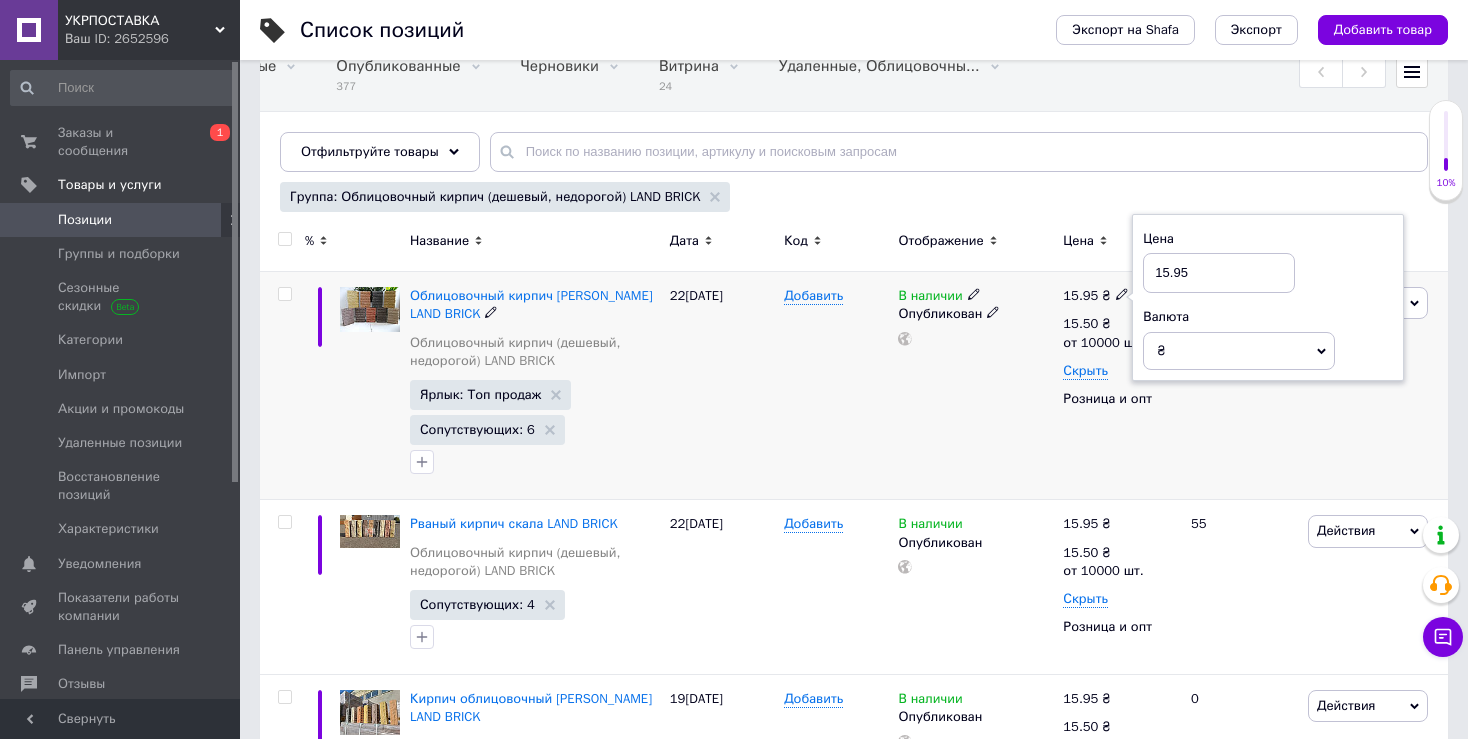 click on "15.95" at bounding box center [1219, 273] 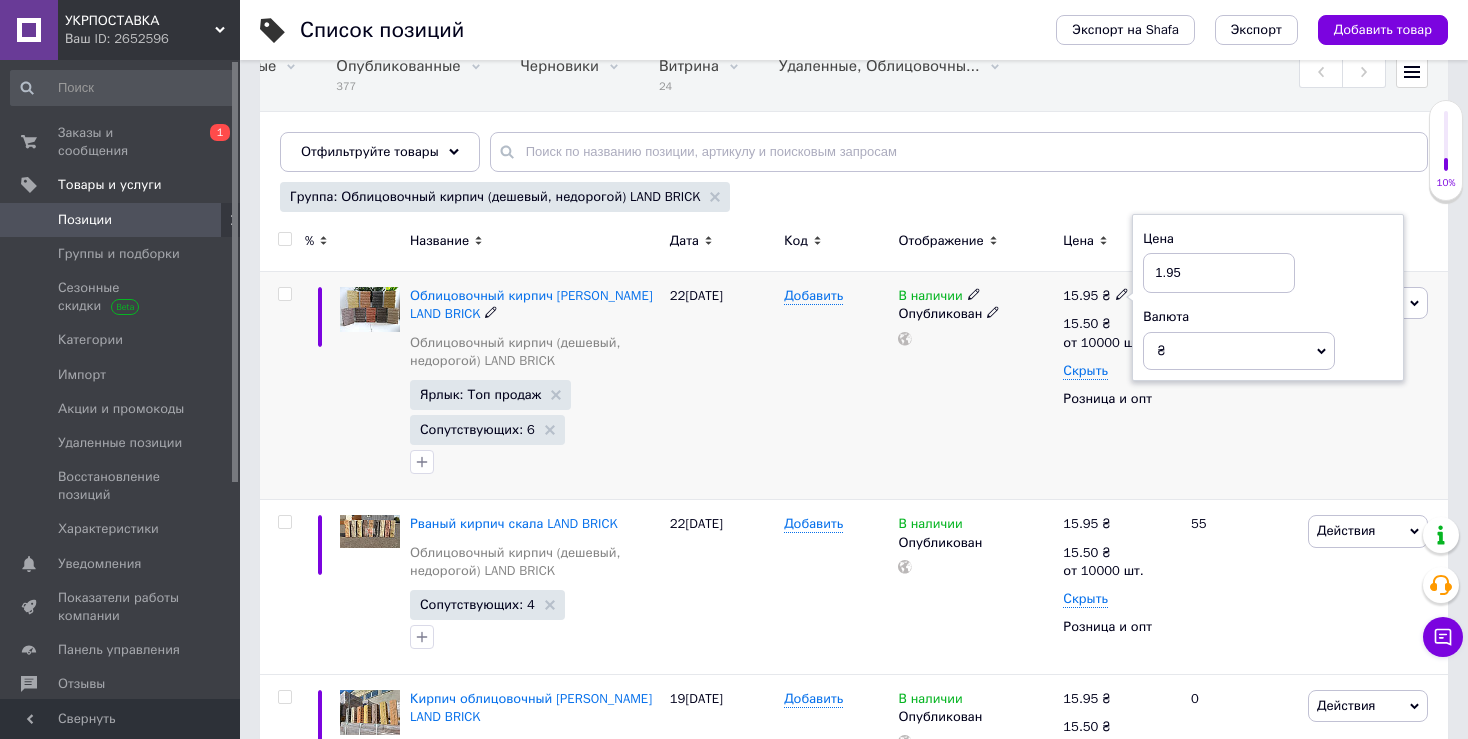 type on "15.95" 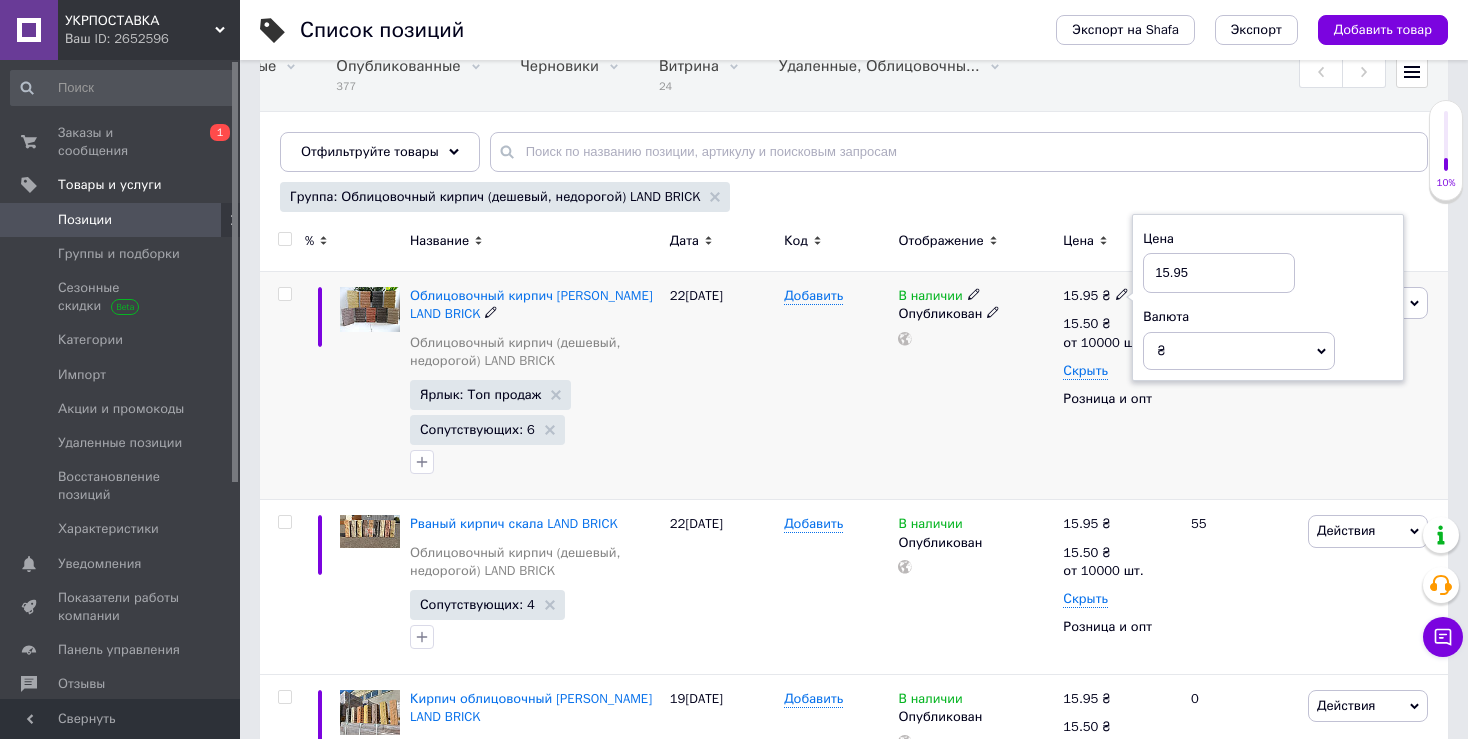 click on "В наличии Опубликован" at bounding box center (975, 386) 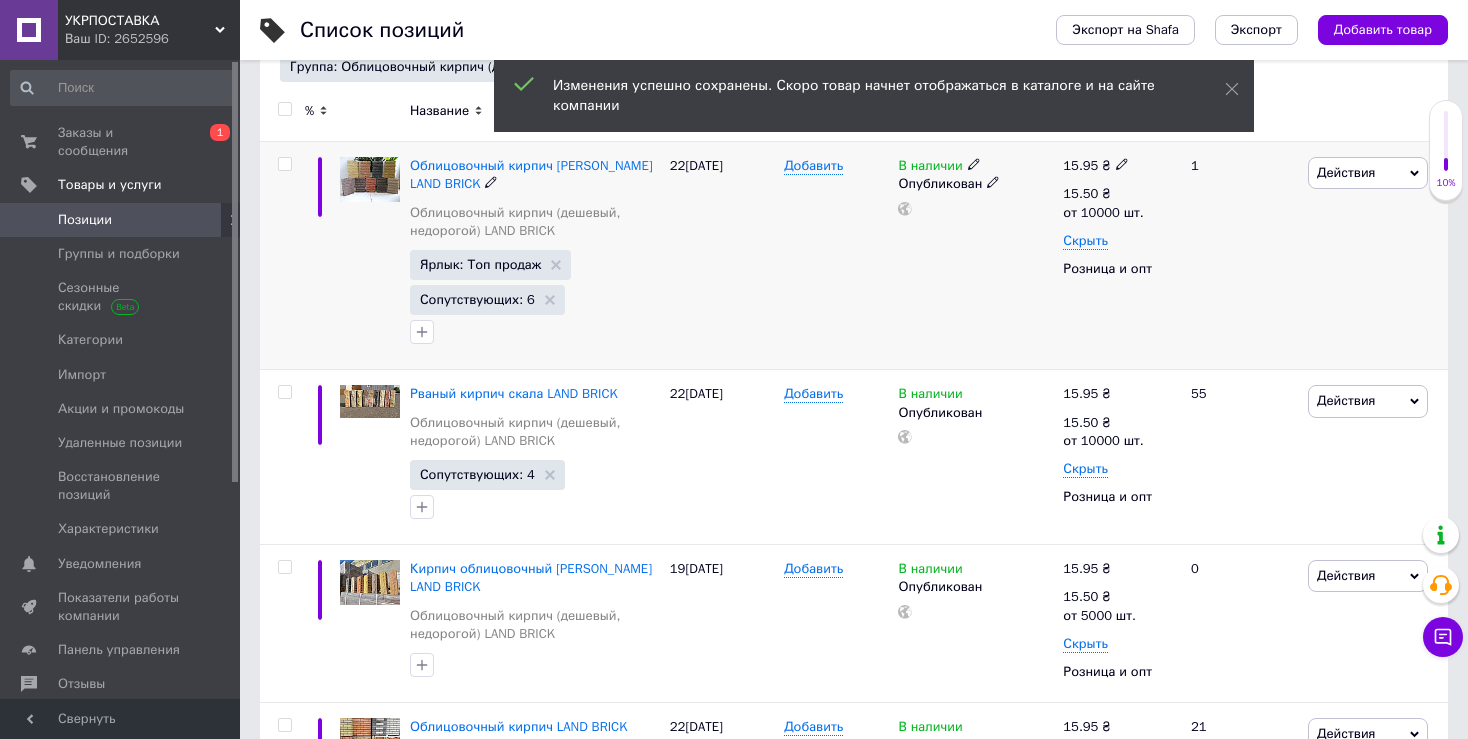 scroll, scrollTop: 333, scrollLeft: 0, axis: vertical 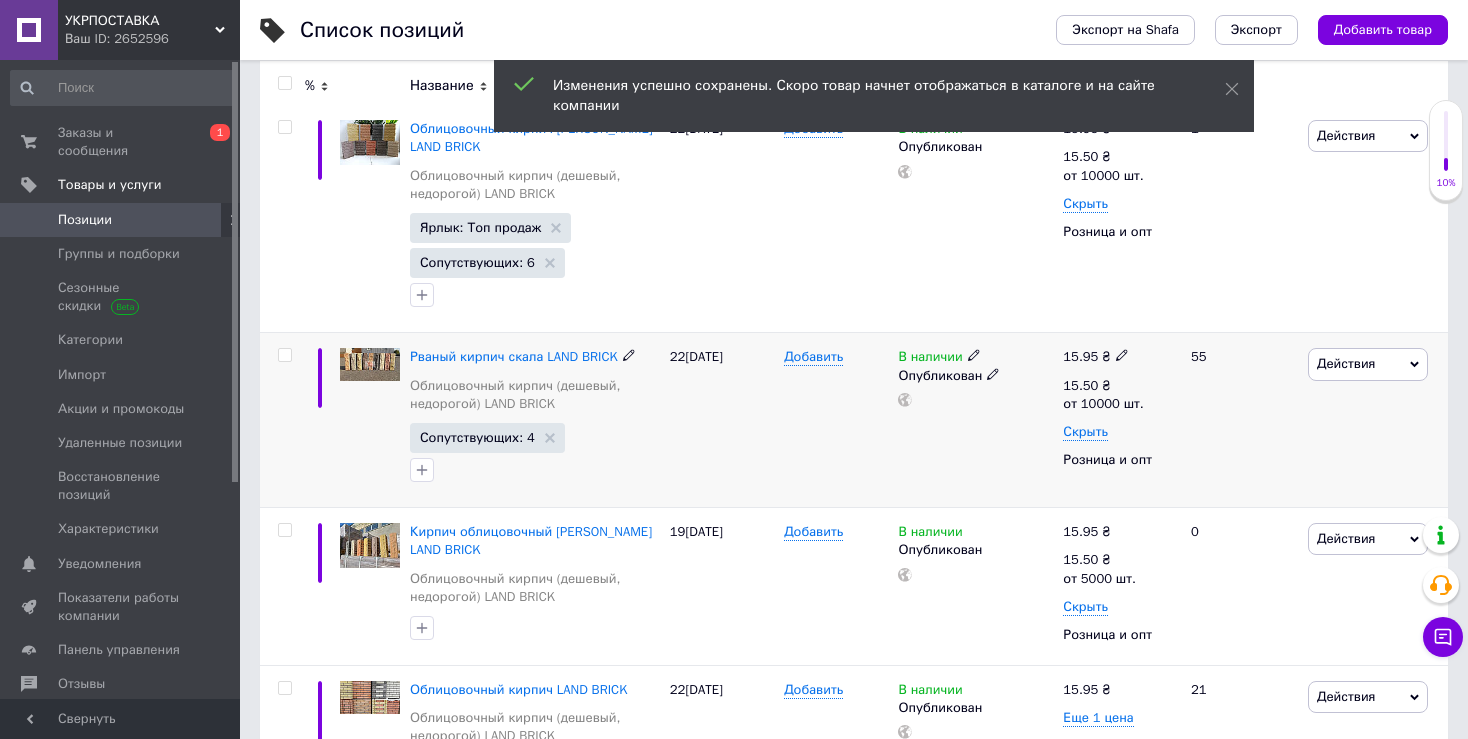 click 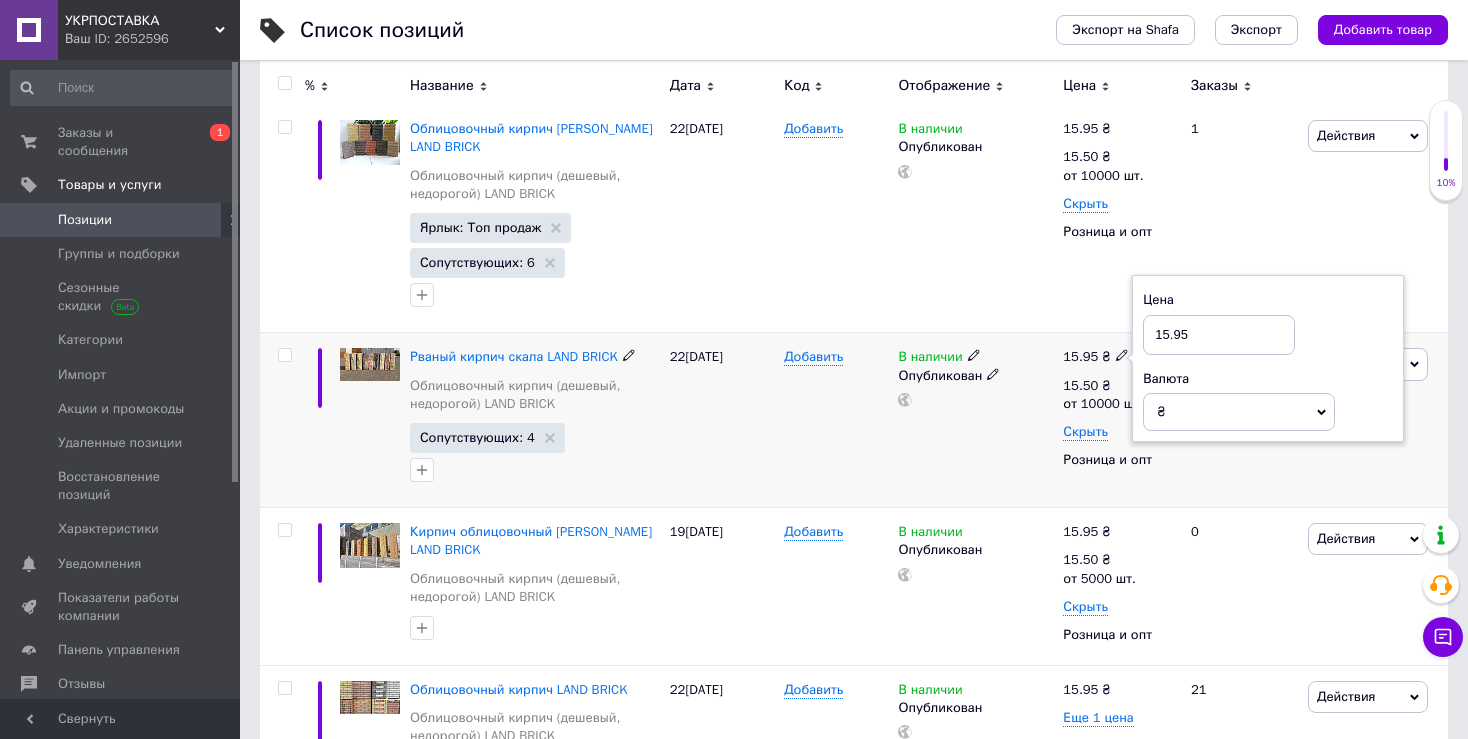 click on "15.95" at bounding box center (1219, 335) 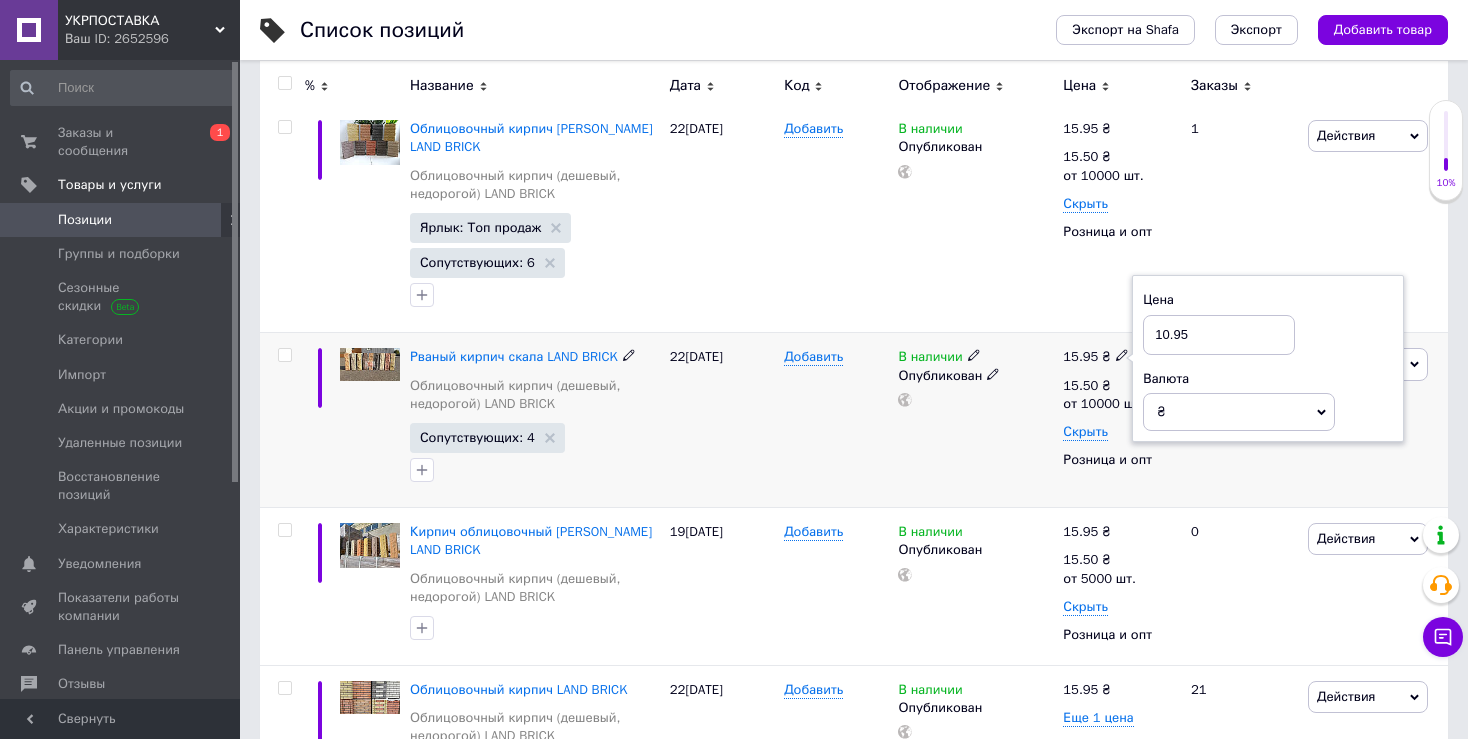 type on "10.95" 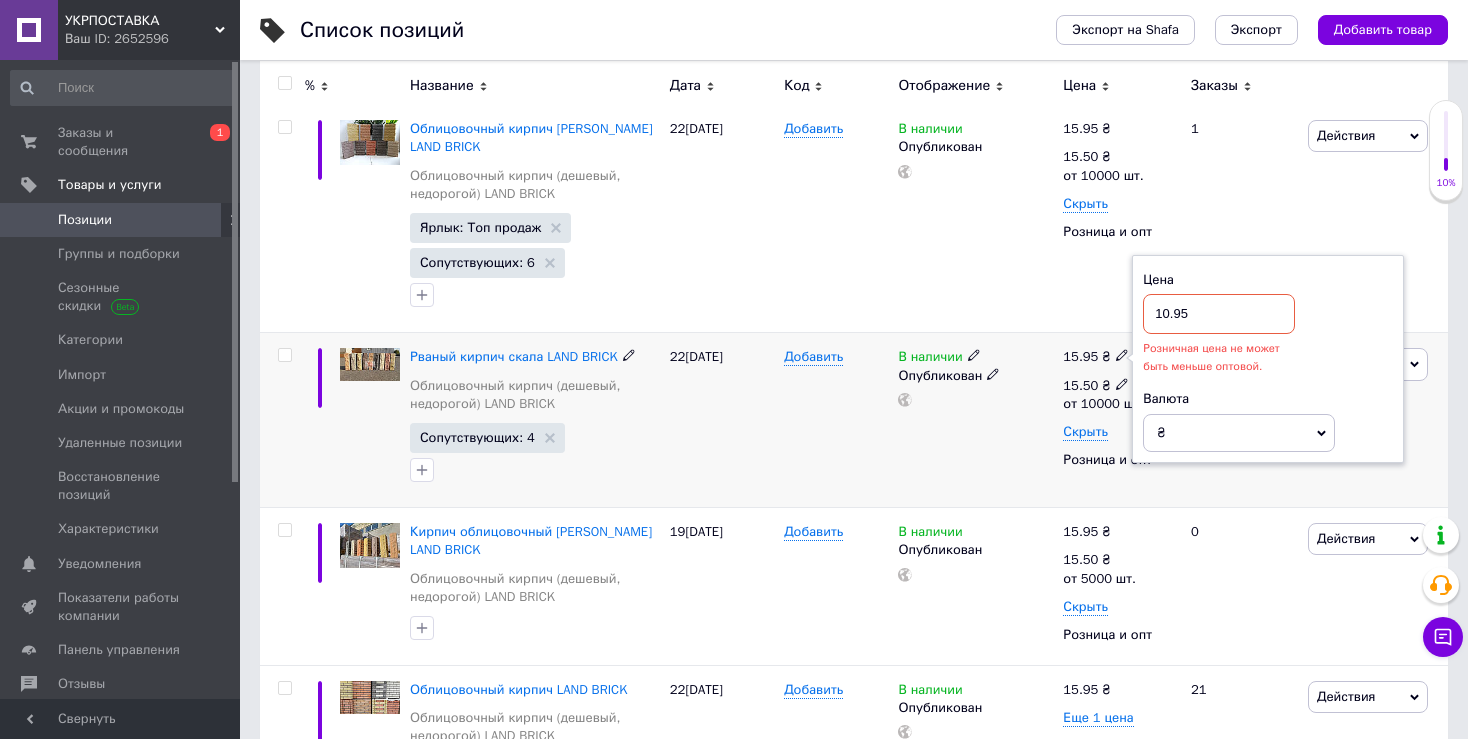 click 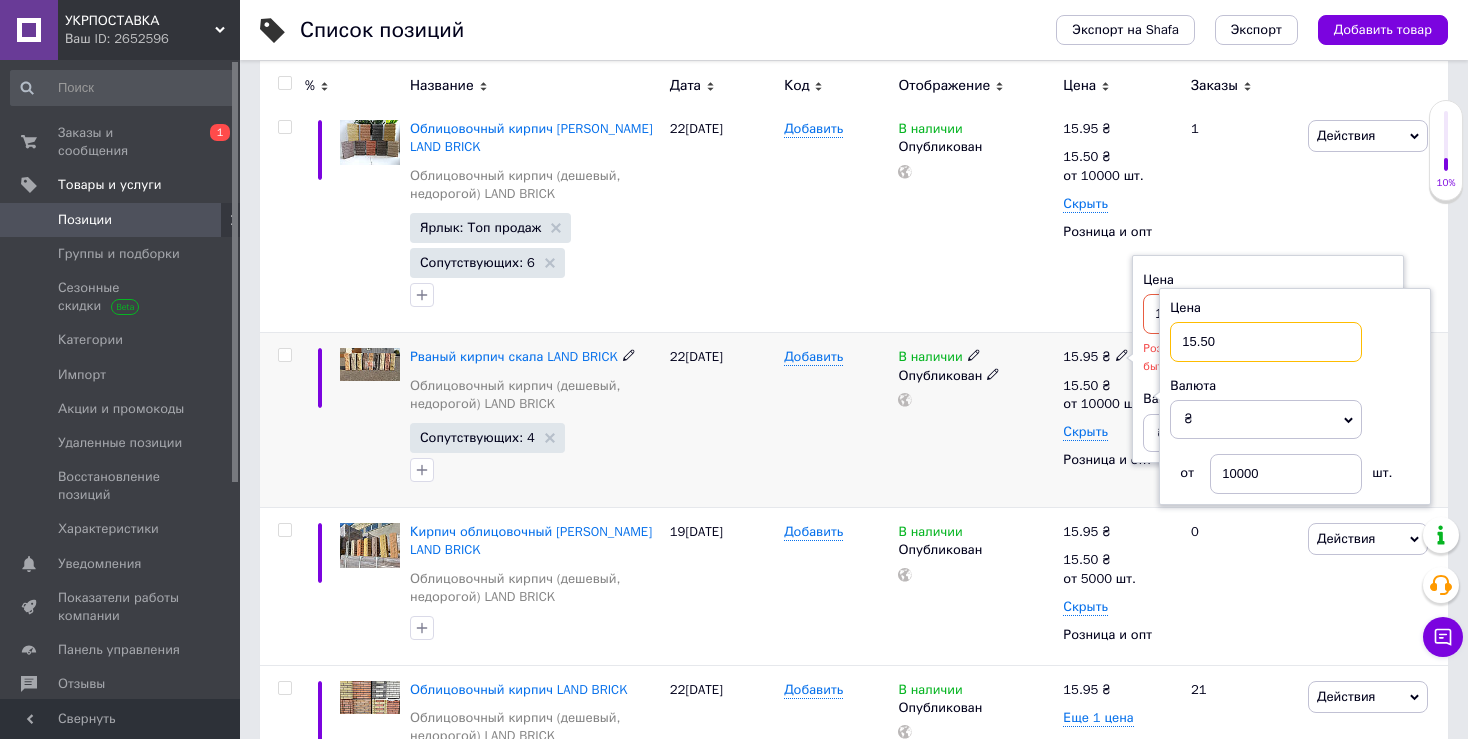click on "15.50" at bounding box center (1266, 342) 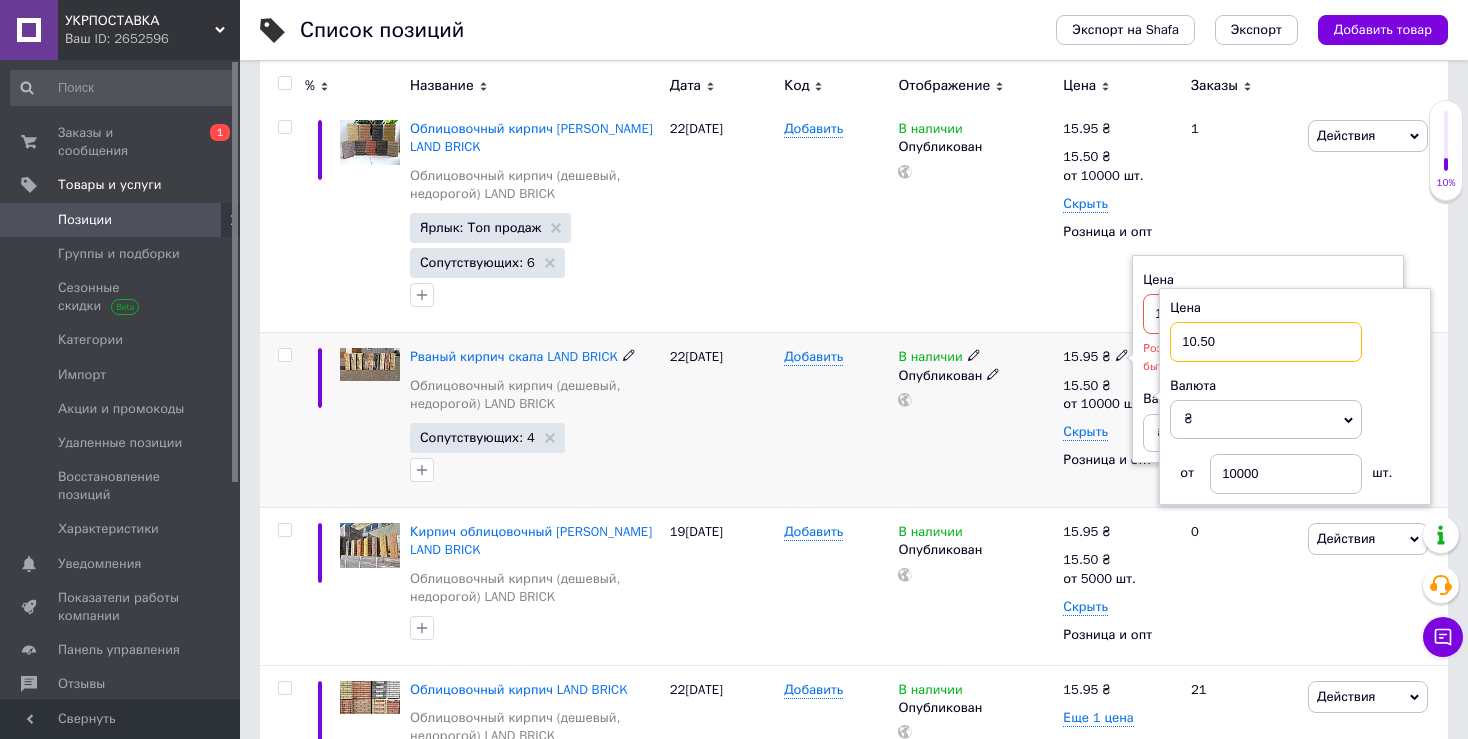 type on "10.50" 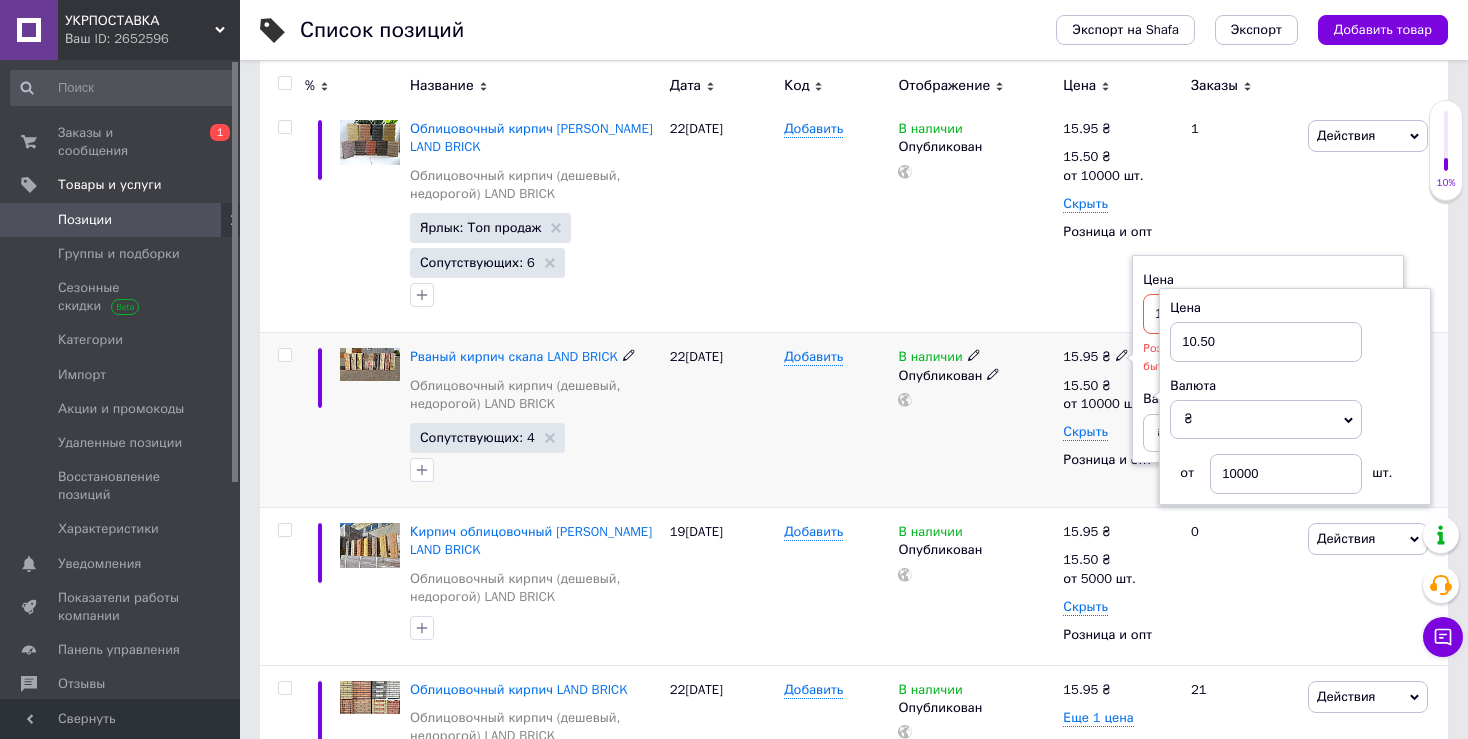 click on "В наличии Опубликован" at bounding box center [975, 420] 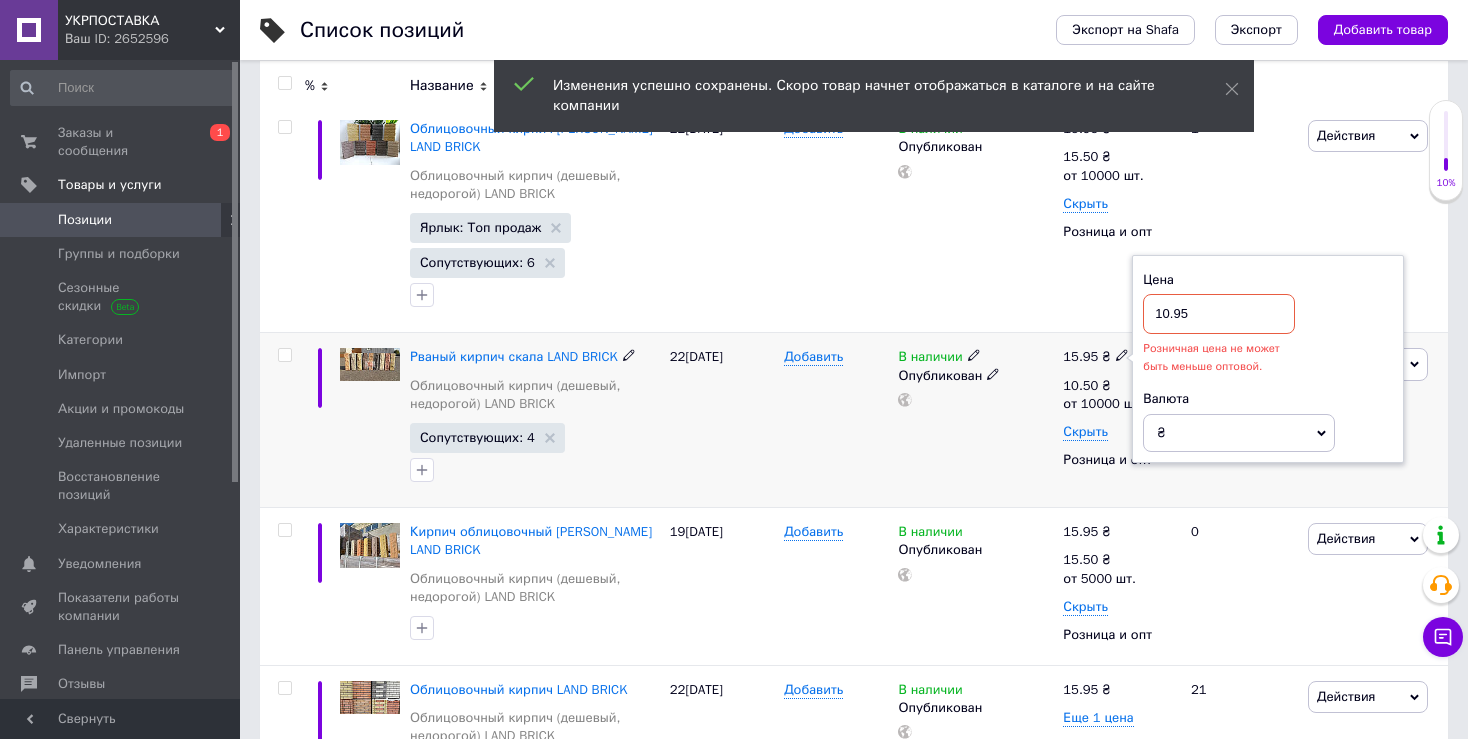 click on "В наличии Опубликован" at bounding box center (975, 420) 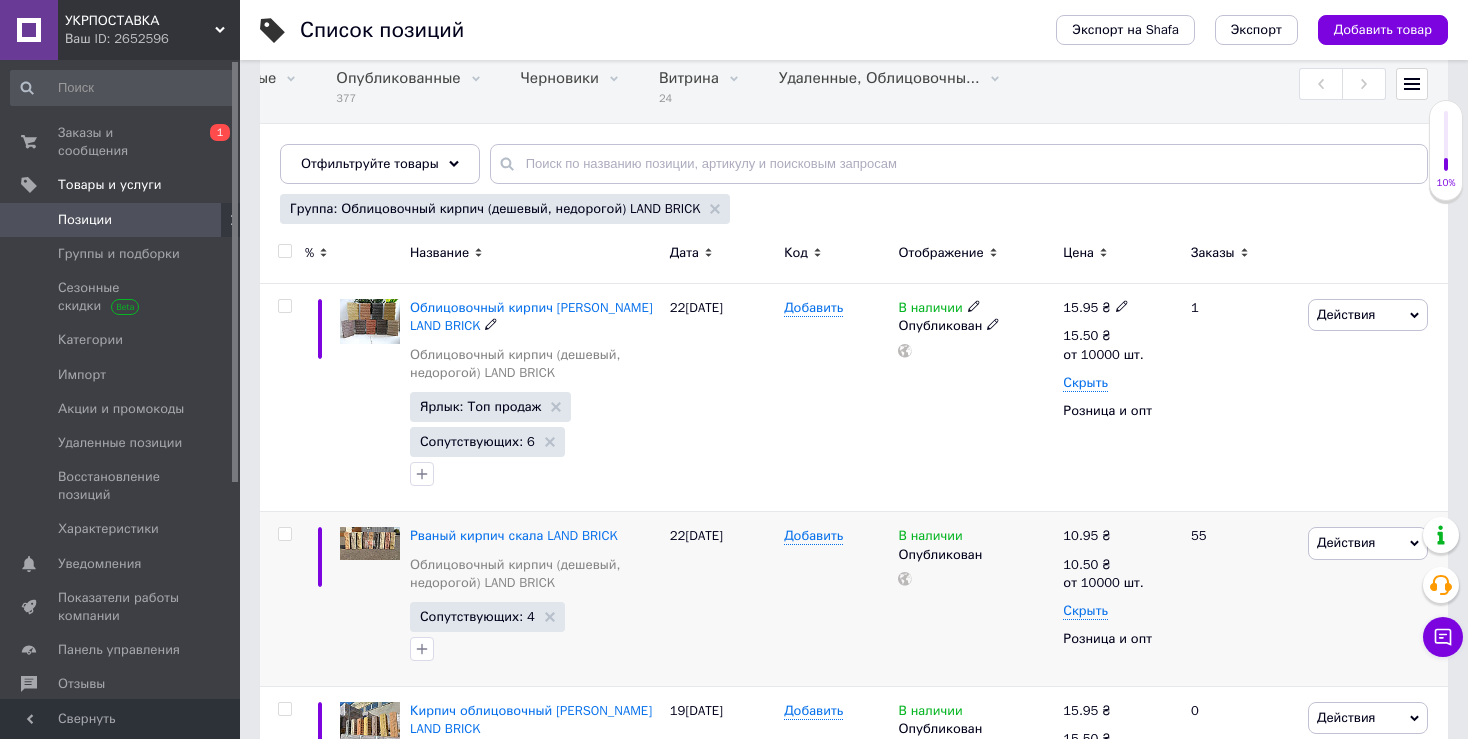 scroll, scrollTop: 333, scrollLeft: 0, axis: vertical 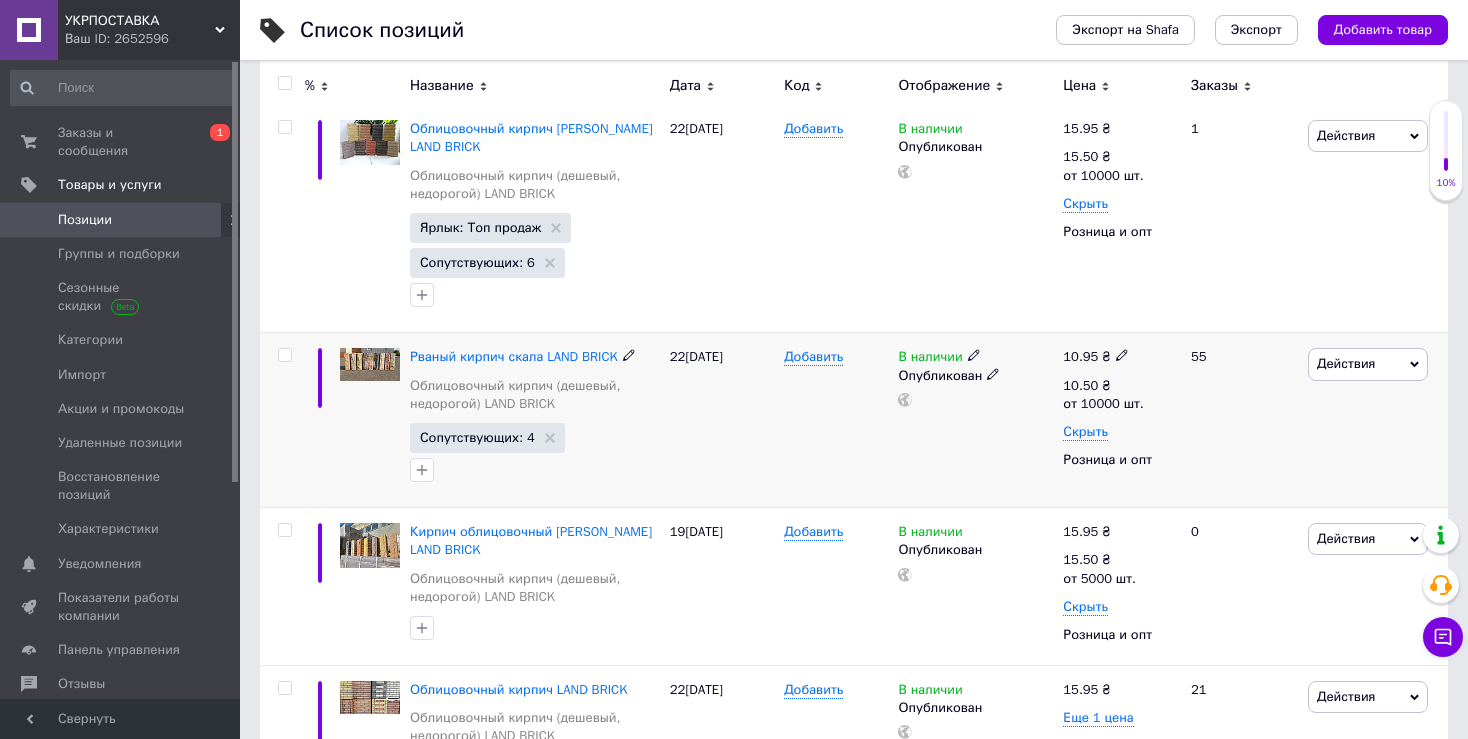 click 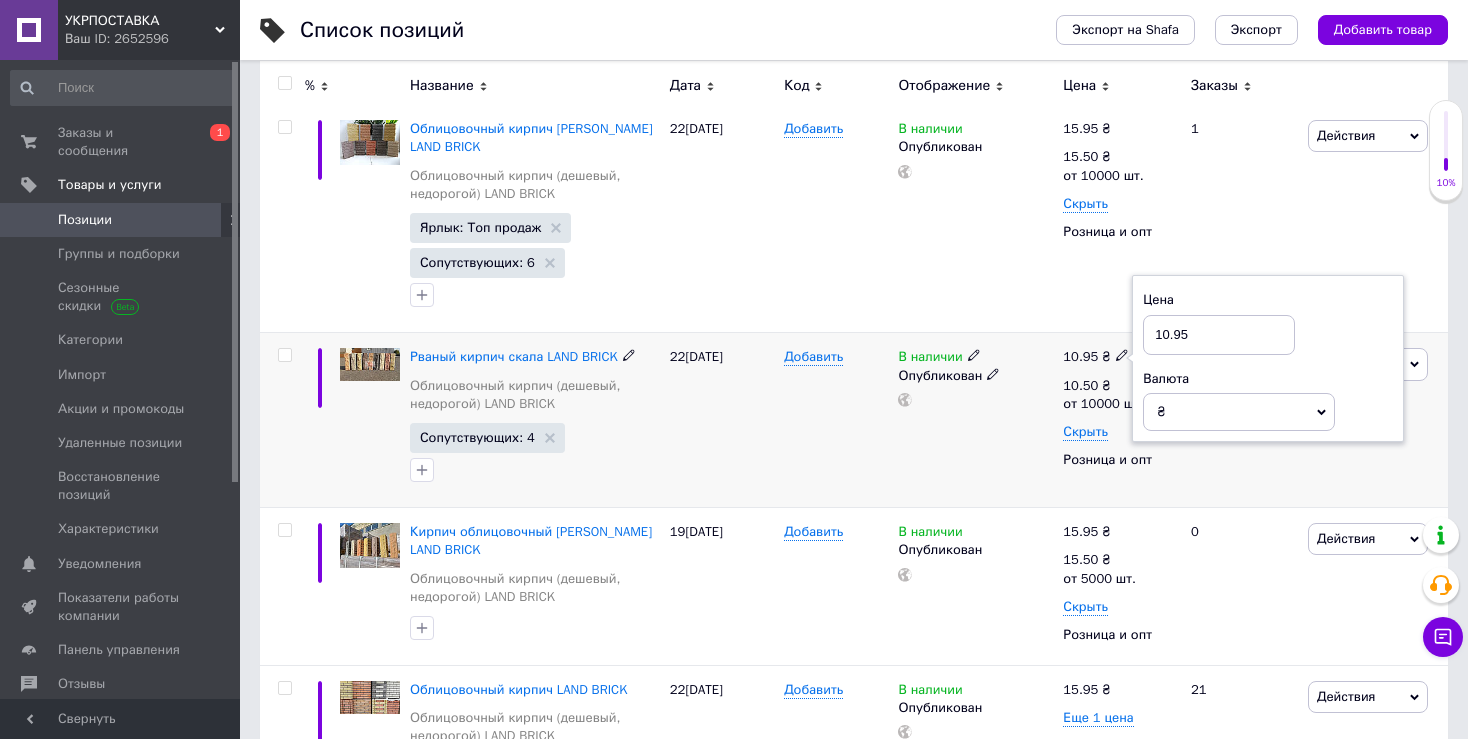 click on "10.95" at bounding box center [1219, 335] 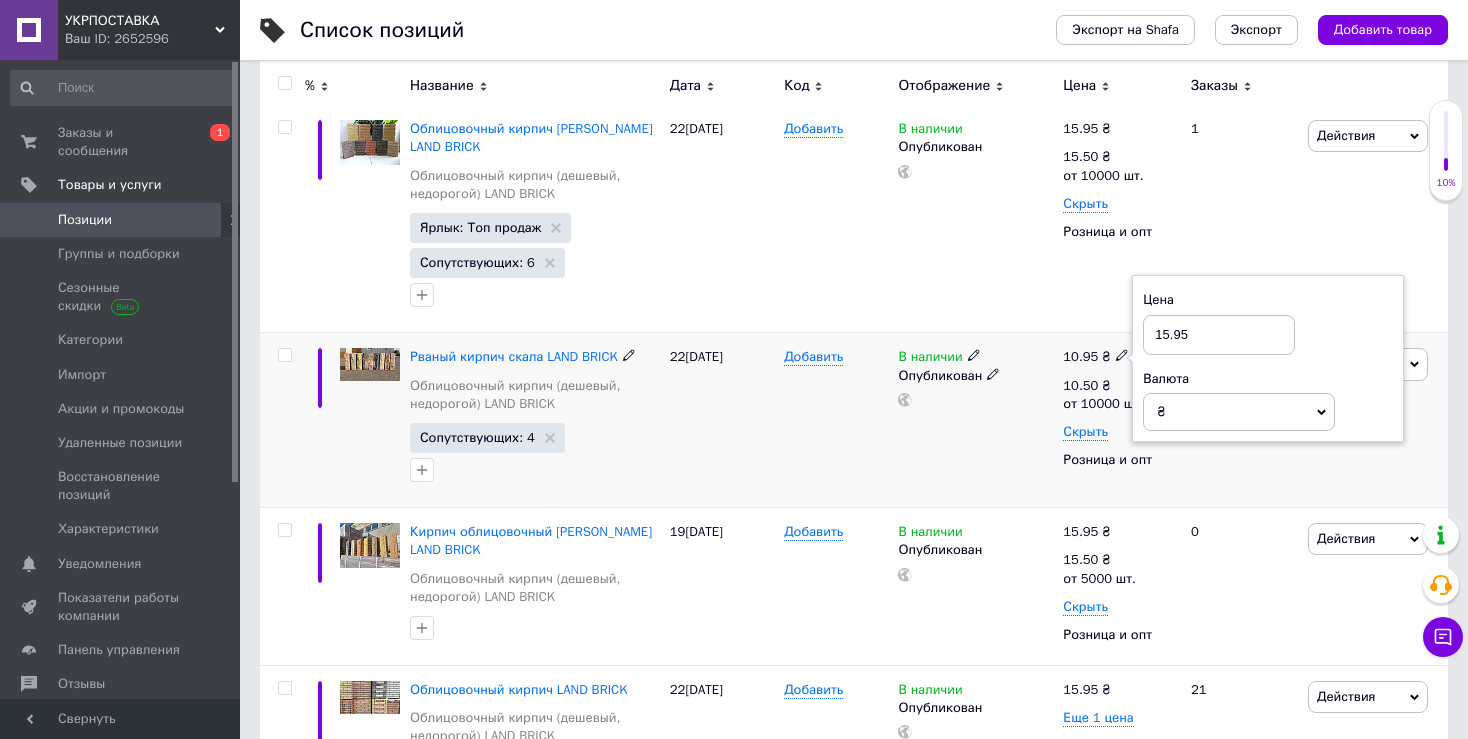 type on "15.95" 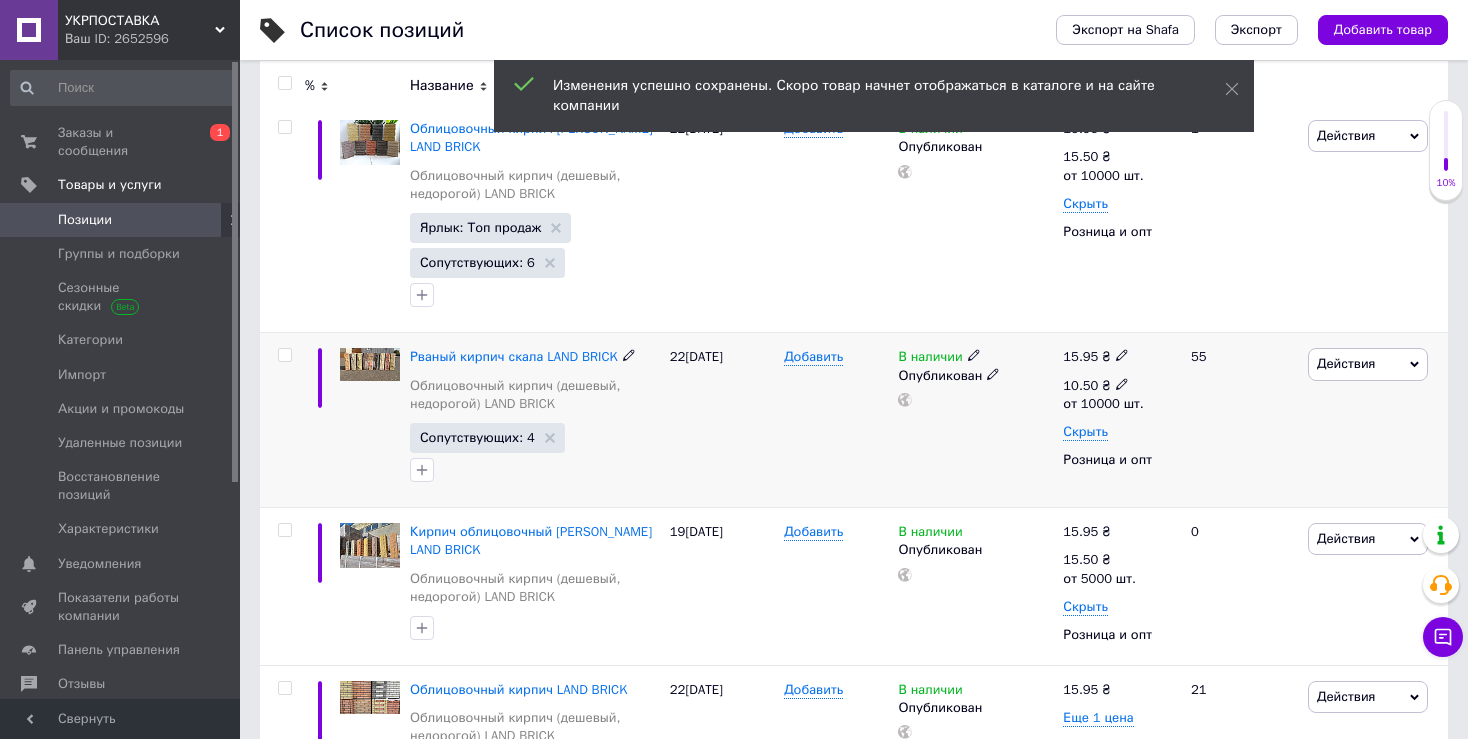 click 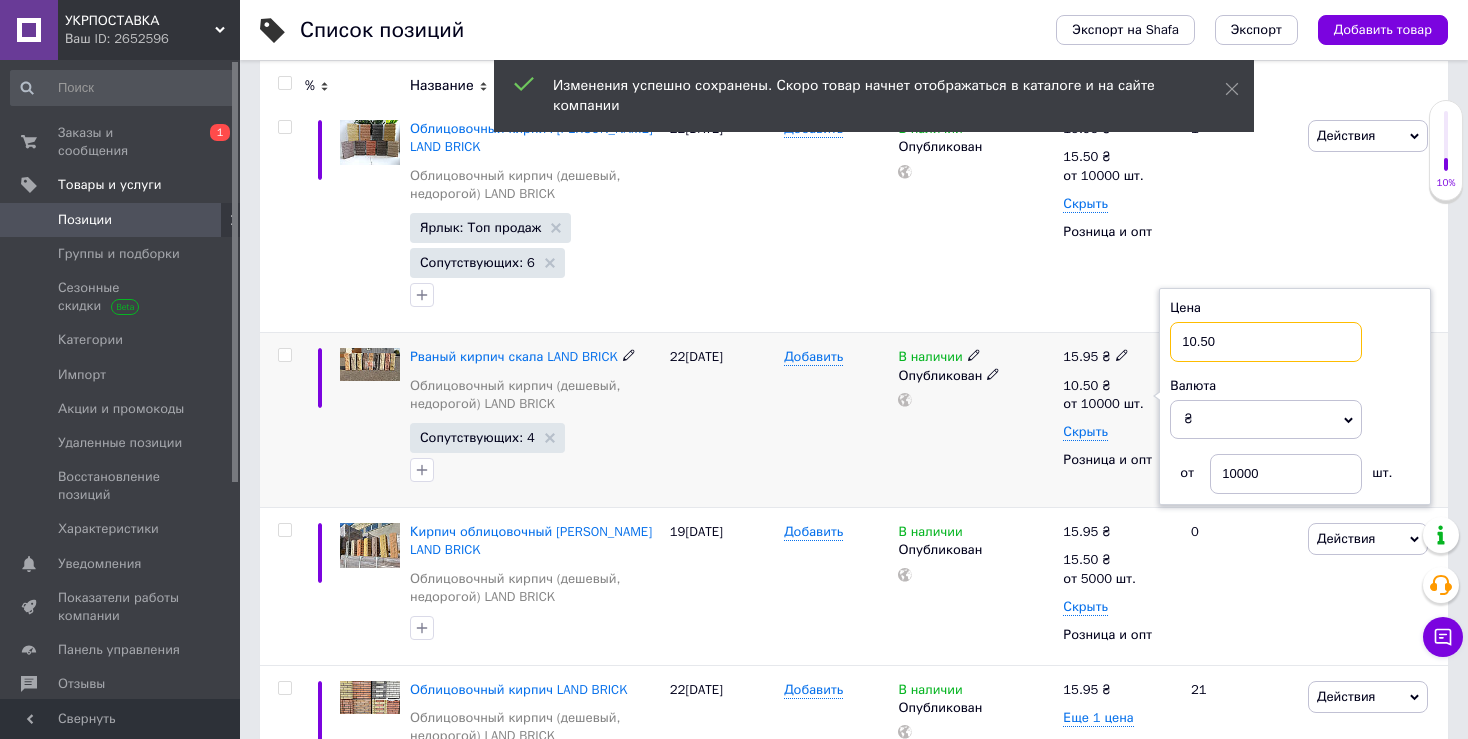 click on "10.50" at bounding box center [1266, 342] 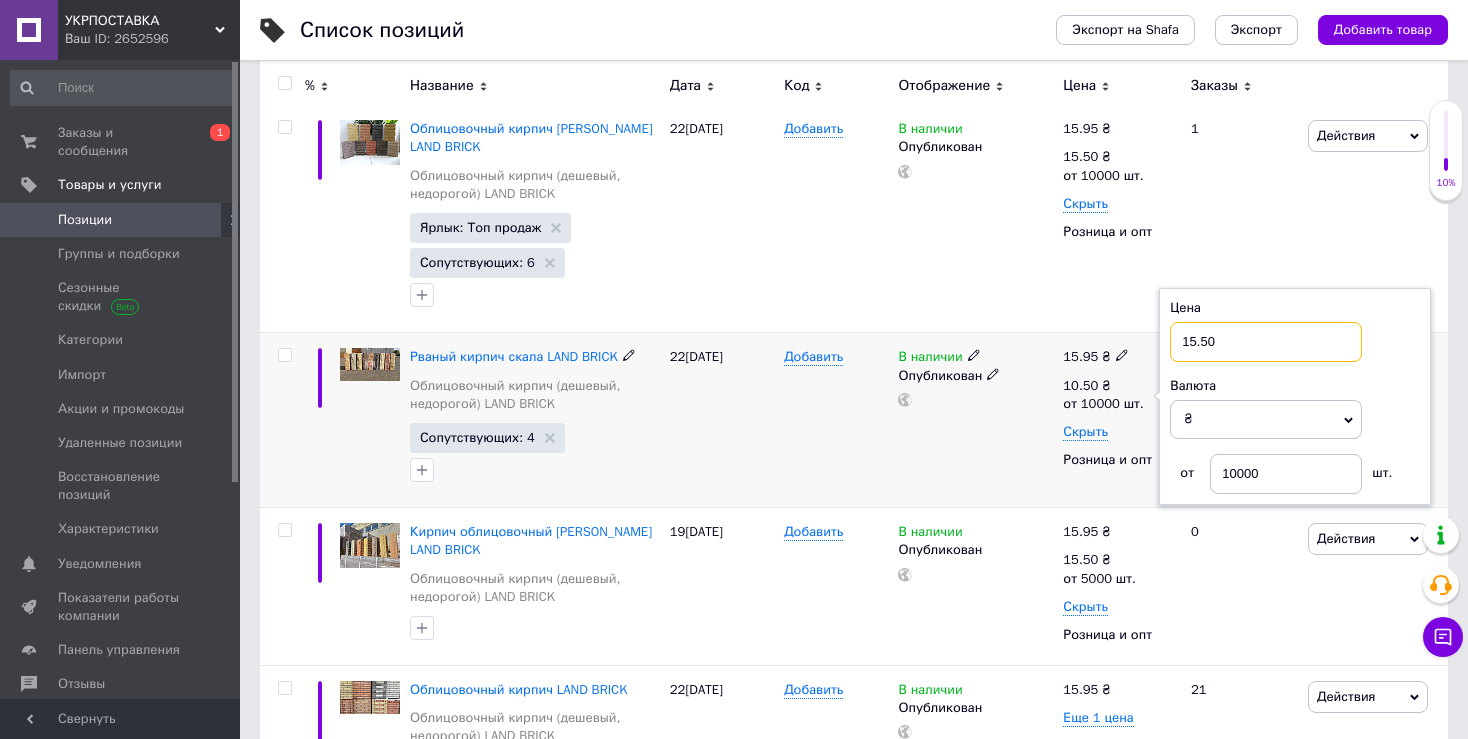 type on "15.50" 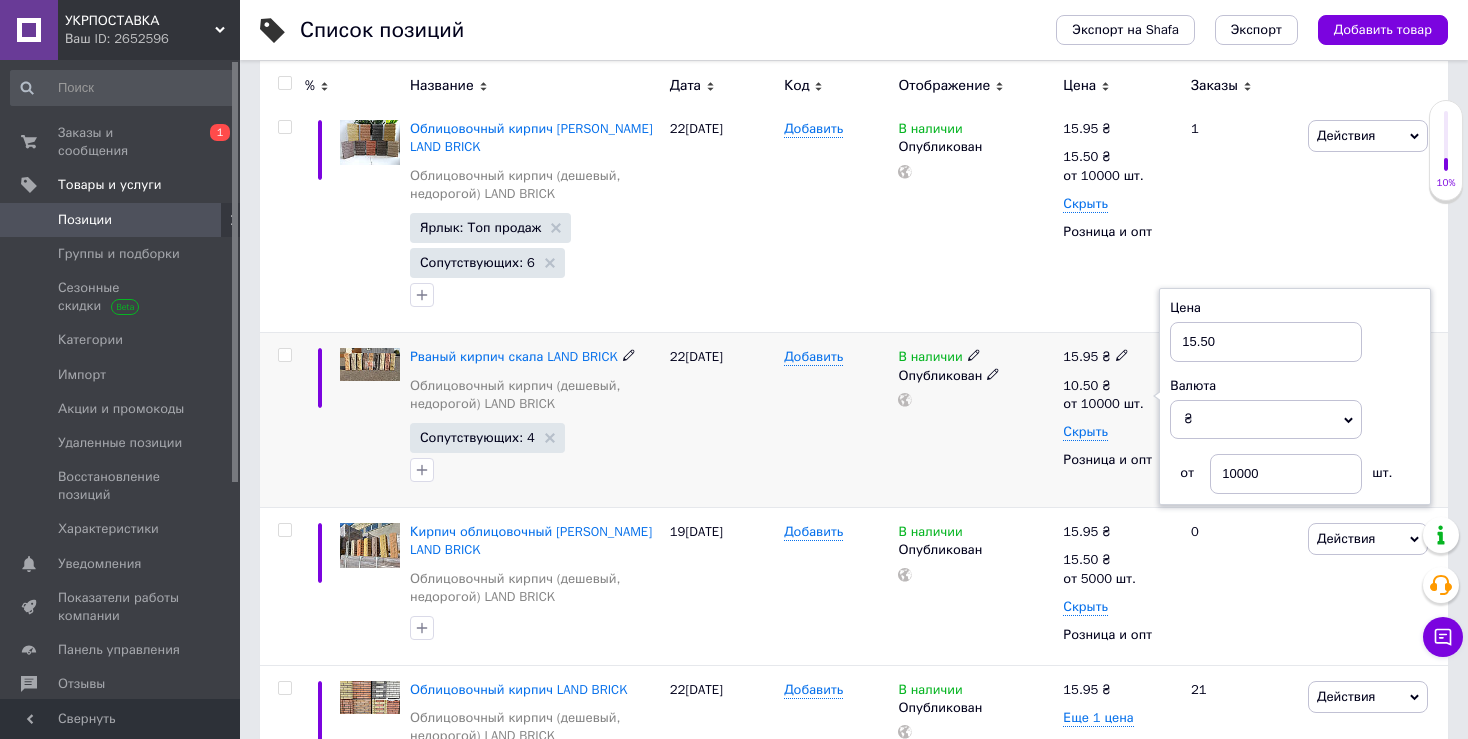 click on "В наличии Опубликован" at bounding box center (975, 420) 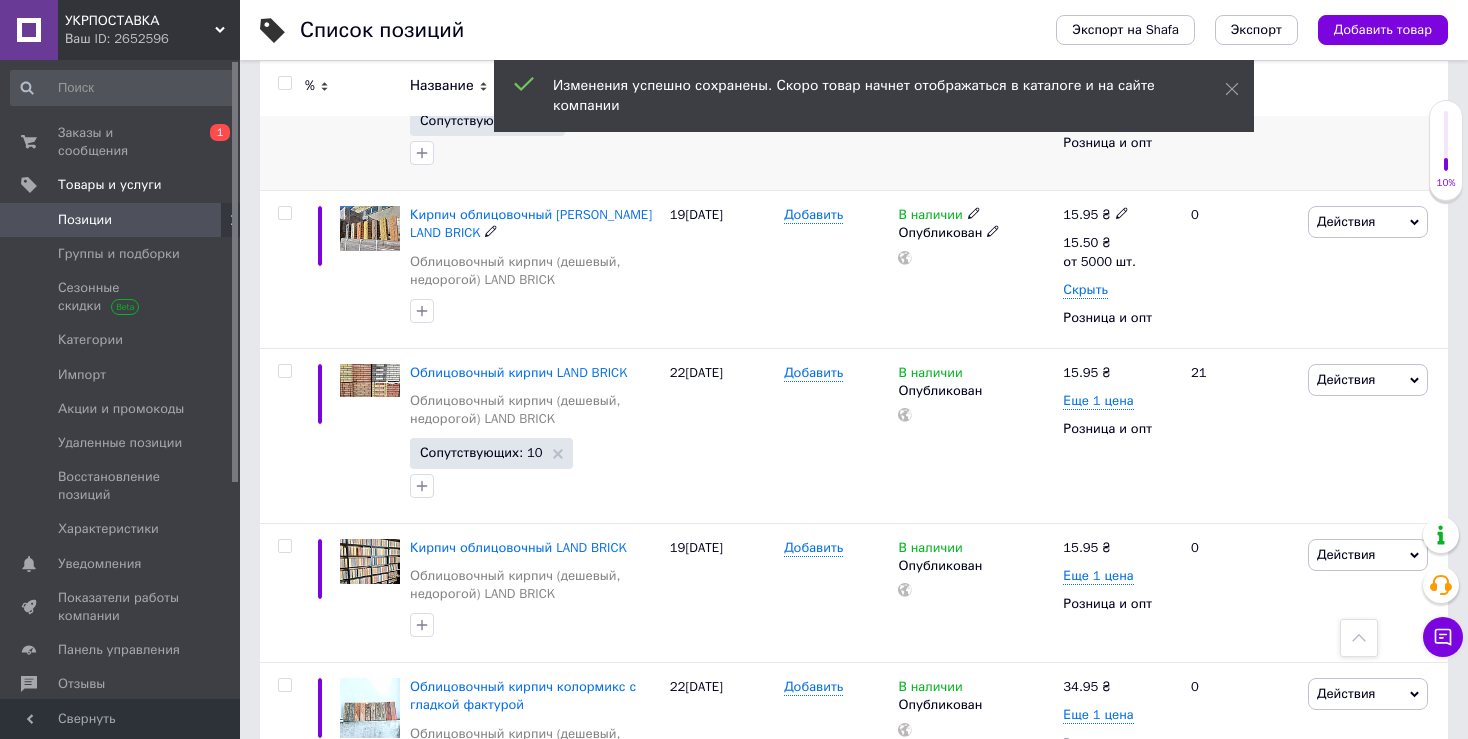 scroll, scrollTop: 666, scrollLeft: 0, axis: vertical 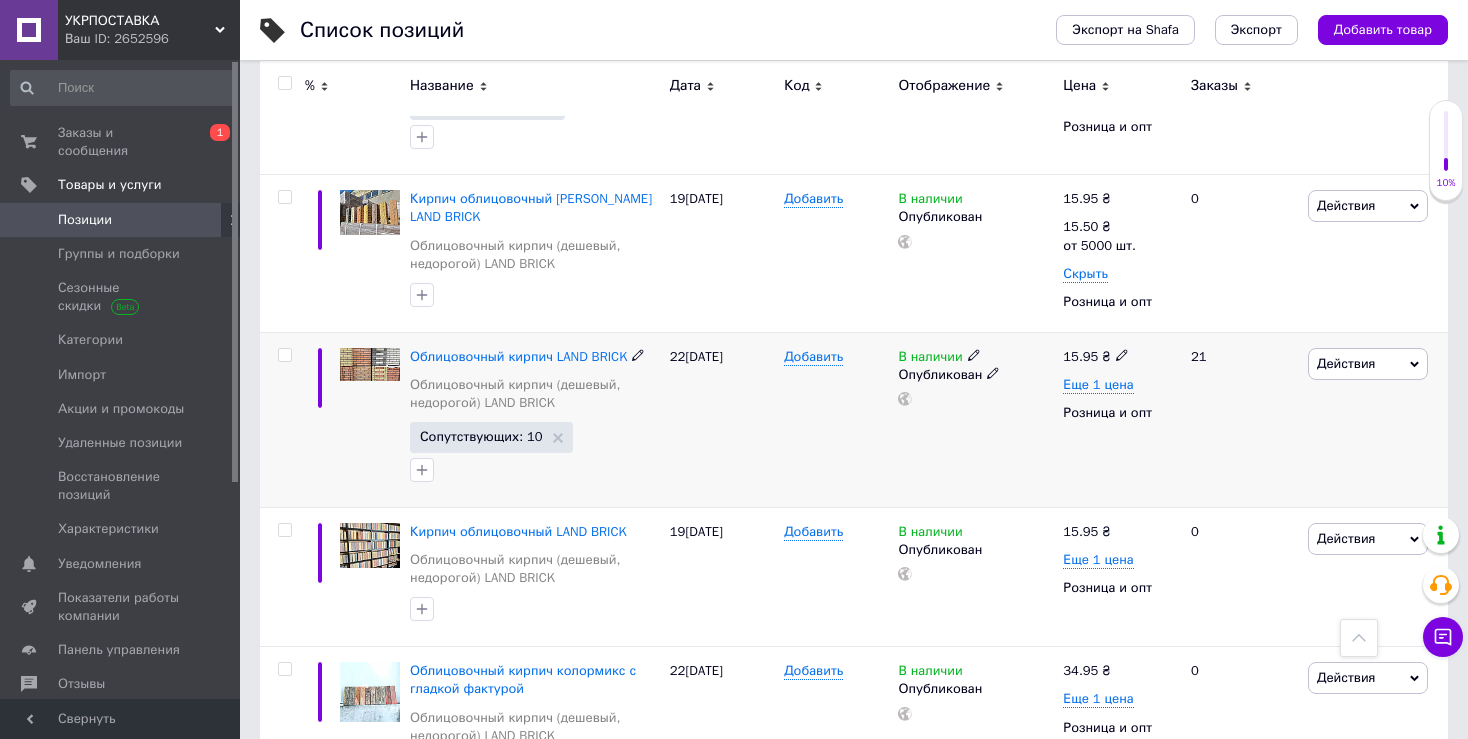 click 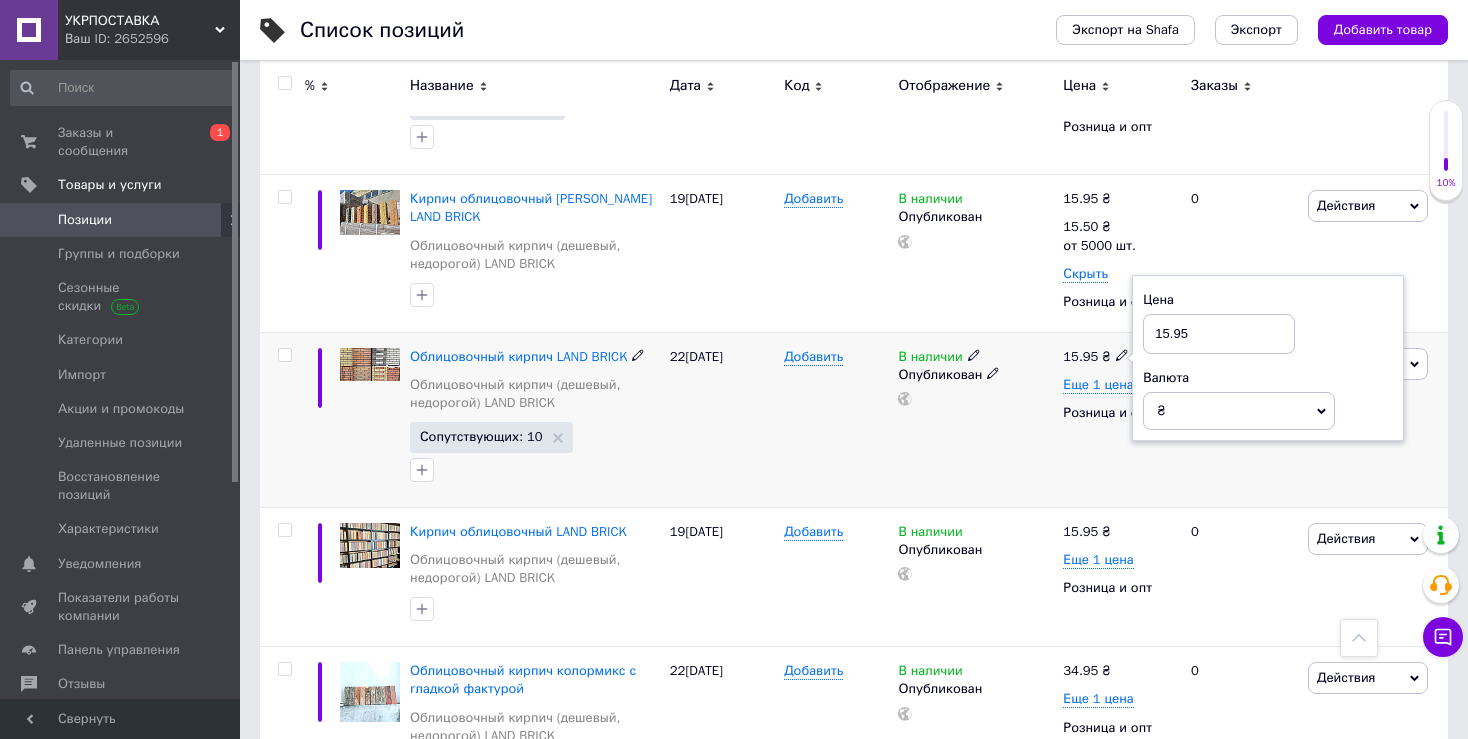 click on "В наличии Опубликован" at bounding box center (975, 419) 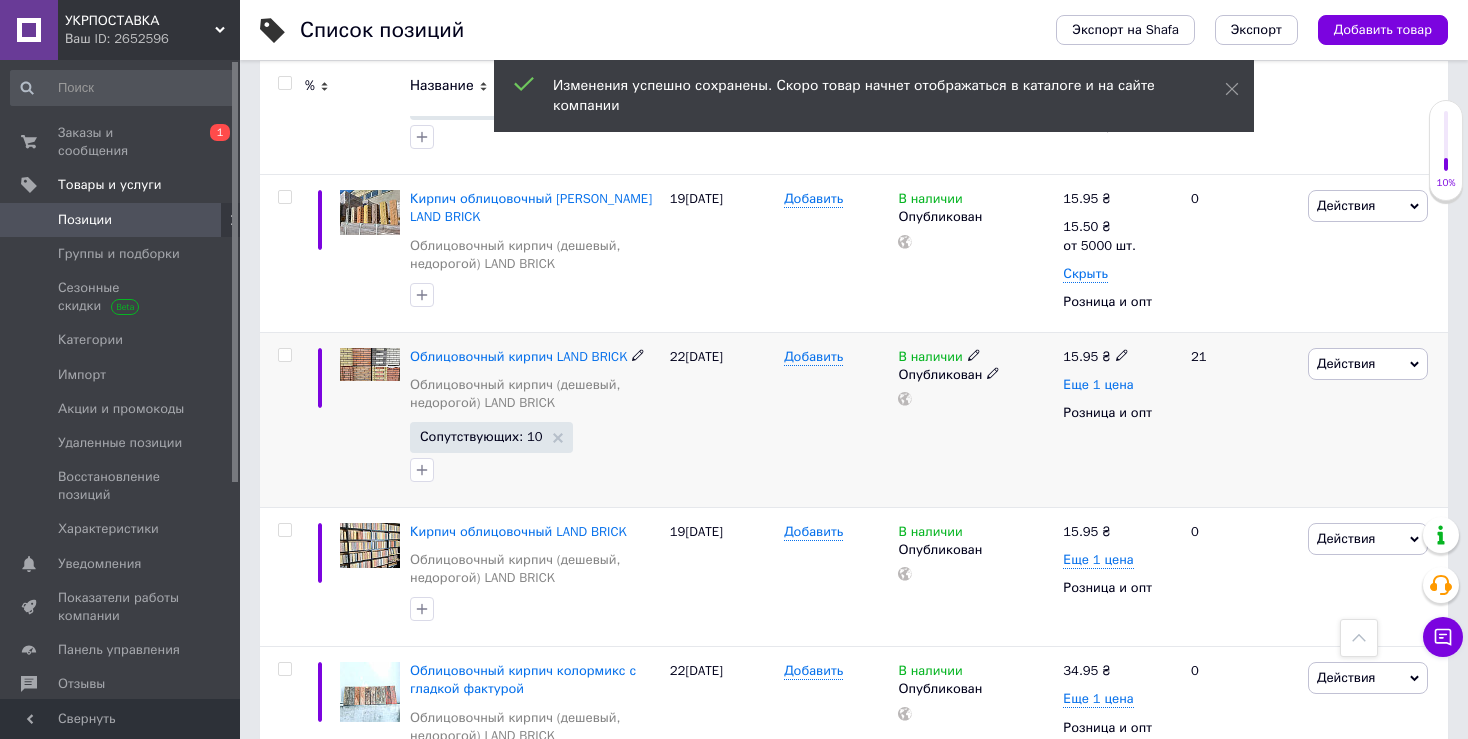 click on "Еще 1 цена" at bounding box center [1098, 385] 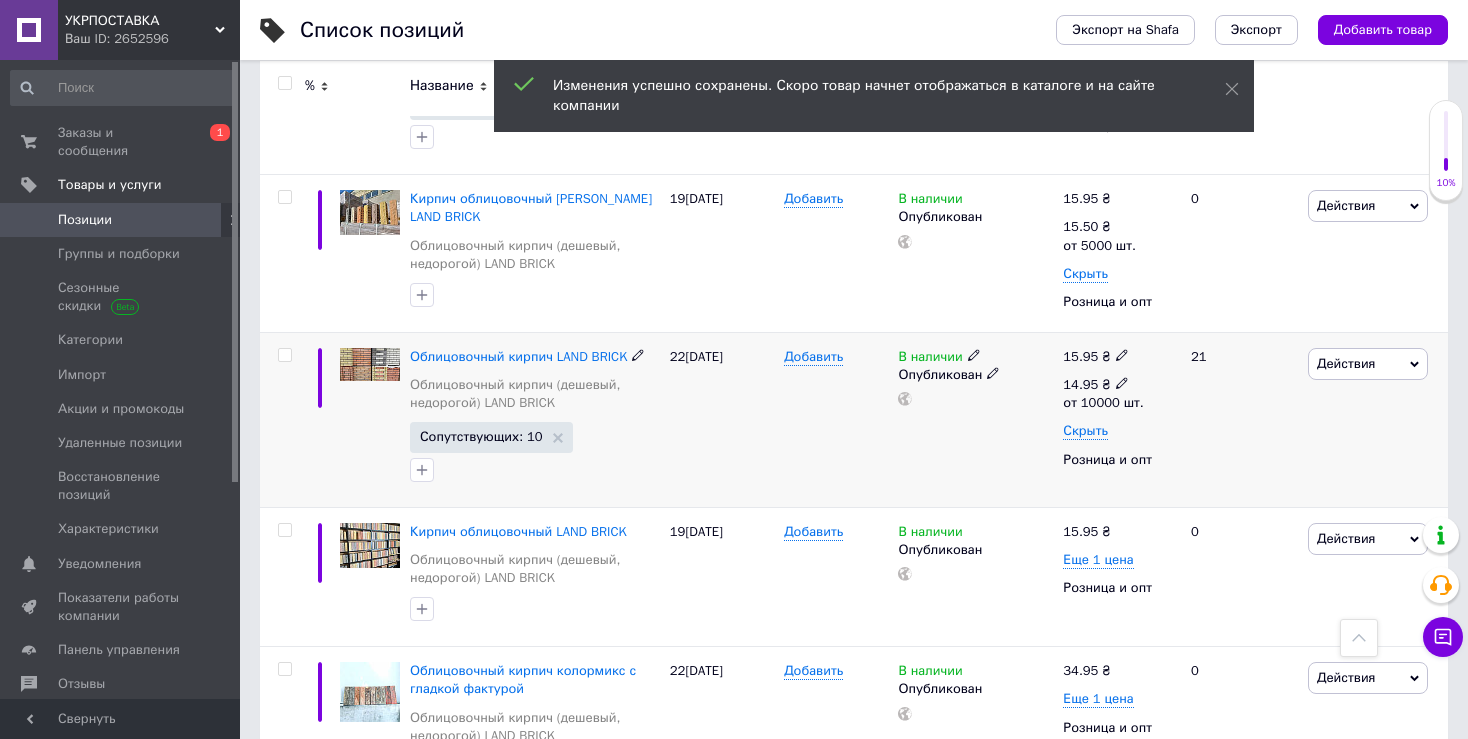 click 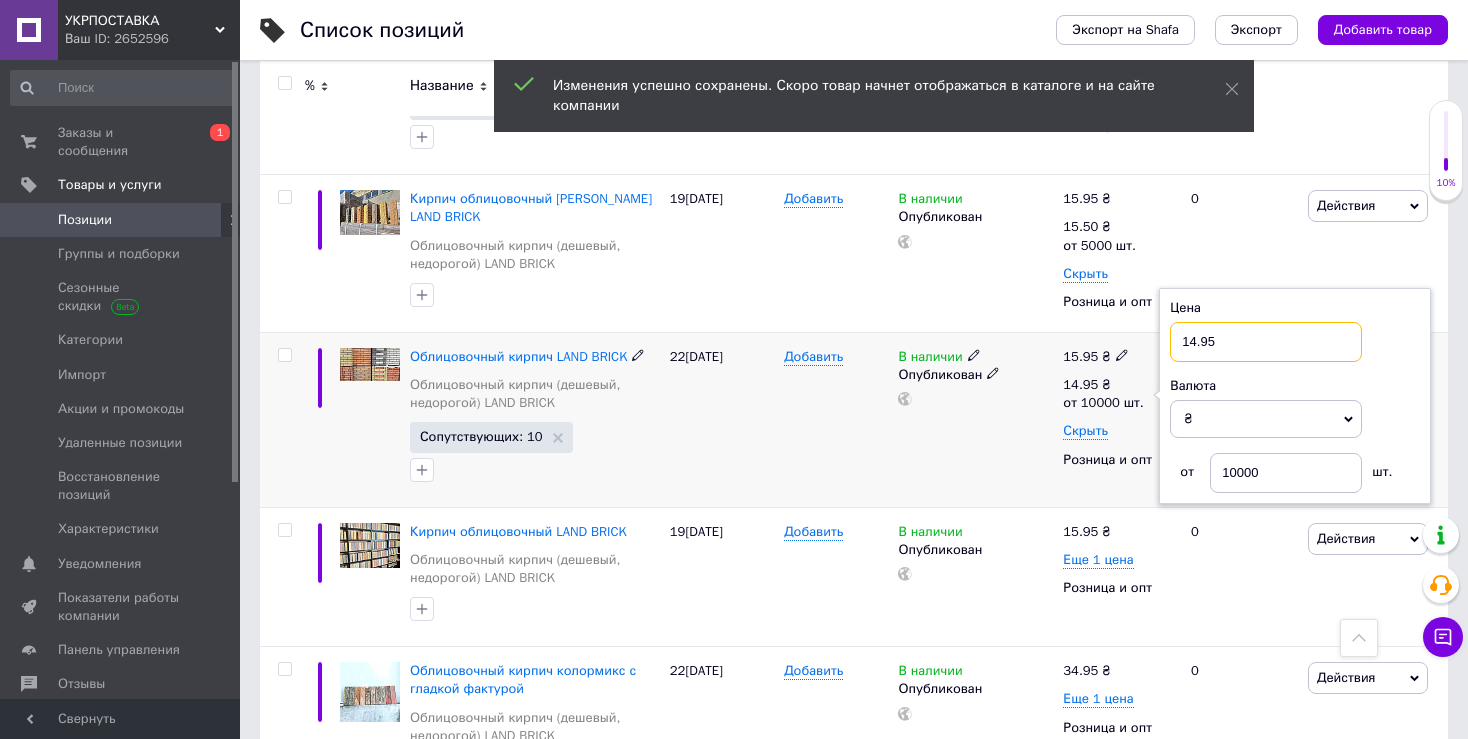 click on "14.95" at bounding box center (1266, 342) 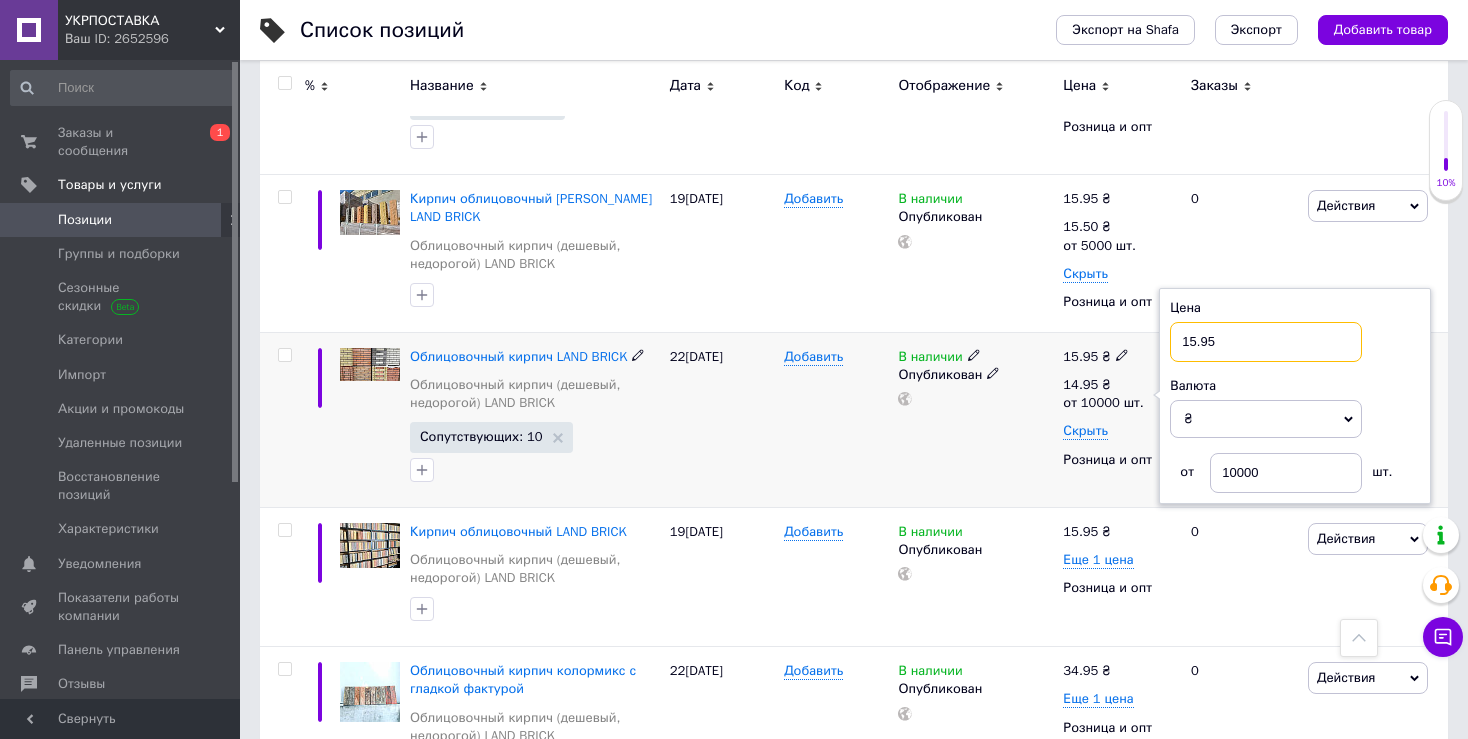 click on "15.95" at bounding box center (1266, 342) 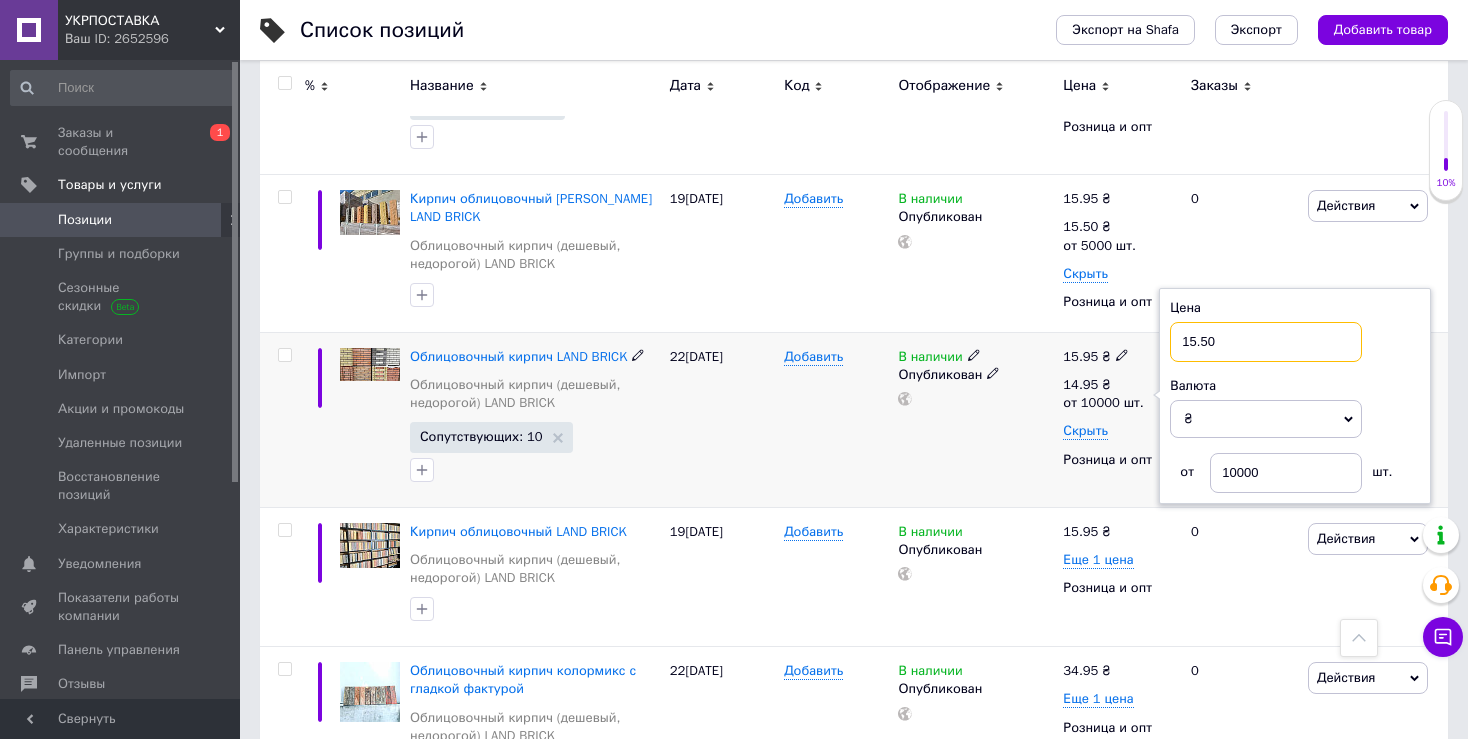 type on "15.50" 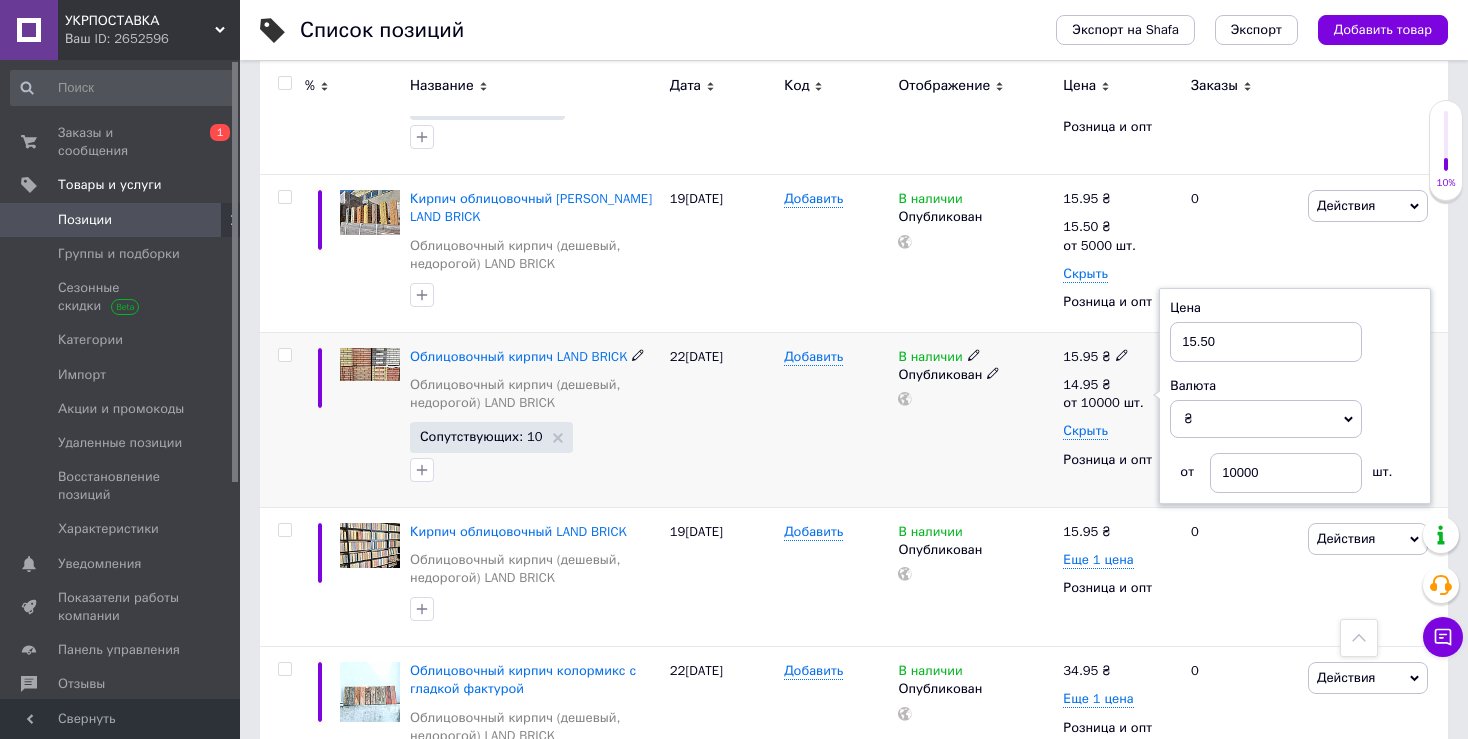 click on "В наличии Опубликован" at bounding box center [975, 419] 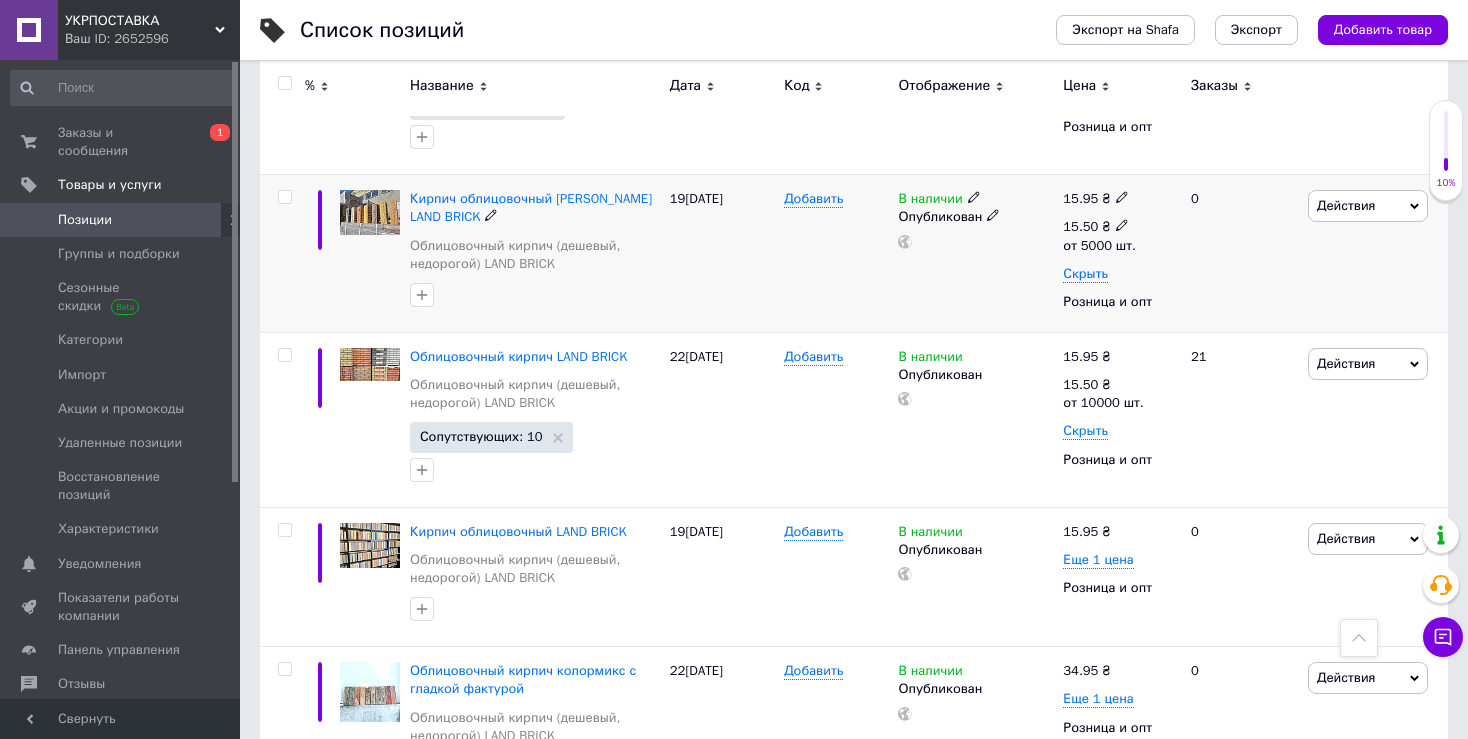 click 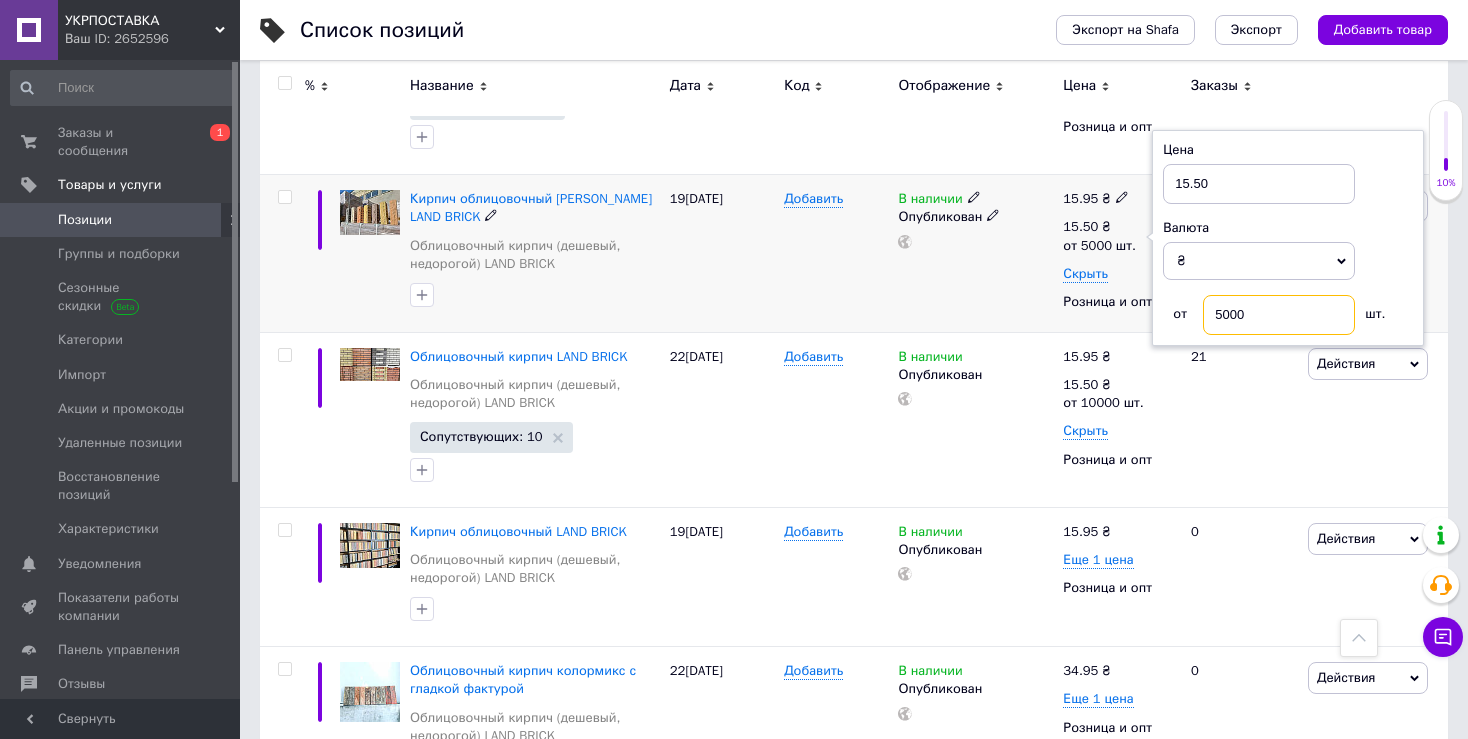 click on "5000" at bounding box center [1279, 315] 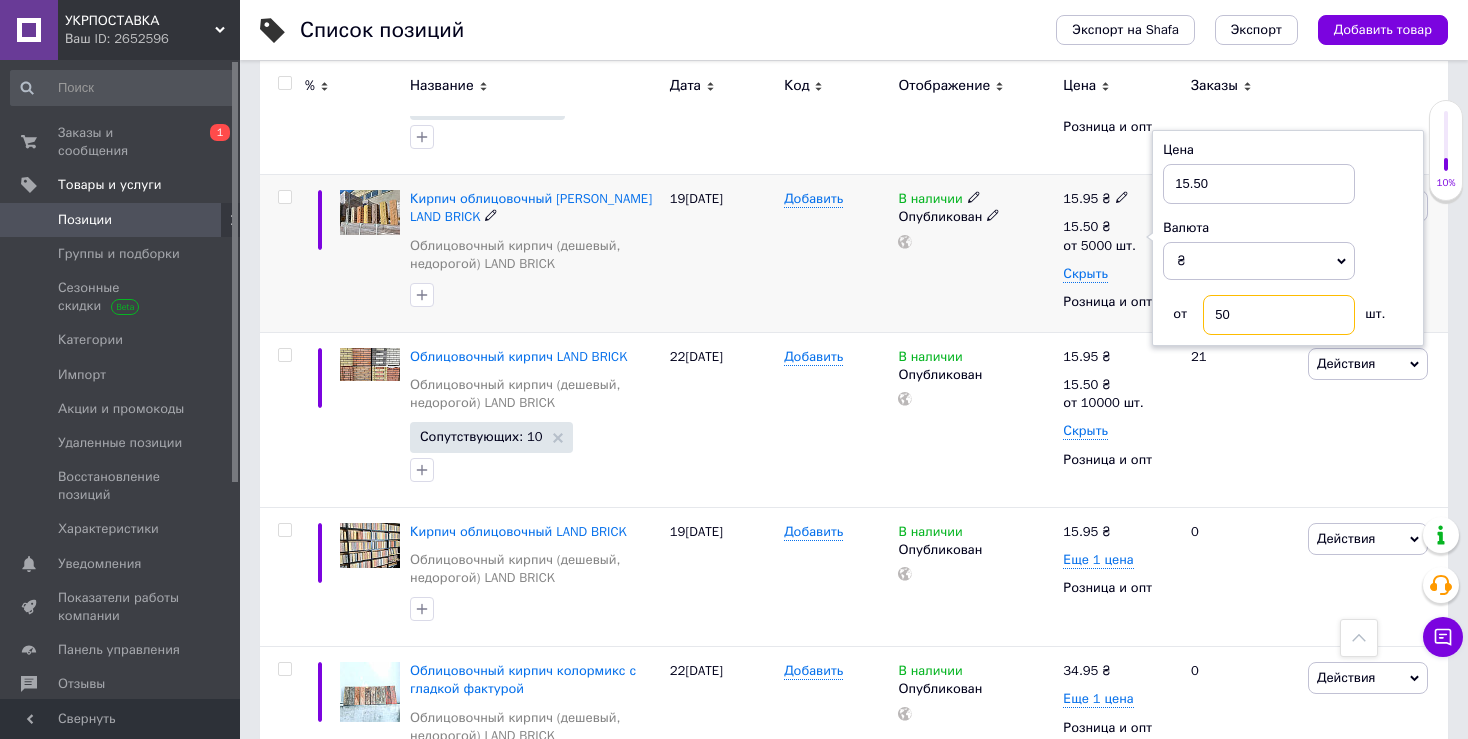 type on "5" 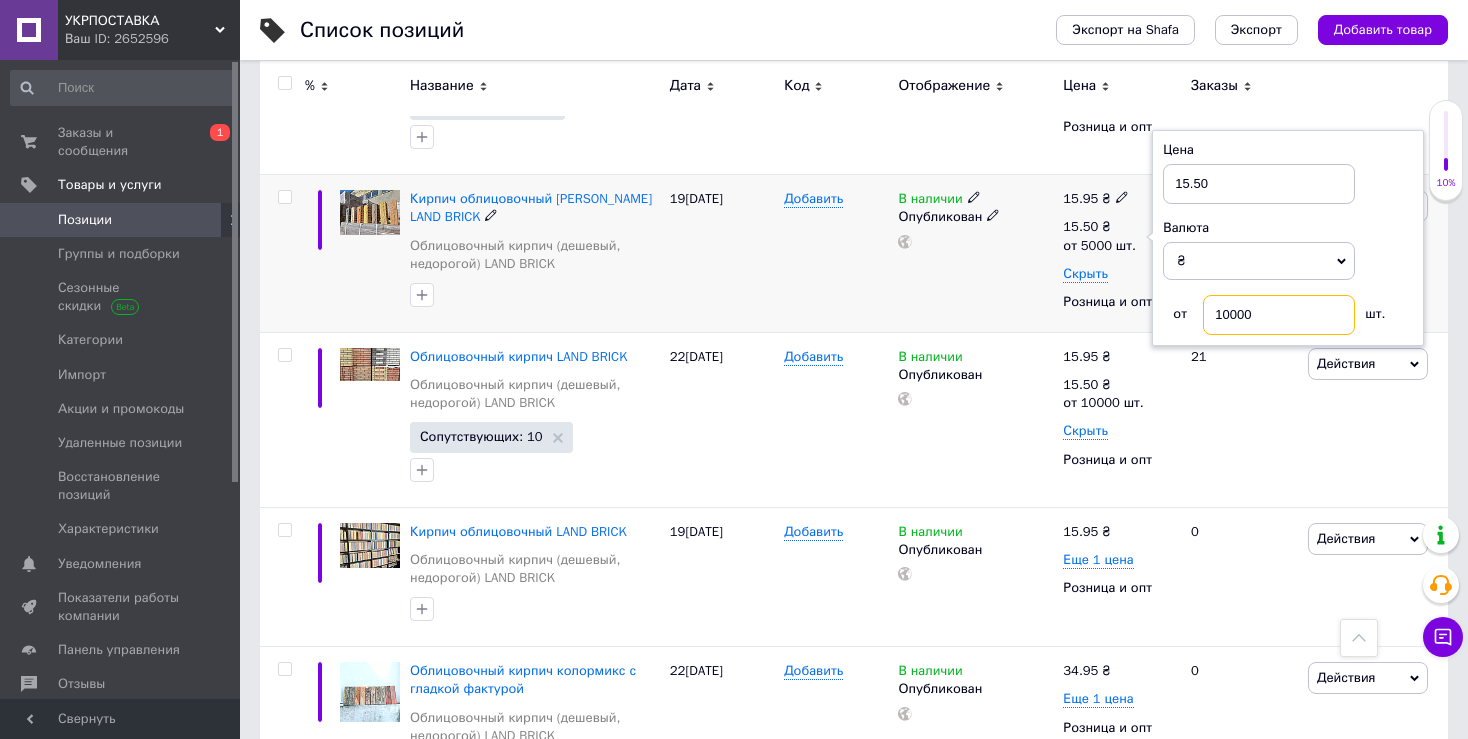type on "10000" 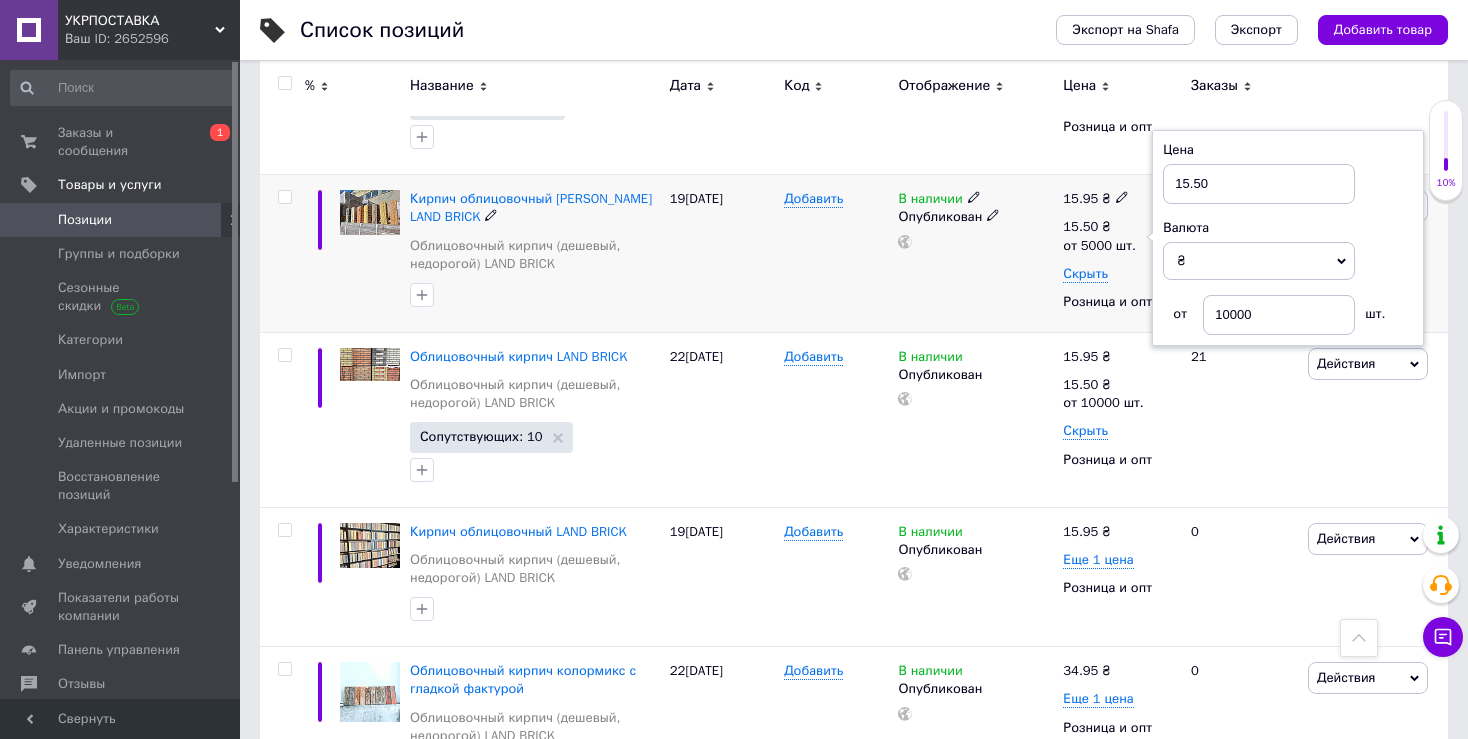 click on "В наличии Опубликован" at bounding box center [975, 254] 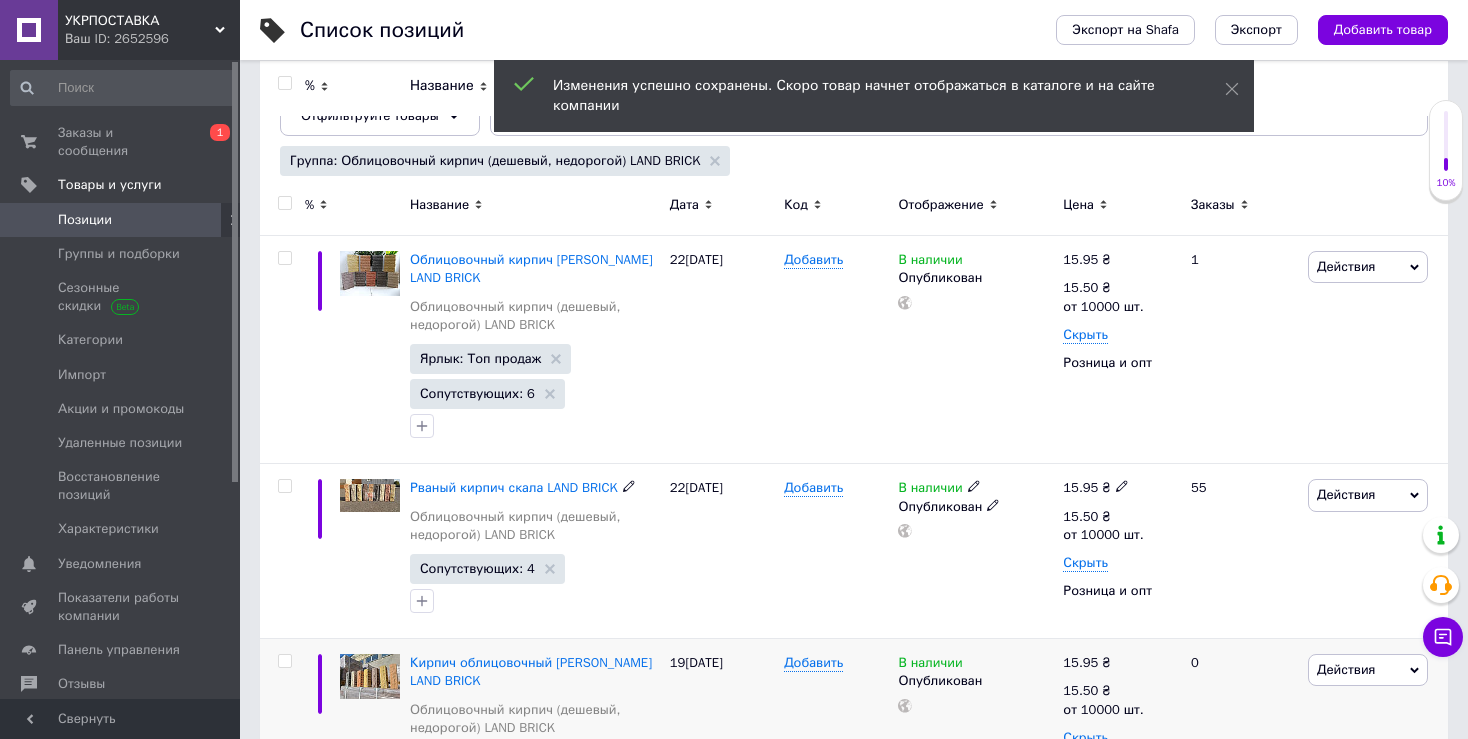 scroll, scrollTop: 166, scrollLeft: 0, axis: vertical 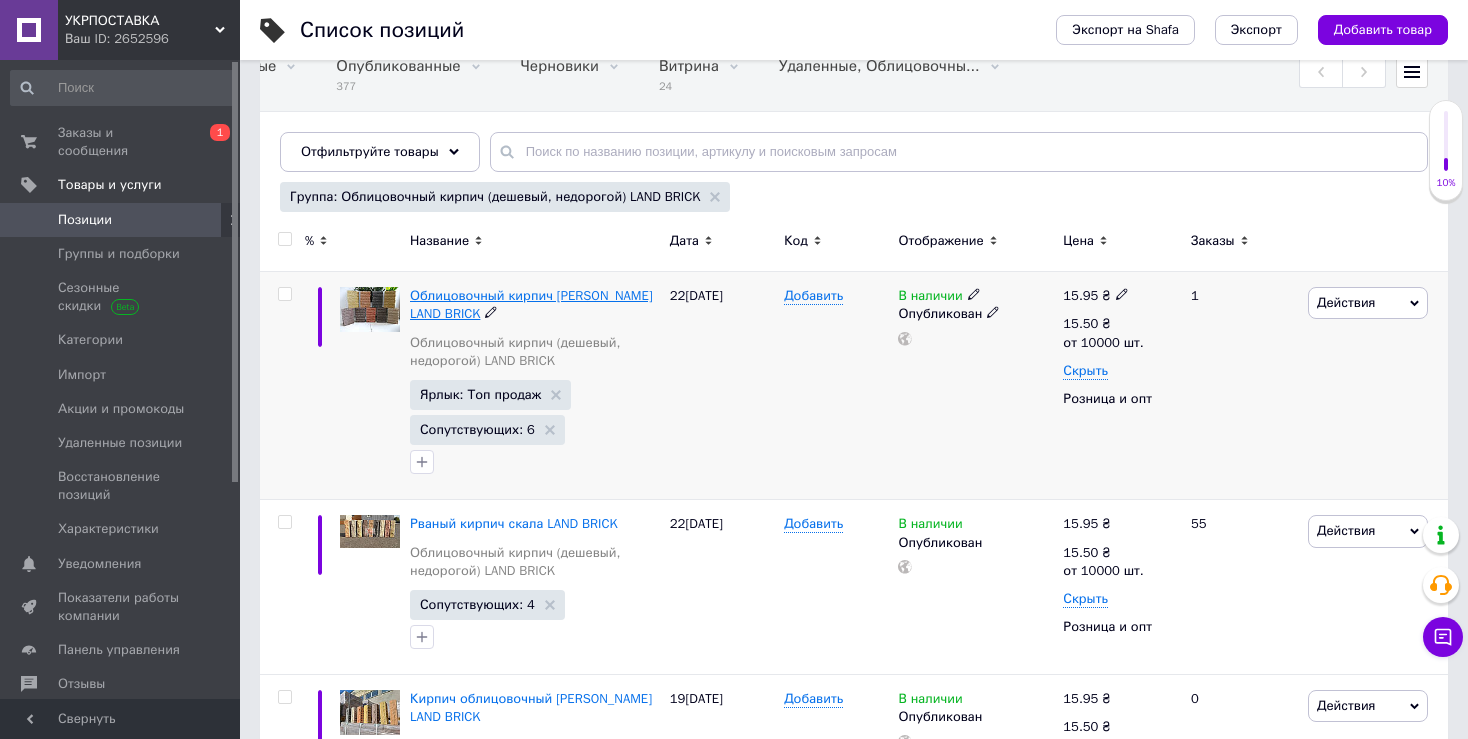 click on "Облицовочный кирпич [PERSON_NAME] LAND BRICK" at bounding box center [531, 304] 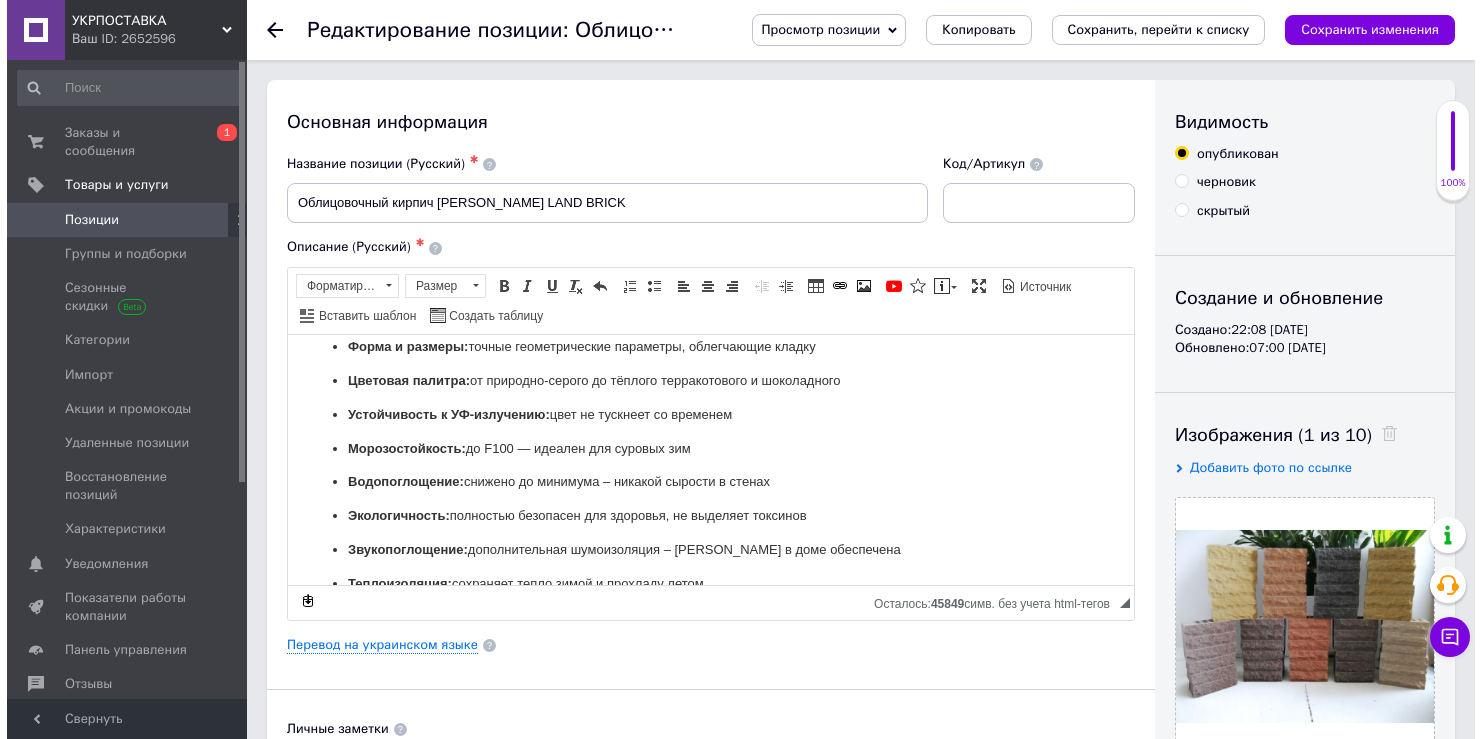 scroll, scrollTop: 1333, scrollLeft: 0, axis: vertical 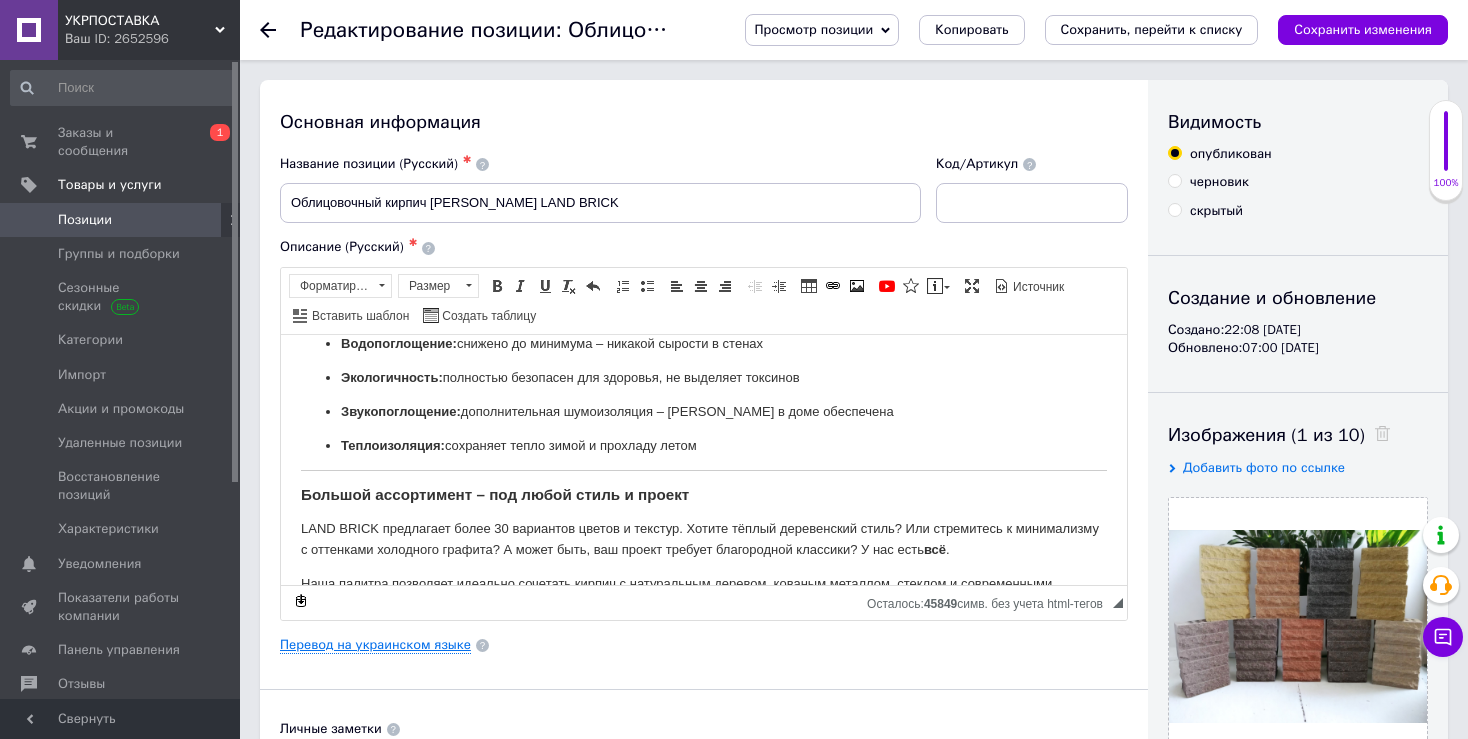 click on "Перевод на украинском языке" at bounding box center (375, 645) 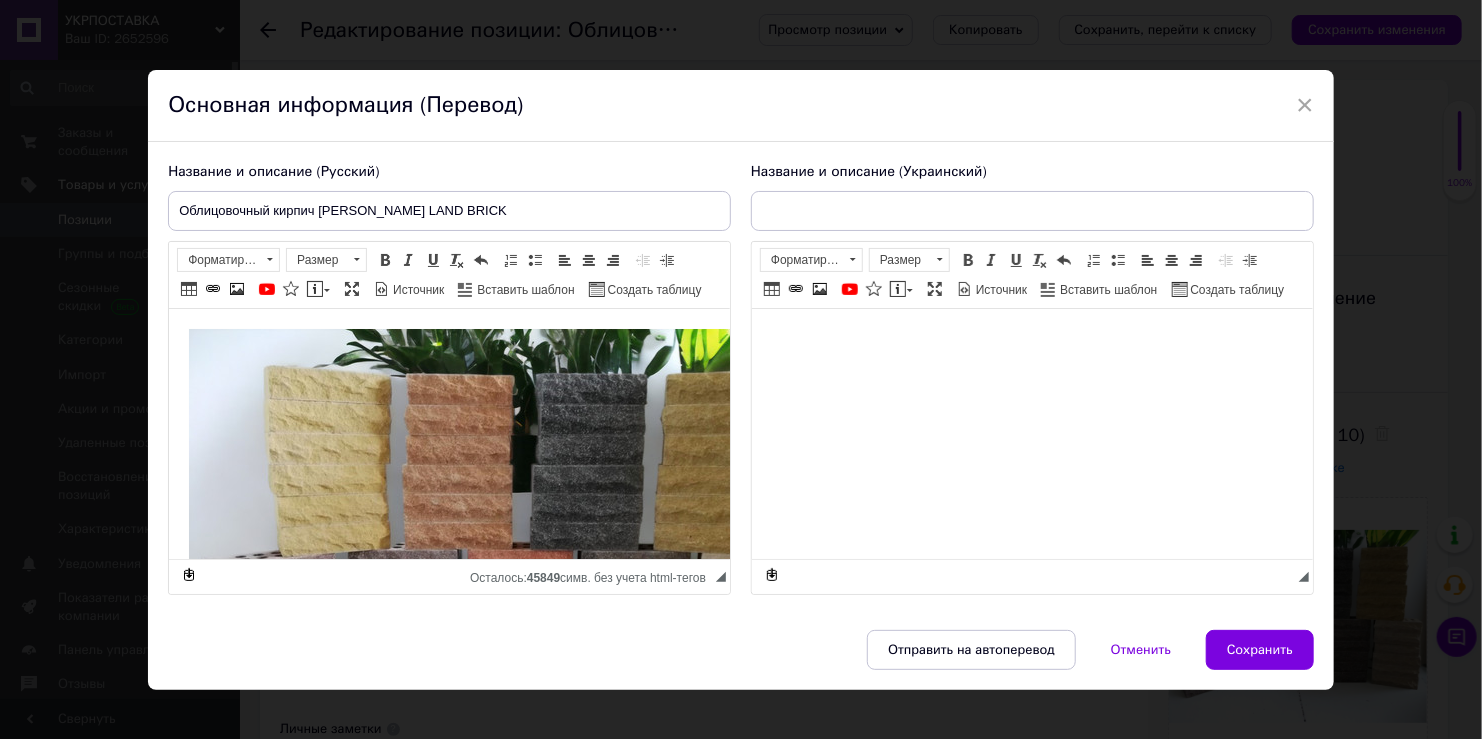 scroll, scrollTop: 0, scrollLeft: 0, axis: both 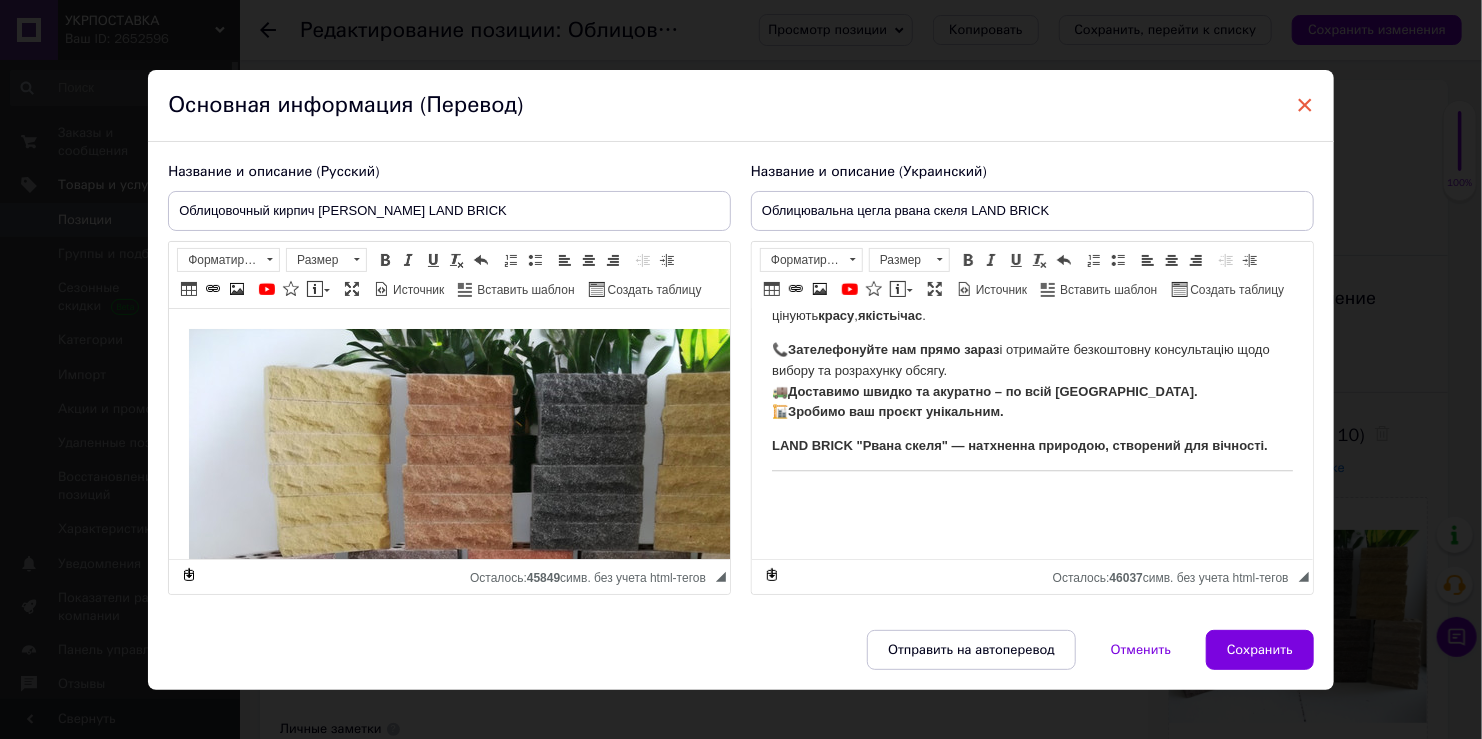 click on "×" at bounding box center (1305, 105) 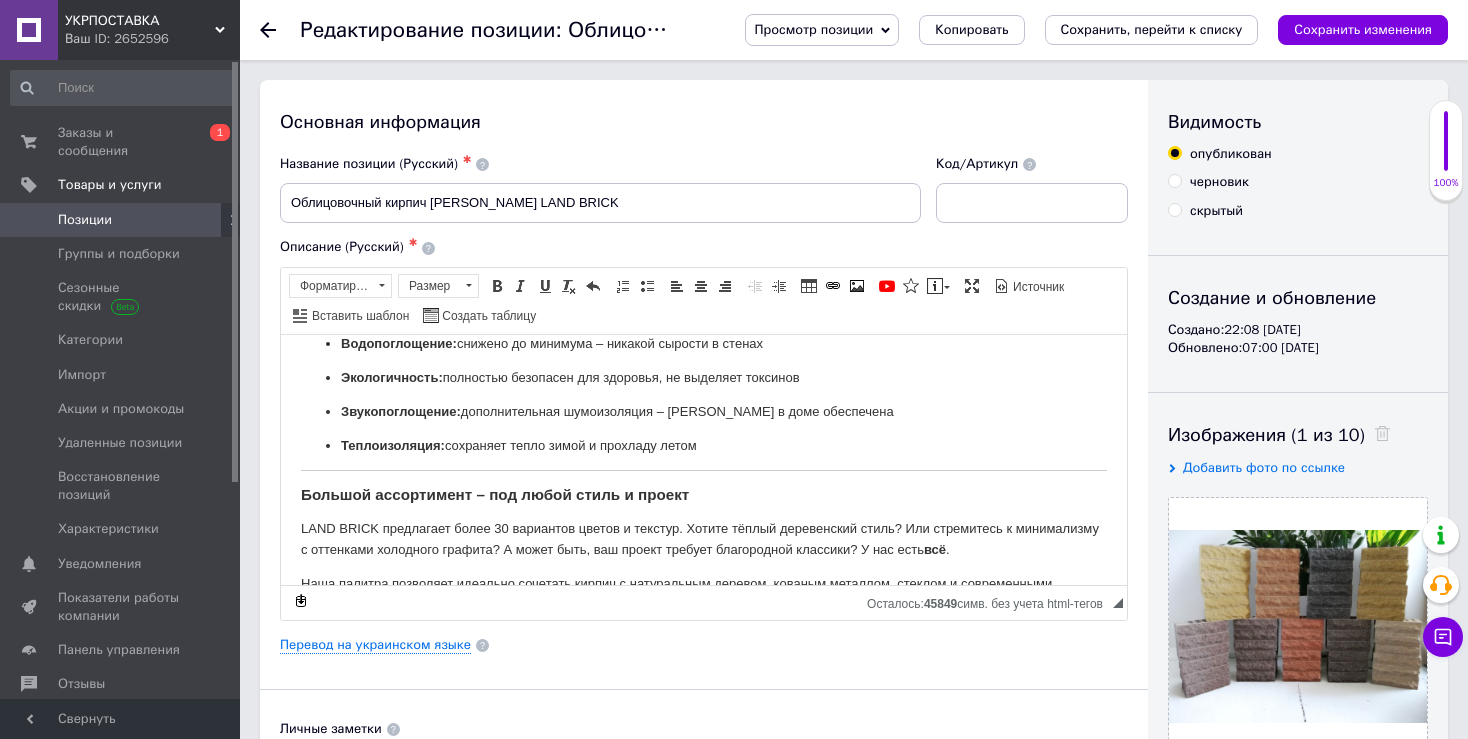 click 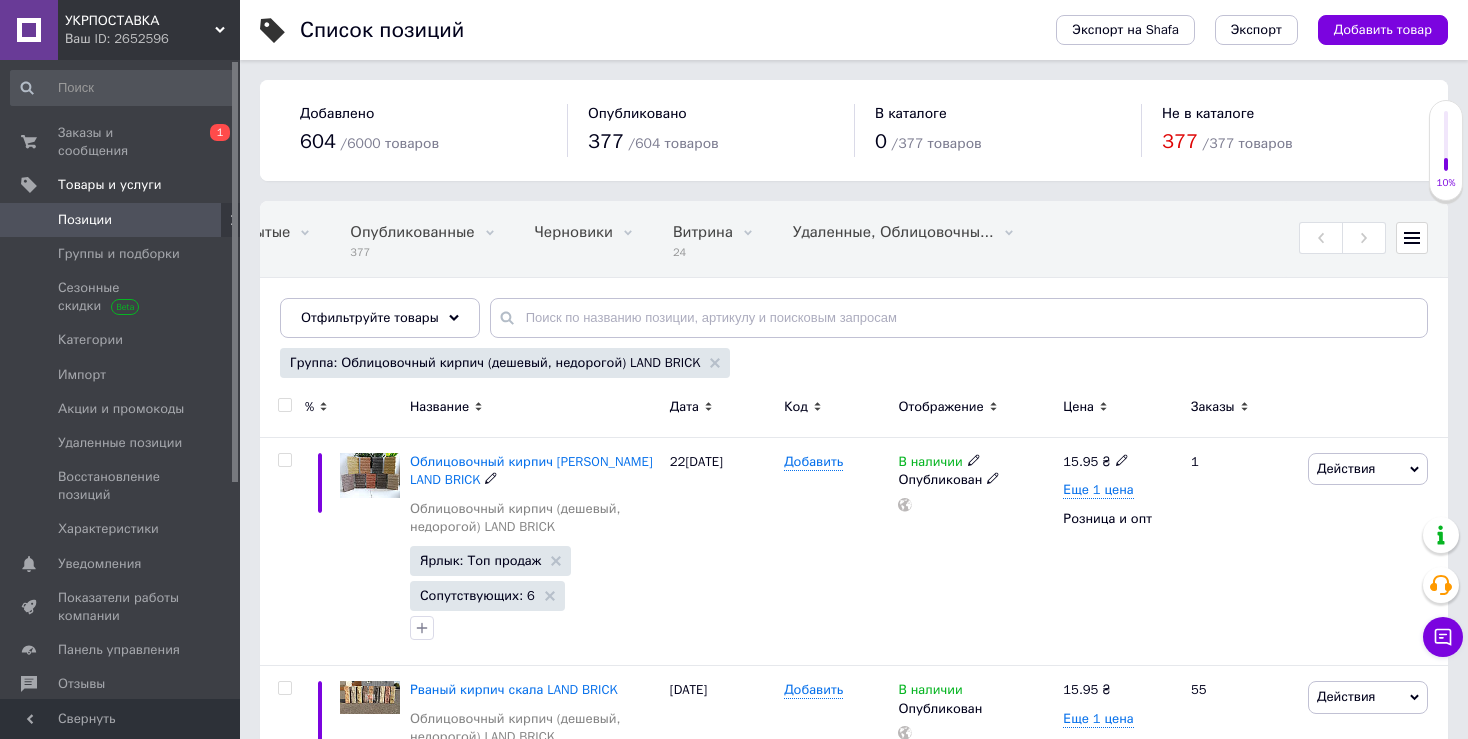scroll, scrollTop: 0, scrollLeft: 401, axis: horizontal 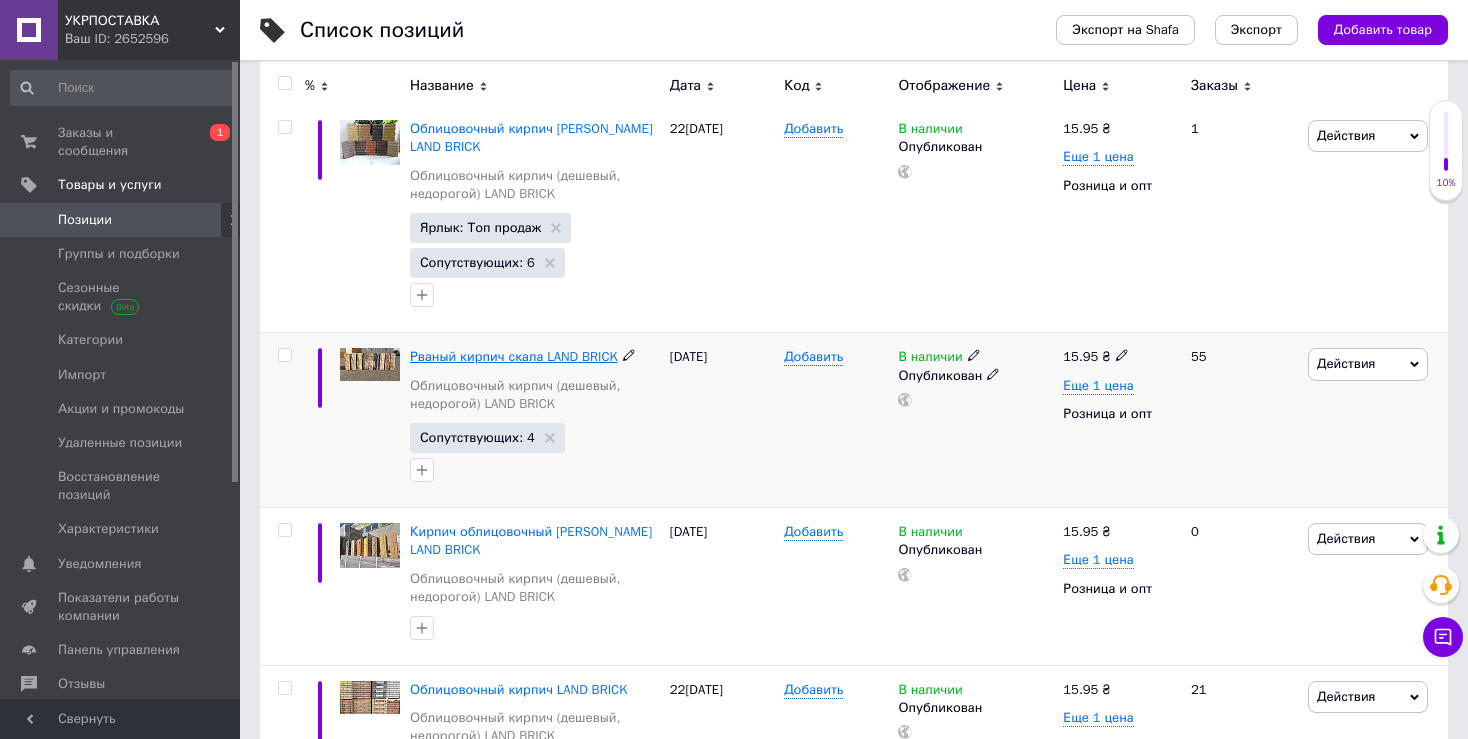 click on "Рваный кирпич скала LAND BRICK" at bounding box center [514, 356] 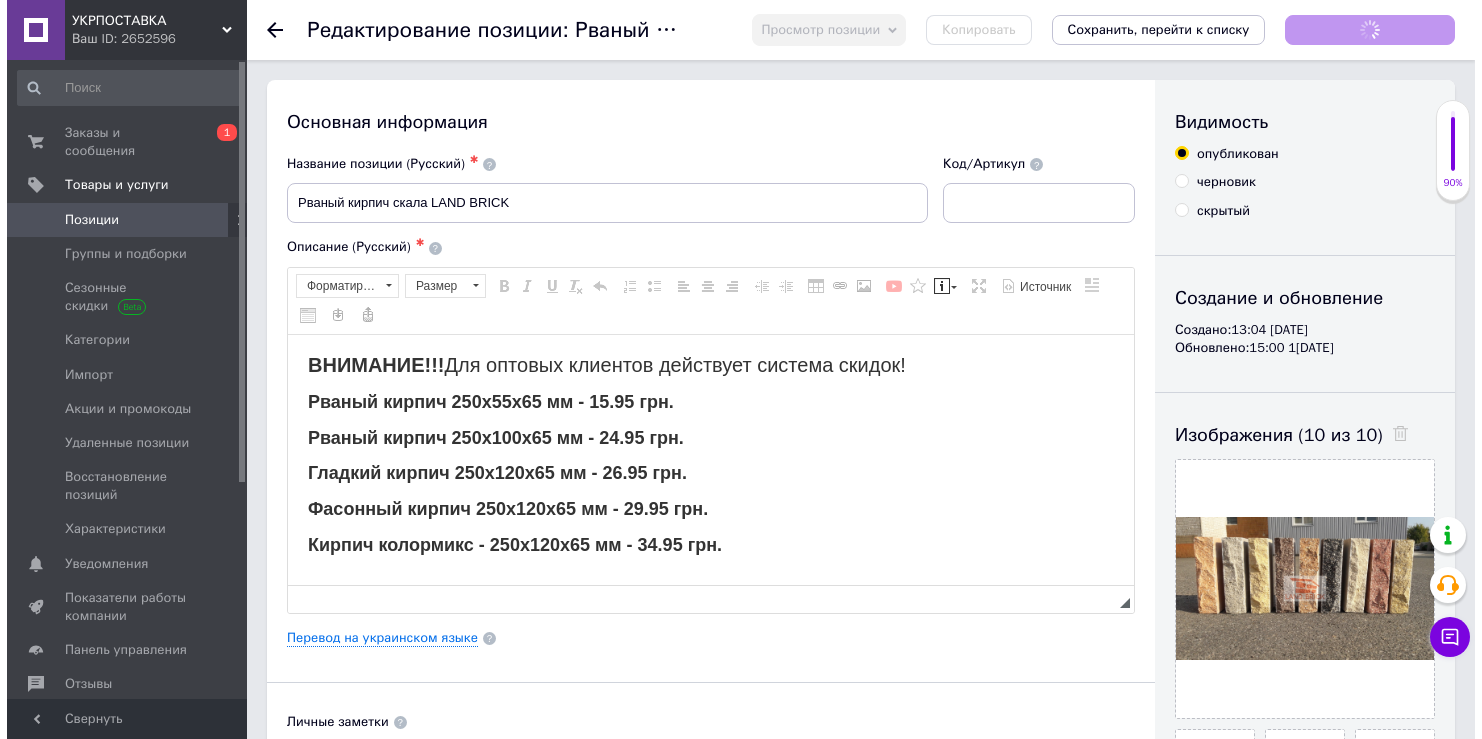 scroll, scrollTop: 0, scrollLeft: 0, axis: both 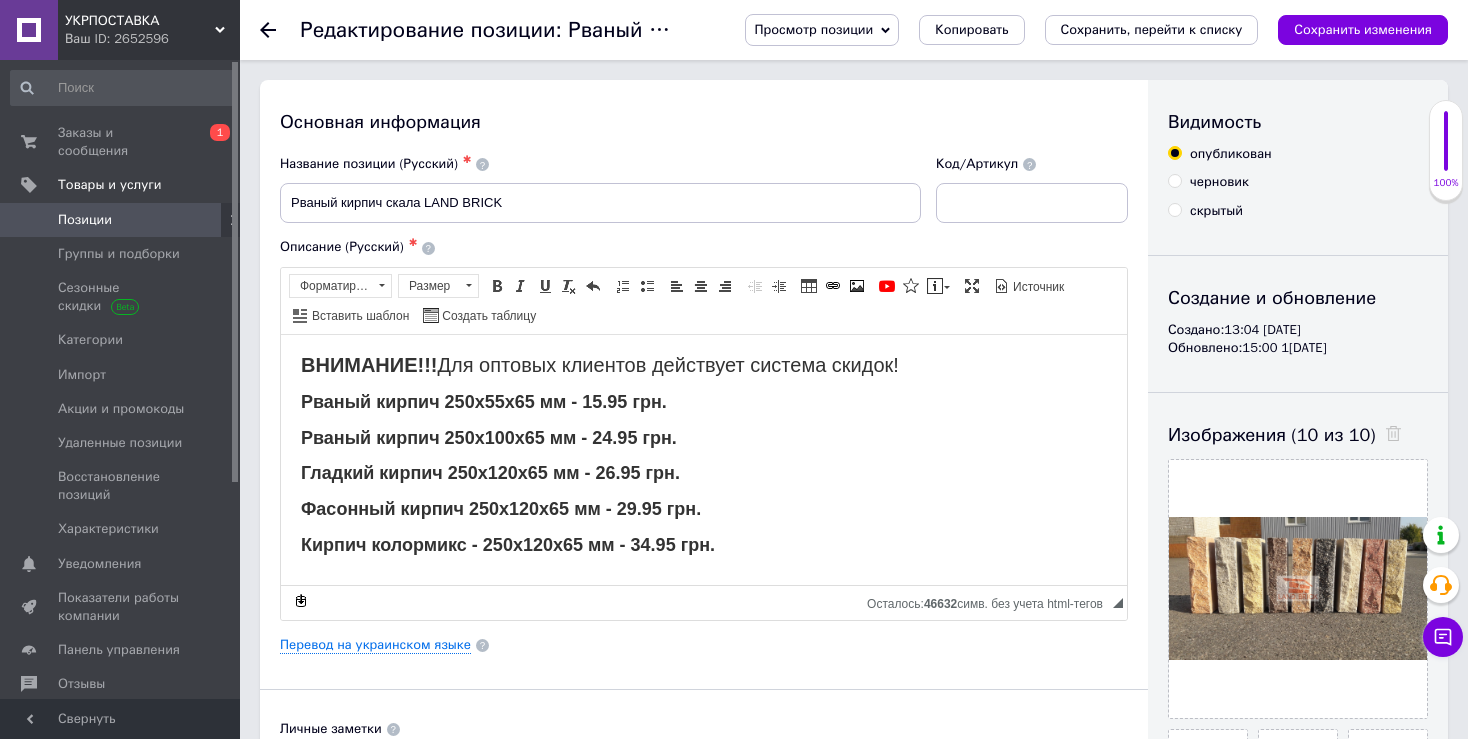 click on "Рваный кирпич 250х55х65 мм - 15.95 грн." at bounding box center (484, 401) 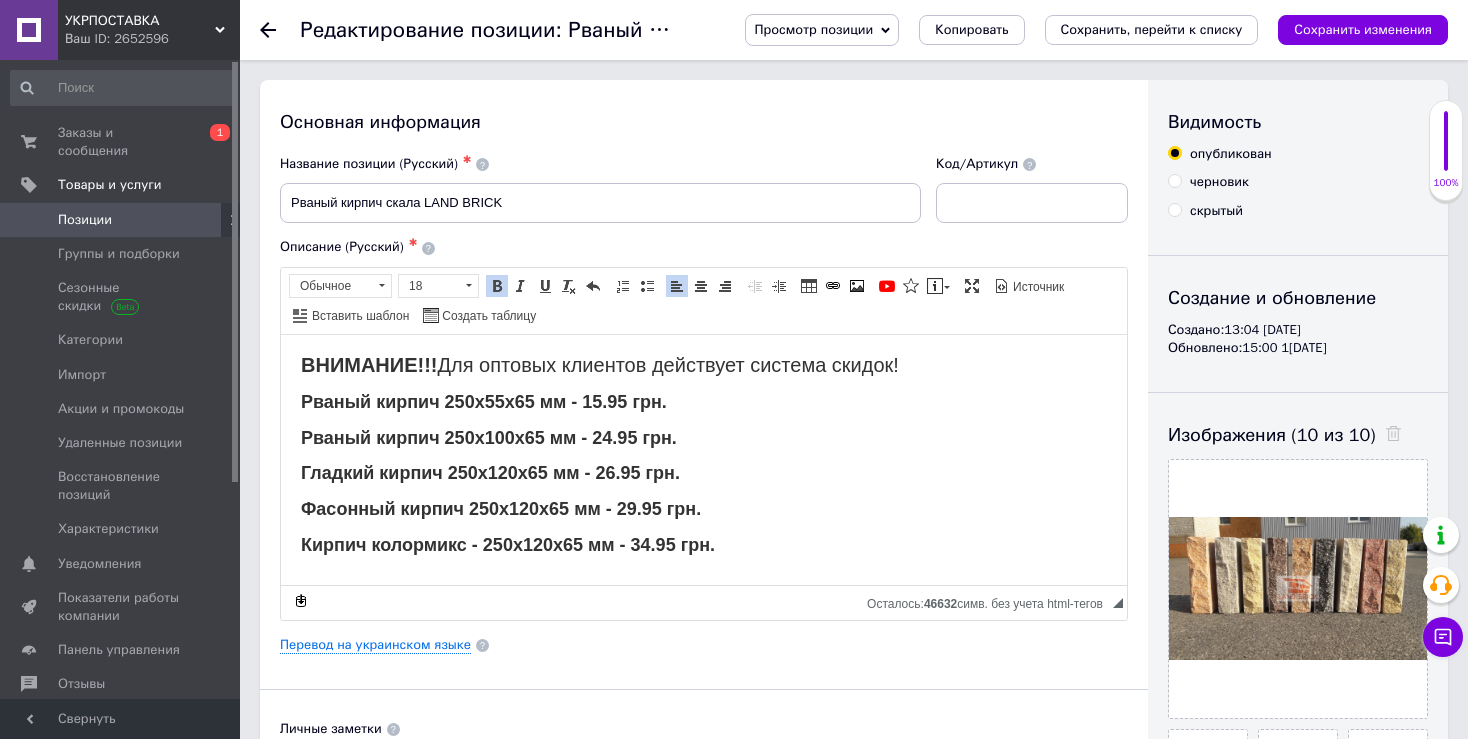 type 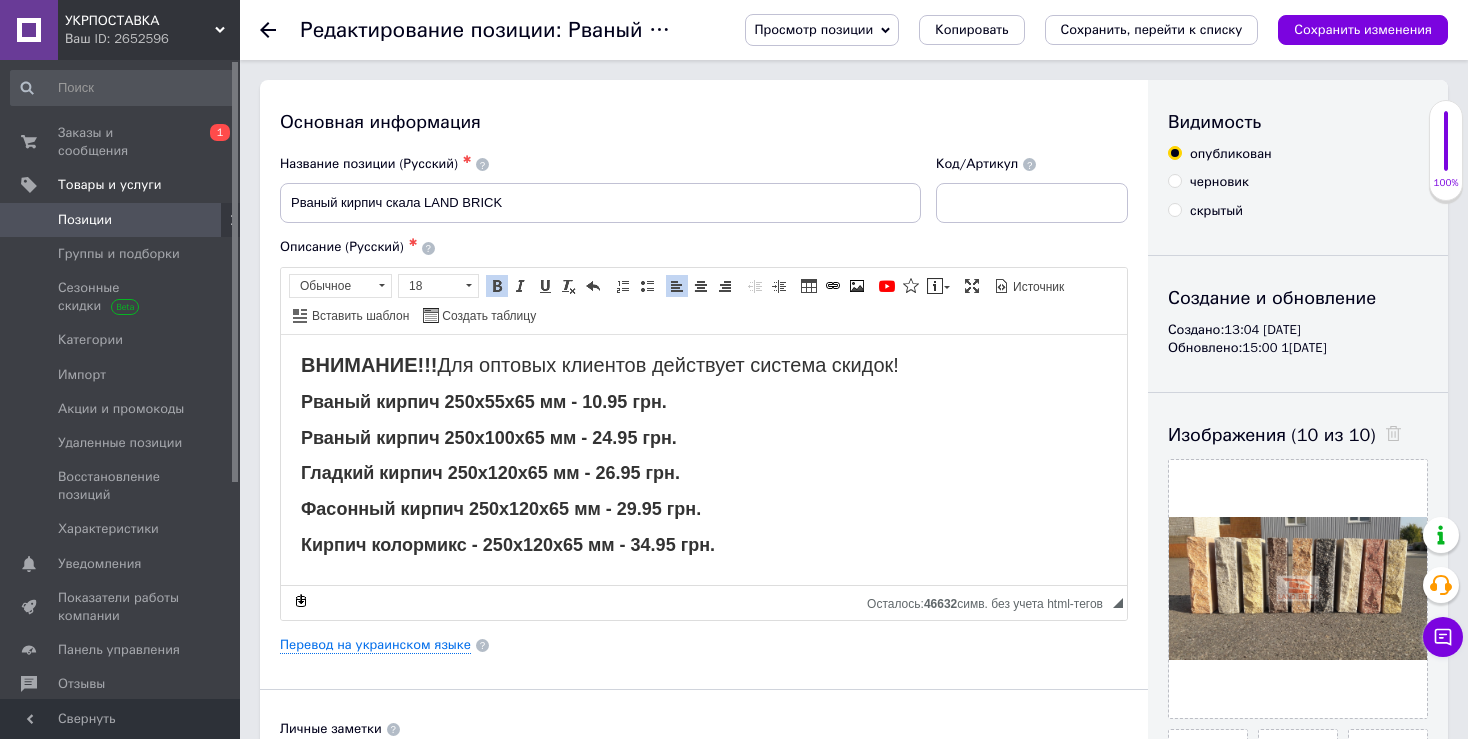 click on "Рваный кирпич 250х100х65 мм - 24.95 грн." at bounding box center [489, 437] 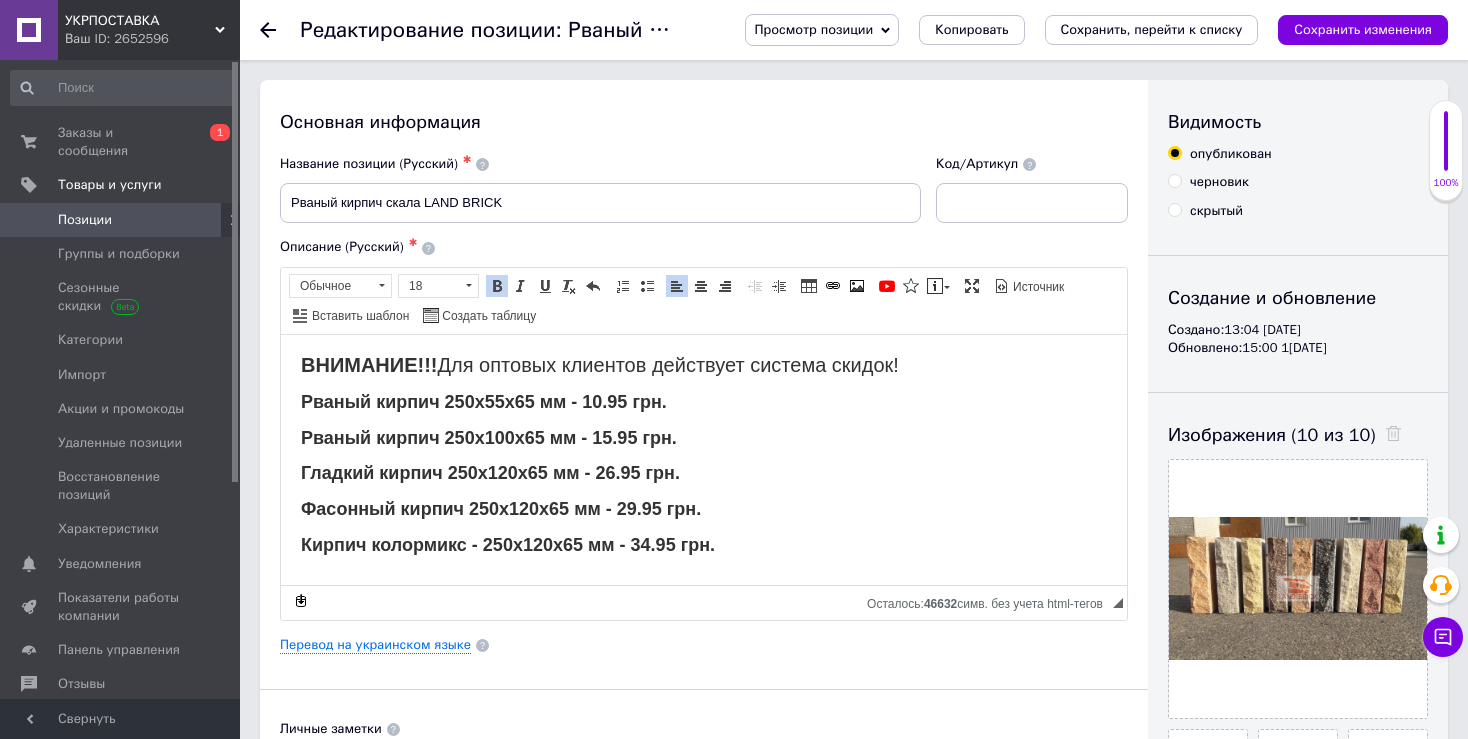 click on "Гладкий кирпич 250х120х65 мм - 26.95 грн." at bounding box center [490, 472] 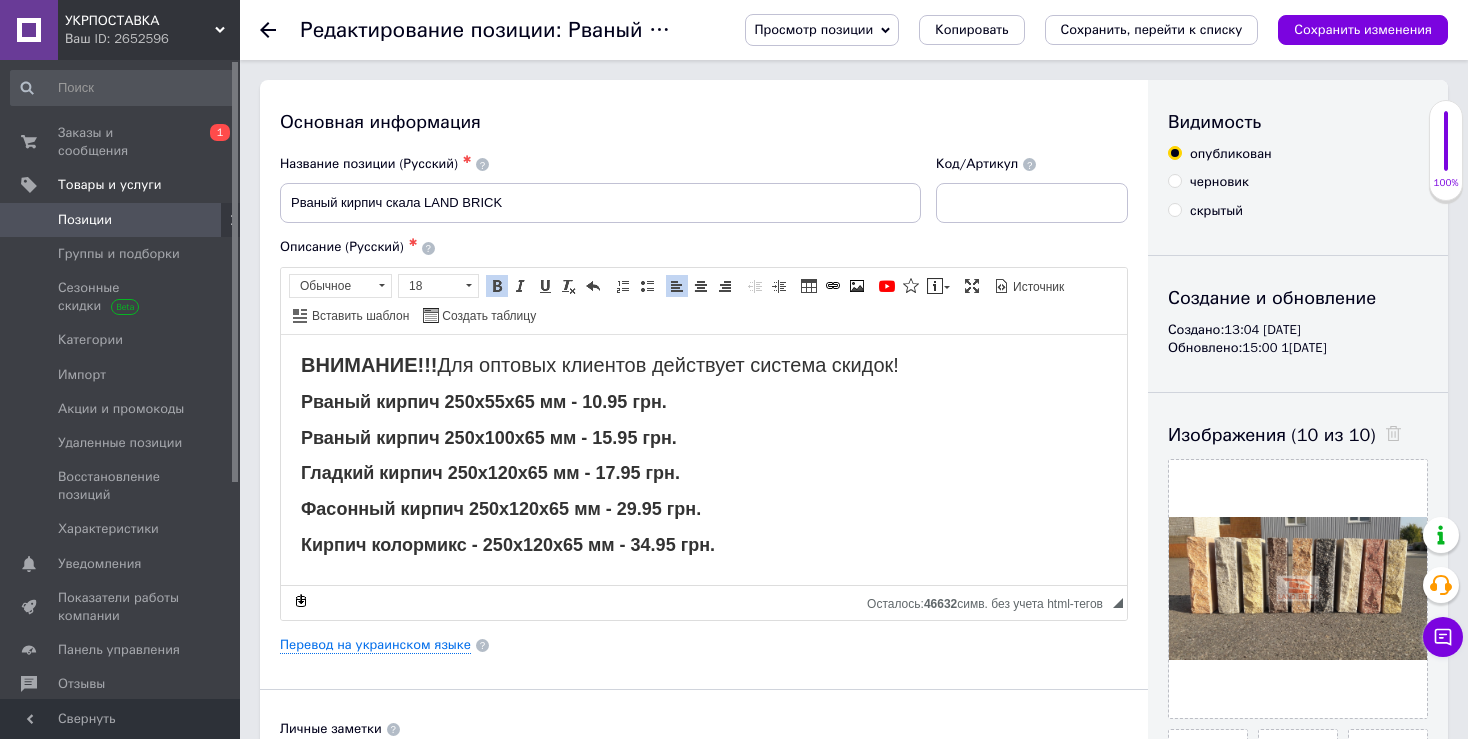 click on "Фасонный кирпич 250х120х65 мм - 29.95 грн." at bounding box center [501, 508] 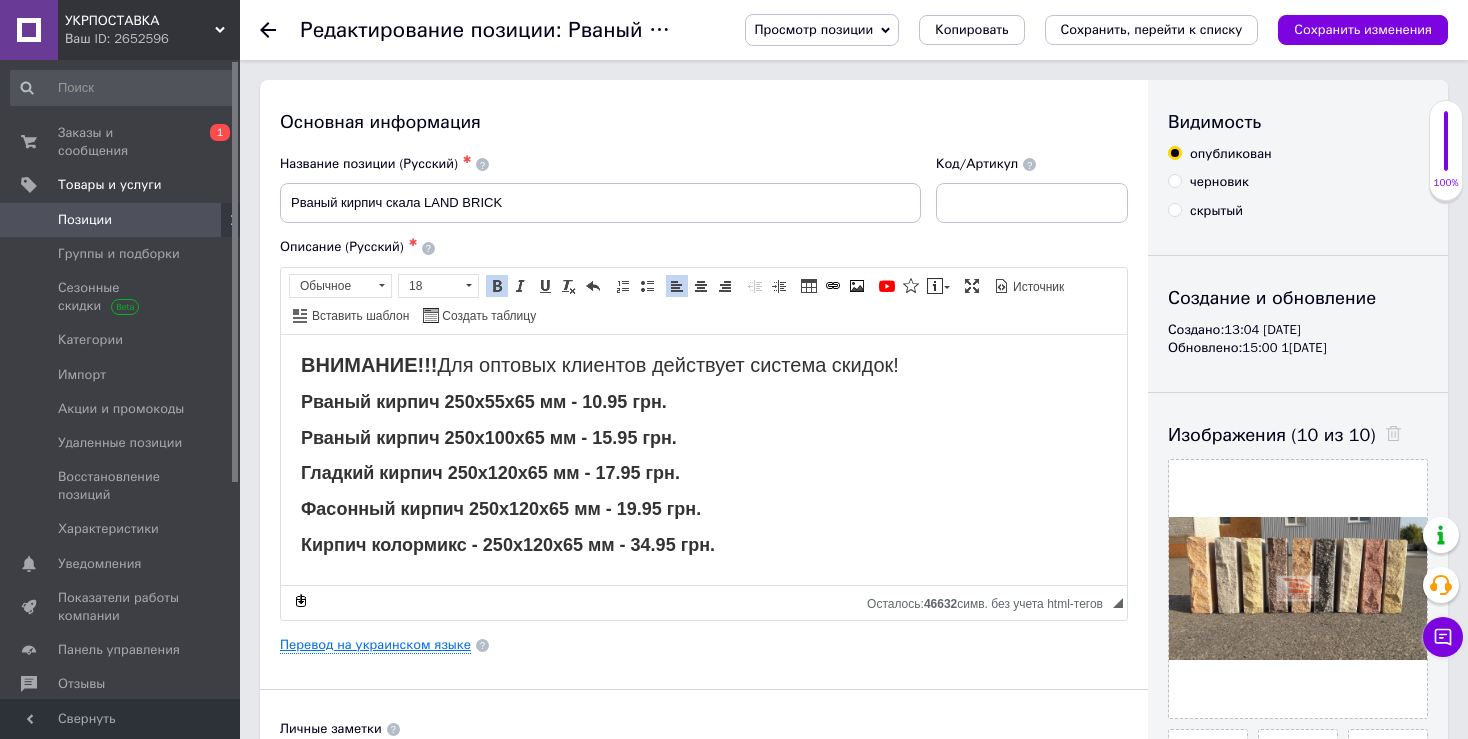 click on "Перевод на украинском языке" at bounding box center [375, 645] 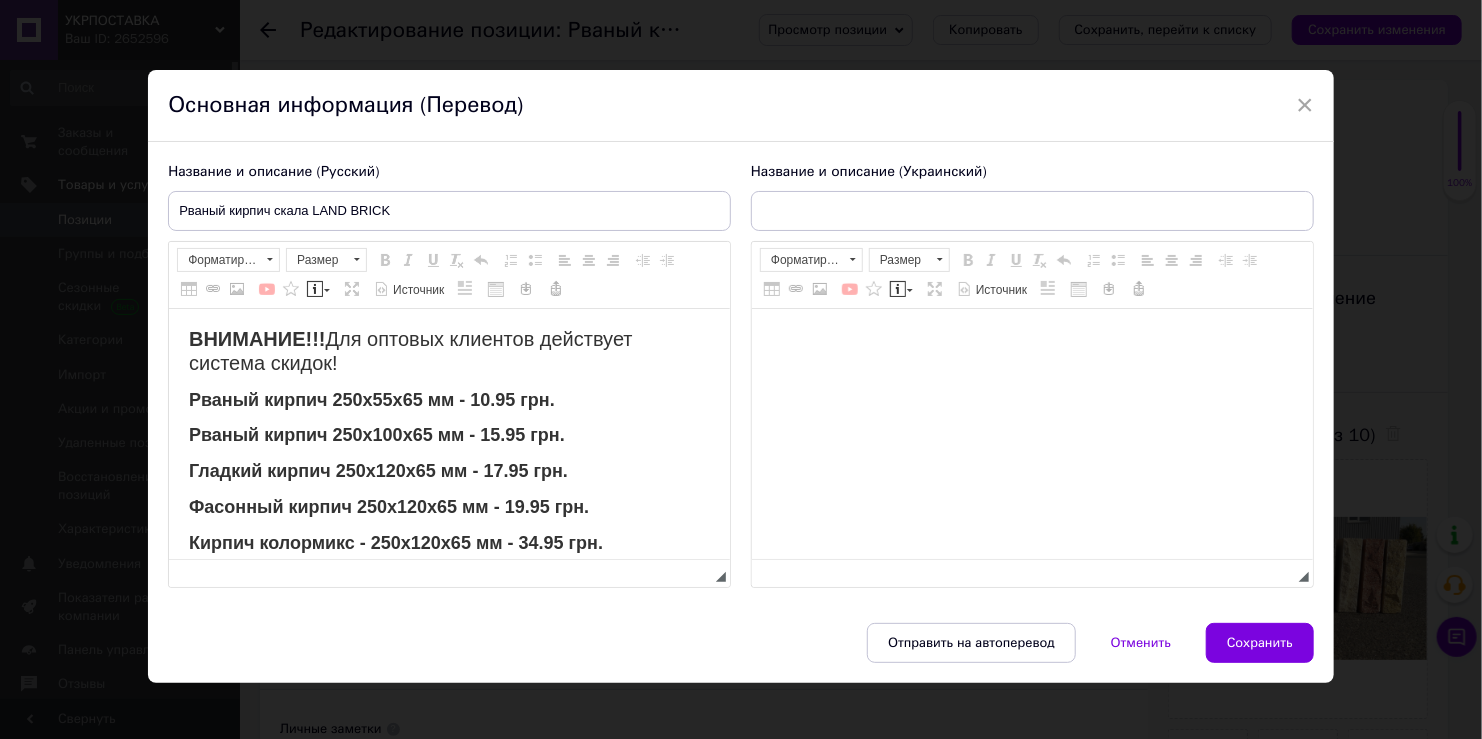 scroll, scrollTop: 0, scrollLeft: 0, axis: both 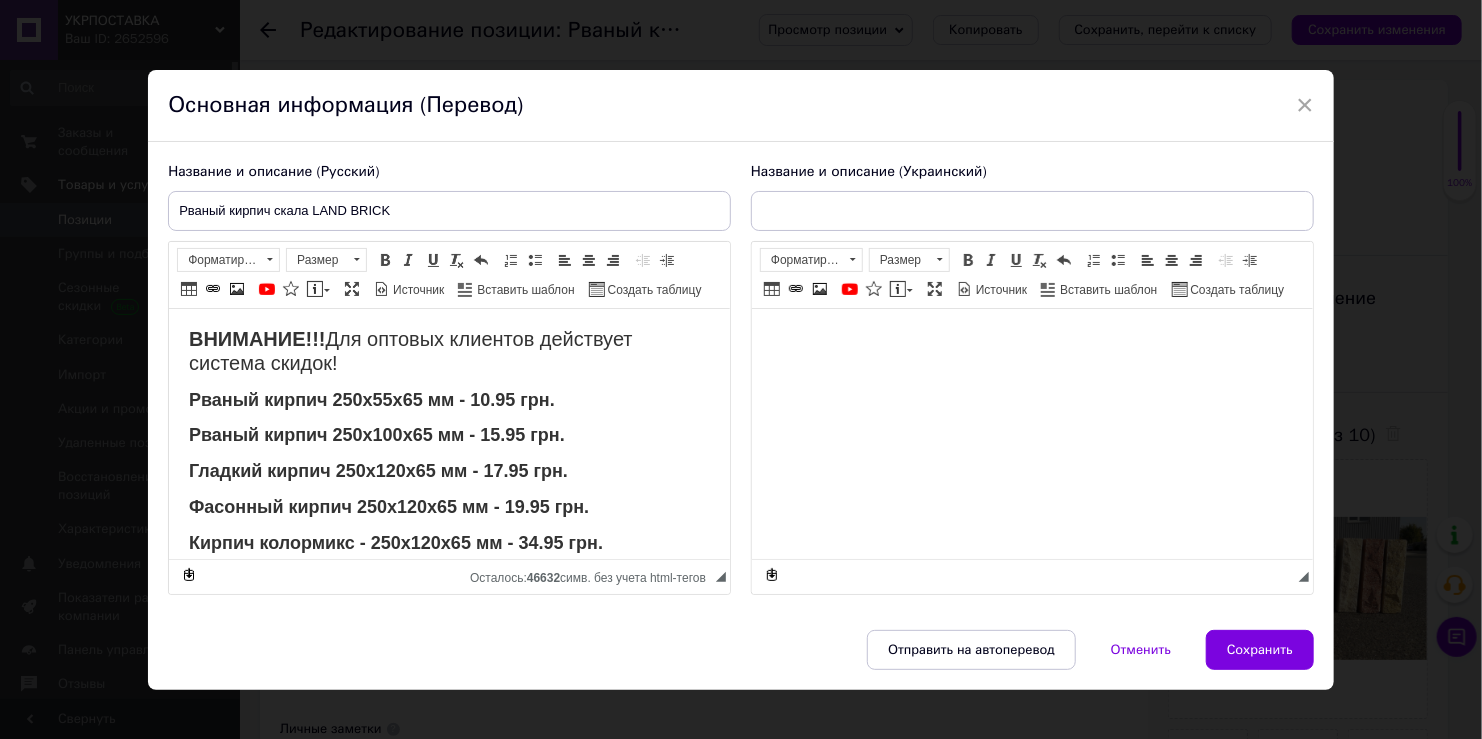 type on "Рвана цегла LAND BRICK" 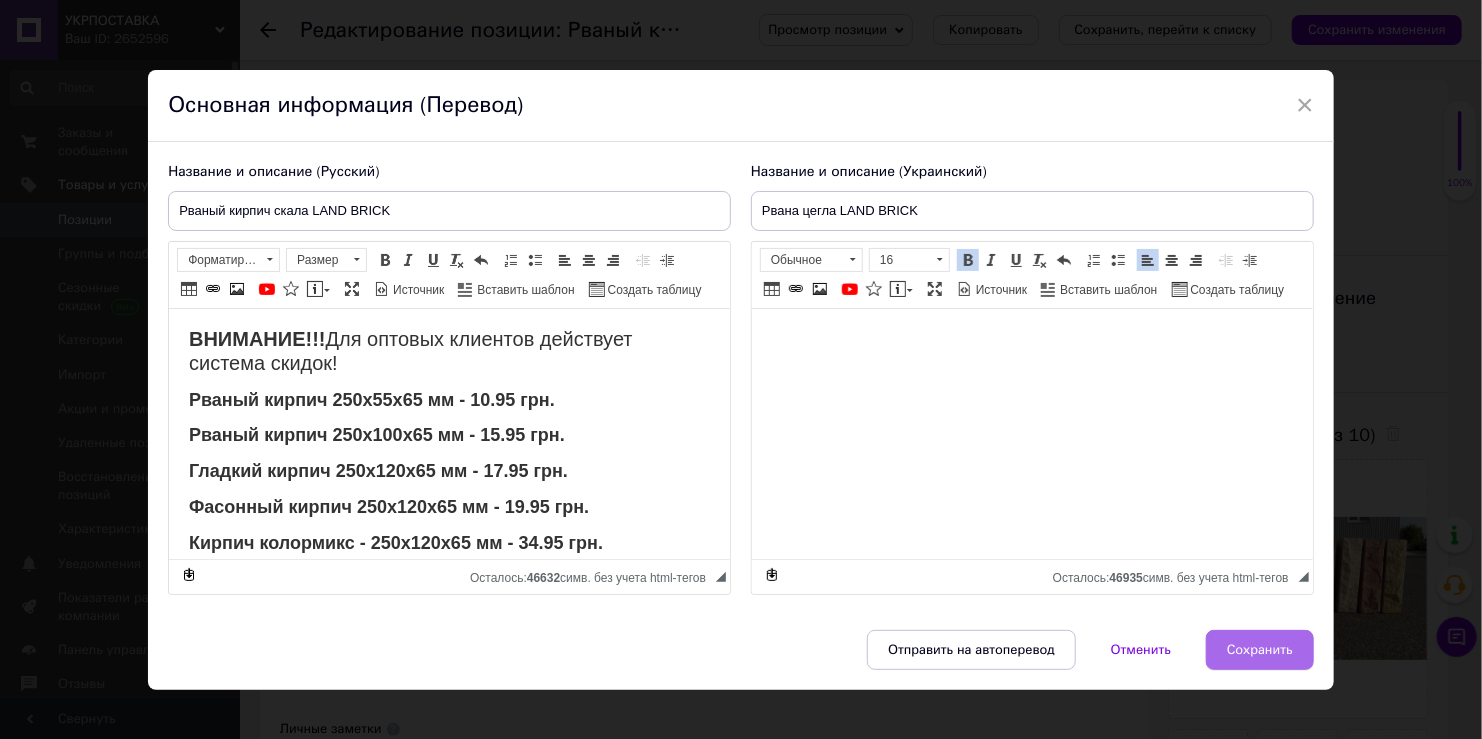 click on "Сохранить" at bounding box center (1260, 650) 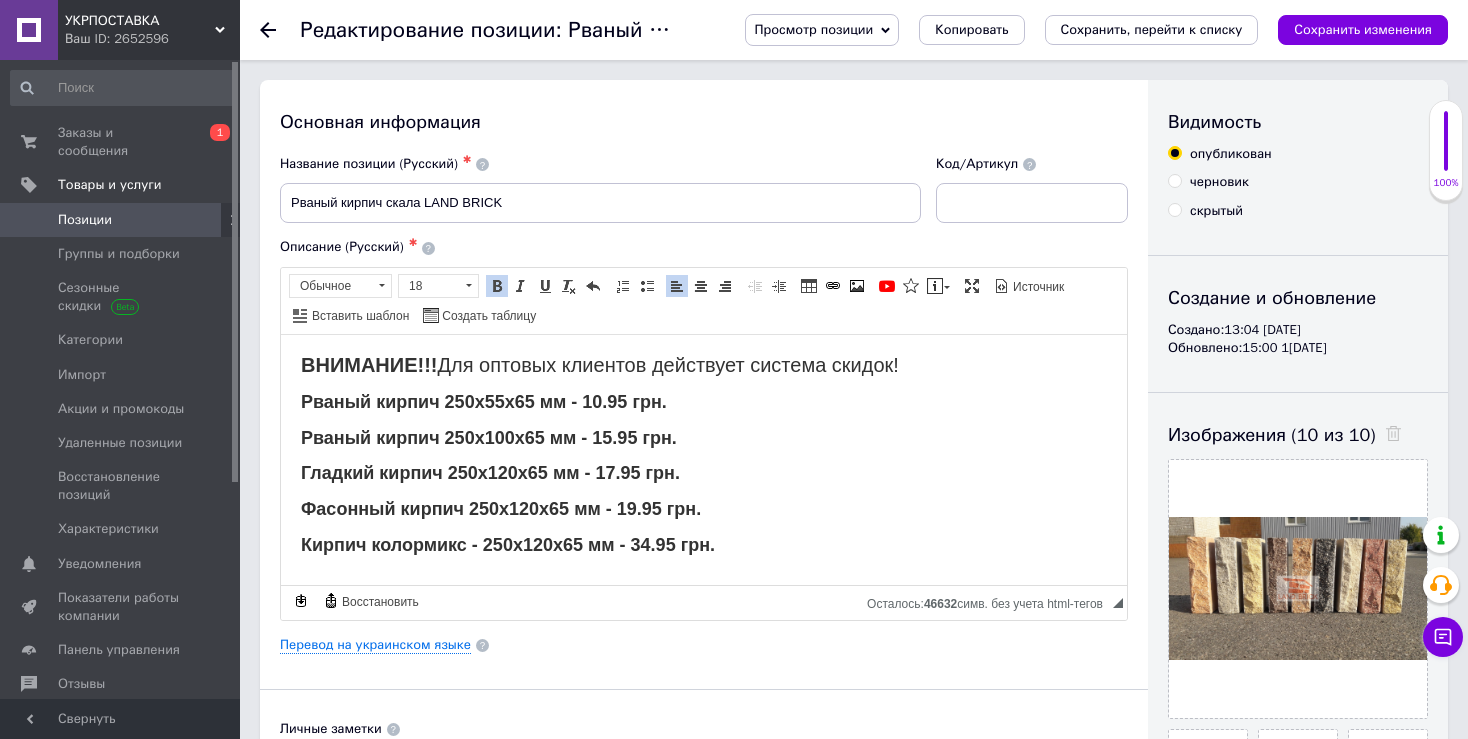 click on "Сохранить изменения" at bounding box center [1363, 29] 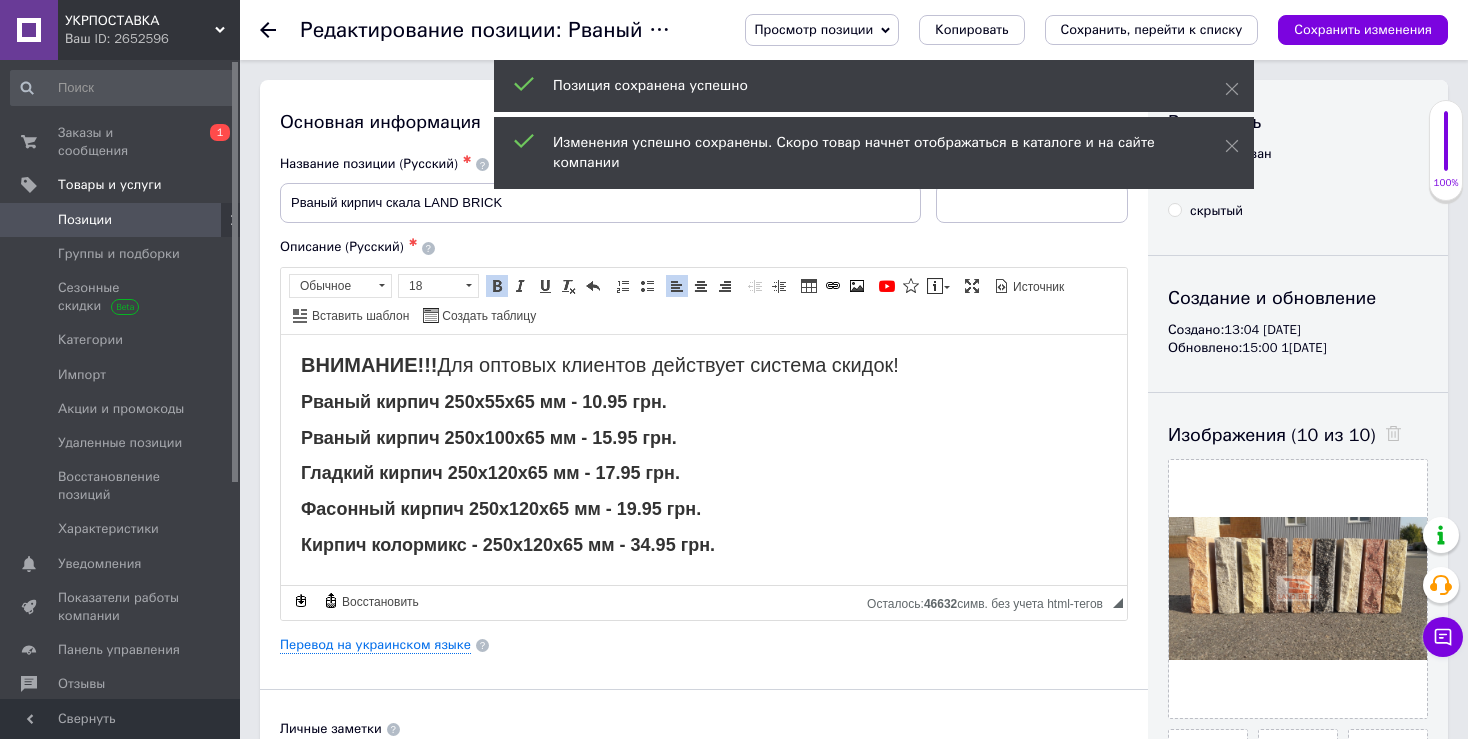 click 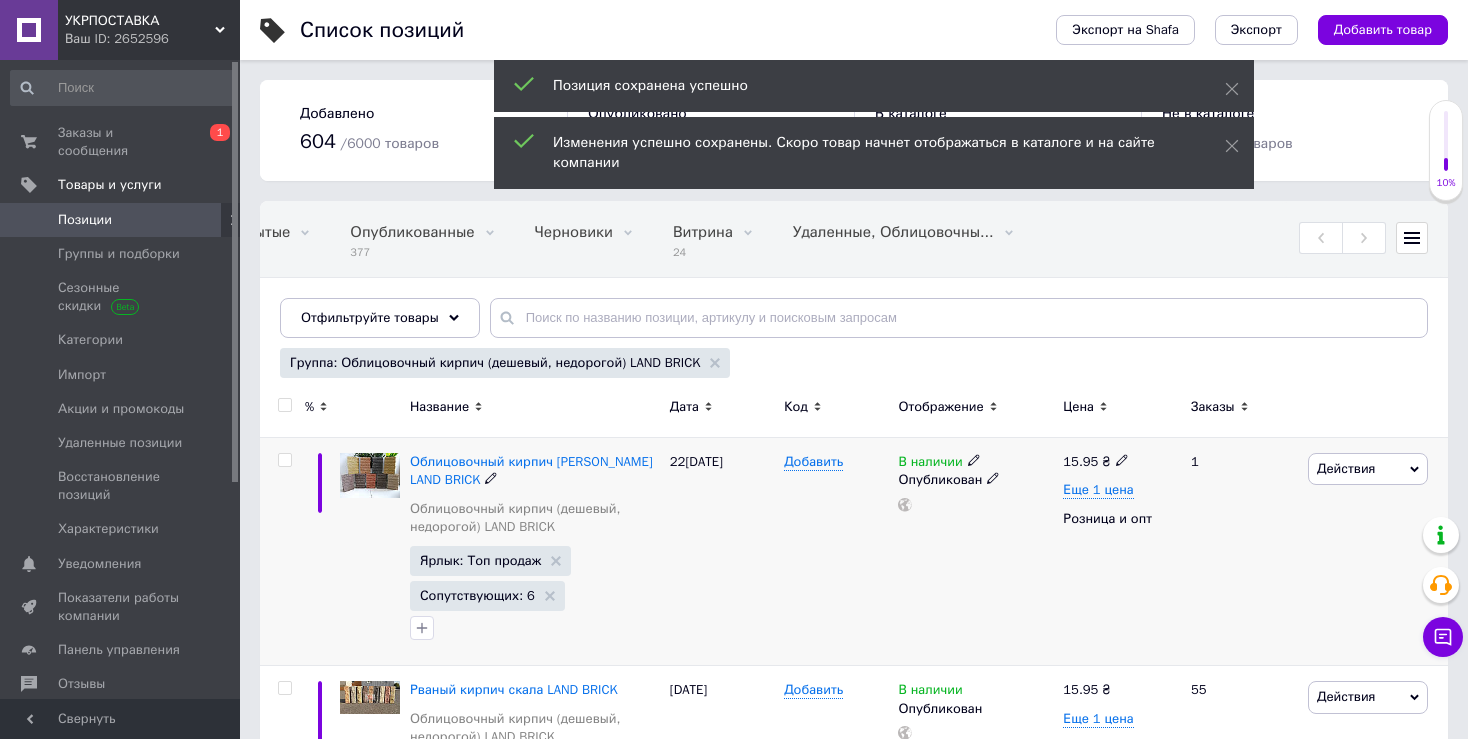 scroll, scrollTop: 0, scrollLeft: 401, axis: horizontal 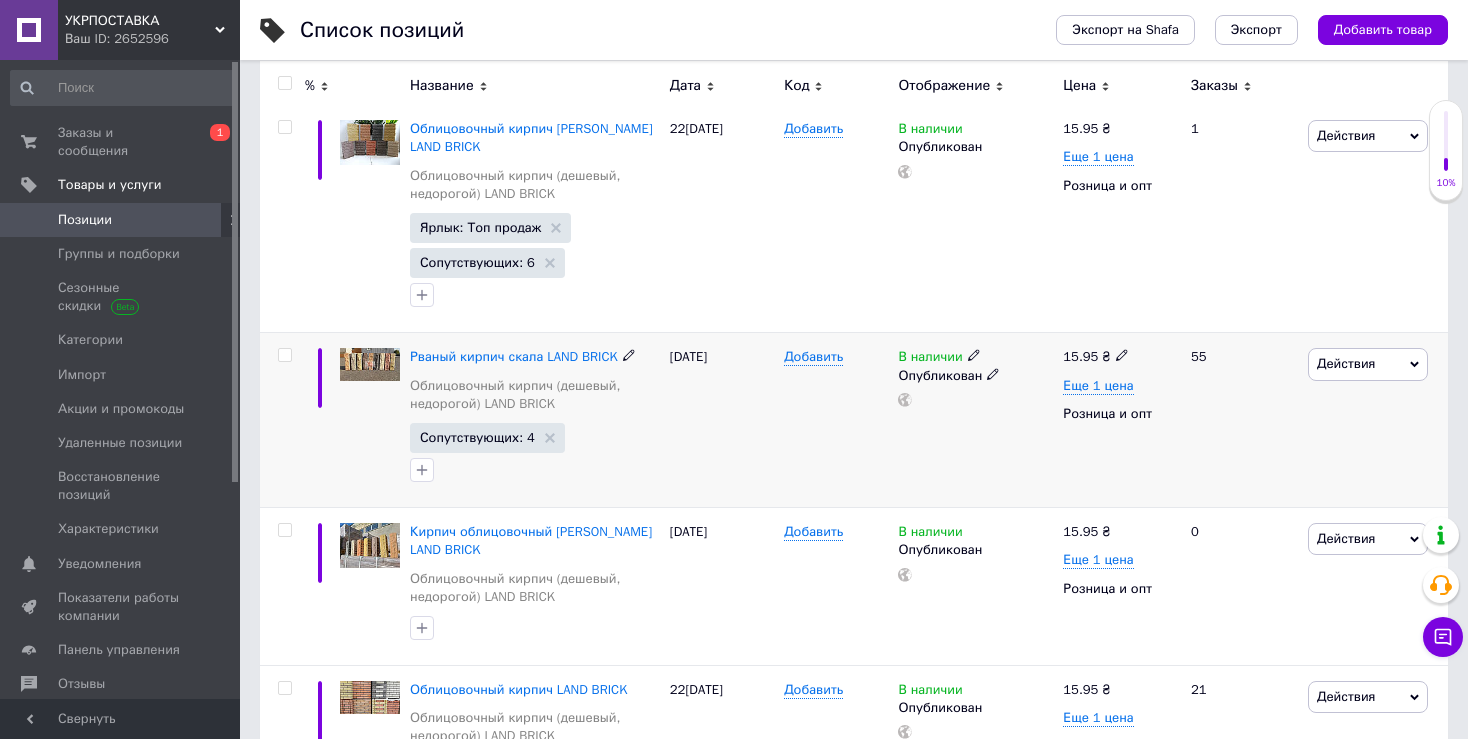 click 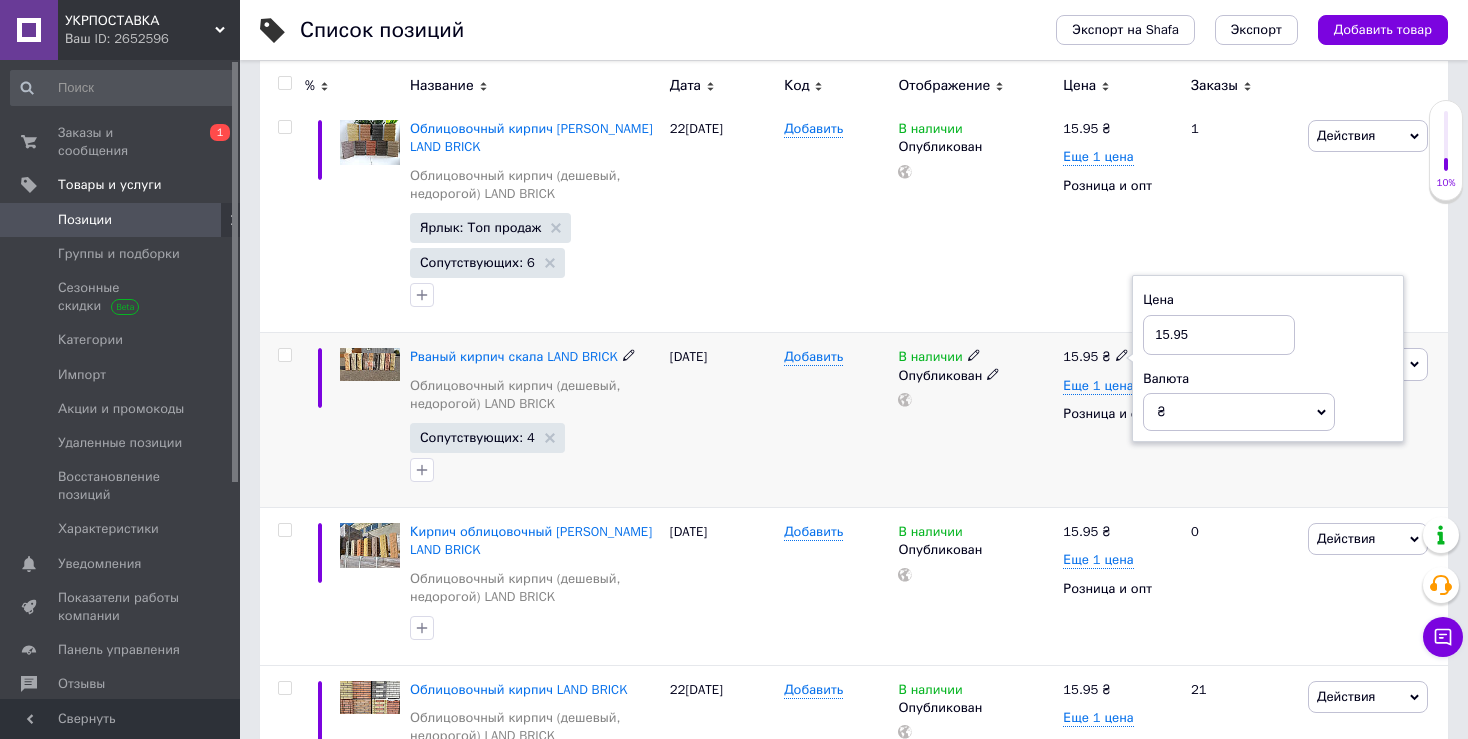 click on "В наличии Опубликован" at bounding box center [975, 420] 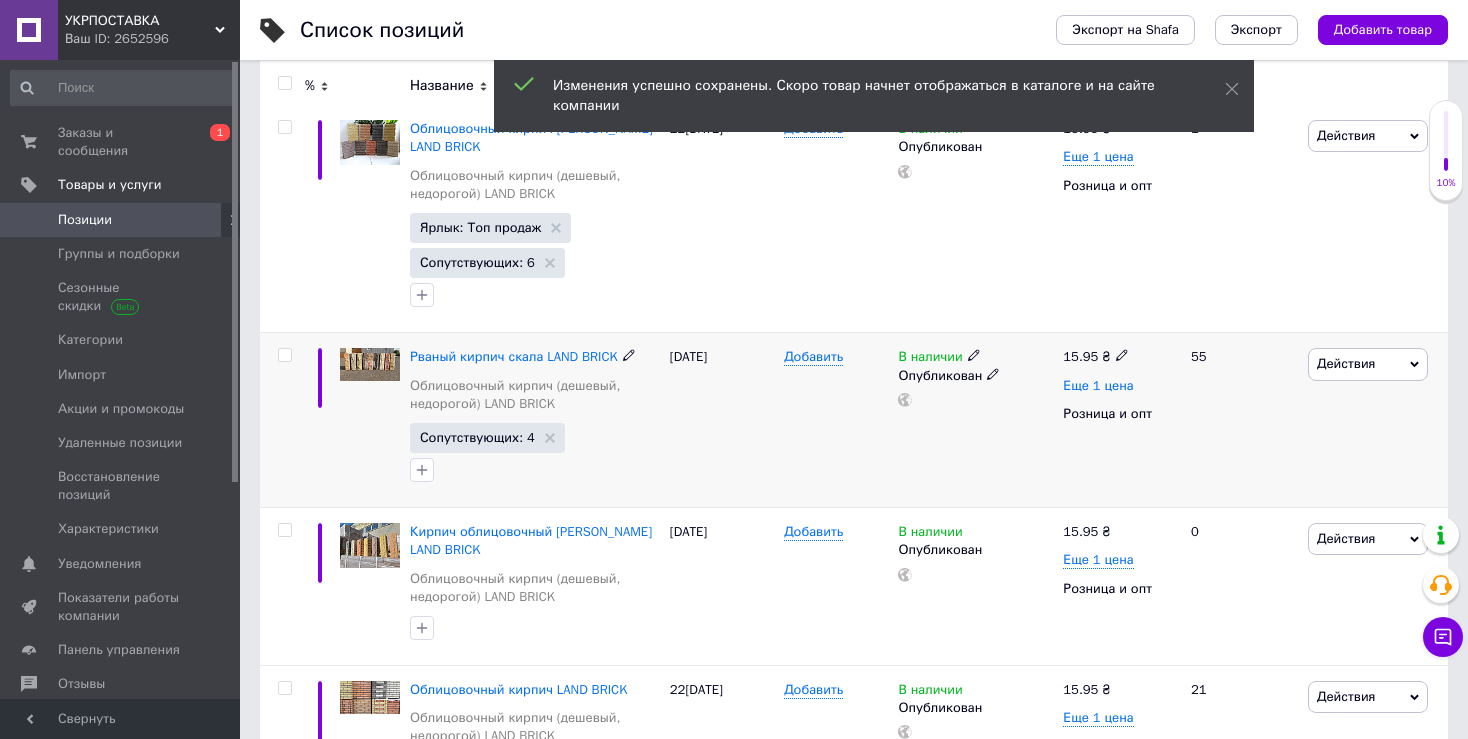 click on "Еще 1 цена" at bounding box center (1098, 386) 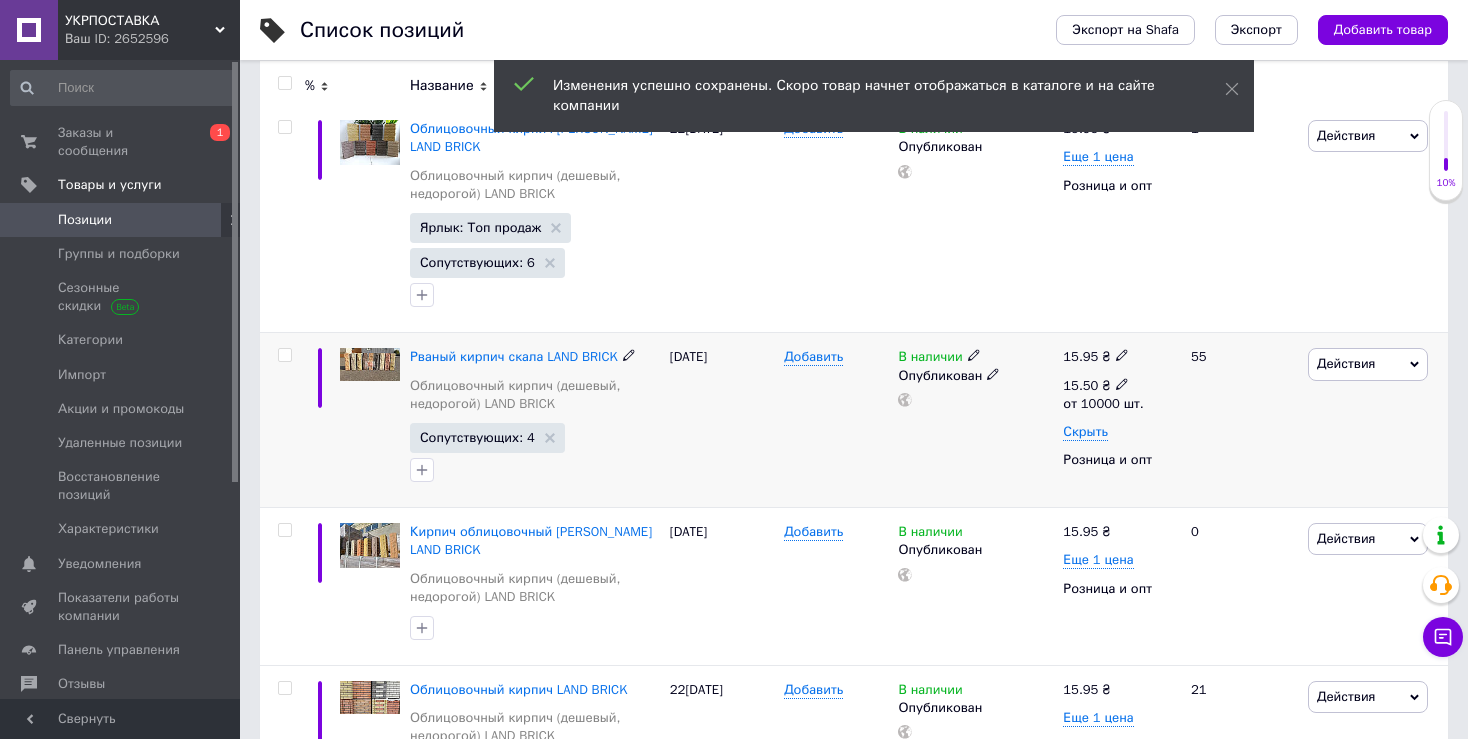 click 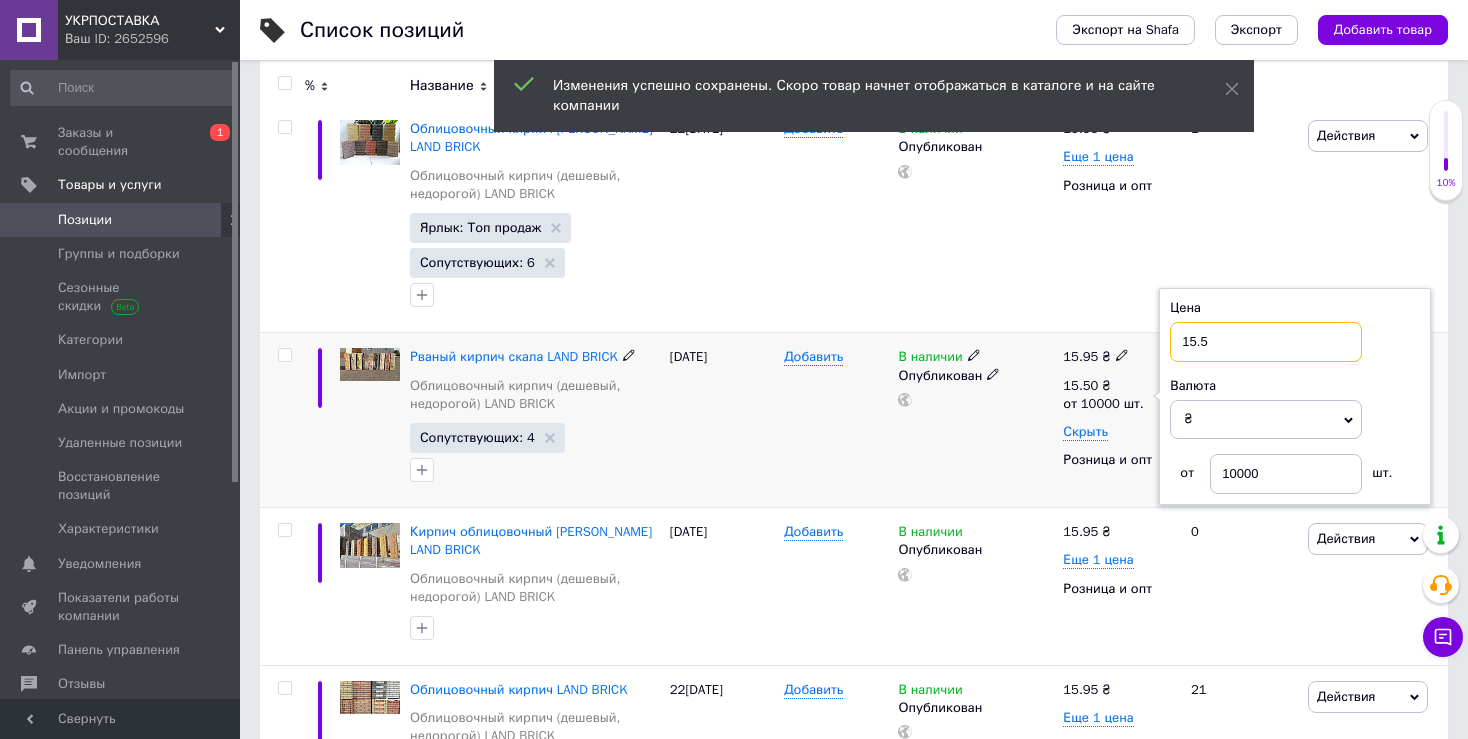 click on "15.5" at bounding box center (1266, 342) 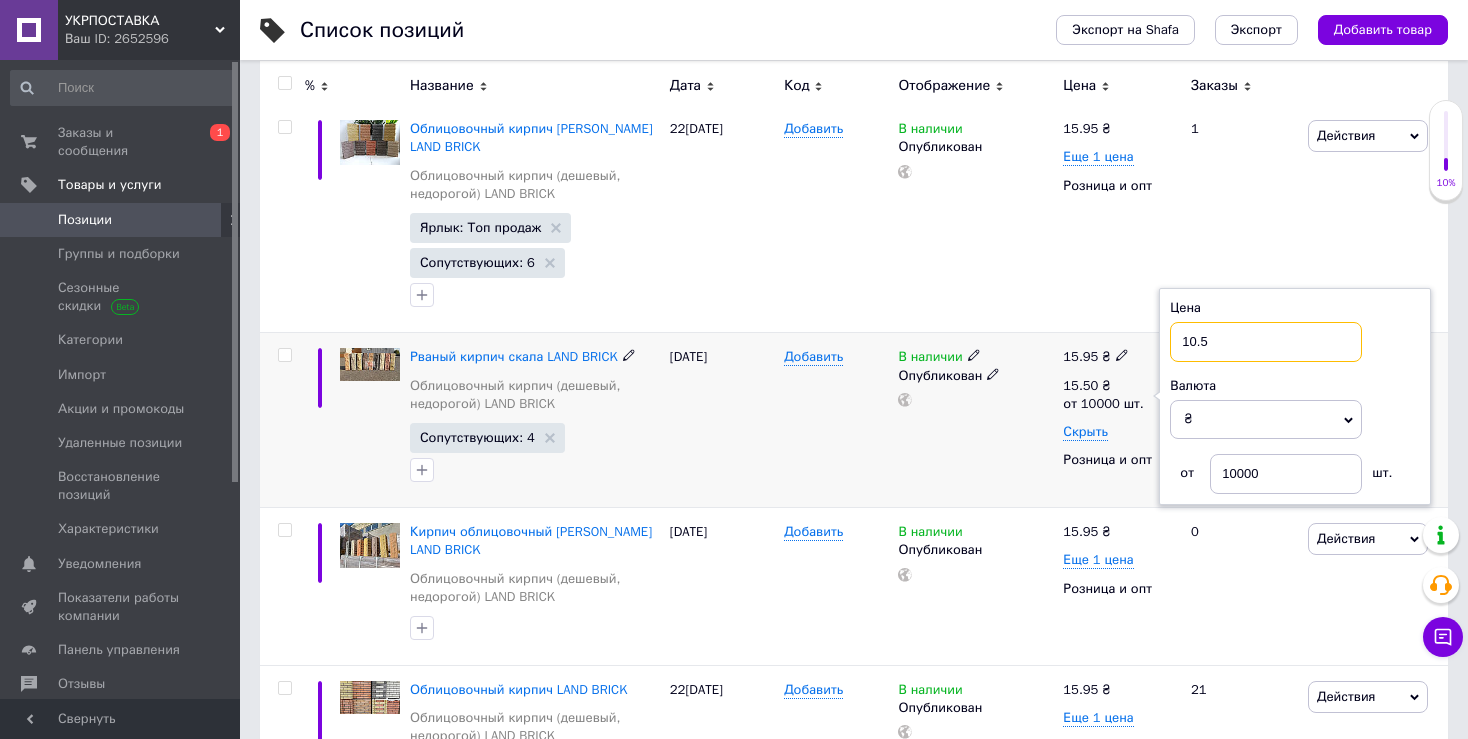type on "10.5" 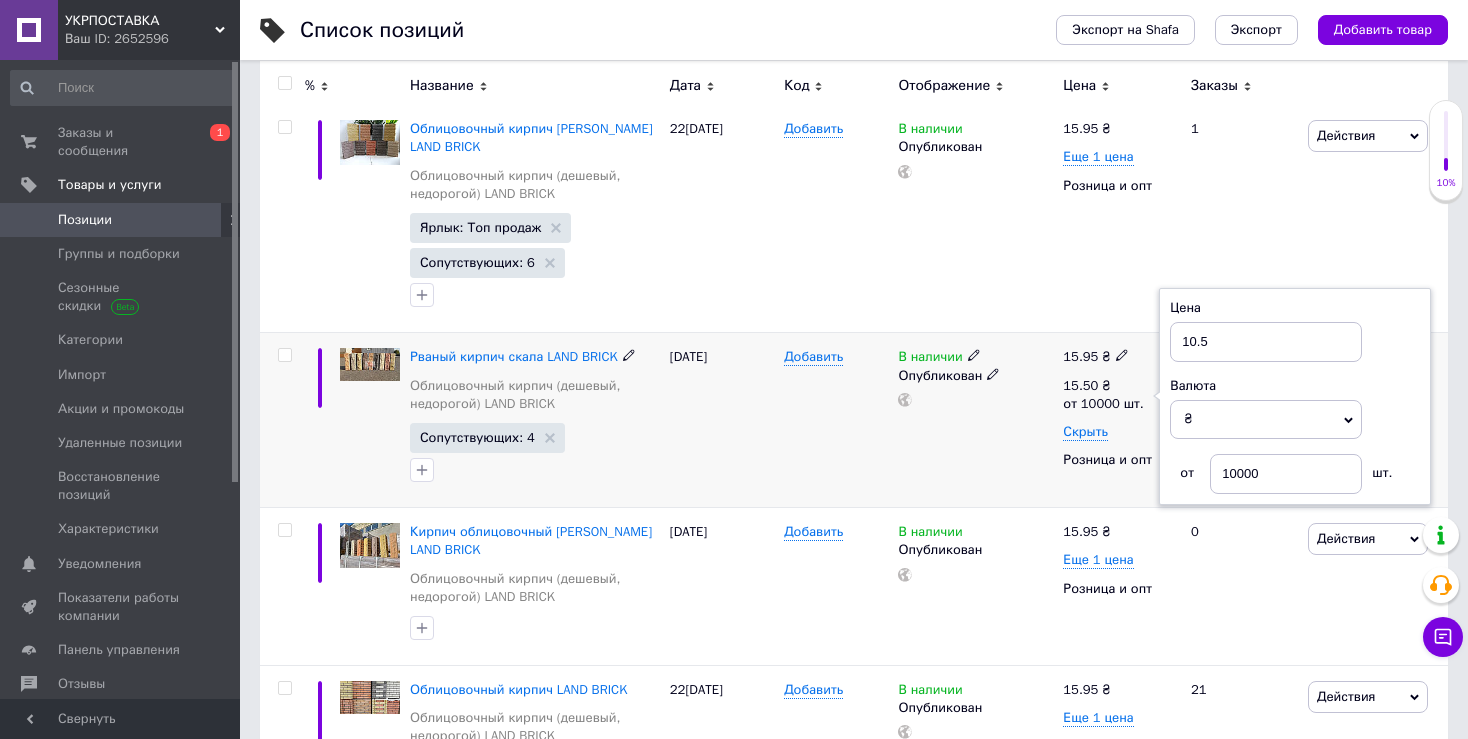 click on "В наличии Опубликован" at bounding box center [975, 420] 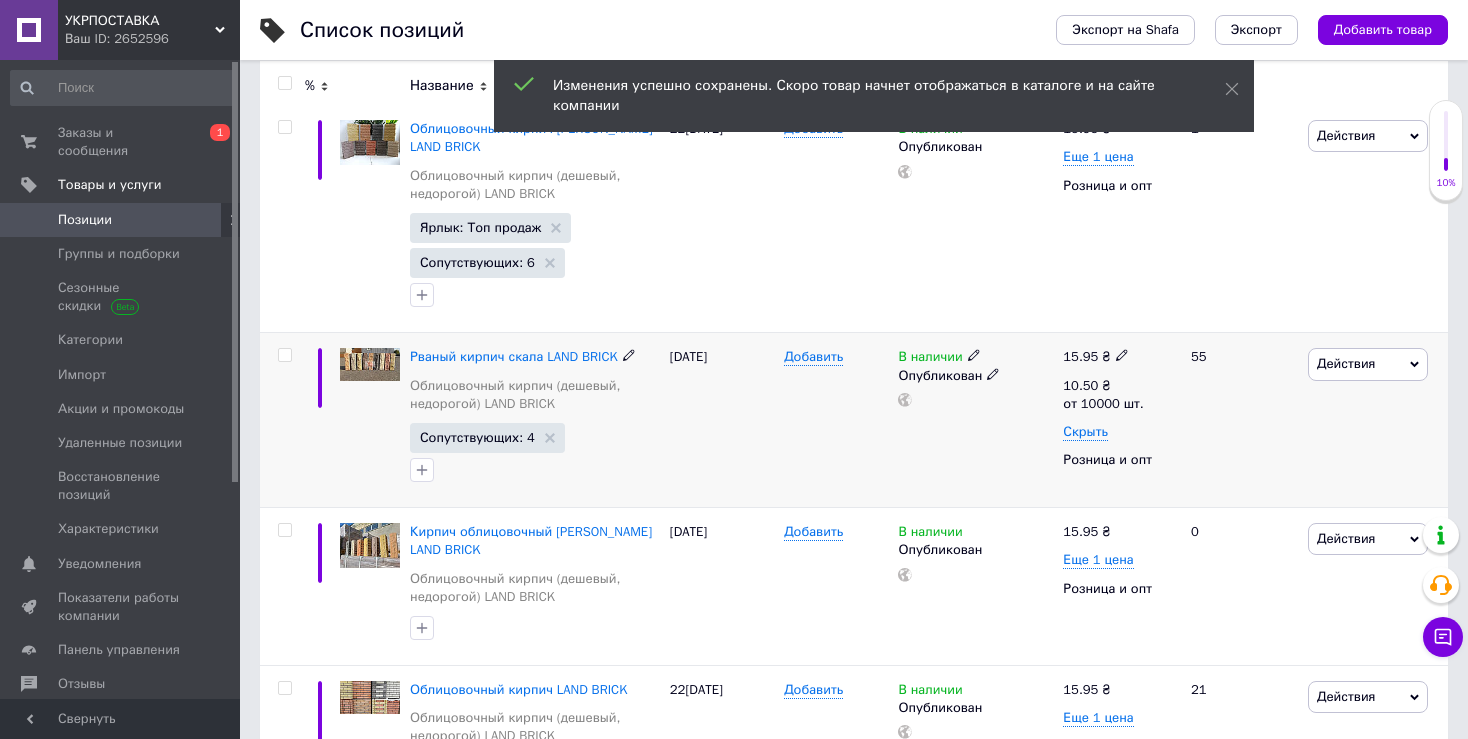 click 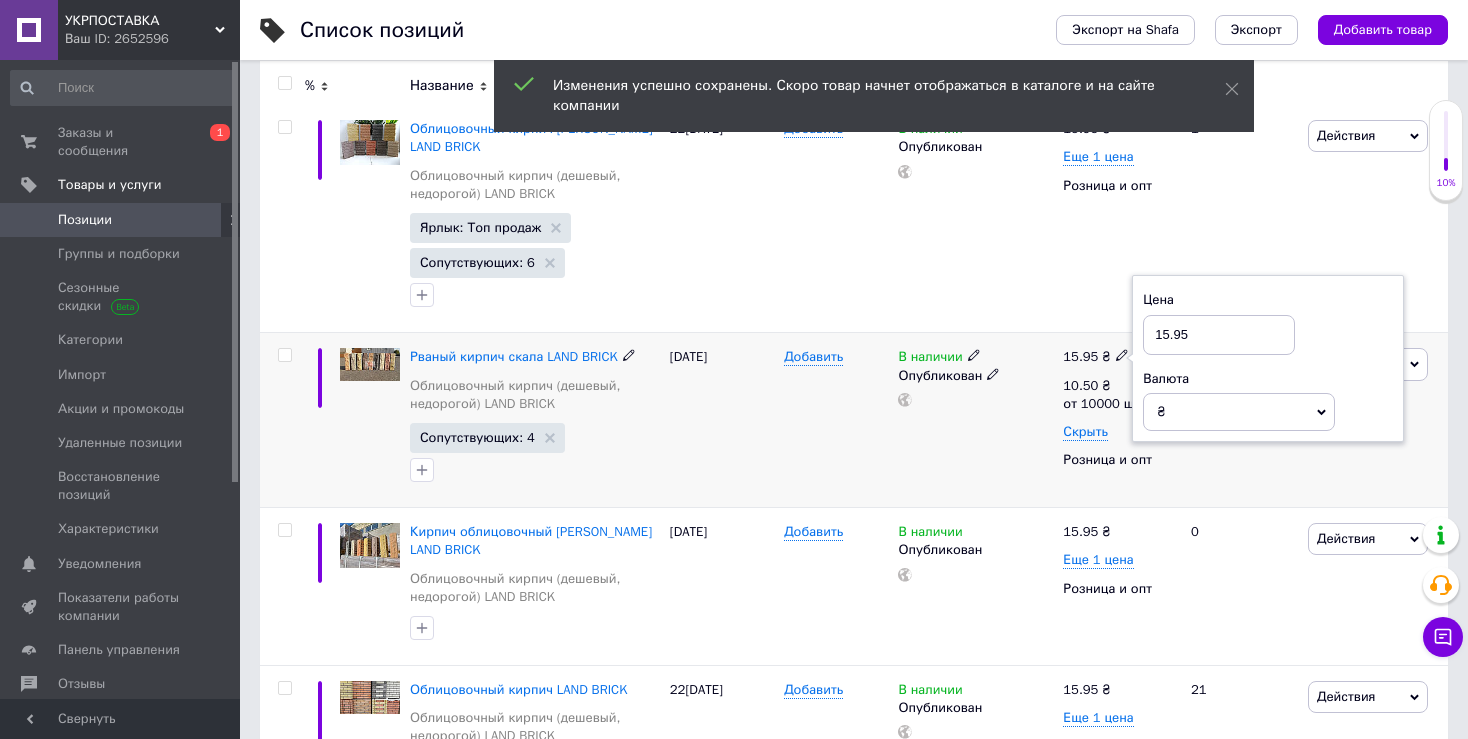 click on "15.95" at bounding box center [1219, 335] 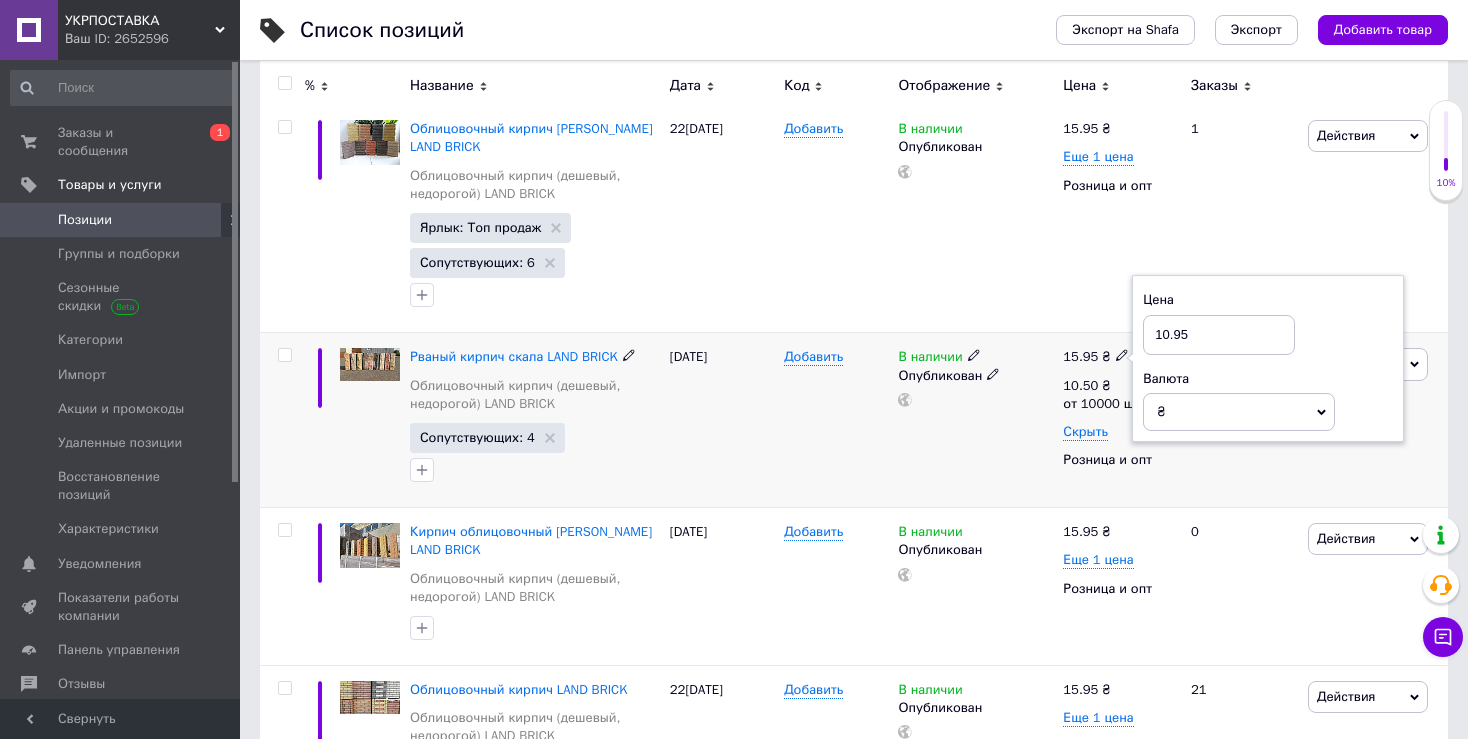 type on "10.95" 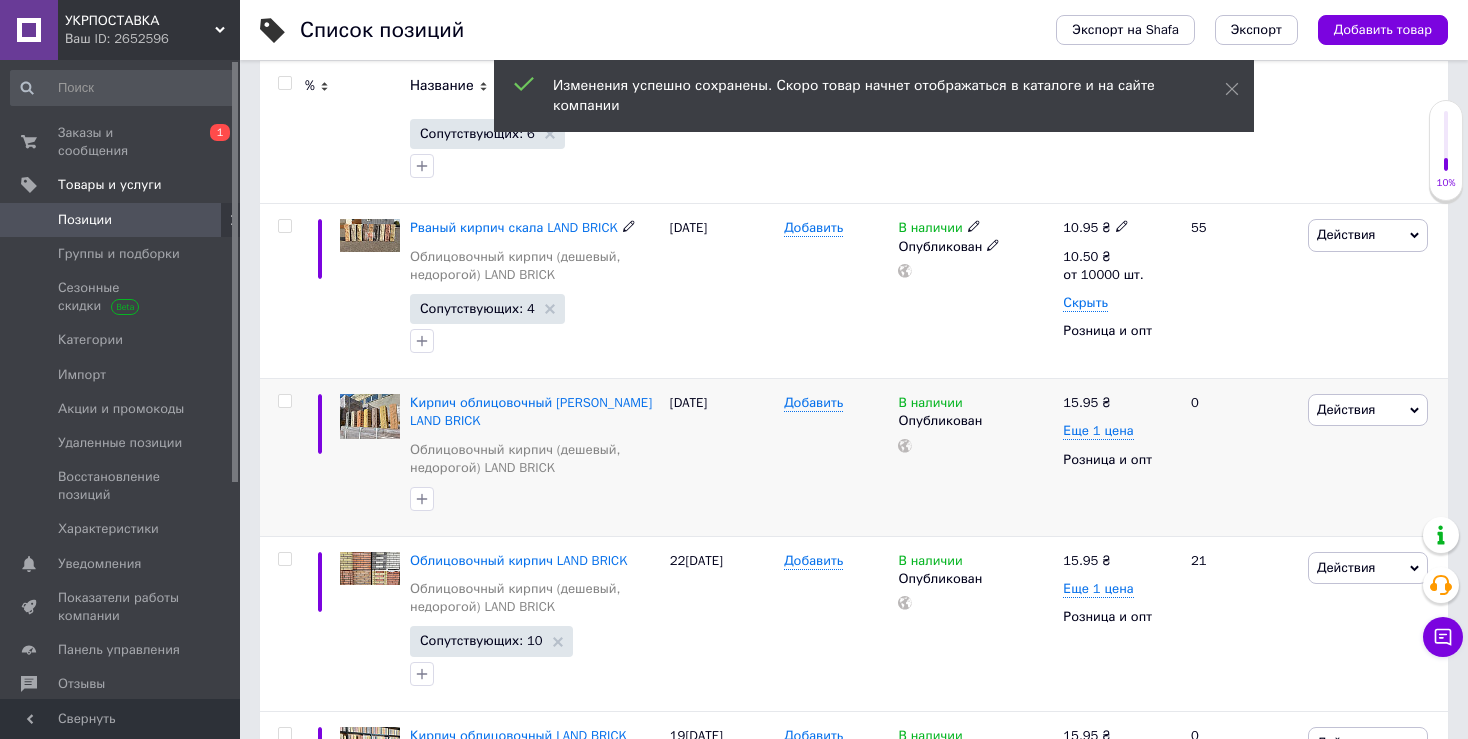scroll, scrollTop: 500, scrollLeft: 0, axis: vertical 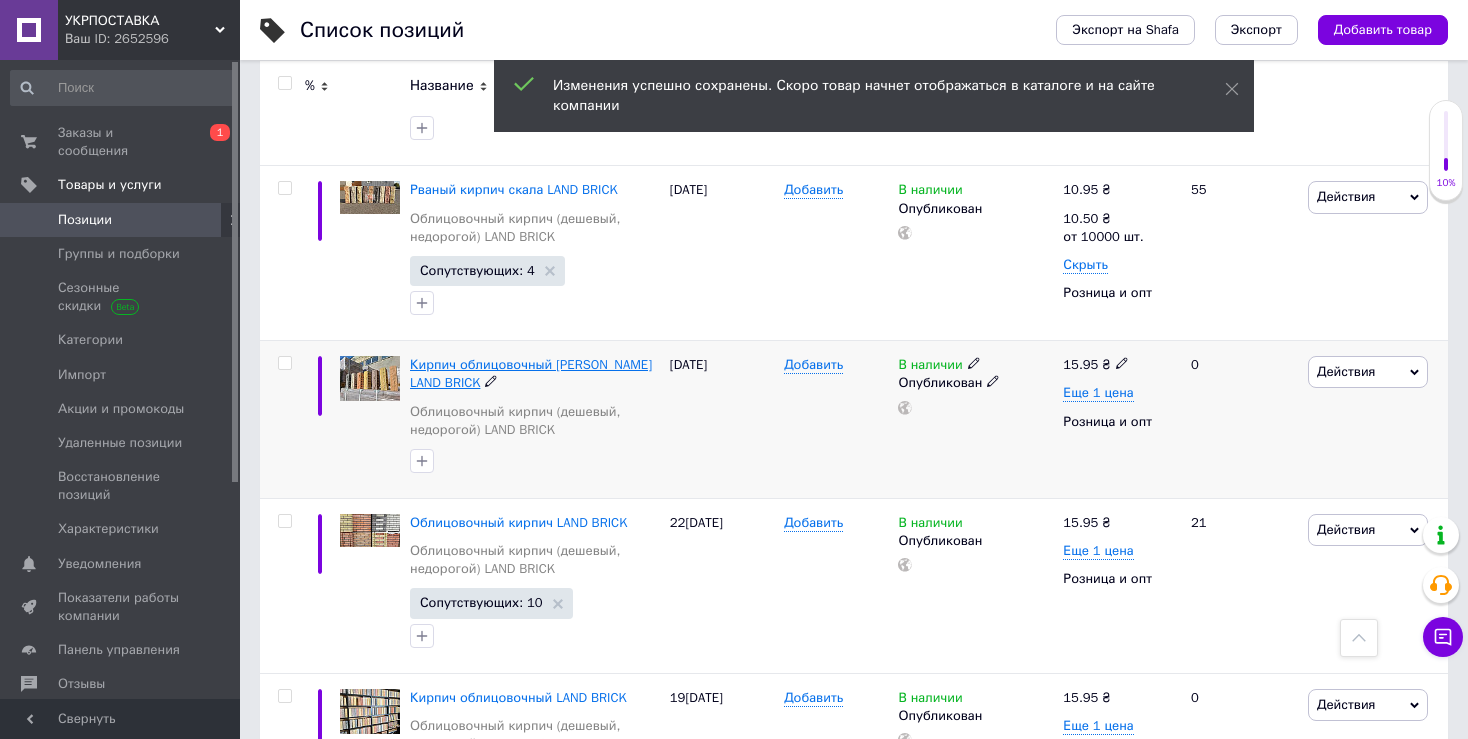 click on "Кирпич облицовочный [PERSON_NAME] LAND BRICK" at bounding box center (531, 373) 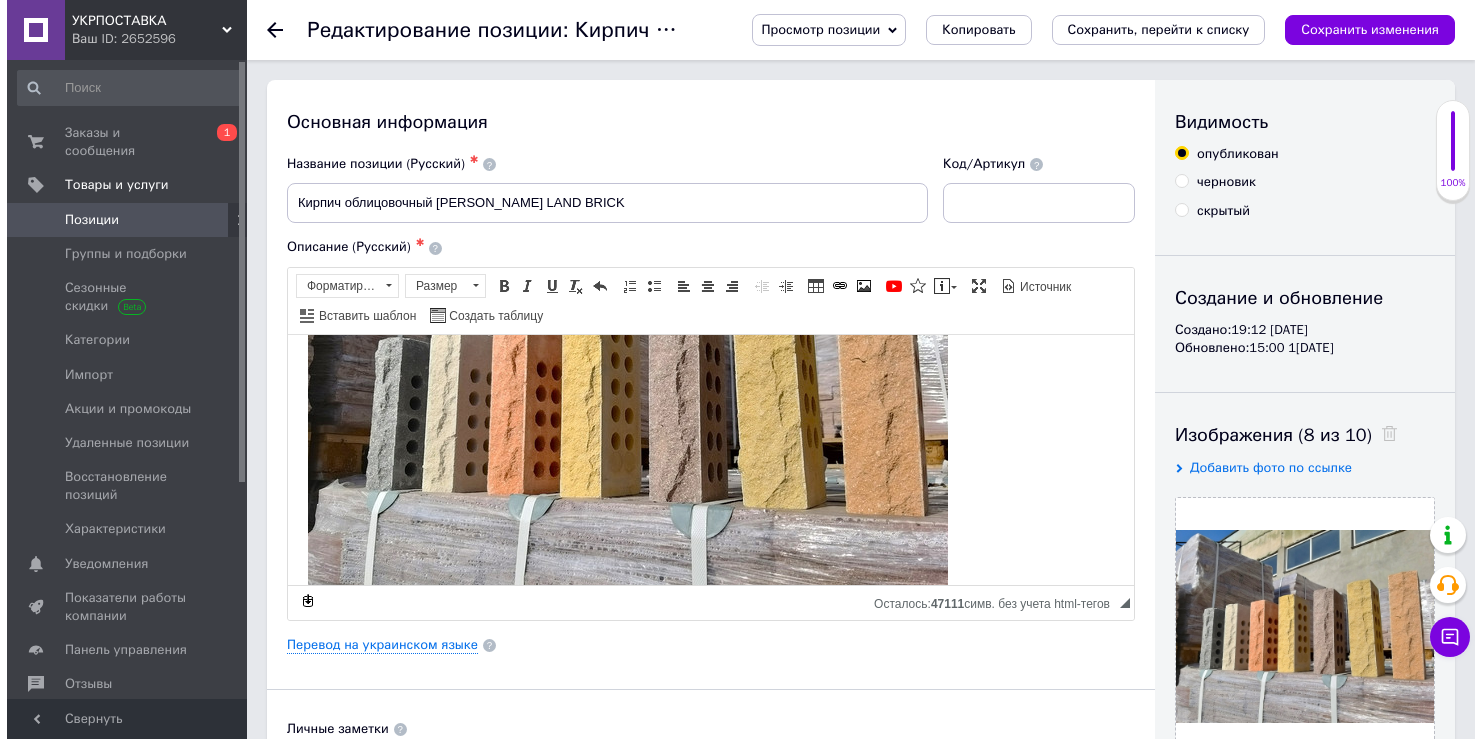scroll, scrollTop: 666, scrollLeft: 0, axis: vertical 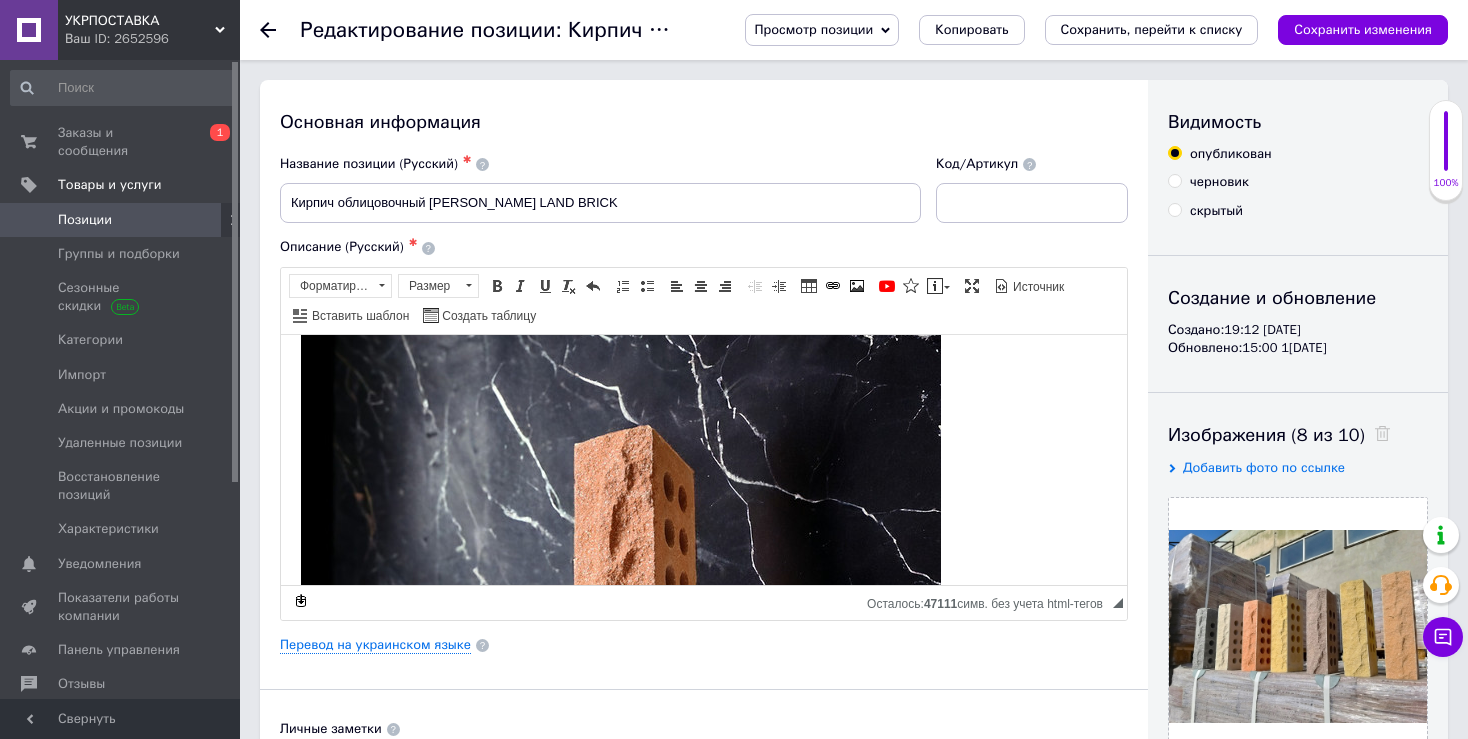 click 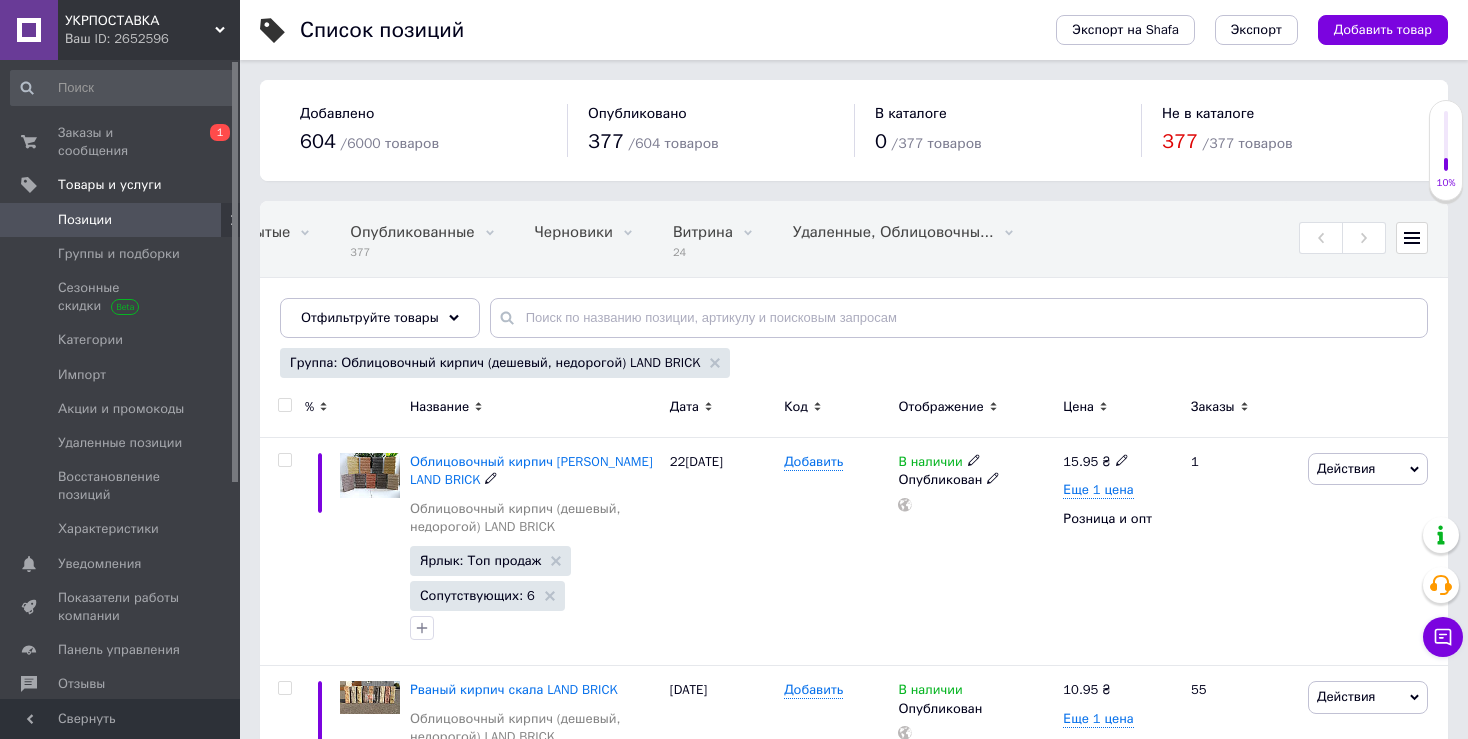 scroll, scrollTop: 0, scrollLeft: 401, axis: horizontal 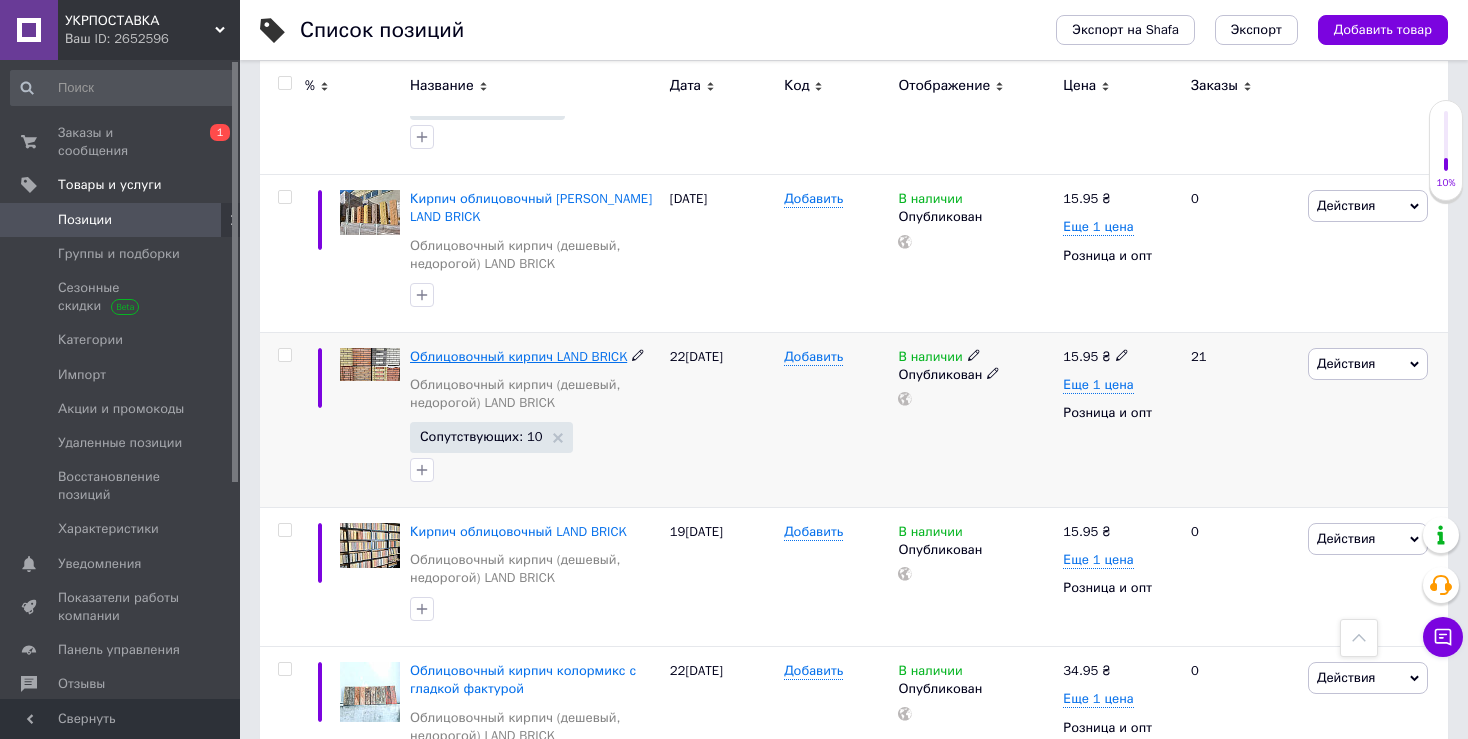 click on "Облицовочный кирпич LAND BRICK" at bounding box center (518, 356) 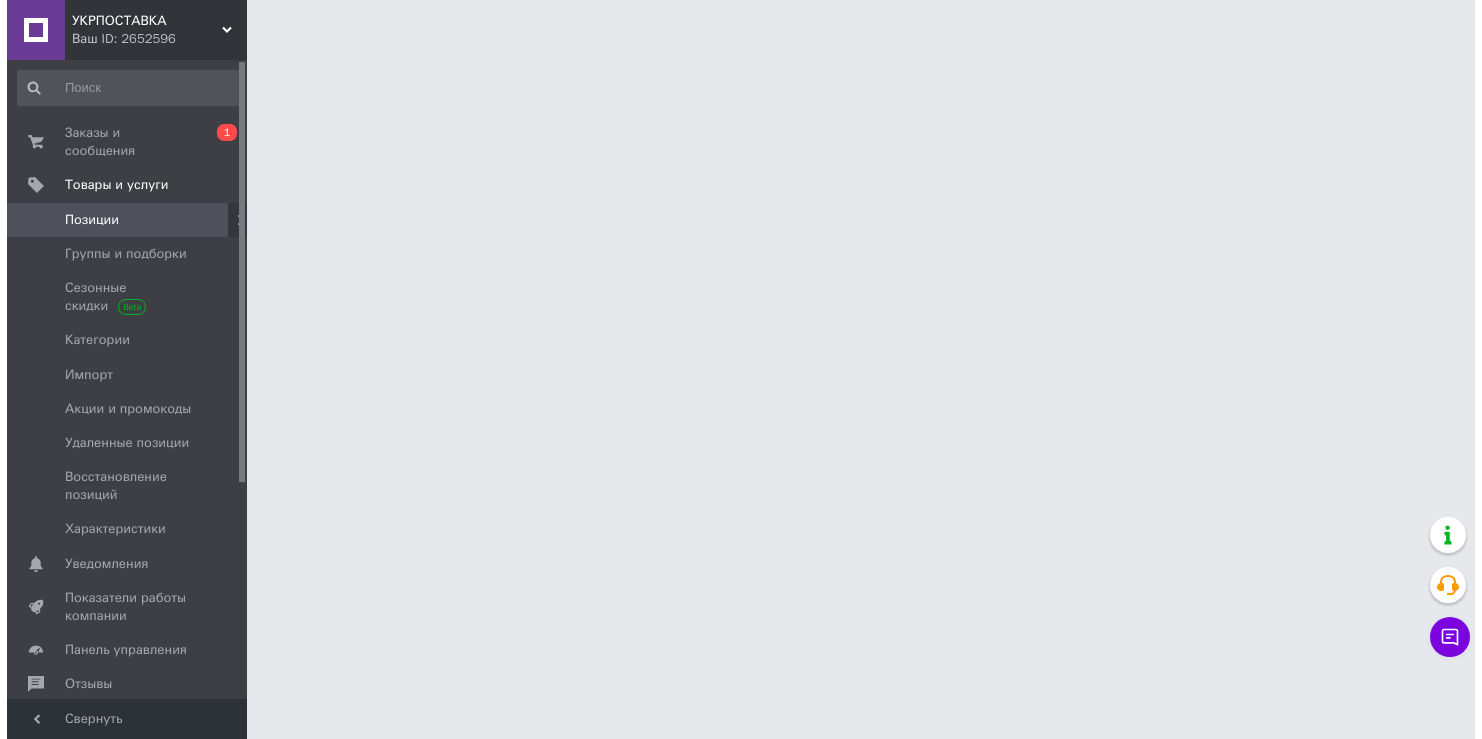 scroll, scrollTop: 0, scrollLeft: 0, axis: both 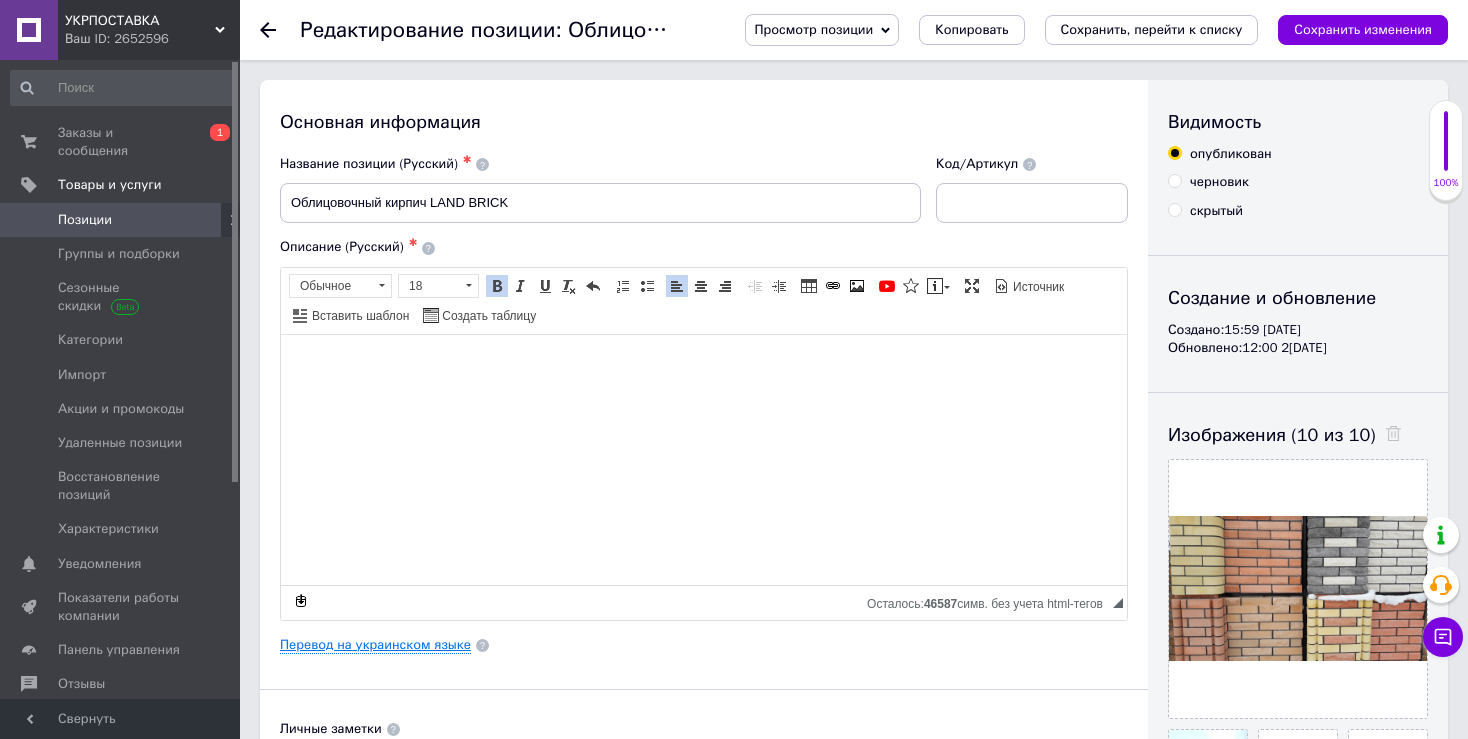 click on "Перевод на украинском языке" at bounding box center [375, 645] 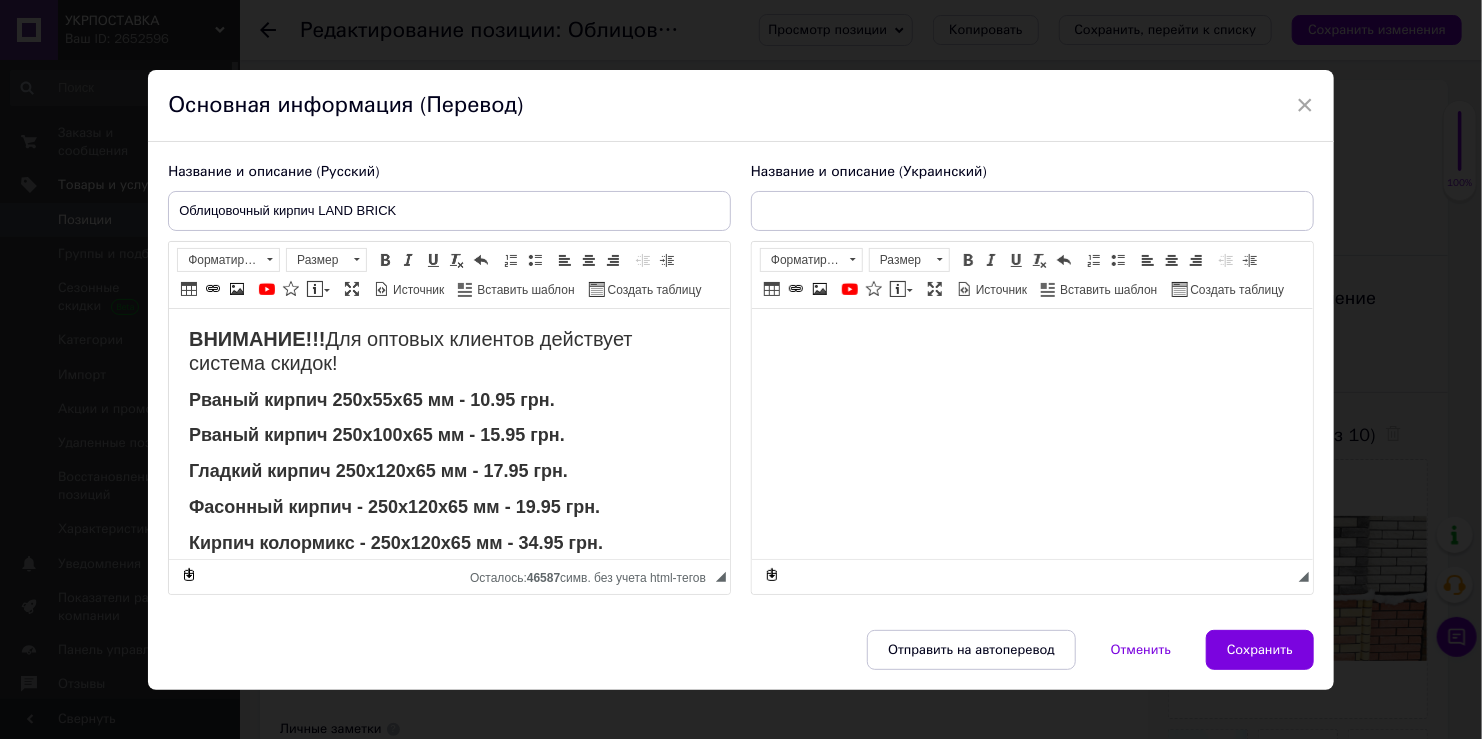 scroll, scrollTop: 0, scrollLeft: 0, axis: both 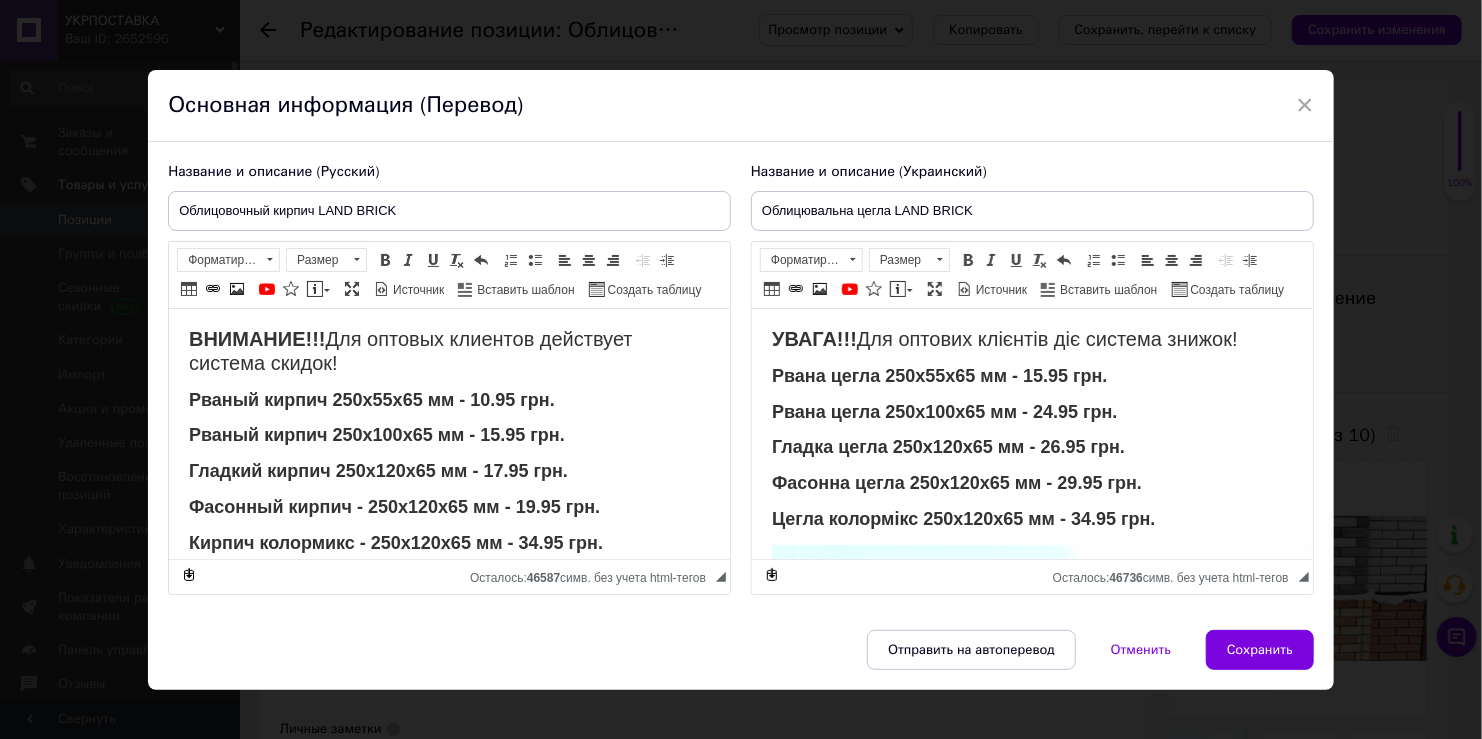 click on "Рвана цегла 250х55х65 мм - 15.95 грн." at bounding box center [938, 376] 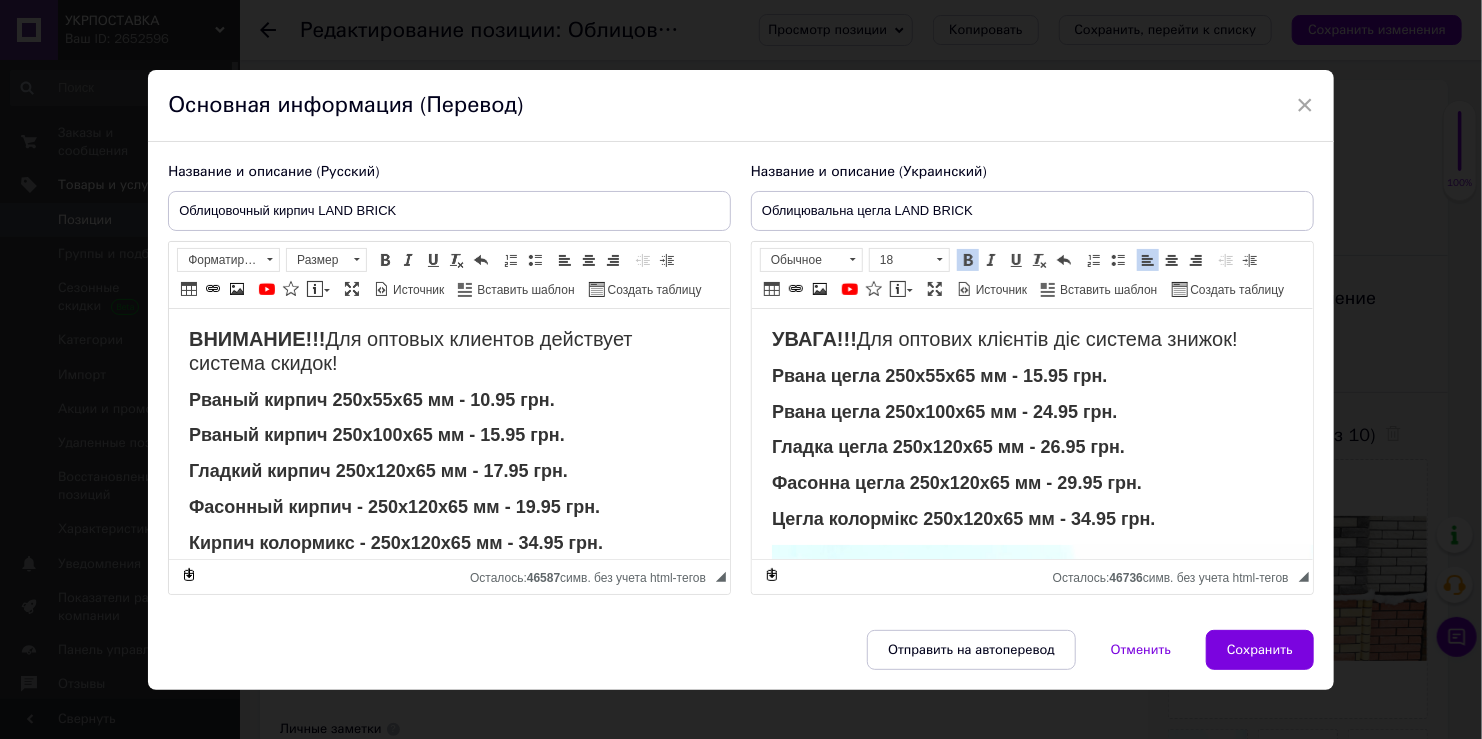 type 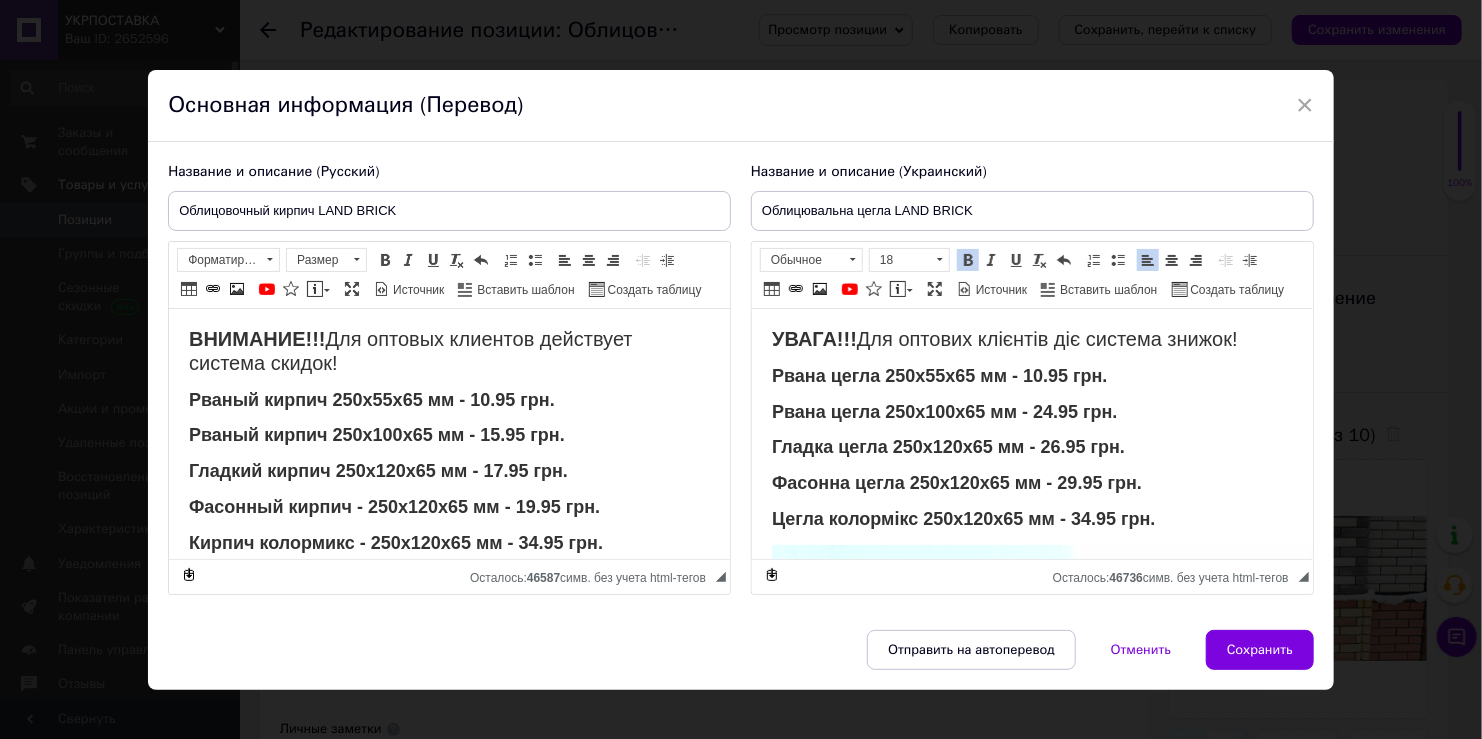 click on "Рвана цегла 250х100х65 мм - 24.95 грн." at bounding box center [943, 412] 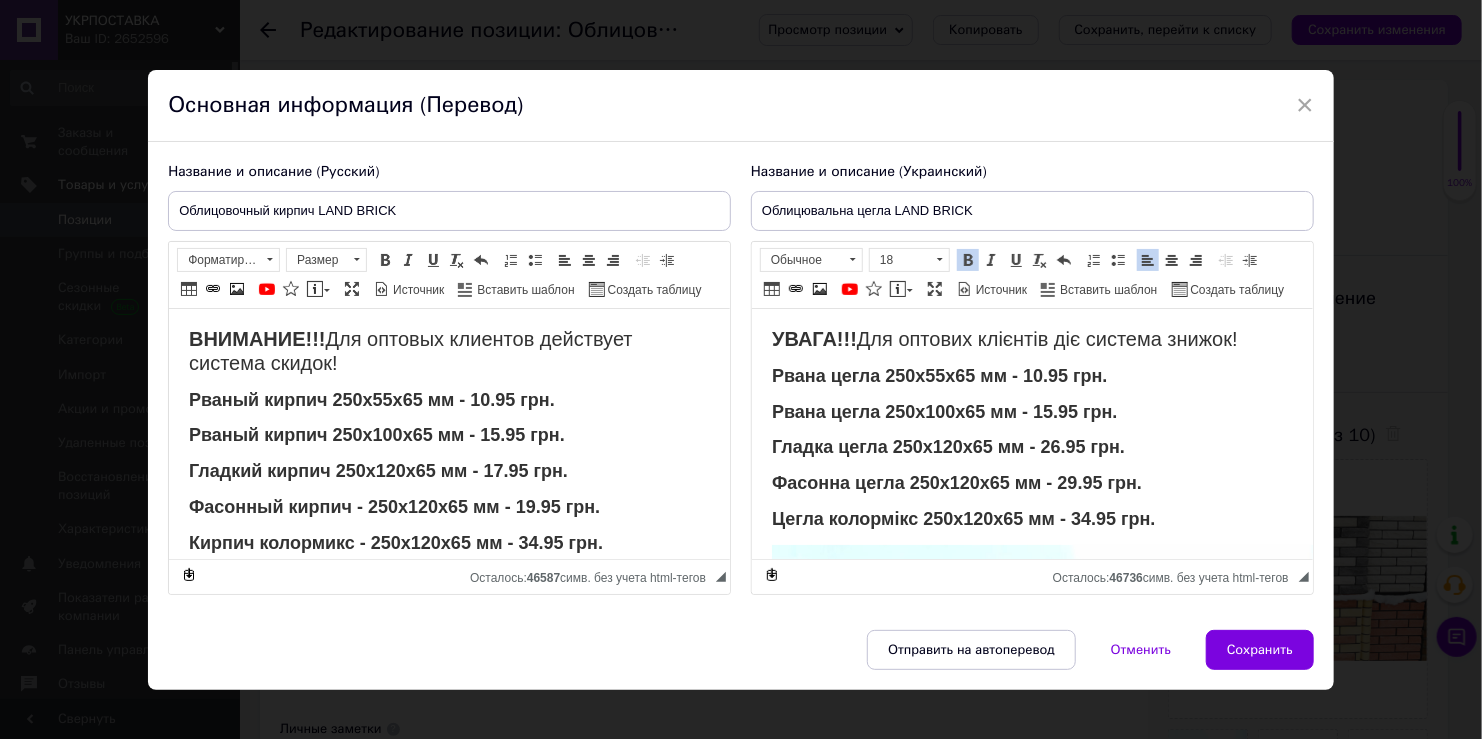 click on "Гладка цегла 250х120х65 мм - 26.95 грн." at bounding box center [947, 447] 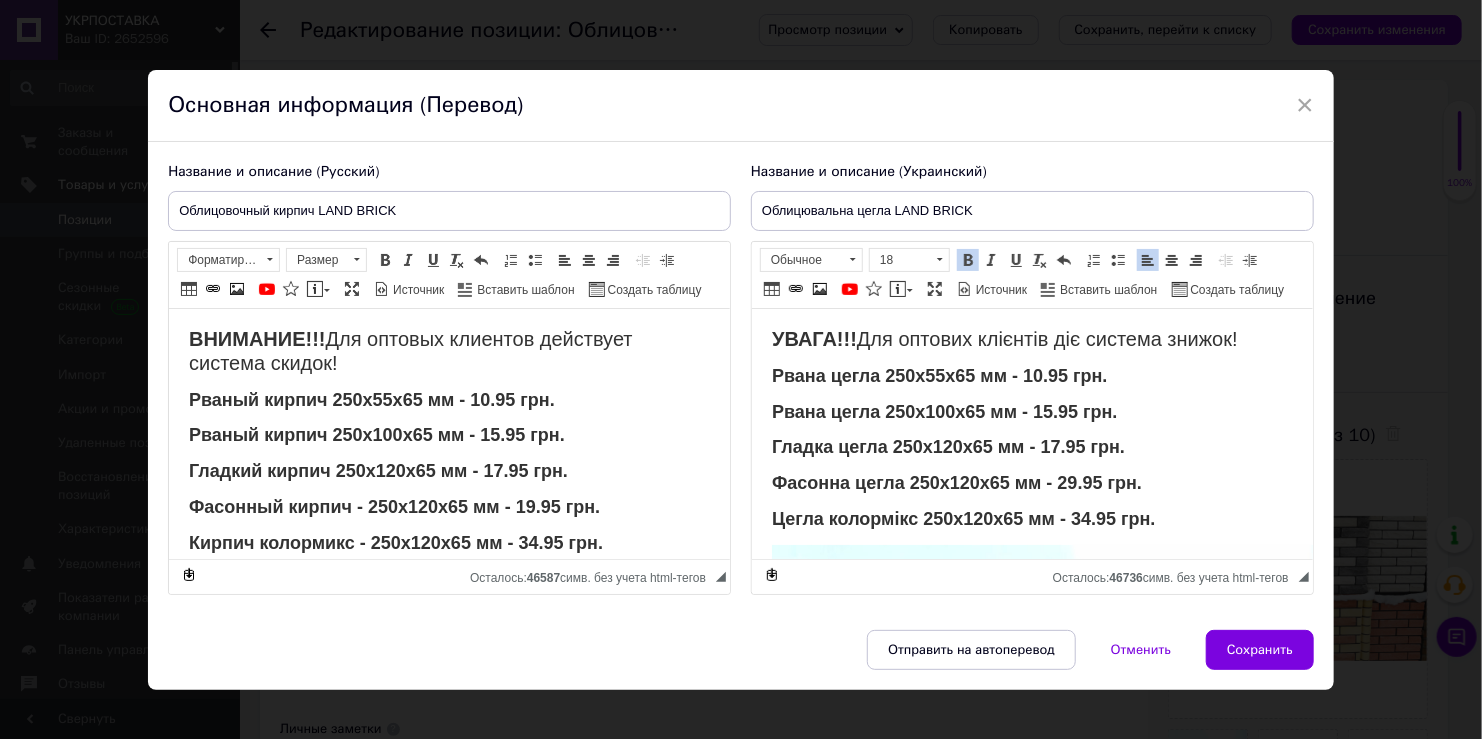 click on "Фасонна цегла 250х120х65 мм - 29.95 грн." at bounding box center [956, 483] 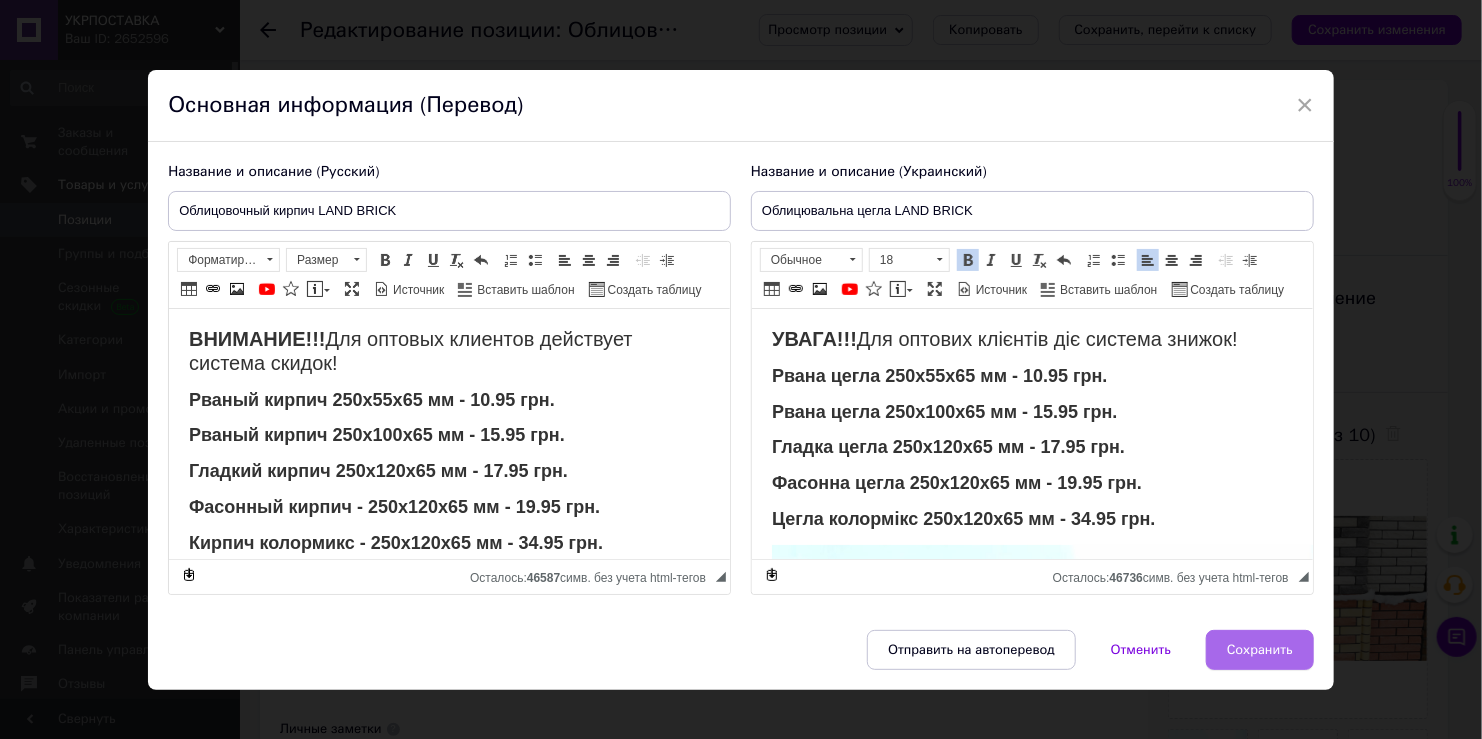 click on "Сохранить" at bounding box center [1260, 650] 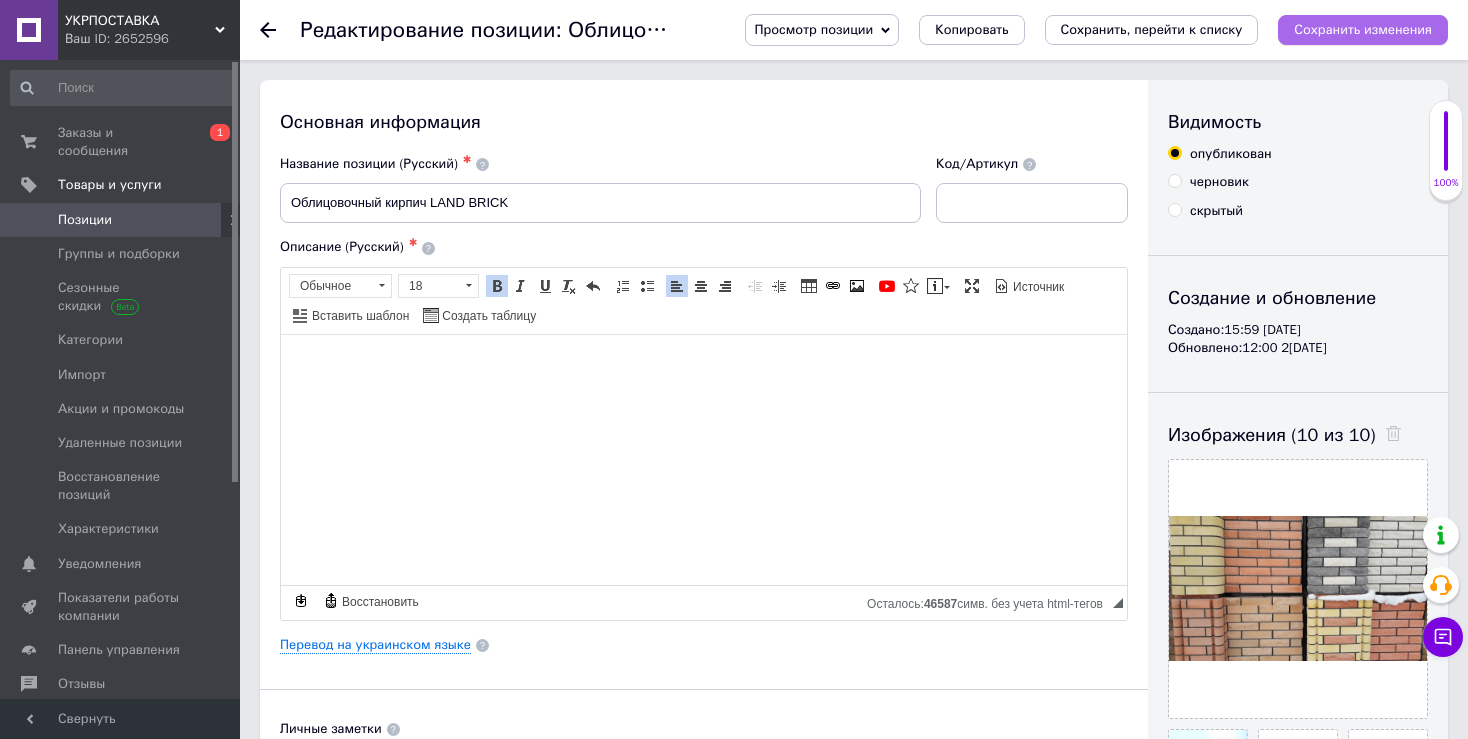 click on "Сохранить изменения" at bounding box center (1363, 29) 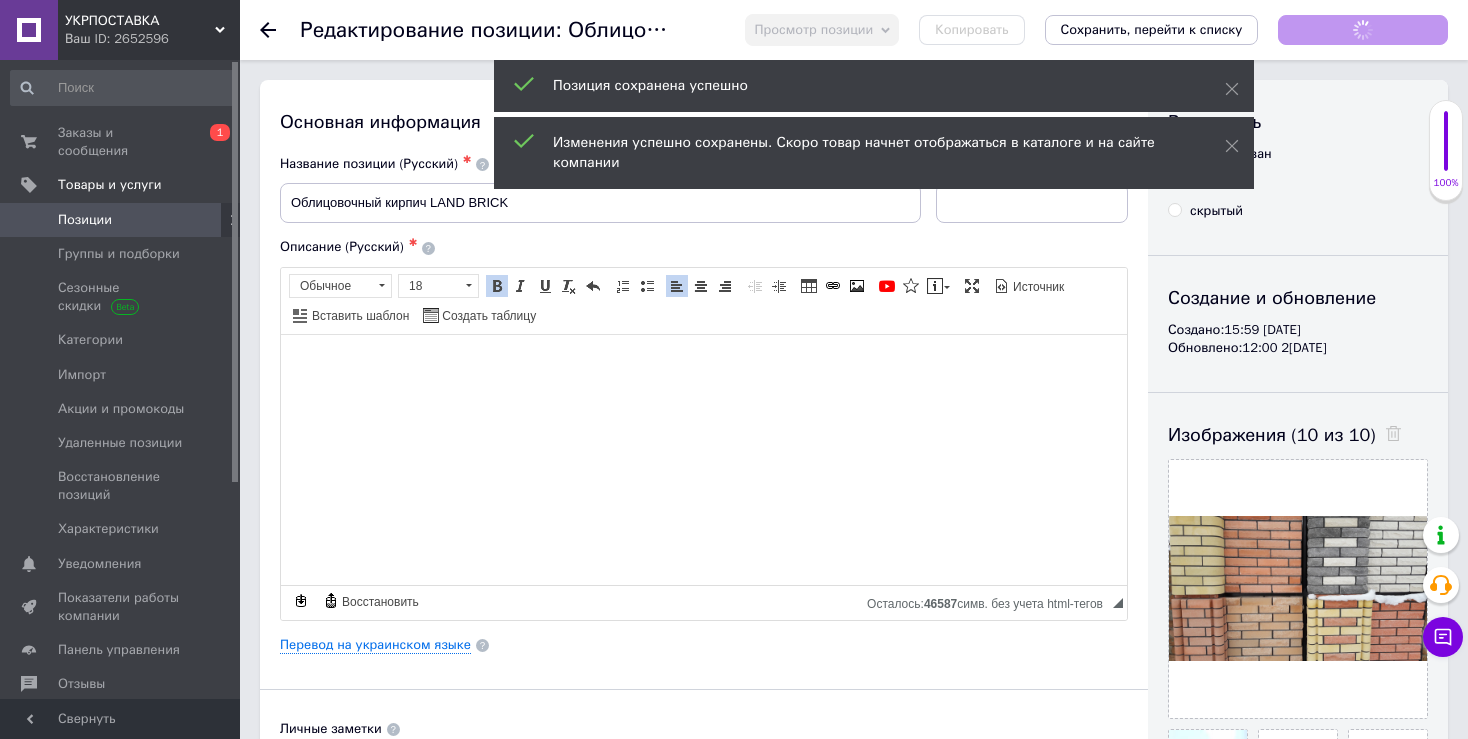 checkbox on "true" 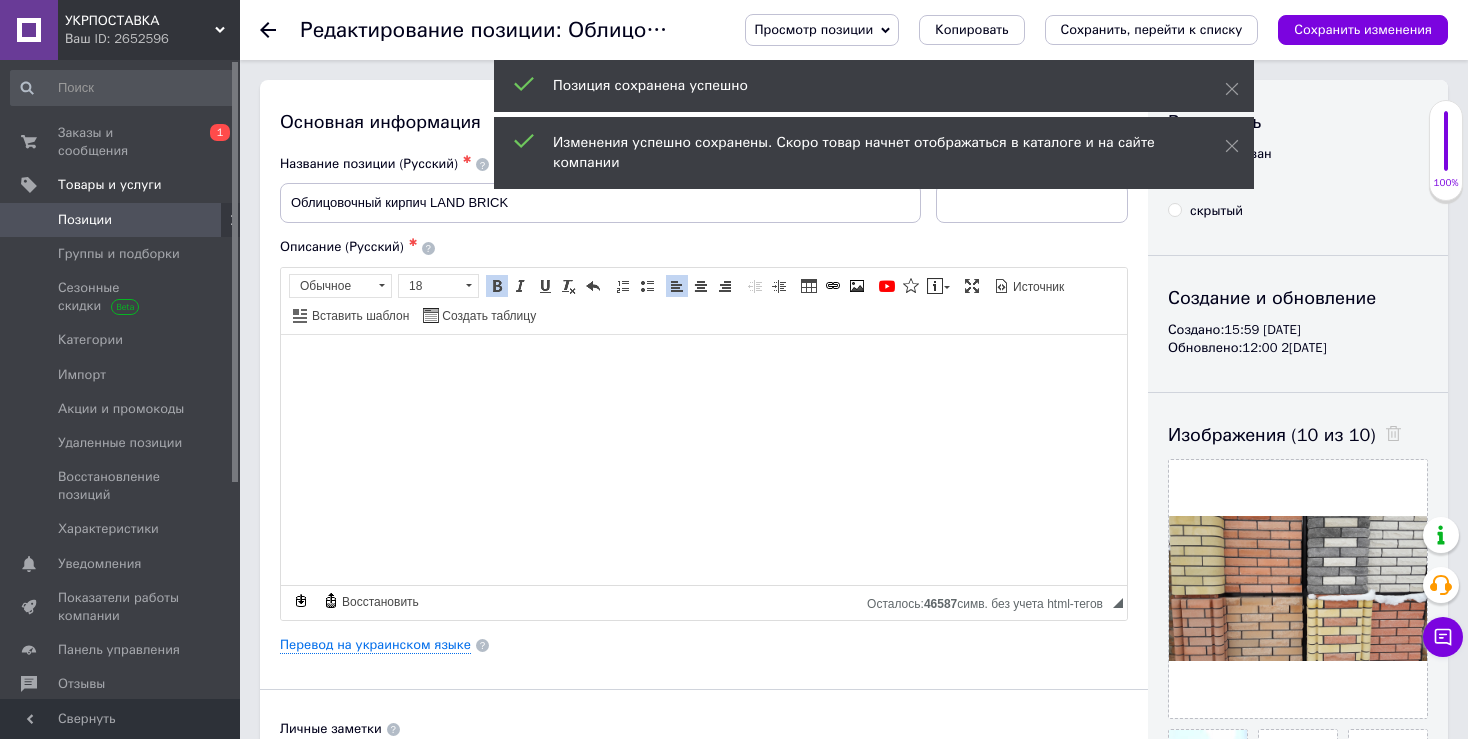 click 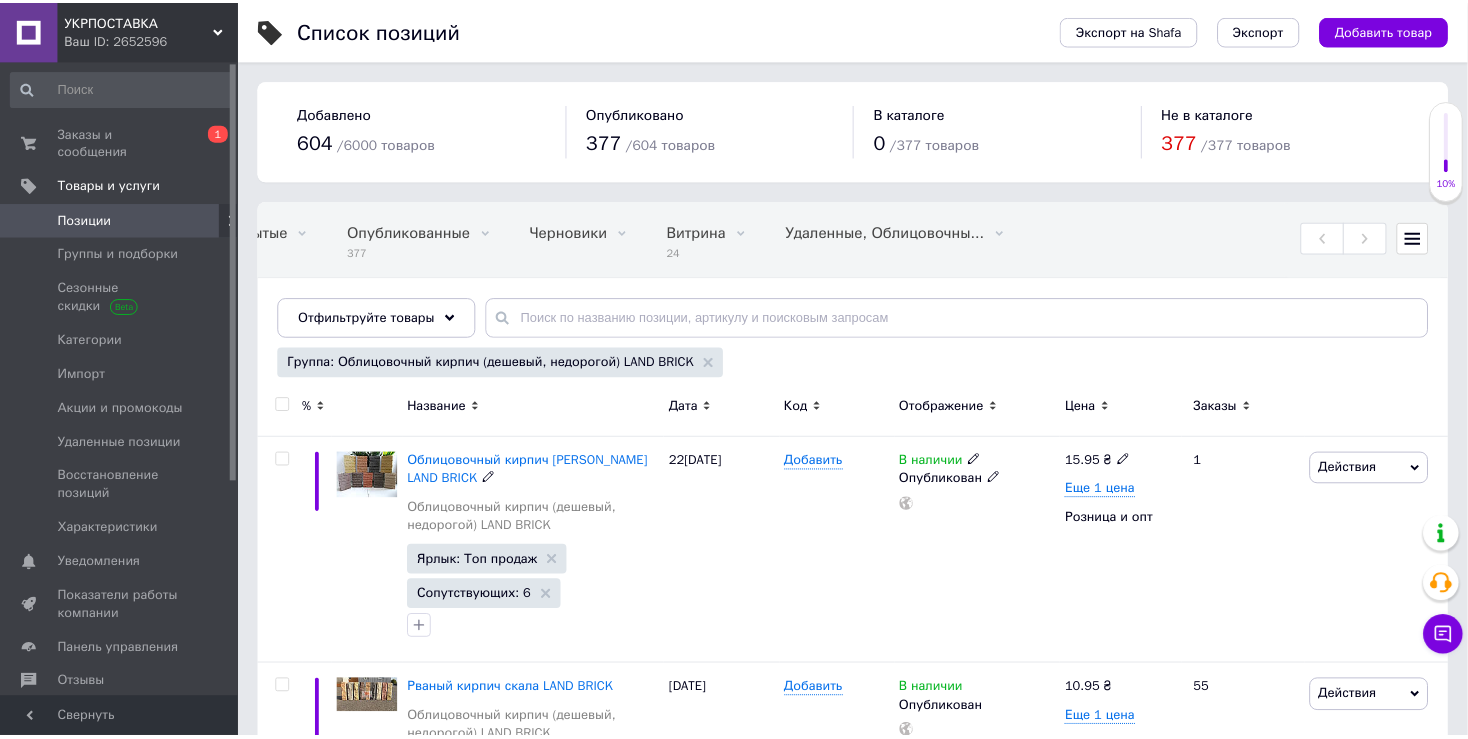 scroll, scrollTop: 0, scrollLeft: 401, axis: horizontal 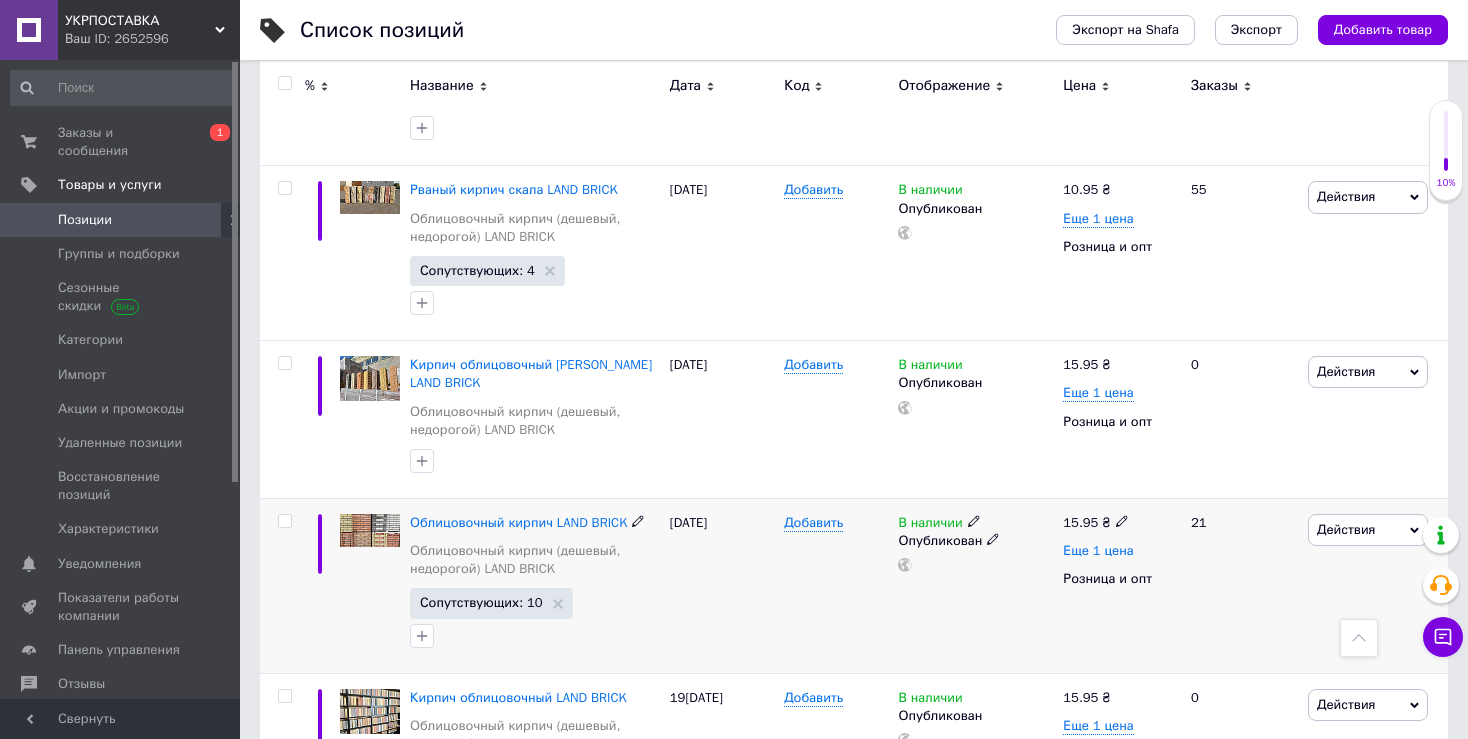 click on "Еще 1 цена" at bounding box center [1098, 551] 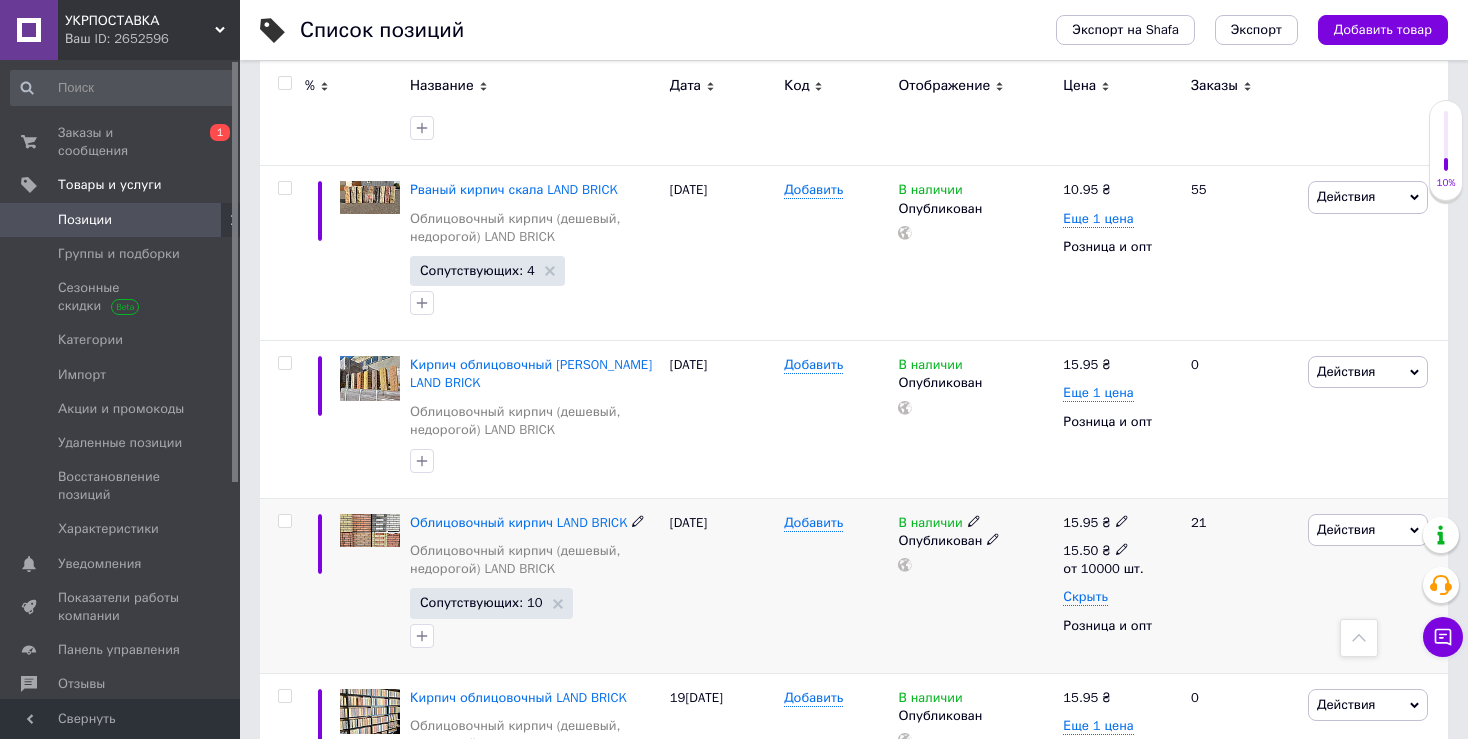 click 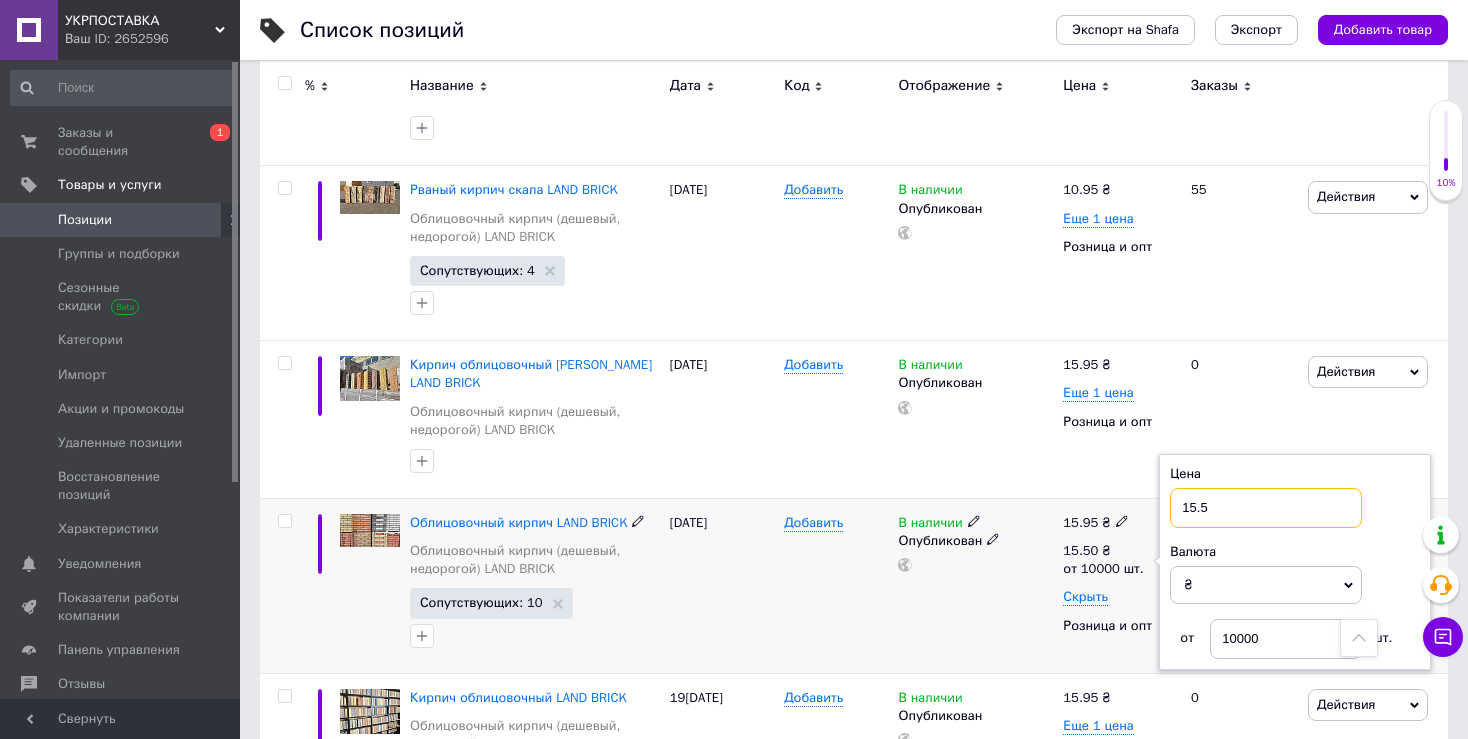 click on "15.5" at bounding box center (1266, 508) 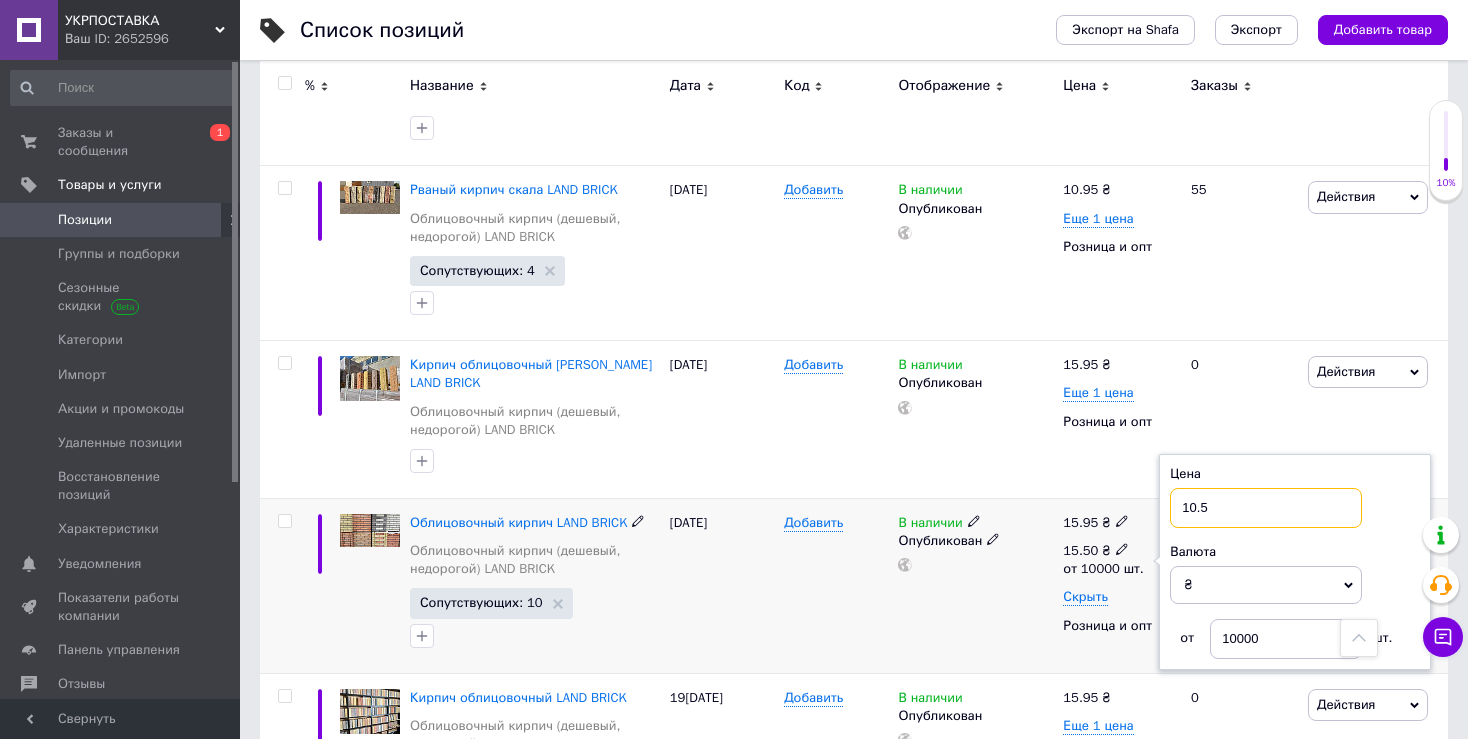 type on "10.5" 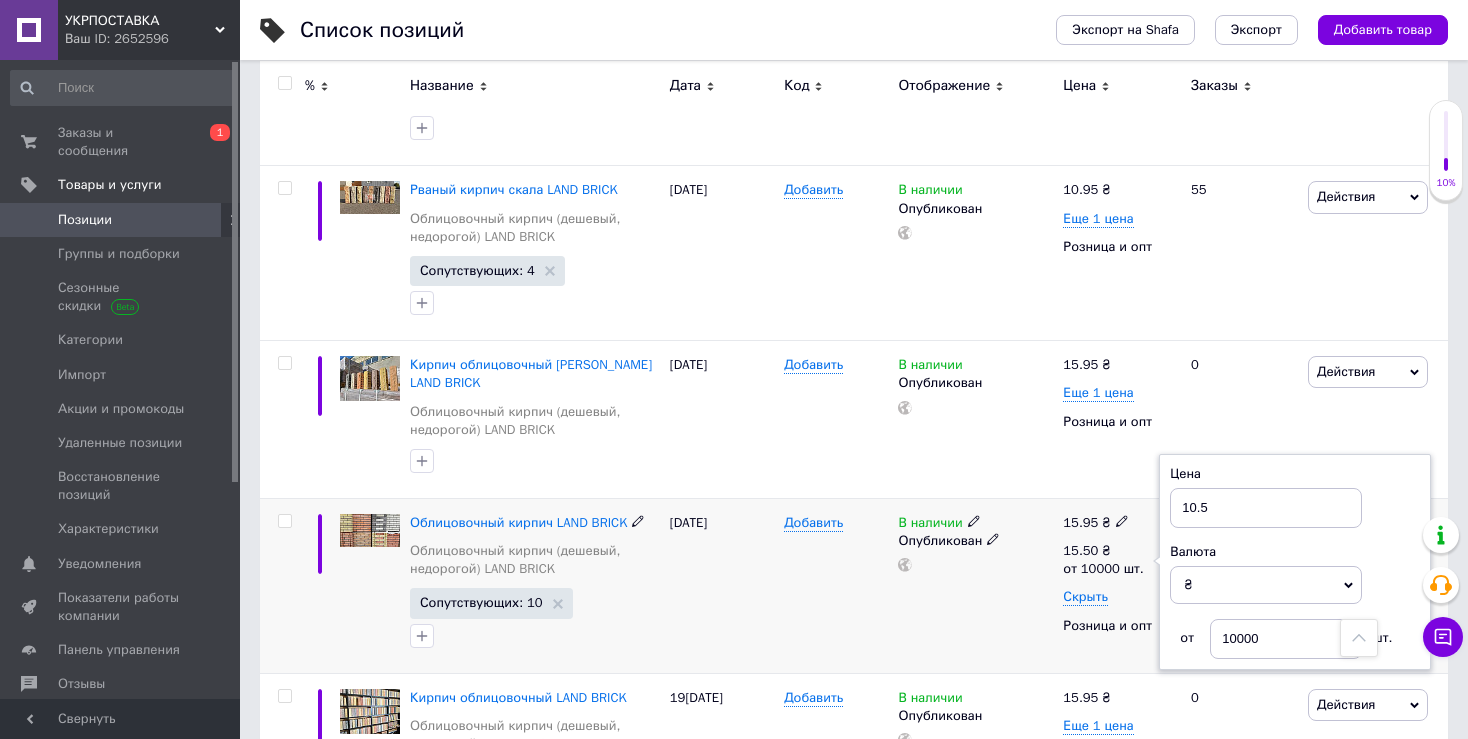 click on "В наличии Опубликован" at bounding box center [975, 585] 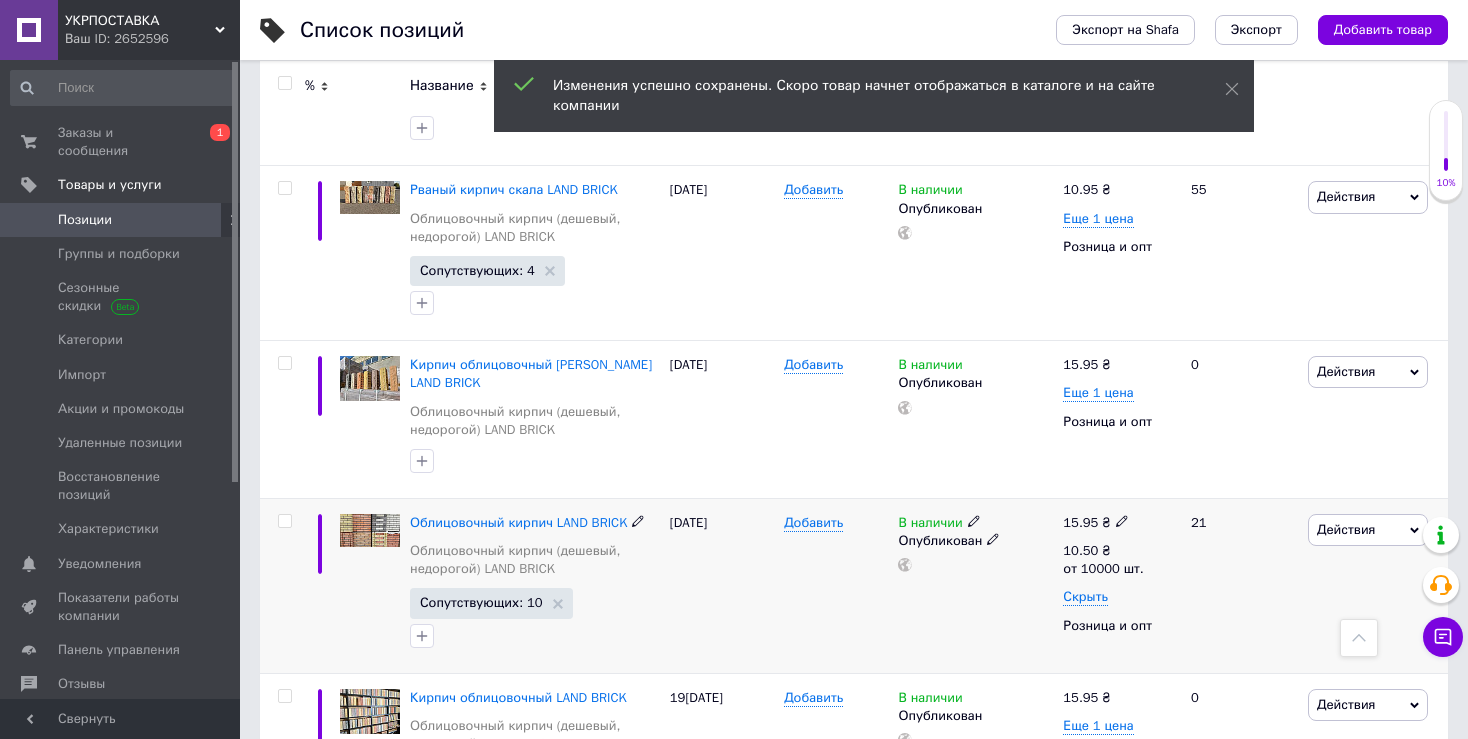 click 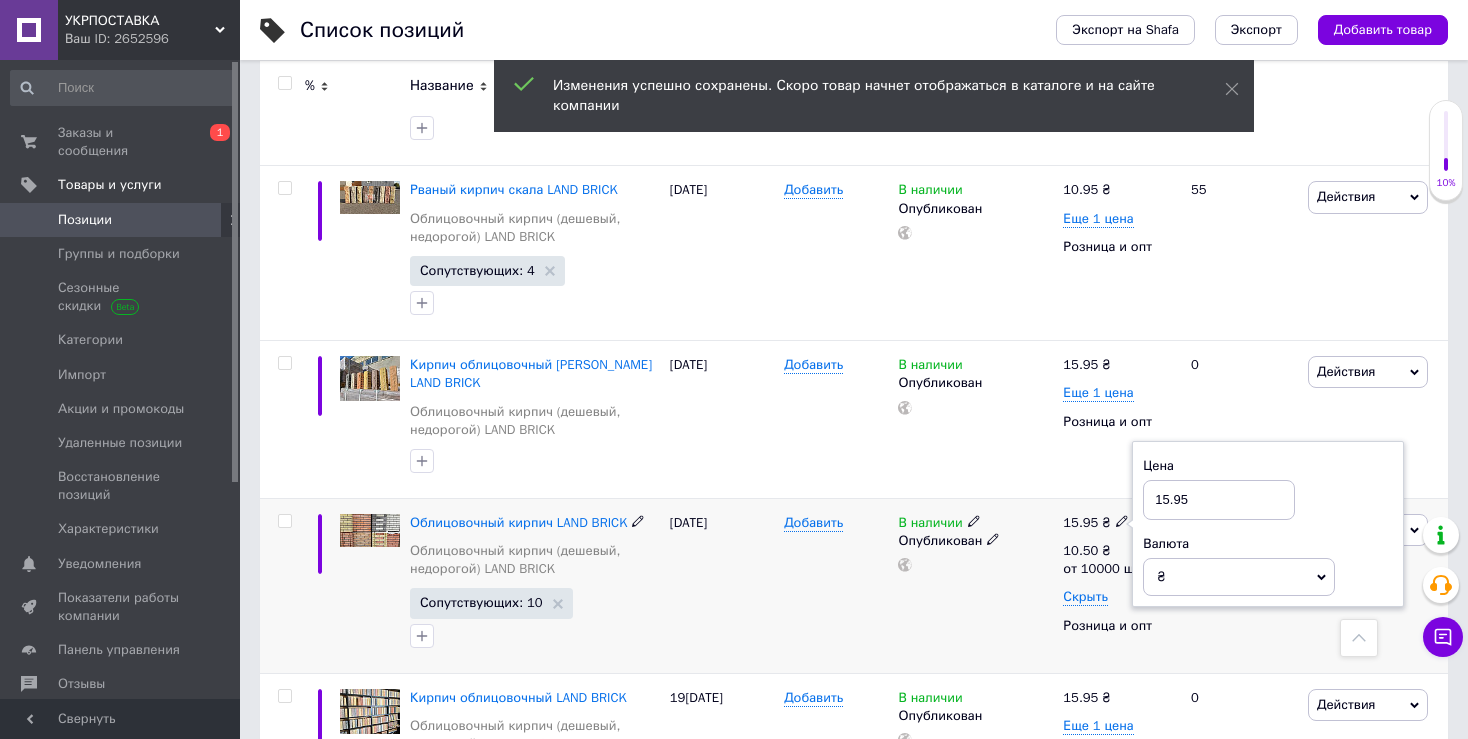 click on "15.95" at bounding box center (1219, 500) 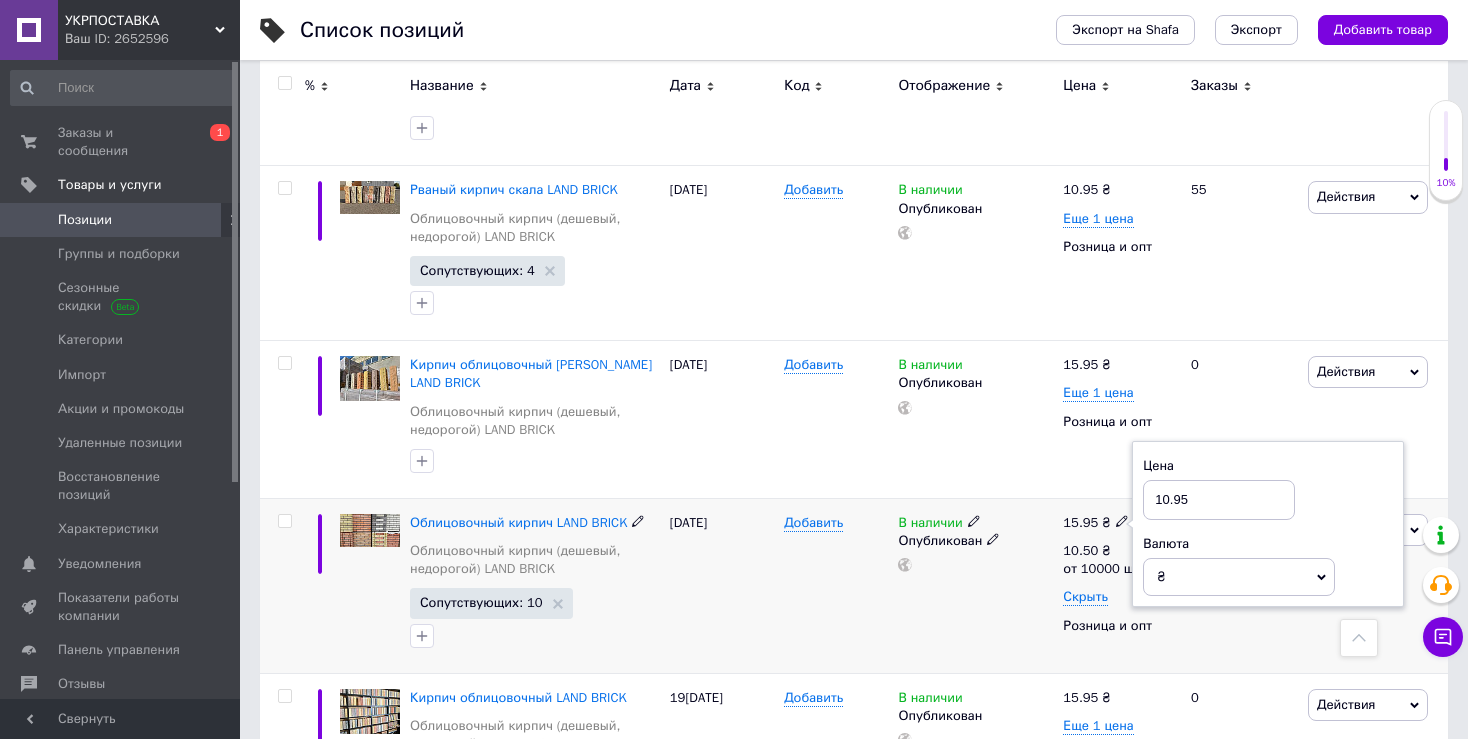 type on "10.95" 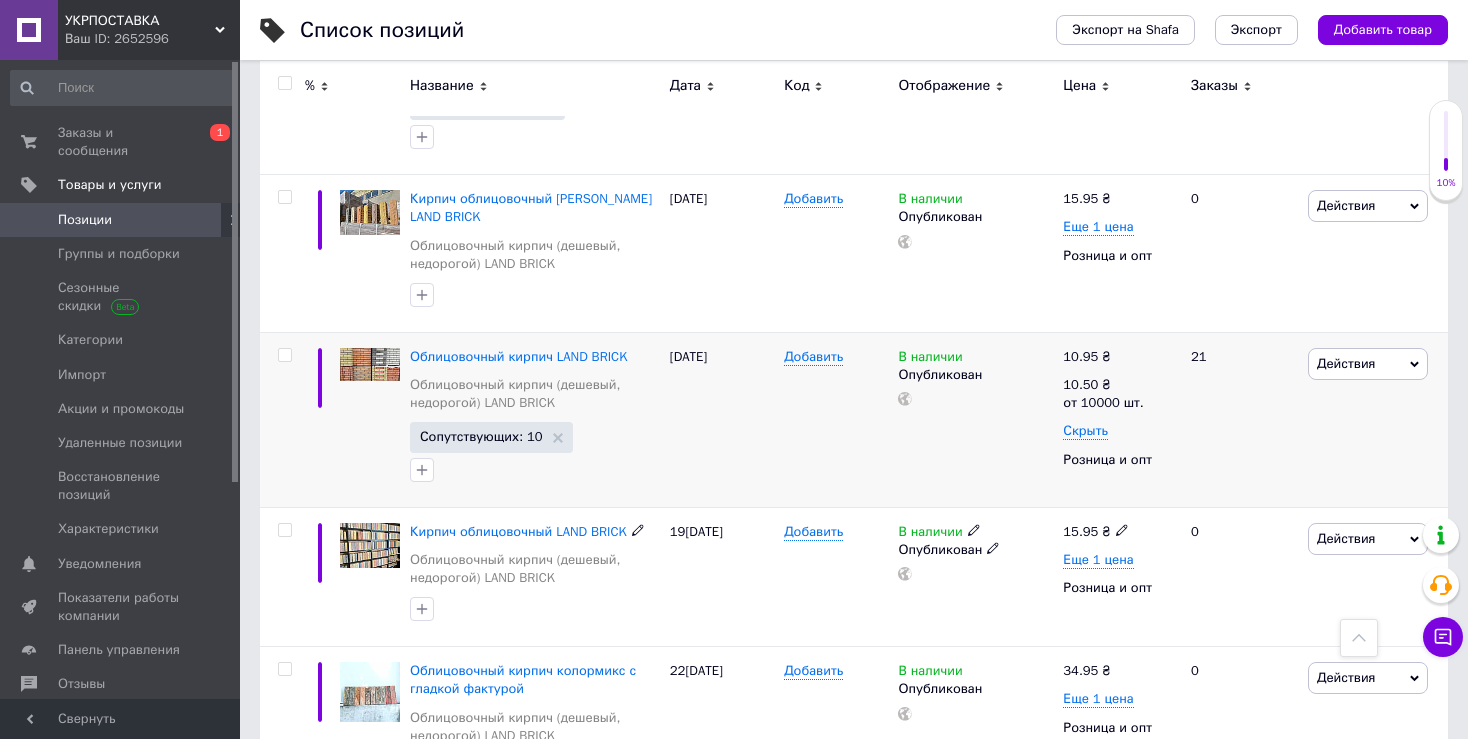 scroll, scrollTop: 833, scrollLeft: 0, axis: vertical 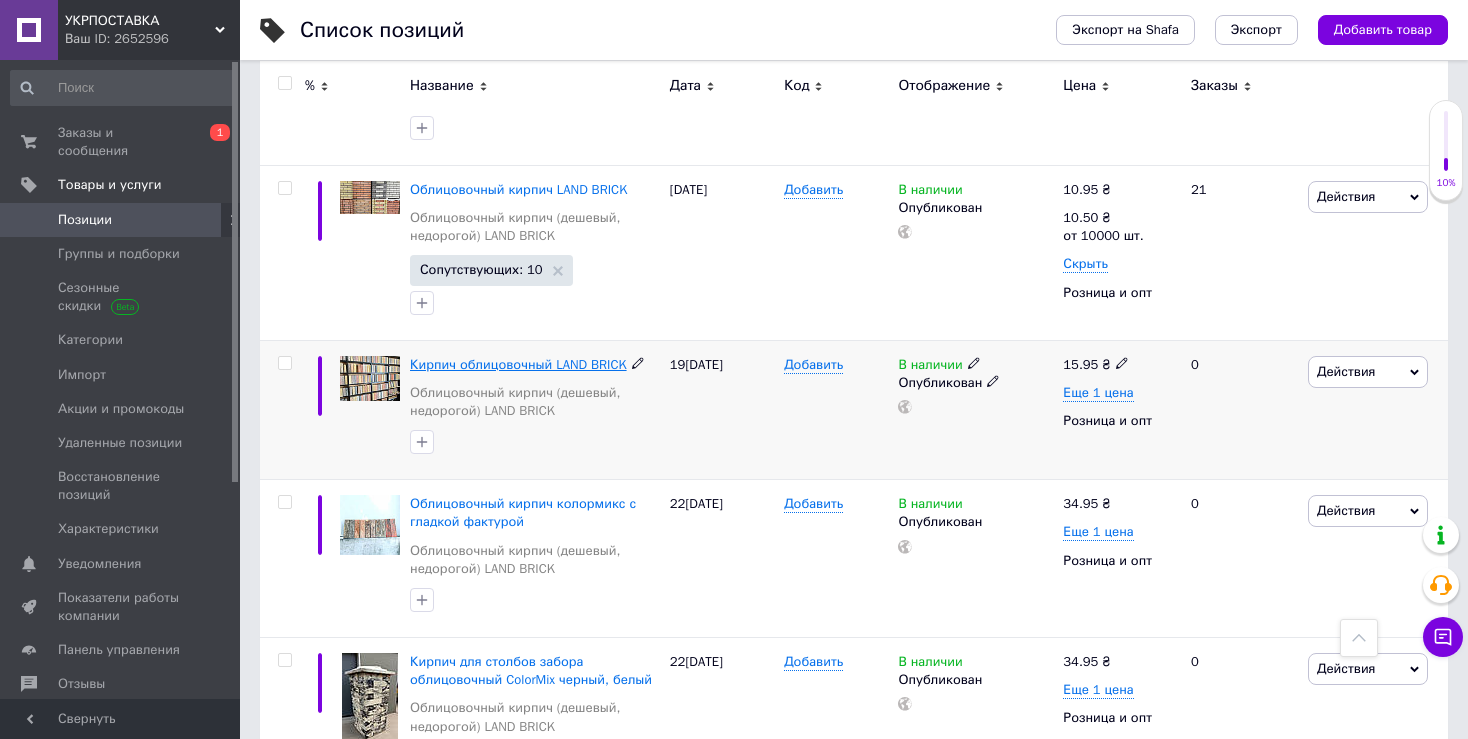 click on "Кирпич облицовочный LAND BRICK" at bounding box center (518, 364) 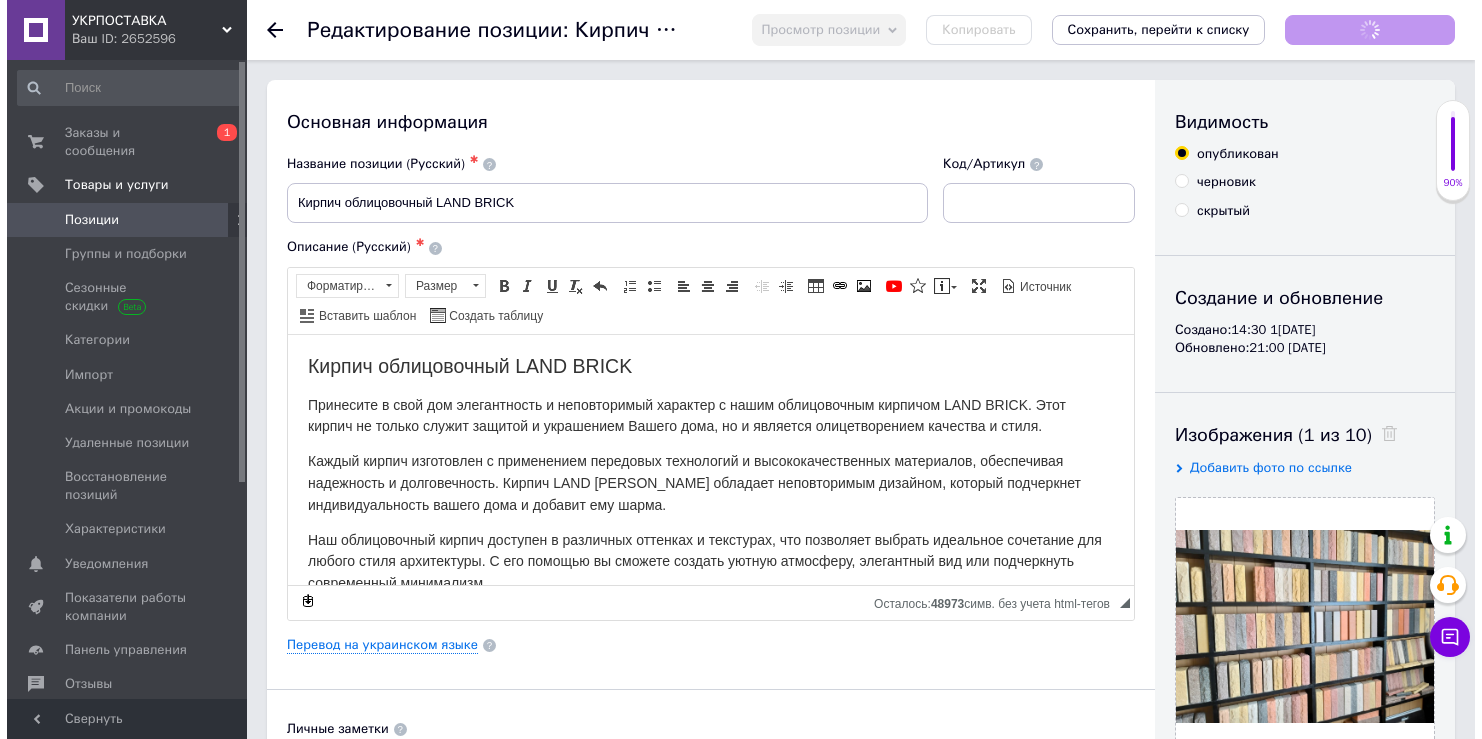 scroll, scrollTop: 0, scrollLeft: 0, axis: both 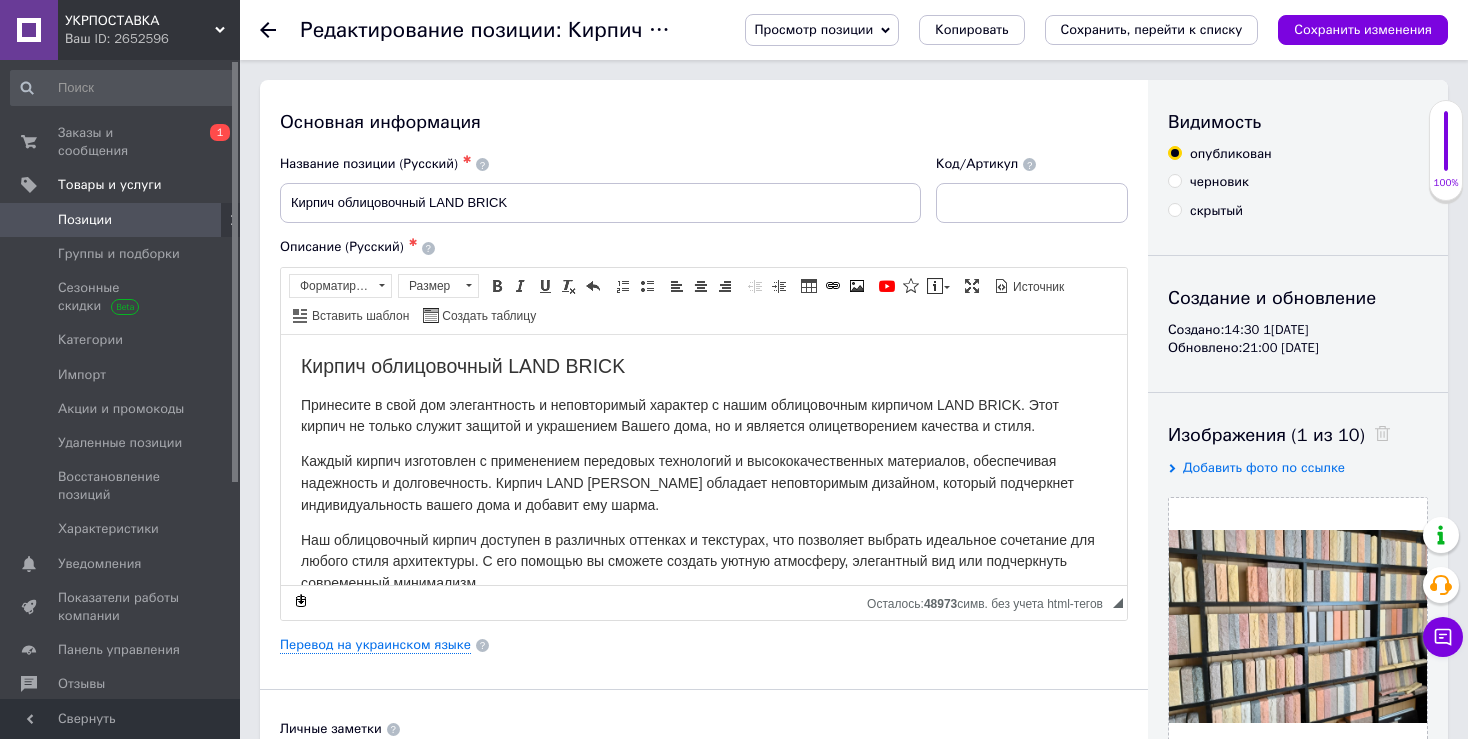 click 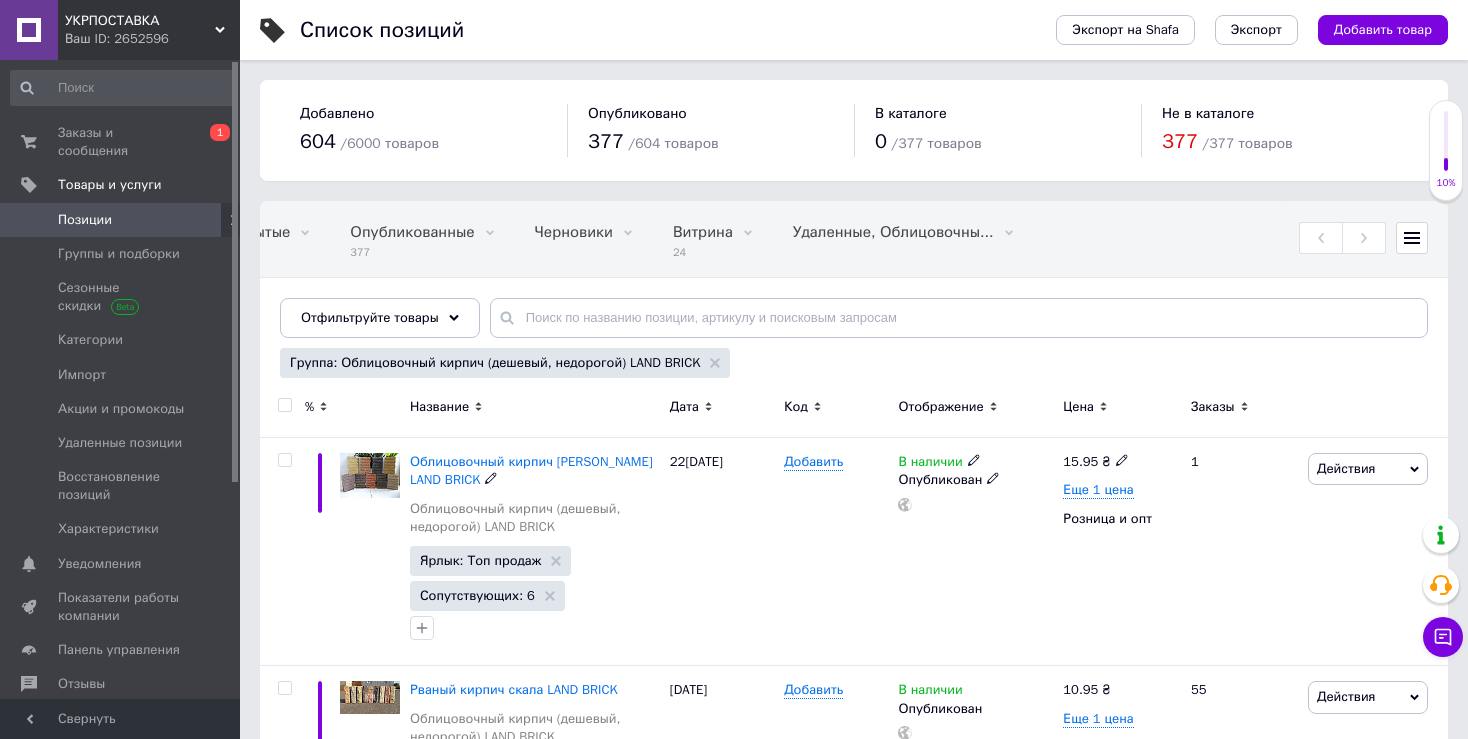 scroll, scrollTop: 0, scrollLeft: 401, axis: horizontal 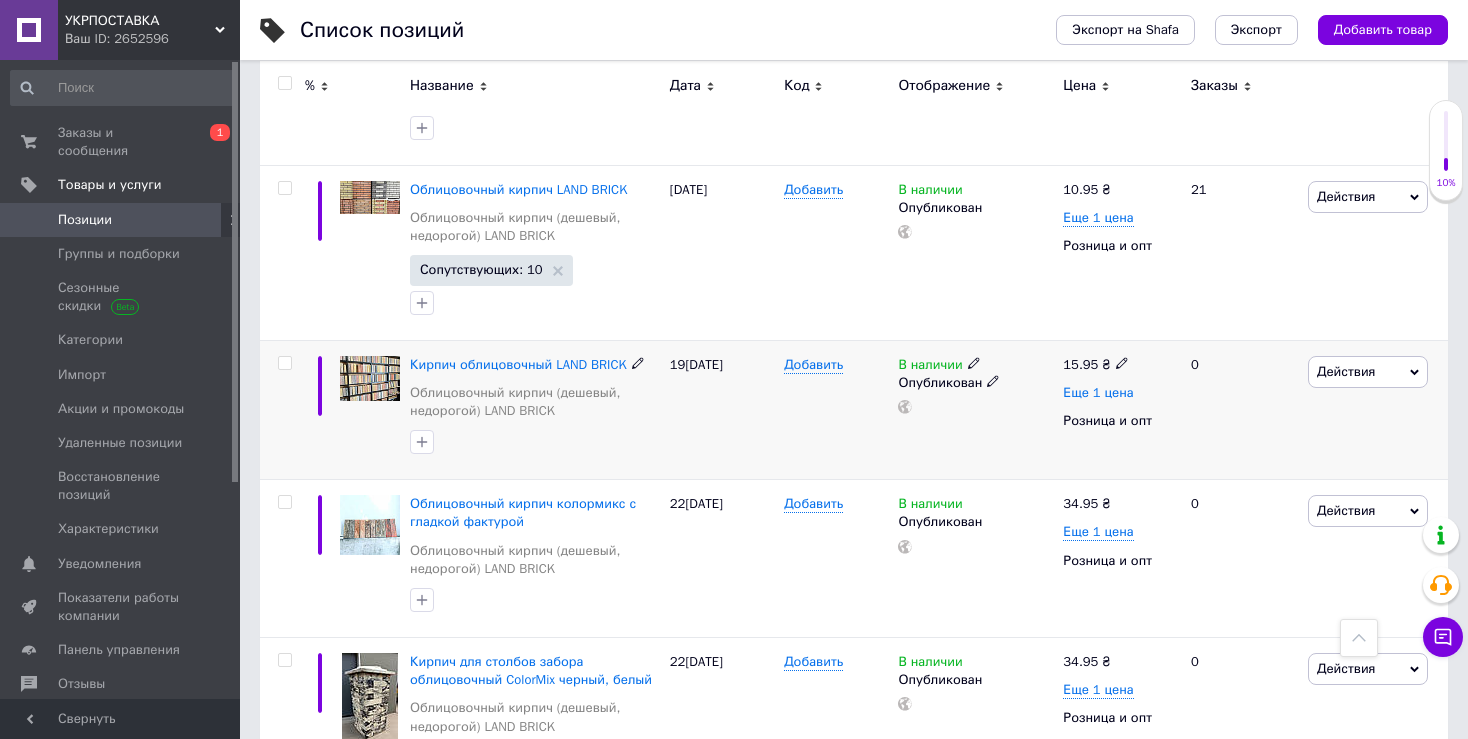 click on "Еще 1 цена" at bounding box center (1098, 393) 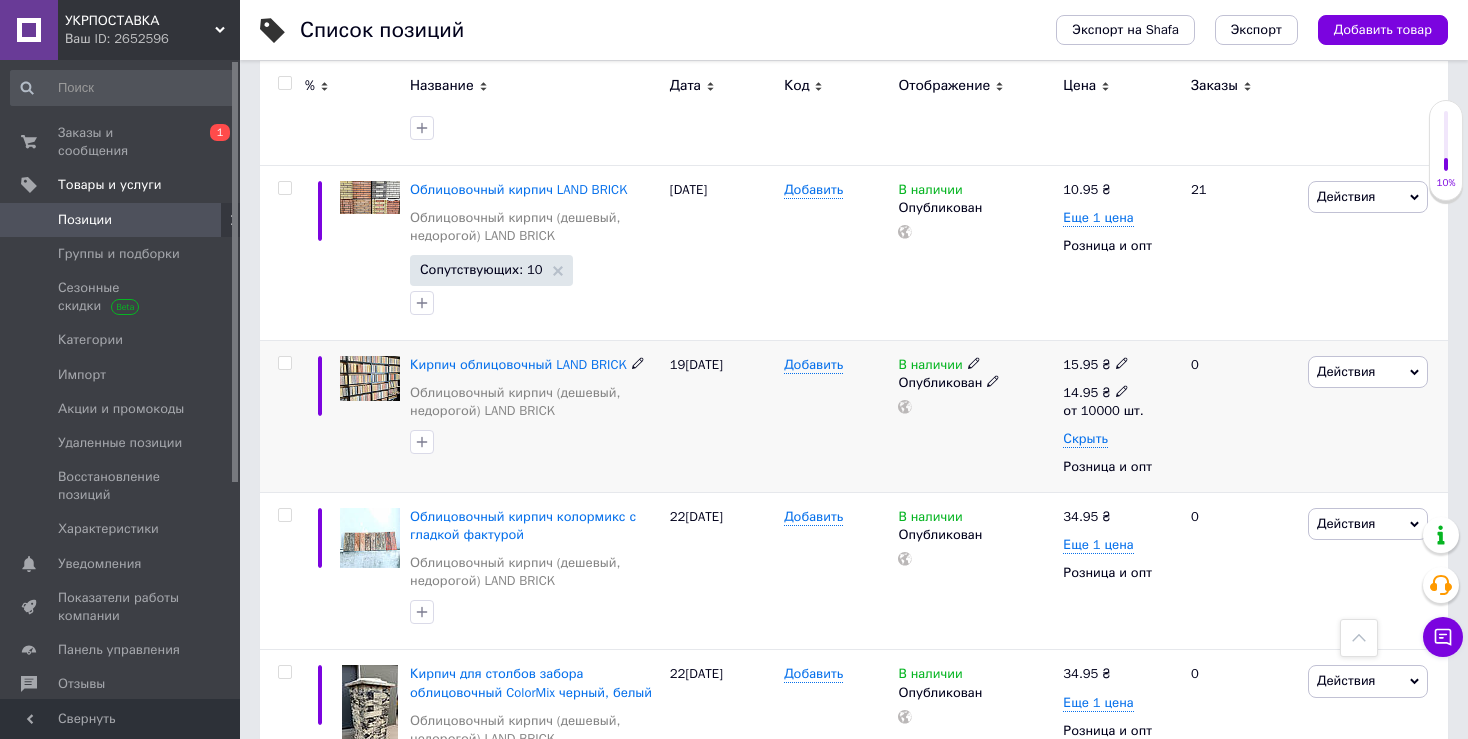 click 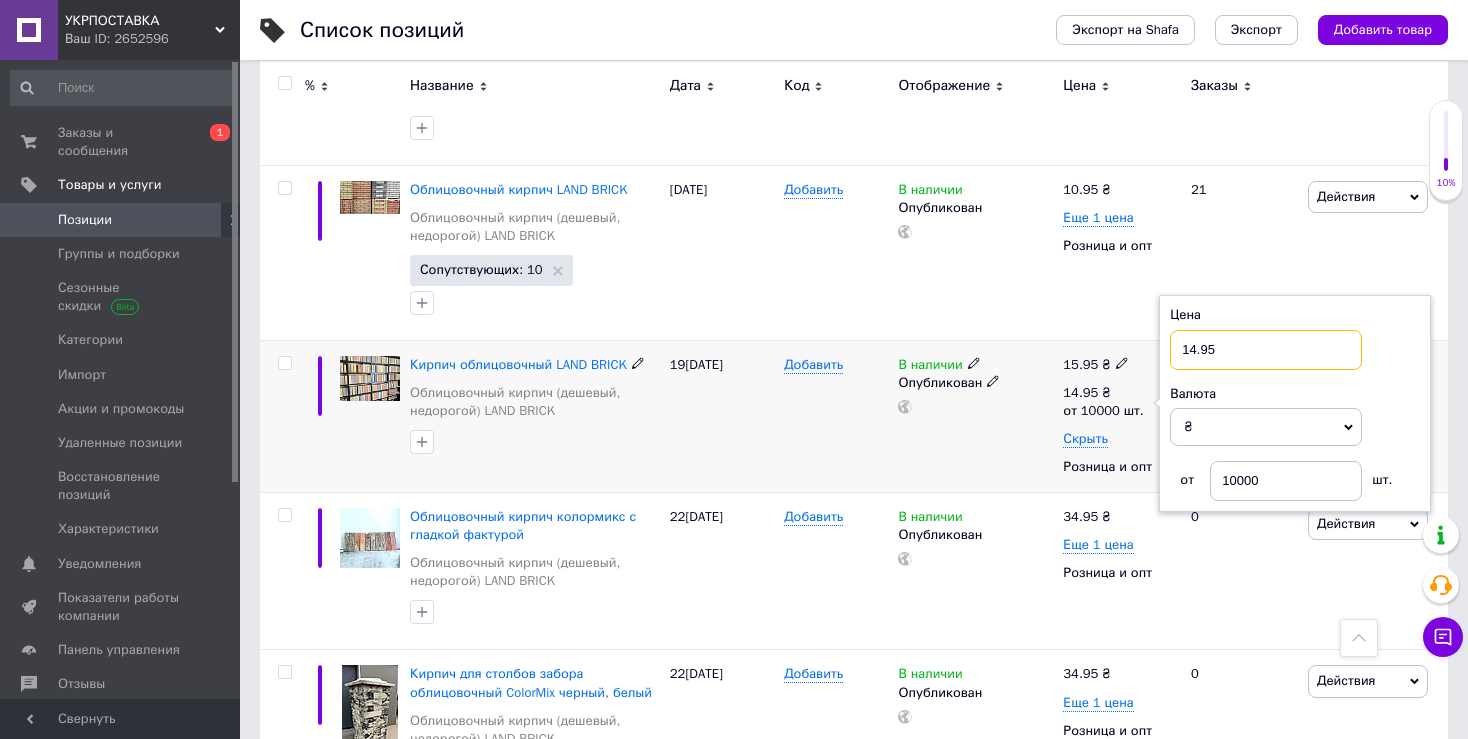 click on "14.95" at bounding box center [1266, 350] 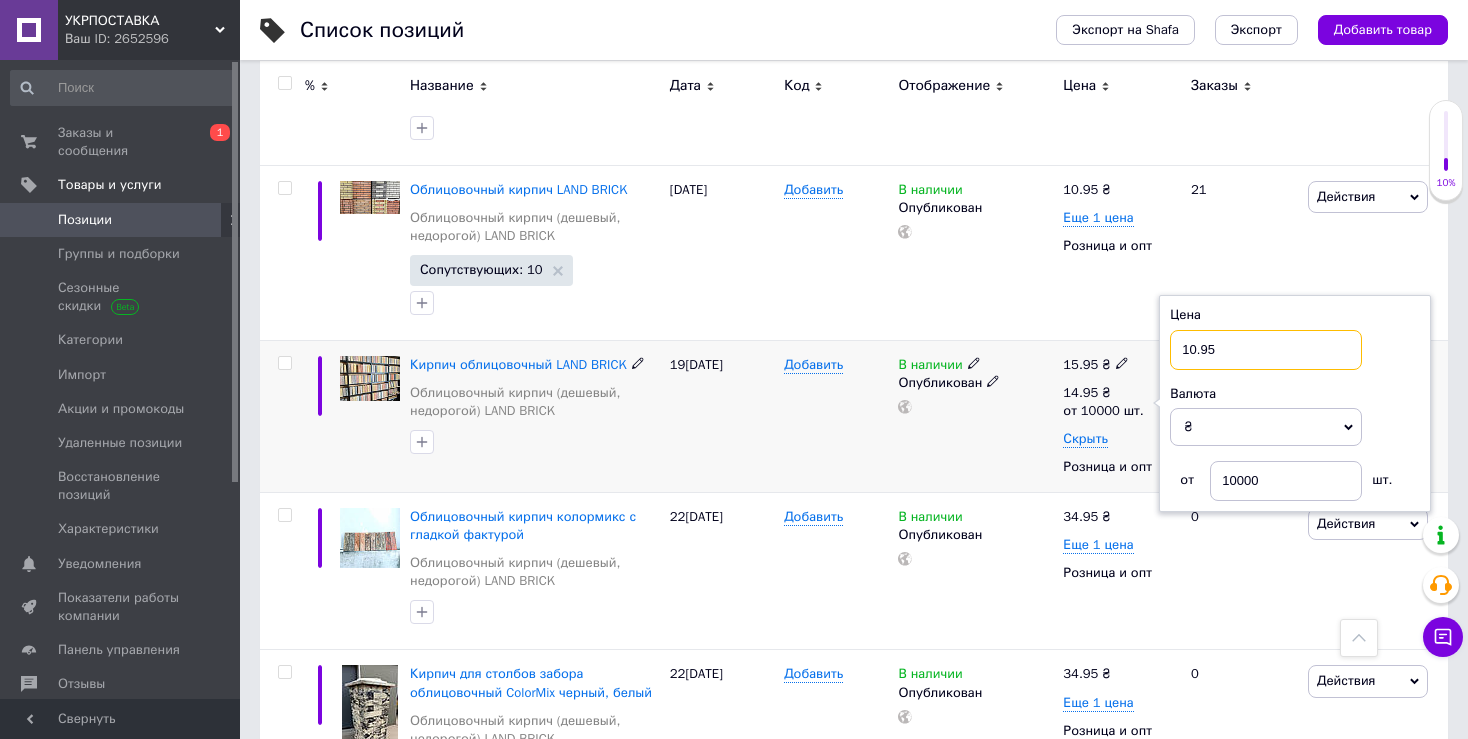 click on "10.95" at bounding box center [1266, 350] 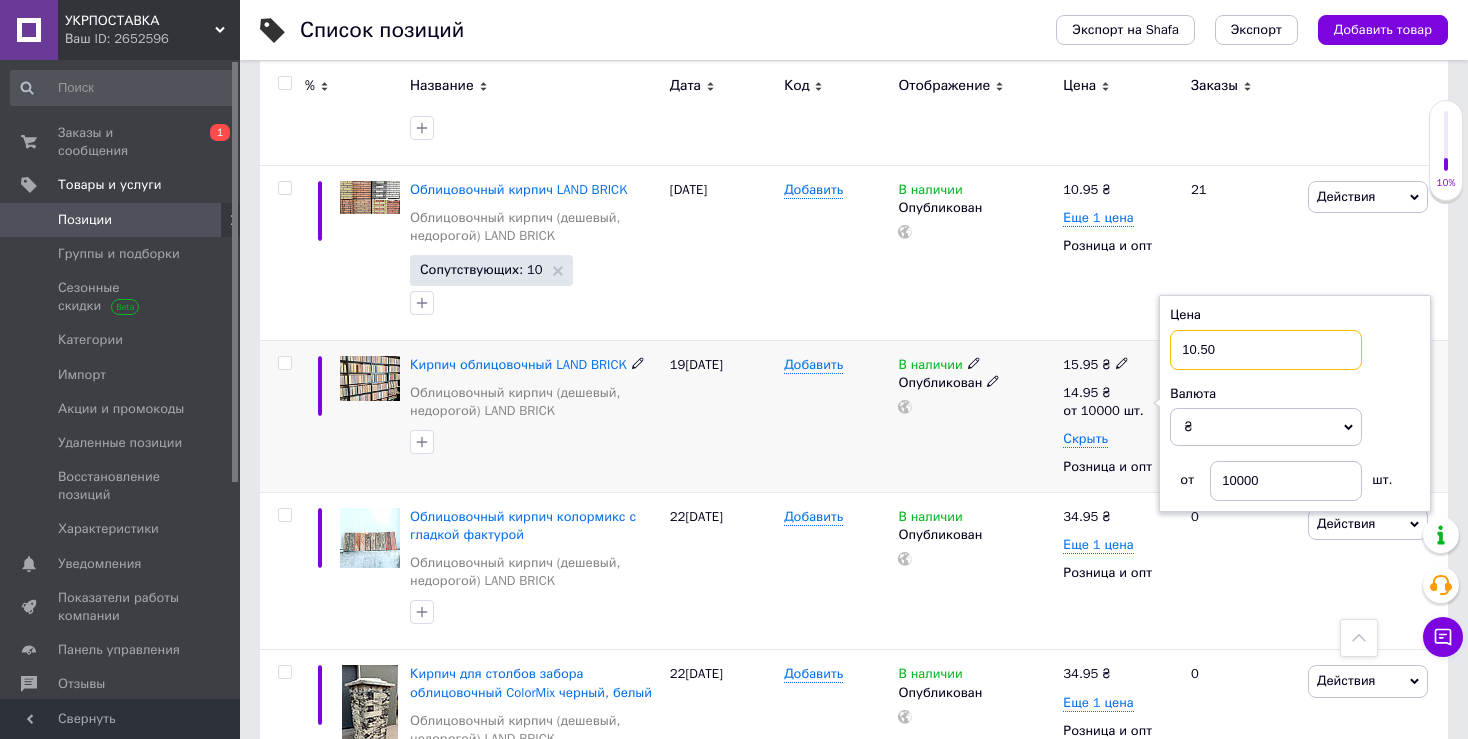 type on "10.50" 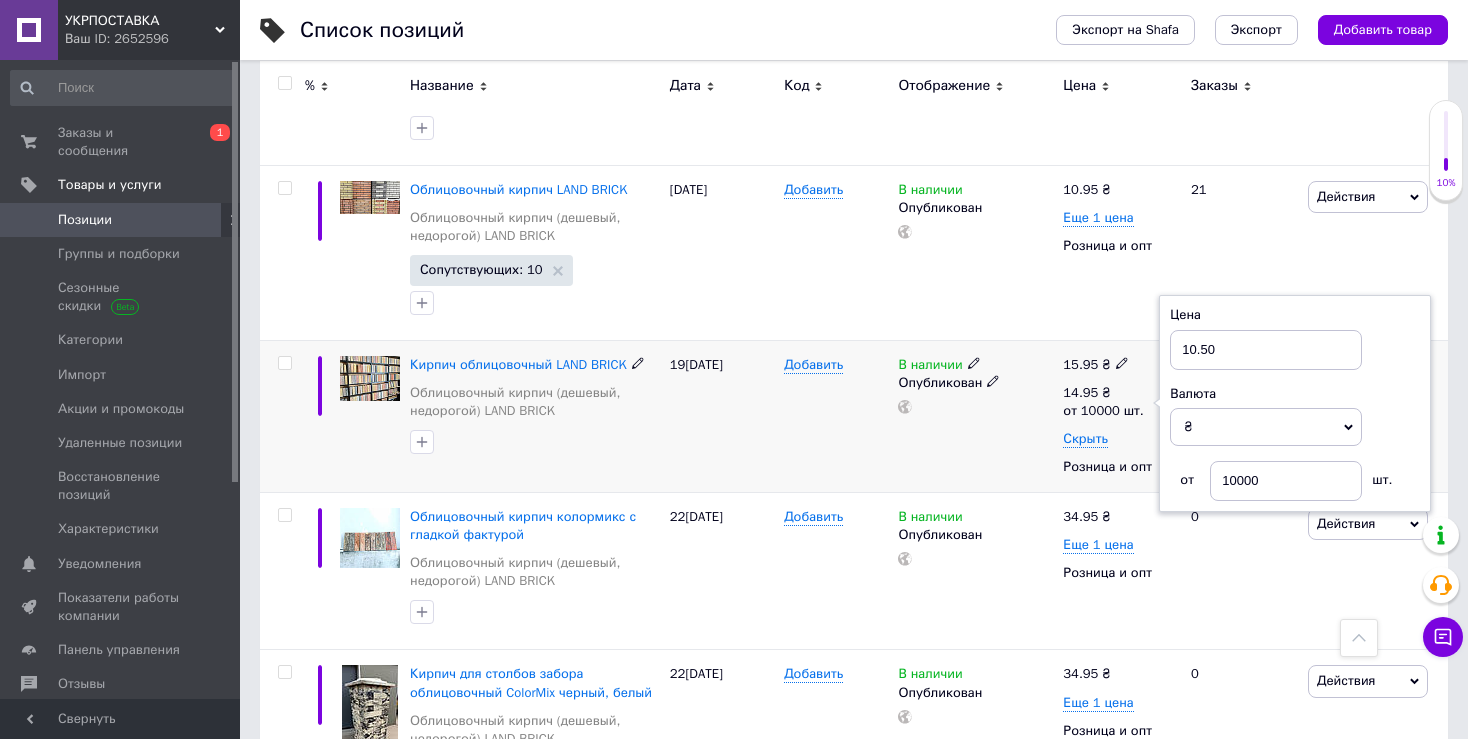 click on "В наличии Опубликован" at bounding box center [975, 416] 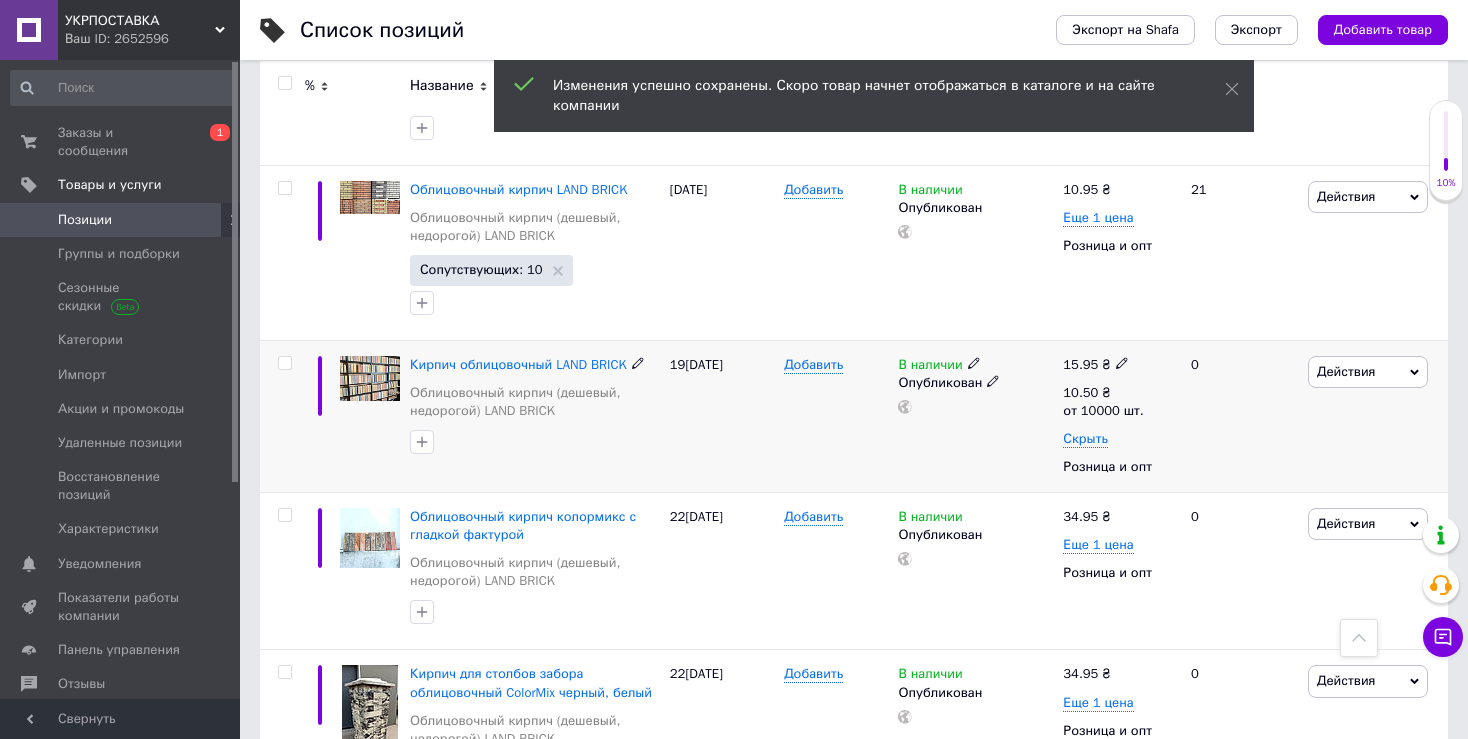 click 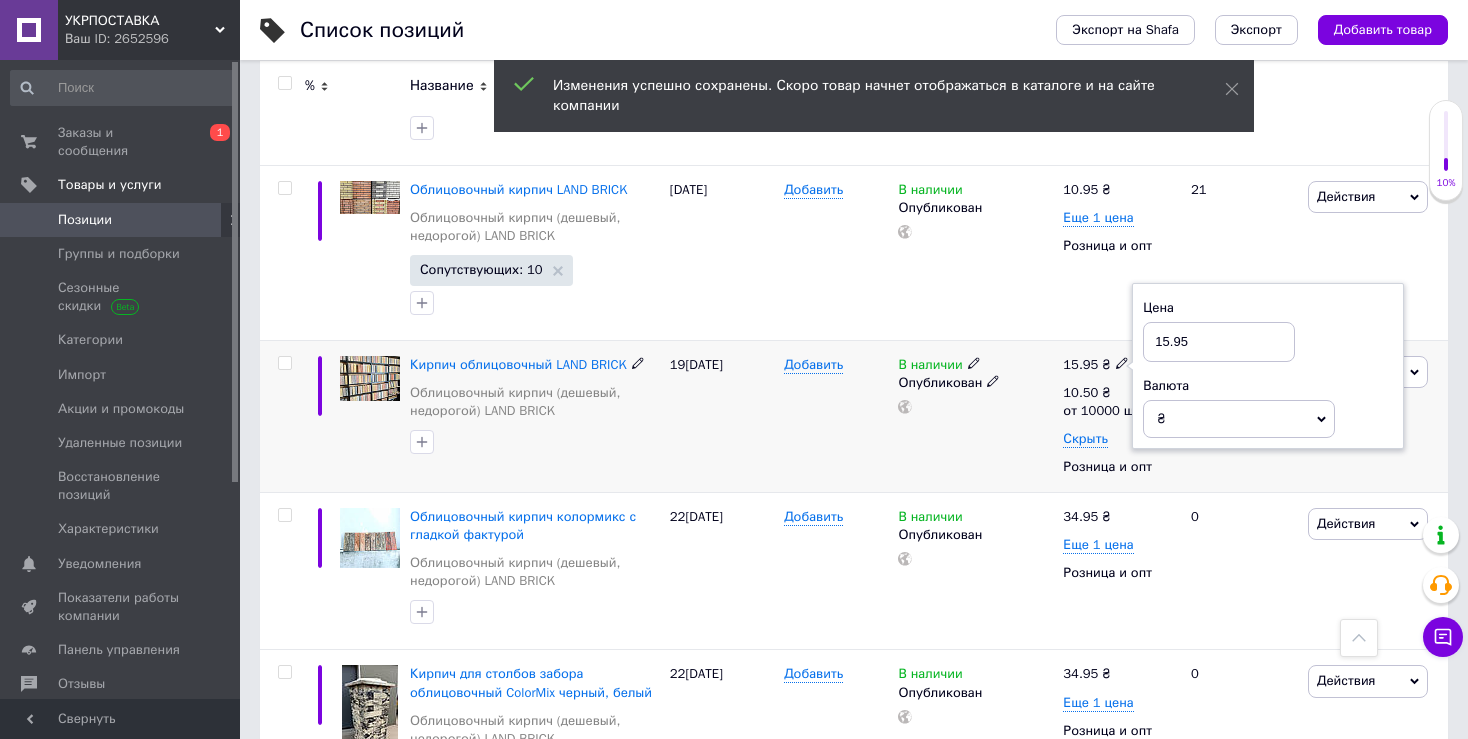 click on "15.95" at bounding box center [1219, 342] 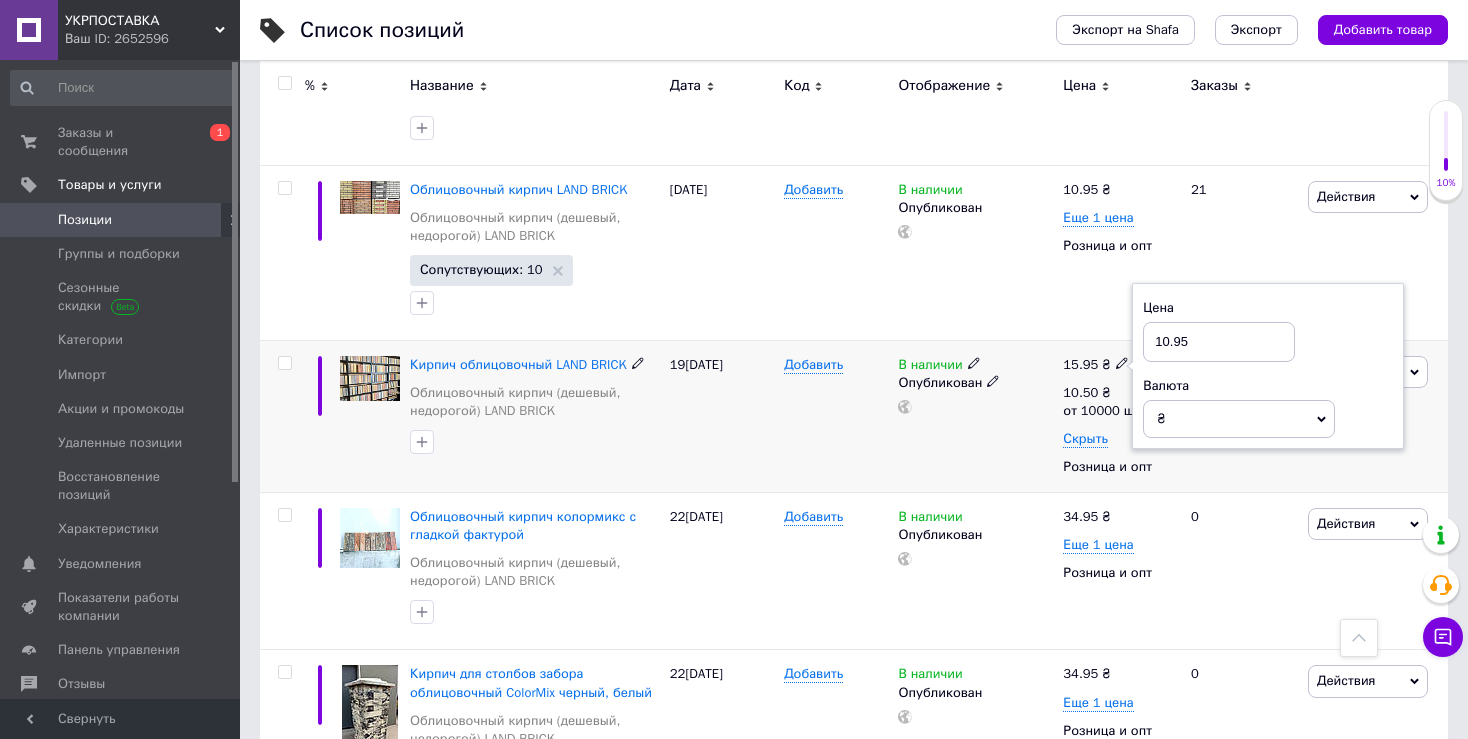 type on "10.95" 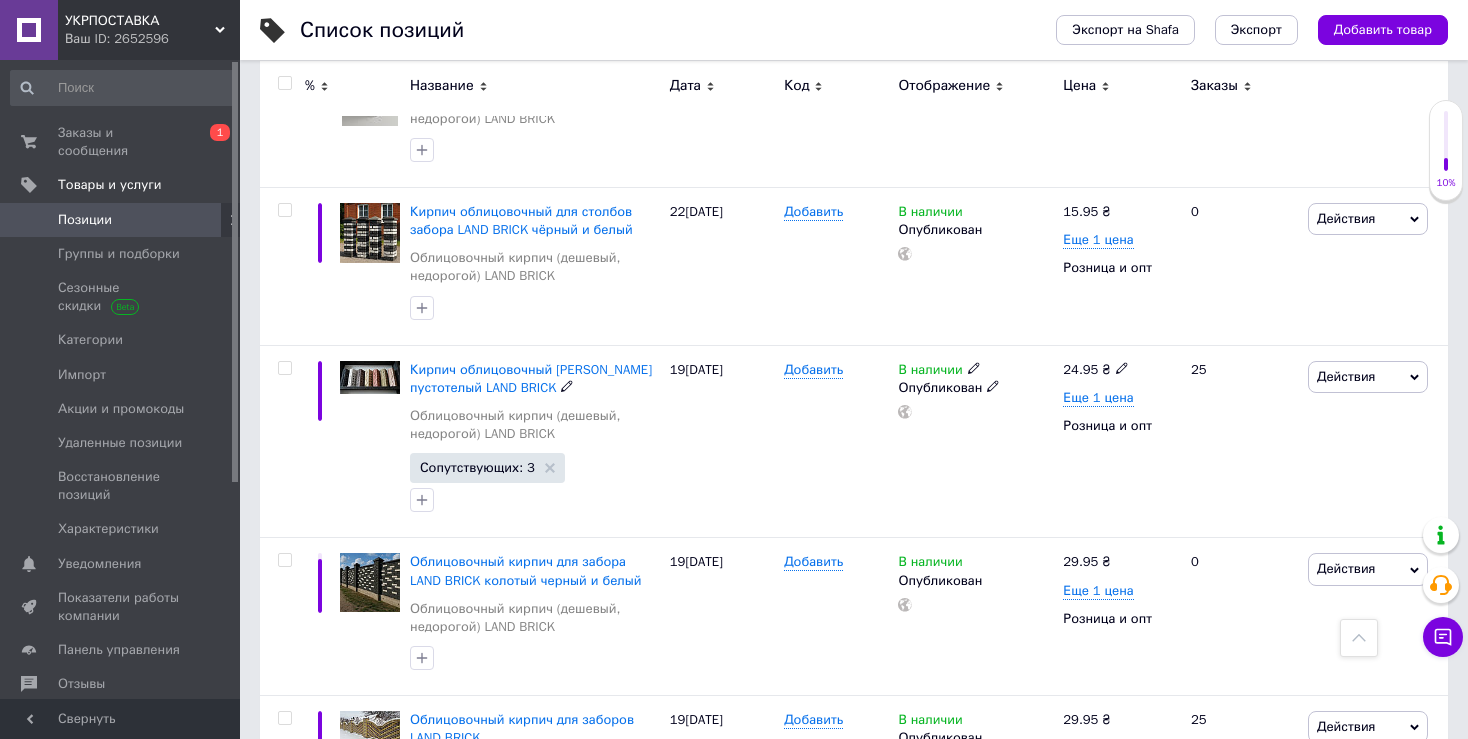 scroll, scrollTop: 2166, scrollLeft: 0, axis: vertical 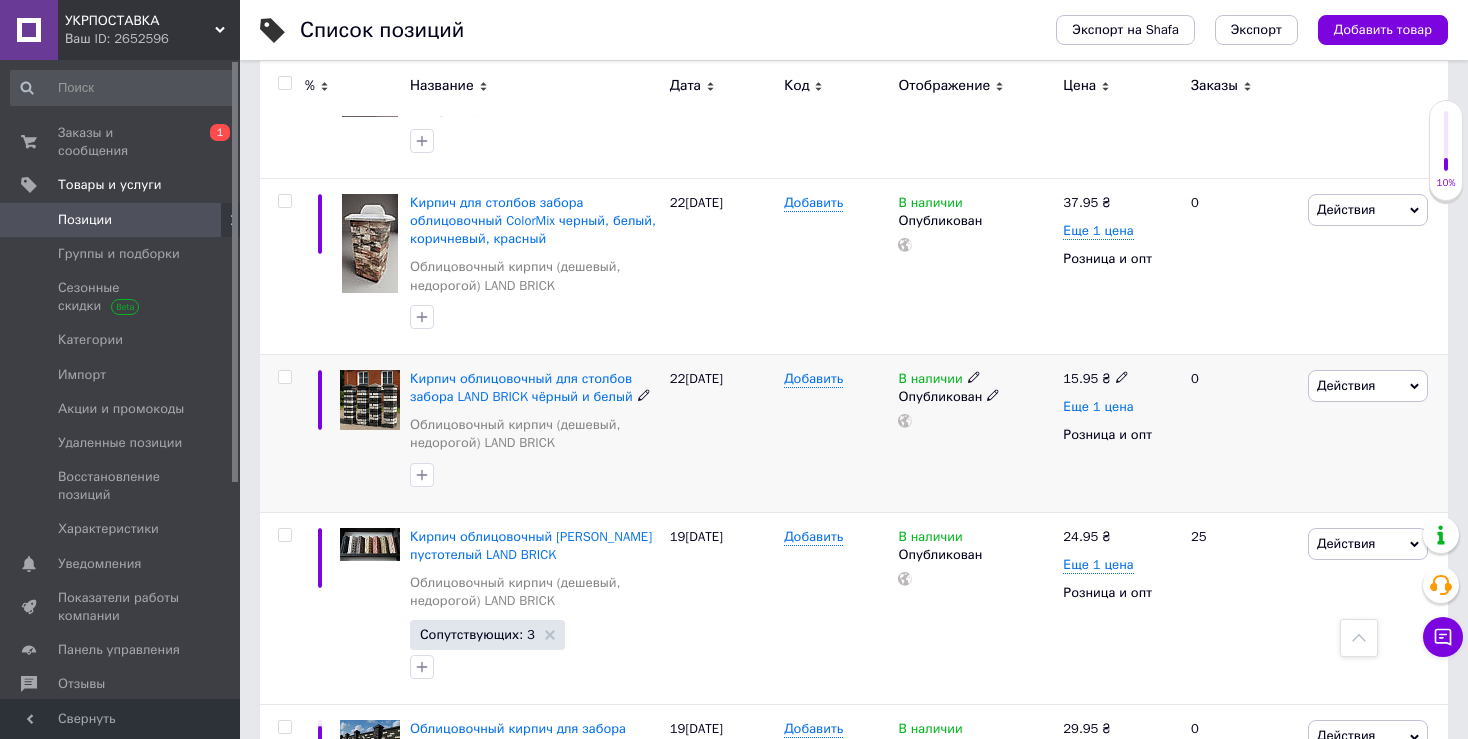 click on "Еще 1 цена" at bounding box center (1098, 407) 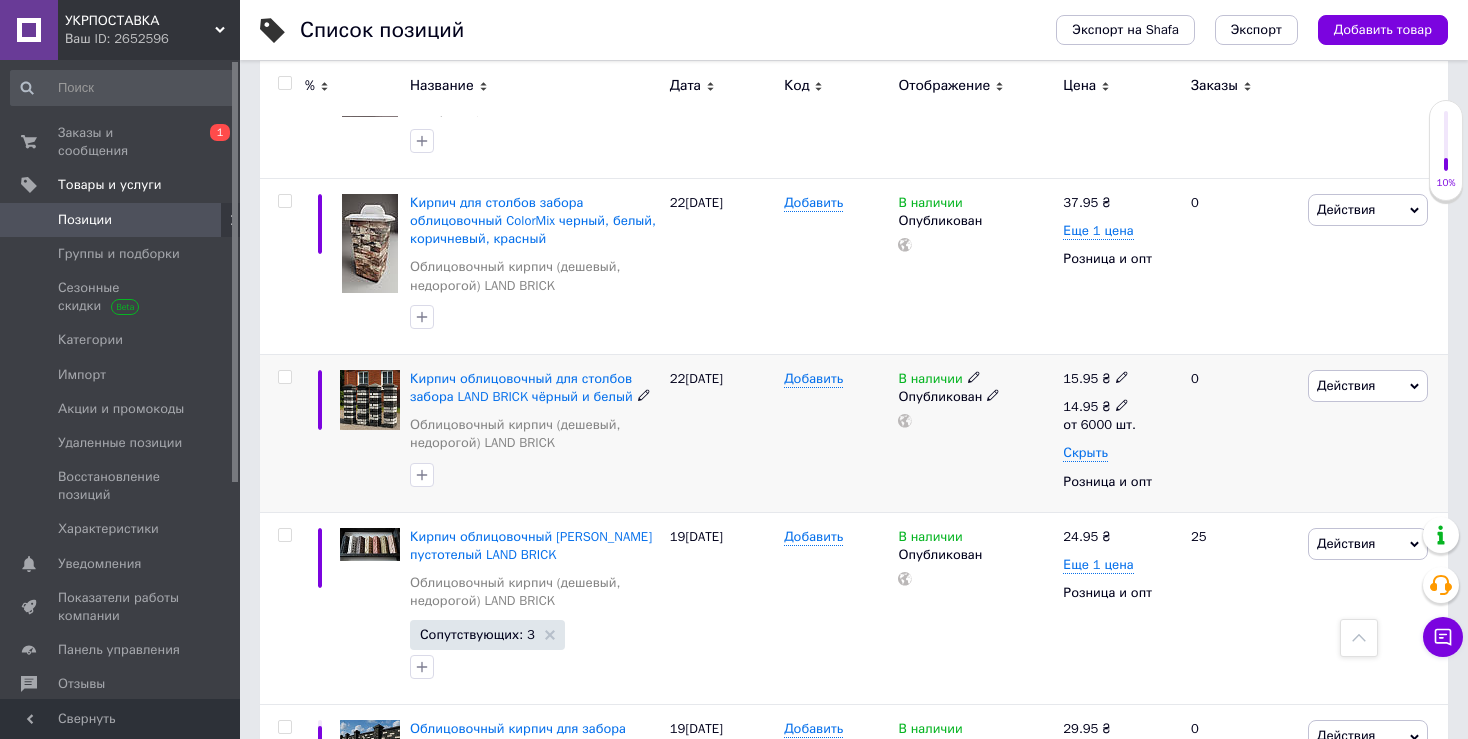 click 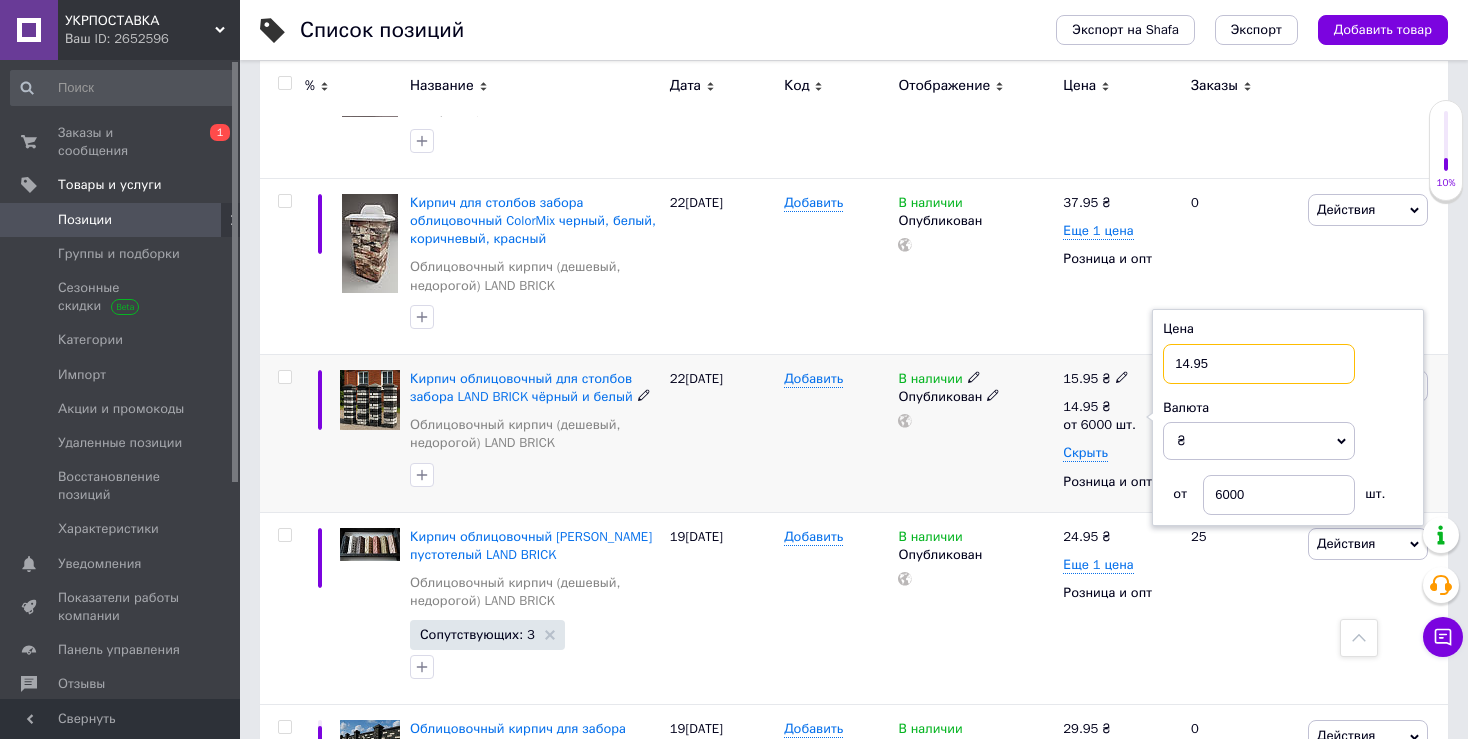 click on "14.95" at bounding box center (1259, 364) 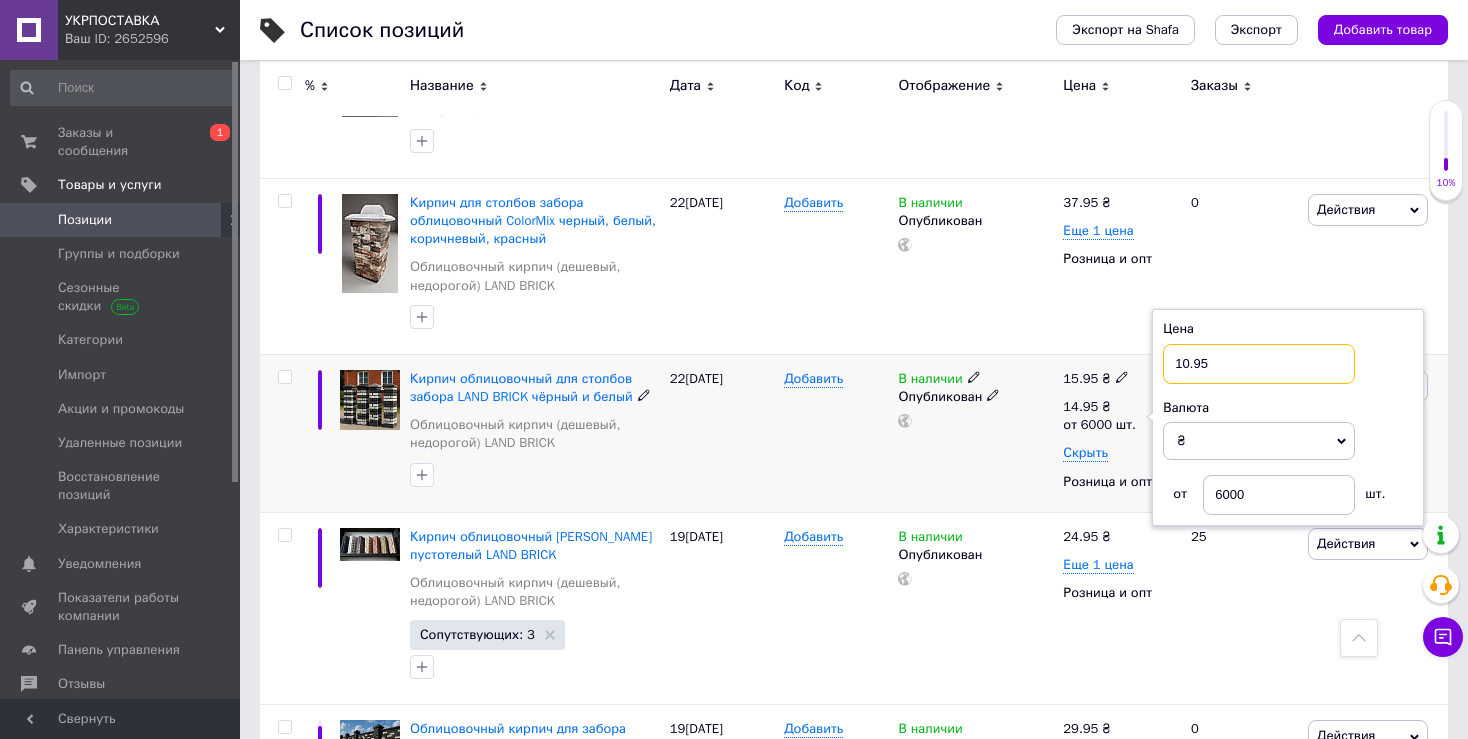 click on "10.95" at bounding box center [1259, 364] 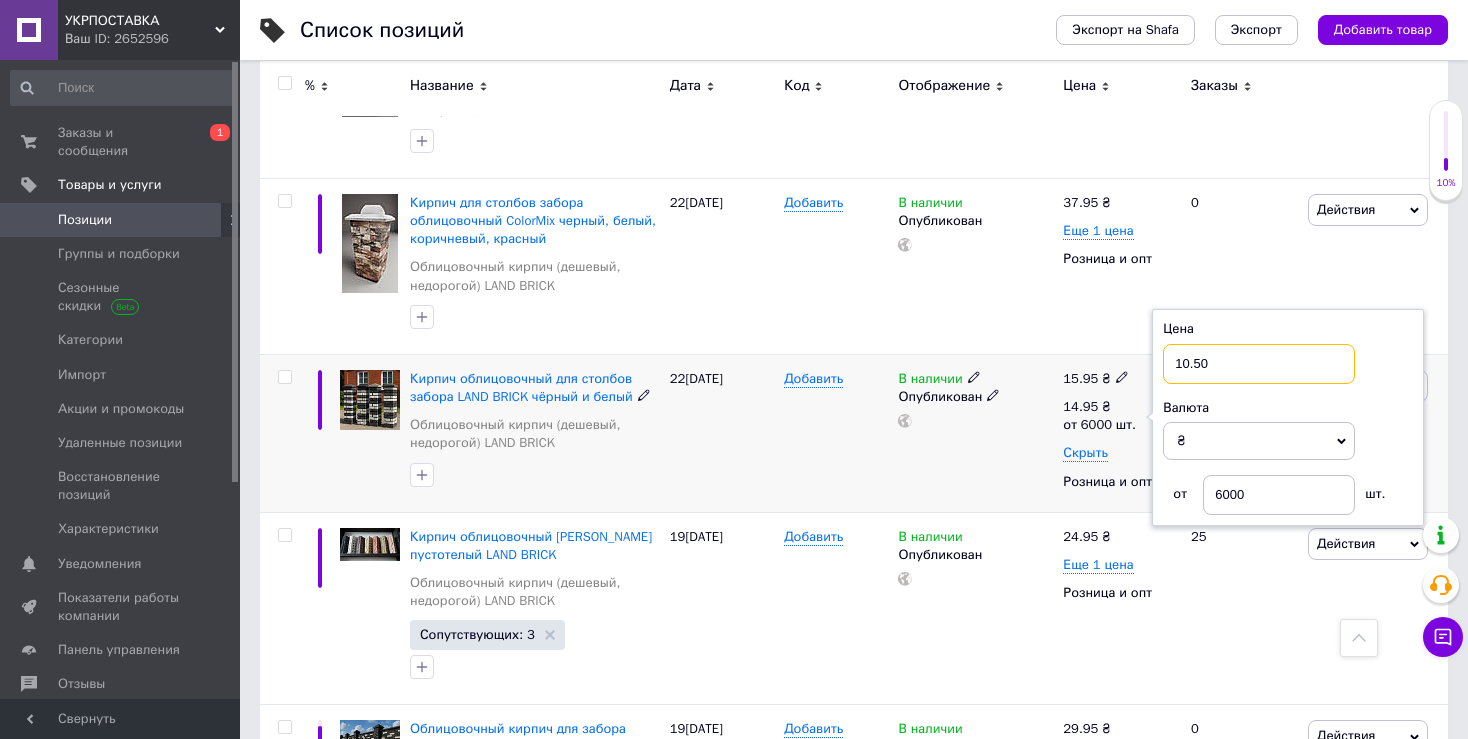 type on "10.50" 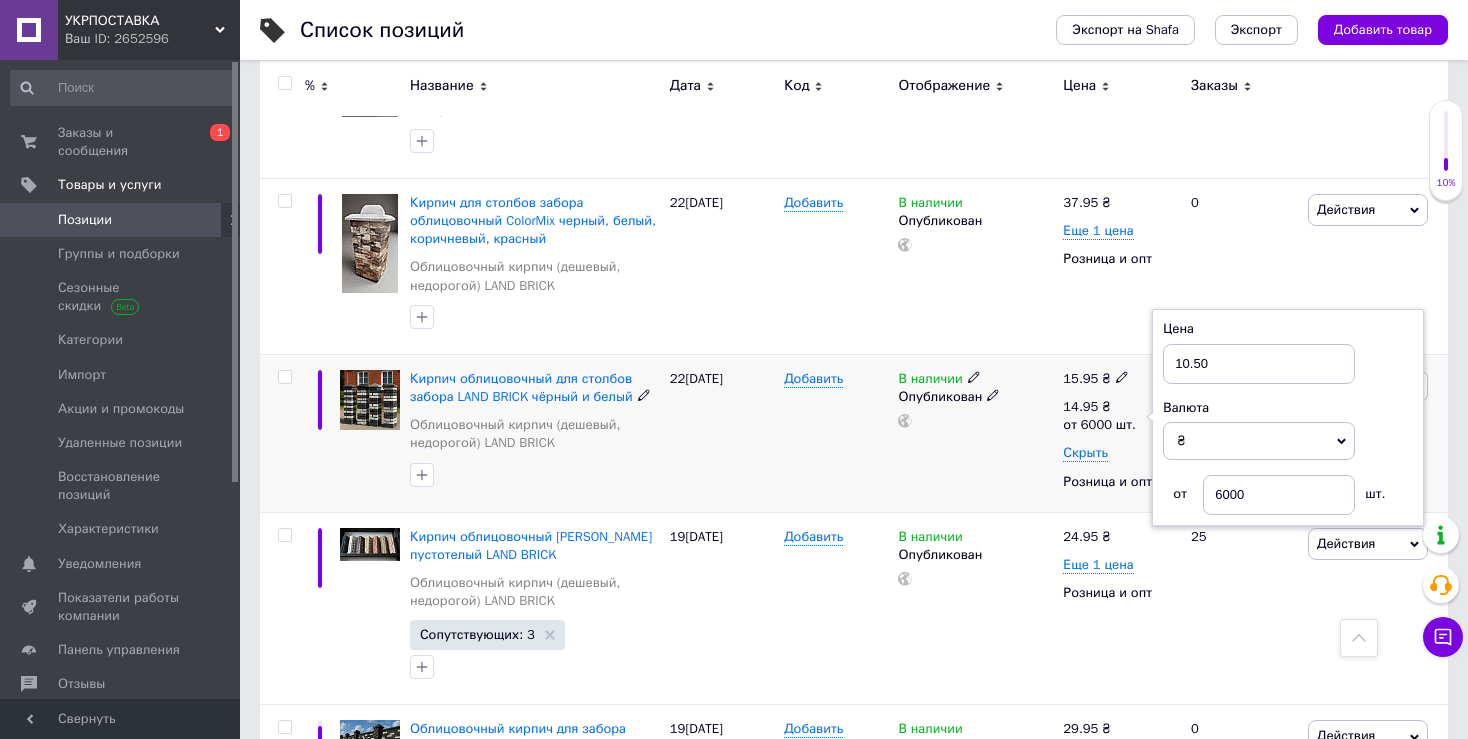 click on "В наличии Опубликован" at bounding box center (975, 433) 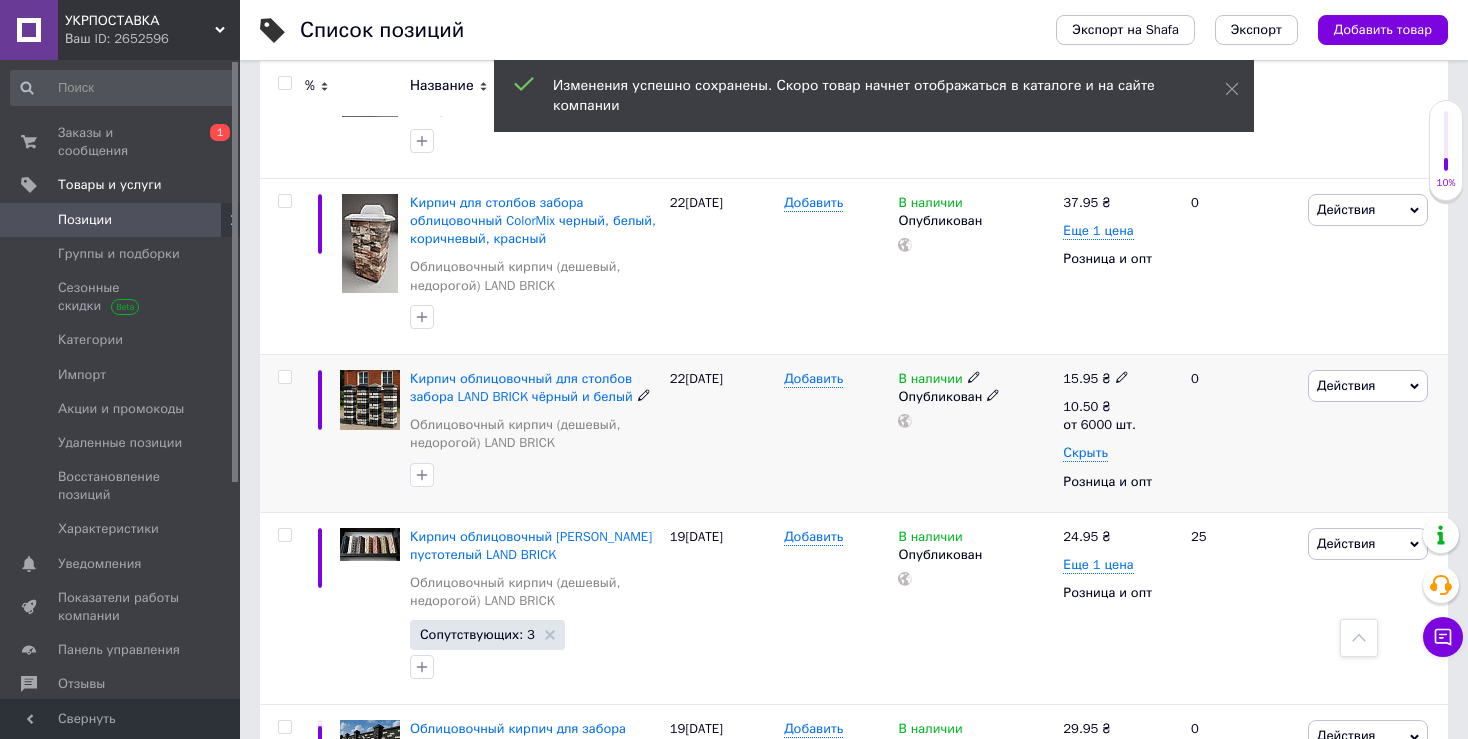 click 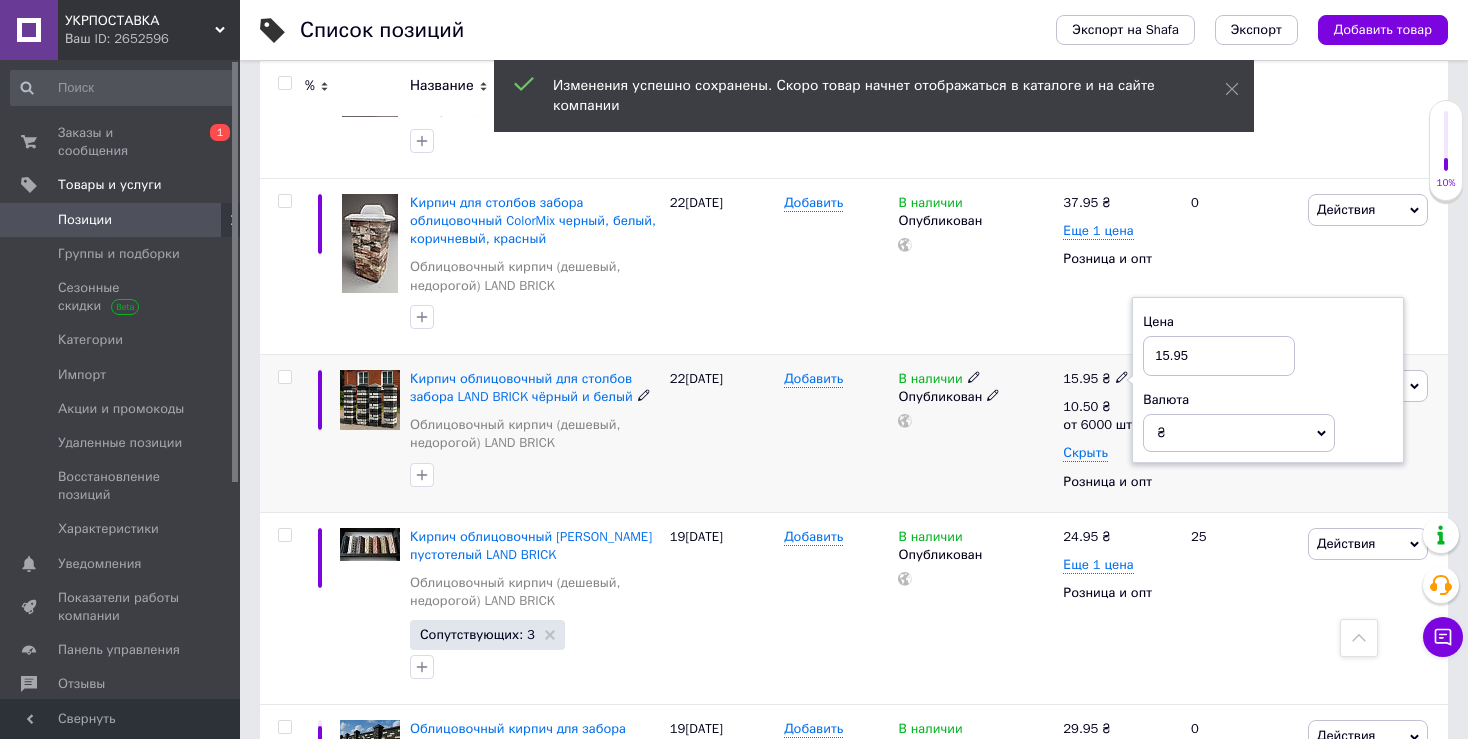 click on "В наличии Опубликован" at bounding box center [975, 433] 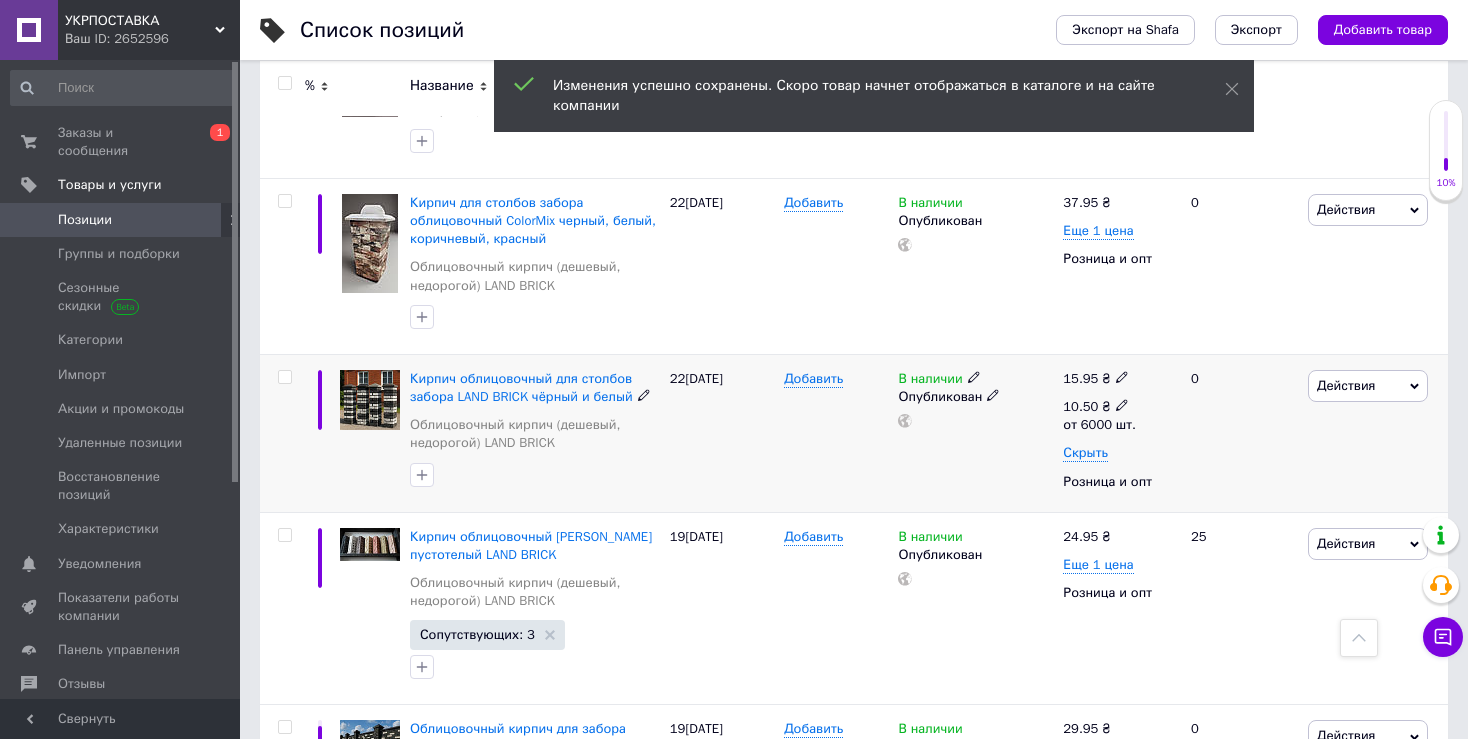 click 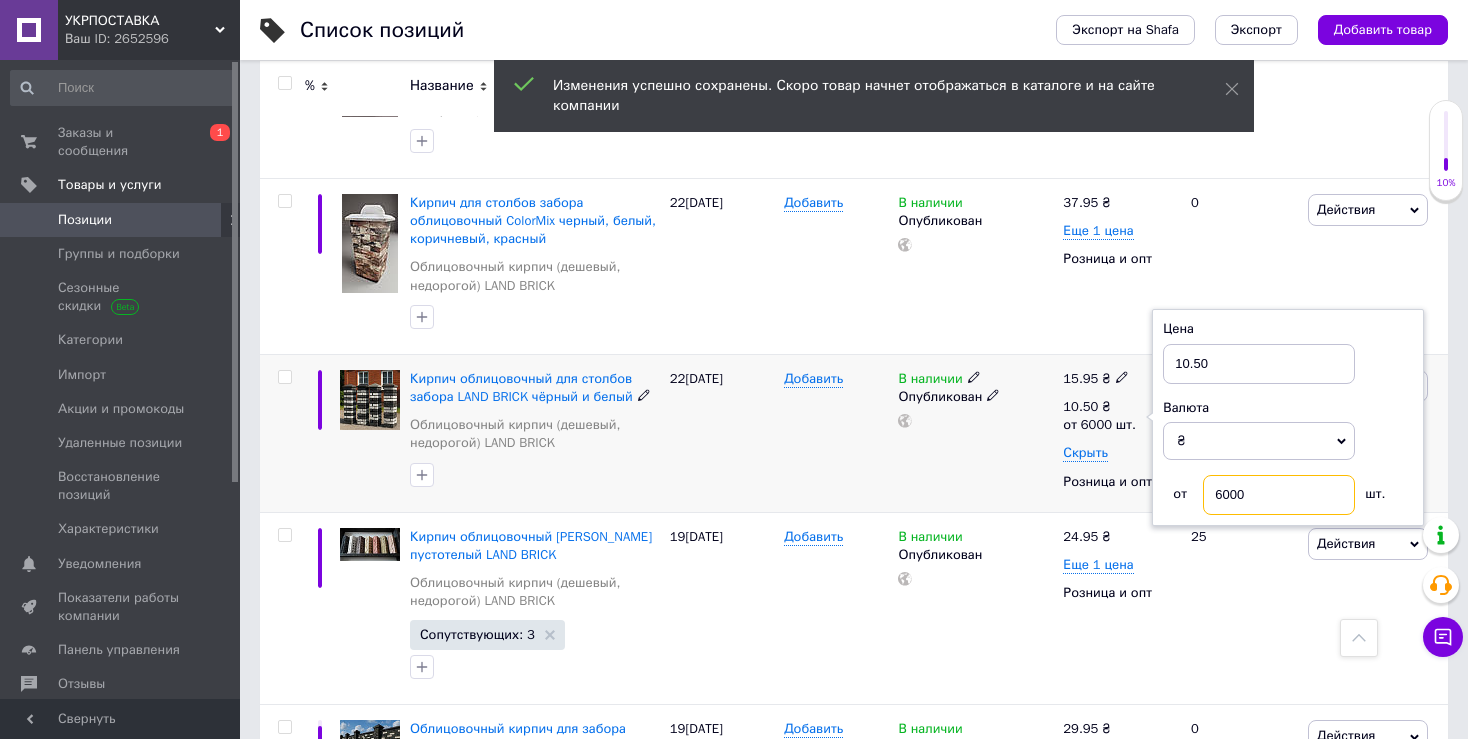 click on "6000" at bounding box center [1279, 495] 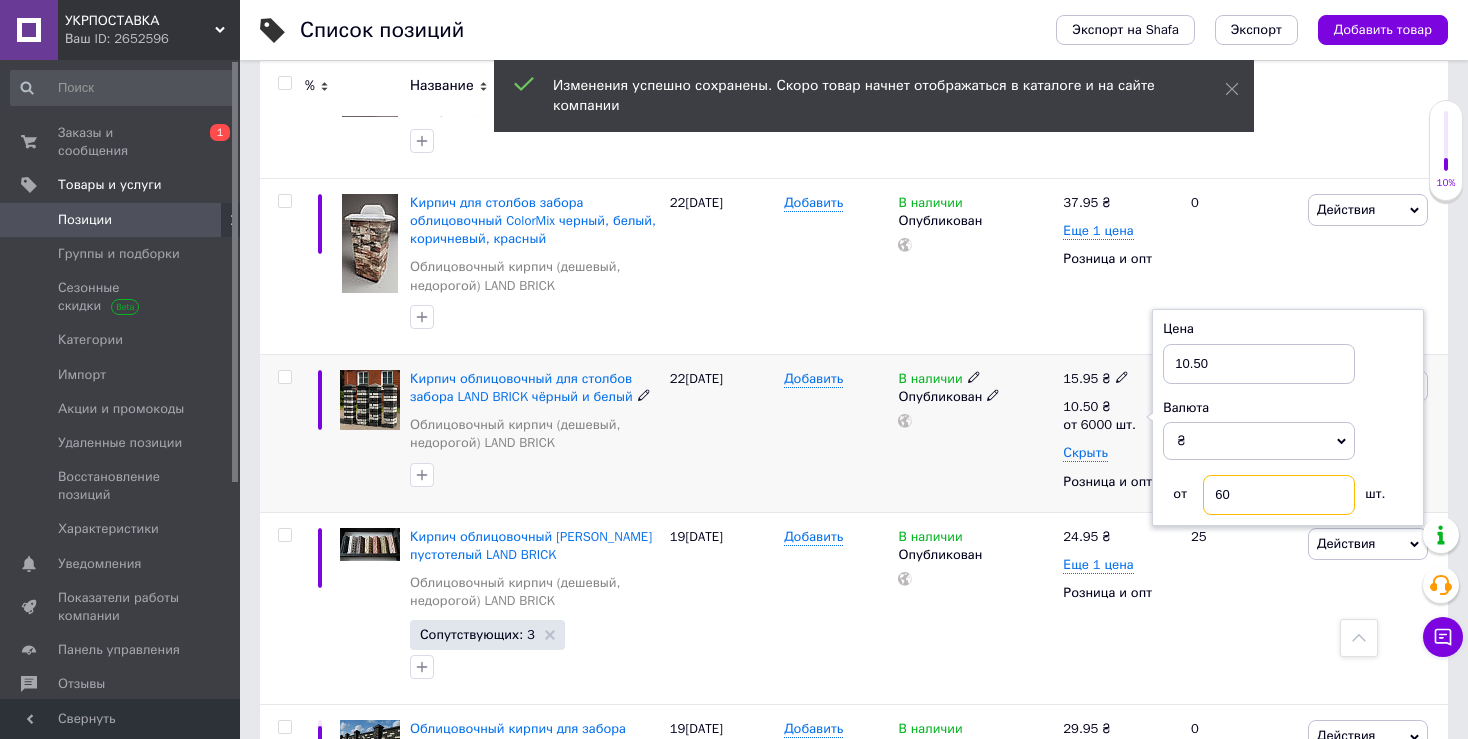 type on "6" 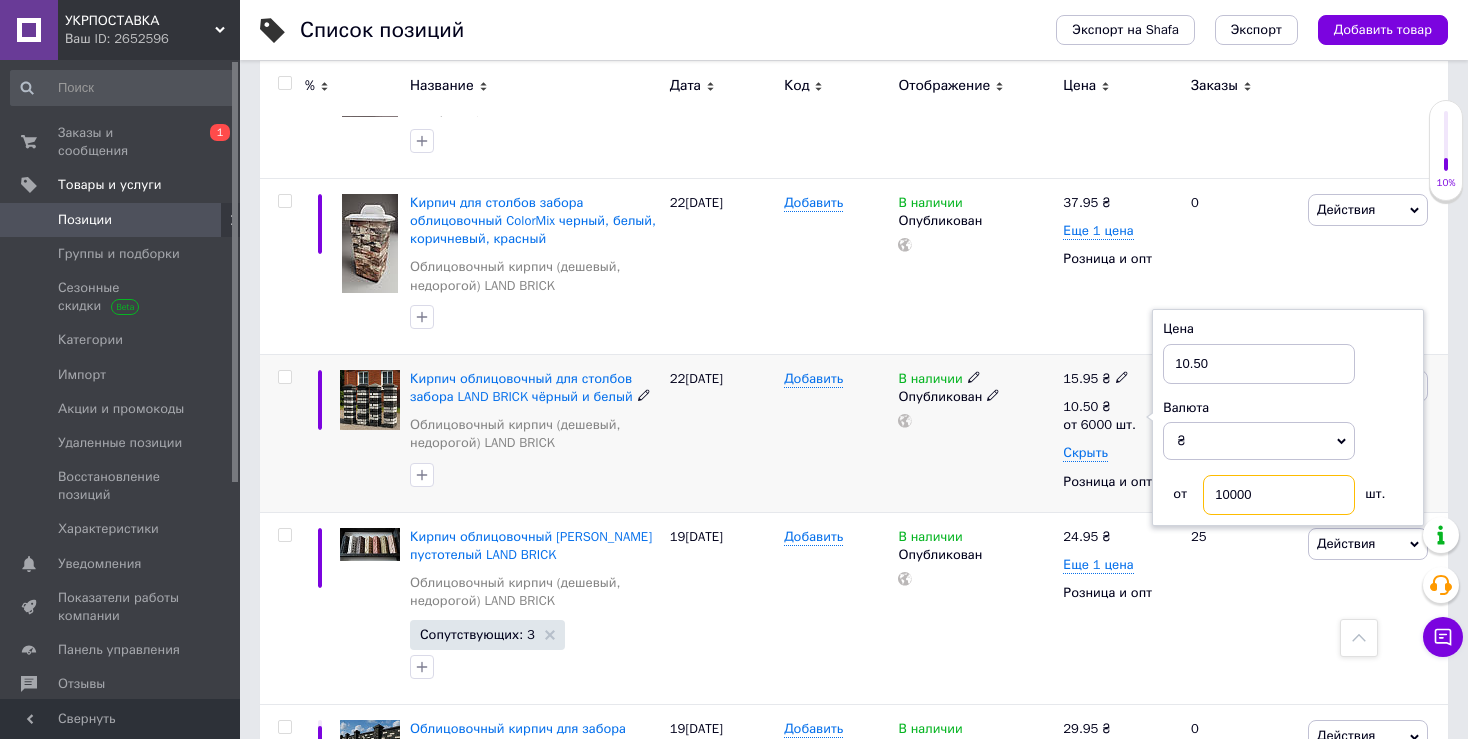 type on "10000" 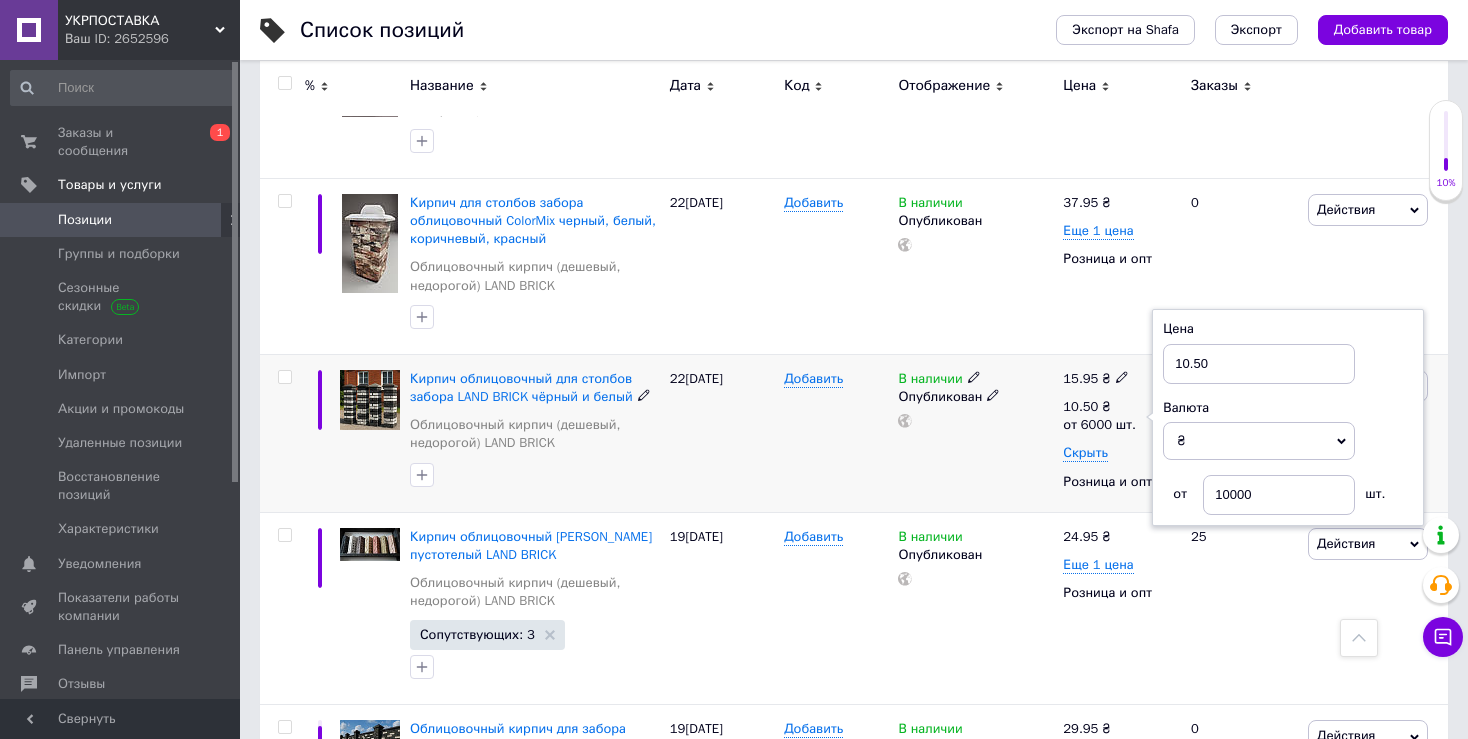 click on "В наличии Опубликован" at bounding box center [975, 433] 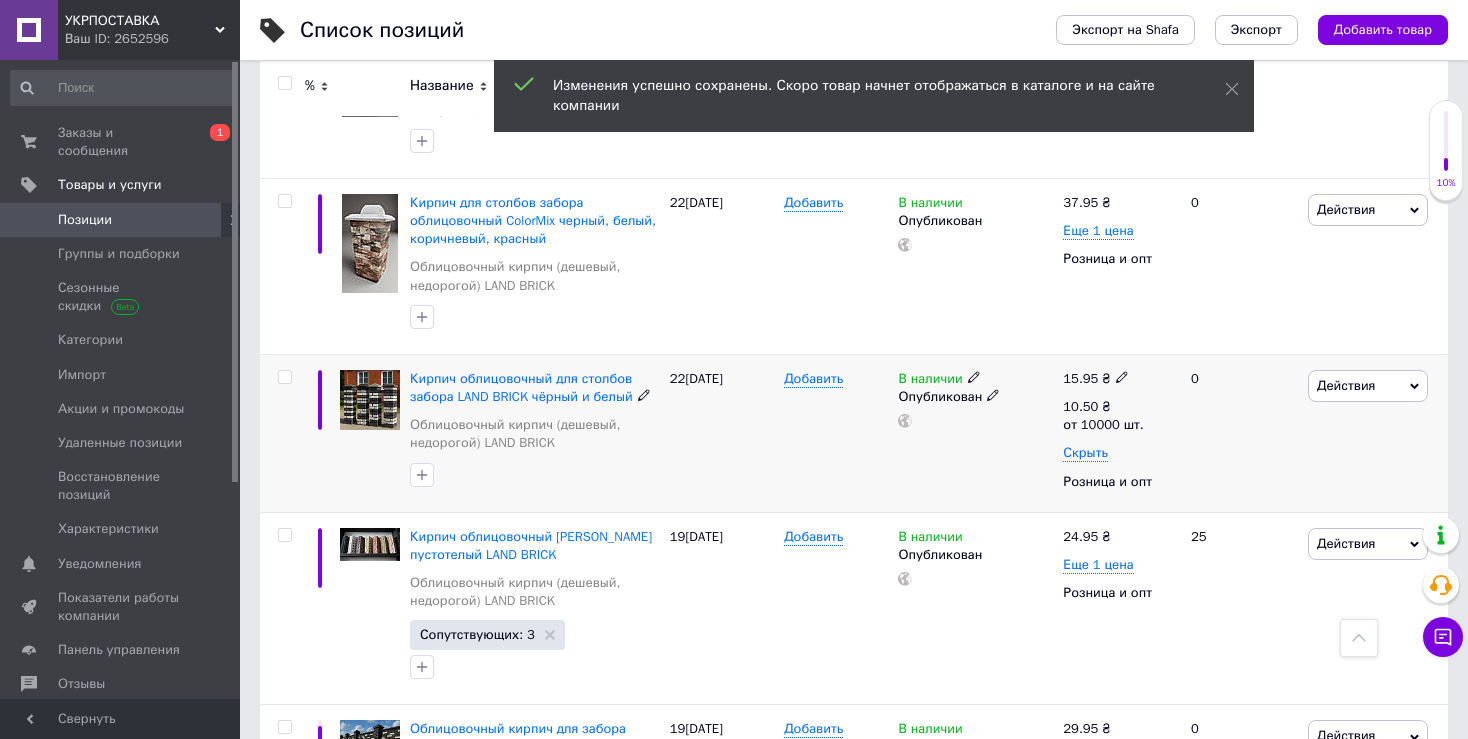 click 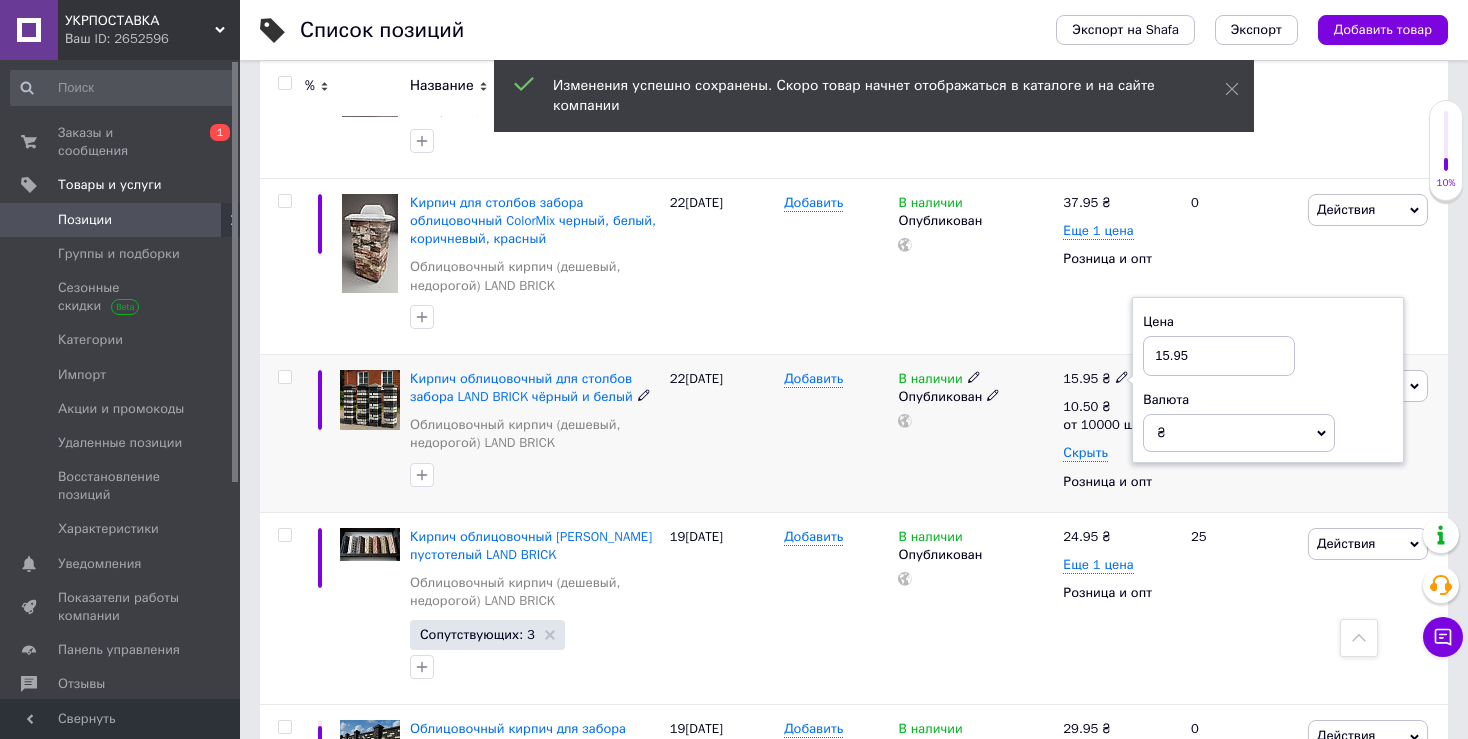 click on "15.95" at bounding box center [1219, 356] 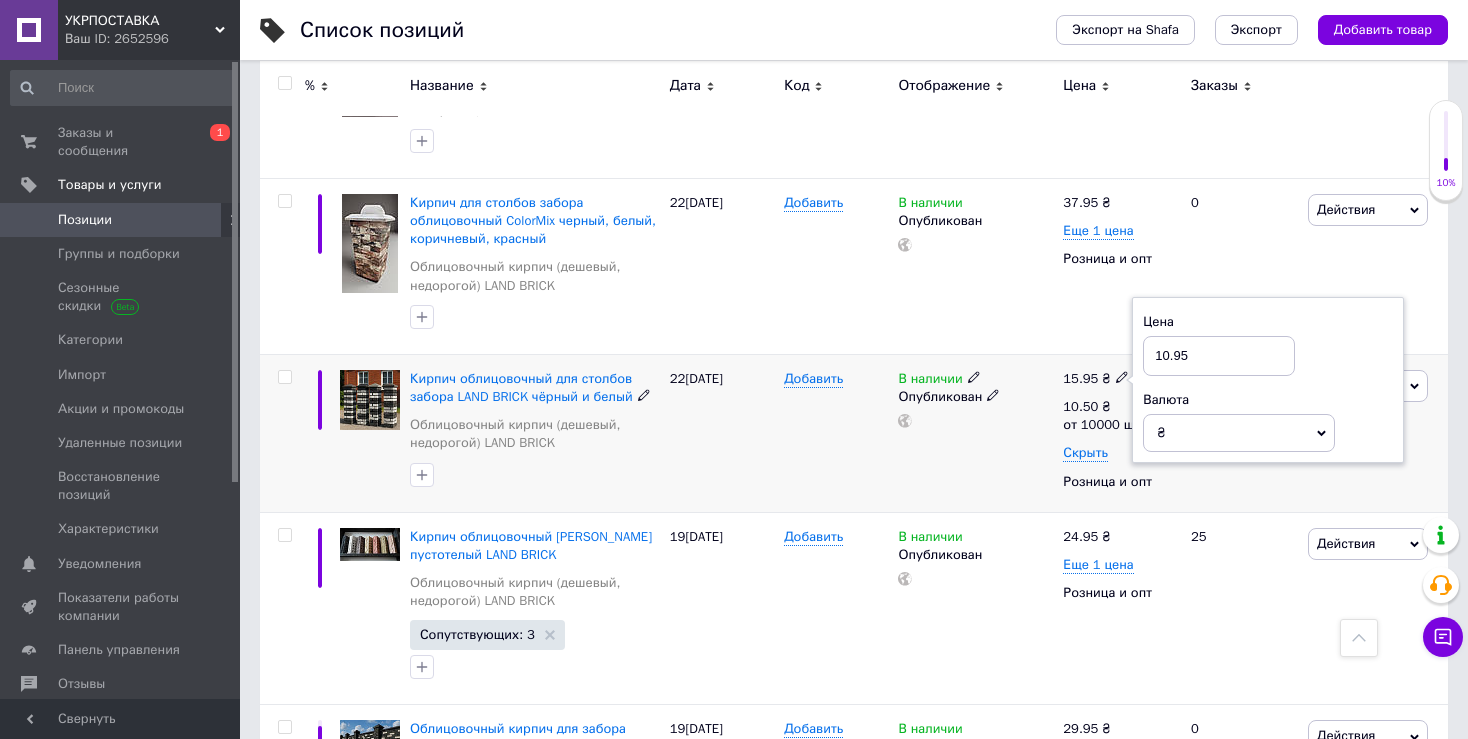 type on "10.95" 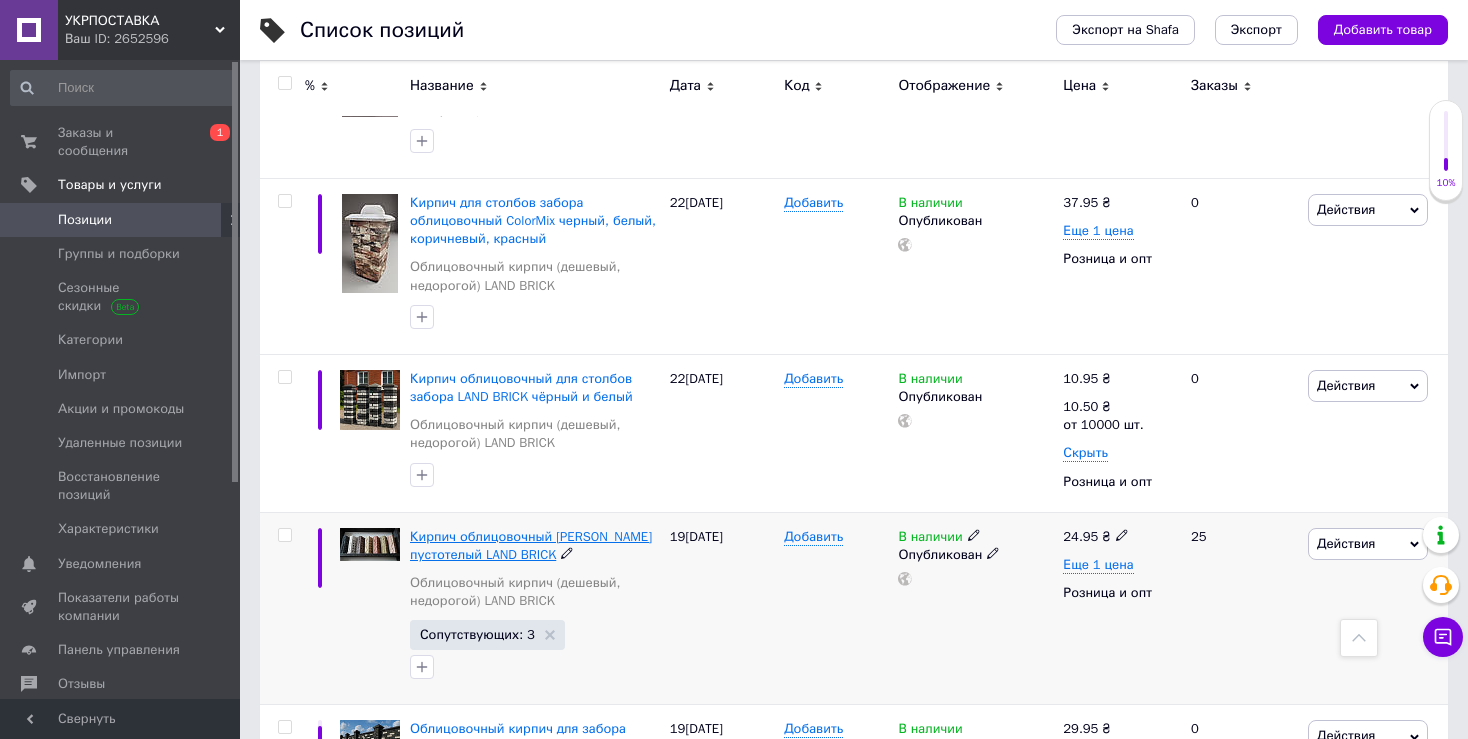 click on "Кирпич облицовочный [PERSON_NAME] пустотелый LAND BRICK" at bounding box center [531, 545] 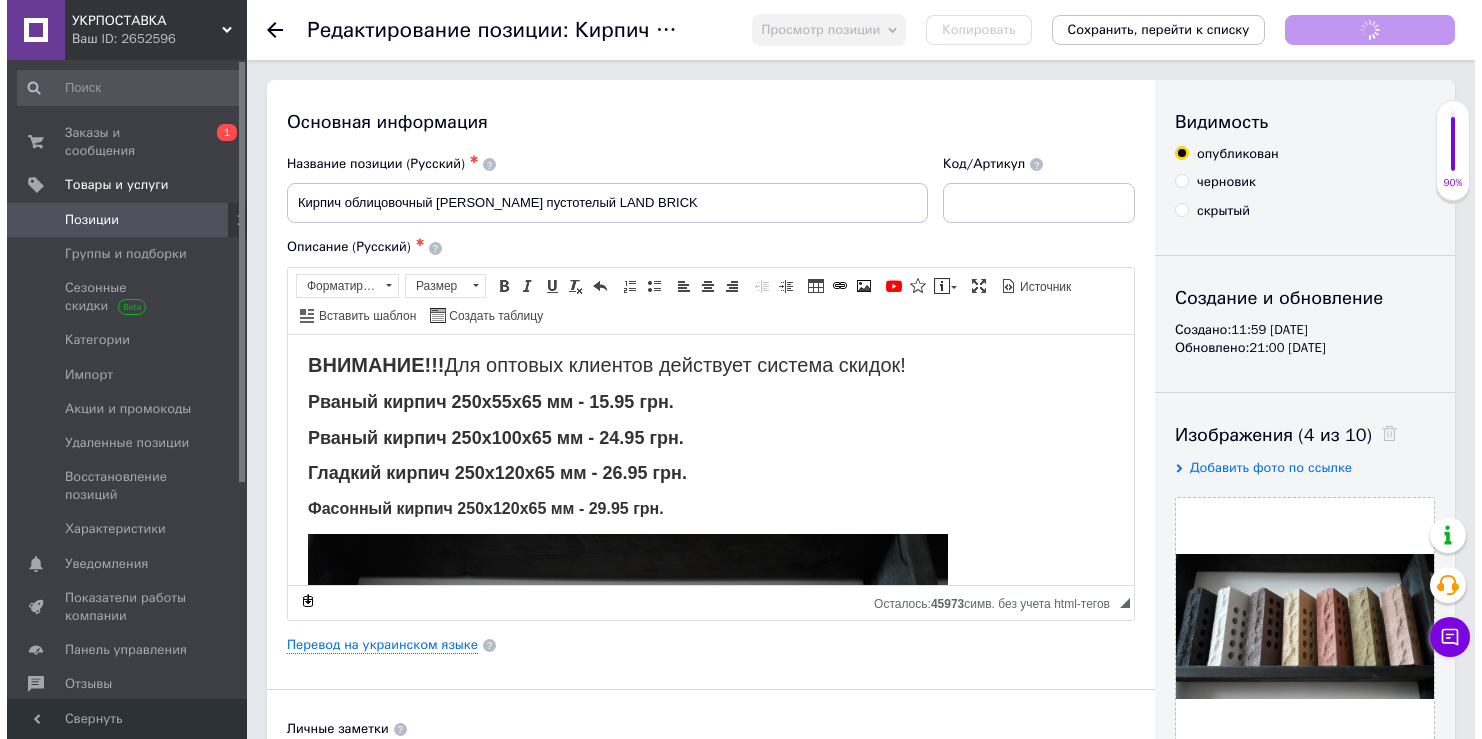 scroll, scrollTop: 0, scrollLeft: 0, axis: both 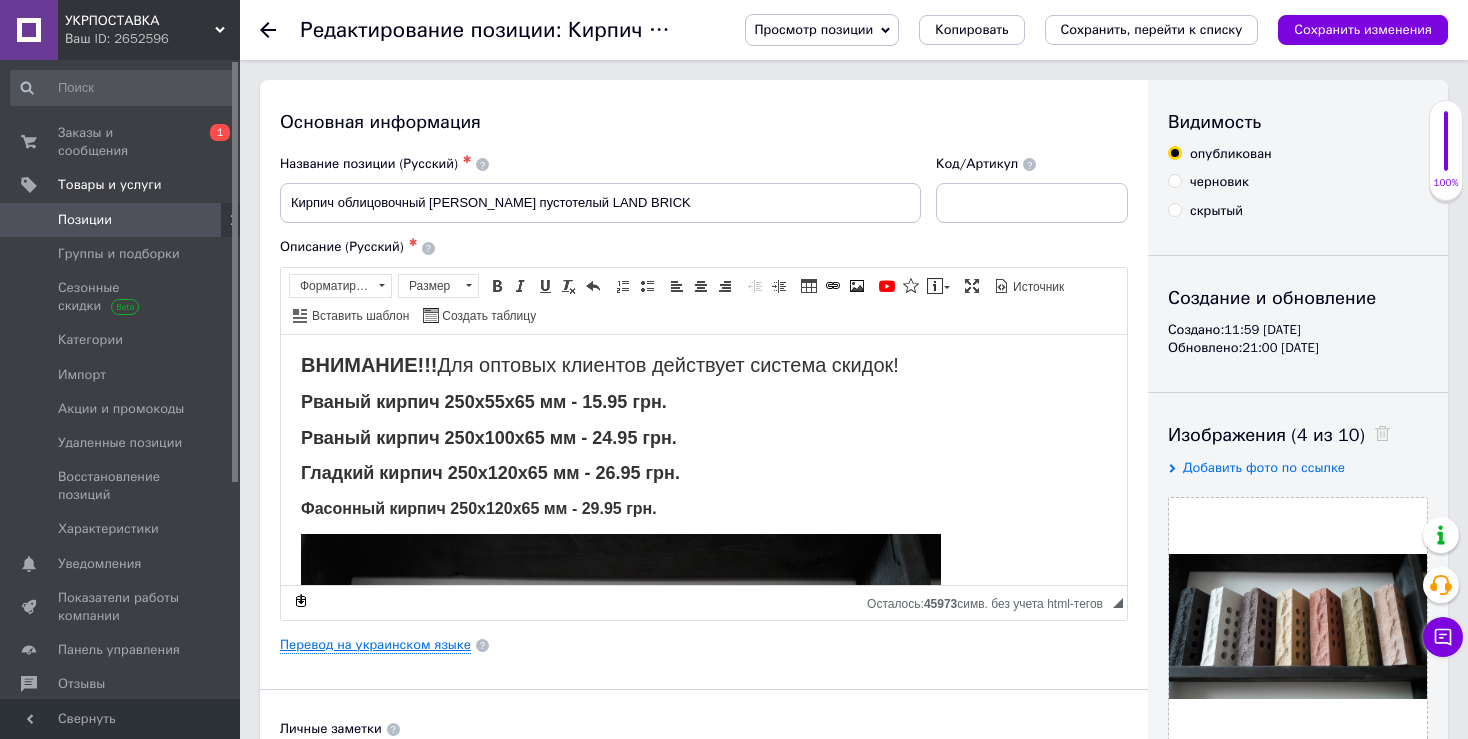 click on "Перевод на украинском языке" at bounding box center (375, 645) 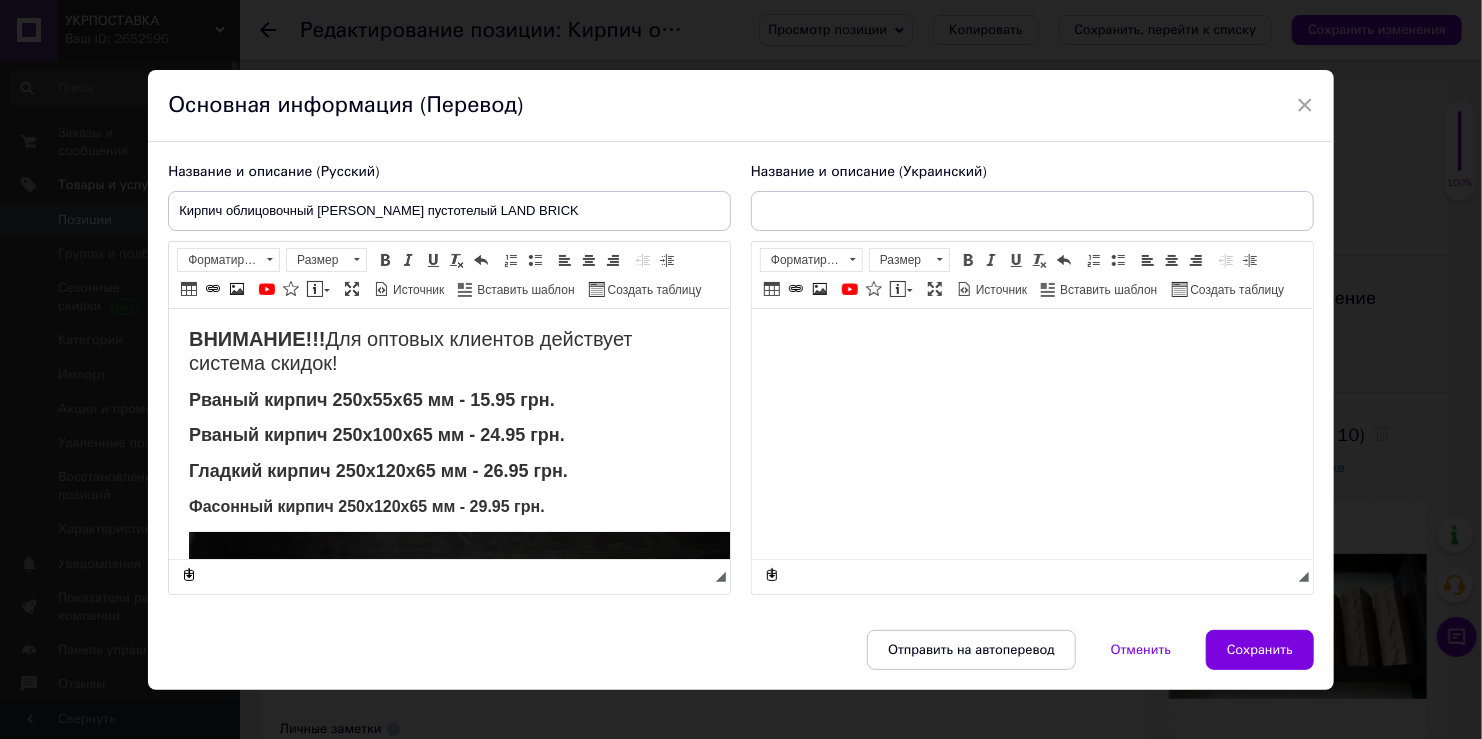 scroll, scrollTop: 0, scrollLeft: 0, axis: both 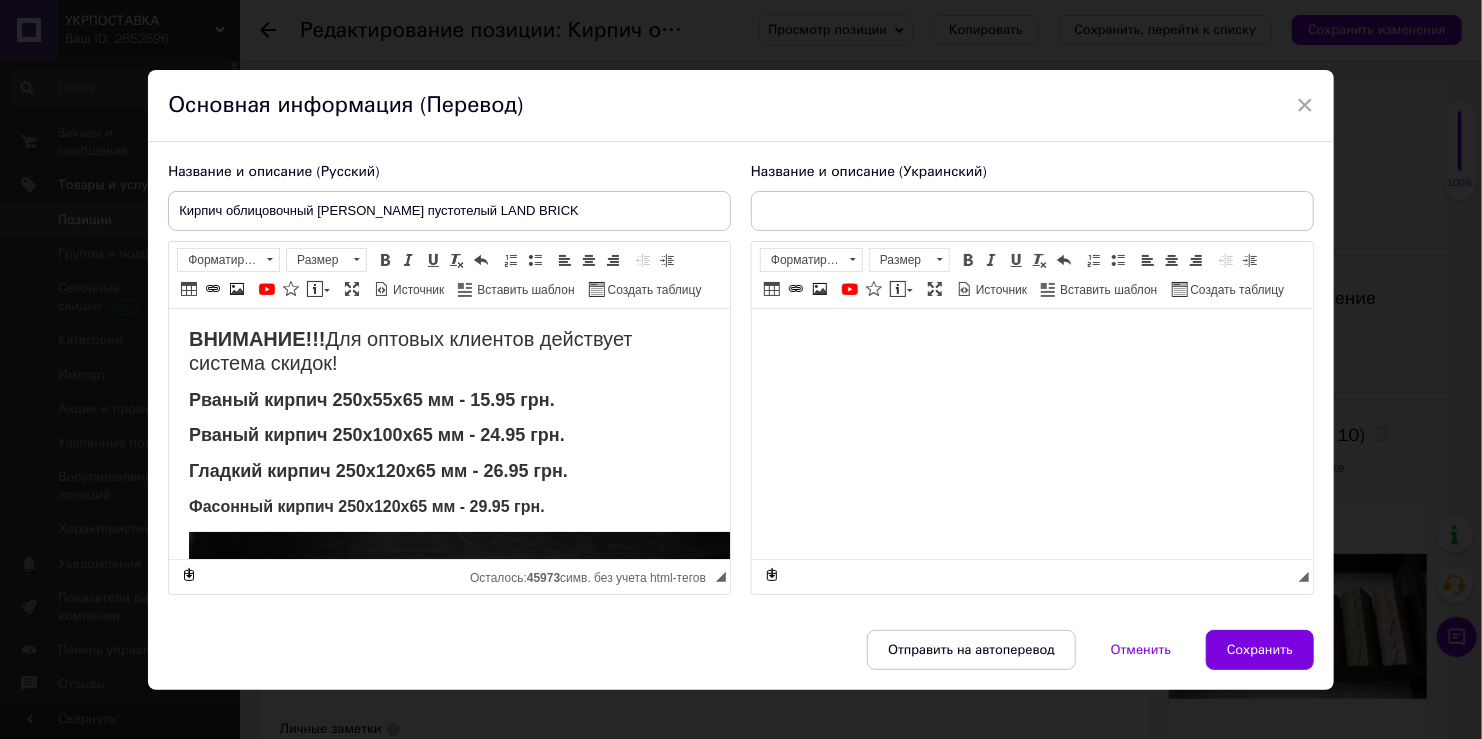 checkbox on "true" 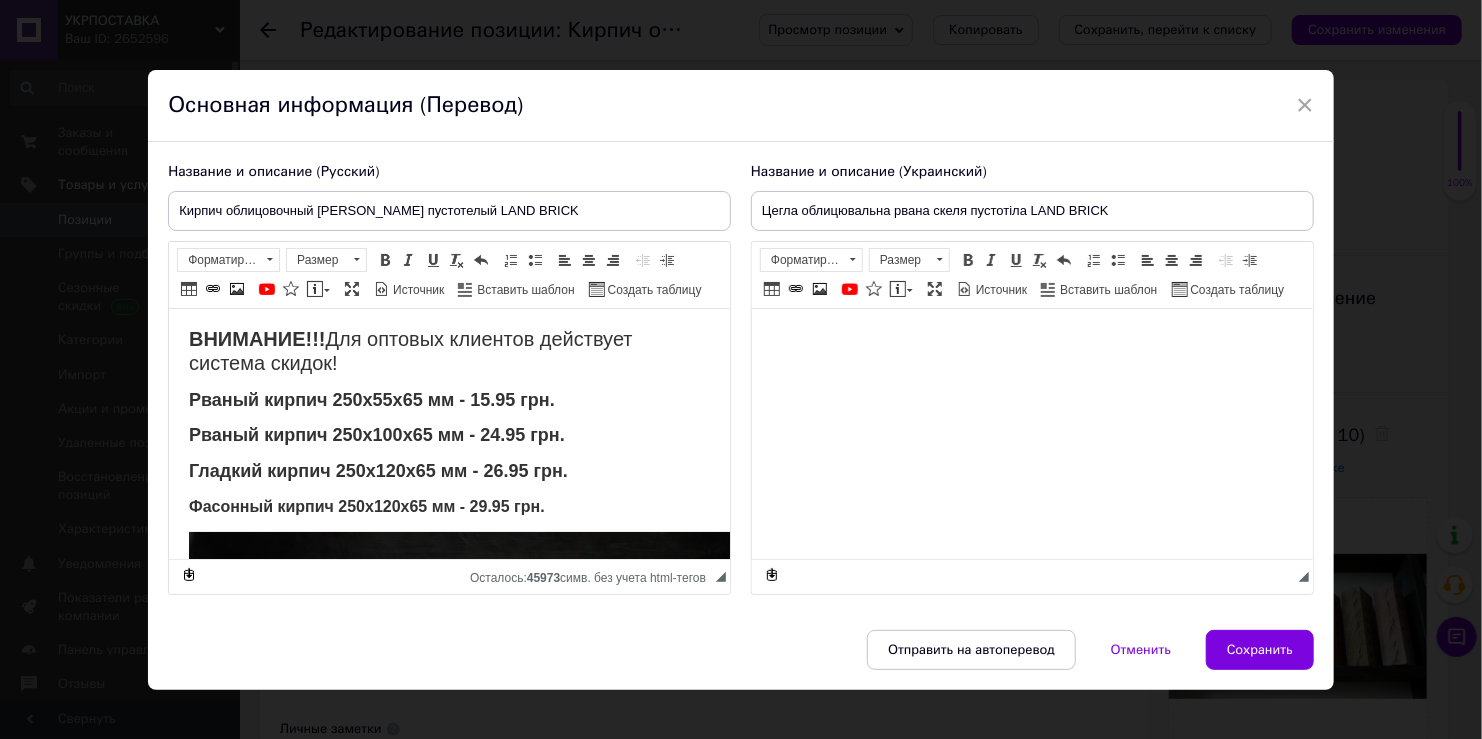 checkbox on "true" 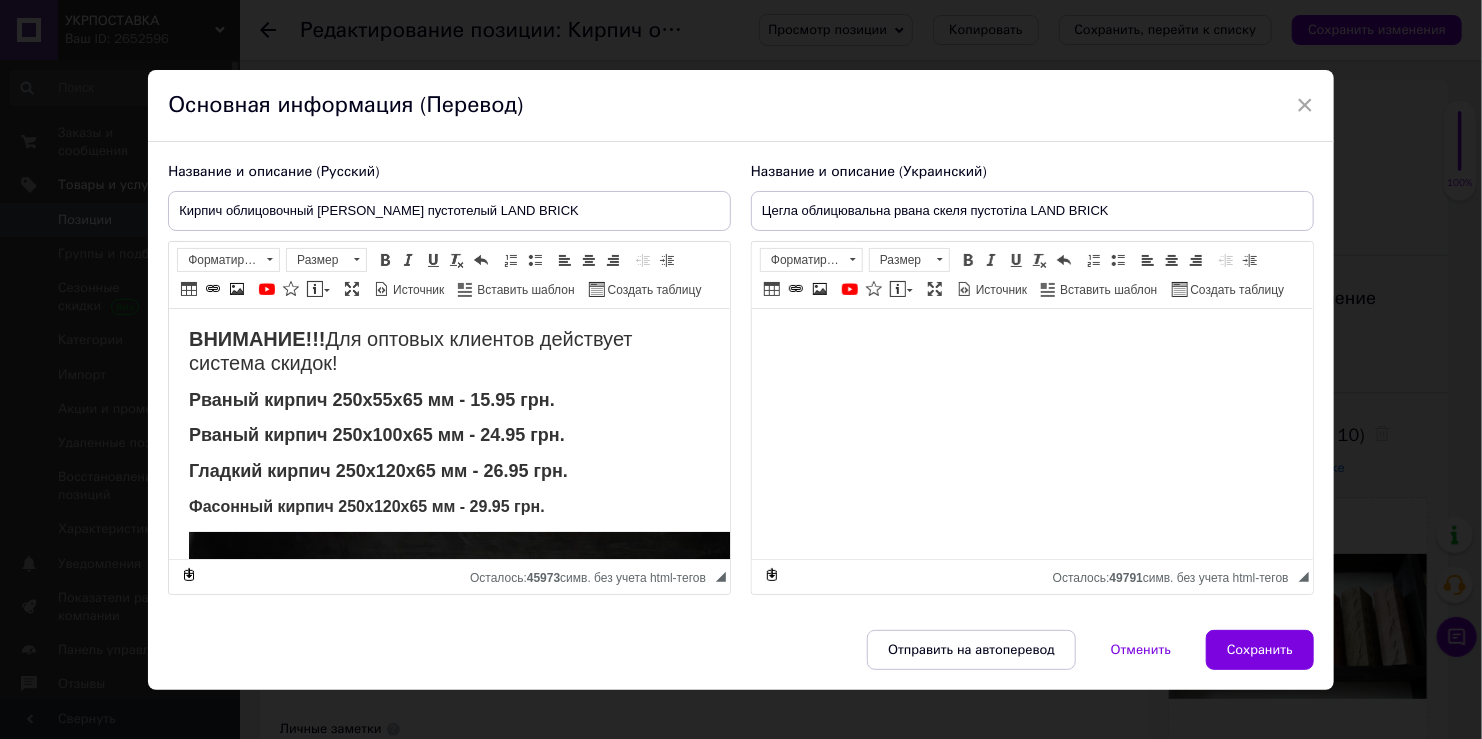 click on "Рваный кирпич 250х55х65 мм - 15.95 грн." at bounding box center (372, 400) 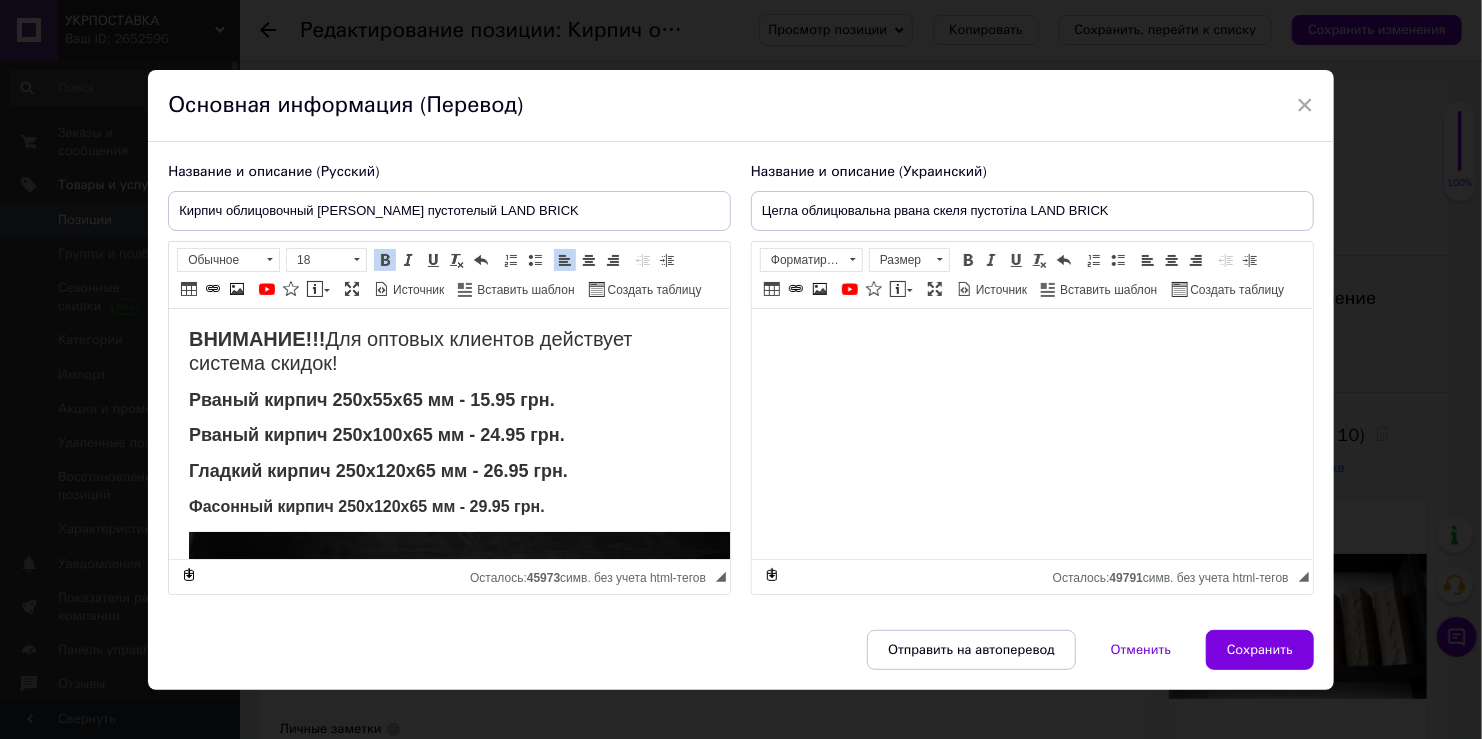 type 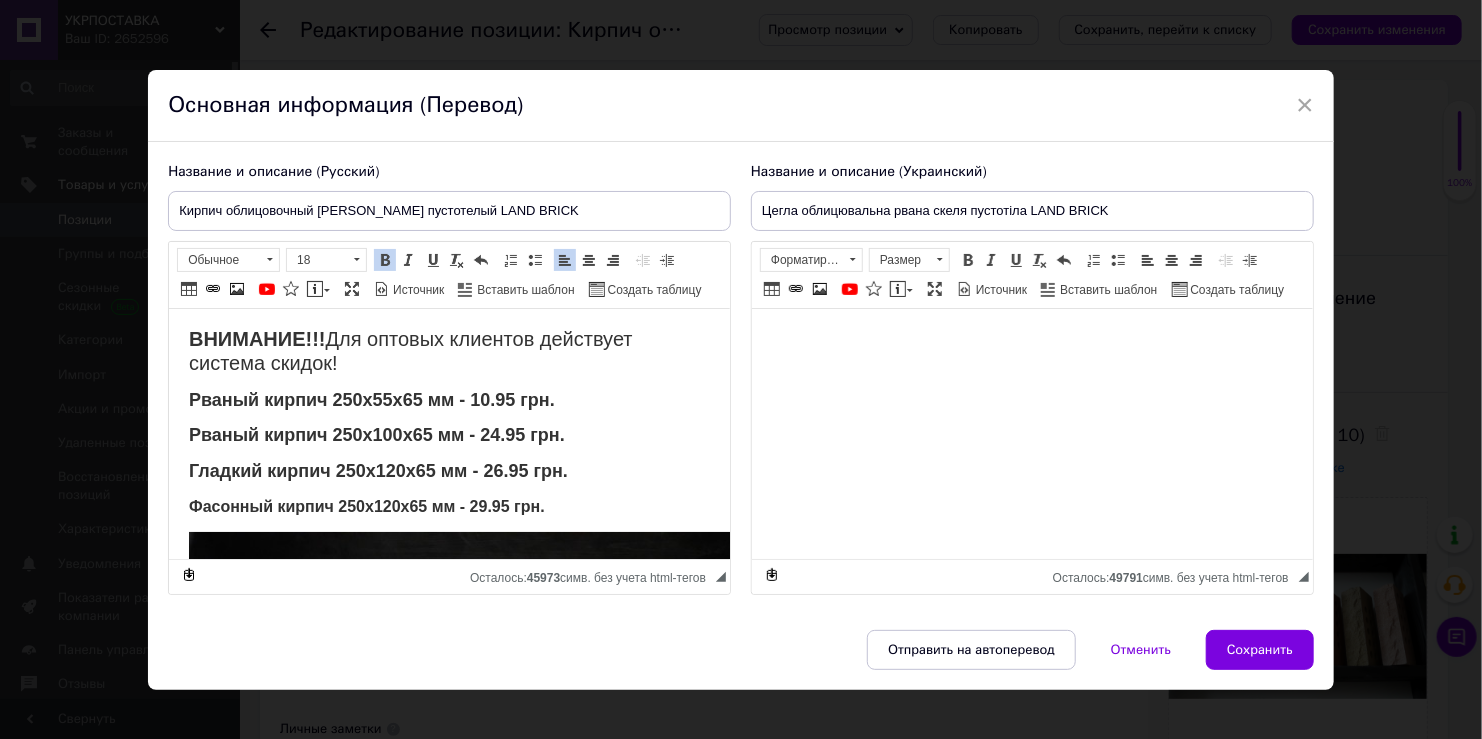 click on "Рваный кирпич 250х100х65 мм - 24.95 грн." at bounding box center [377, 435] 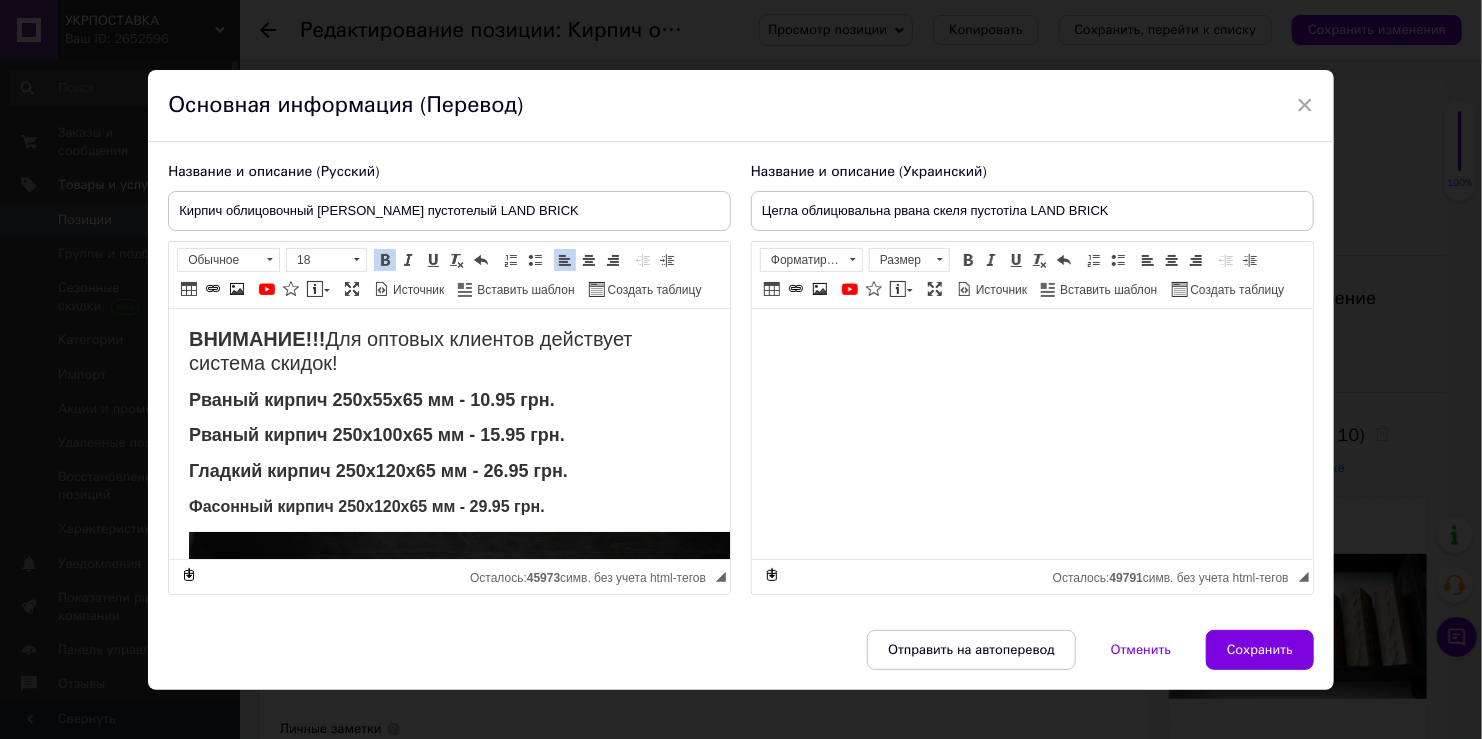 click on "Гладкий кирпич 250х120х65 мм - 26.95 грн." at bounding box center [378, 471] 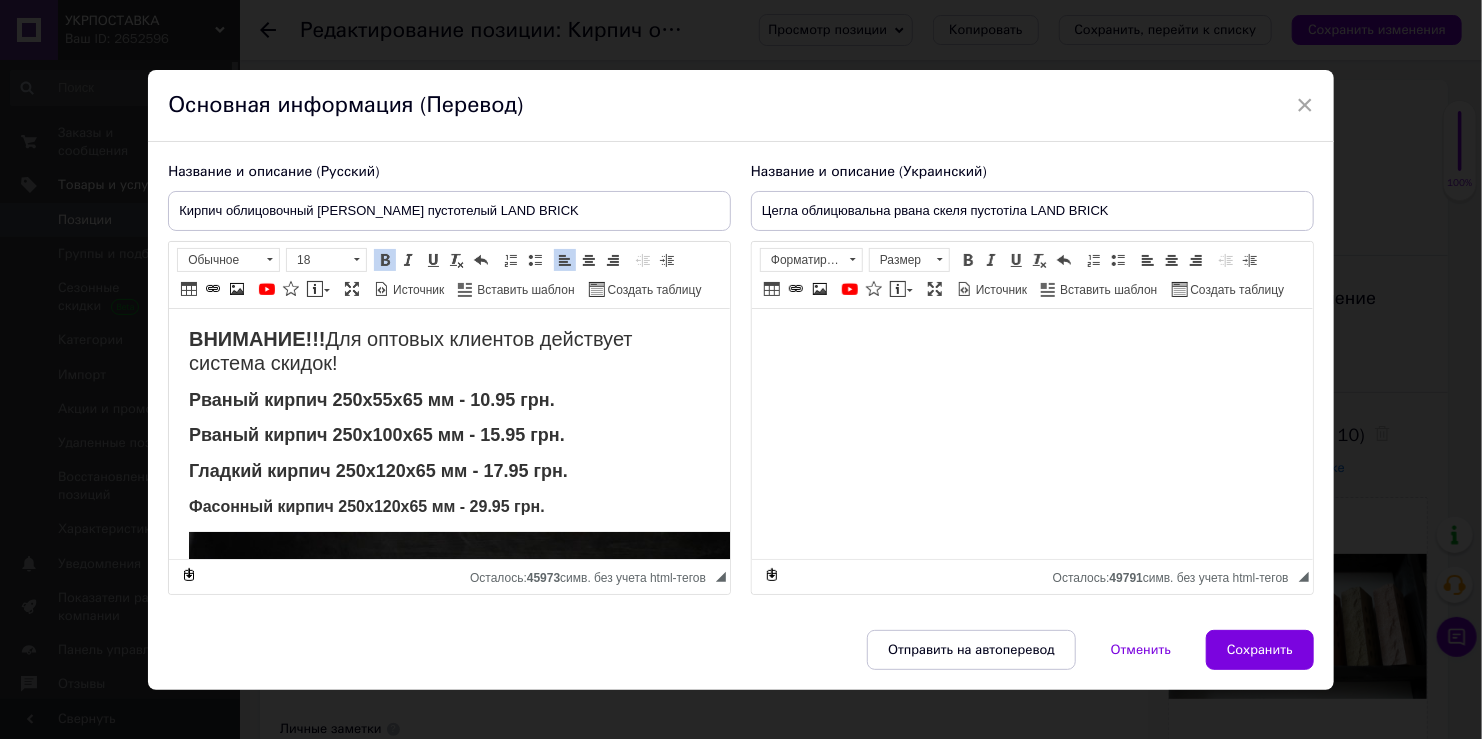 click on "Фасонный кирпич 250х120х65 мм - 29.95 грн." at bounding box center [367, 506] 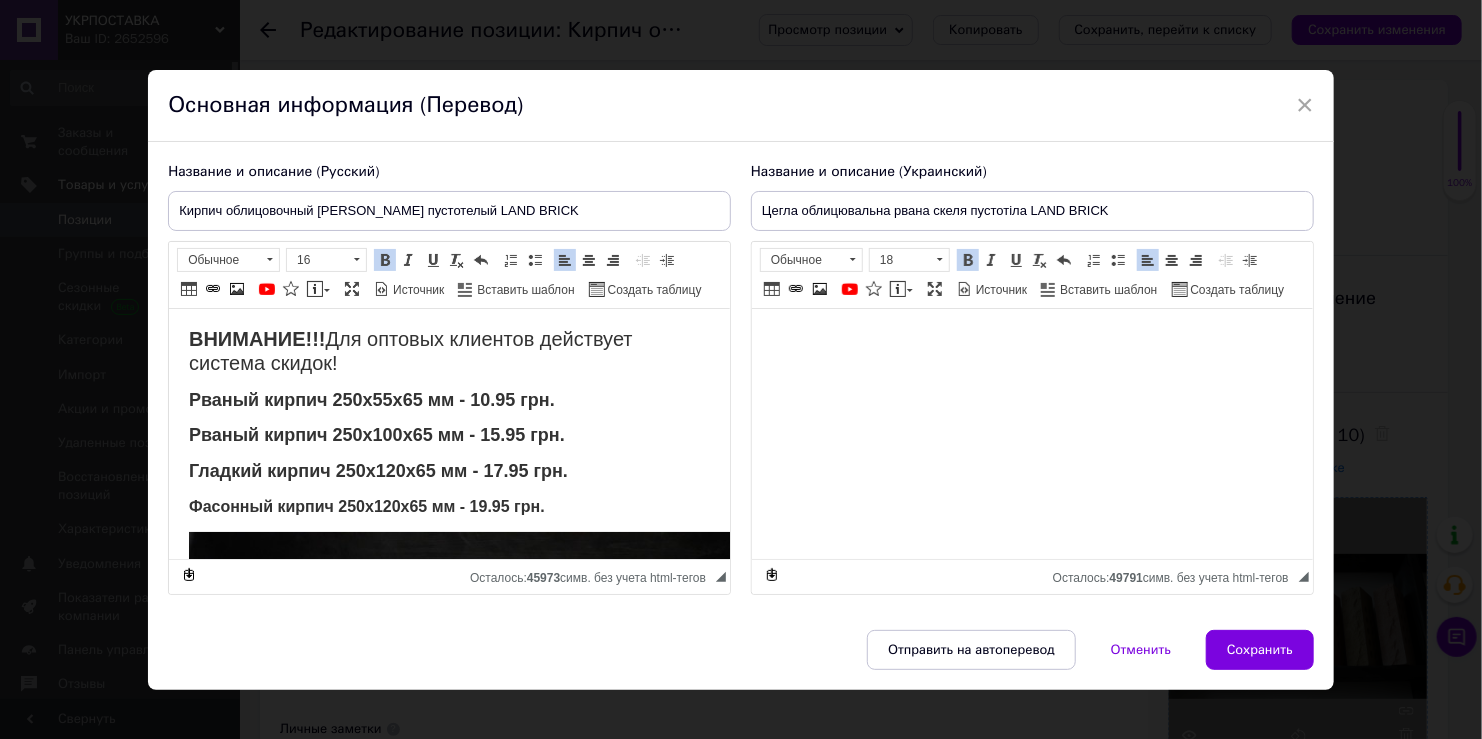 click on "Сохранить" at bounding box center [1260, 650] 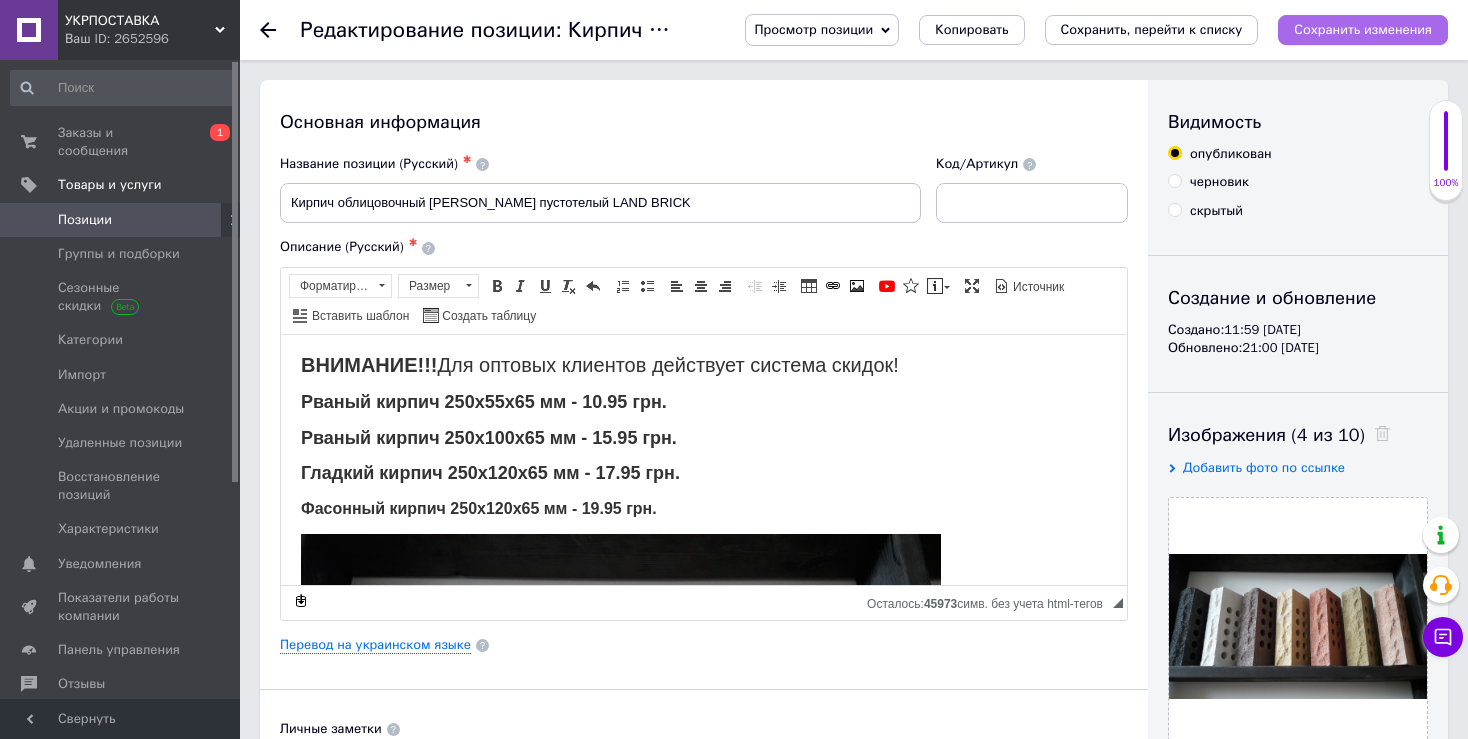 click on "Сохранить изменения" at bounding box center [1363, 29] 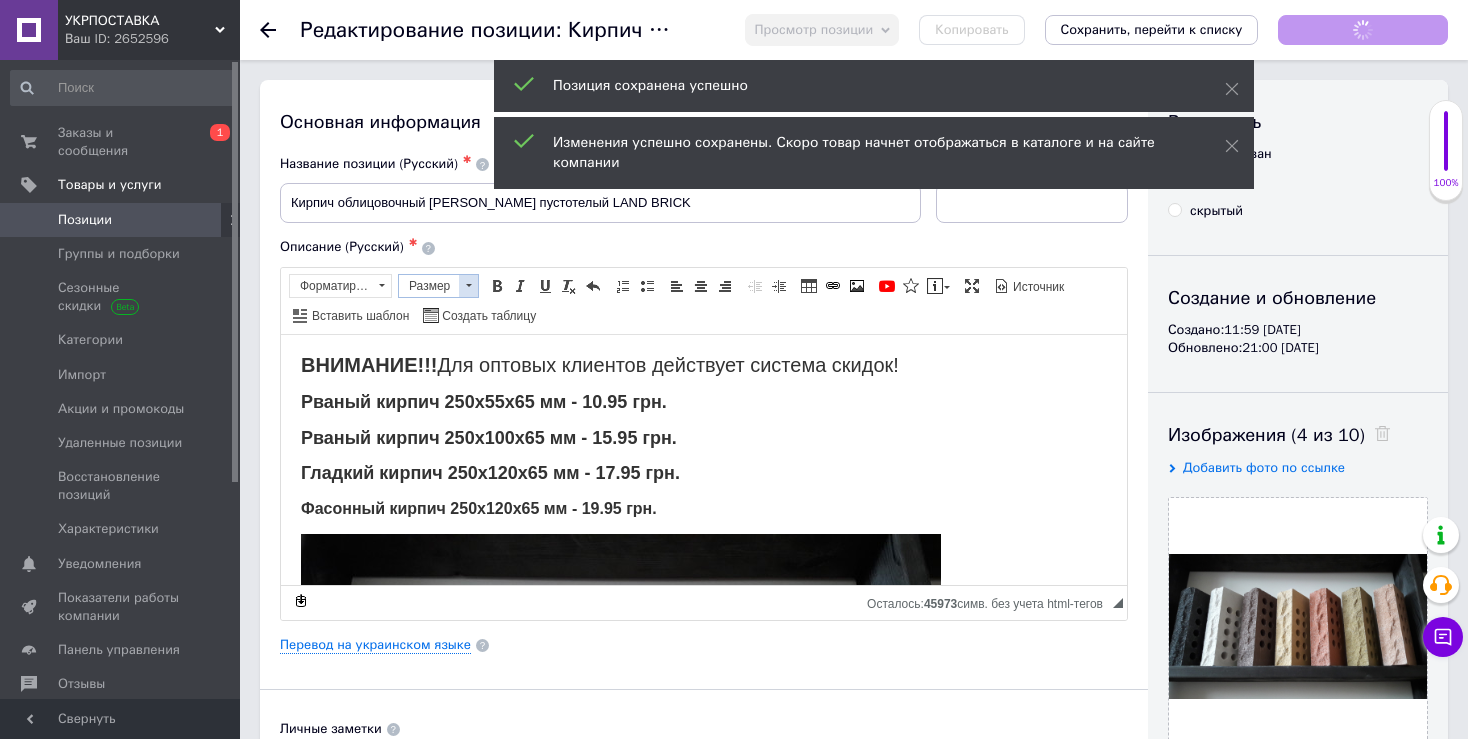checkbox on "true" 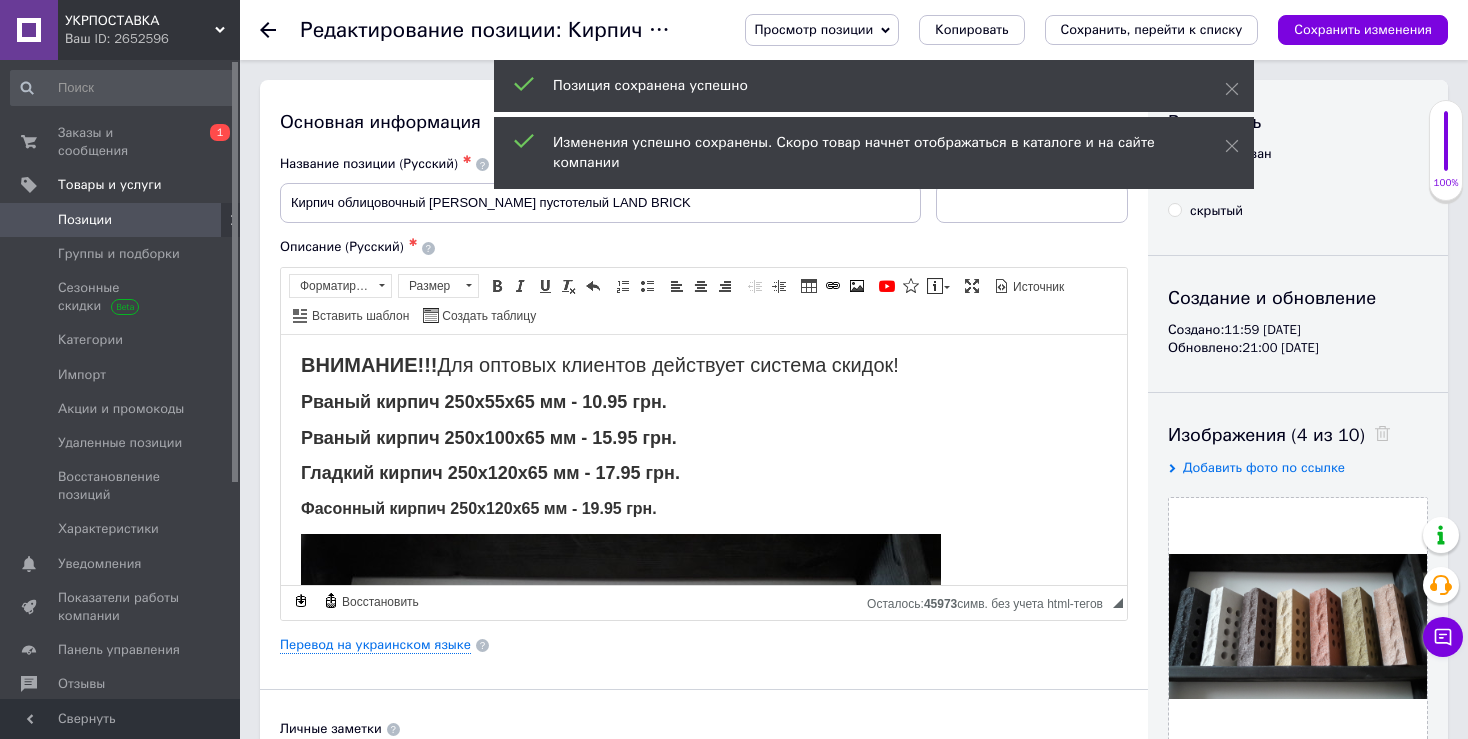 click 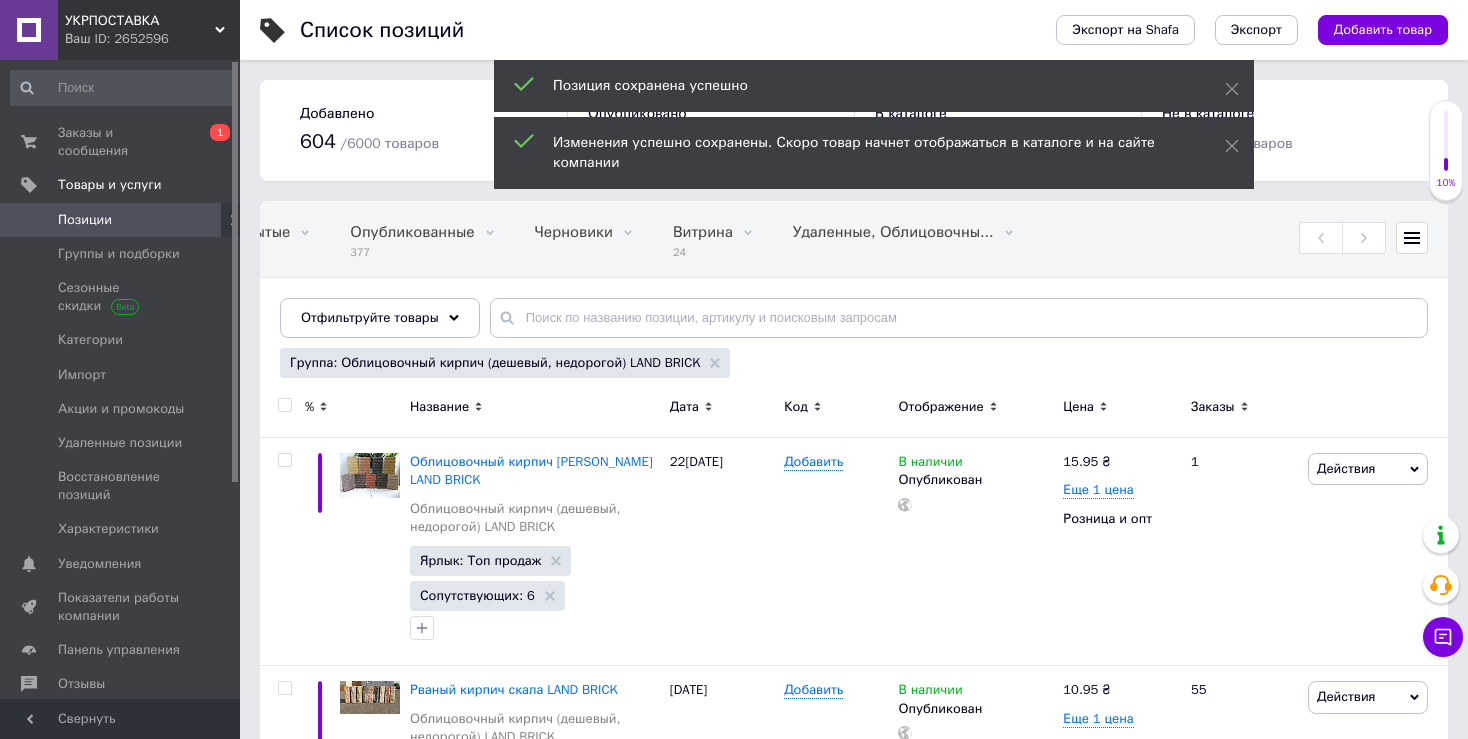 scroll, scrollTop: 0, scrollLeft: 401, axis: horizontal 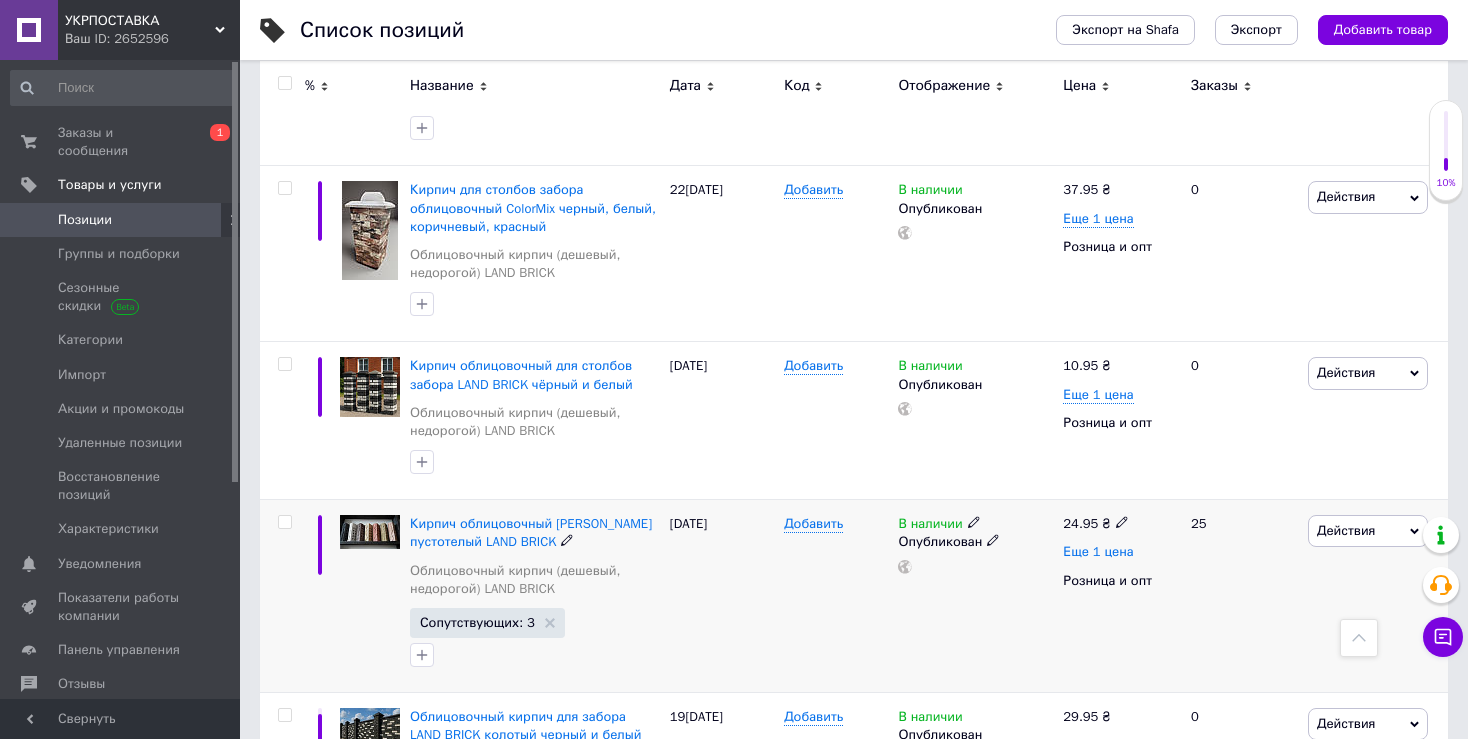 click on "Еще 1 цена" at bounding box center [1098, 552] 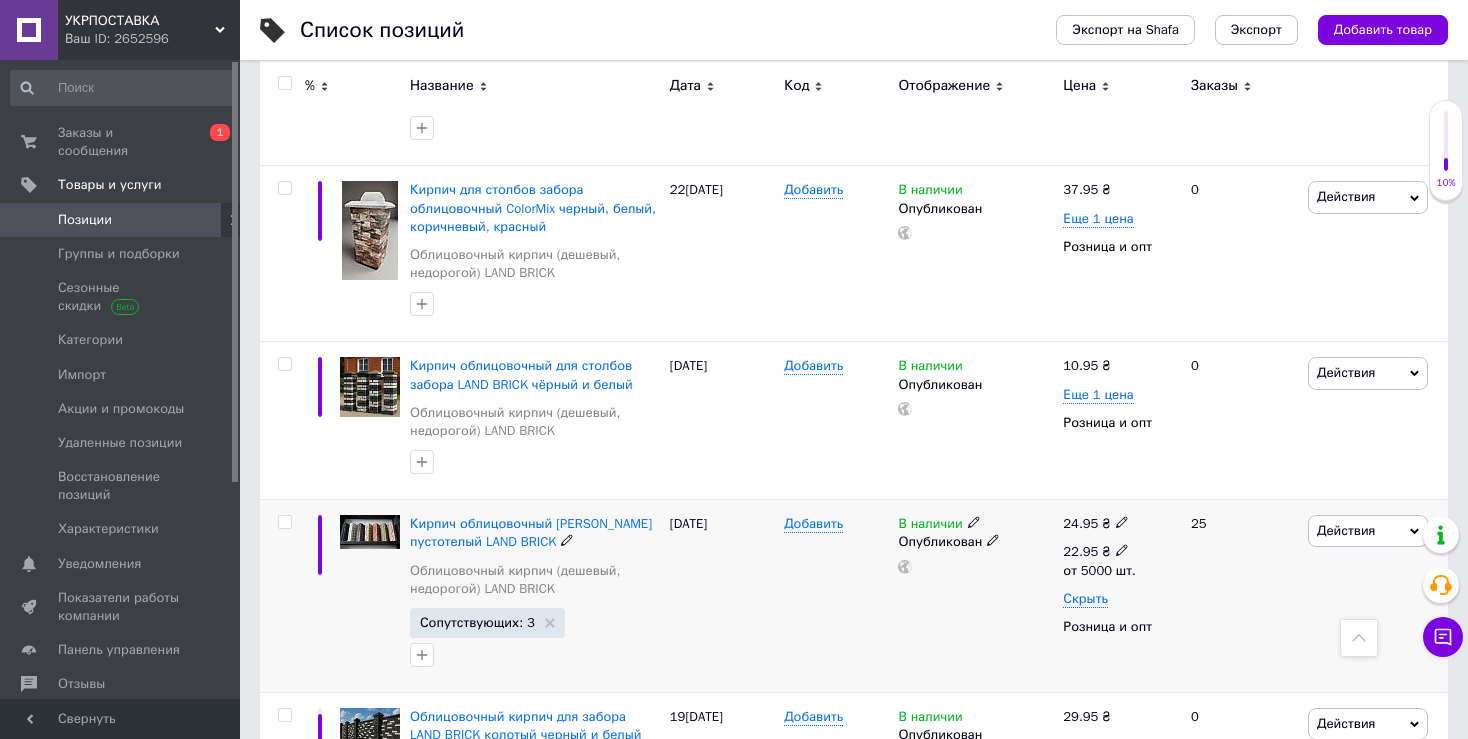 click 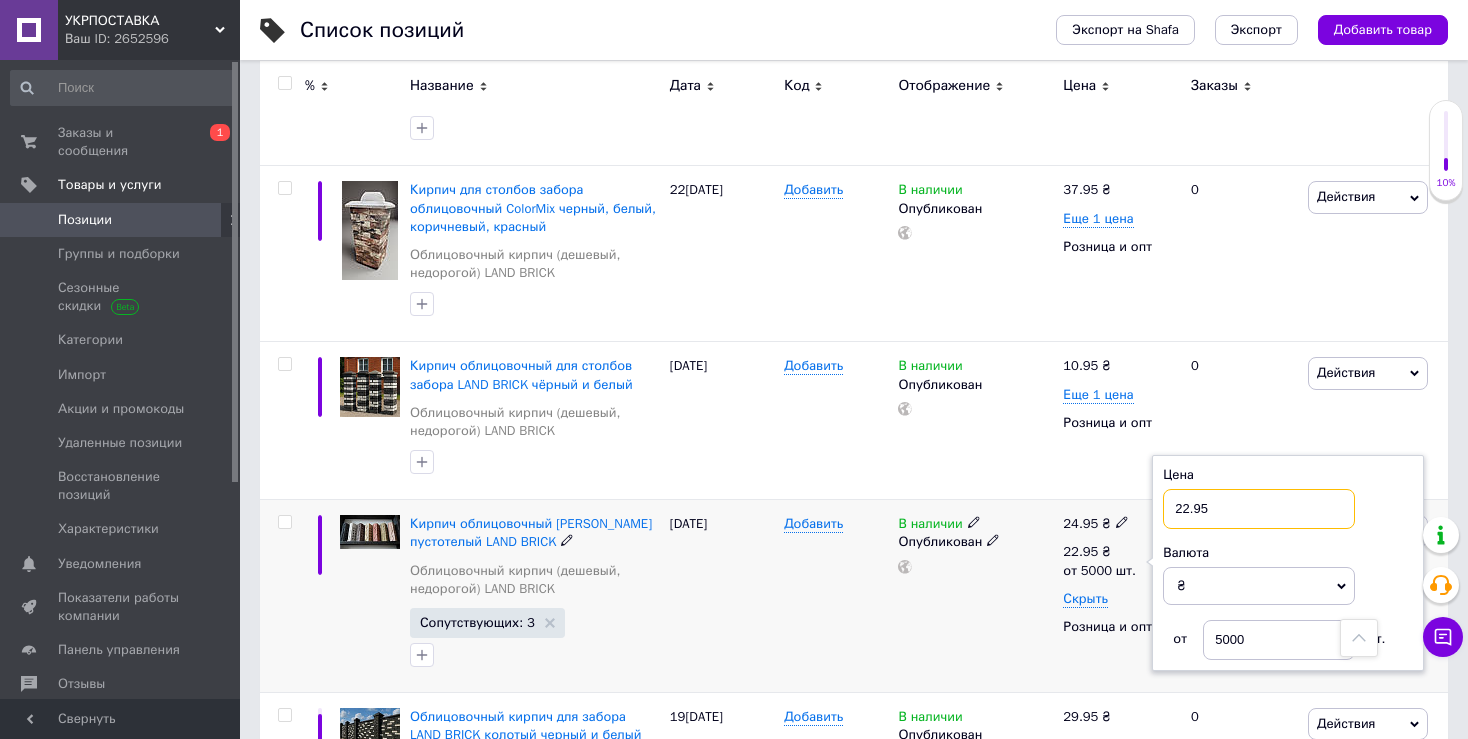 click on "22.95" at bounding box center [1259, 509] 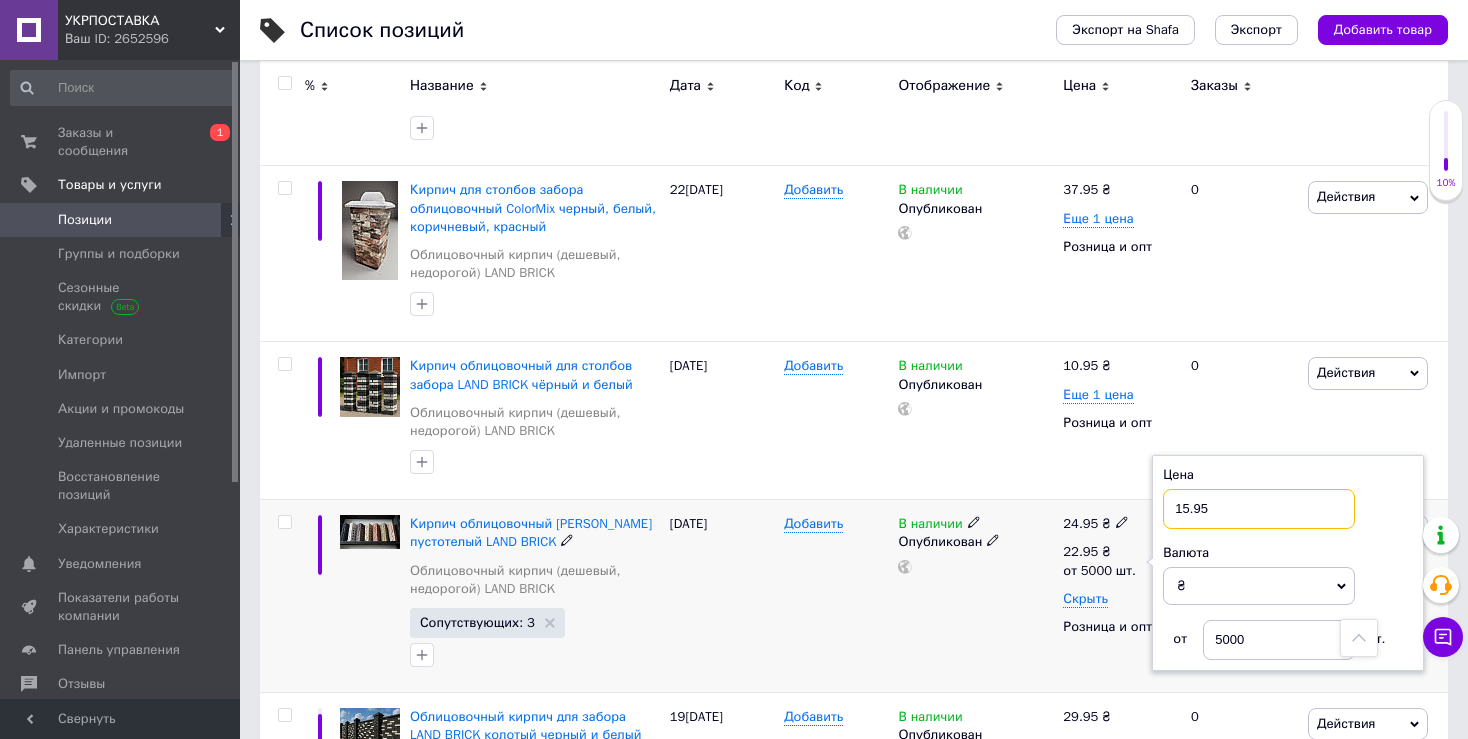 click on "15.95" at bounding box center (1259, 509) 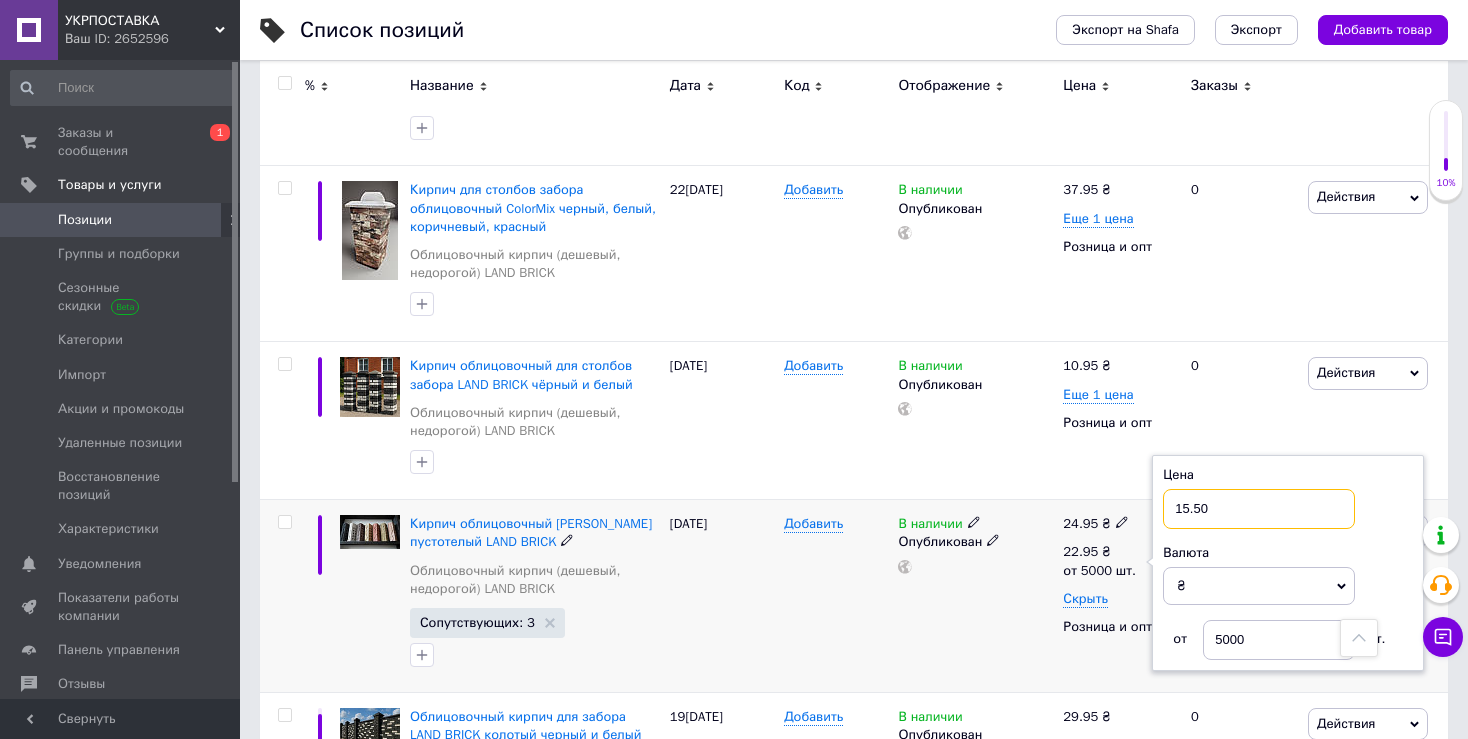 type on "15.50" 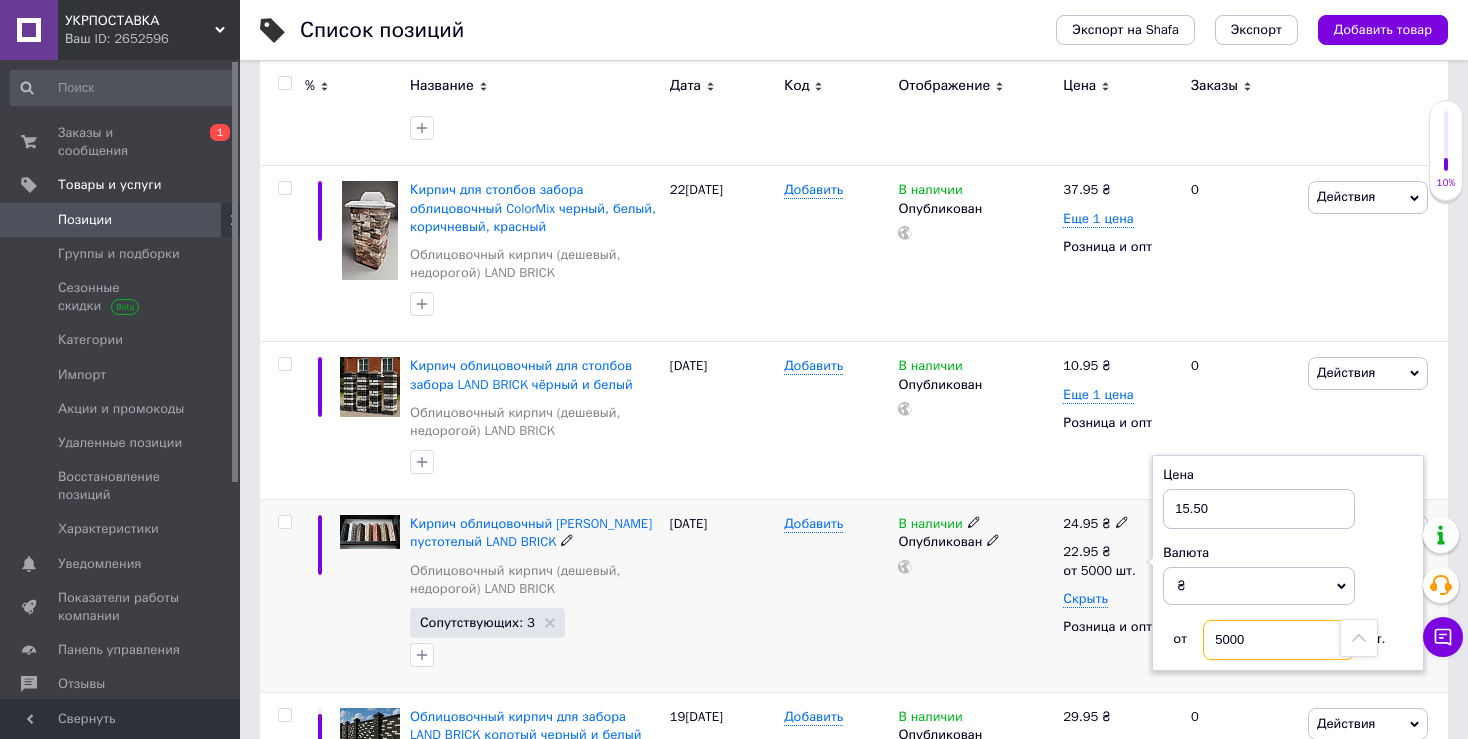 click on "5000" at bounding box center [1279, 640] 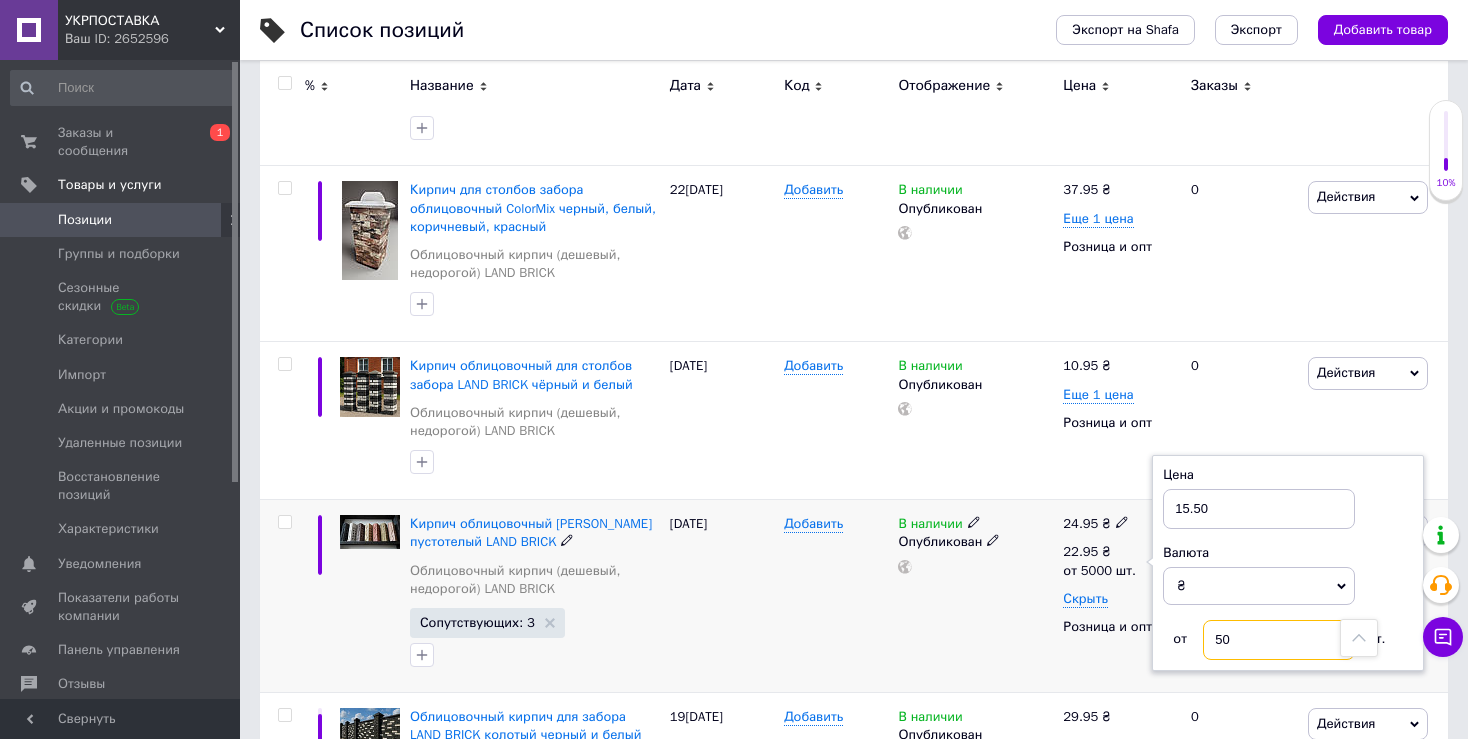 type on "5" 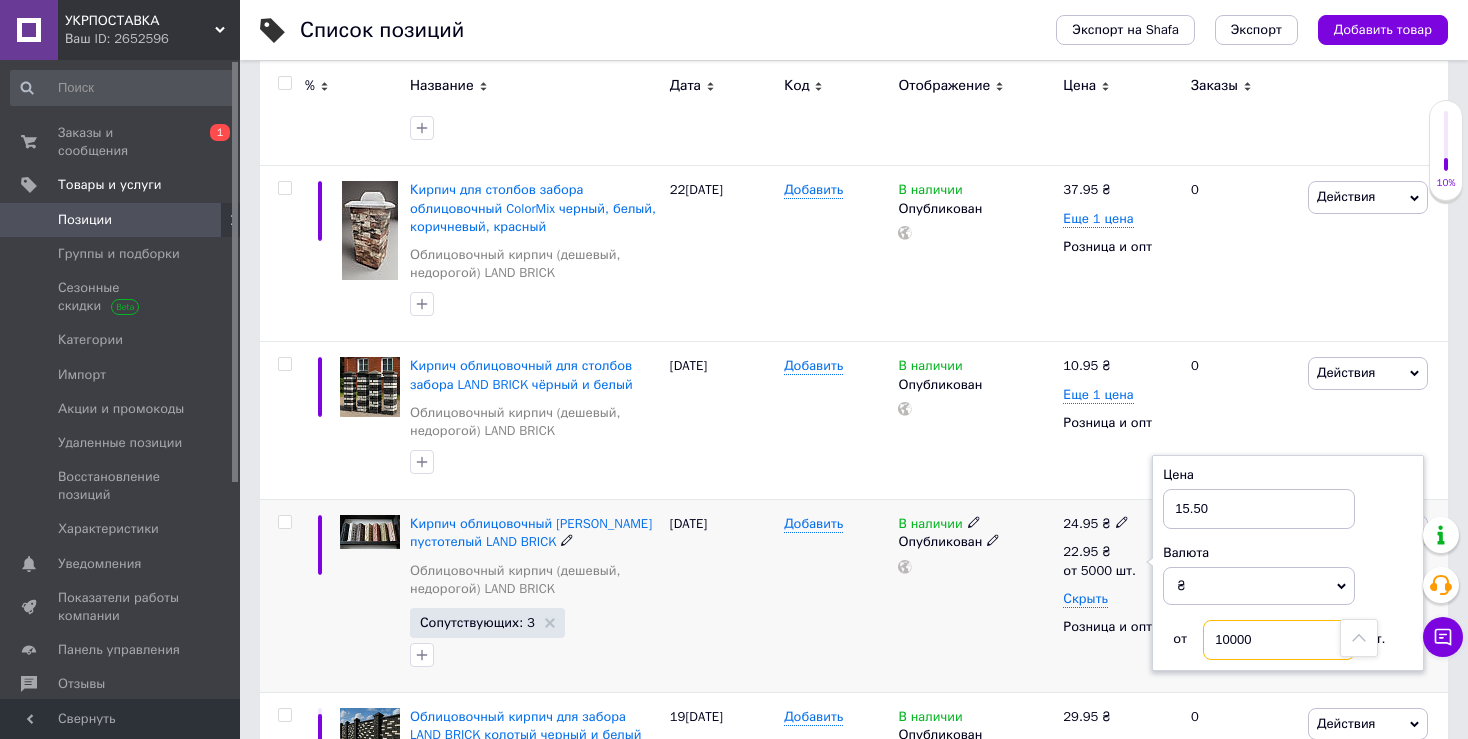 type on "10000" 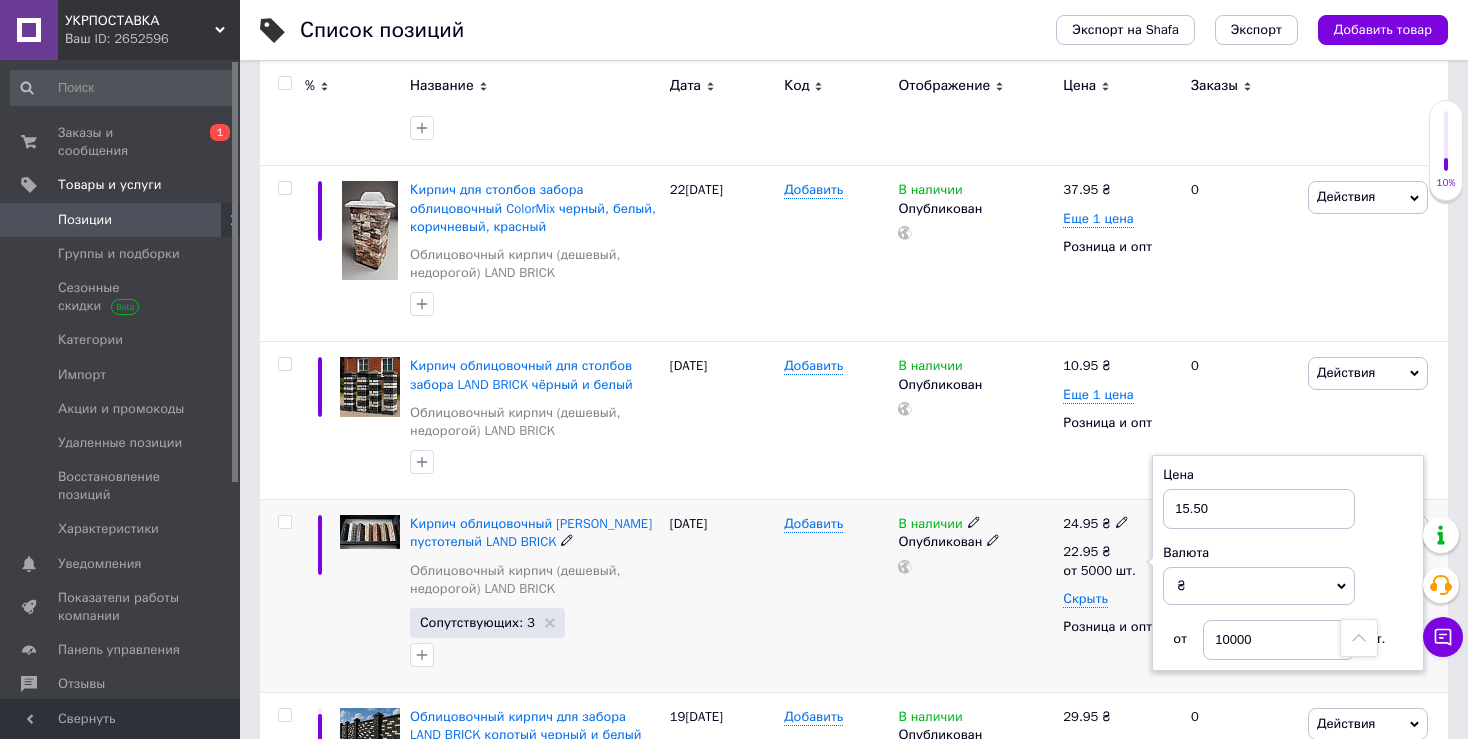 click on "В наличии Опубликован" at bounding box center [975, 596] 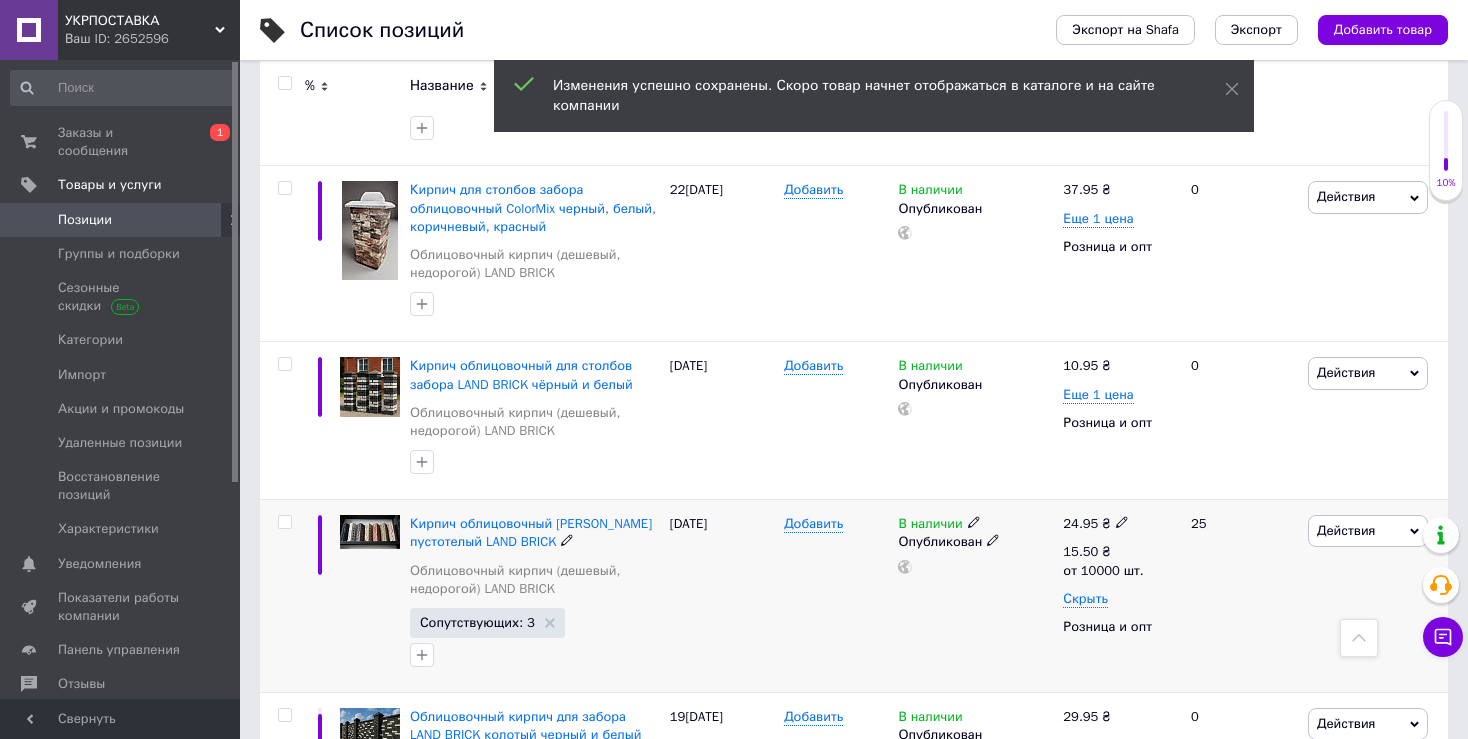 click 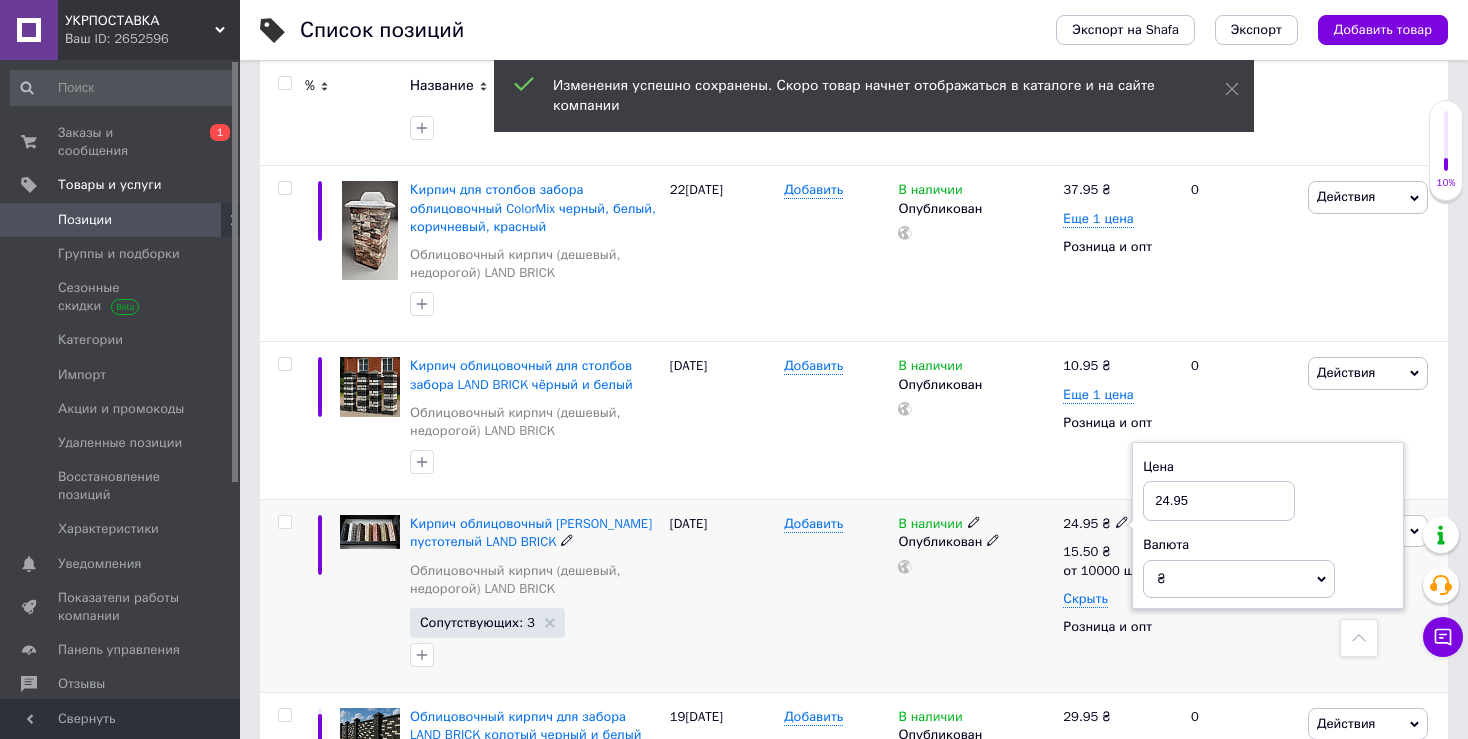 click on "24.95" at bounding box center [1219, 501] 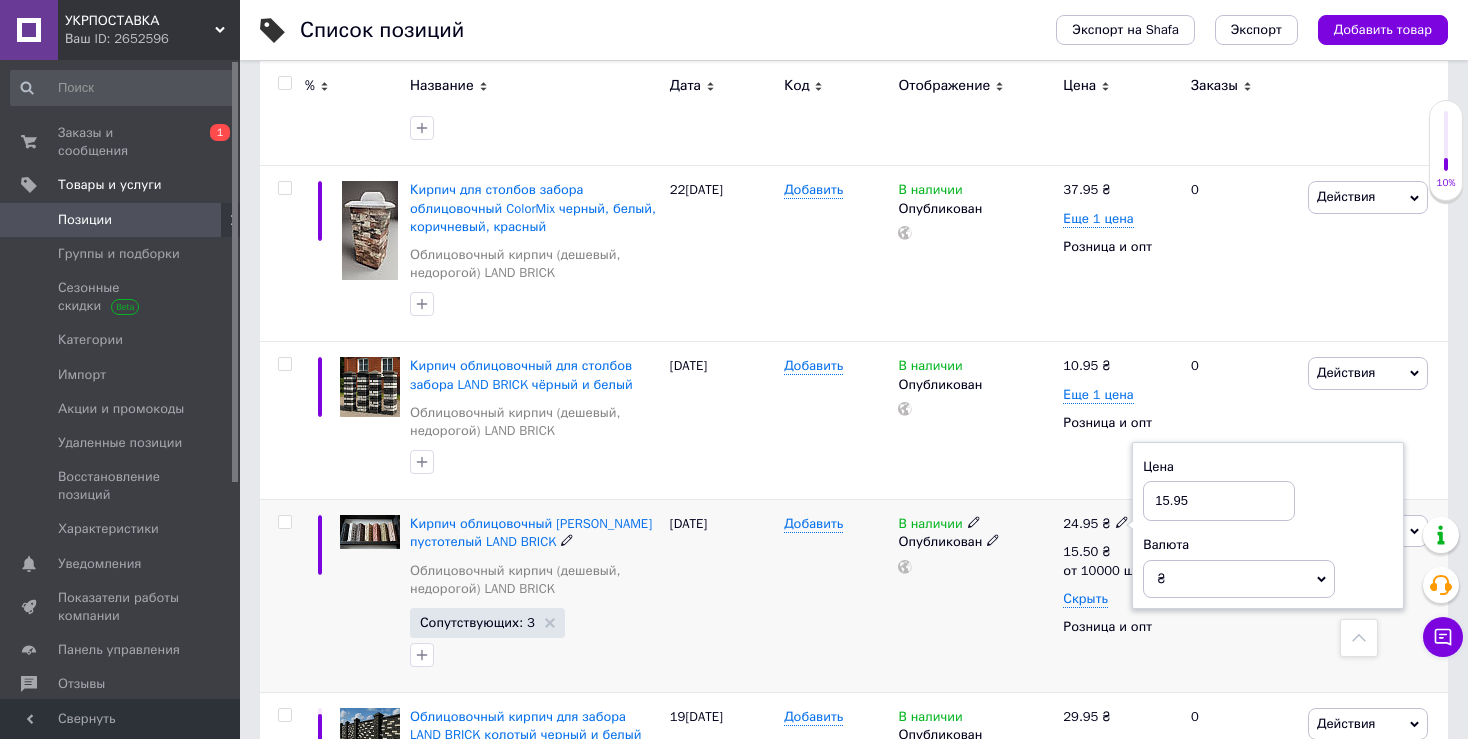 type on "15.95" 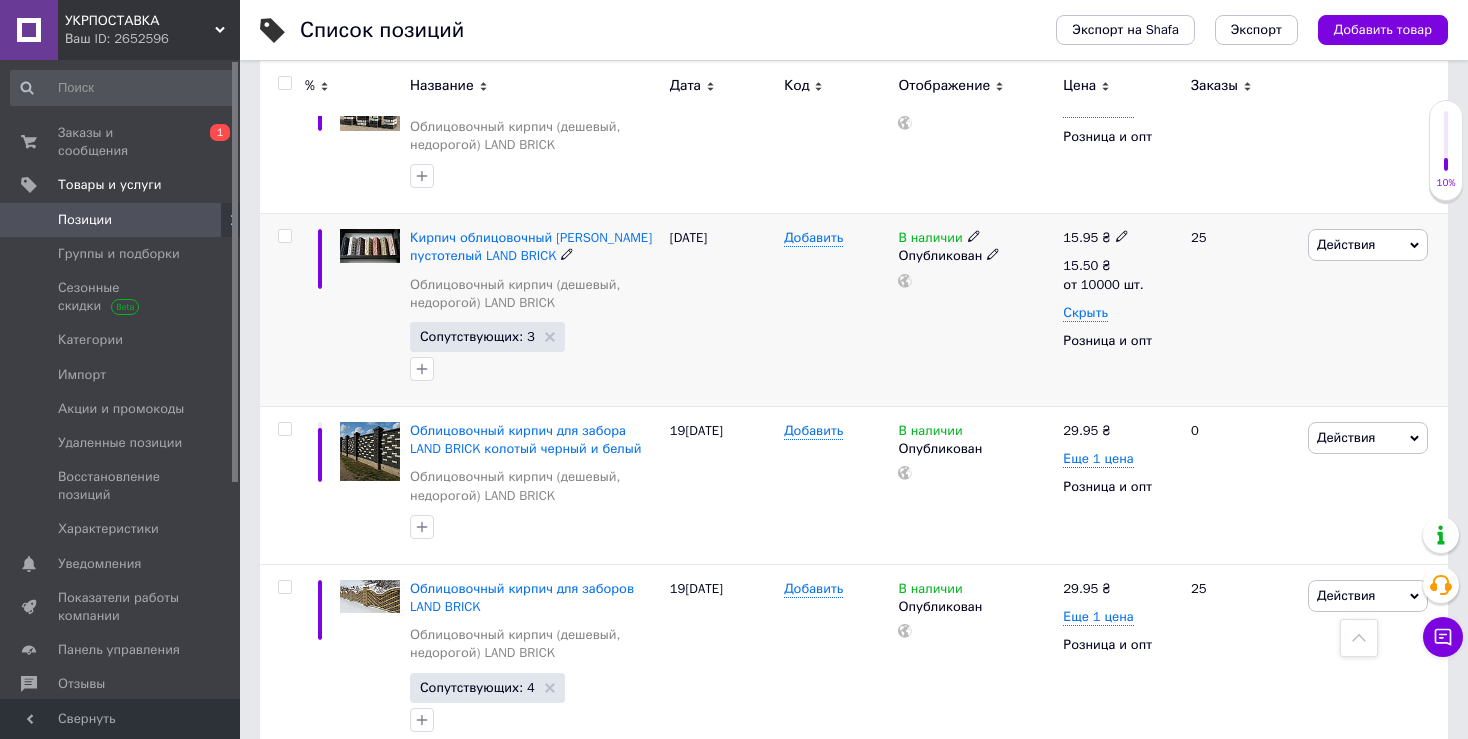 scroll, scrollTop: 2500, scrollLeft: 0, axis: vertical 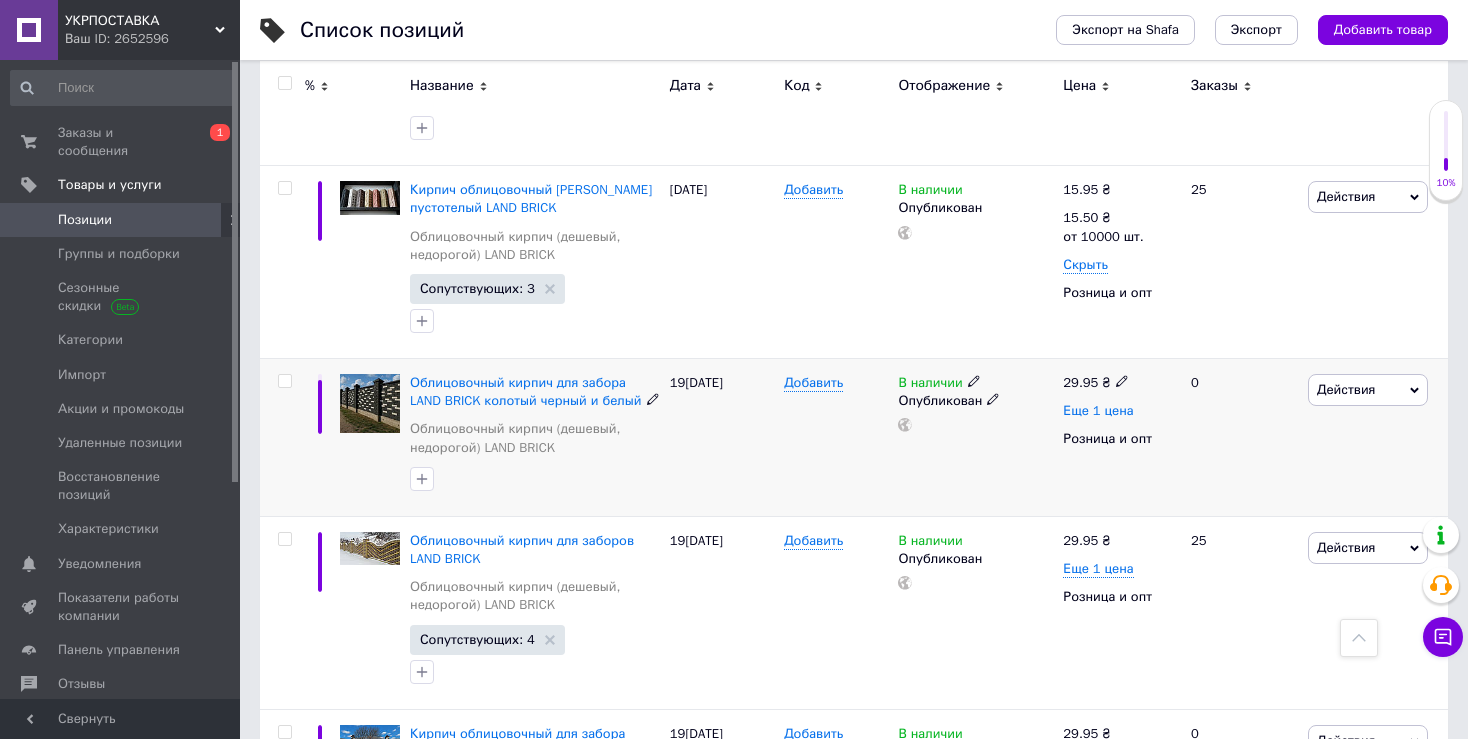 click on "Еще 1 цена" at bounding box center [1098, 411] 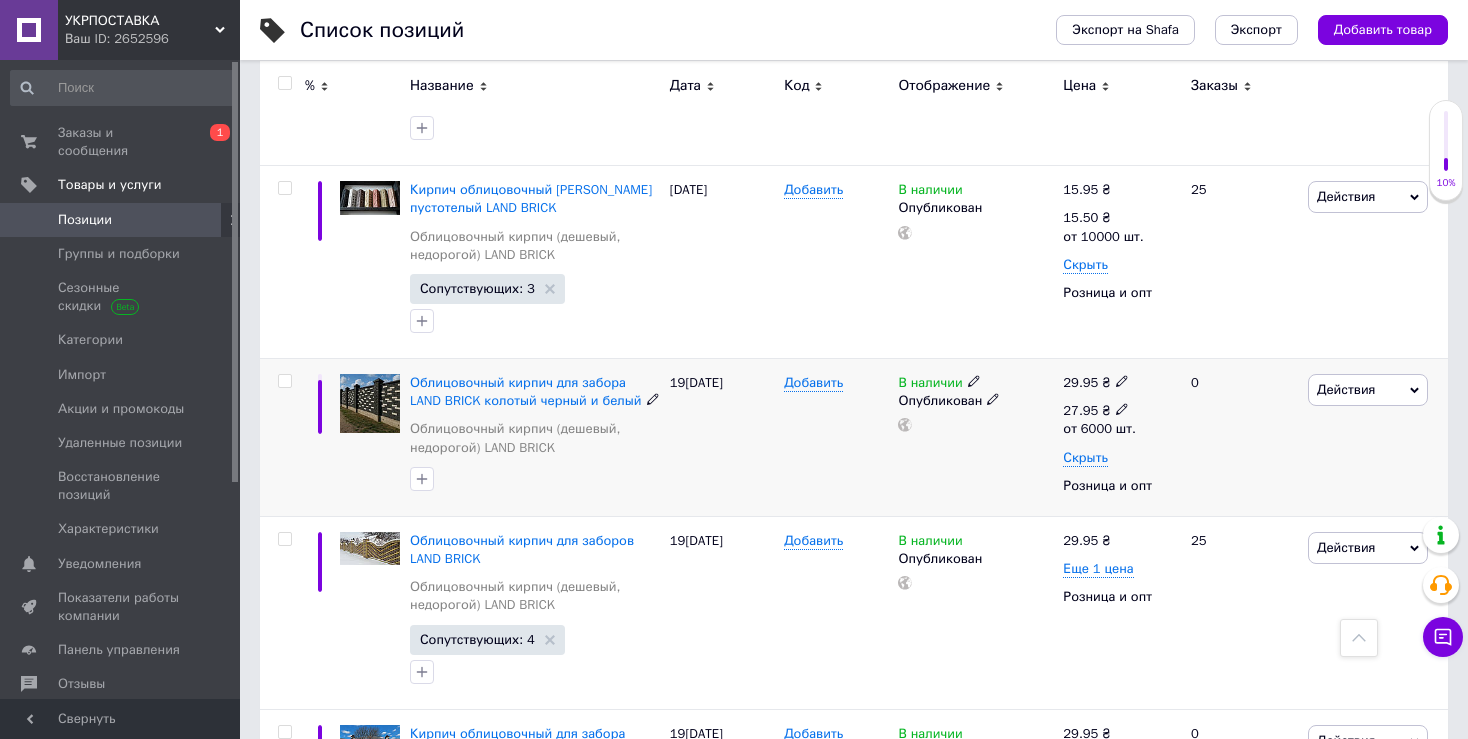 click 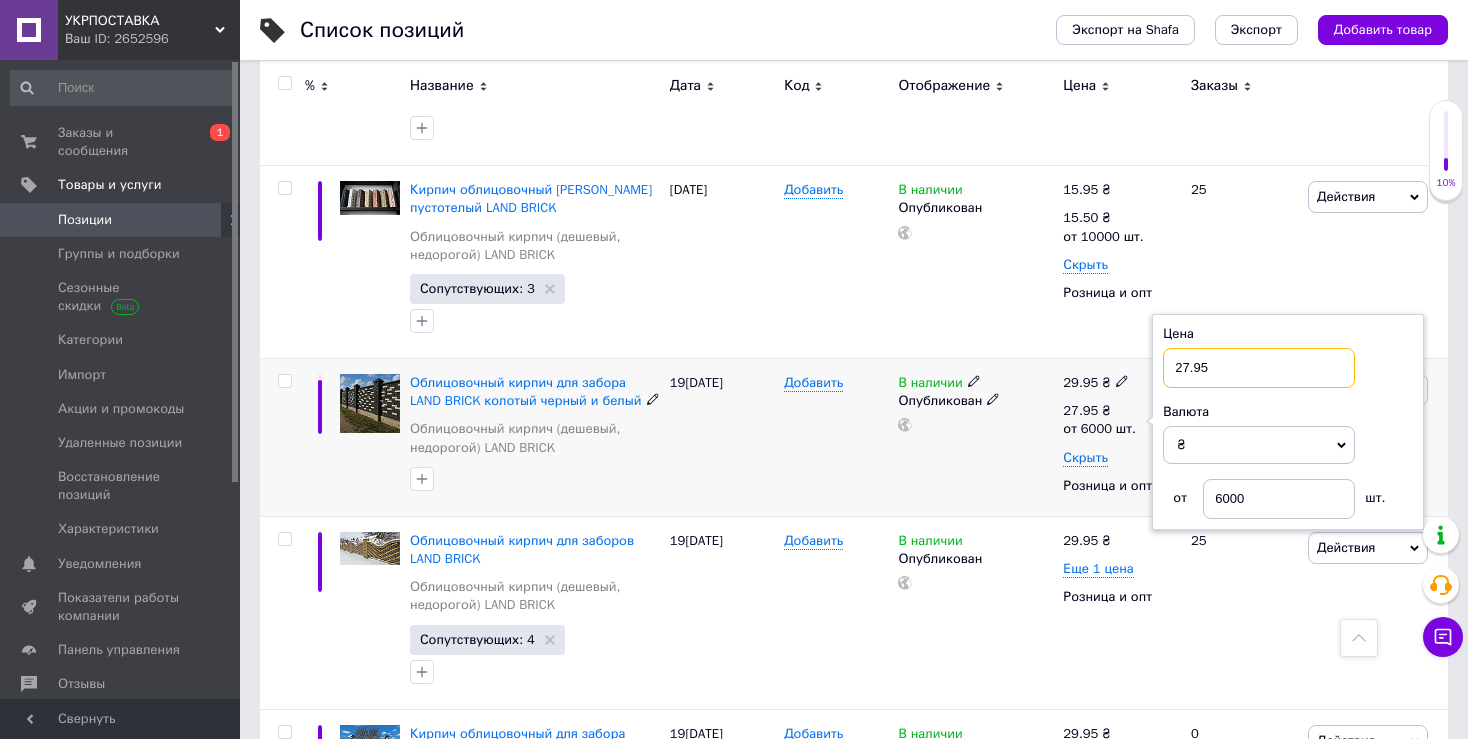 click on "27.95" at bounding box center (1259, 368) 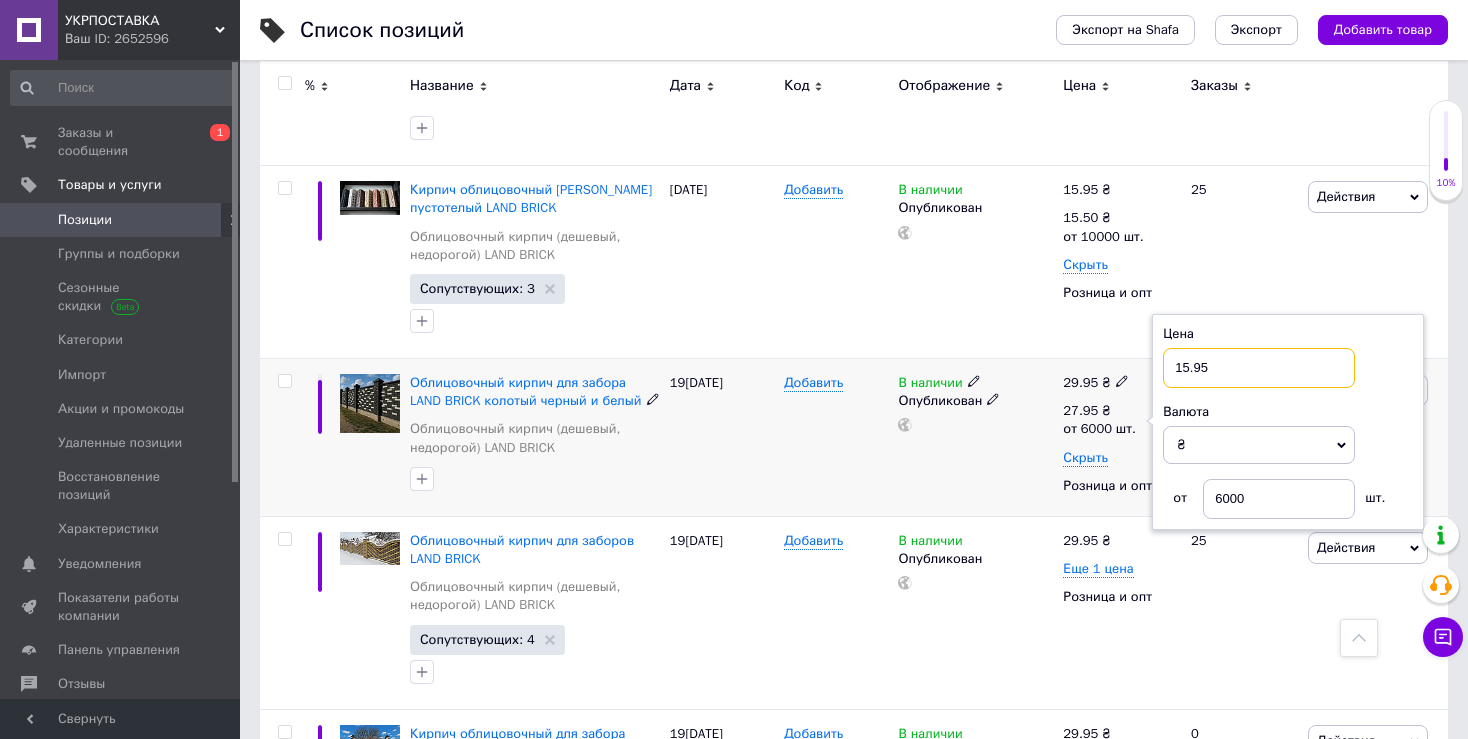 click on "15.95" at bounding box center [1259, 368] 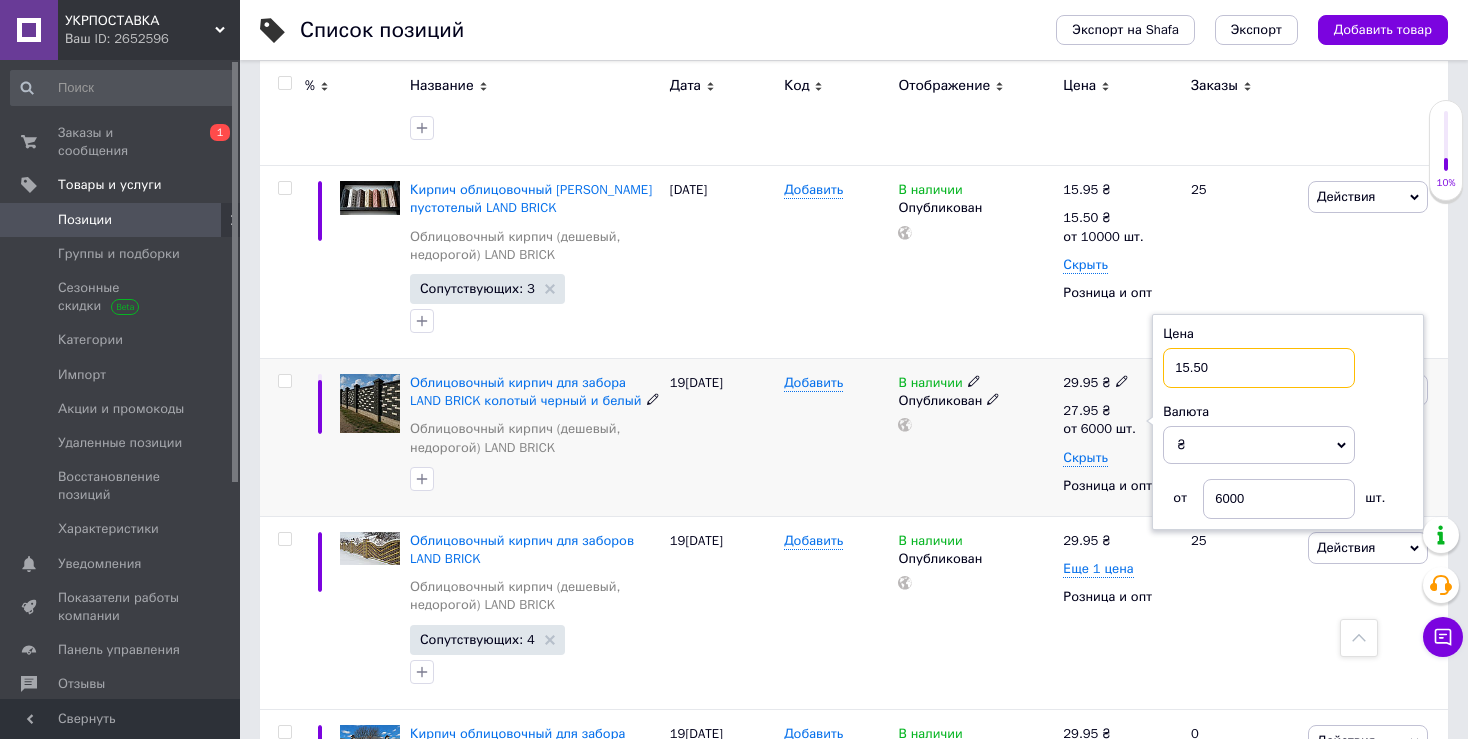 type on "15.50" 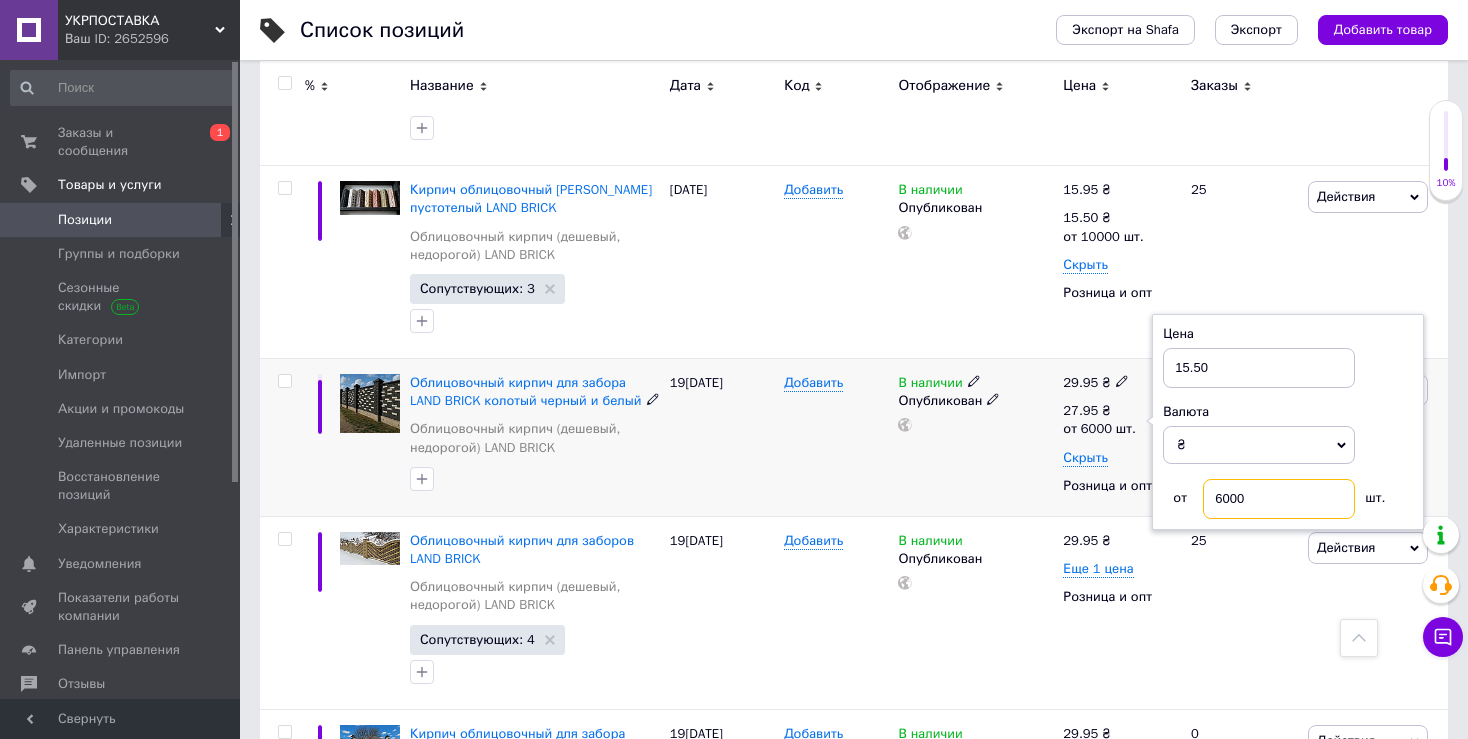 click on "6000" at bounding box center [1279, 499] 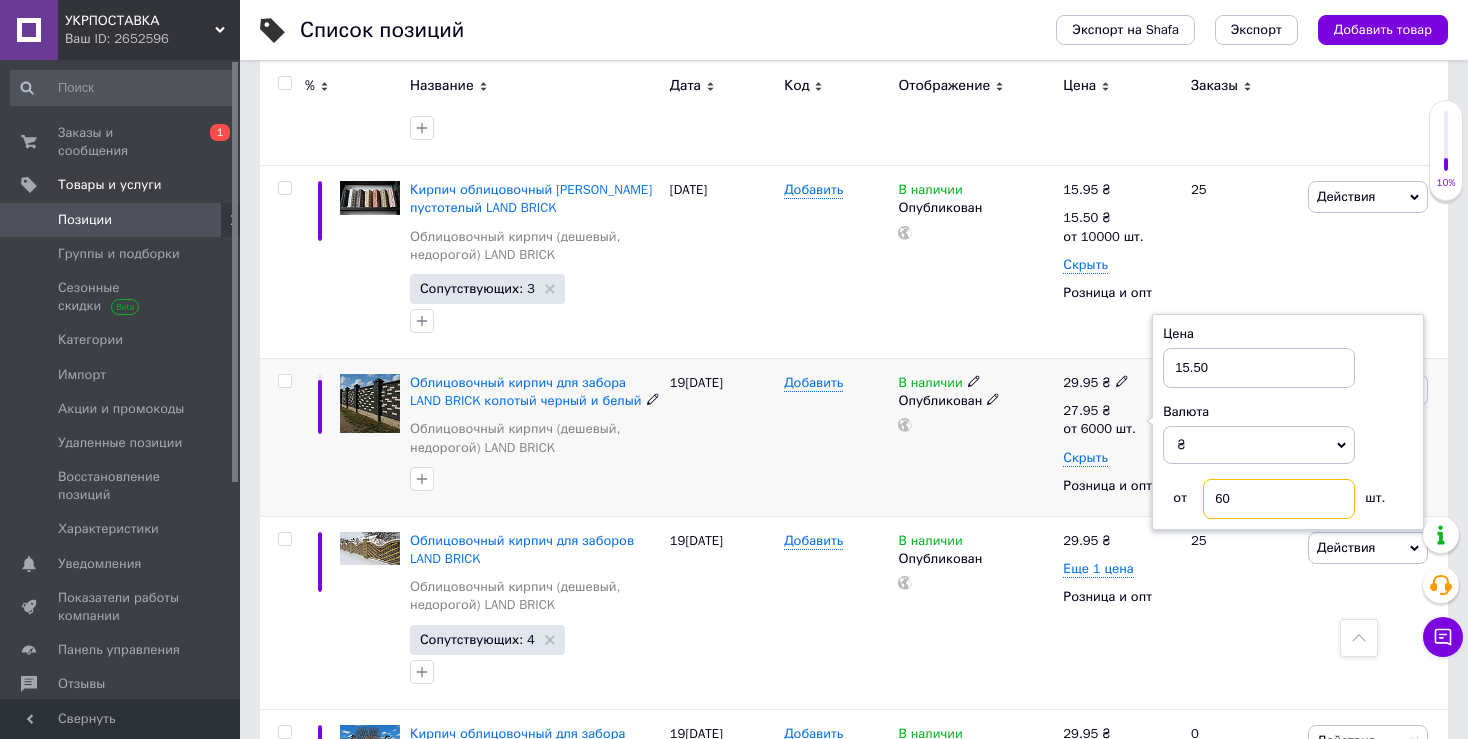 type on "6" 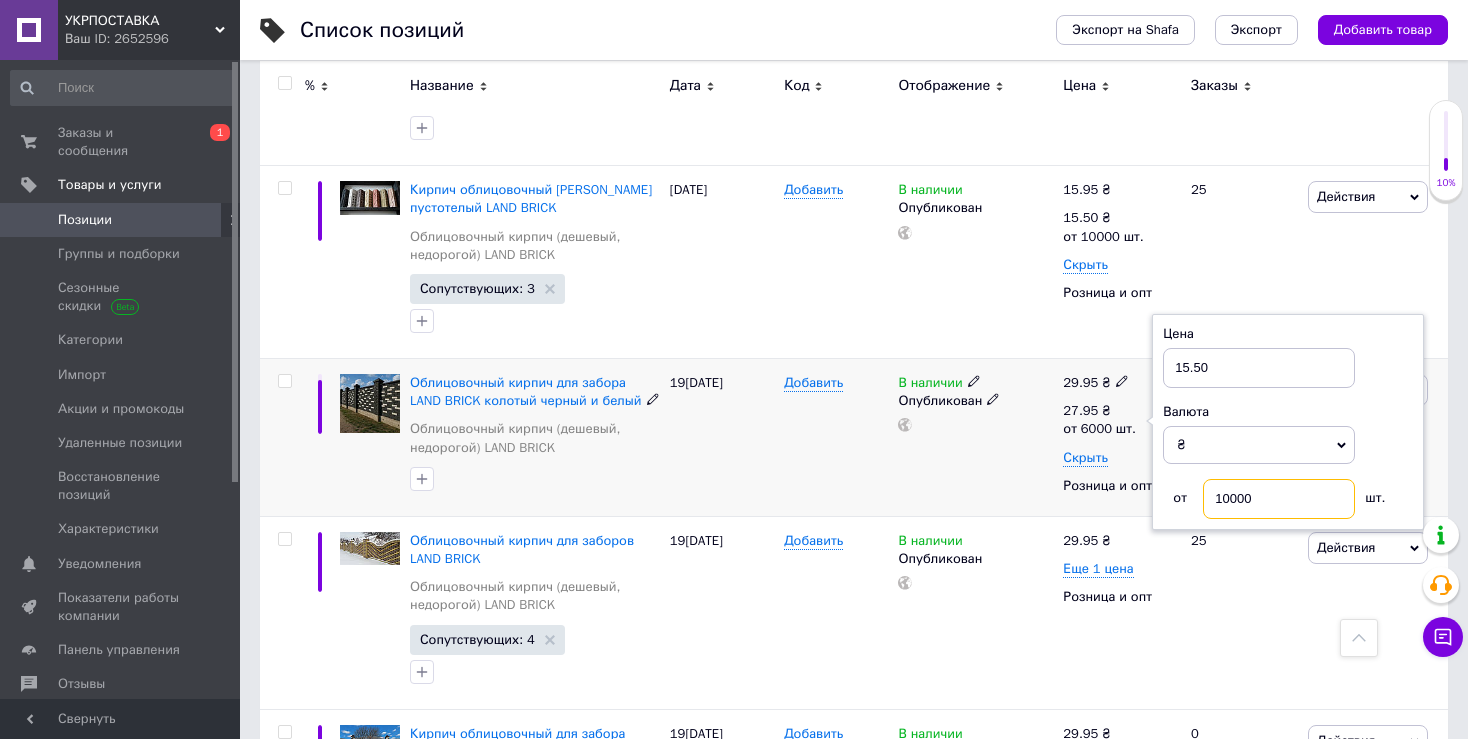 type on "10000" 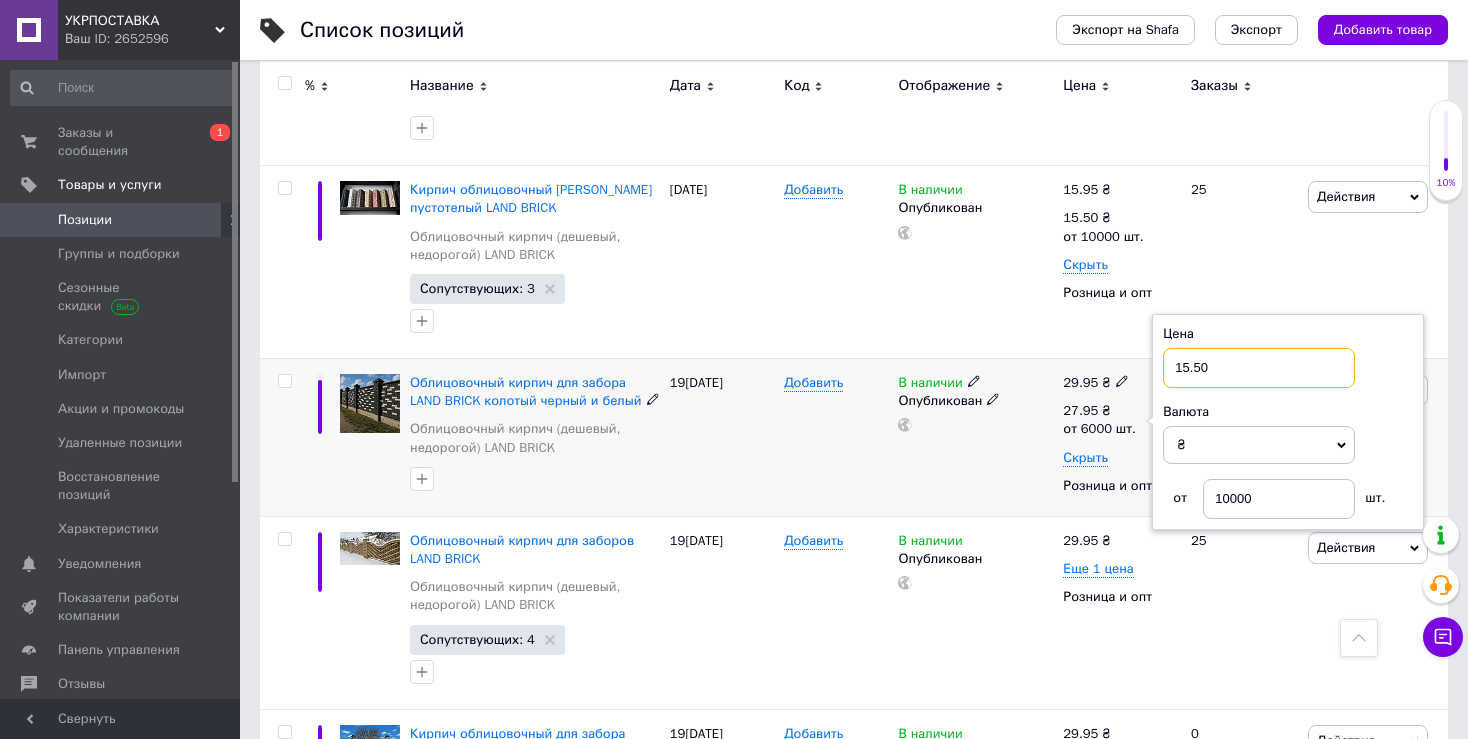 click on "15.50" at bounding box center (1259, 368) 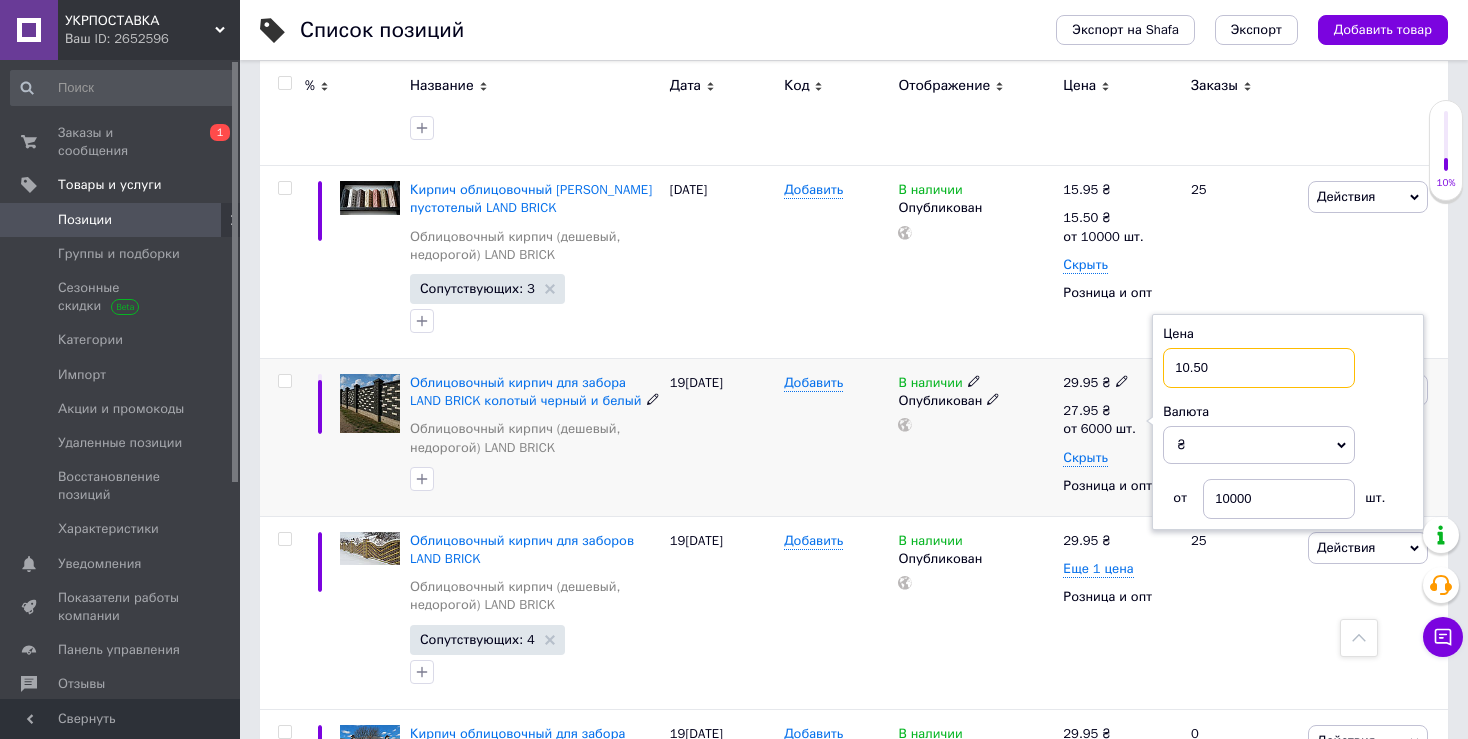 type on "10.50" 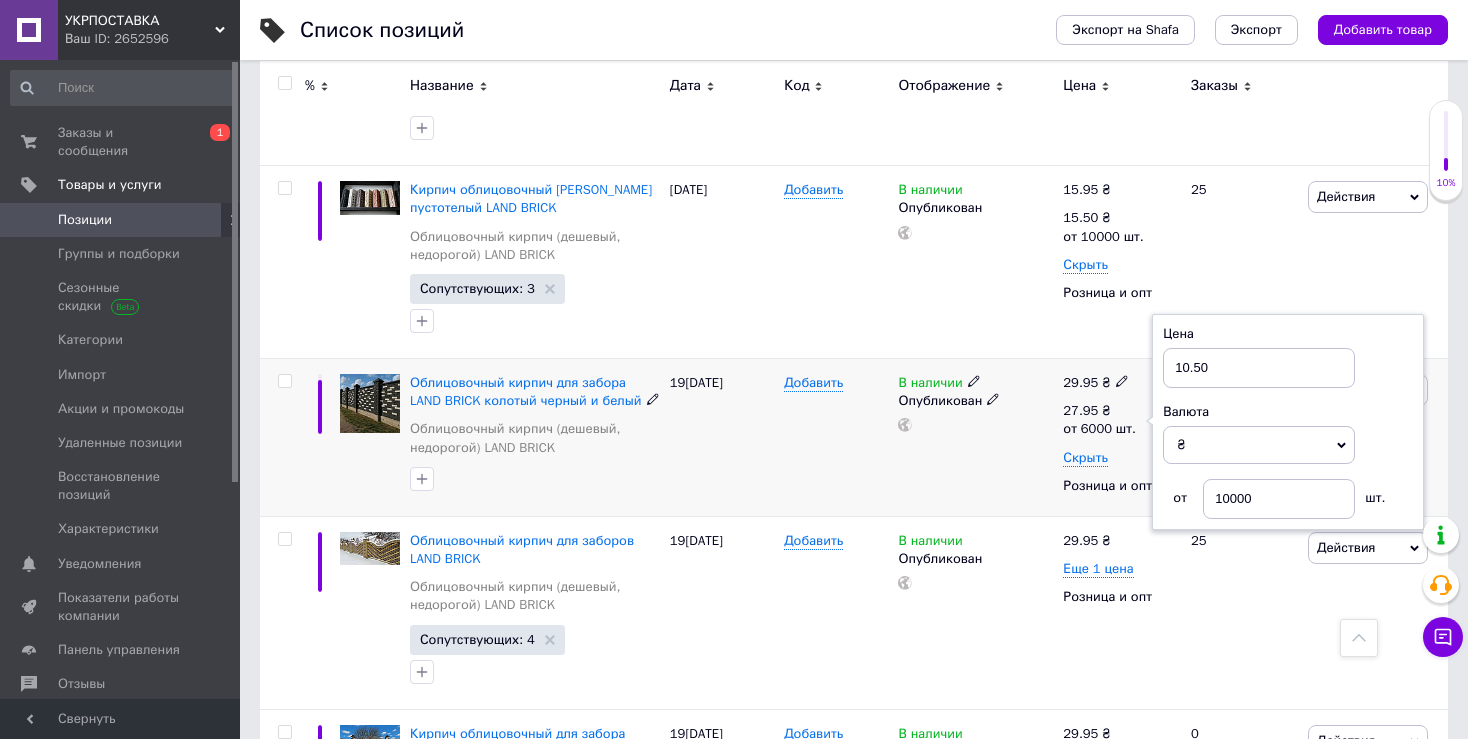 click on "В наличии Опубликован" at bounding box center [975, 438] 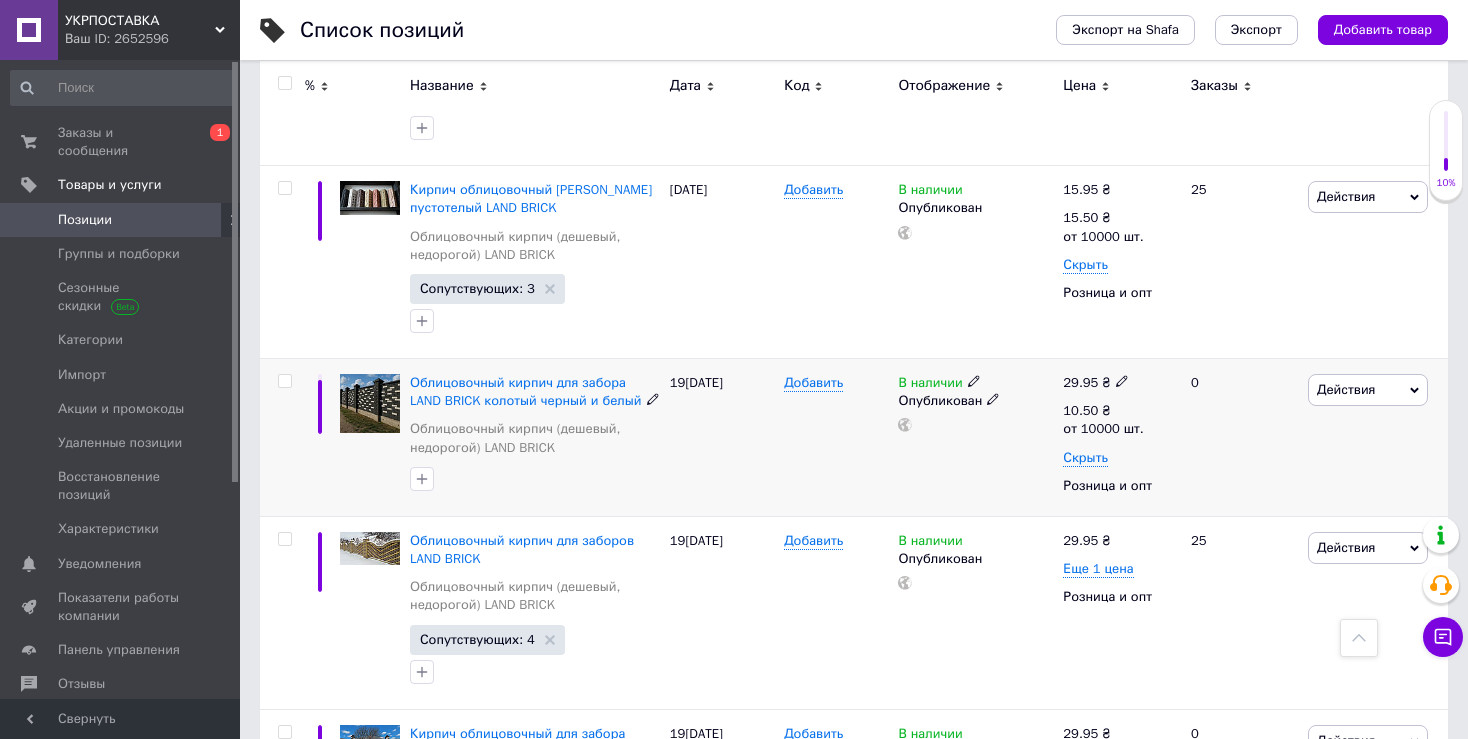 click 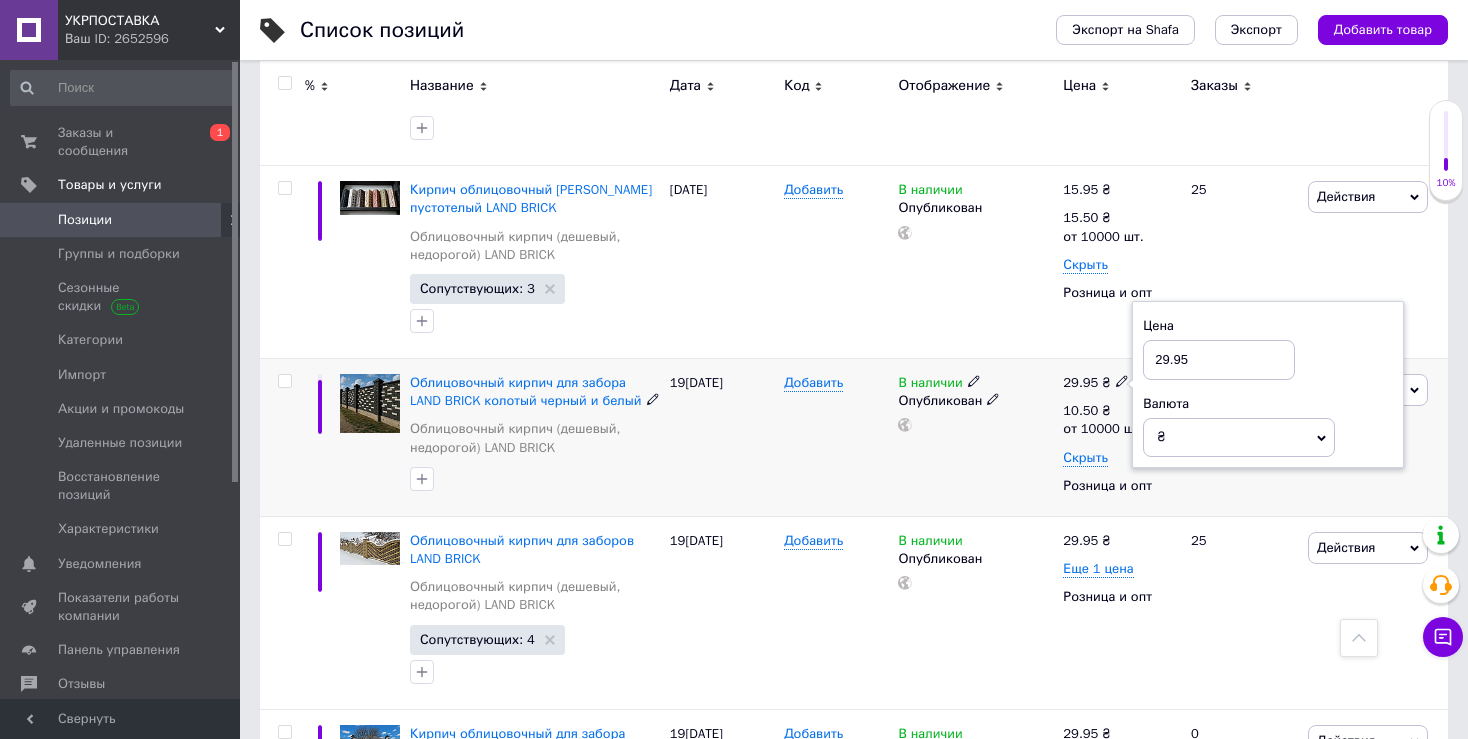 click on "29.95" at bounding box center (1219, 360) 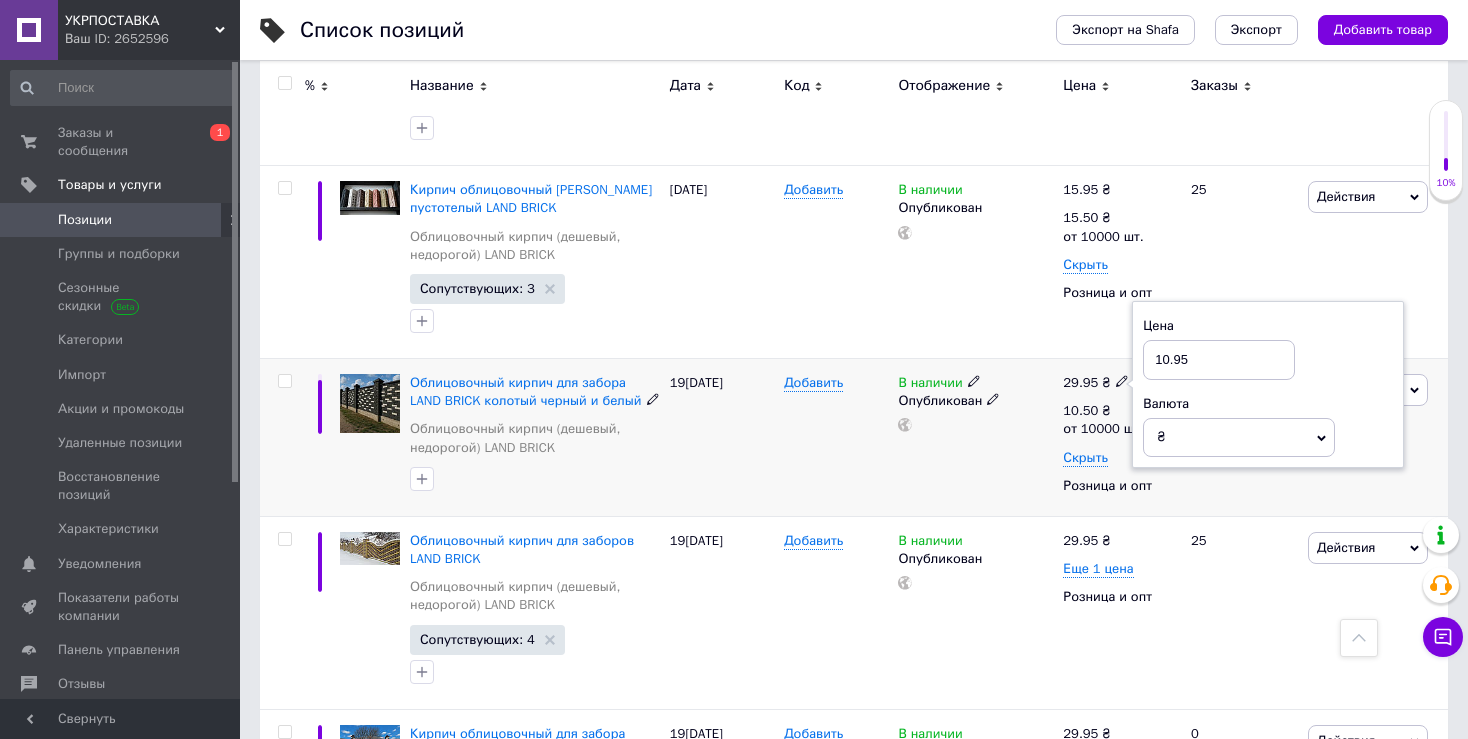 type on "10.95" 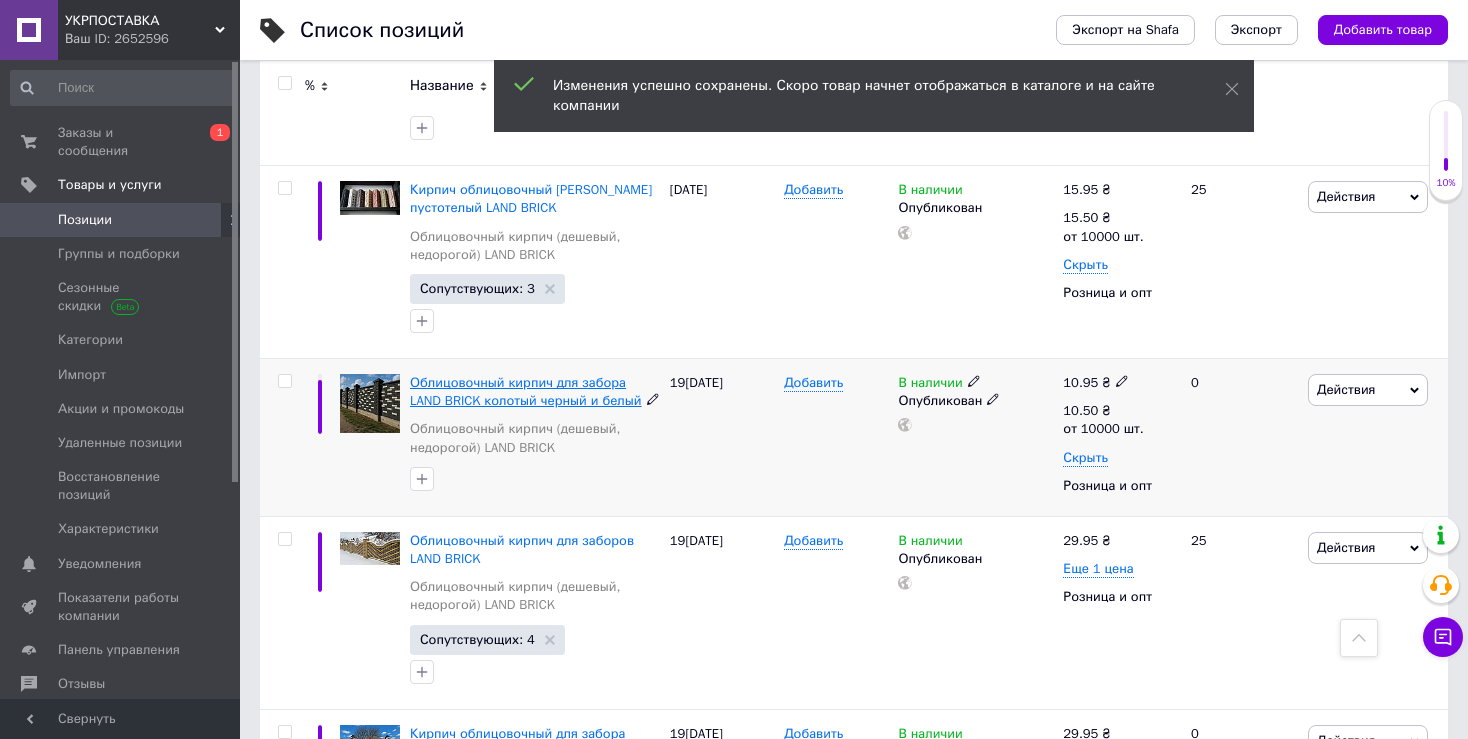 click on "Облицовочный кирпич для забора LAND BRICK колотый черный и белый" at bounding box center [526, 391] 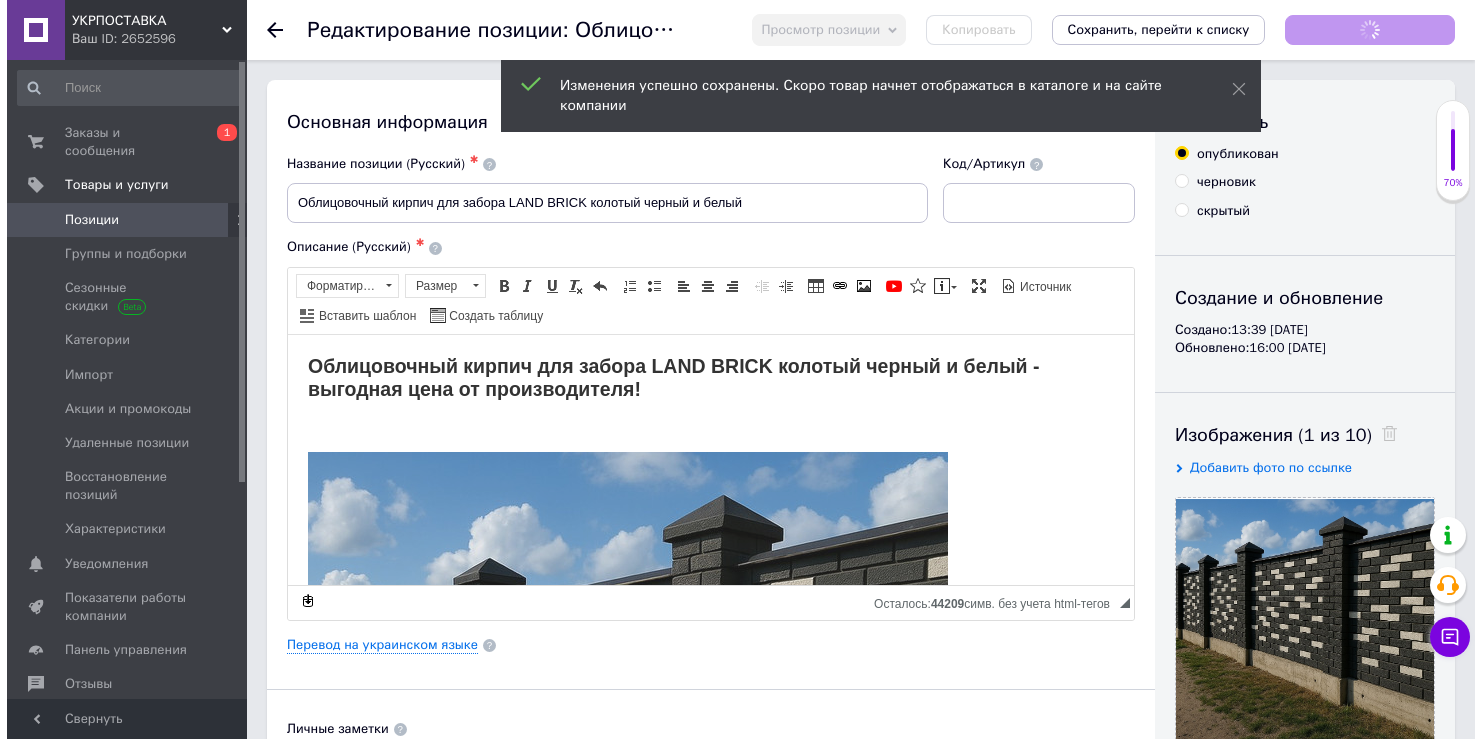 scroll, scrollTop: 0, scrollLeft: 0, axis: both 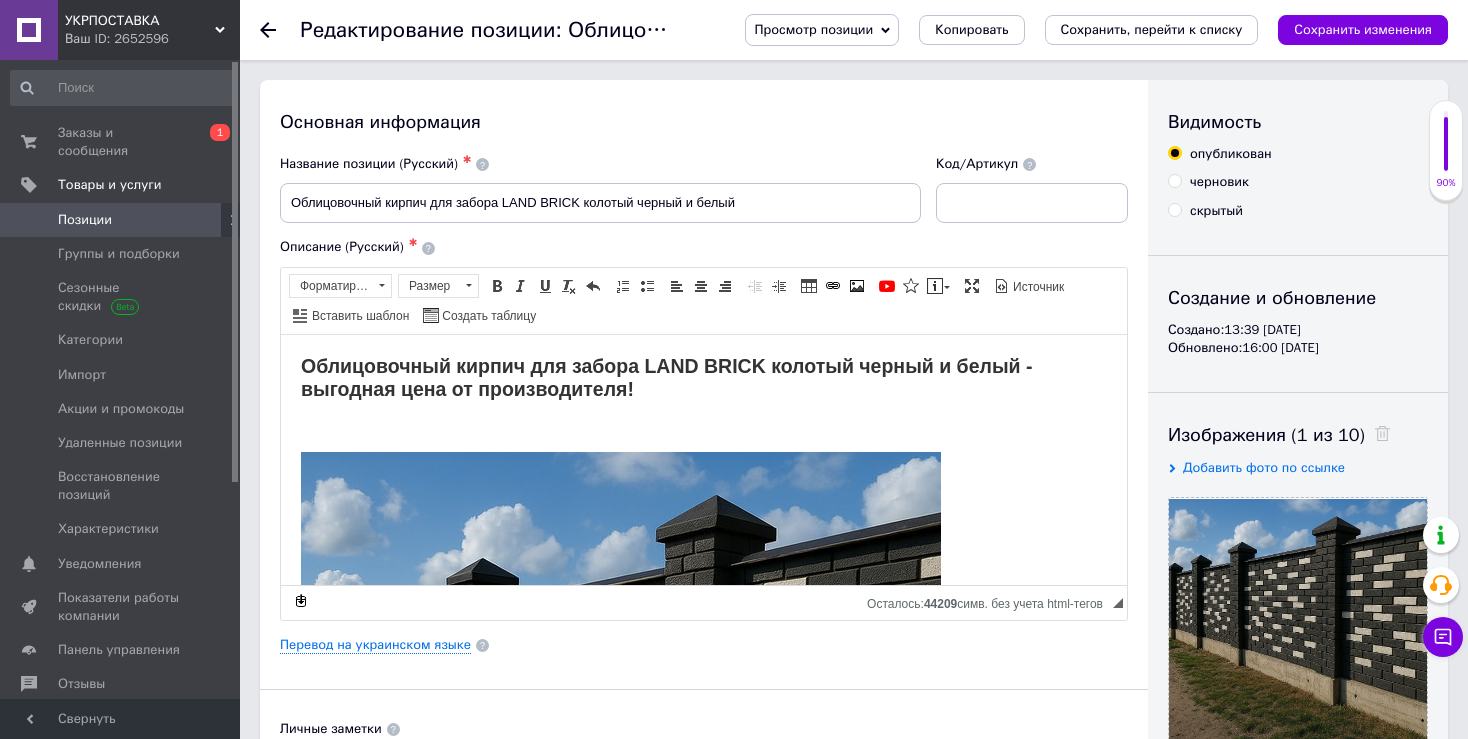 click 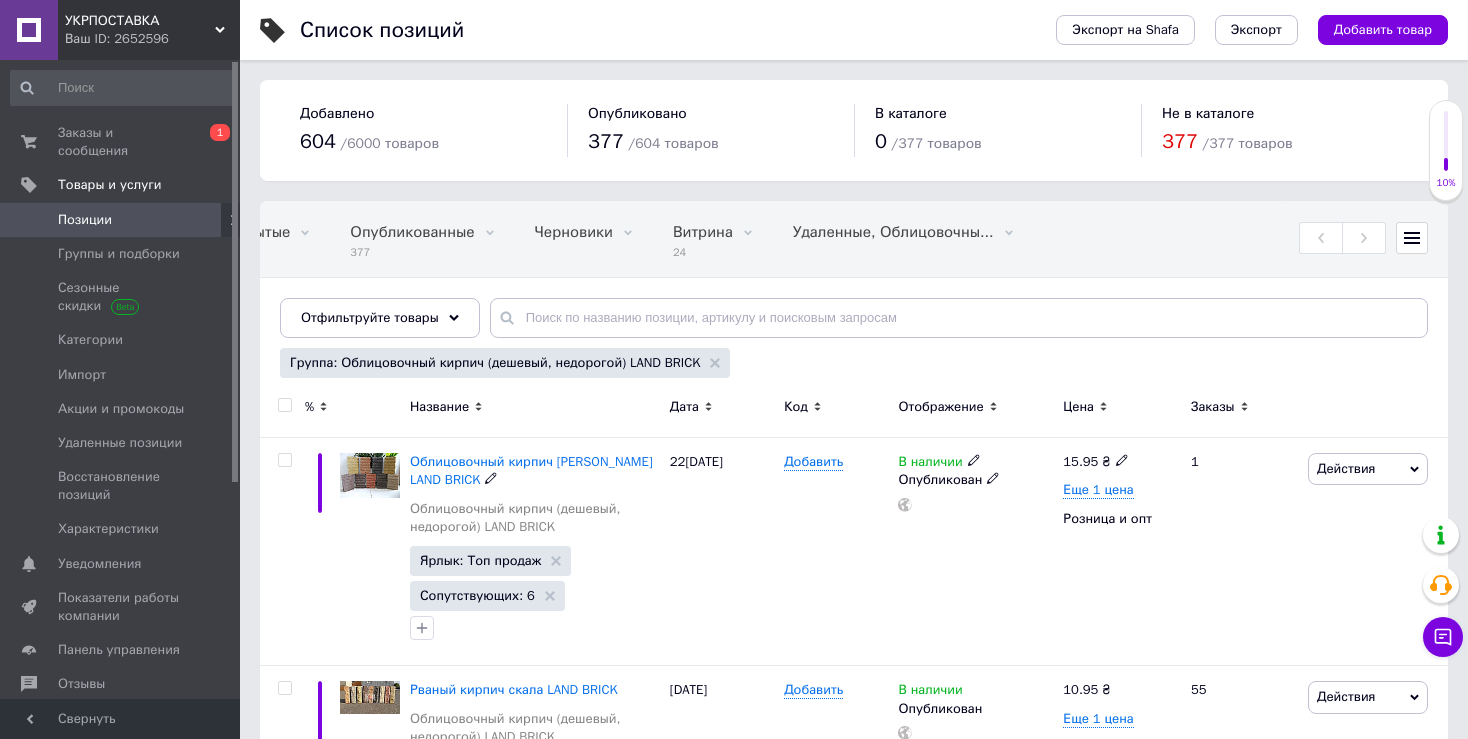scroll, scrollTop: 0, scrollLeft: 401, axis: horizontal 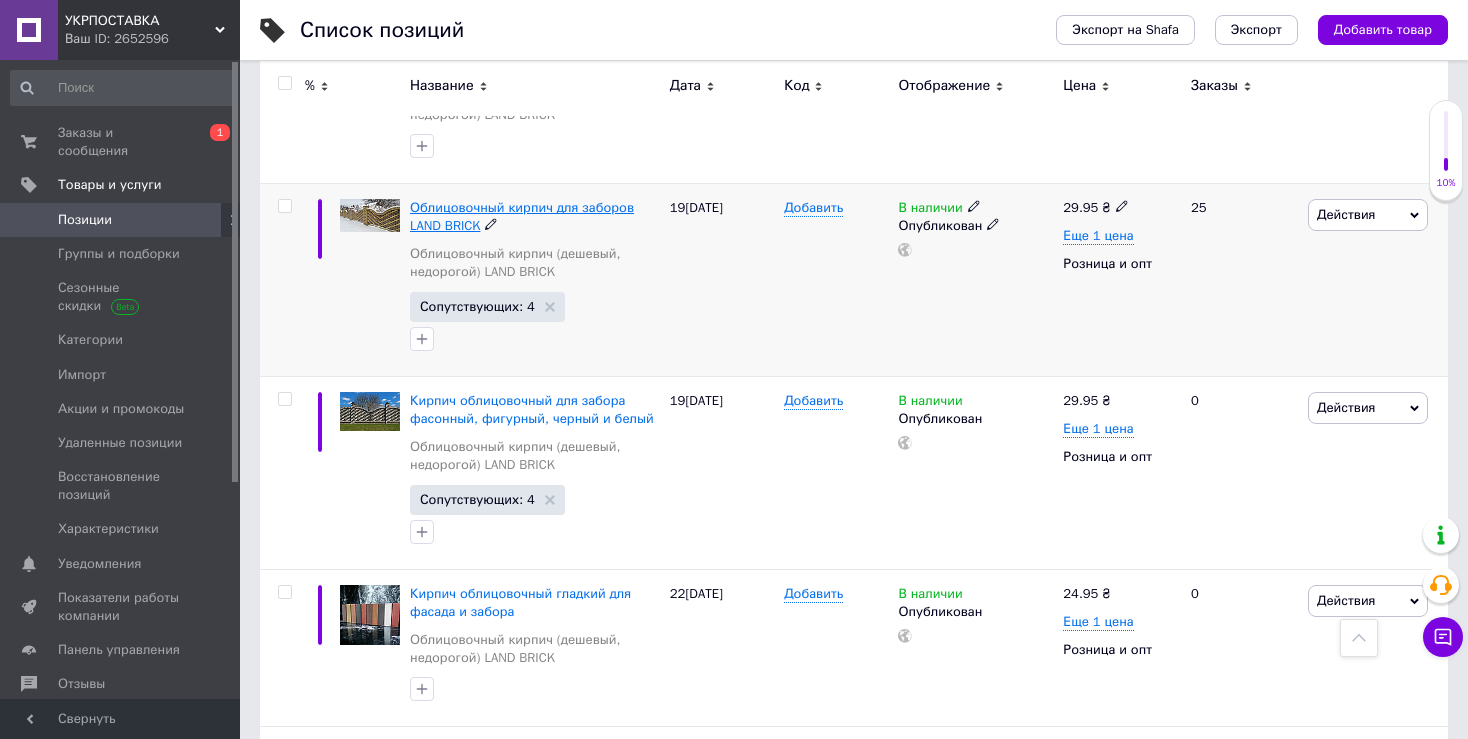 click on "Облицовочный кирпич для заборов LAND BRICK" at bounding box center (522, 216) 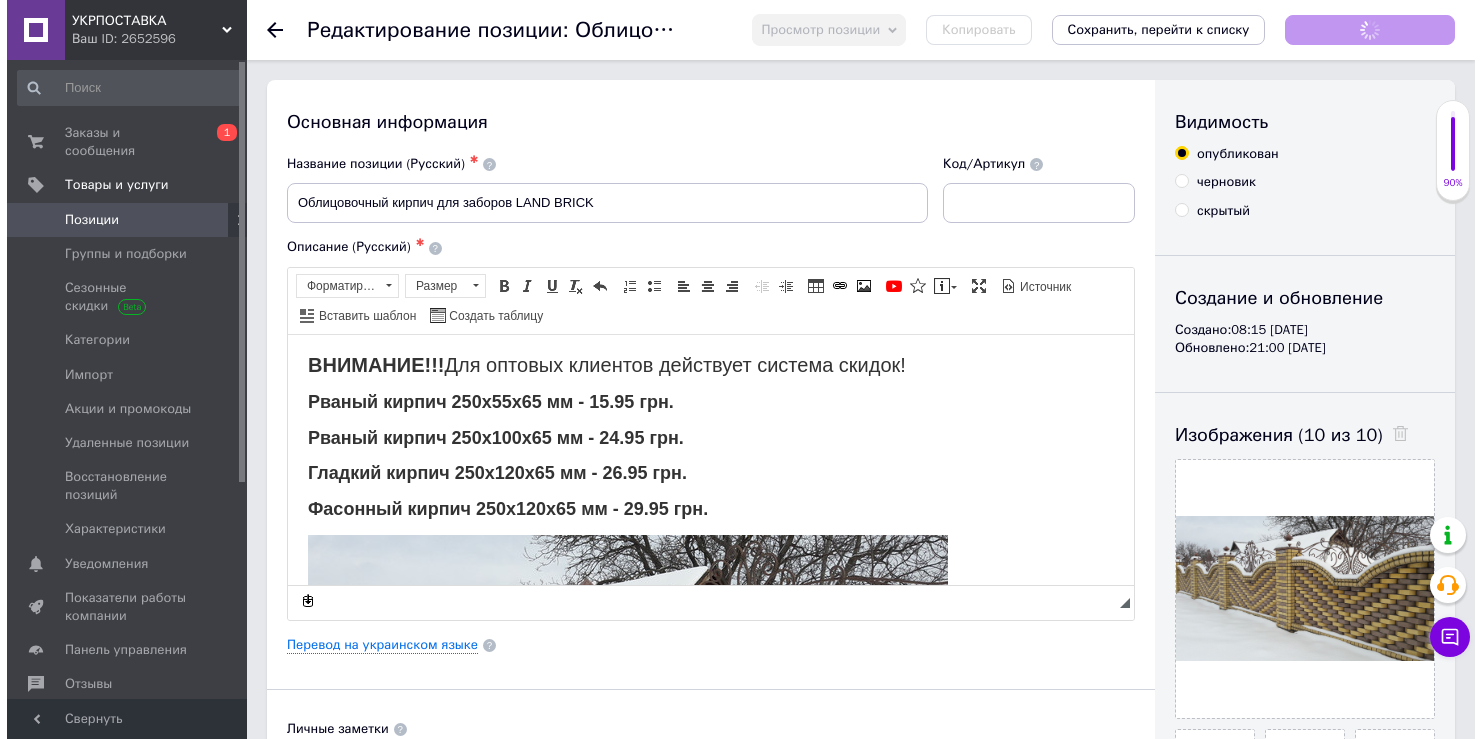 scroll, scrollTop: 0, scrollLeft: 0, axis: both 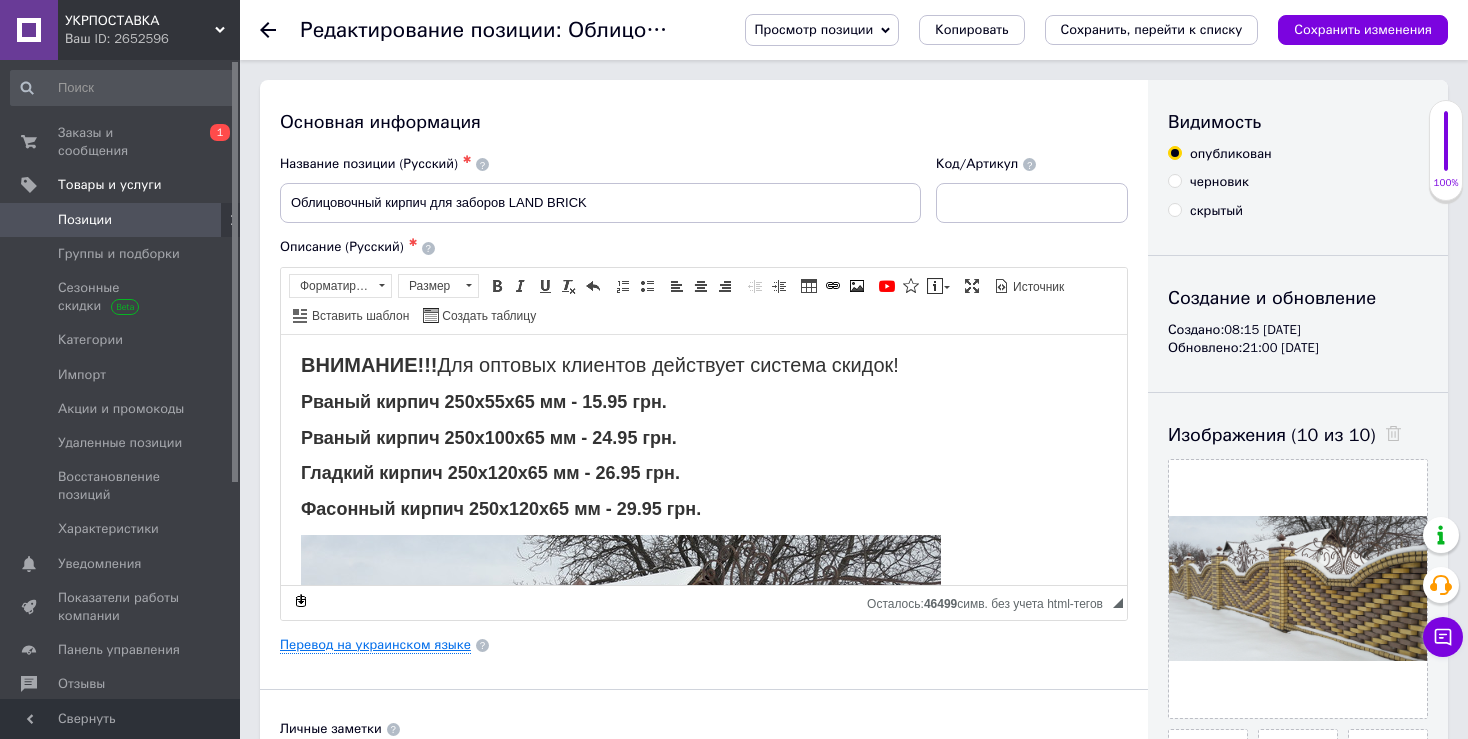 click on "Перевод на украинском языке" at bounding box center (375, 645) 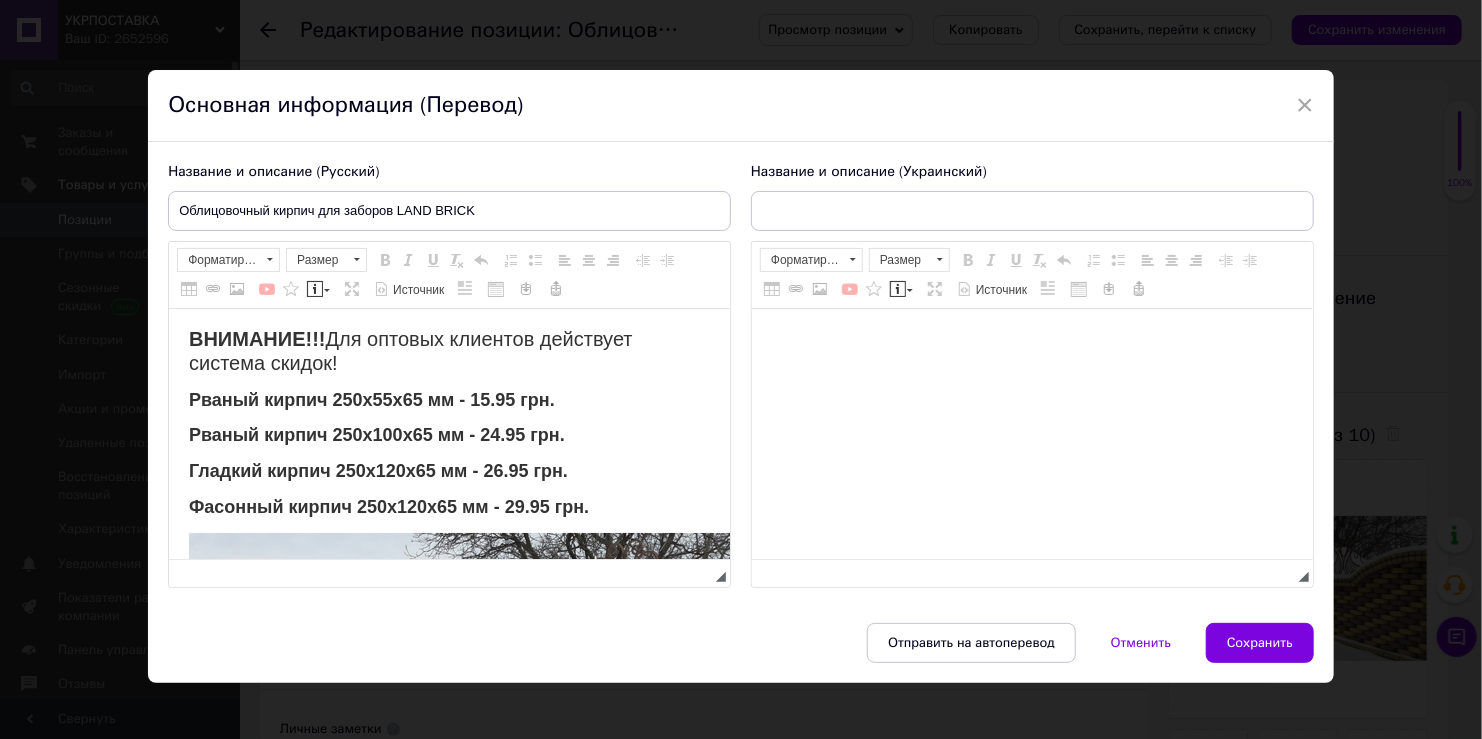 scroll, scrollTop: 0, scrollLeft: 0, axis: both 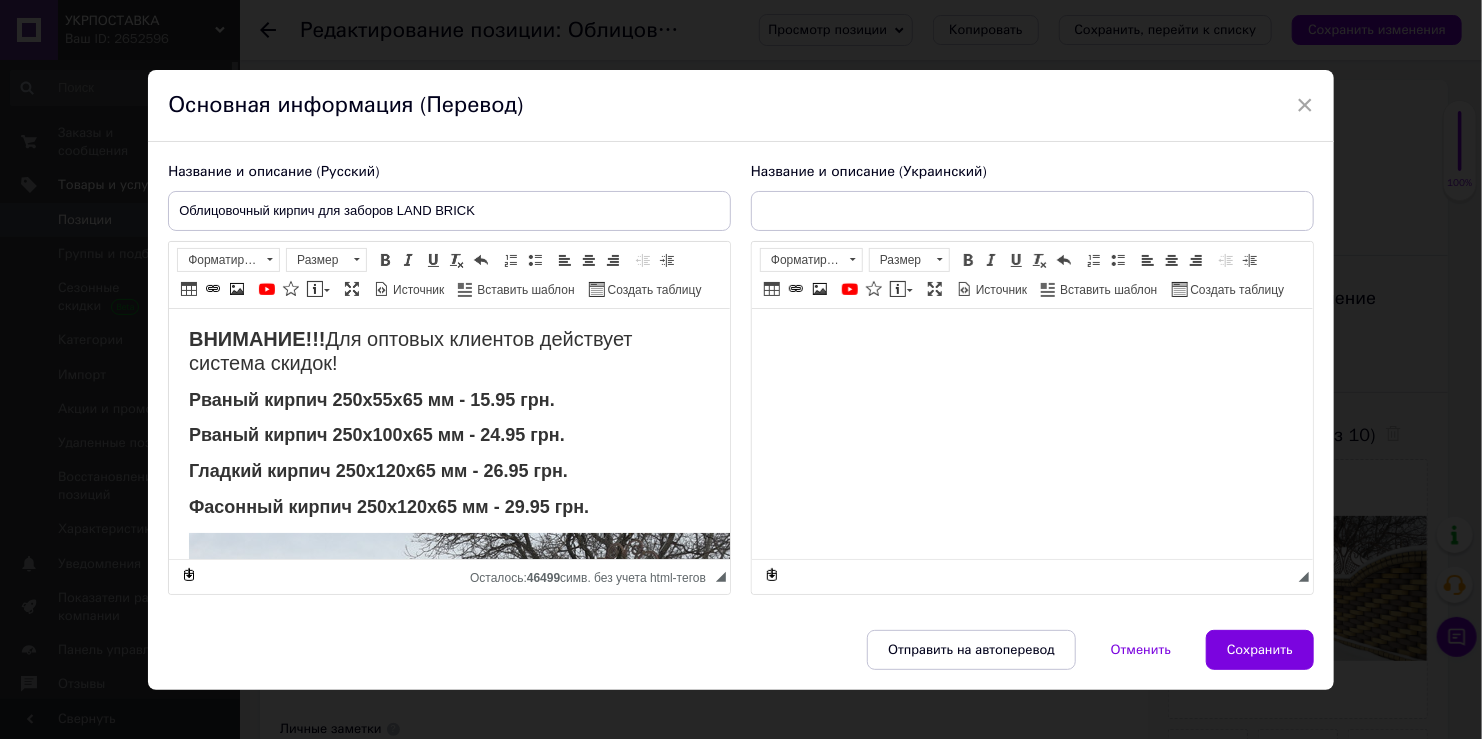 checkbox on "true" 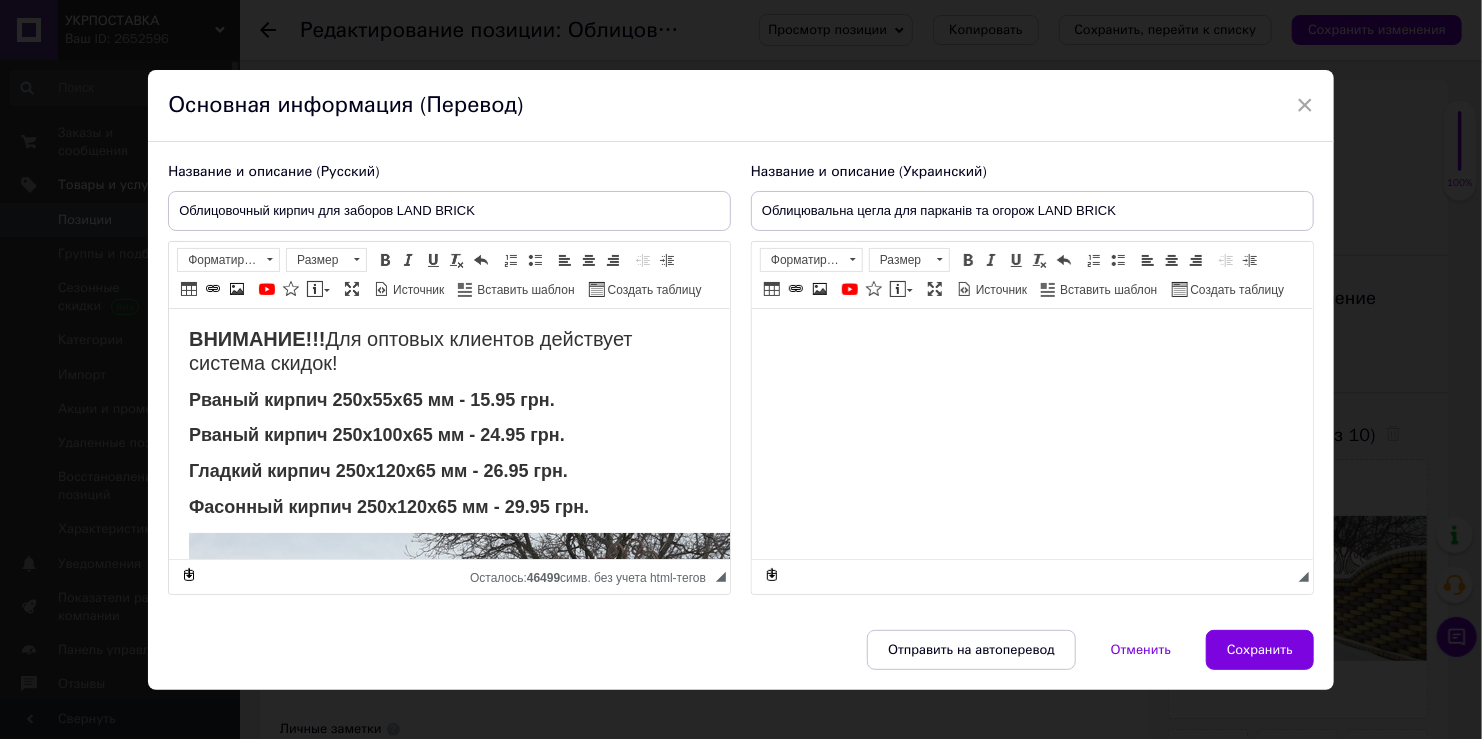 checkbox on "true" 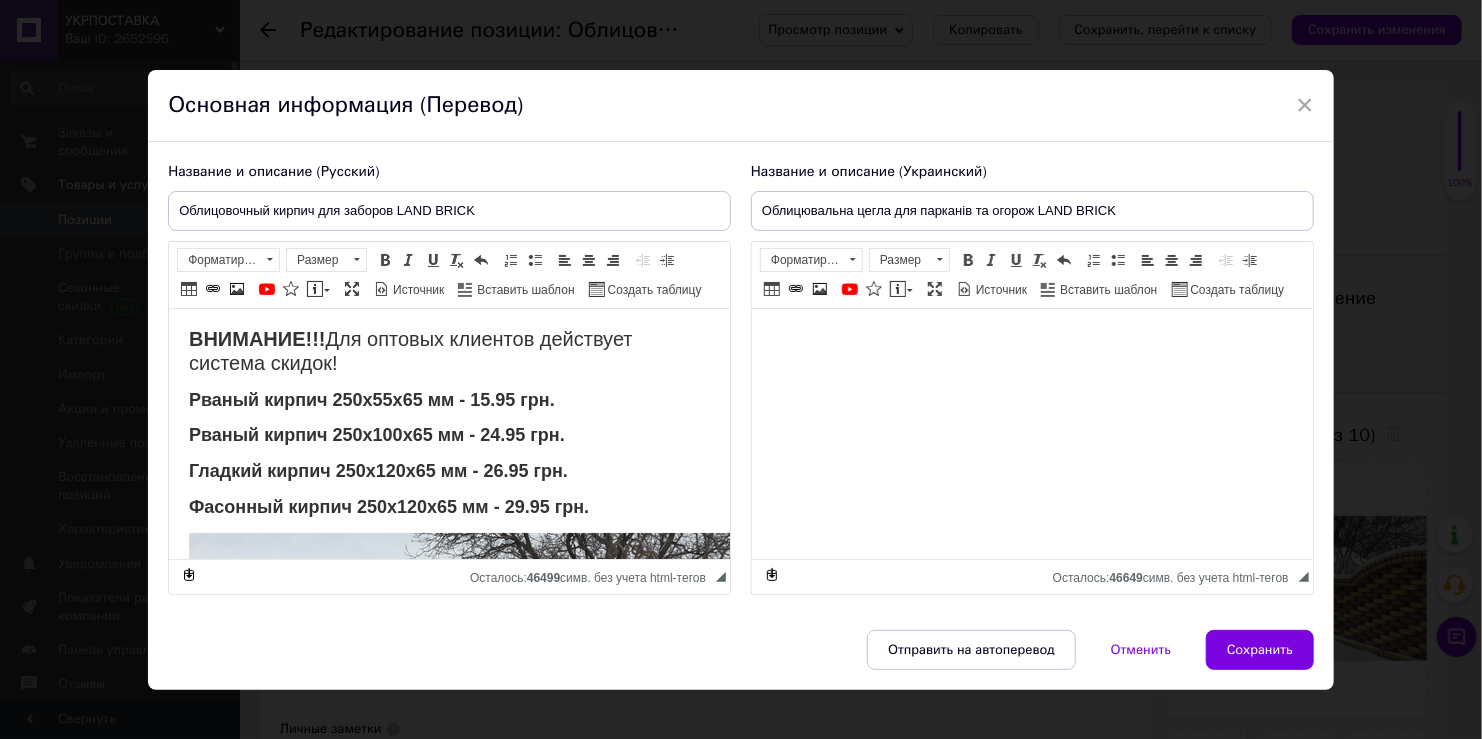click on "Рваный кирпич 250х55х65 мм - 15.95 грн." at bounding box center (372, 400) 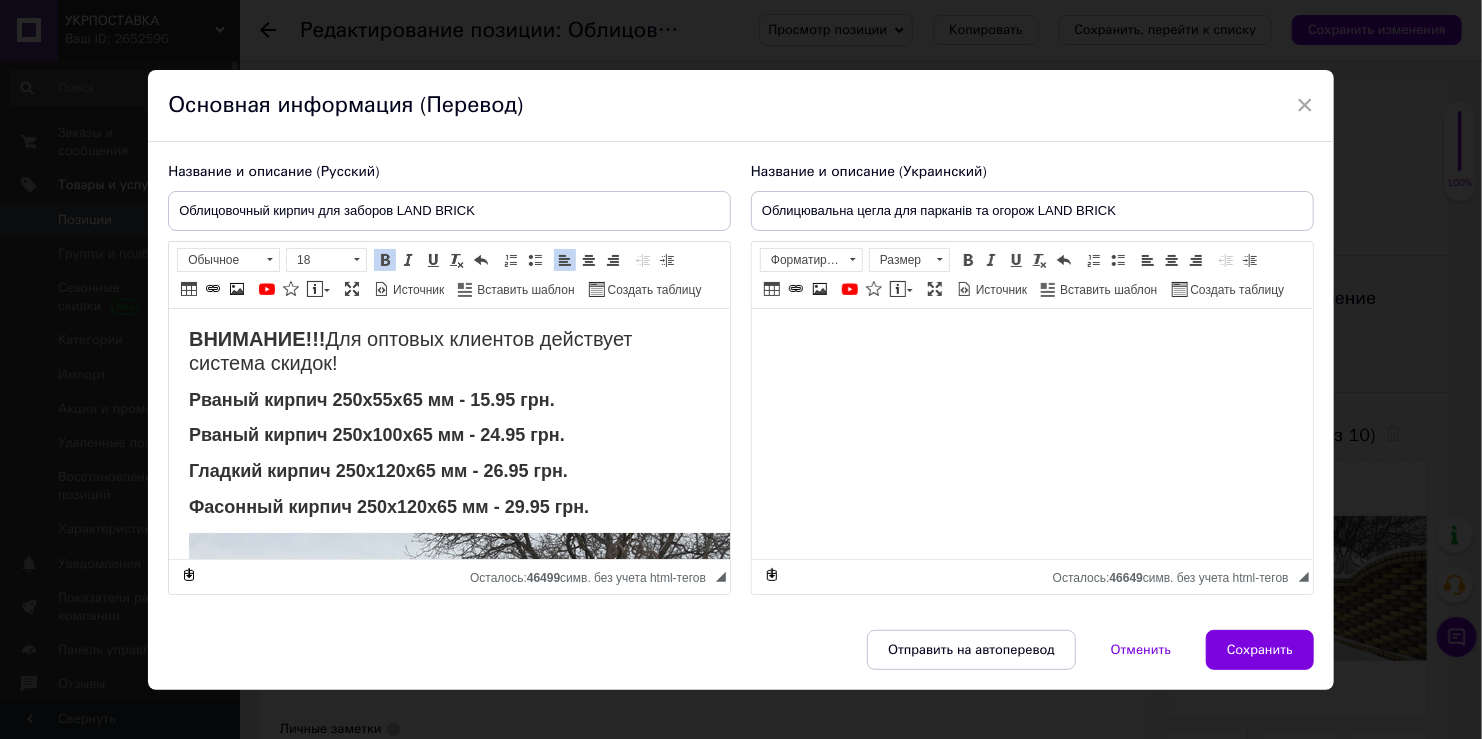 type 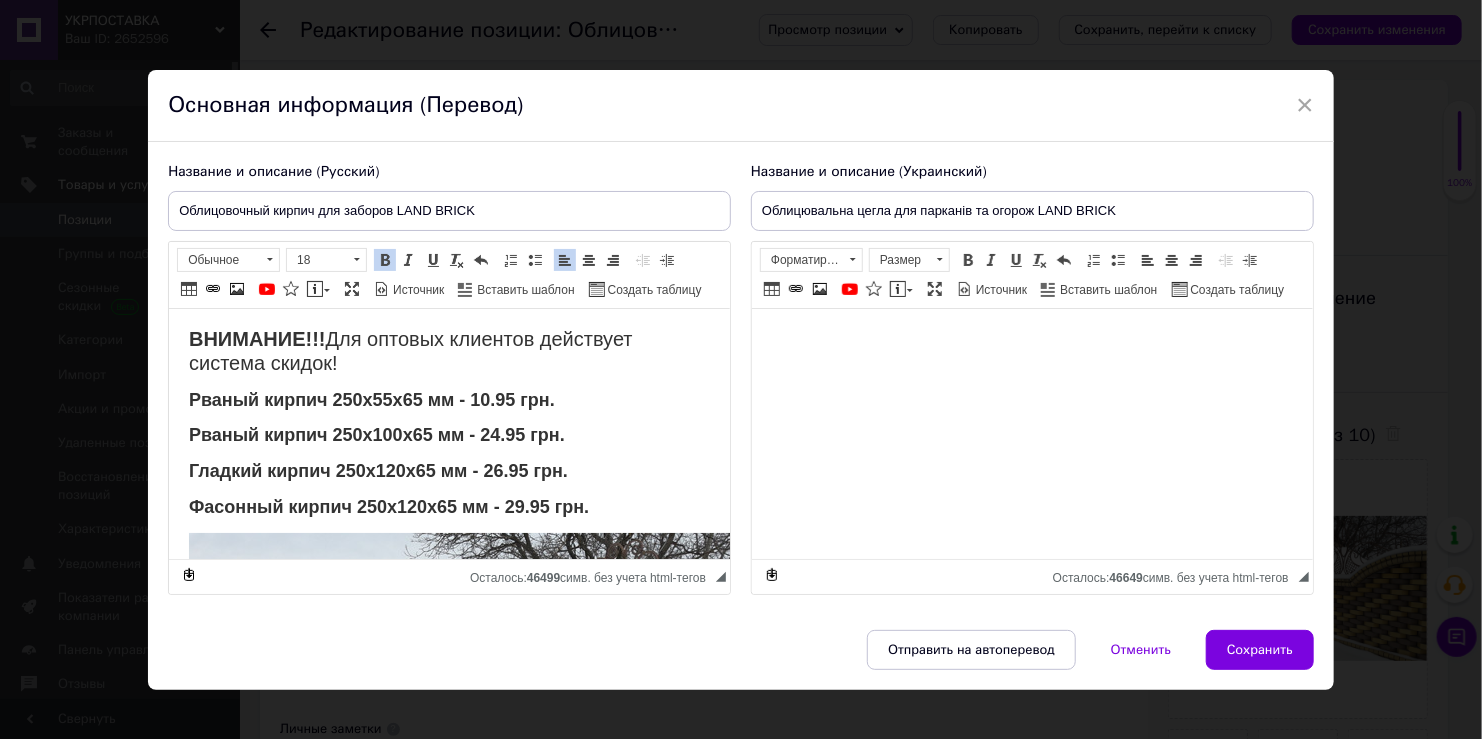 click on "Рваный кирпич 250х100х65 мм - 24.95 грн." at bounding box center (377, 435) 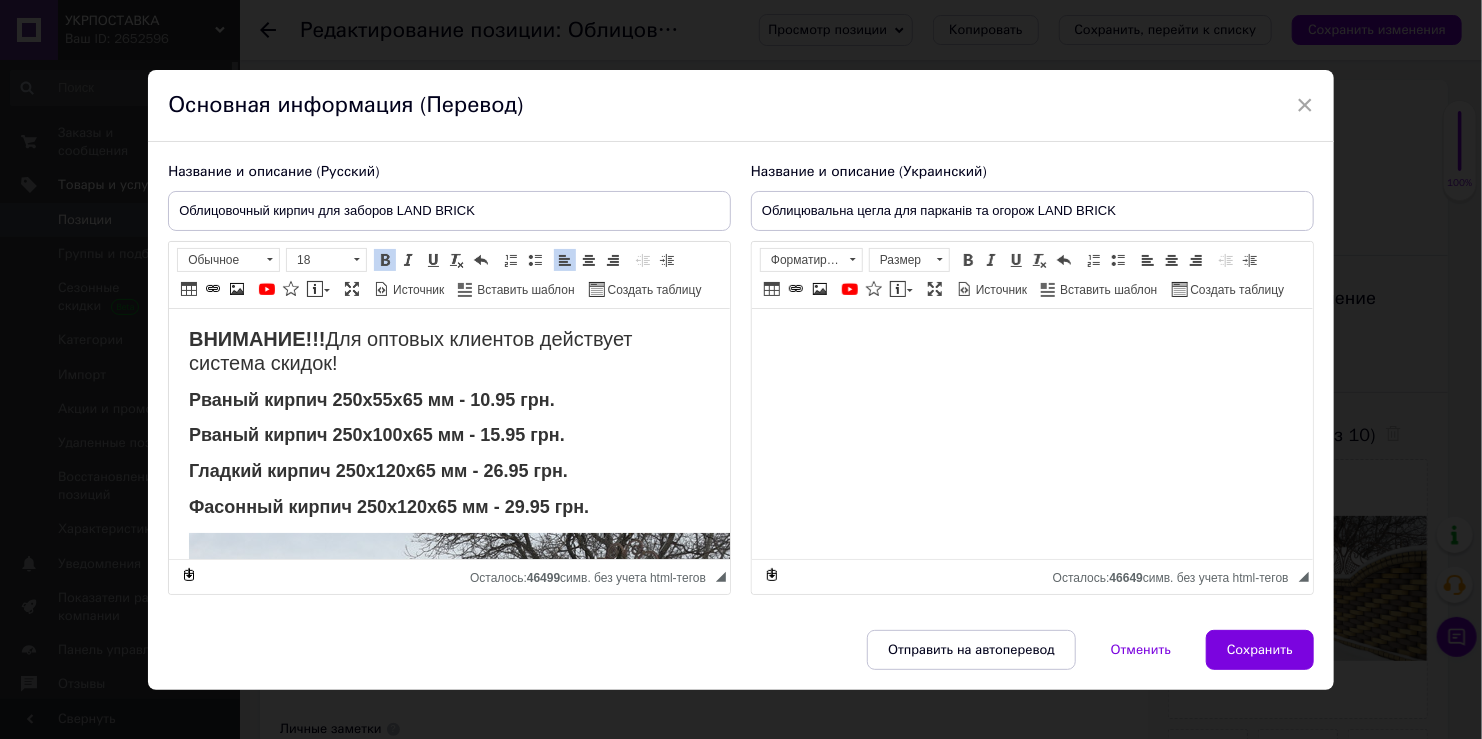 click on "Гладкий кирпич 250х120х65 мм - 26.95 грн." at bounding box center (378, 471) 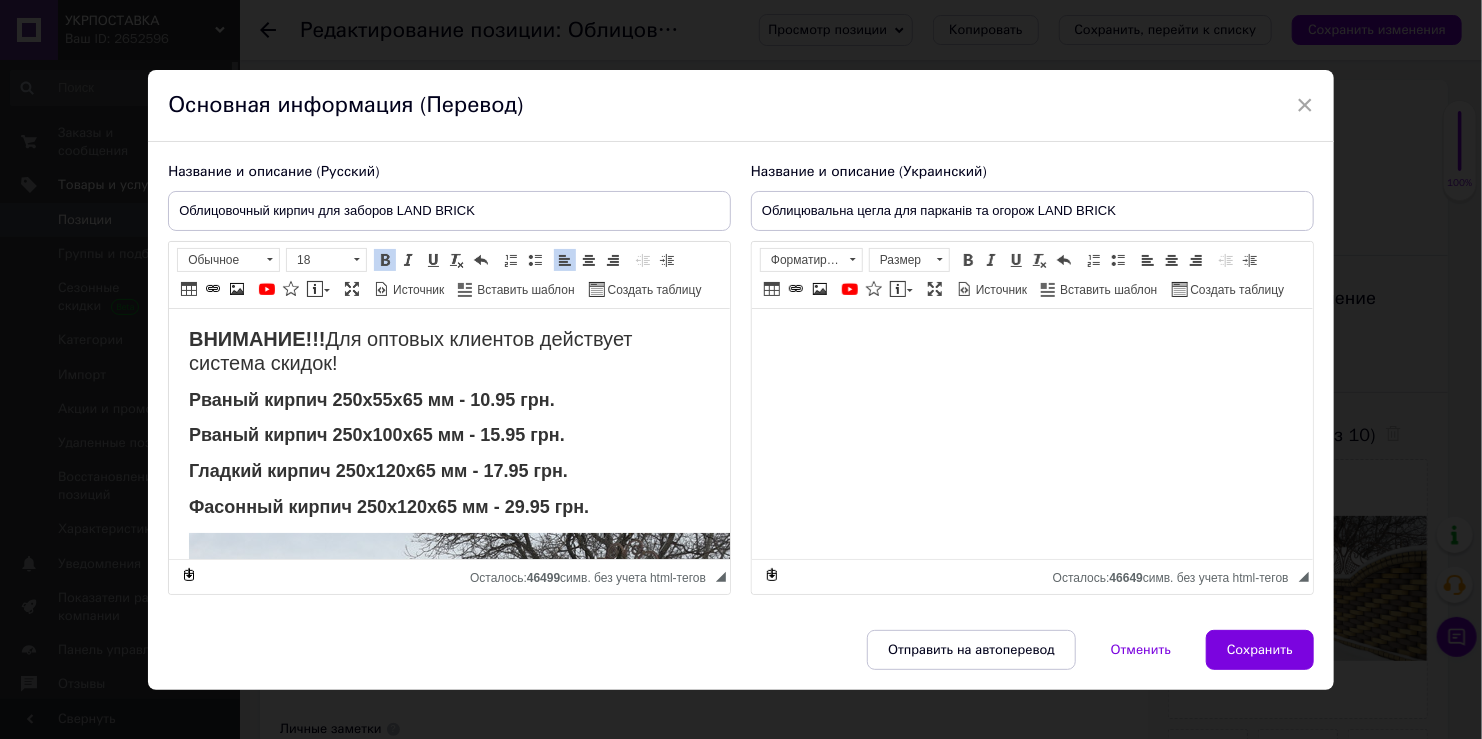 click on "Фасонный кирпич 250х120х65 мм - 29.95 грн." at bounding box center (389, 507) 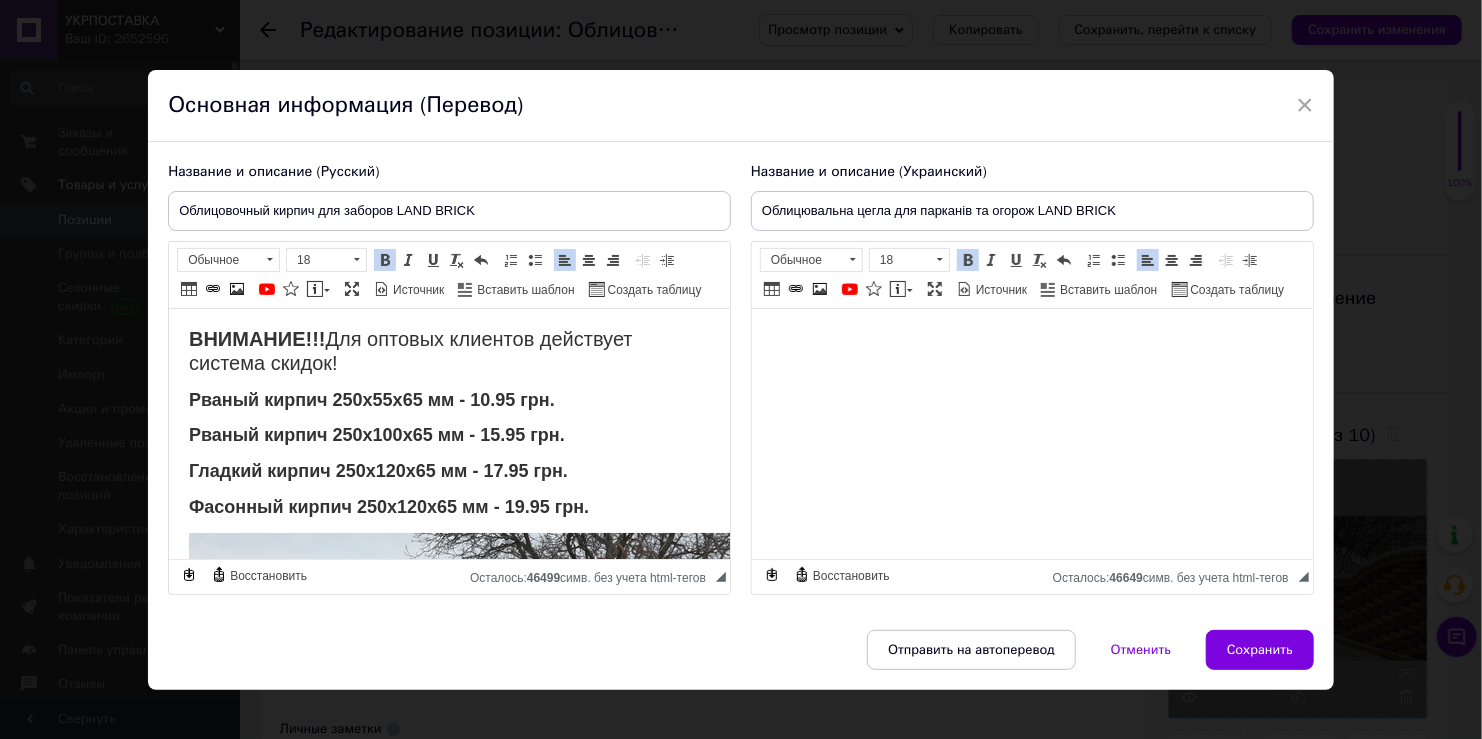 click on "Сохранить" at bounding box center (1260, 650) 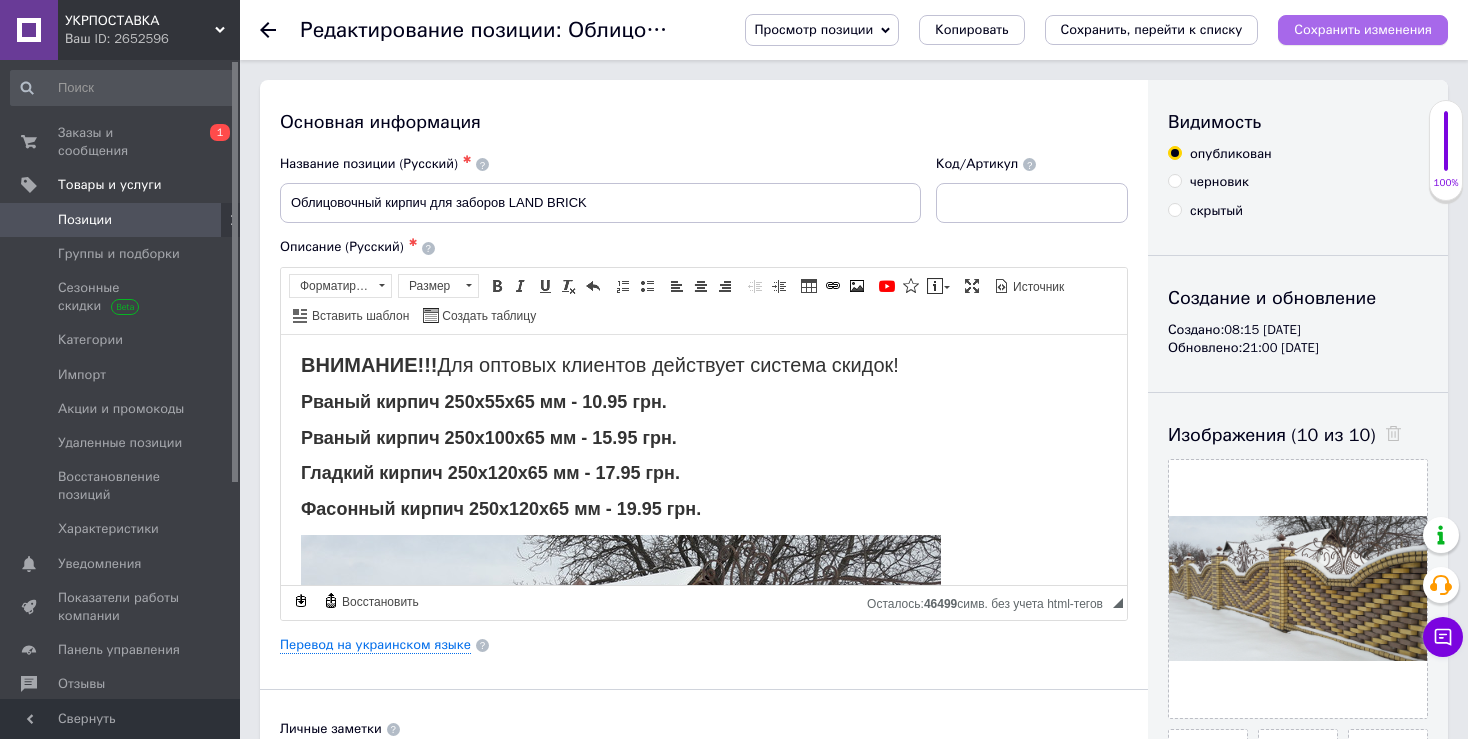 click on "Сохранить изменения" at bounding box center [1363, 30] 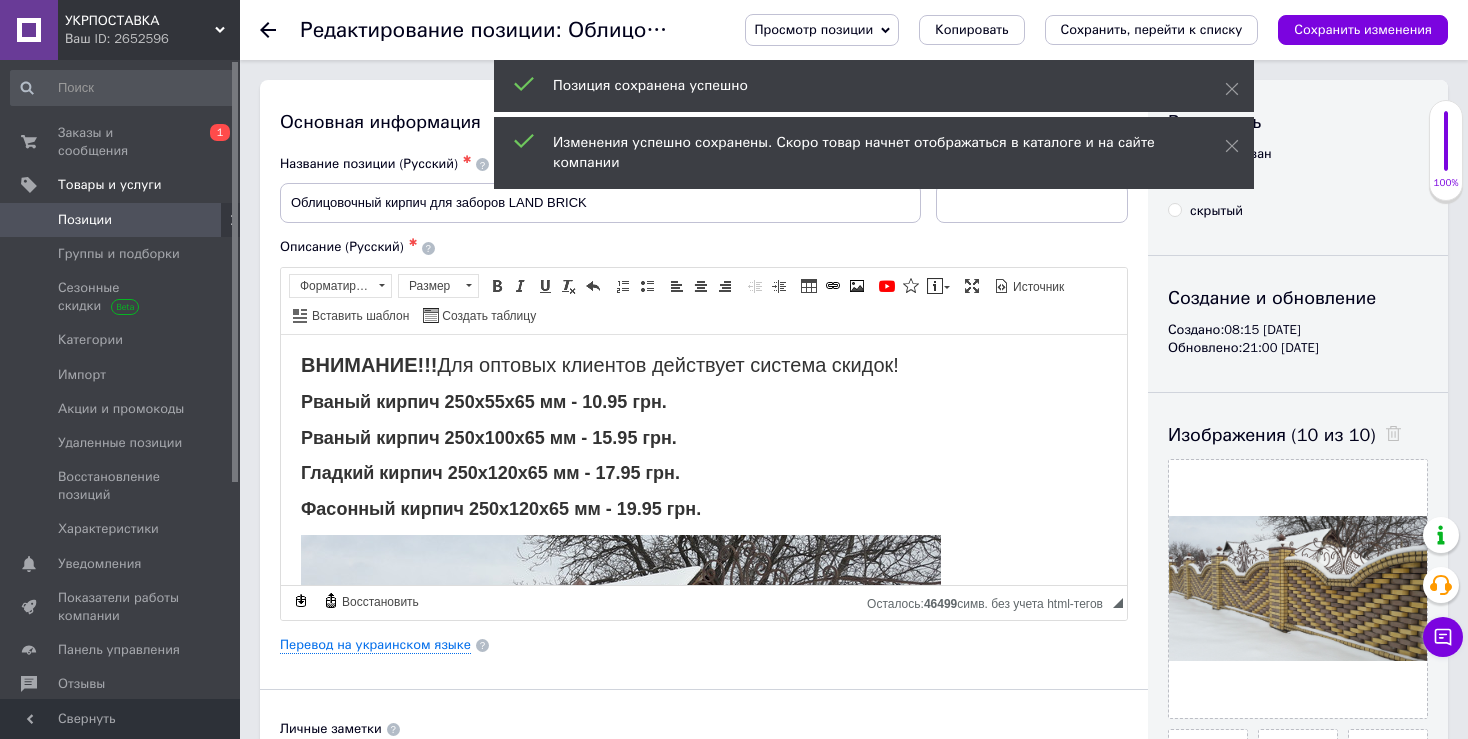 checkbox on "true" 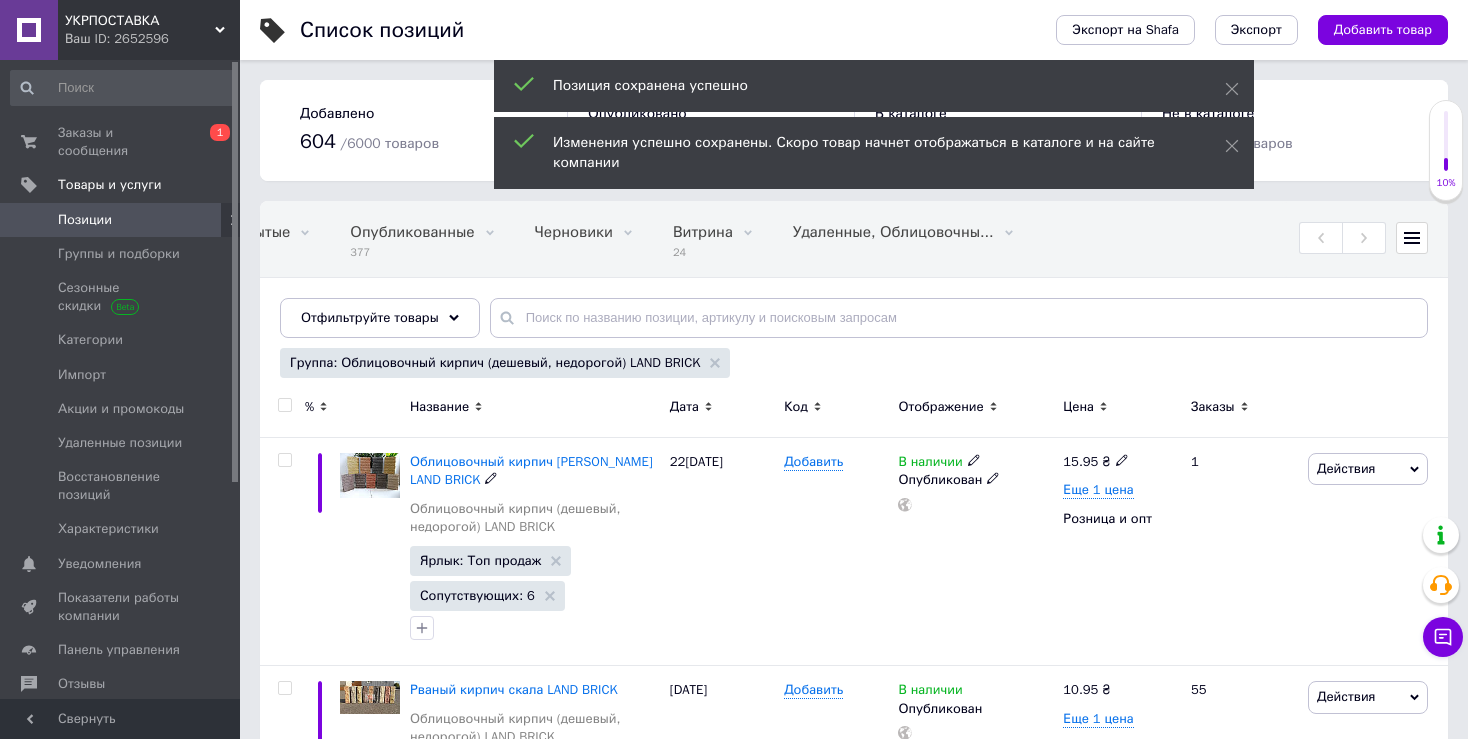 scroll, scrollTop: 0, scrollLeft: 401, axis: horizontal 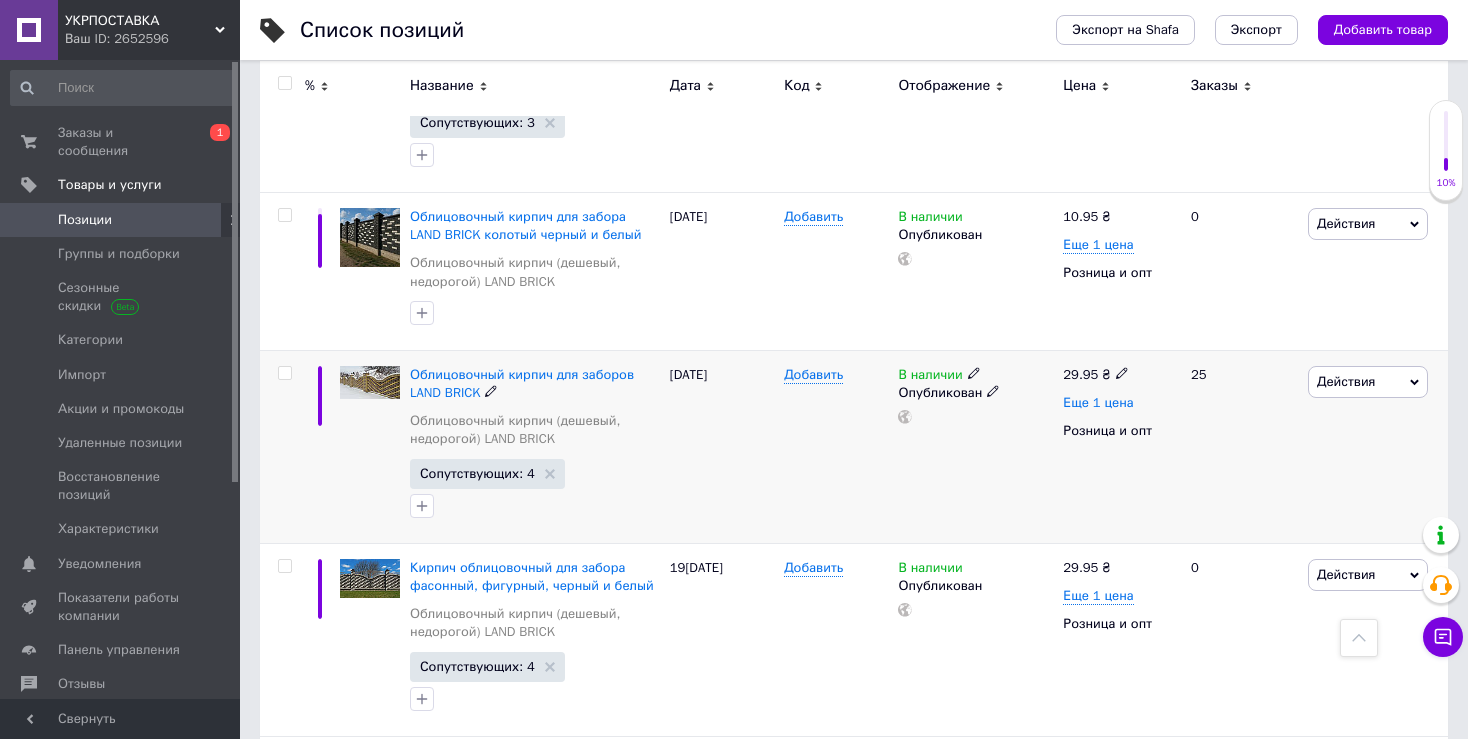 click on "Еще 1 цена" at bounding box center [1098, 403] 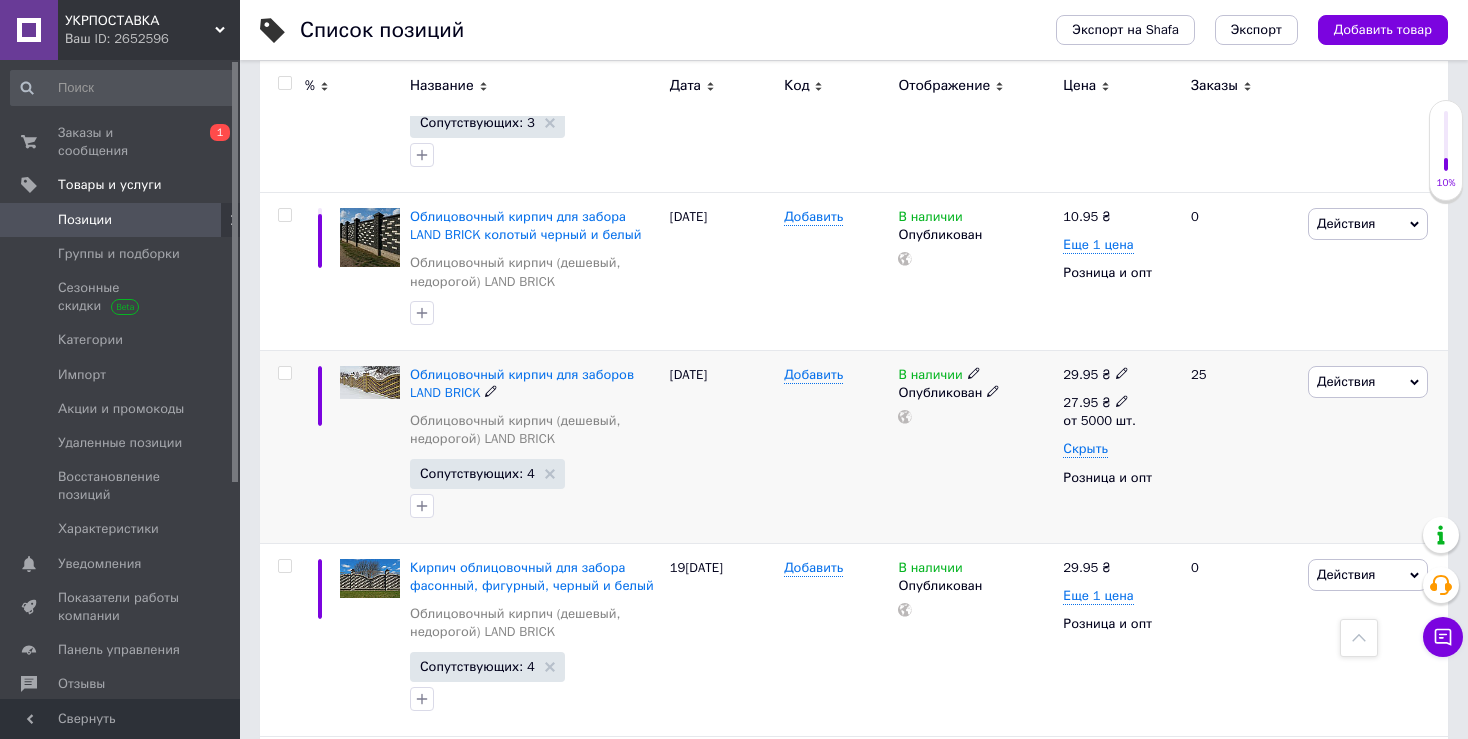 click 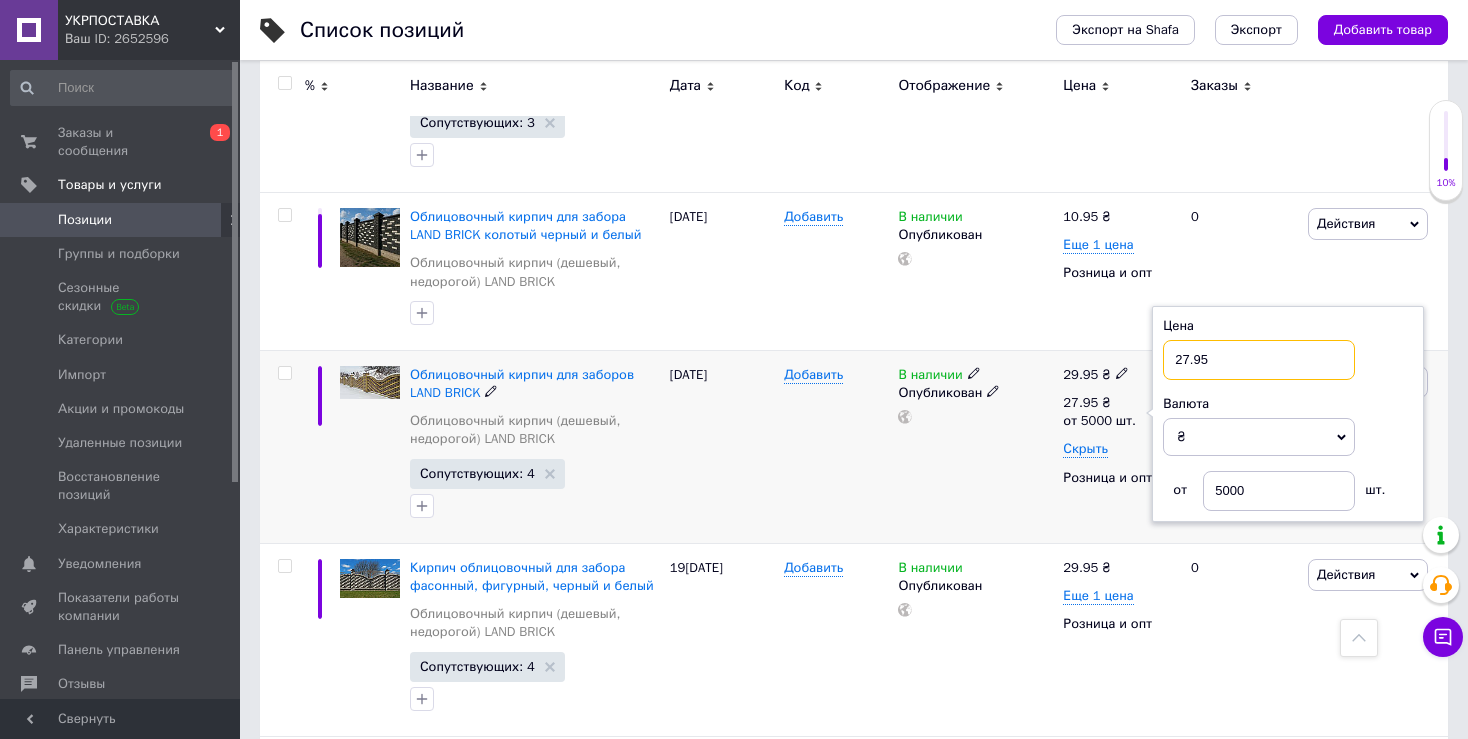 click on "27.95" at bounding box center (1259, 360) 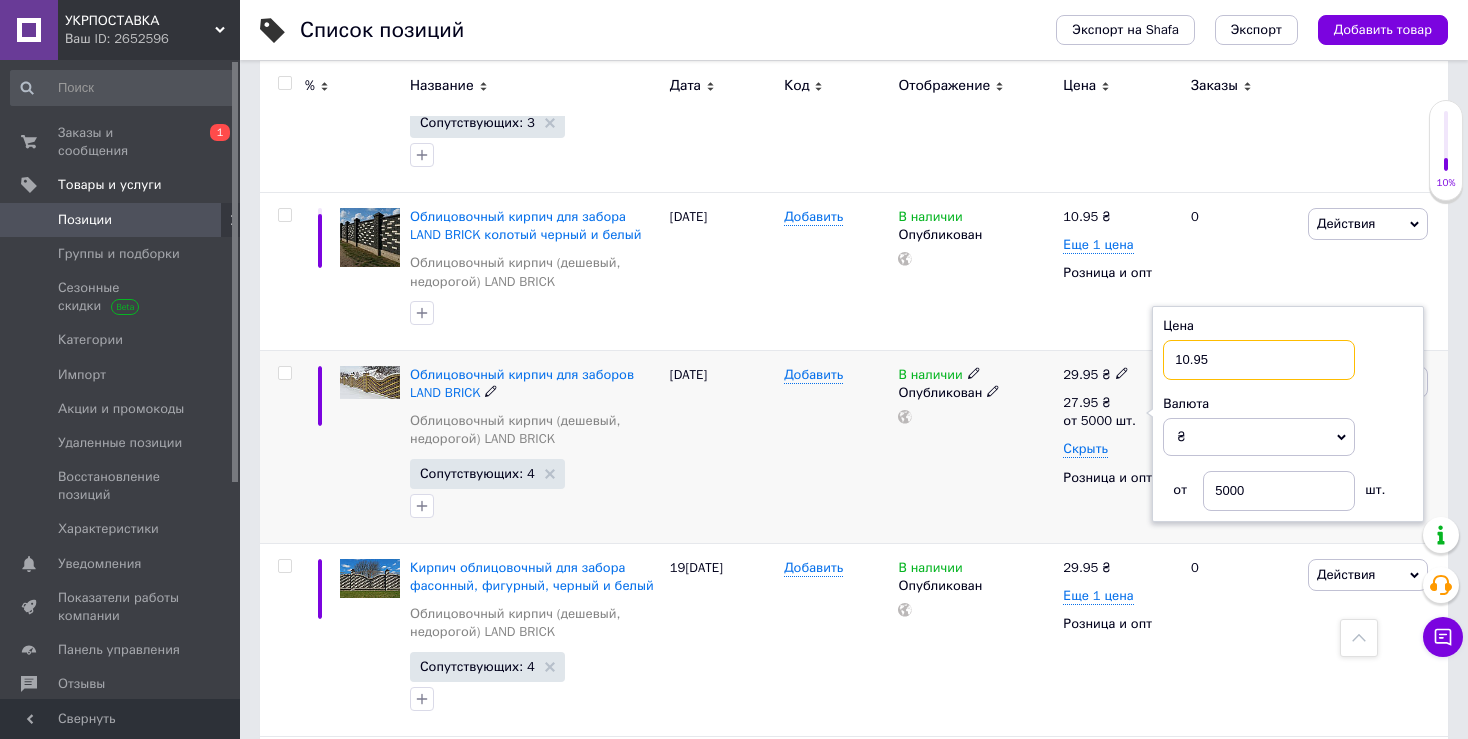 click on "10.95" at bounding box center (1259, 360) 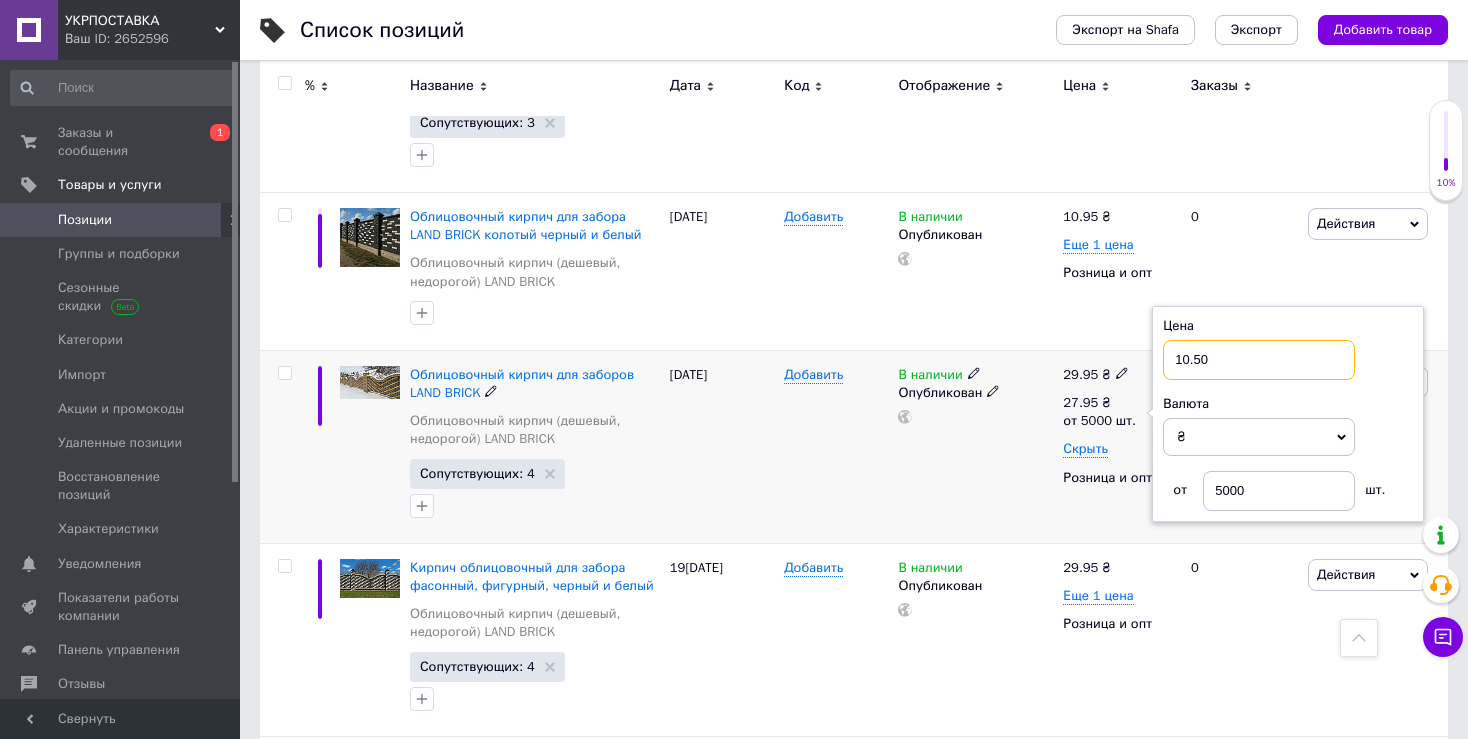 type on "10.50" 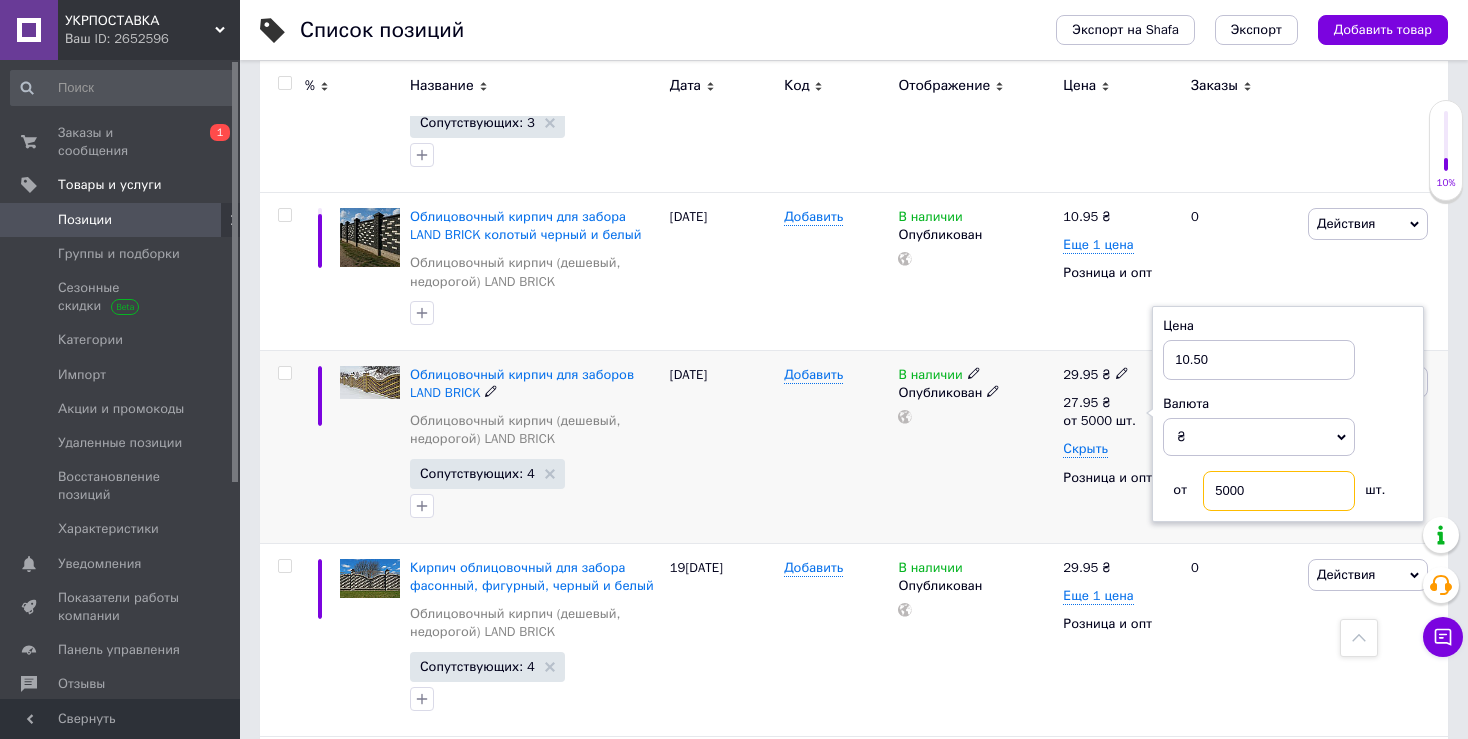 click on "5000" at bounding box center [1279, 491] 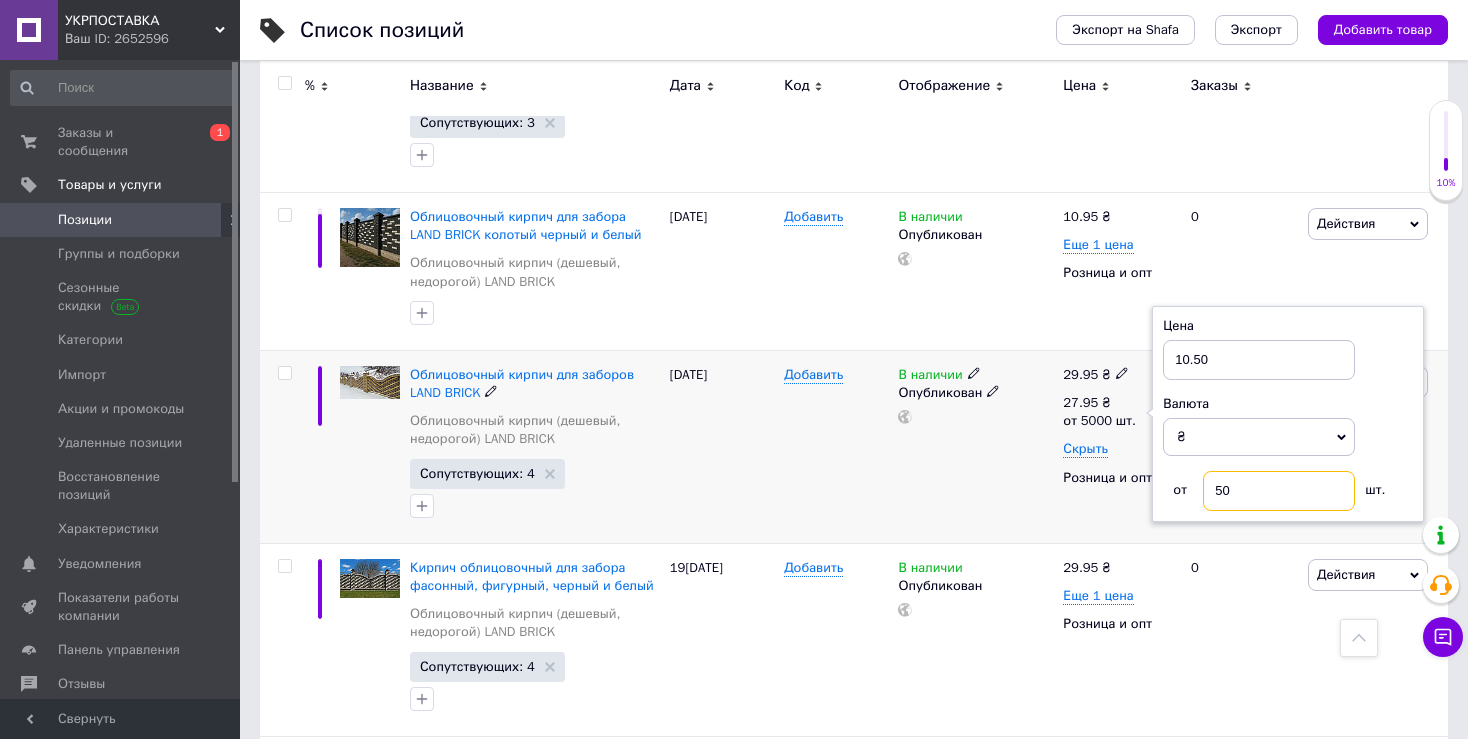 type on "5" 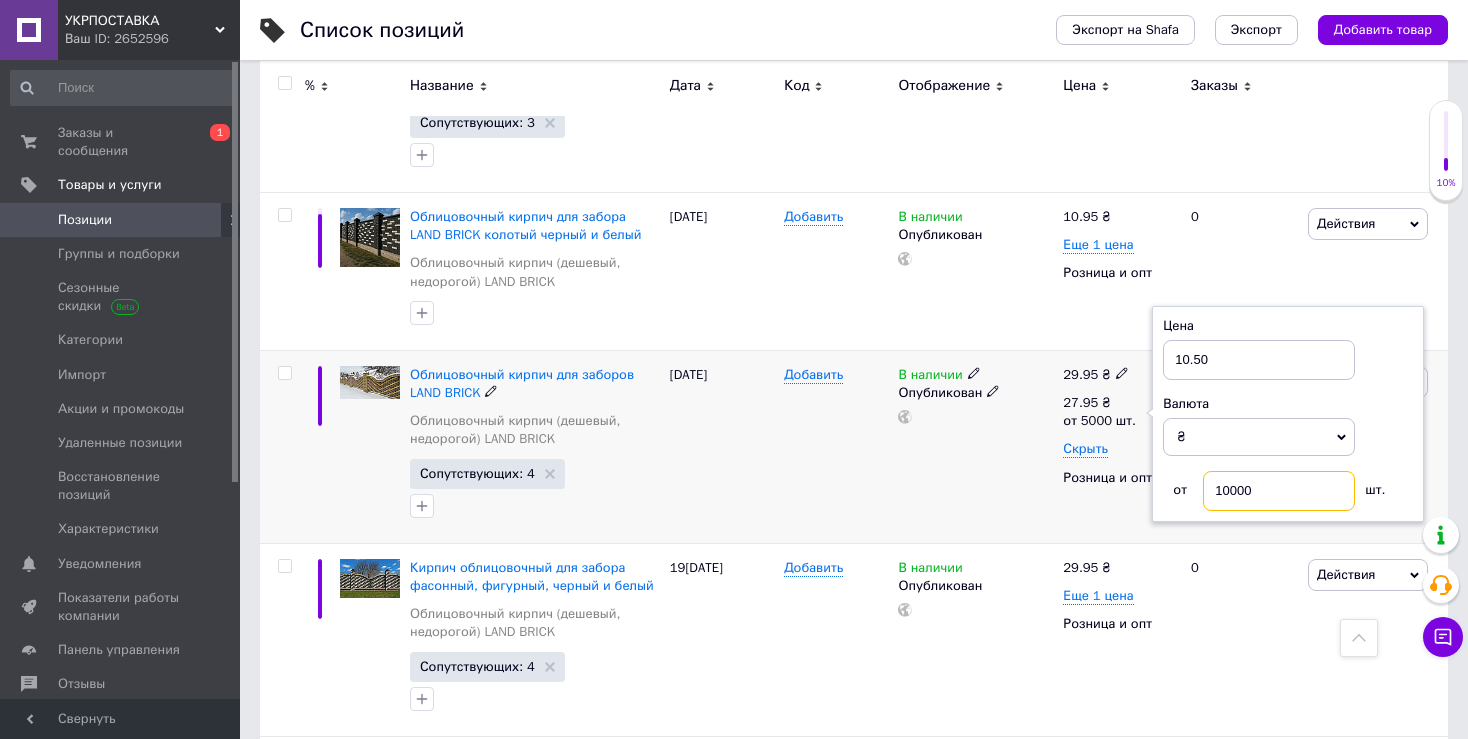 type on "10000" 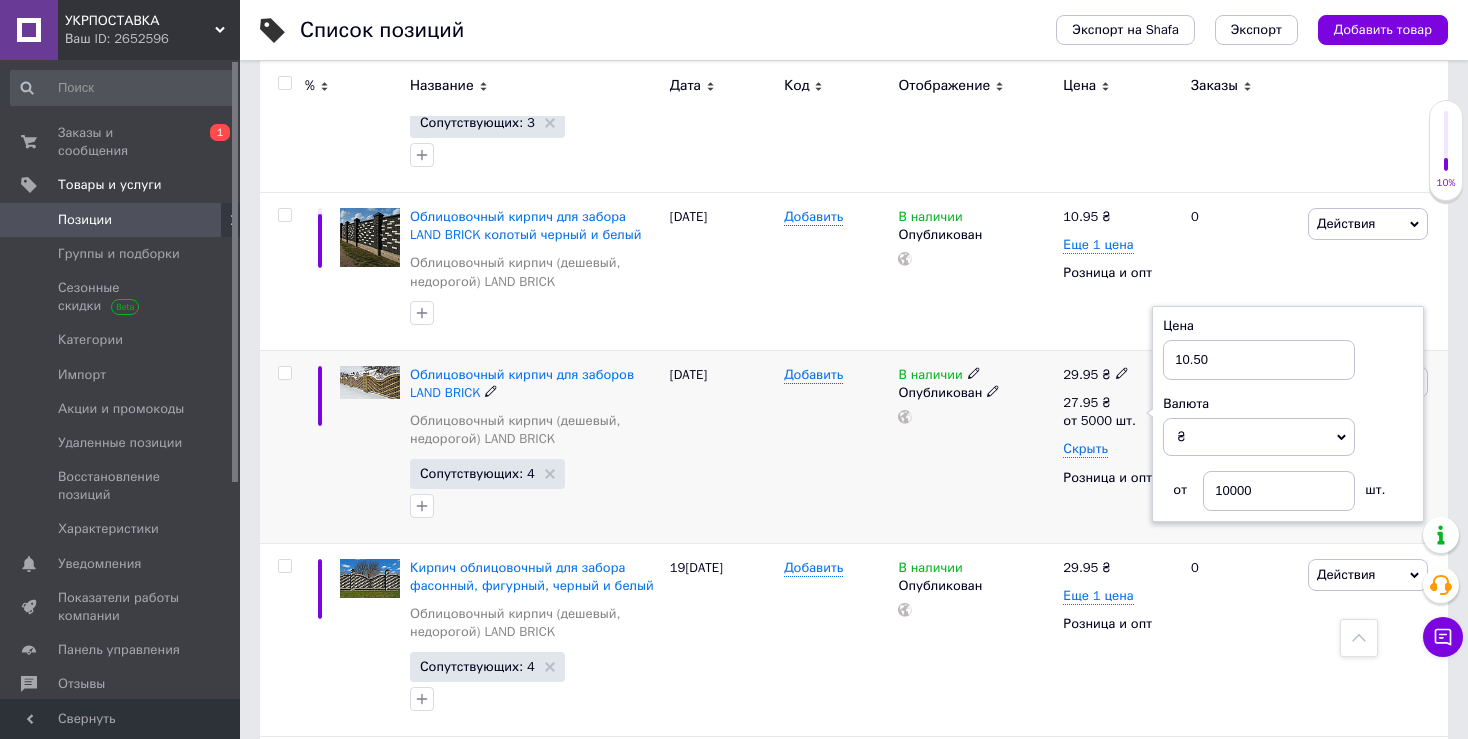 click on "В наличии Опубликован" at bounding box center (975, 446) 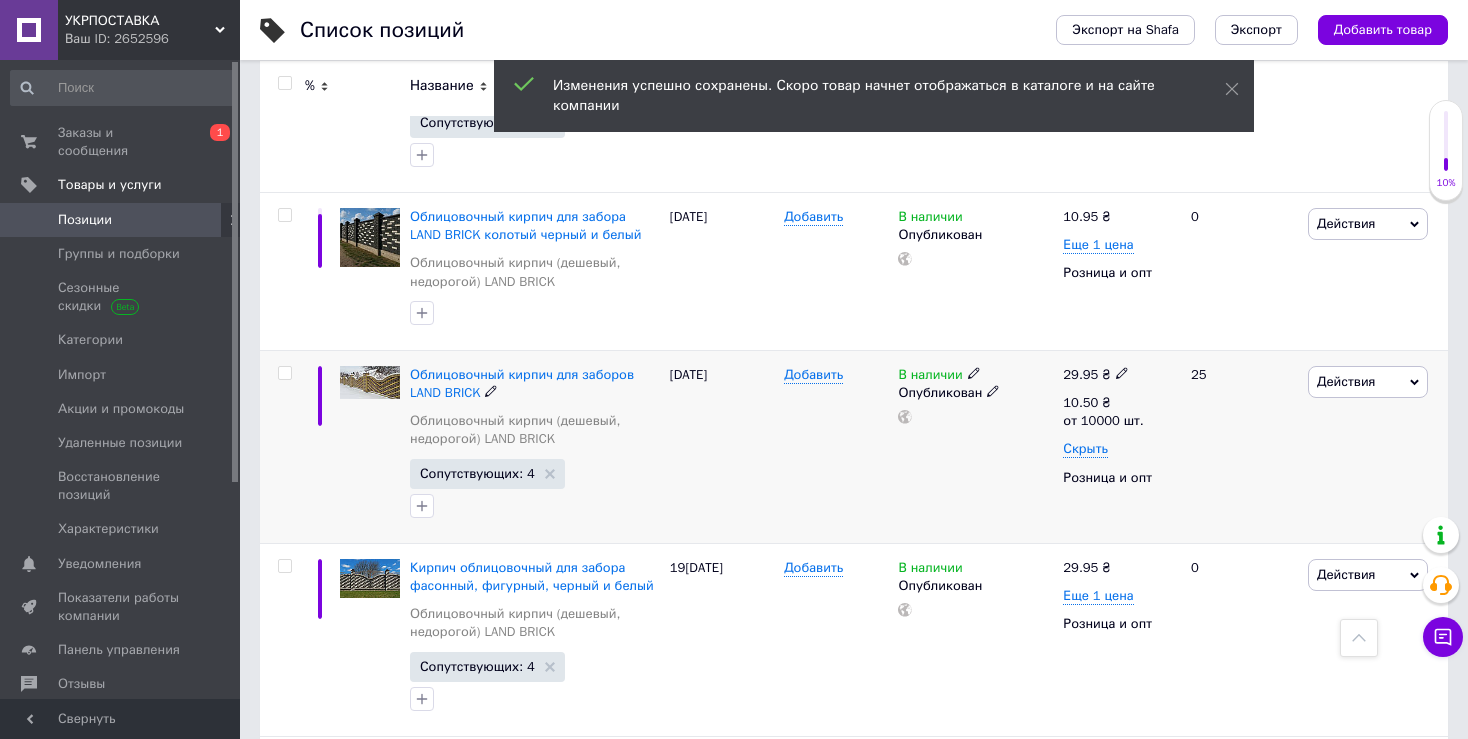 click 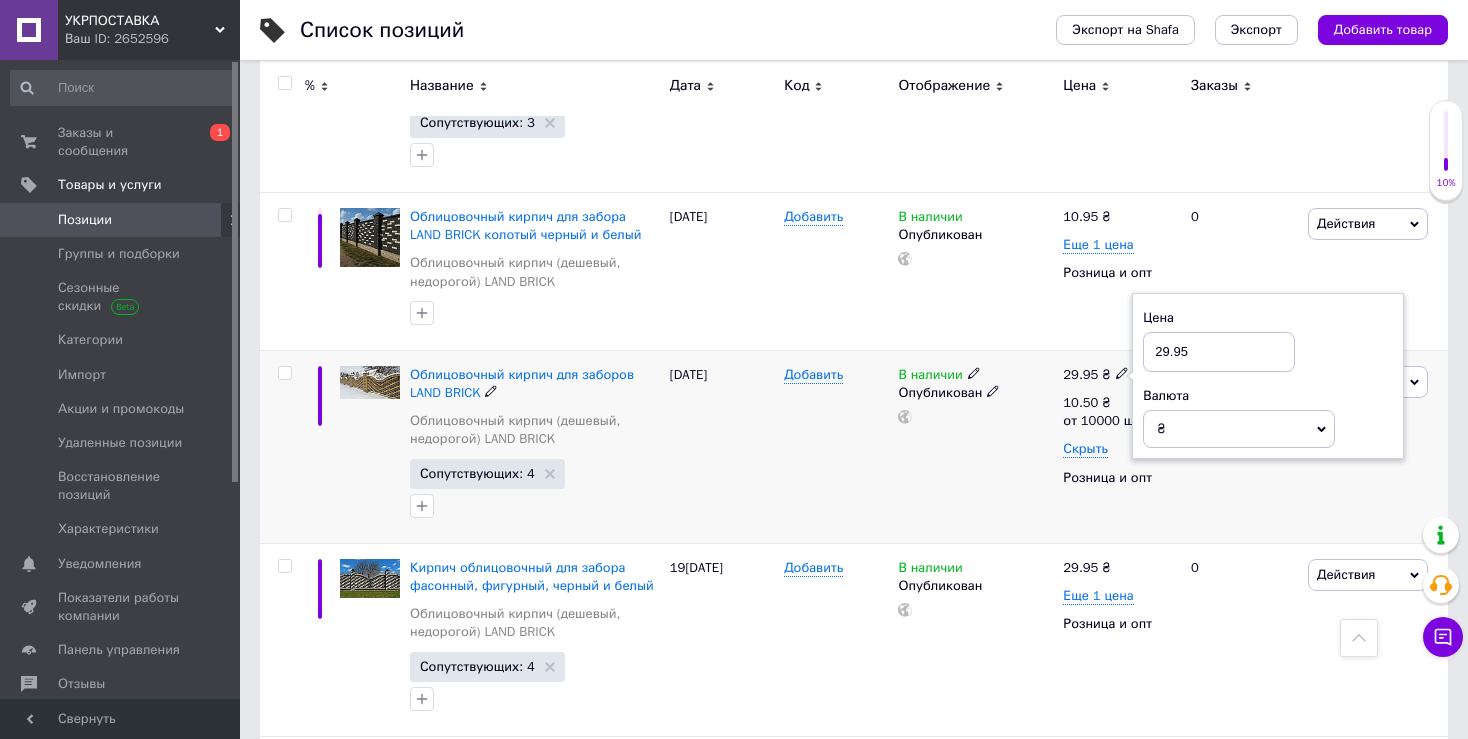click on "29.95" at bounding box center (1219, 352) 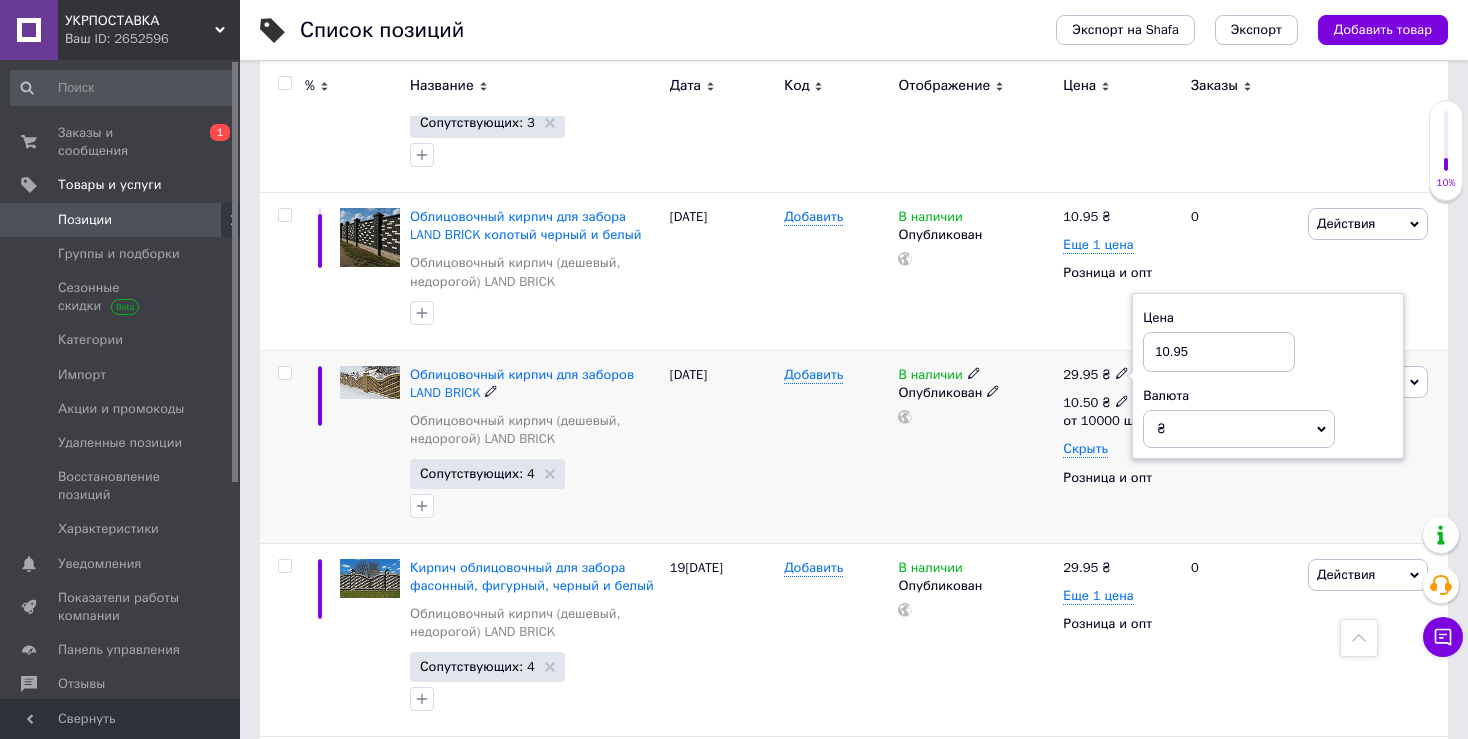 type on "10.95" 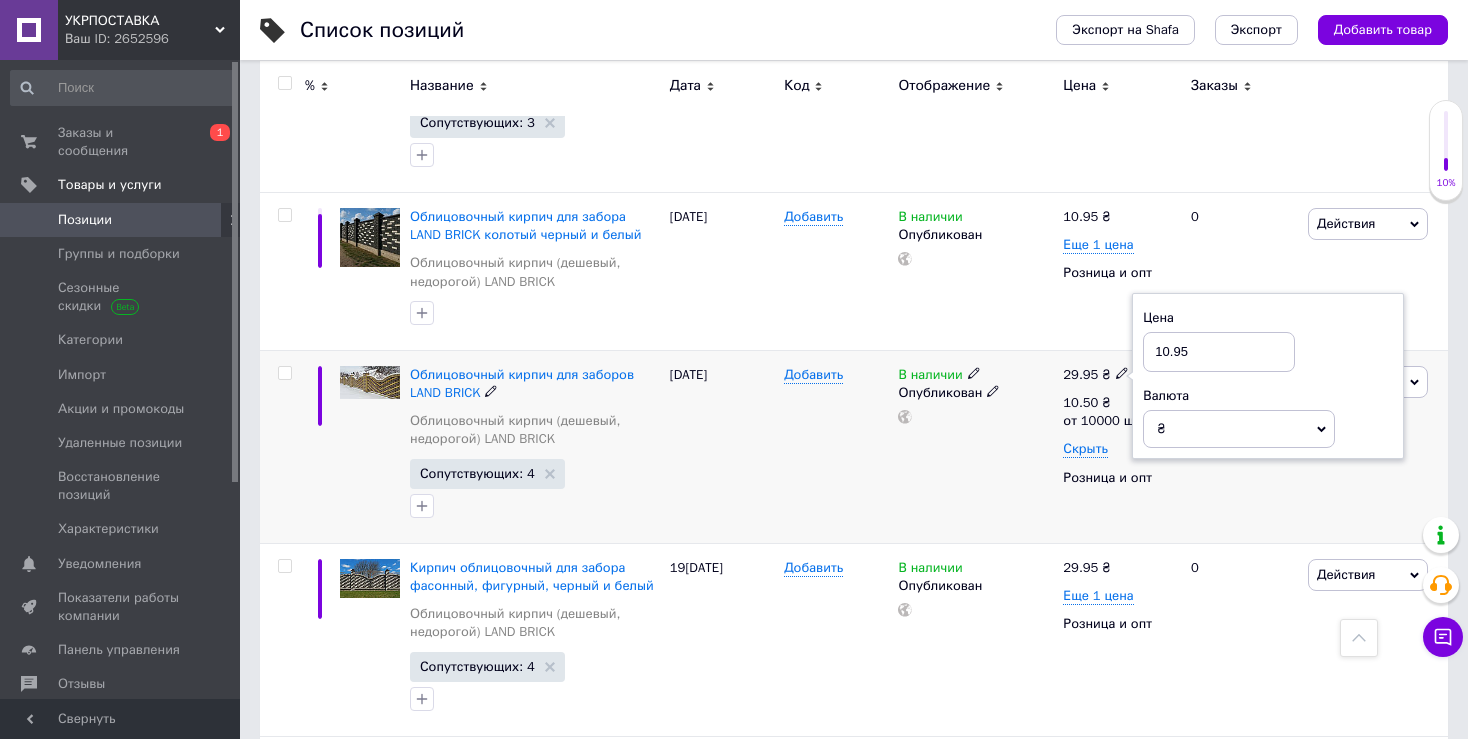 click on "В наличии Опубликован" at bounding box center [975, 446] 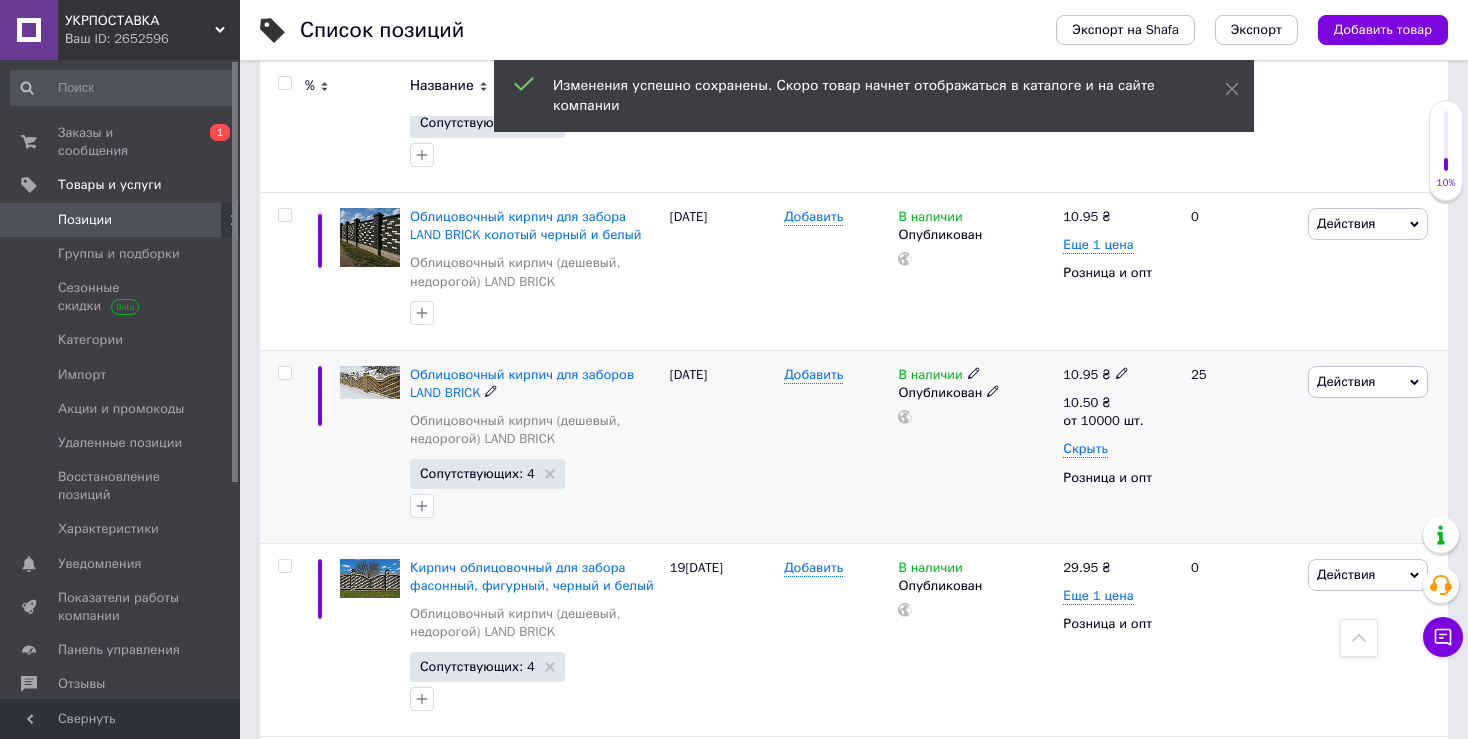 scroll, scrollTop: 2833, scrollLeft: 0, axis: vertical 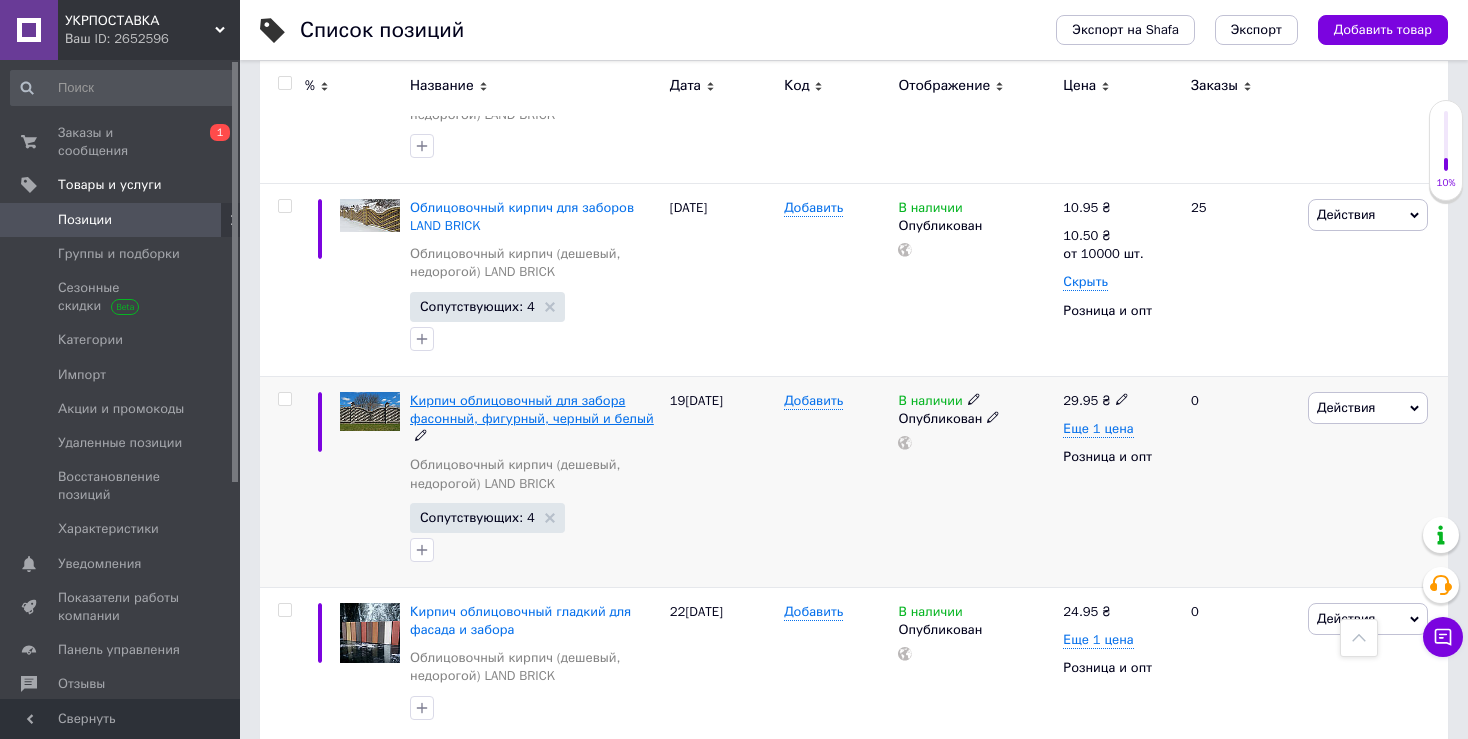 click on "Кирпич облицовочный для забора фасонный, фигурный, черный и белый" at bounding box center (532, 409) 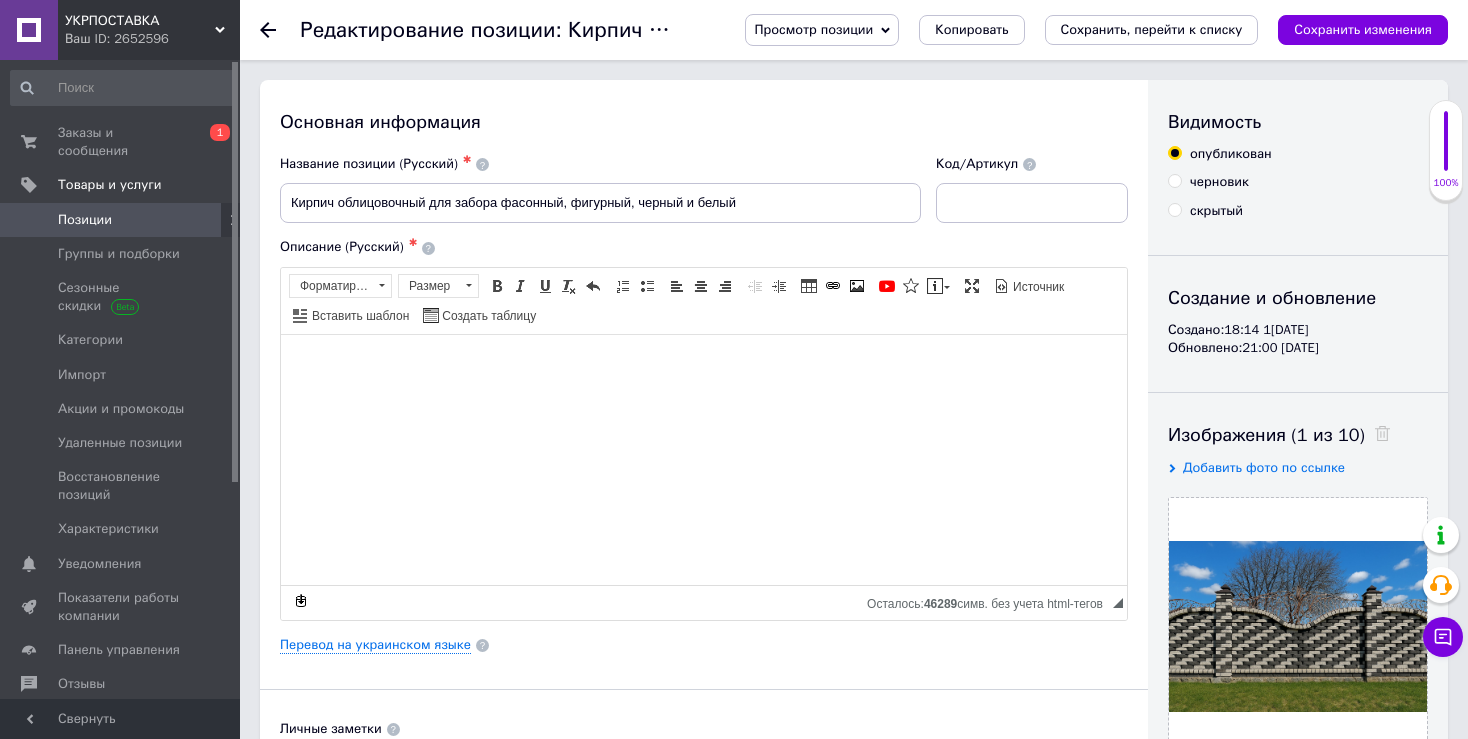 scroll, scrollTop: 333, scrollLeft: 0, axis: vertical 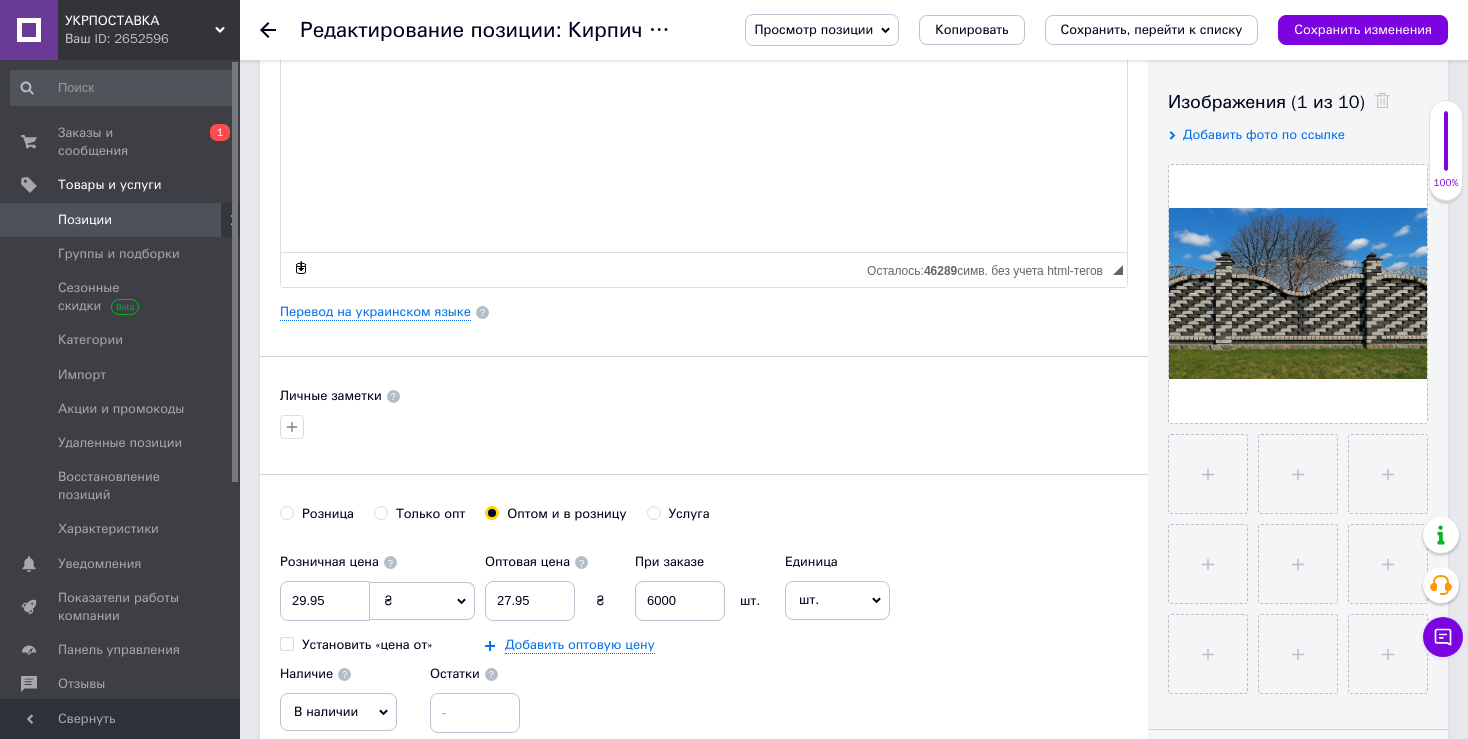 click 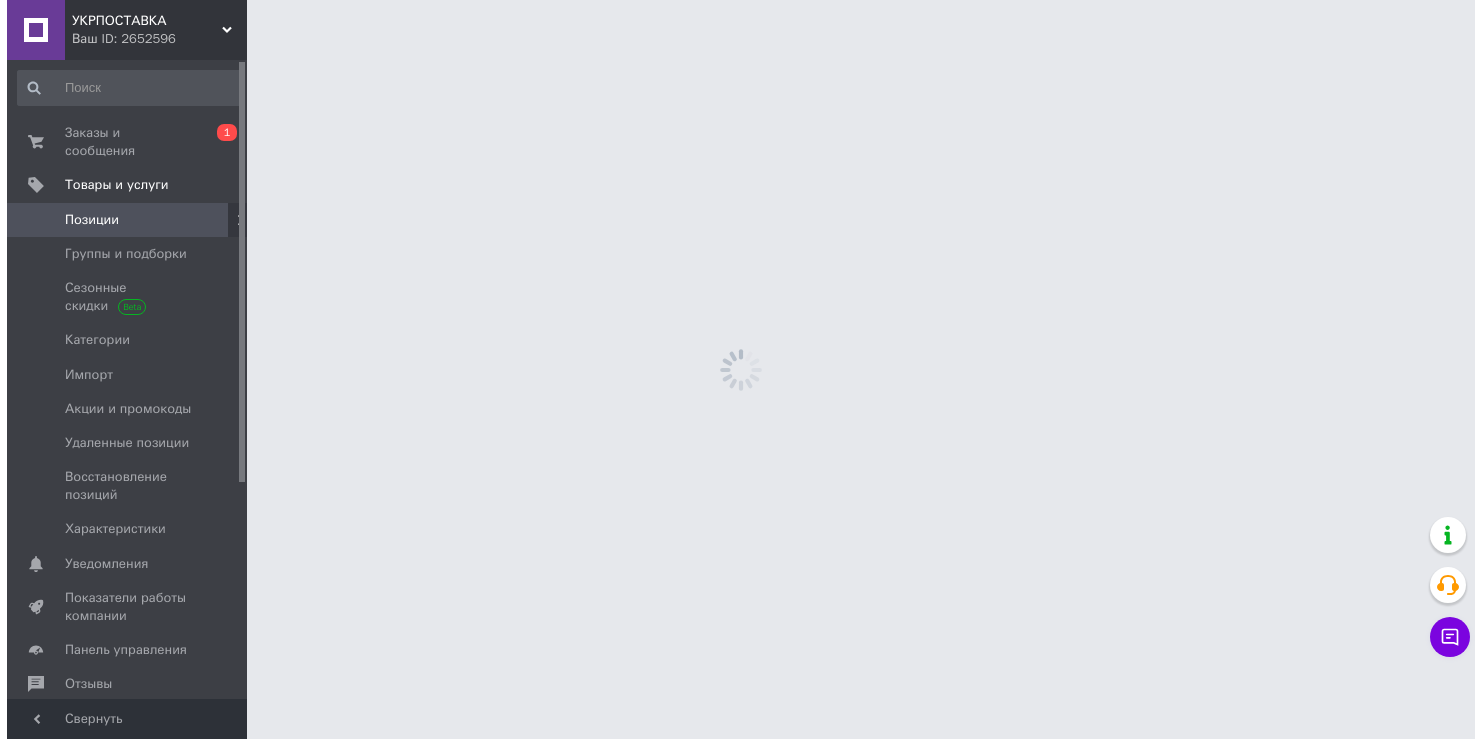 scroll, scrollTop: 0, scrollLeft: 0, axis: both 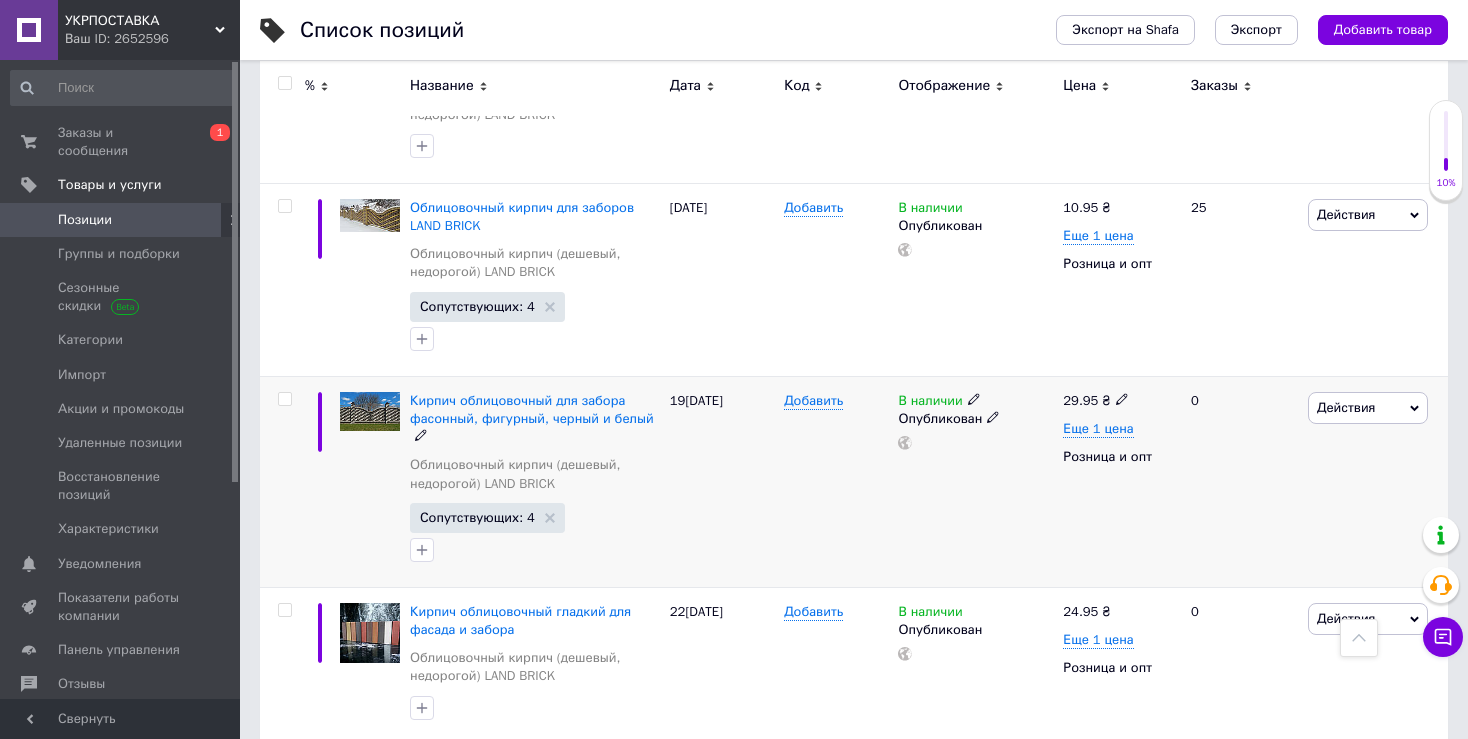 click 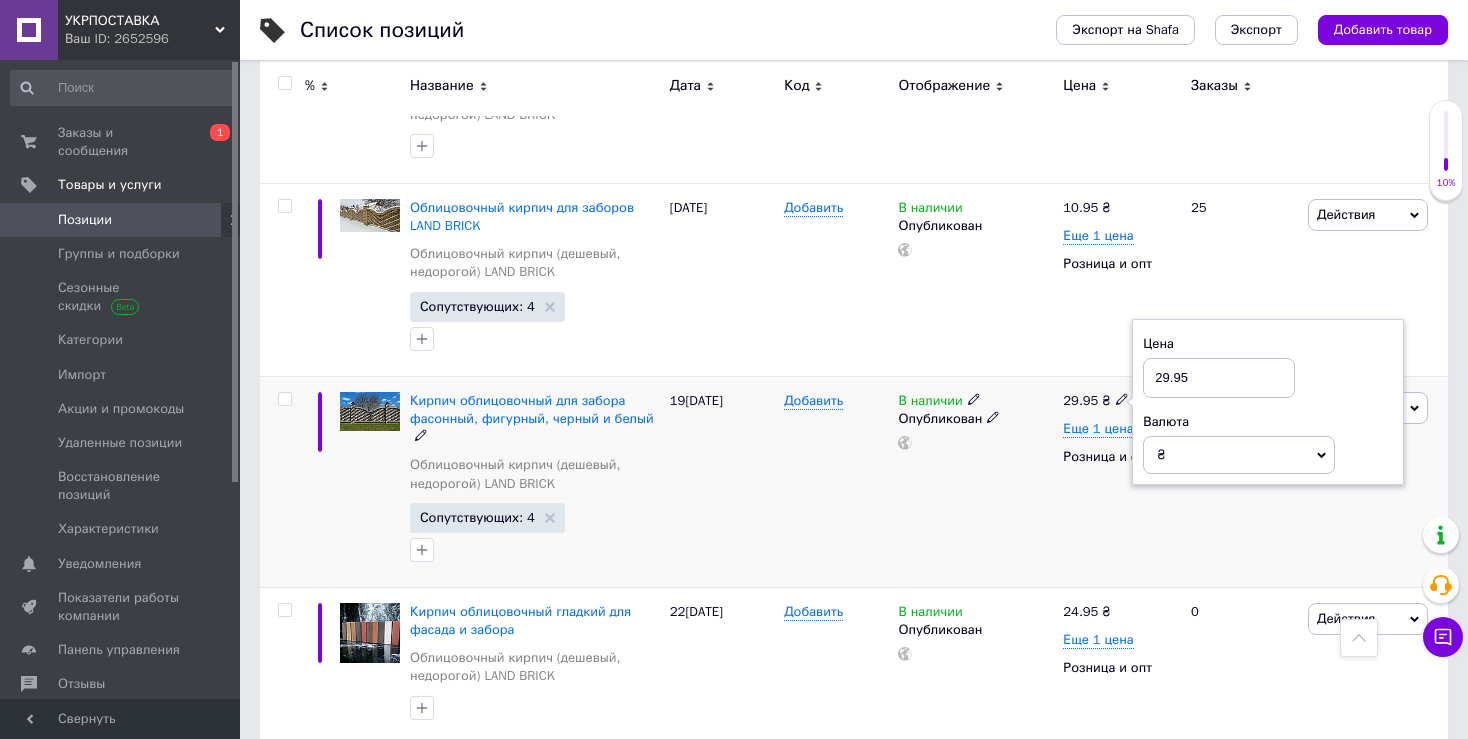click on "В наличии Опубликован" at bounding box center [975, 481] 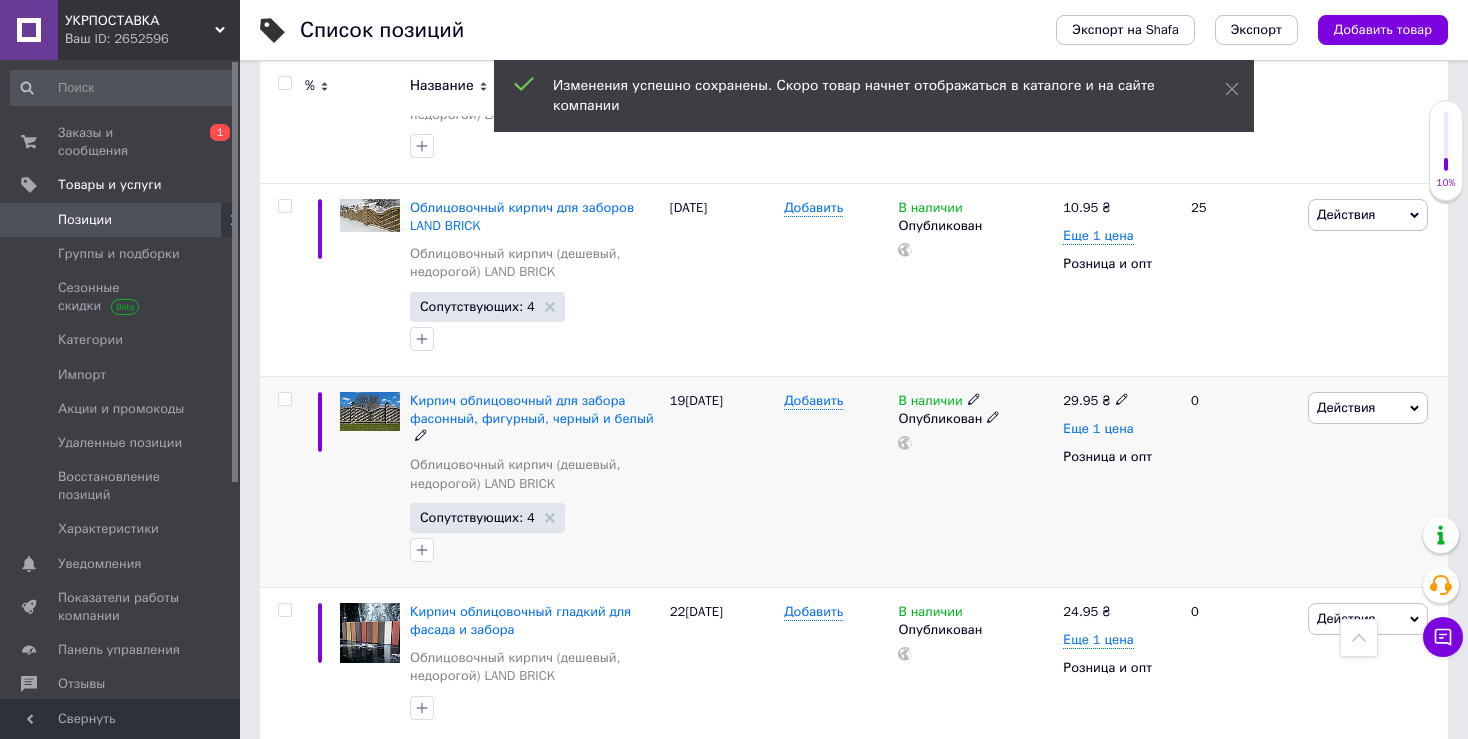 click on "Еще 1 цена" at bounding box center [1098, 429] 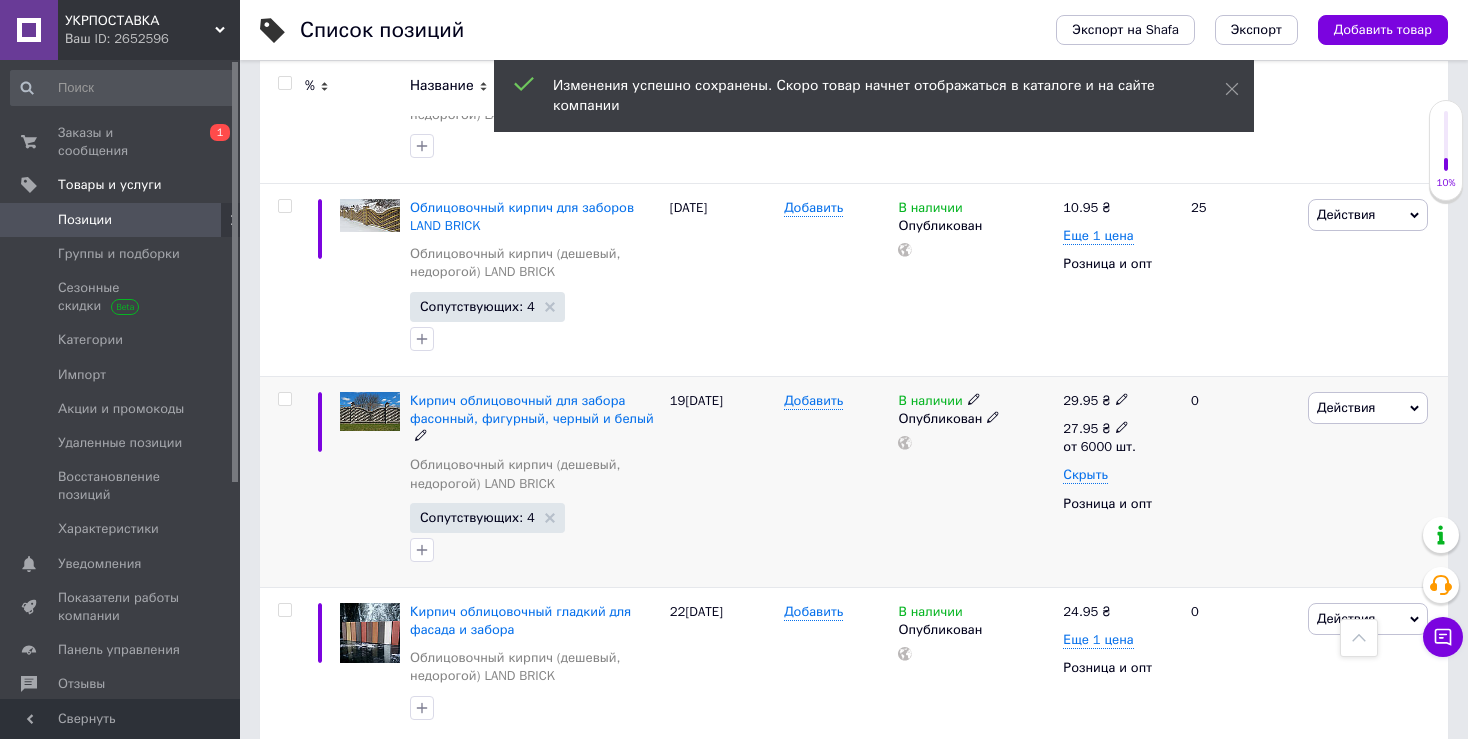 click 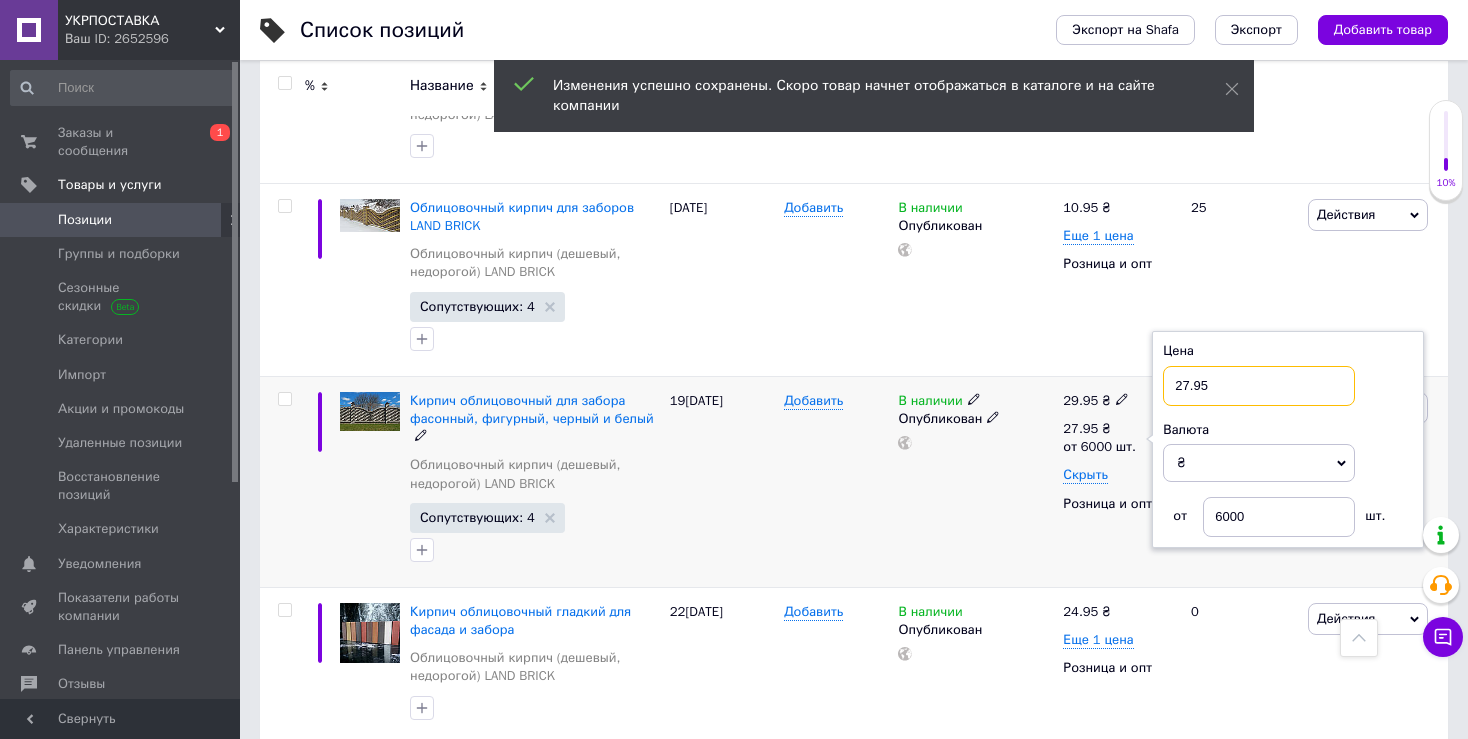 click on "27.95" at bounding box center (1259, 386) 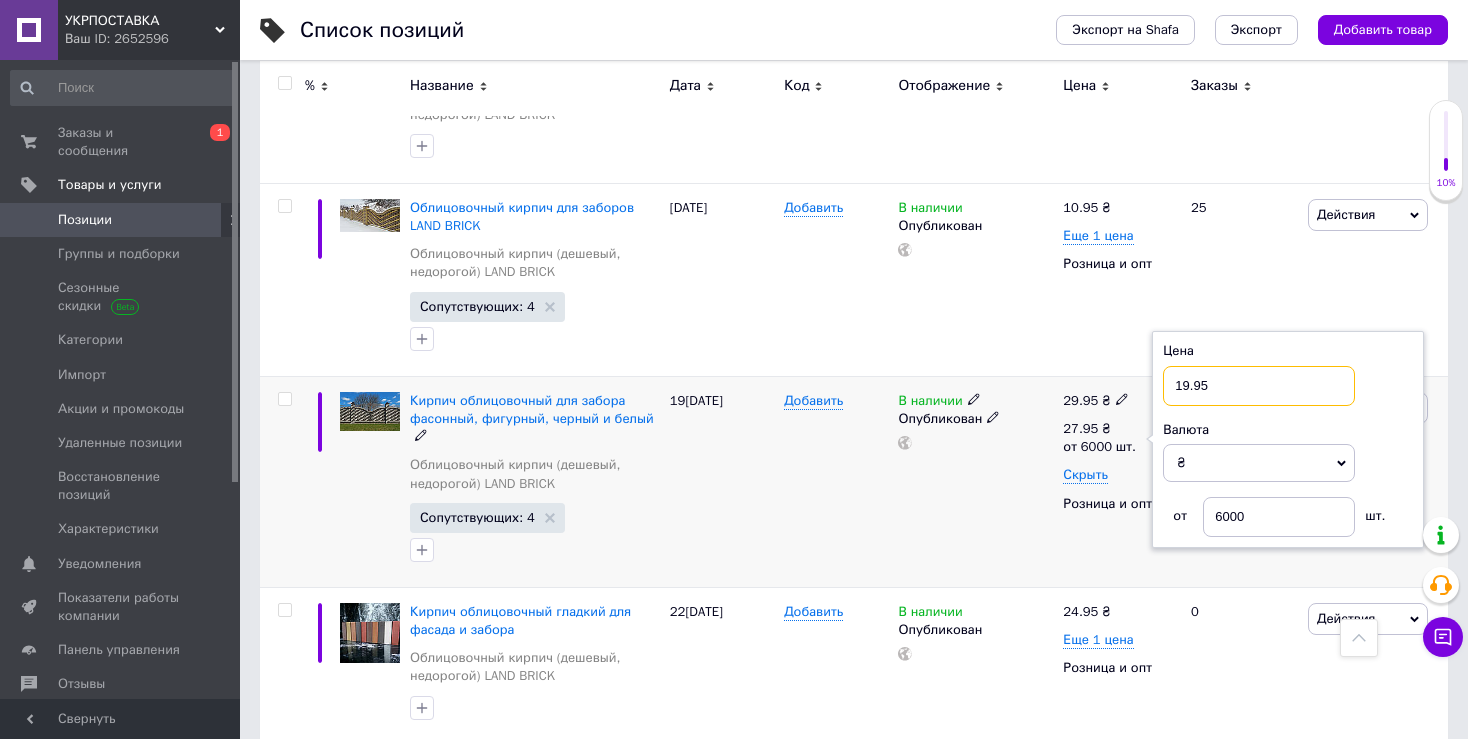 click on "19.95" at bounding box center [1259, 386] 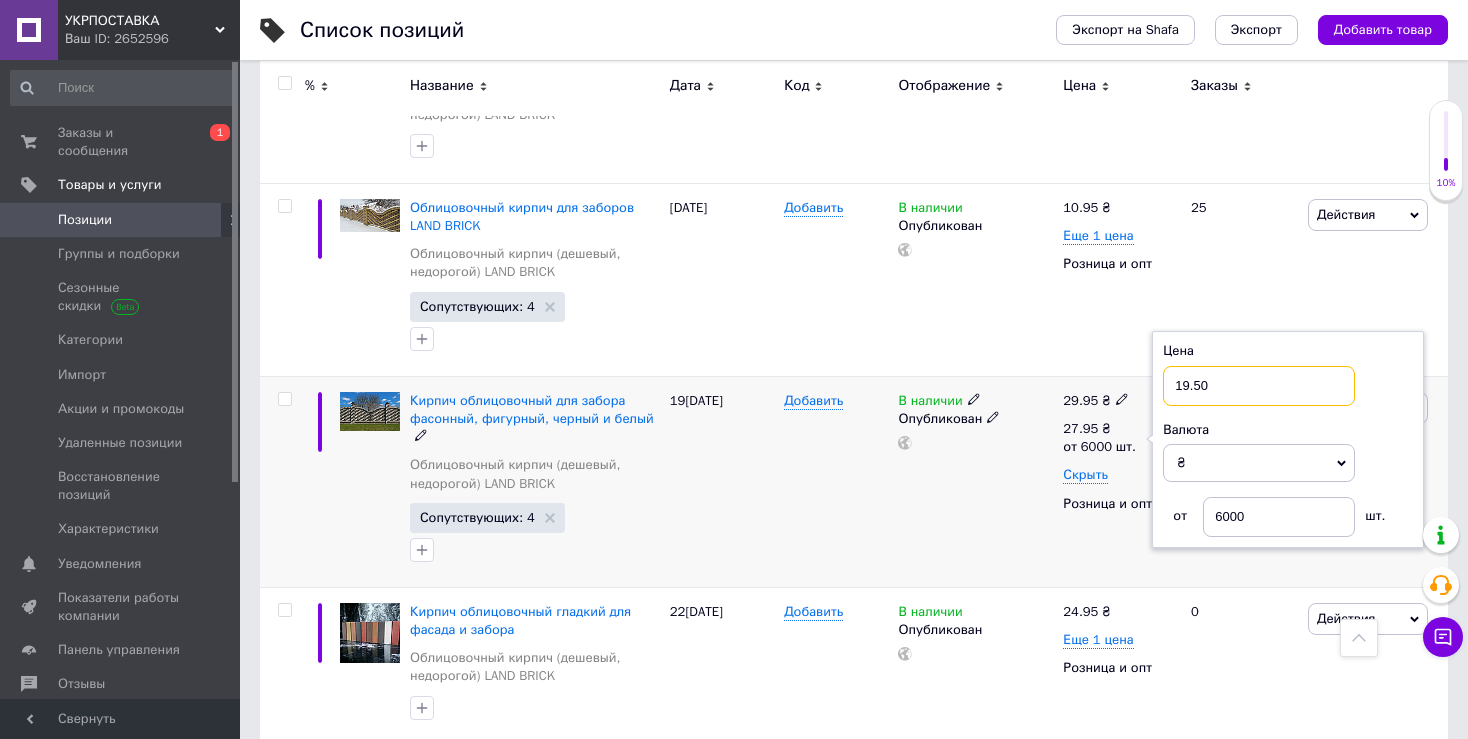 type on "19.50" 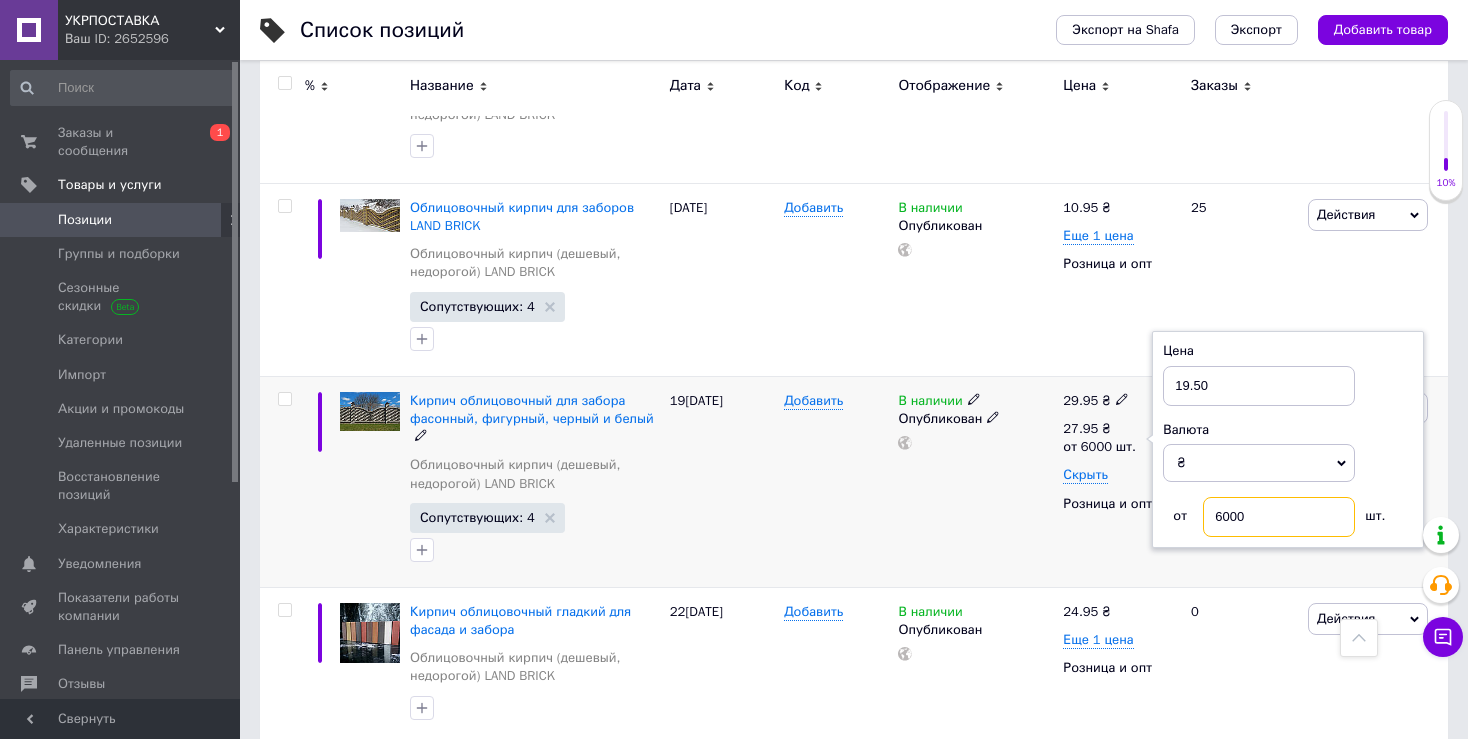 click on "6000" at bounding box center (1279, 517) 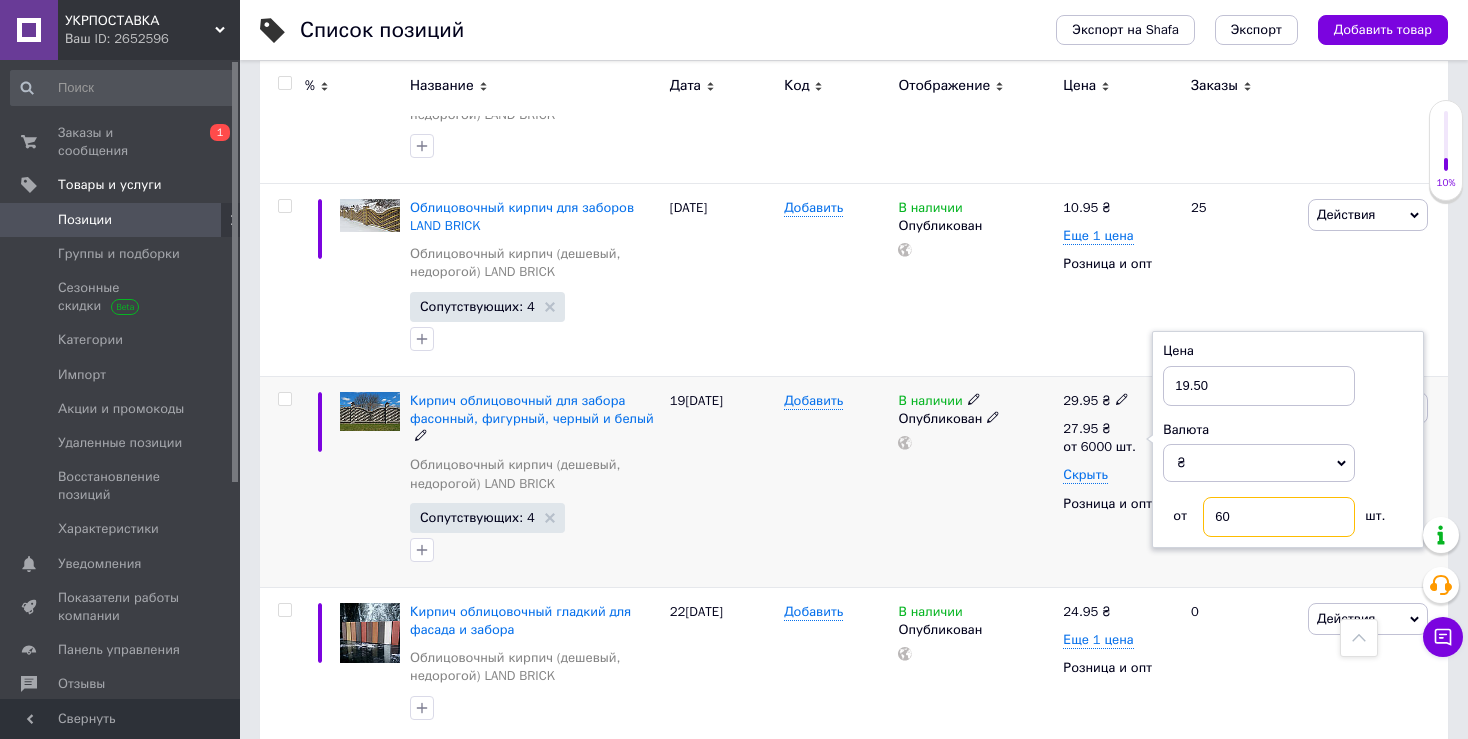 type on "6" 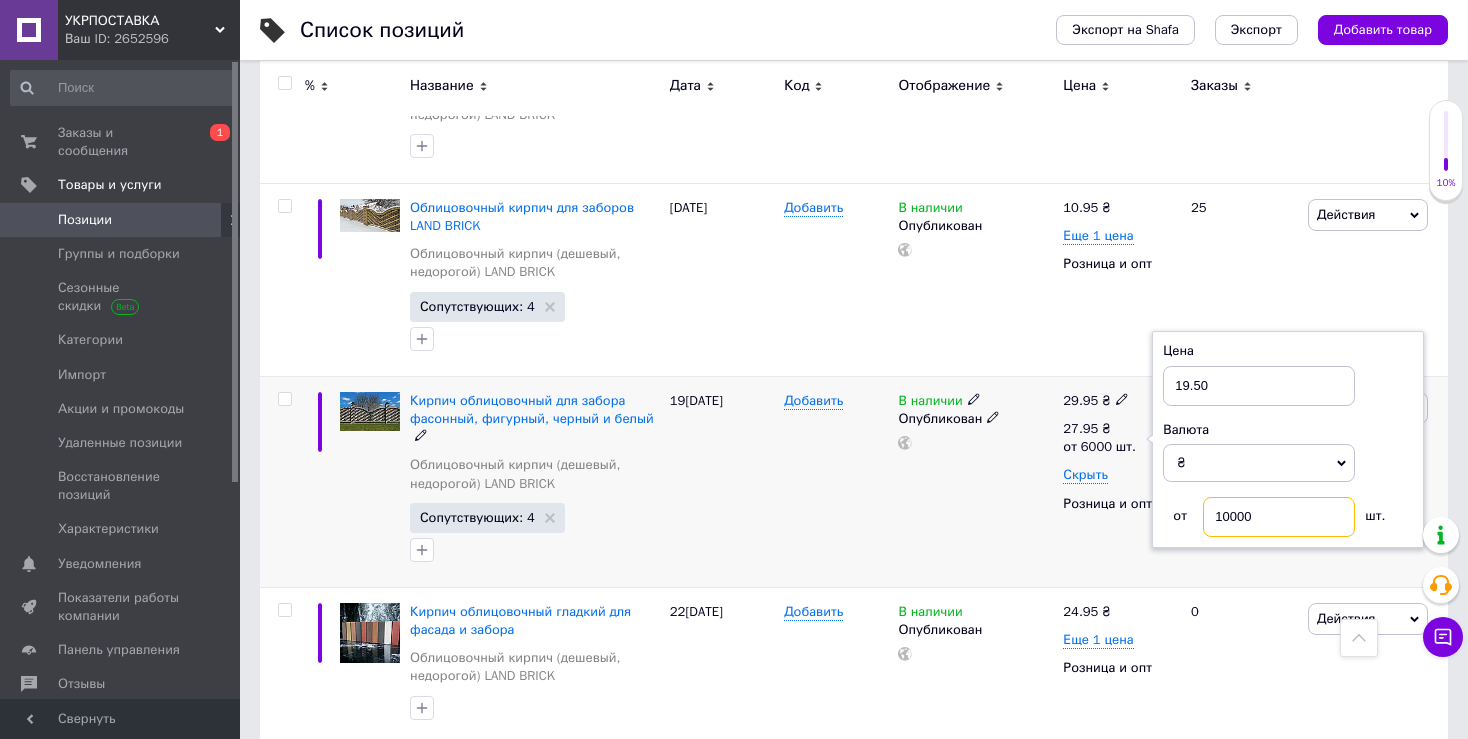 type on "10000" 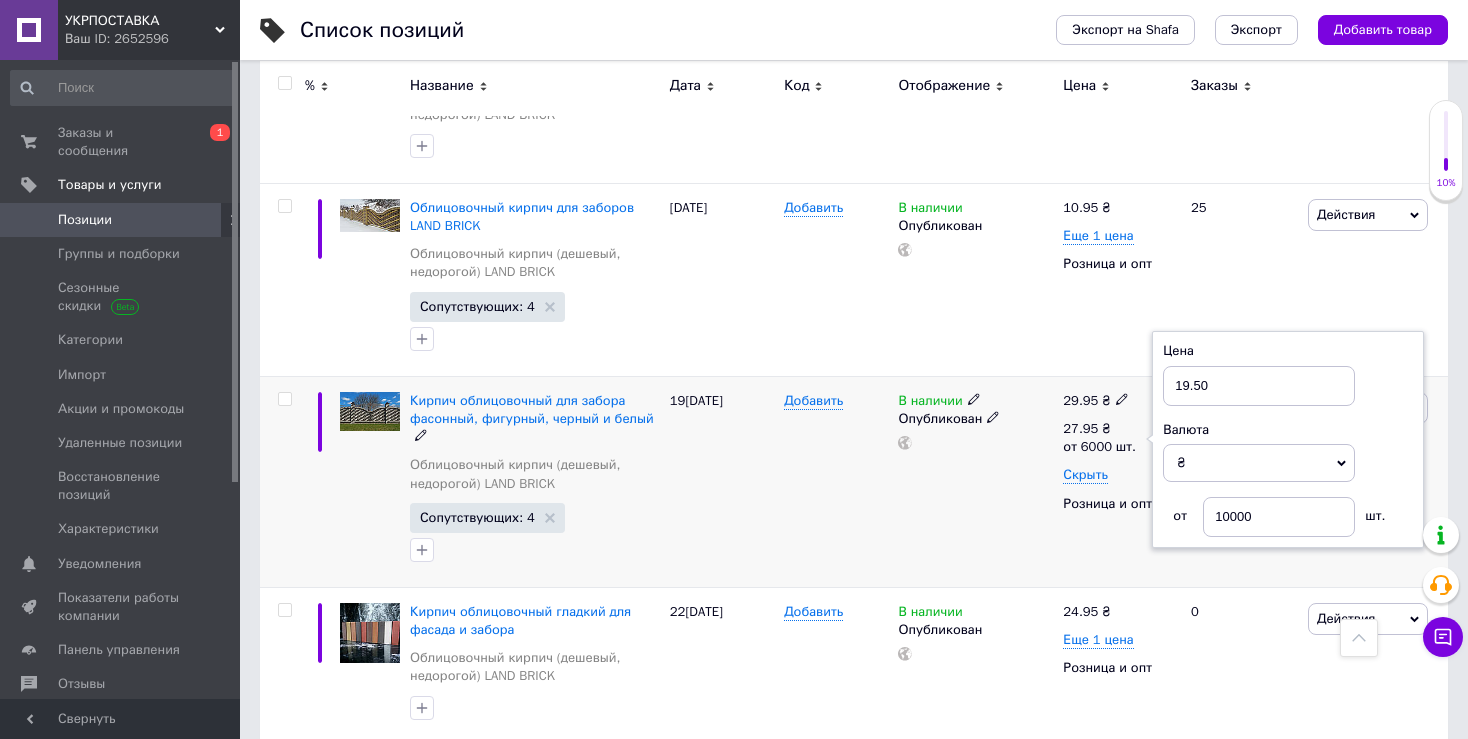 click on "В наличии Опубликован" at bounding box center (975, 481) 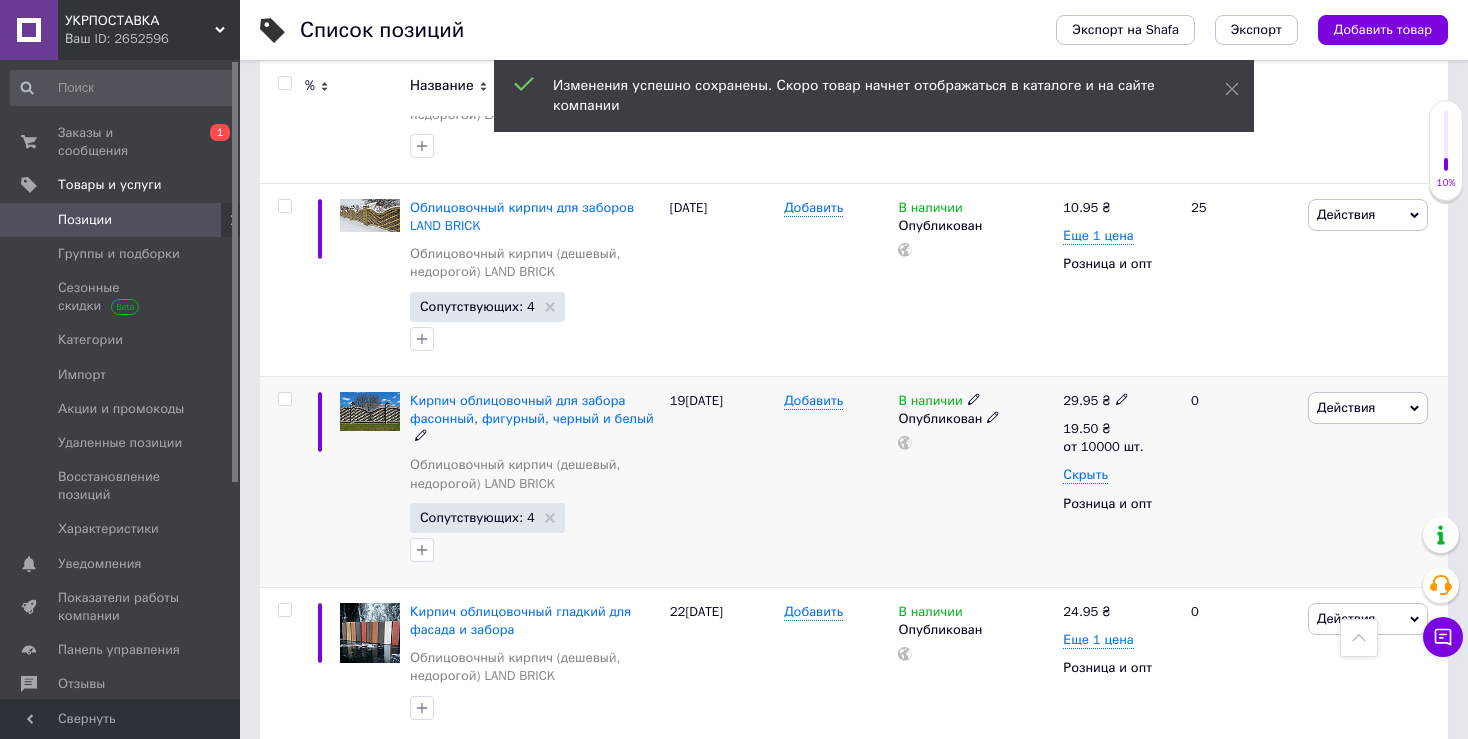 click 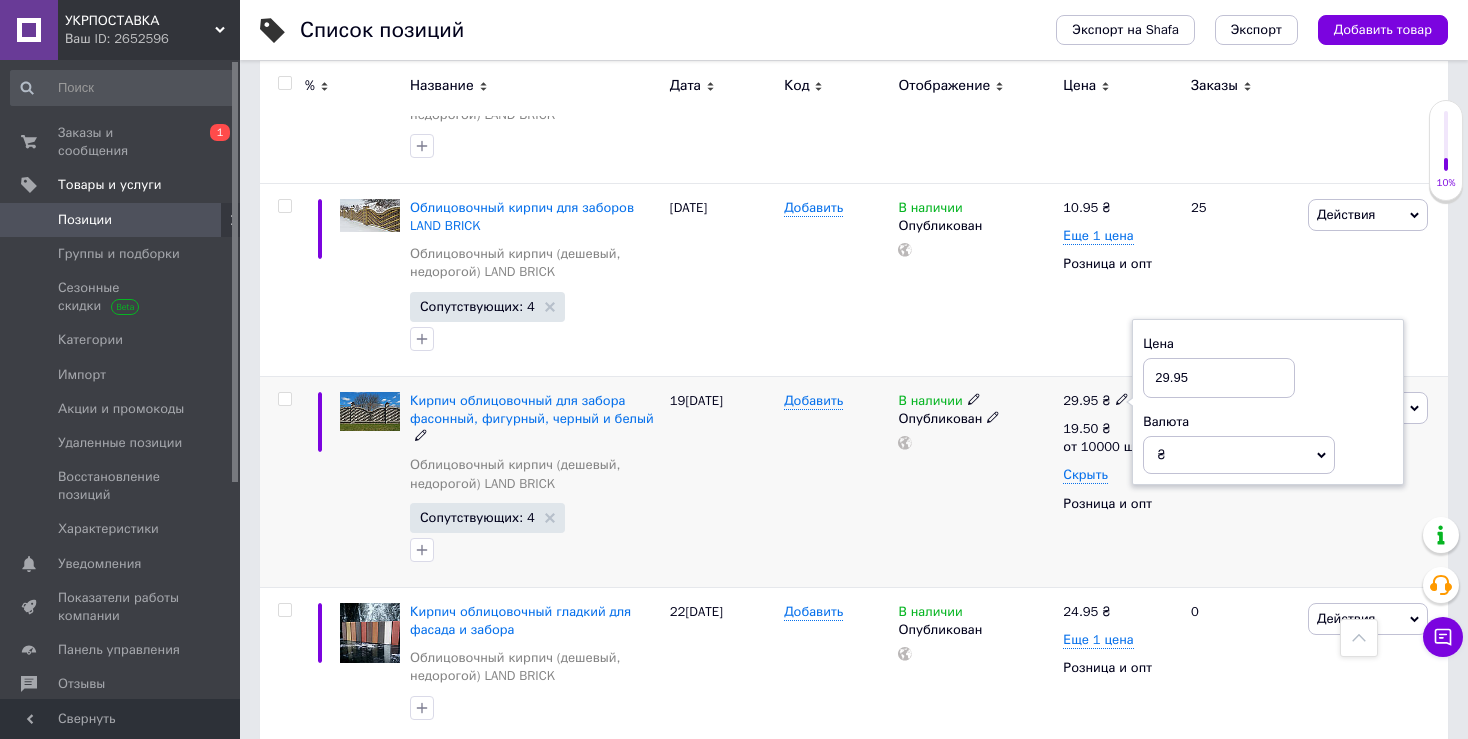 click on "29.95" at bounding box center [1219, 378] 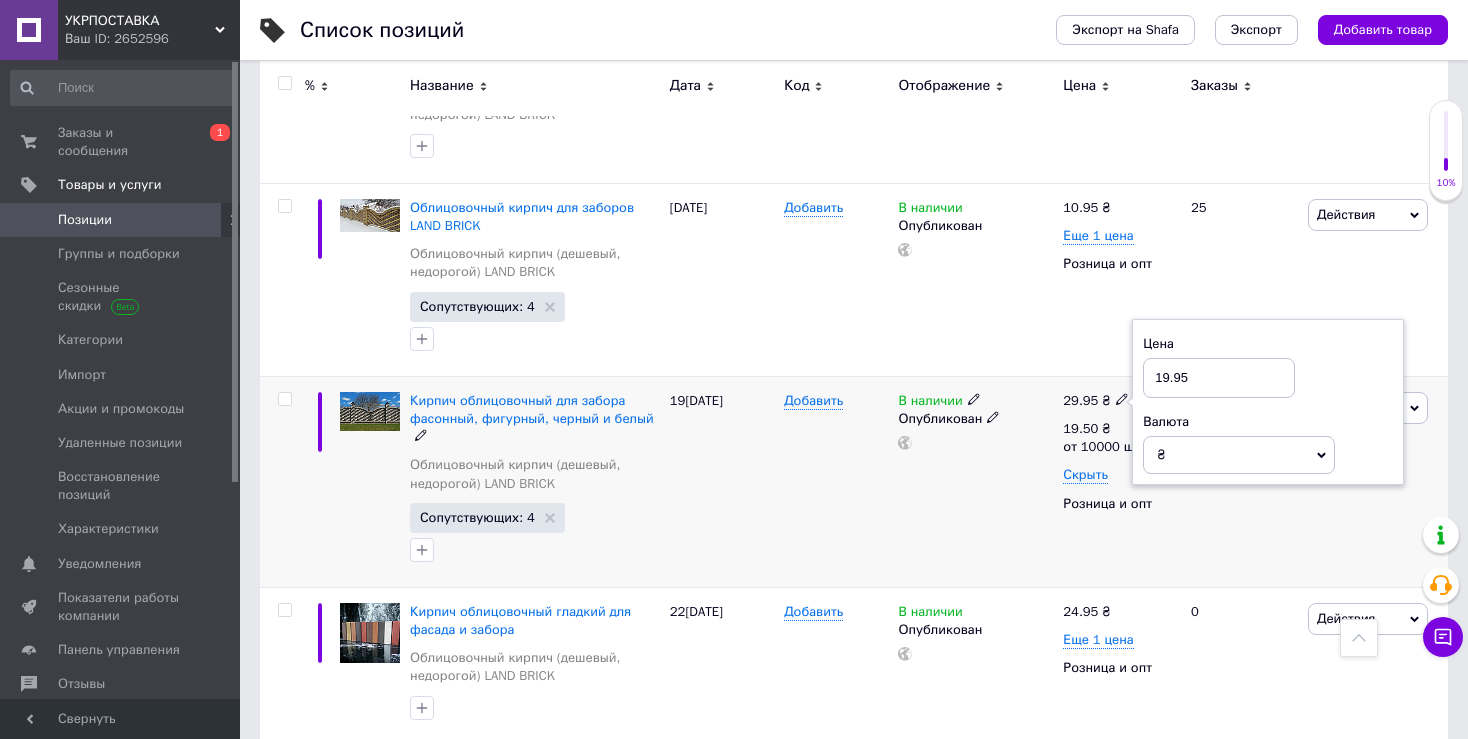 type on "19.95" 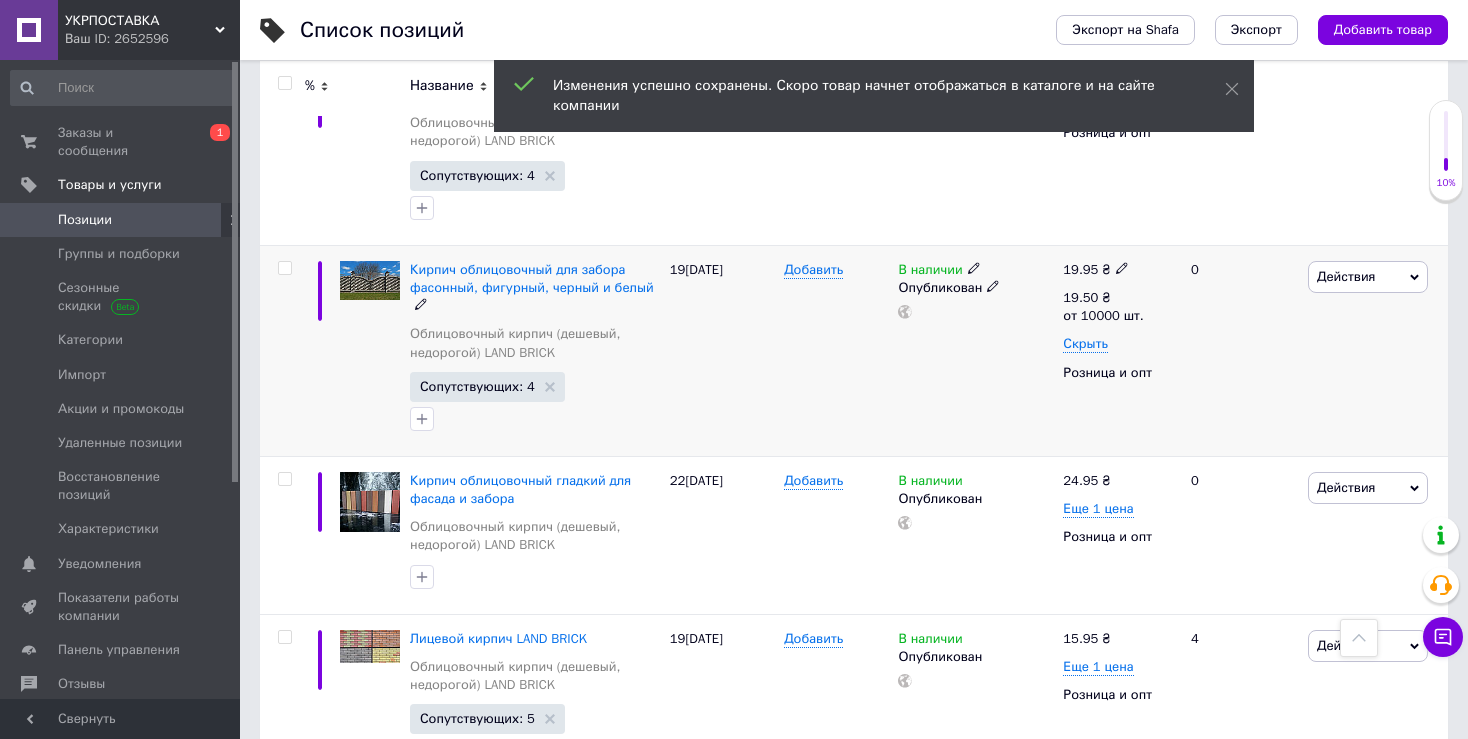 scroll, scrollTop: 3000, scrollLeft: 0, axis: vertical 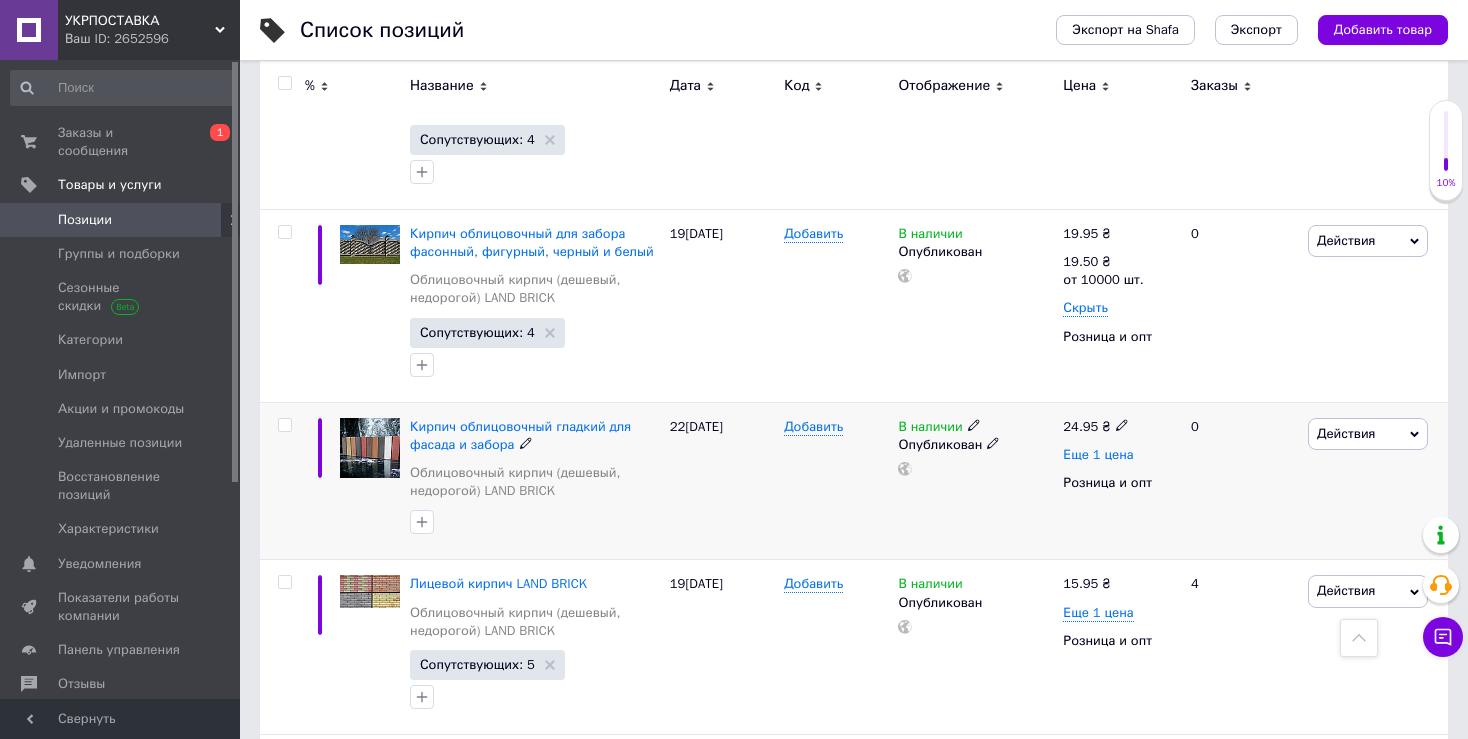 click on "Еще 1 цена" at bounding box center [1098, 455] 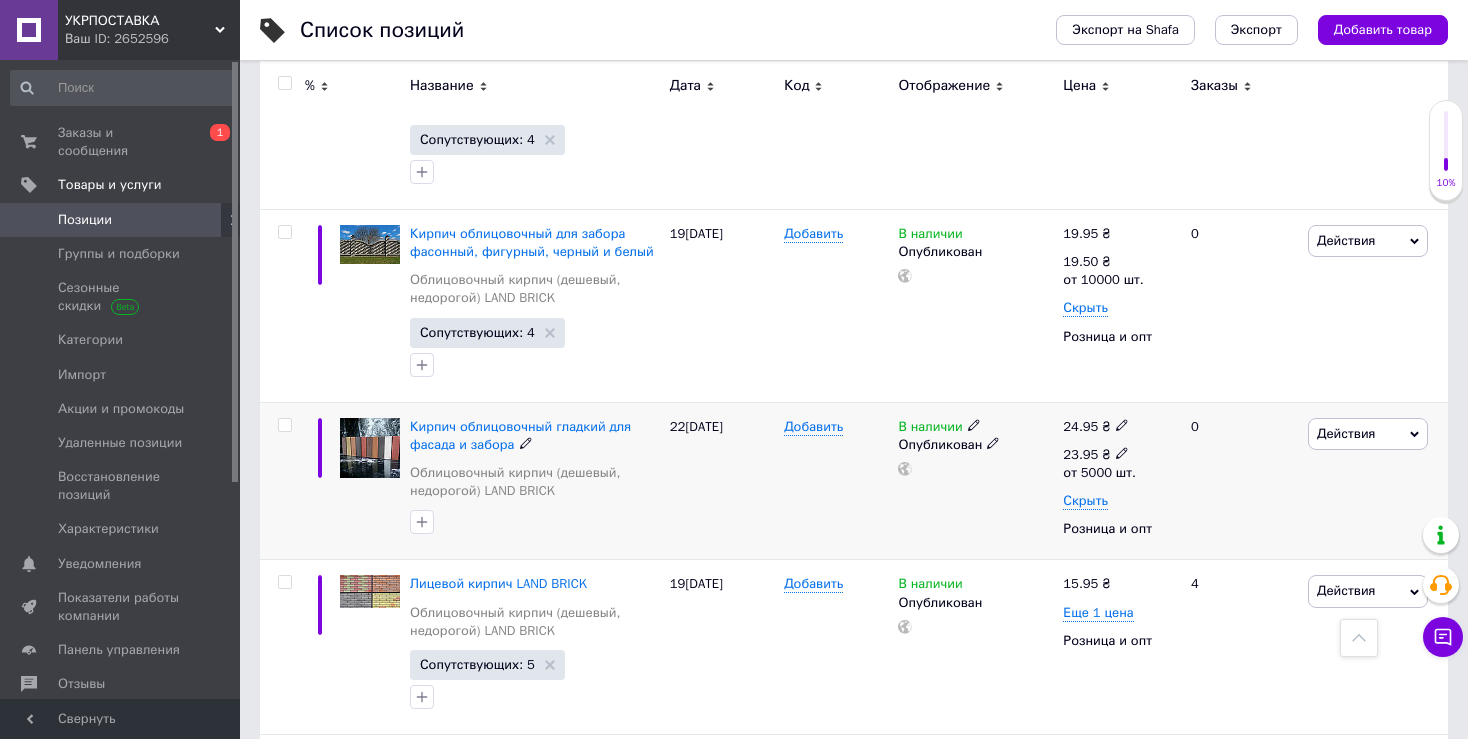 click 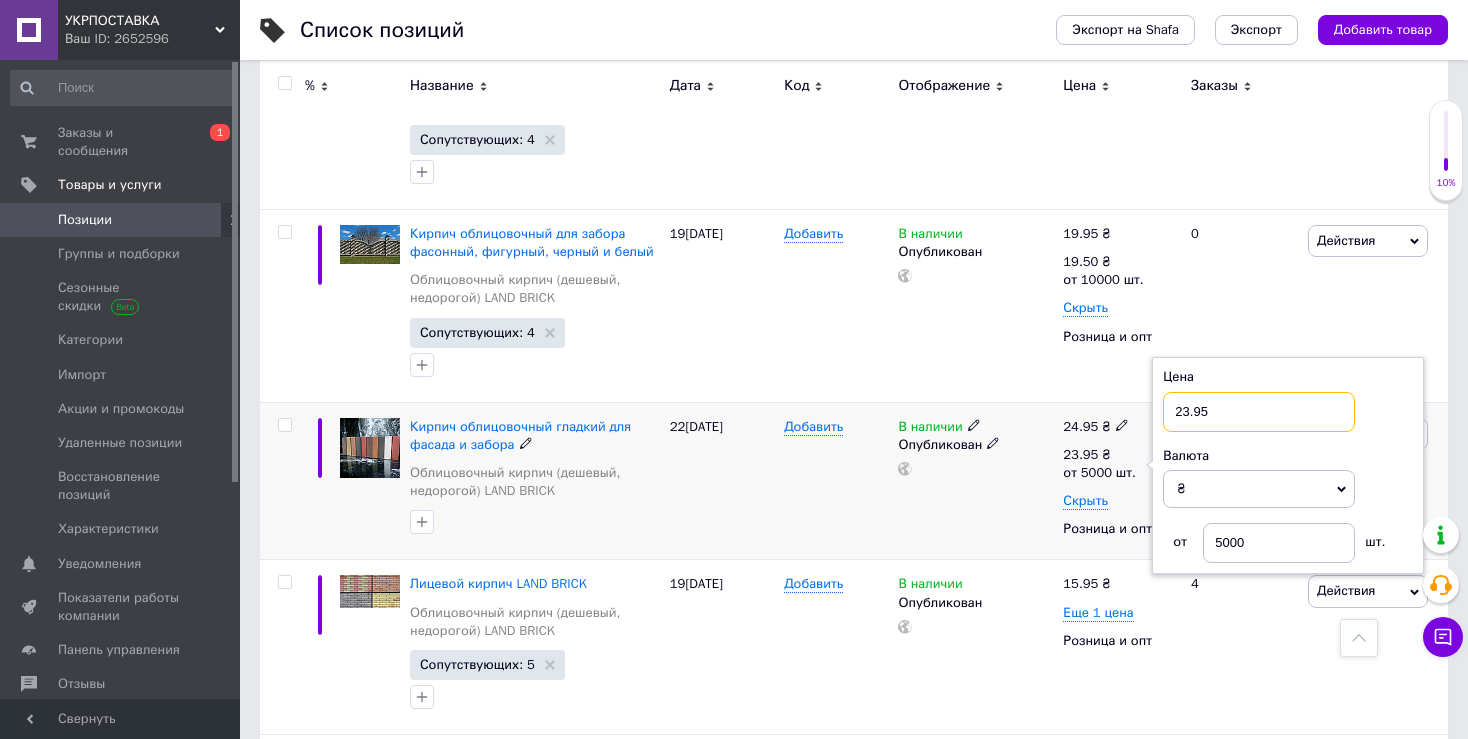 click on "23.95" at bounding box center [1259, 412] 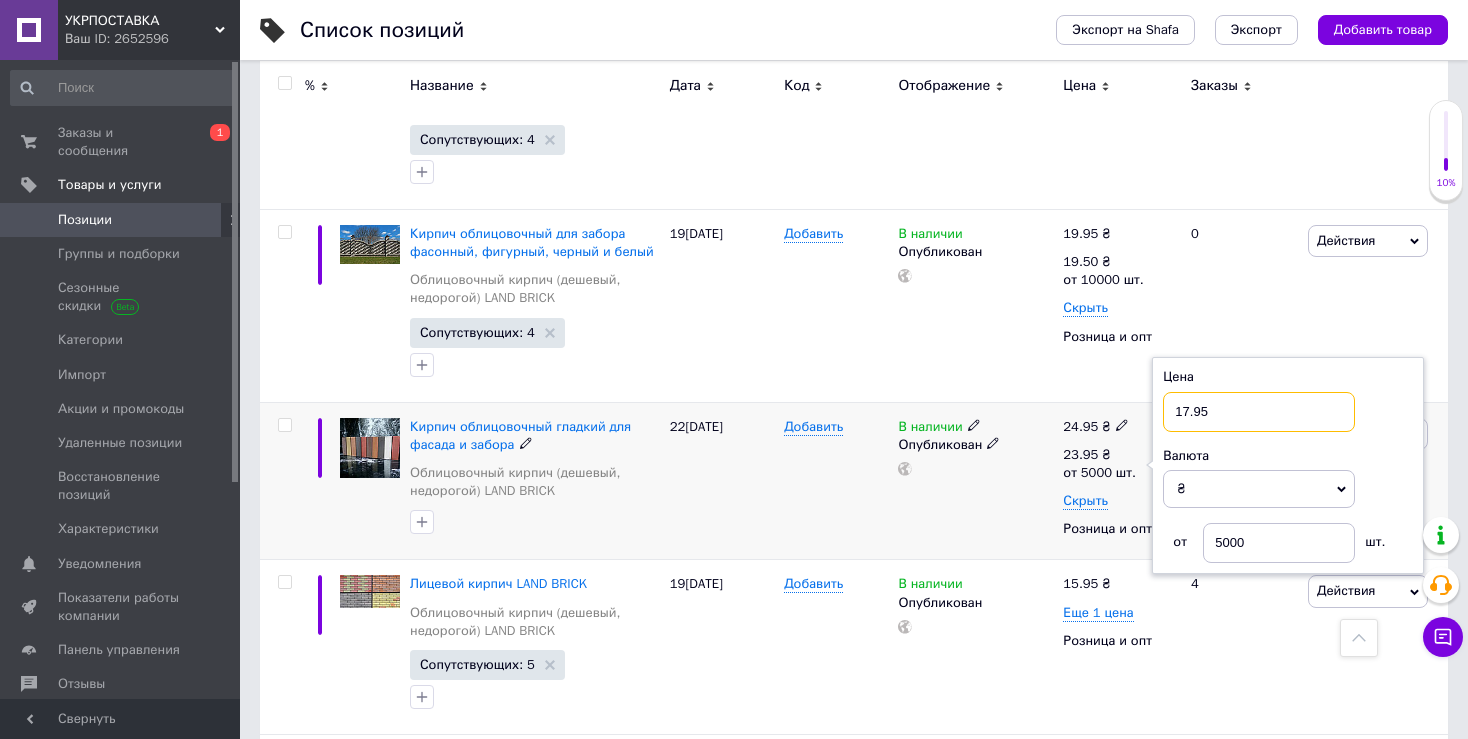 click on "17.95" at bounding box center (1259, 412) 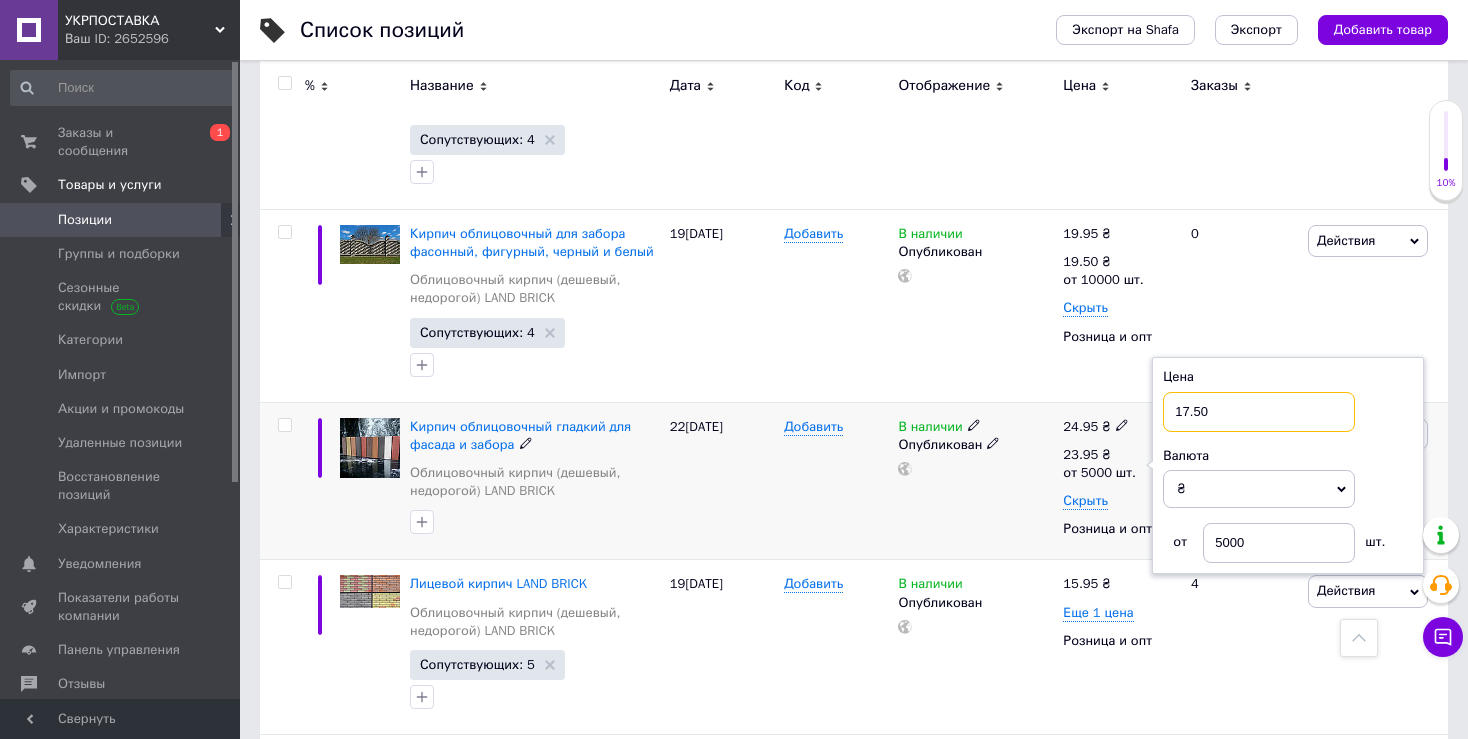 type on "17.50" 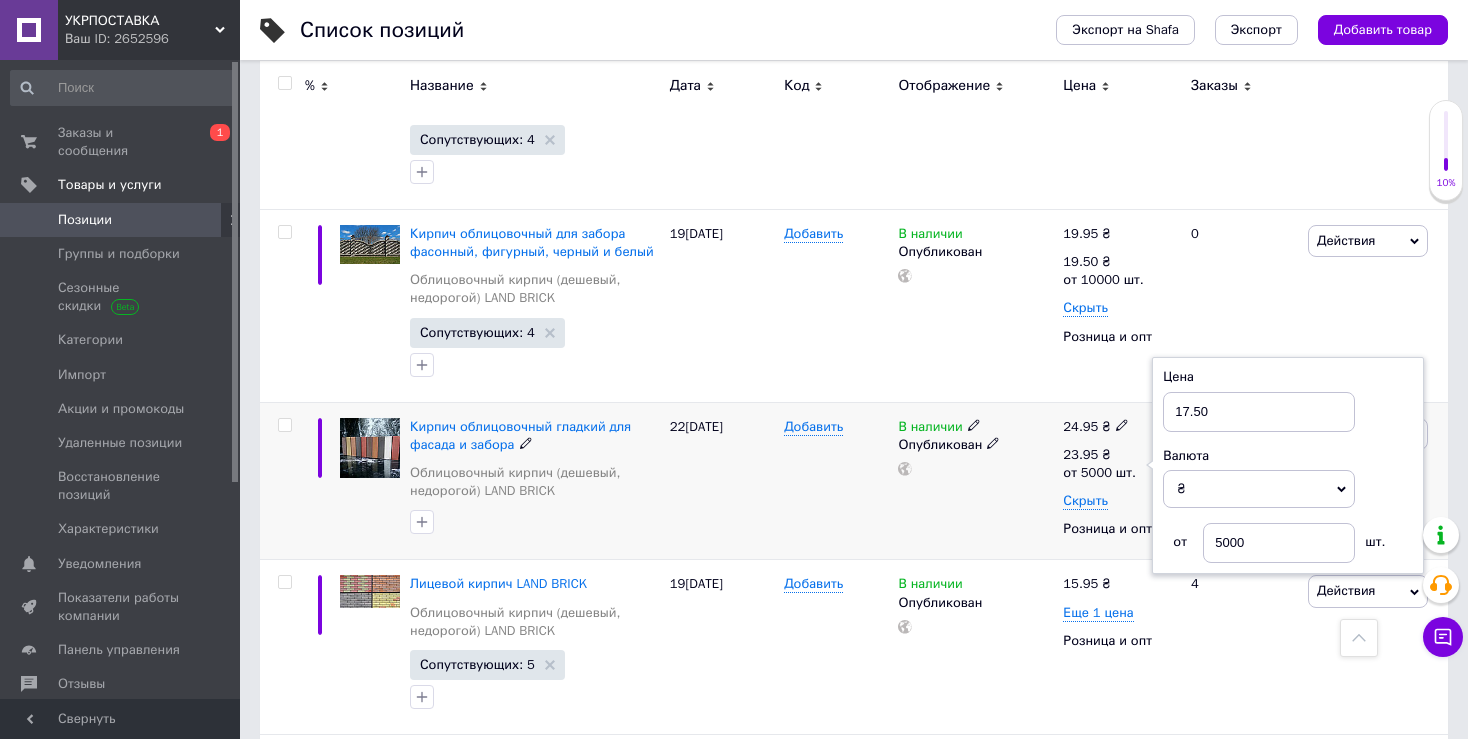 click on "В наличии Опубликован" at bounding box center (975, 481) 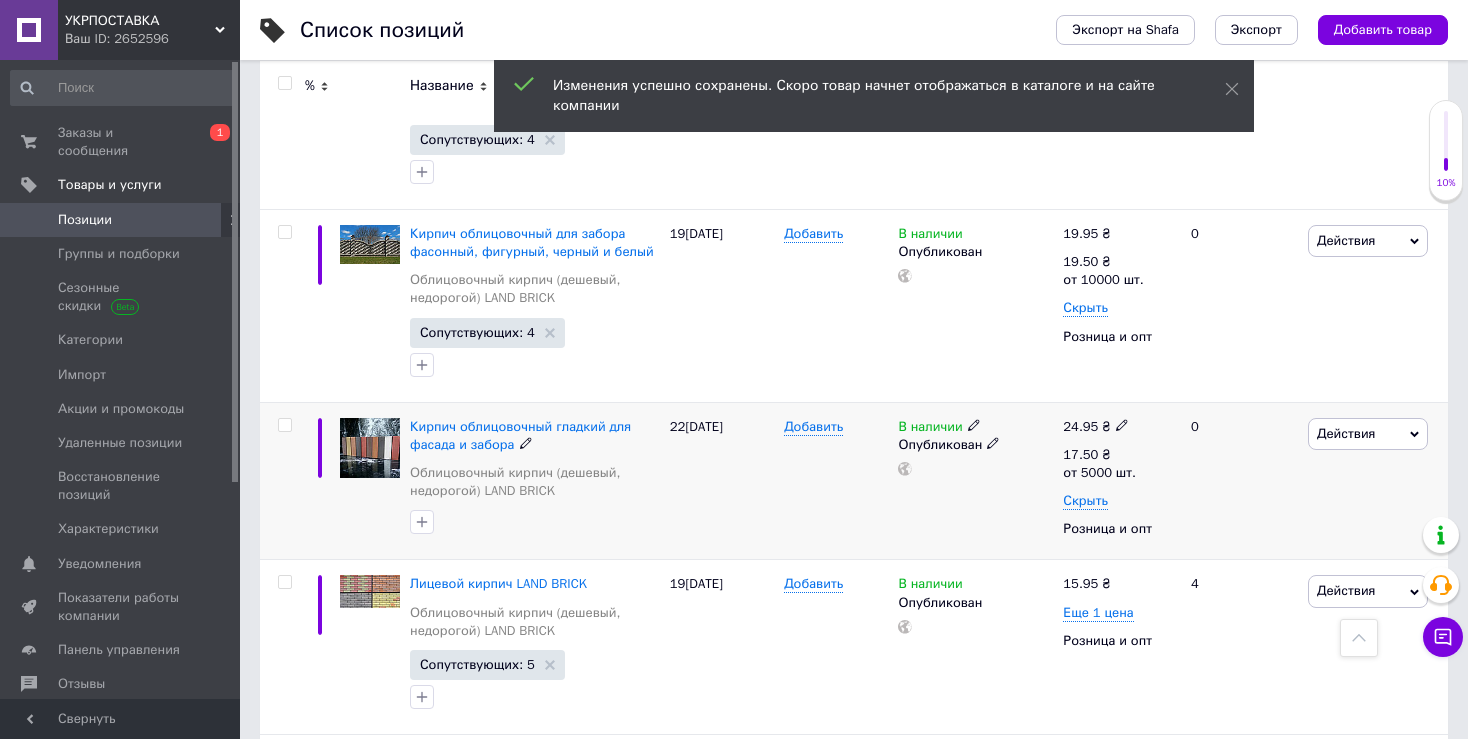 click 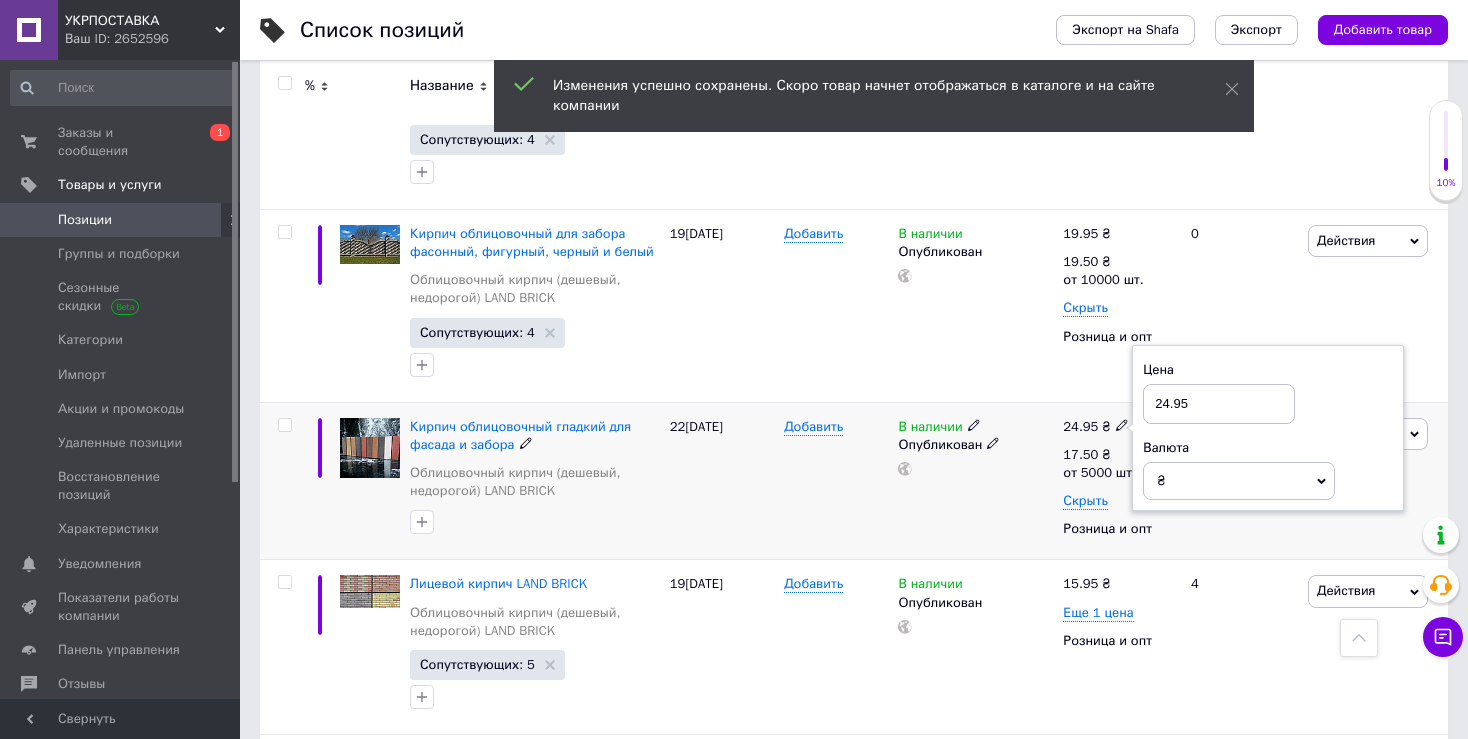 click on "24.95" at bounding box center [1219, 404] 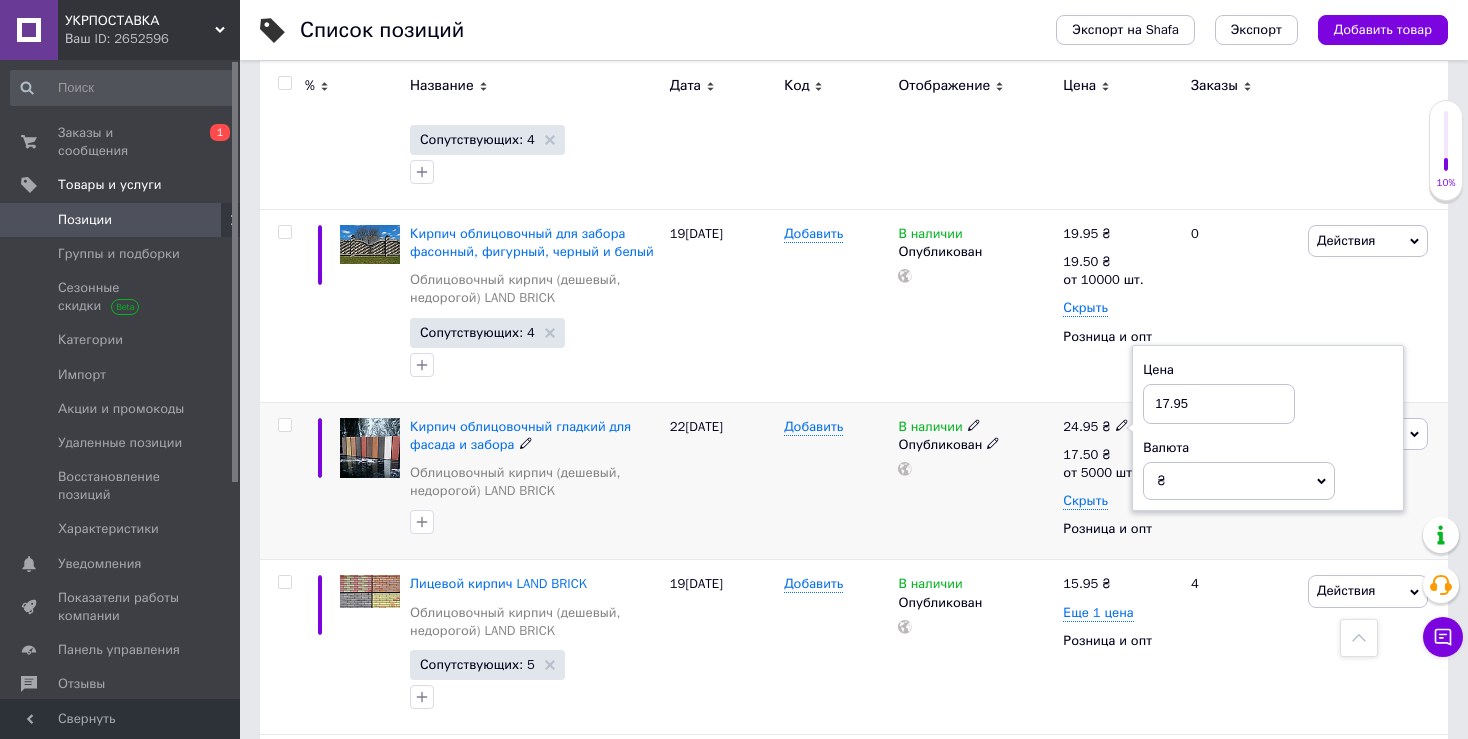 type on "17.95" 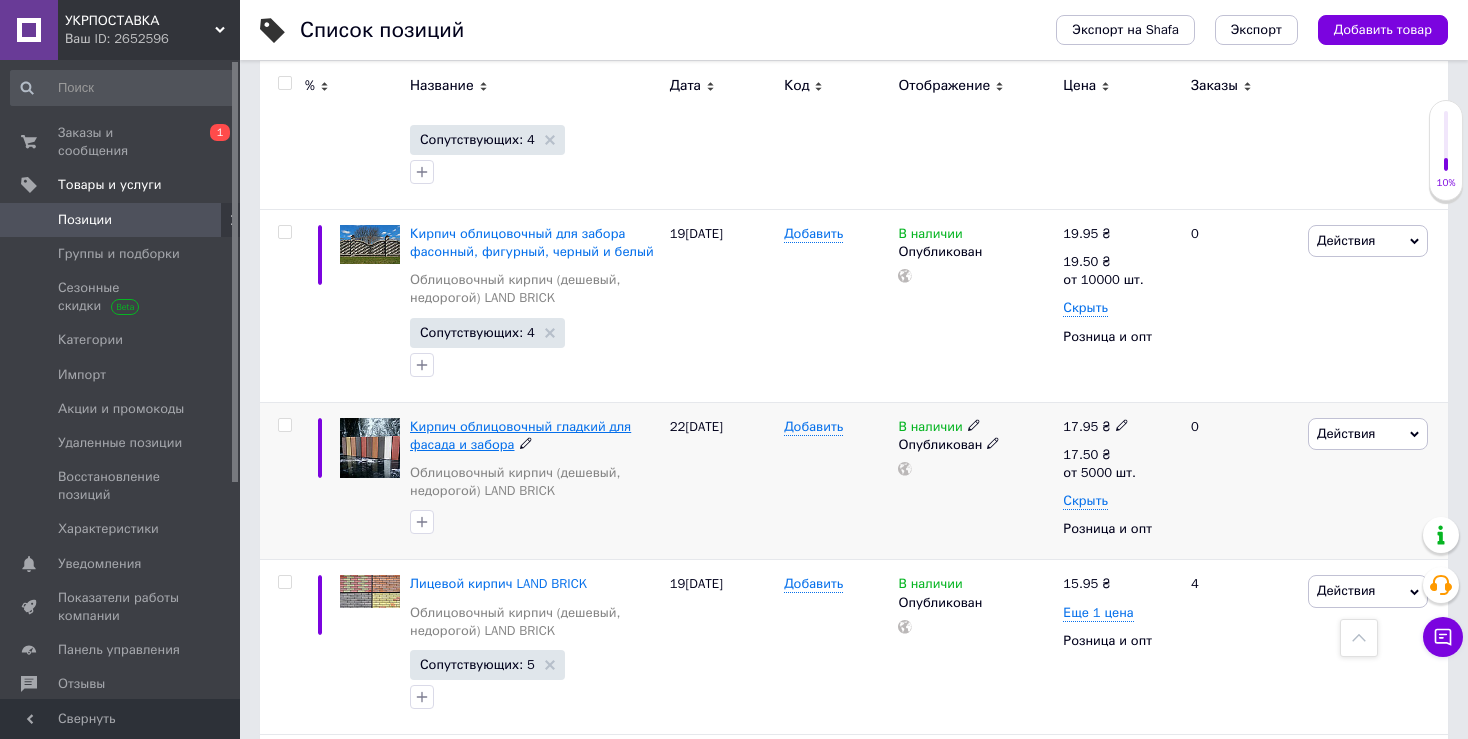 click on "Кирпич облицовочный гладкий для фасада и забора" at bounding box center [520, 435] 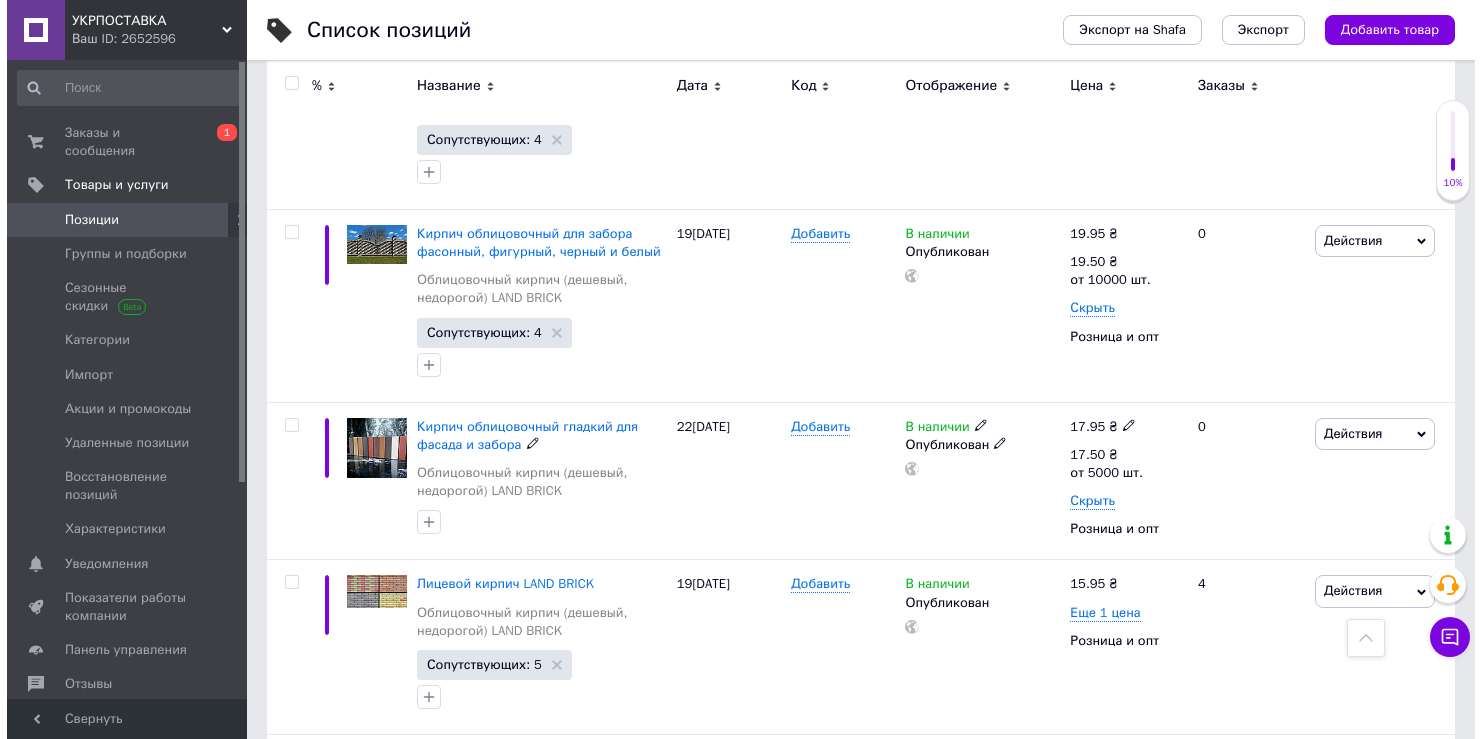 scroll, scrollTop: 0, scrollLeft: 0, axis: both 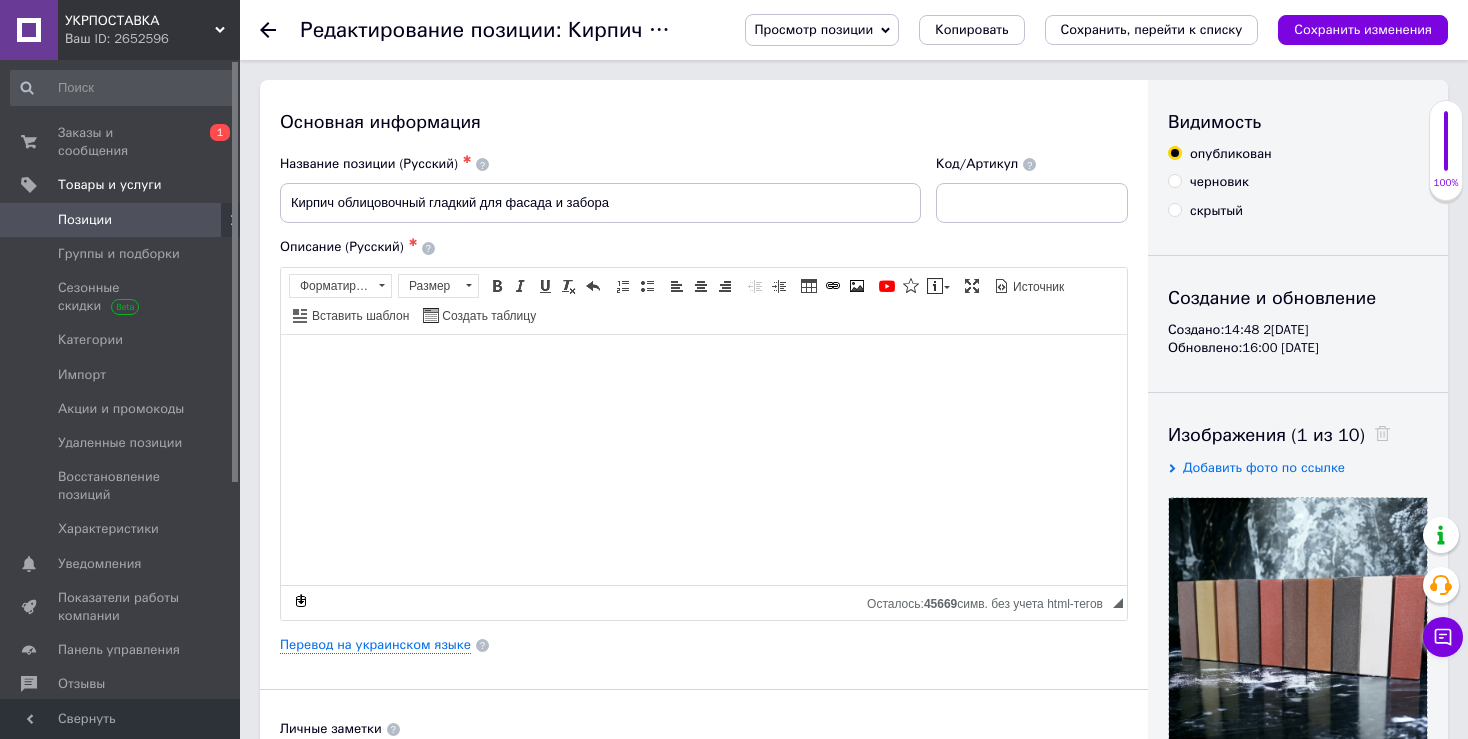 click 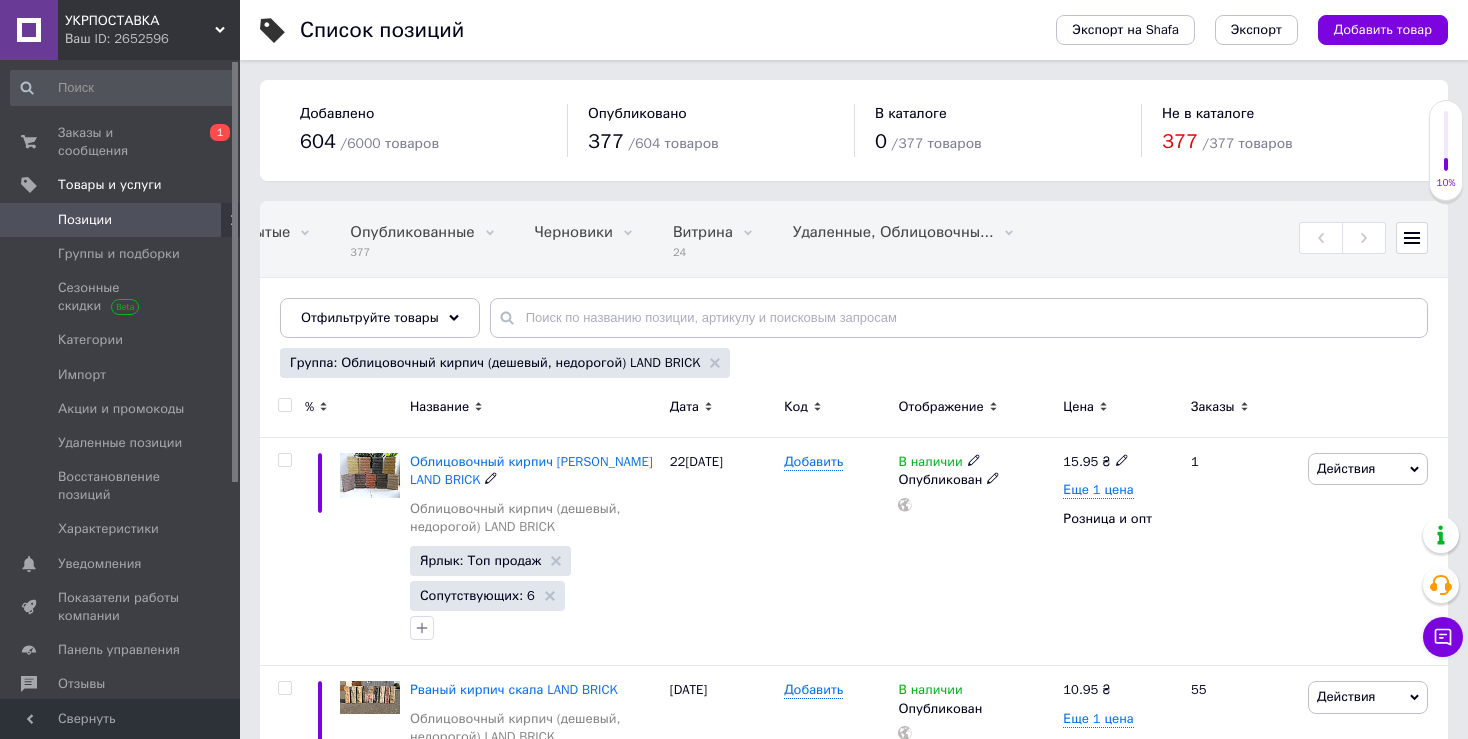 scroll, scrollTop: 0, scrollLeft: 401, axis: horizontal 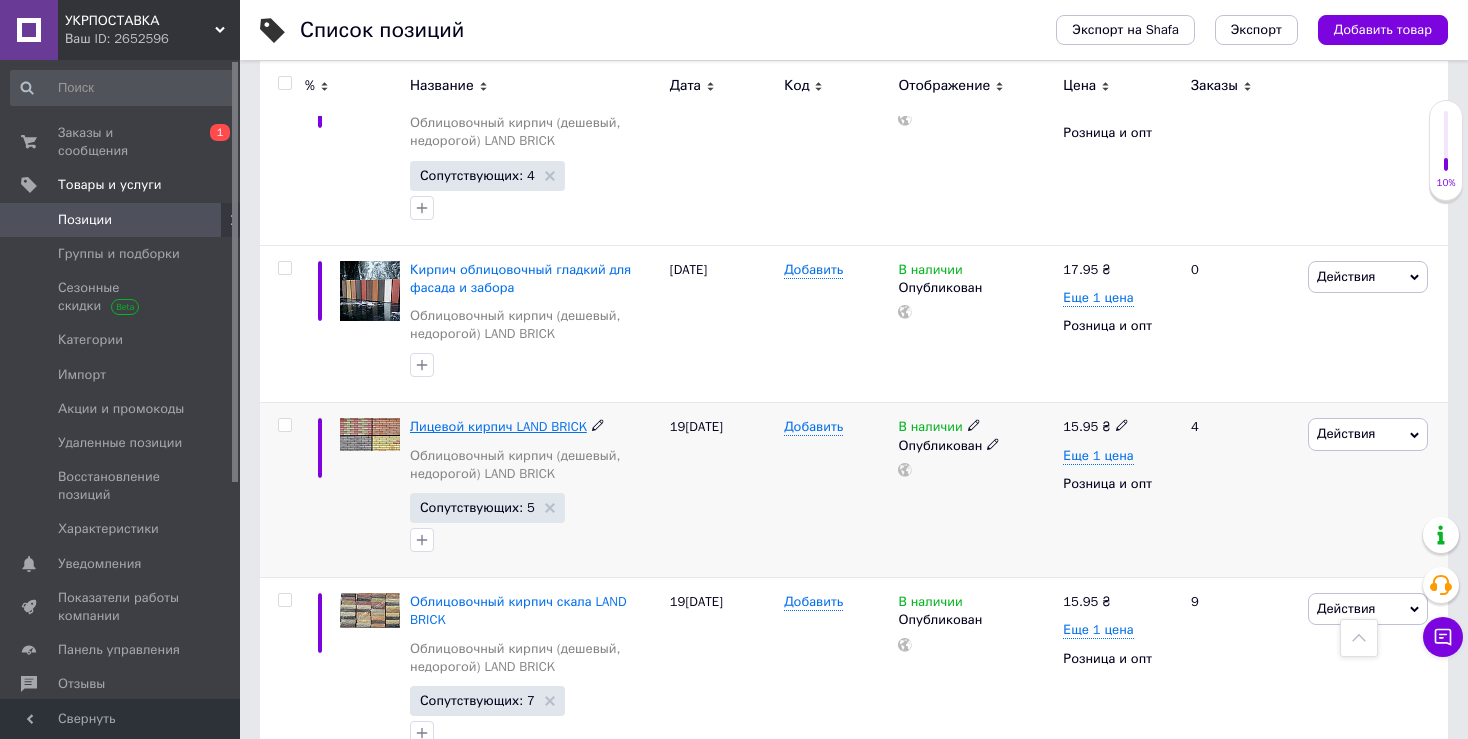click on "Лицевой кирпич LAND BRICK" at bounding box center (498, 426) 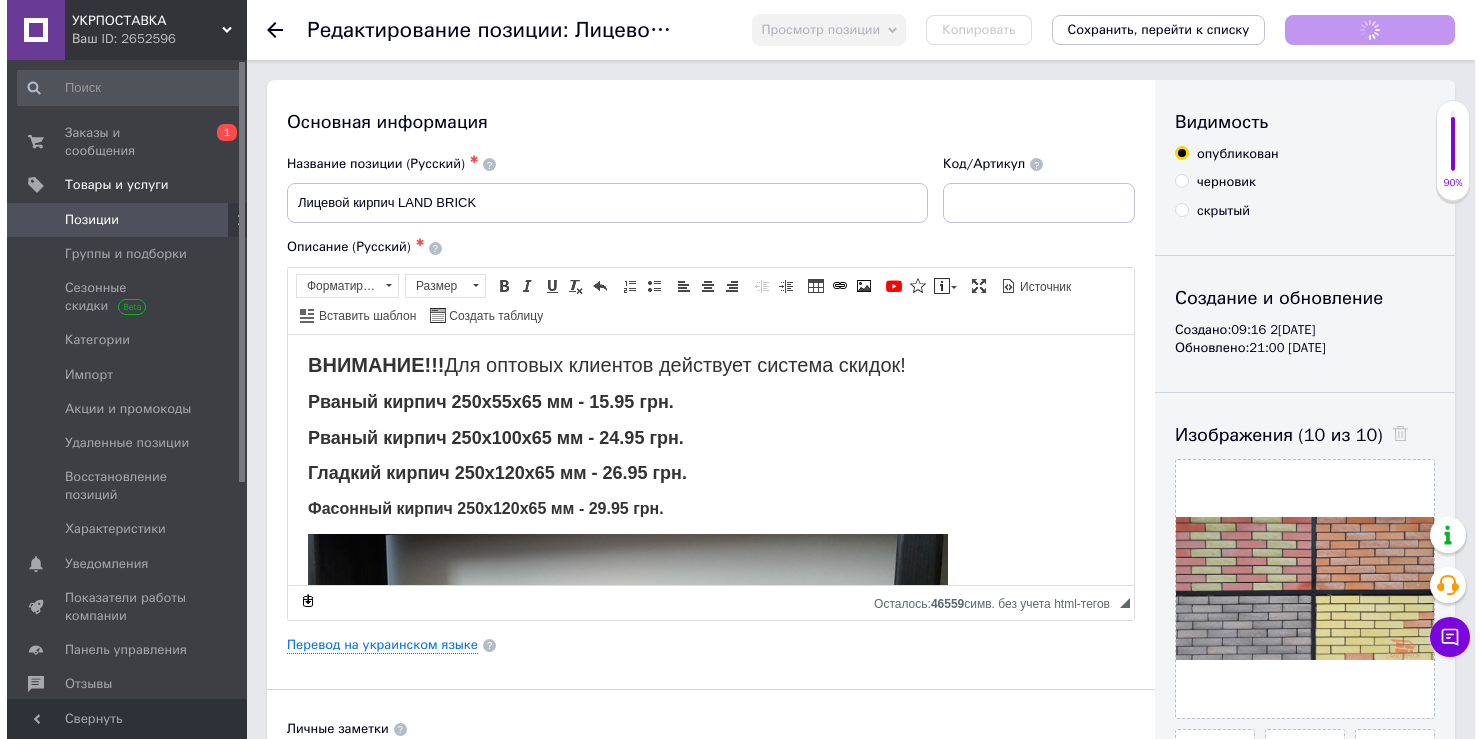 scroll, scrollTop: 0, scrollLeft: 0, axis: both 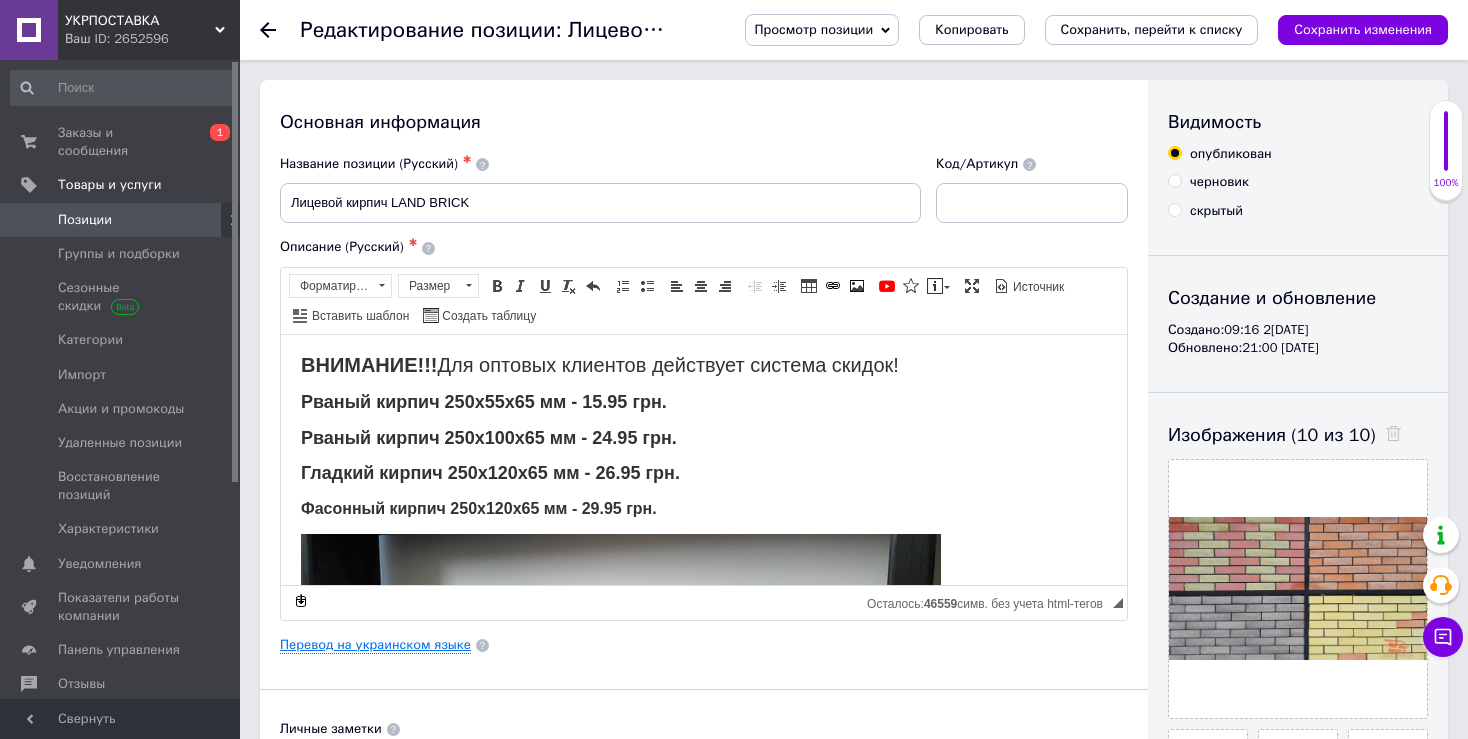click on "Перевод на украинском языке" at bounding box center (375, 645) 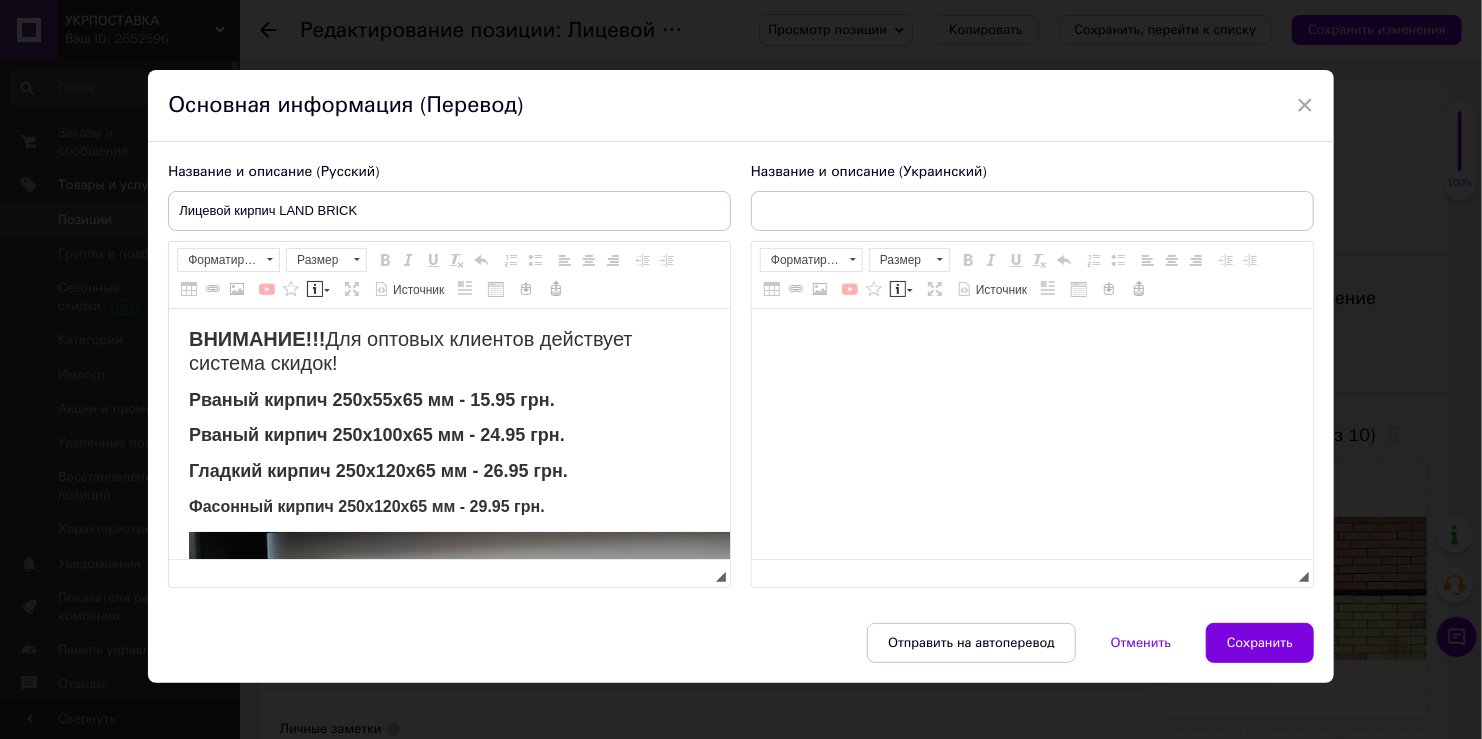 scroll, scrollTop: 0, scrollLeft: 0, axis: both 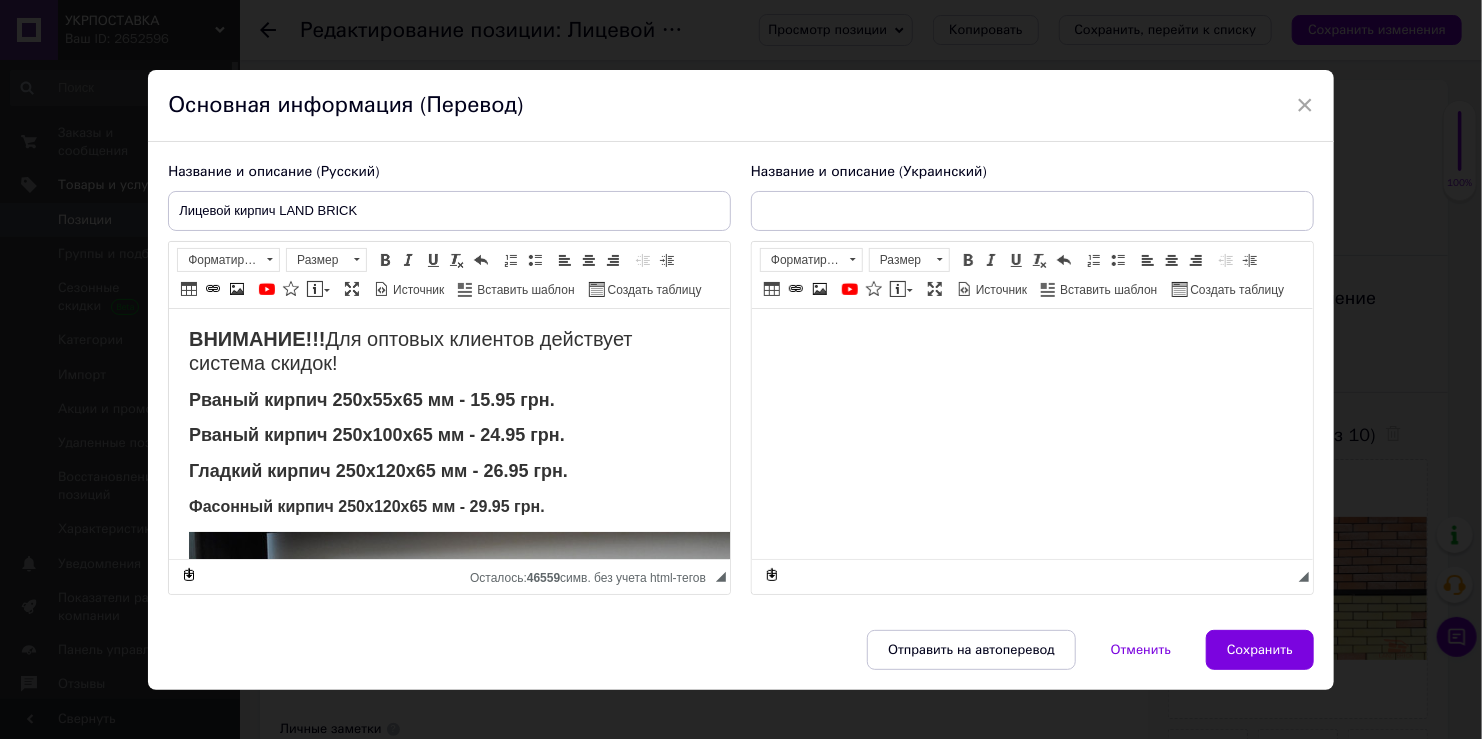 checkbox on "true" 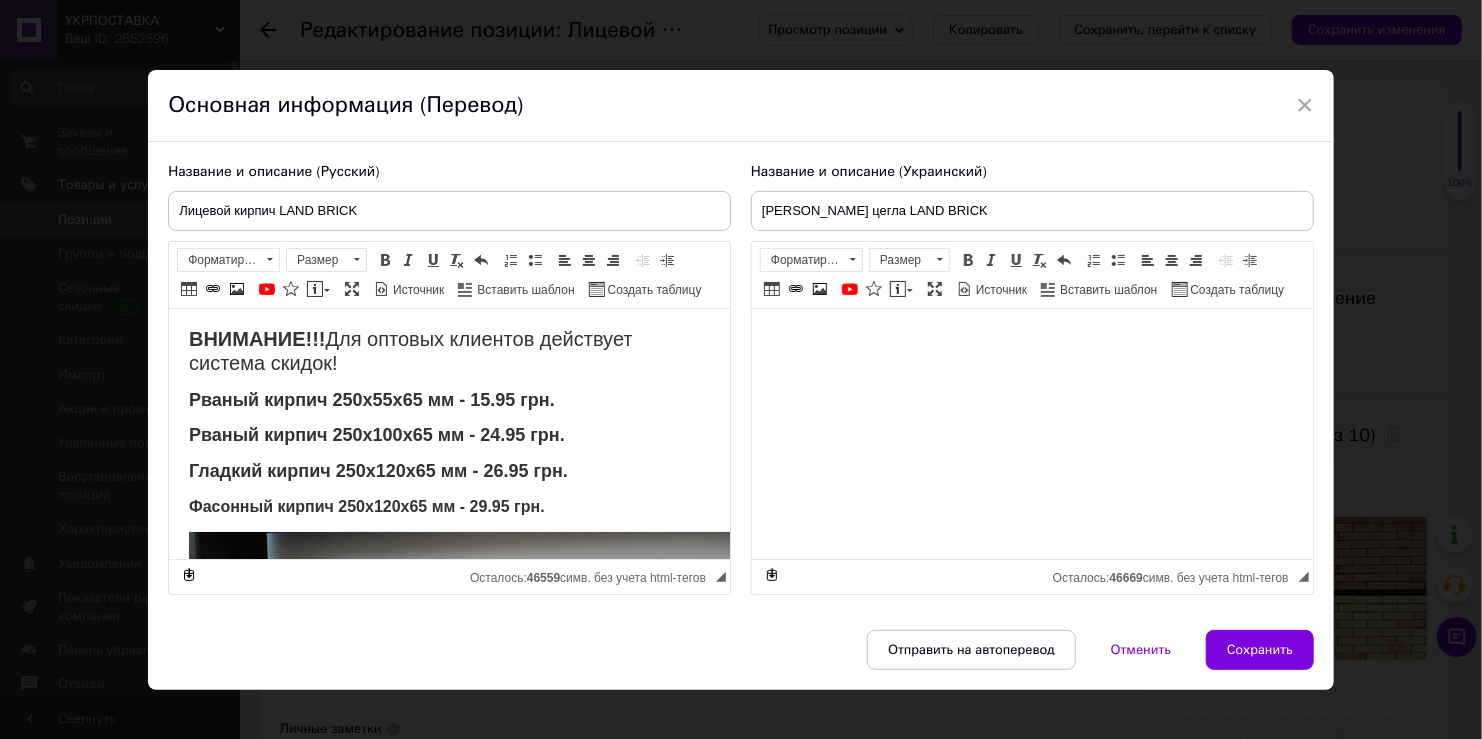 click on "Рваный кирпич 250х55х65 мм - 15.95 грн." at bounding box center [372, 400] 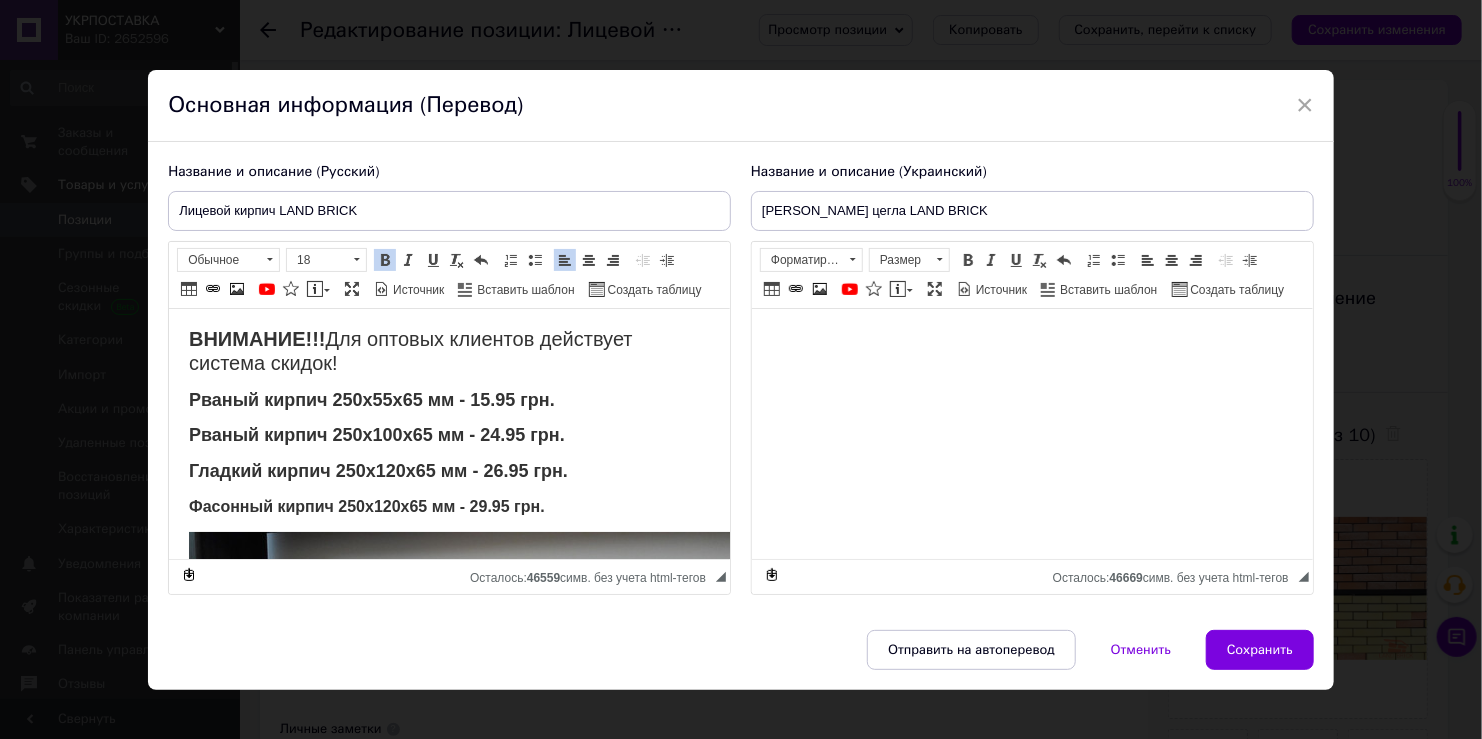 type 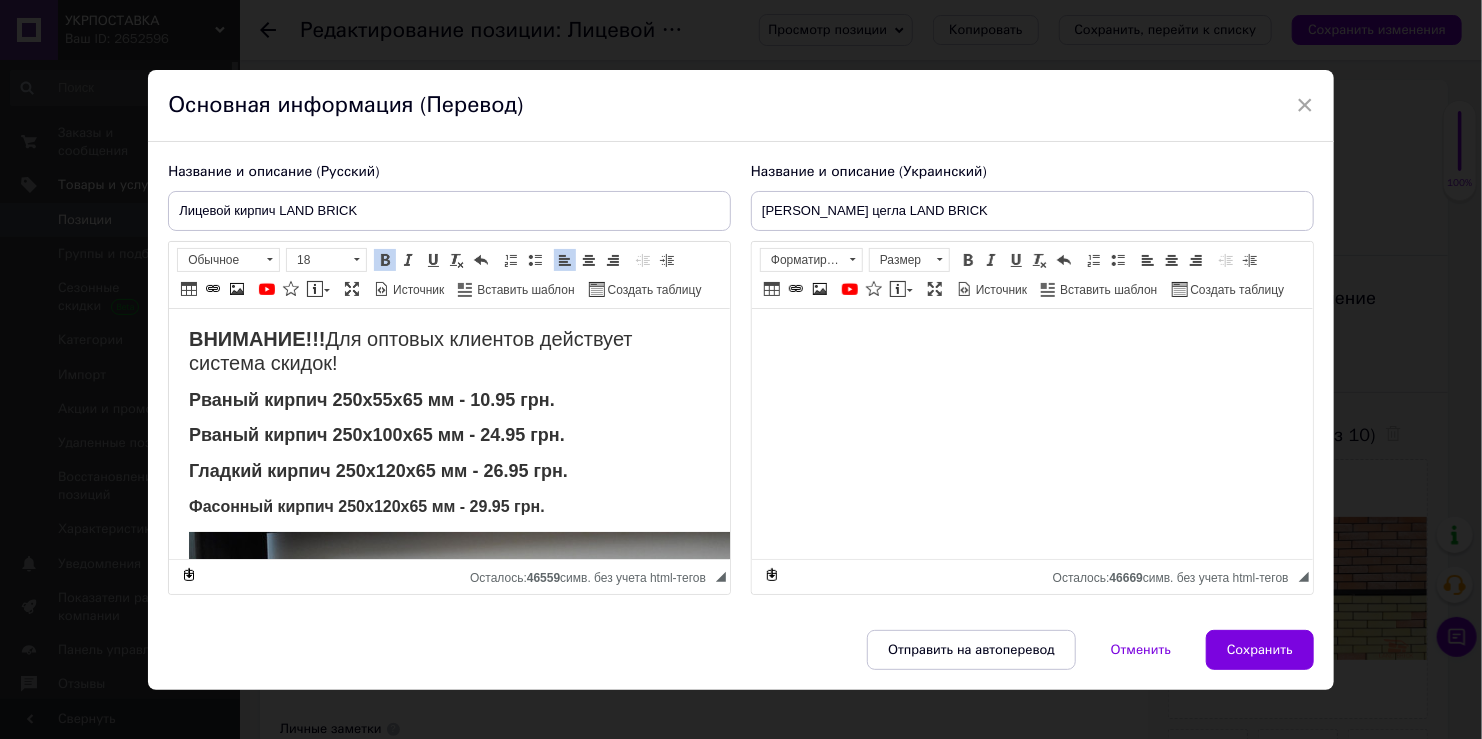 click on "Рваный кирпич 250х100х65 мм - 24.95 грн." at bounding box center [377, 435] 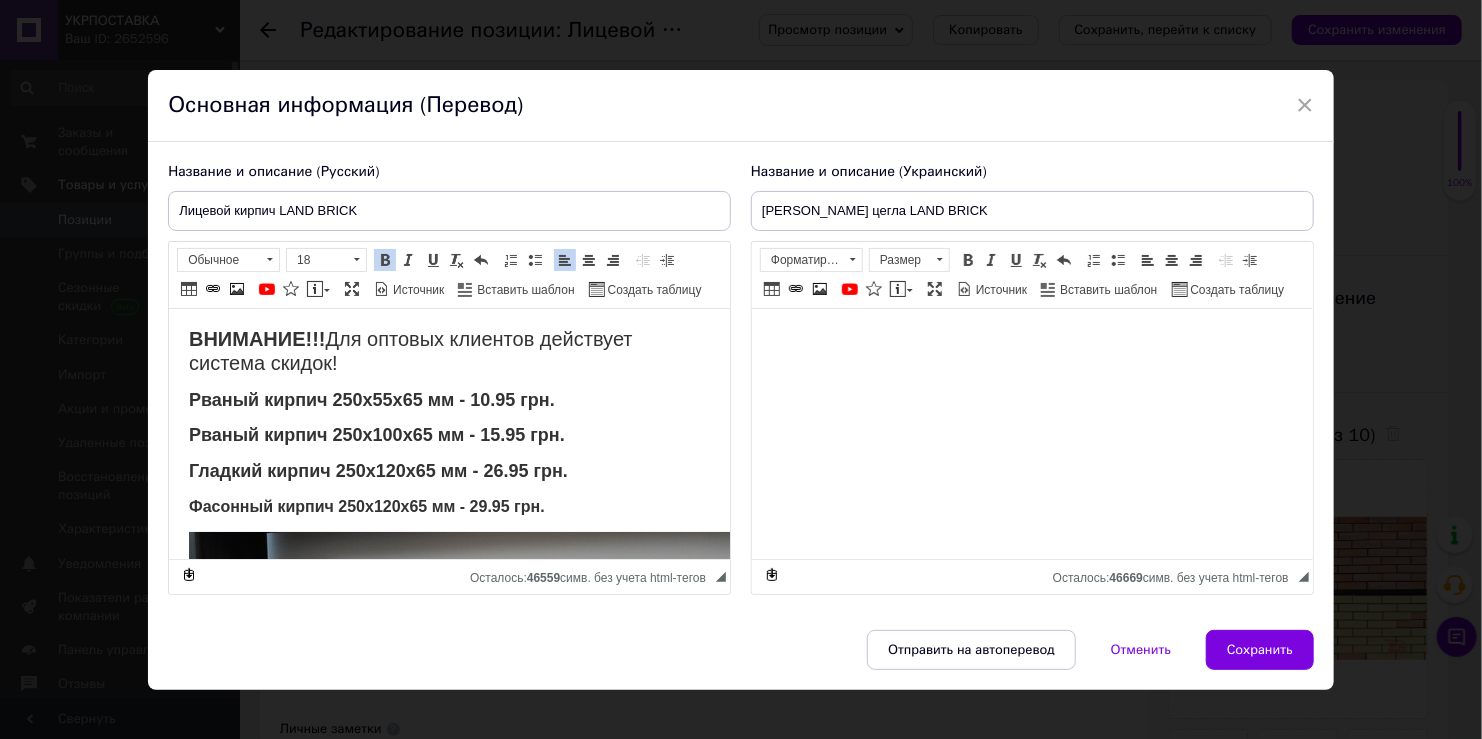 click on "Гладкий кирпич 250х120х65 мм - 26.95 грн." at bounding box center [378, 471] 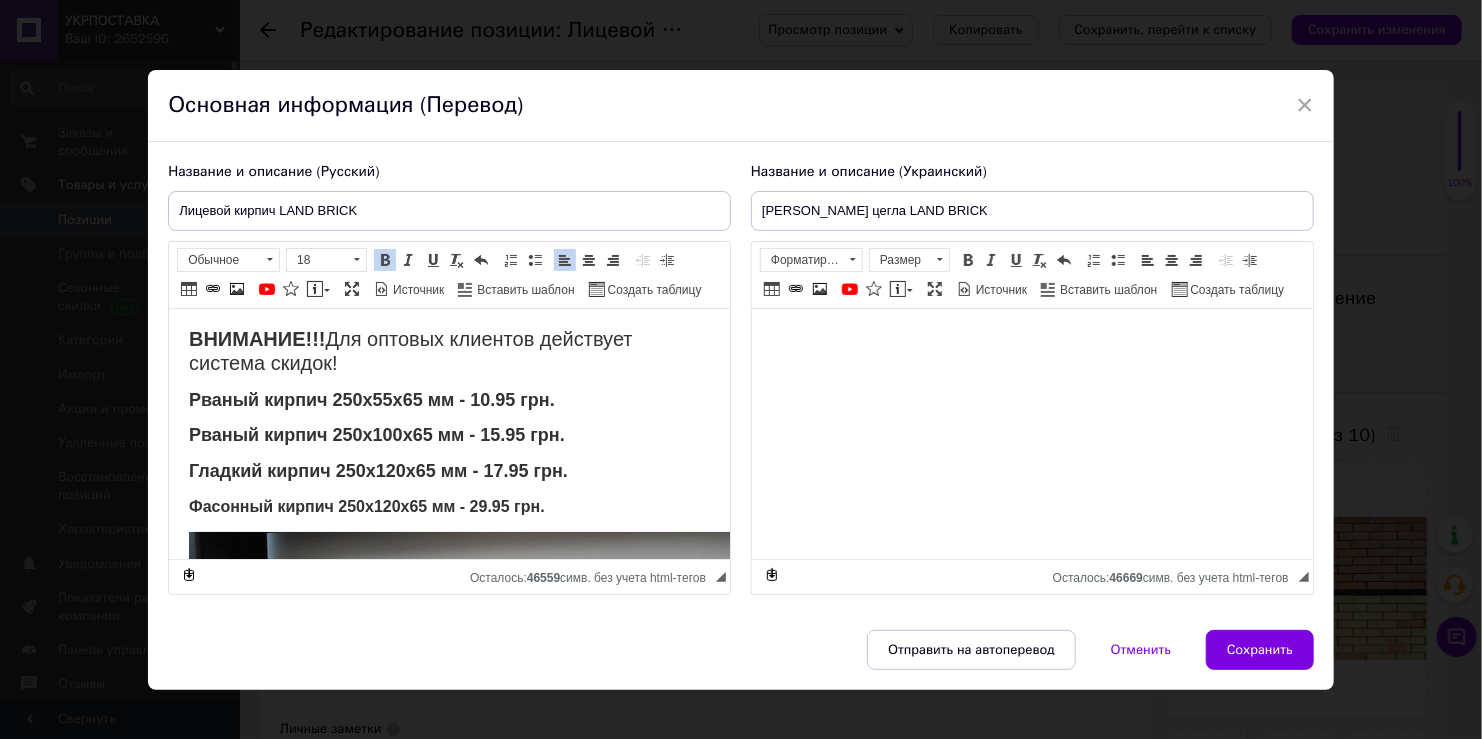 click on "Фасонный кирпич 250х120х65 мм - 29.95 грн." at bounding box center (367, 506) 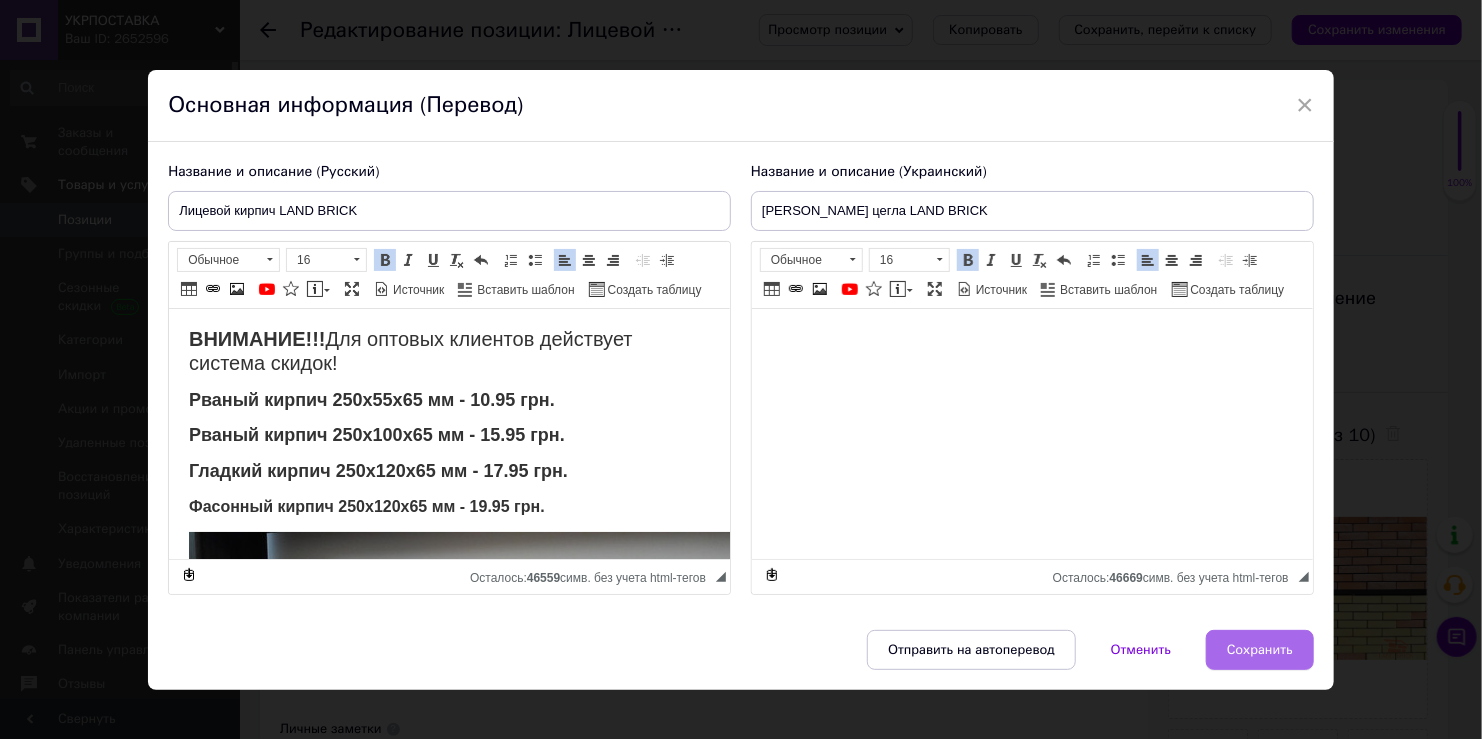 click on "Сохранить" at bounding box center (1260, 650) 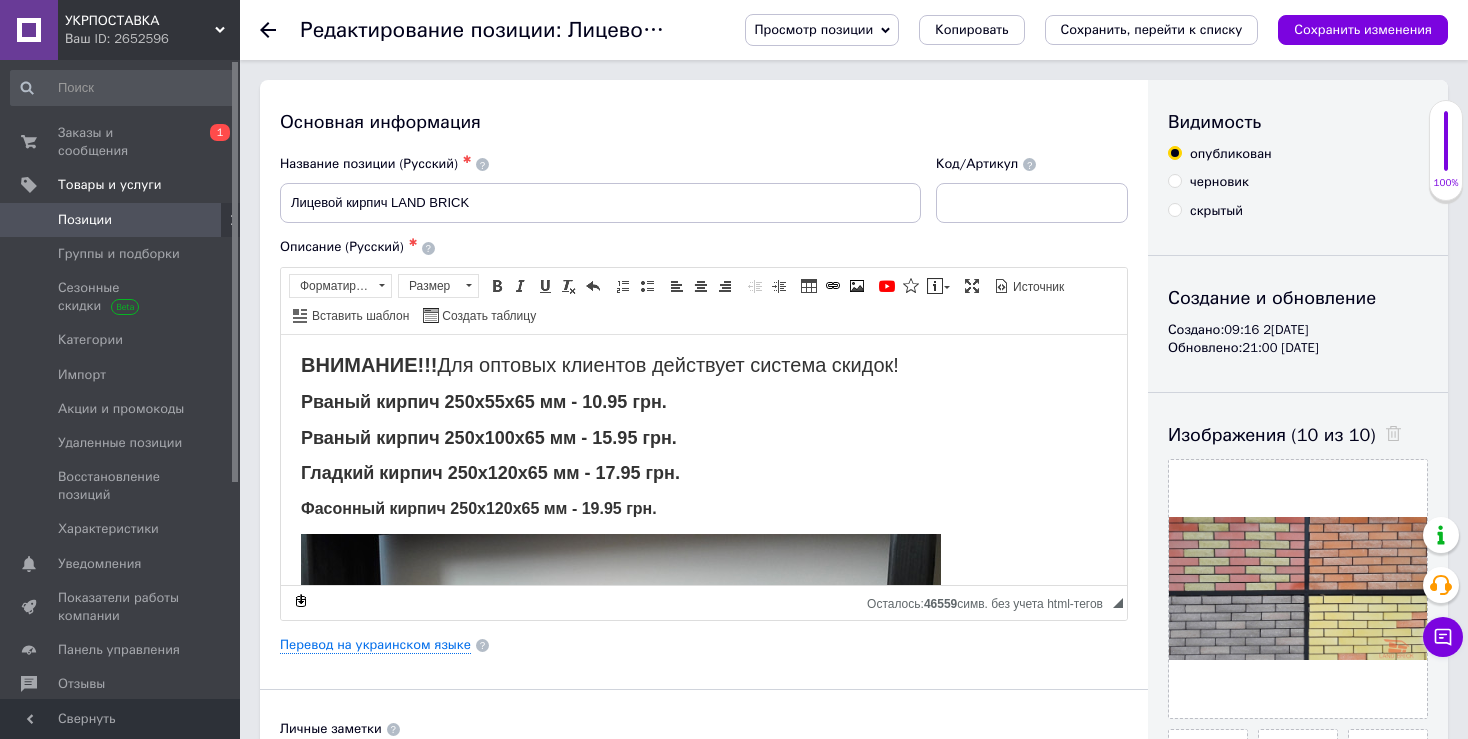 click on "Сохранить изменения" at bounding box center [1363, 29] 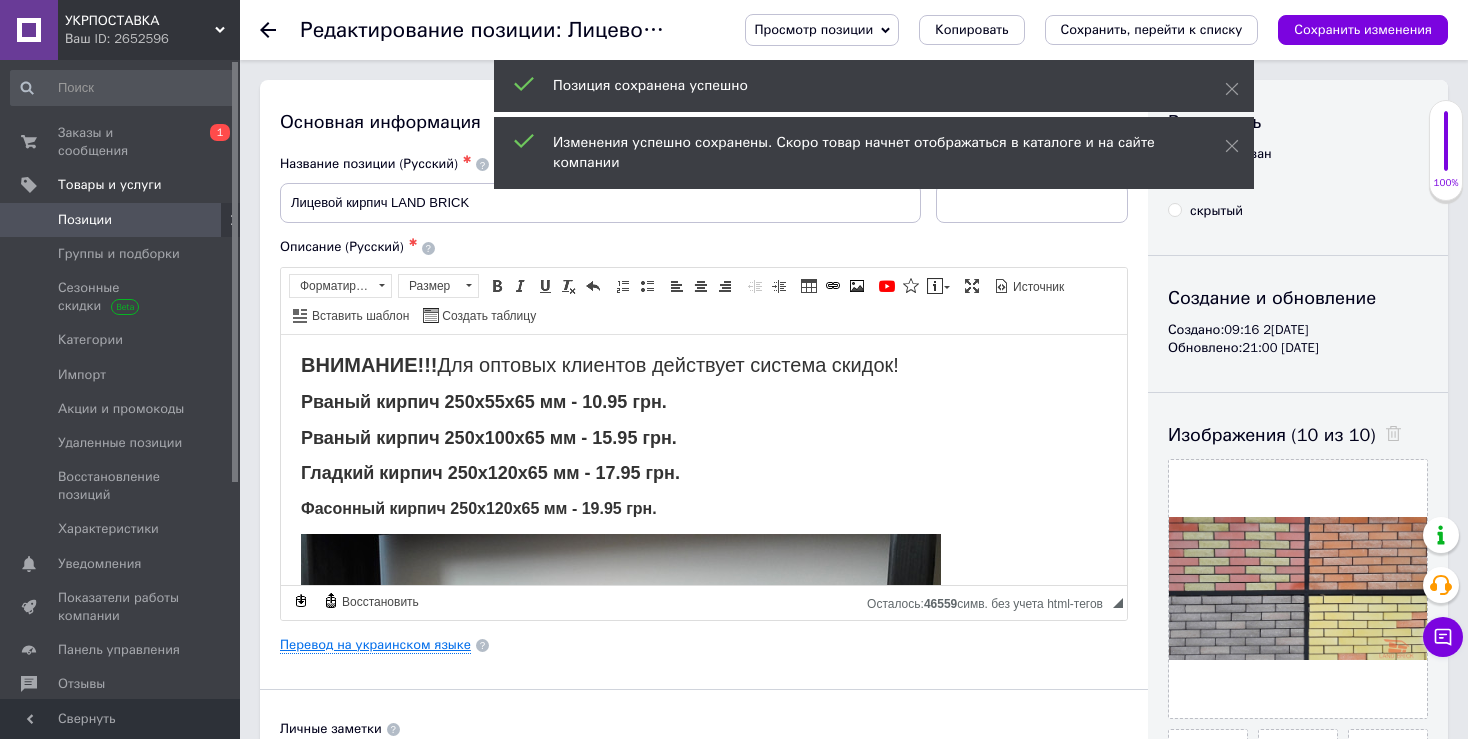 click on "Перевод на украинском языке" at bounding box center [375, 645] 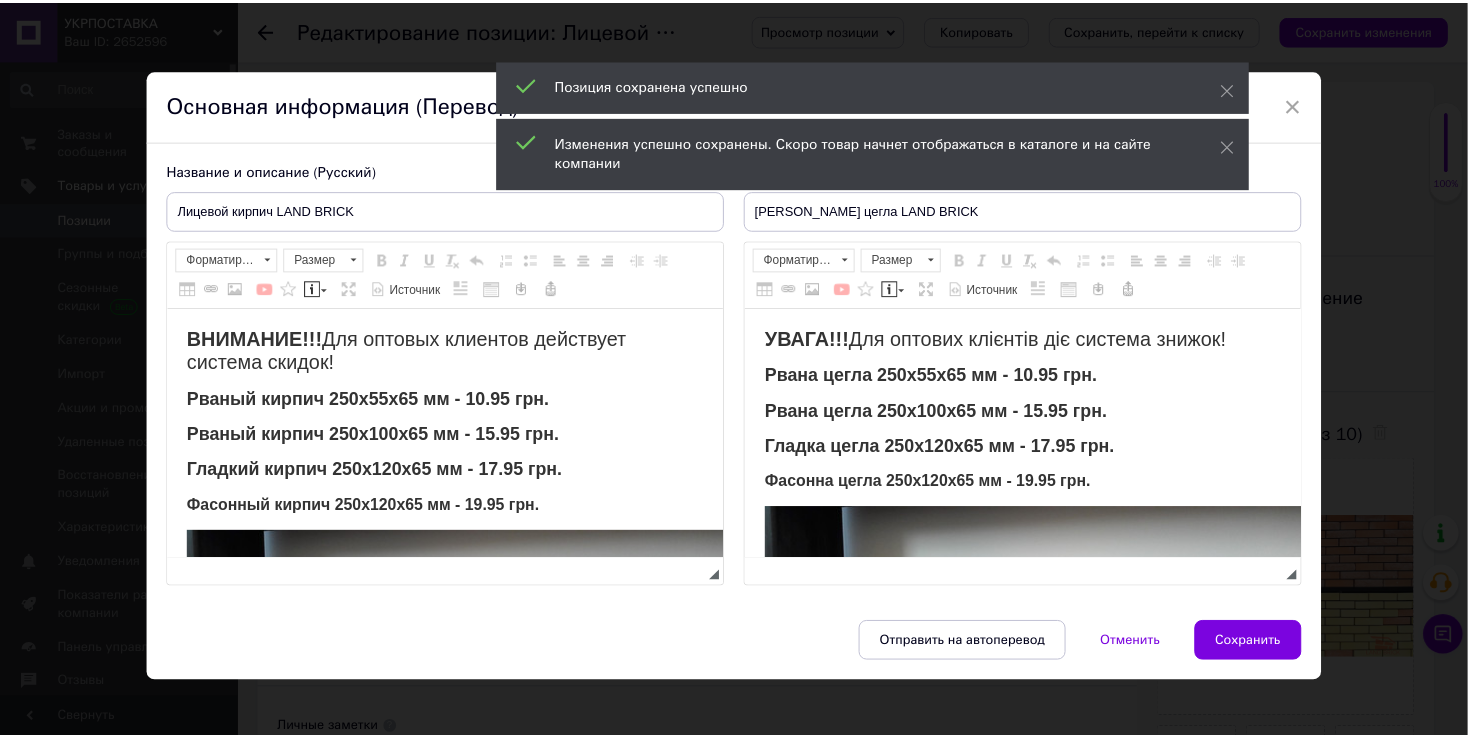 scroll, scrollTop: 0, scrollLeft: 0, axis: both 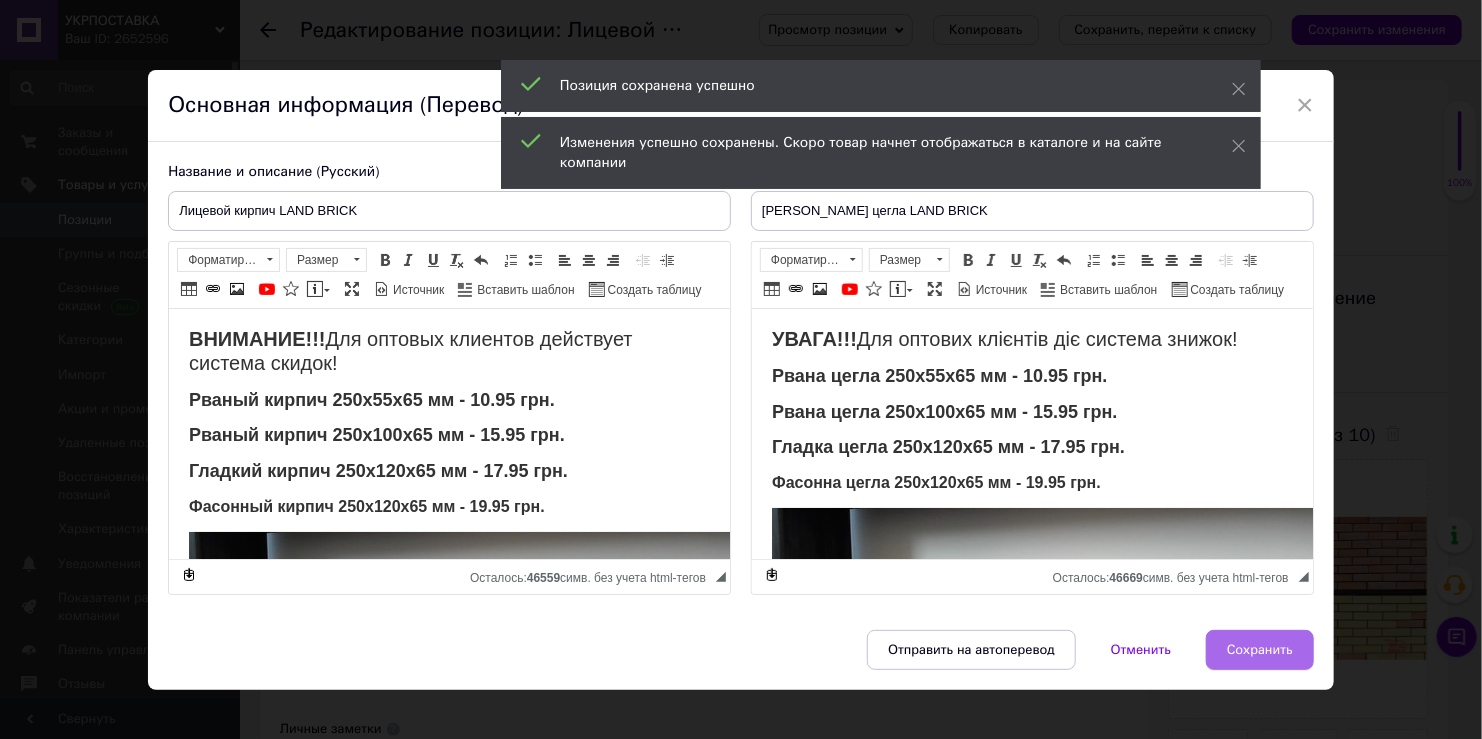 click on "Сохранить" at bounding box center [1260, 650] 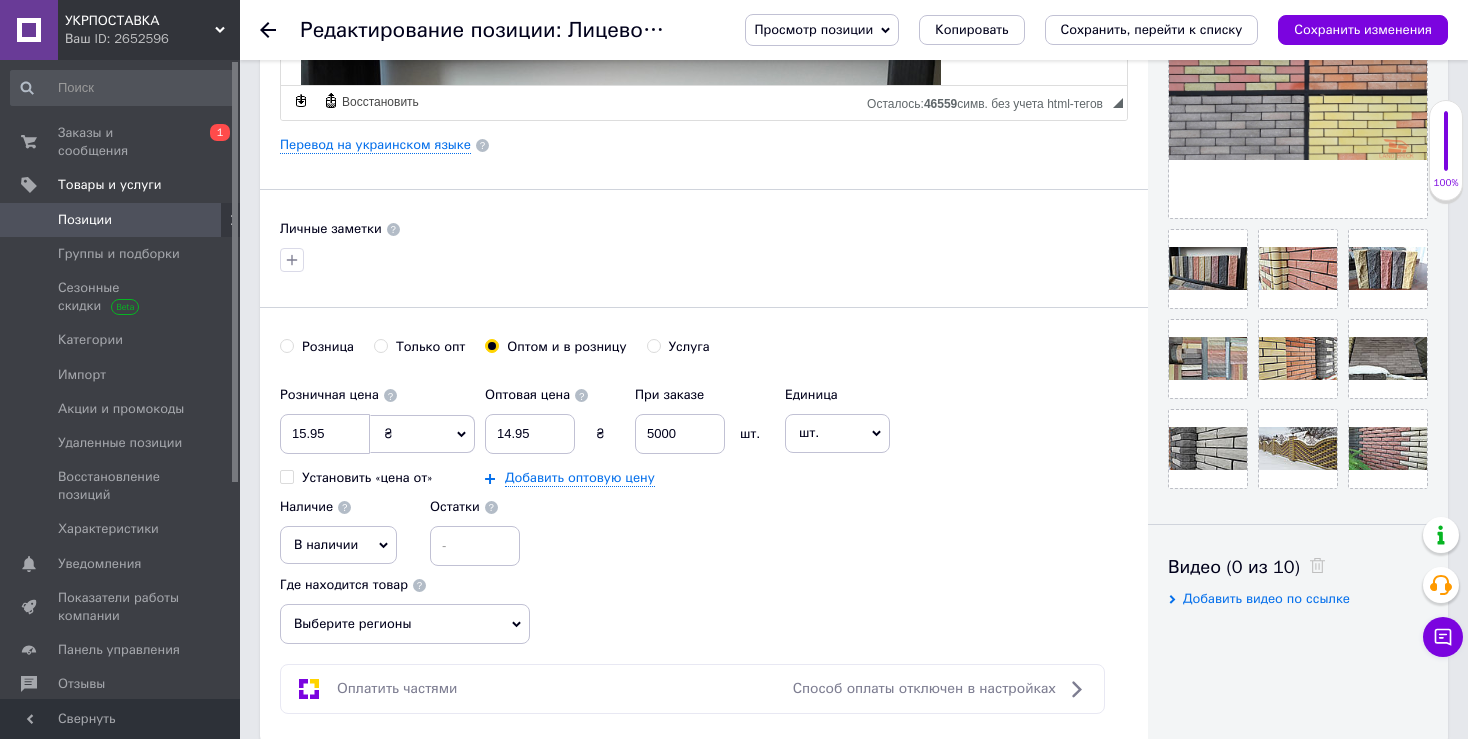scroll, scrollTop: 666, scrollLeft: 0, axis: vertical 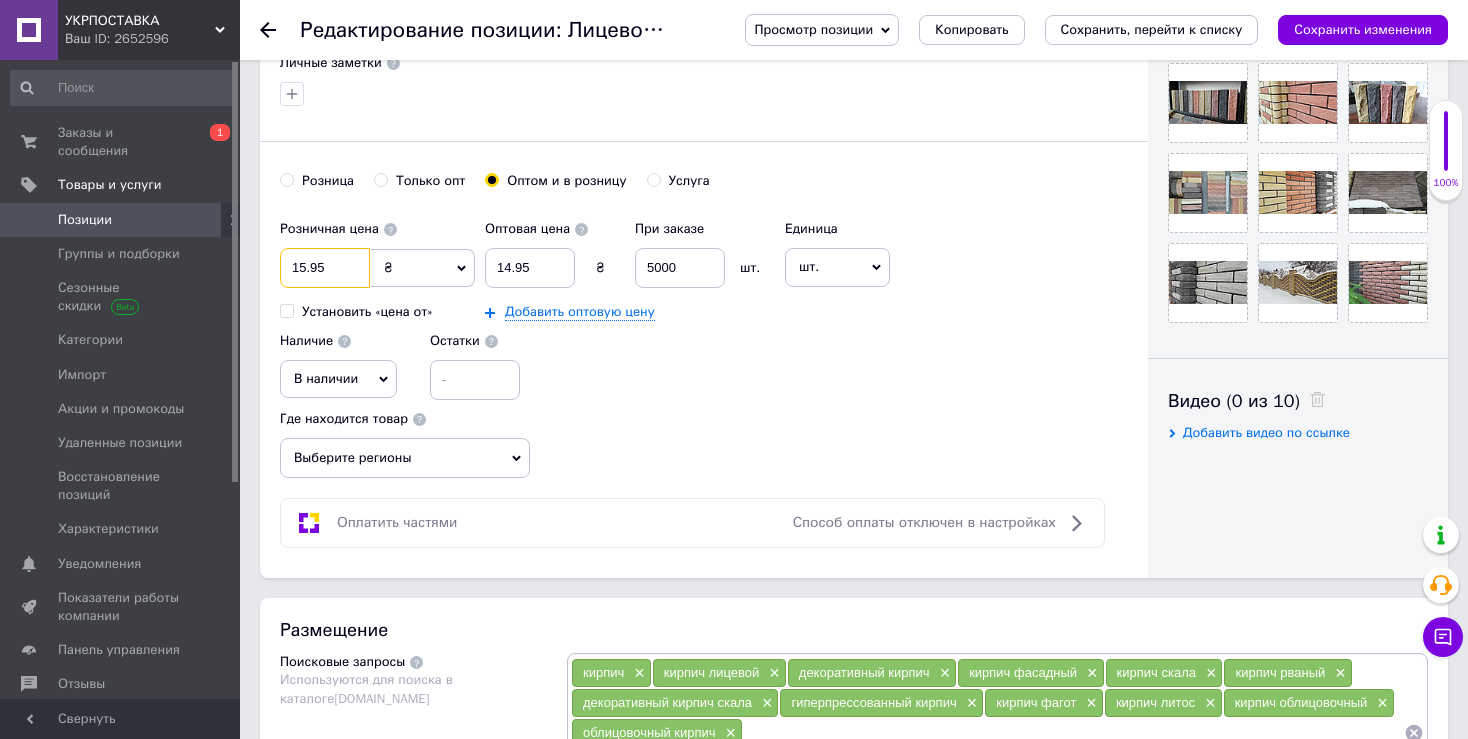 click on "15.95" at bounding box center [325, 268] 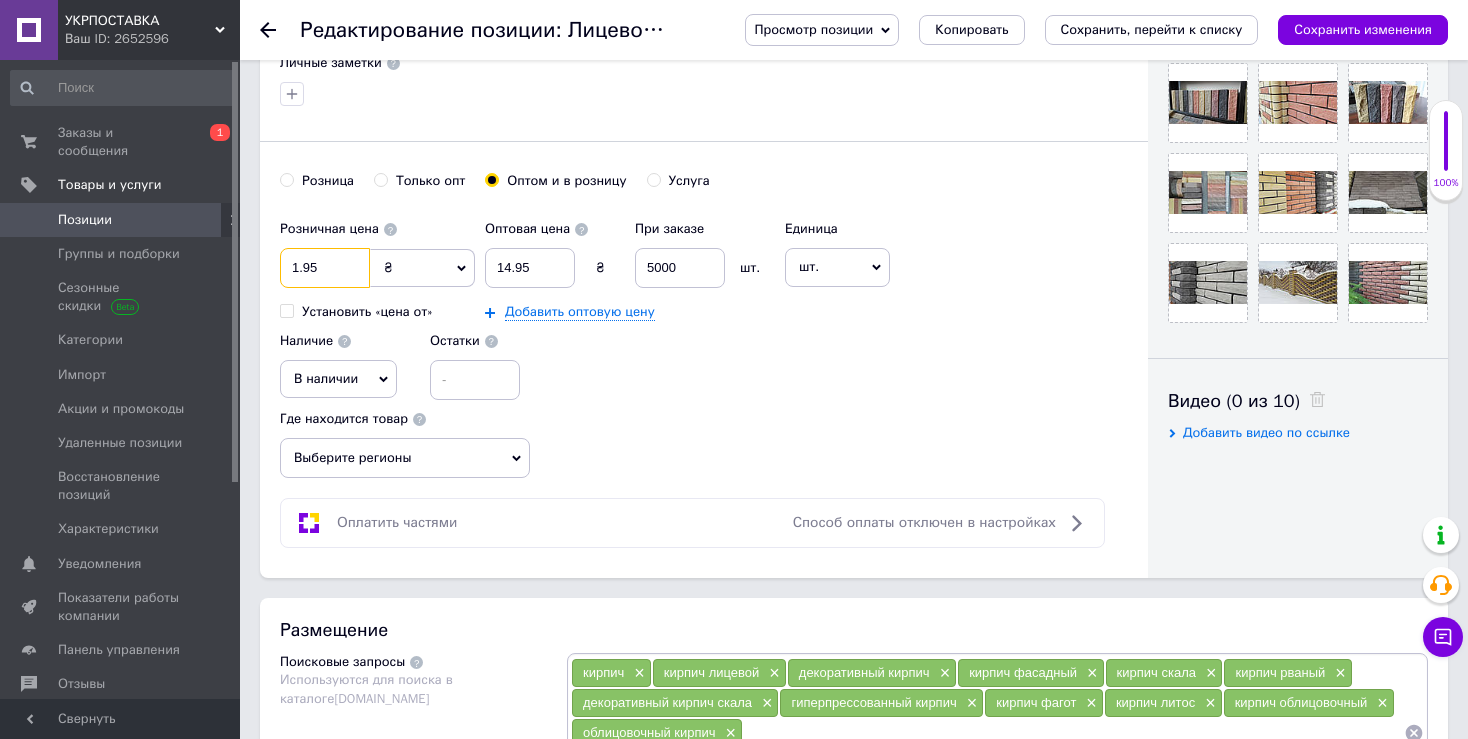 type on "10.95" 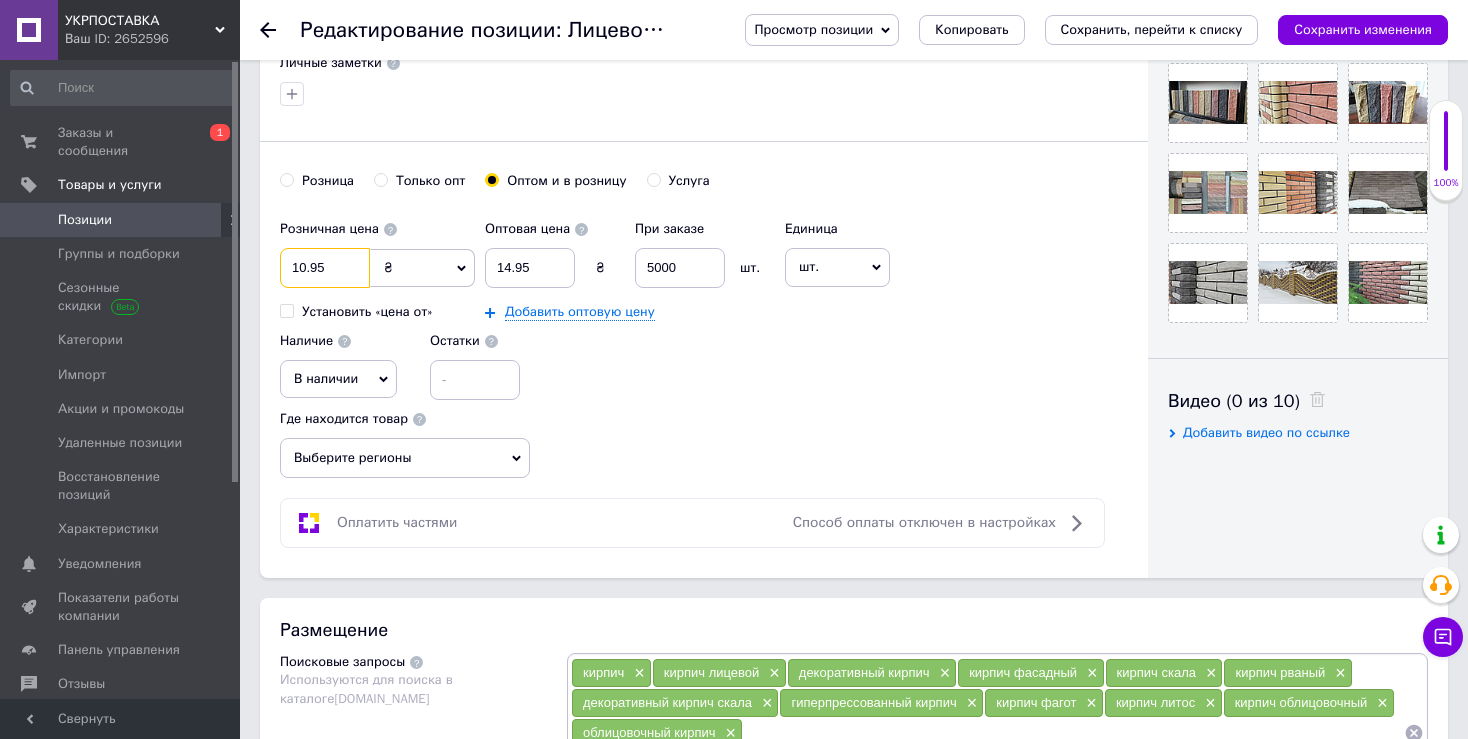 type on "10.95" 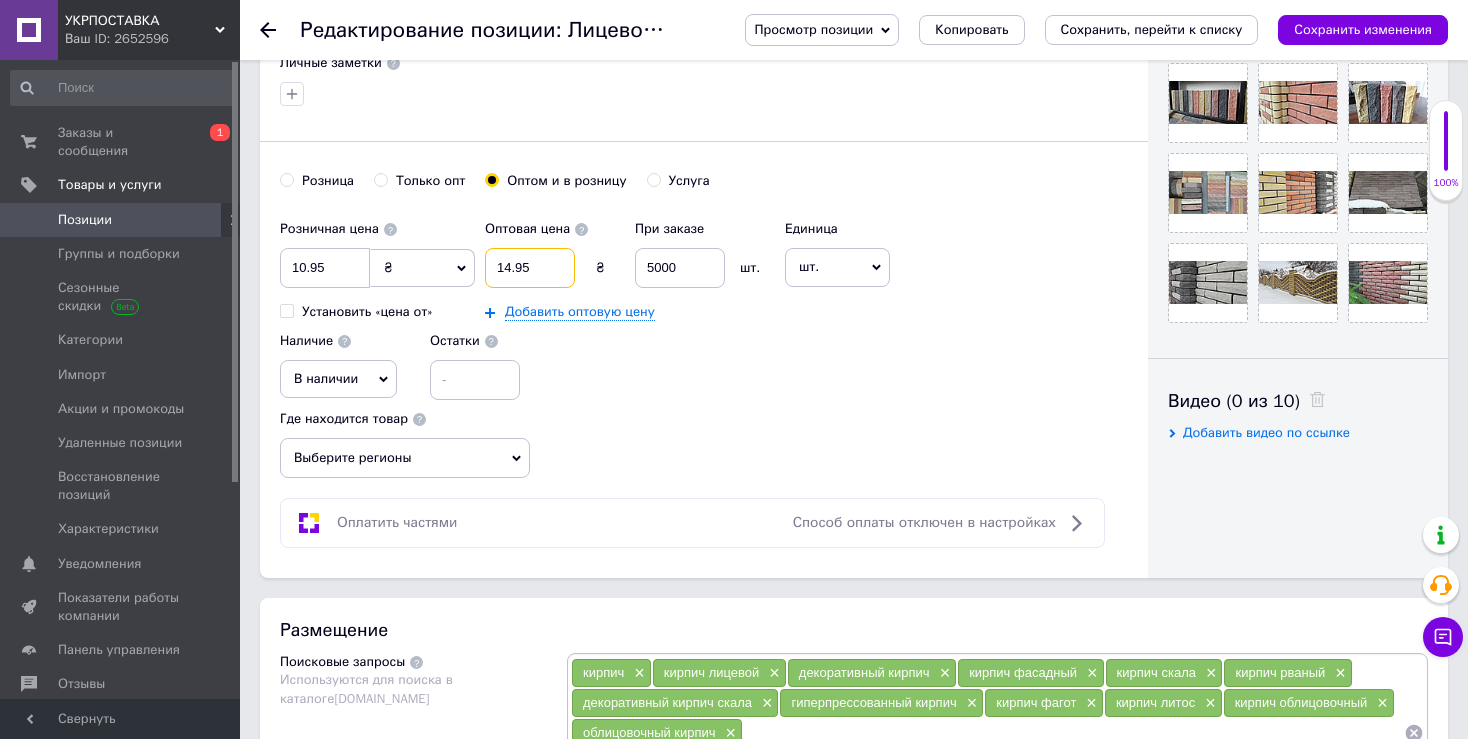 click on "14.95" at bounding box center (530, 268) 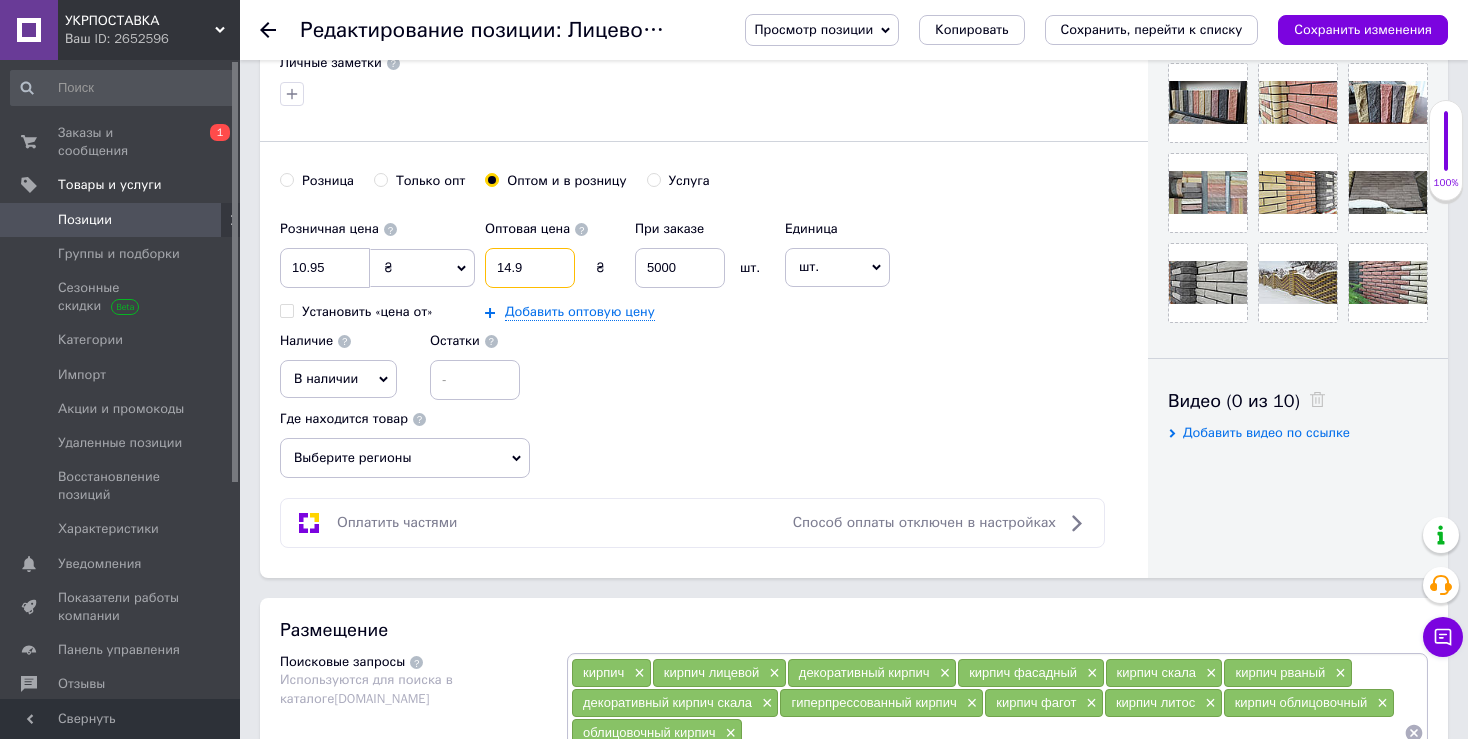type on "14." 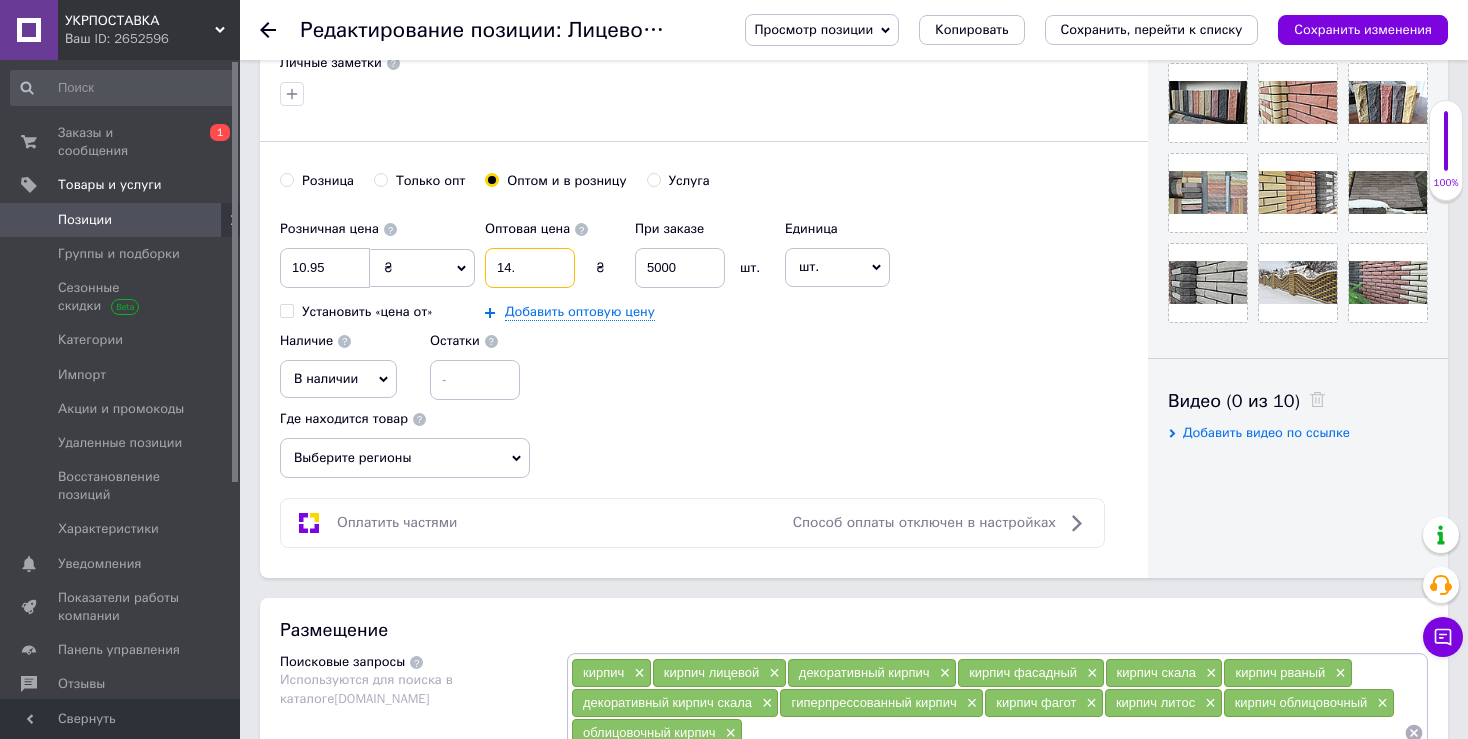 type on "14.5" 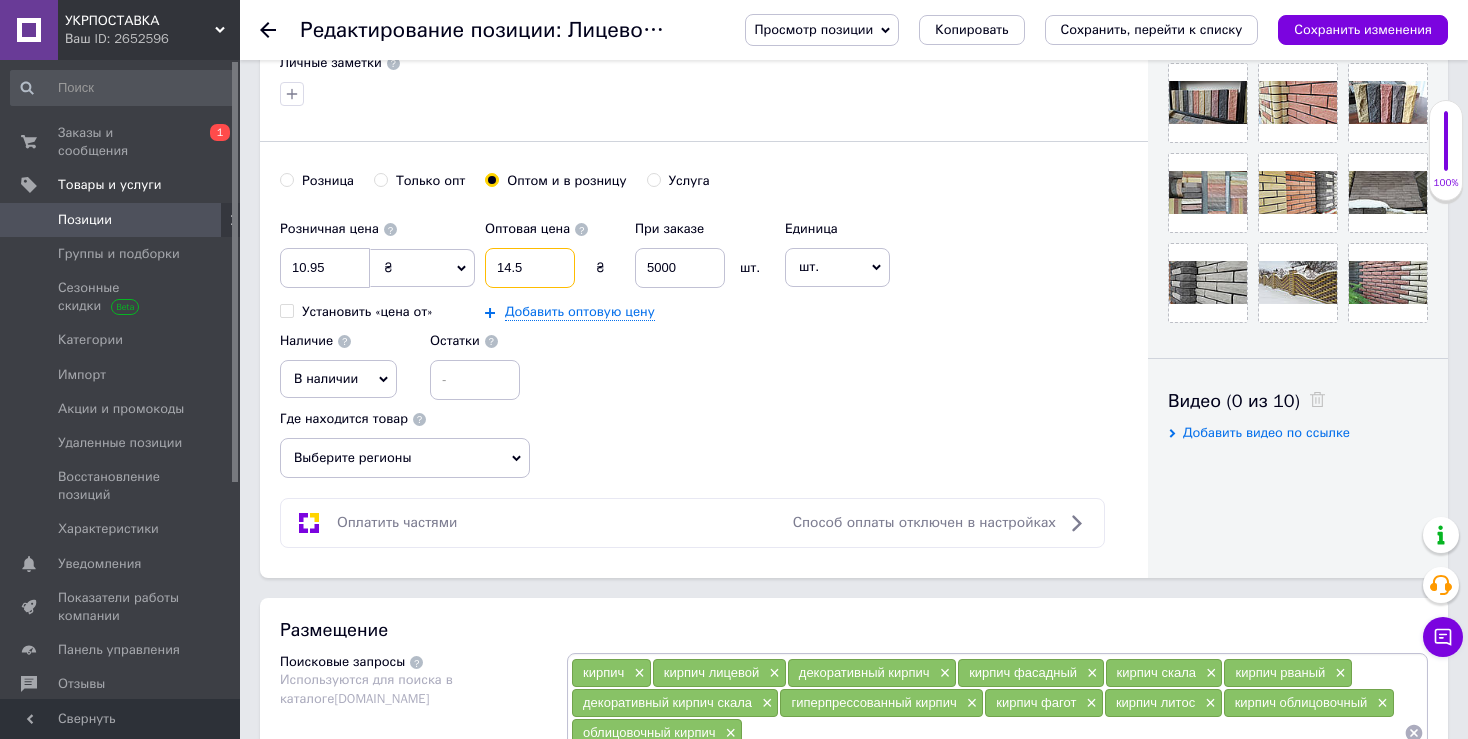 type on "14.50" 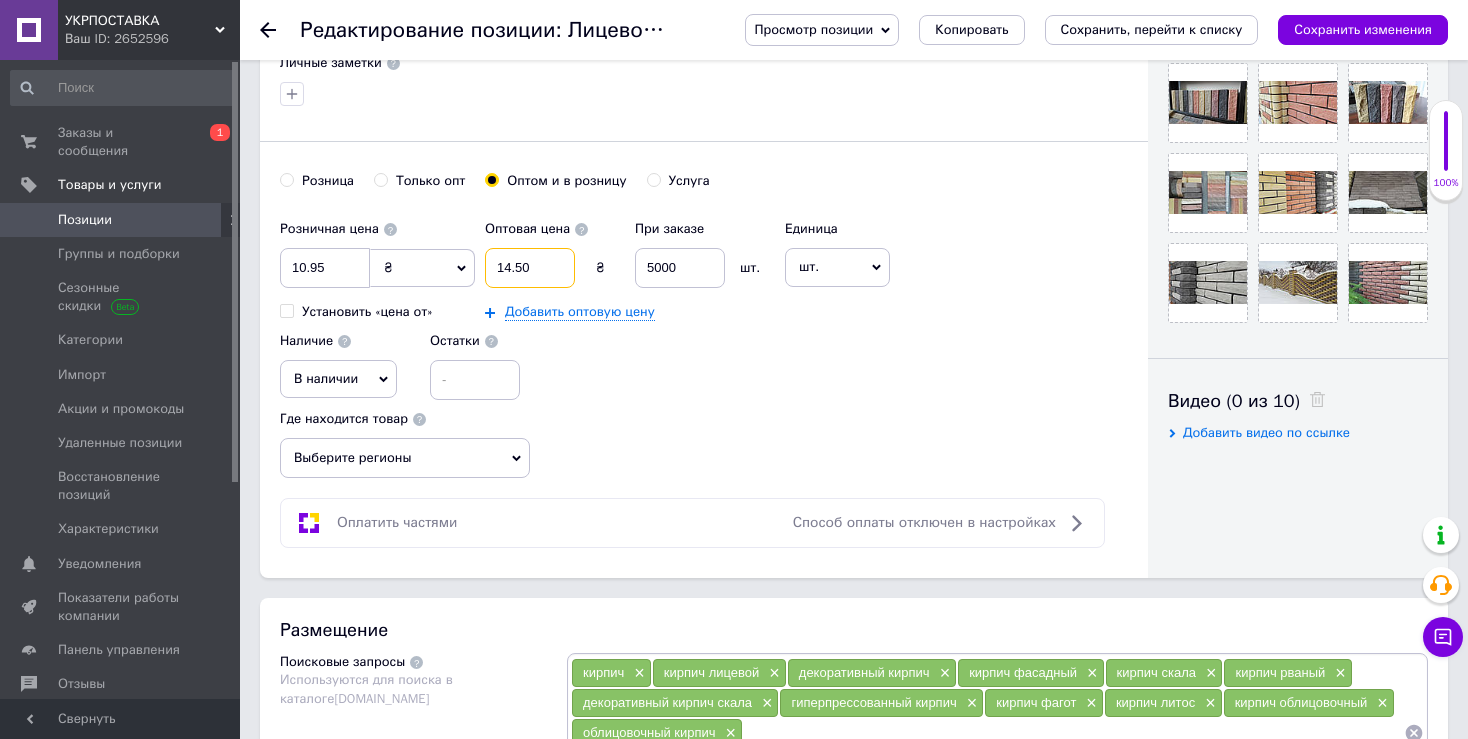 click on "14.50" at bounding box center [530, 268] 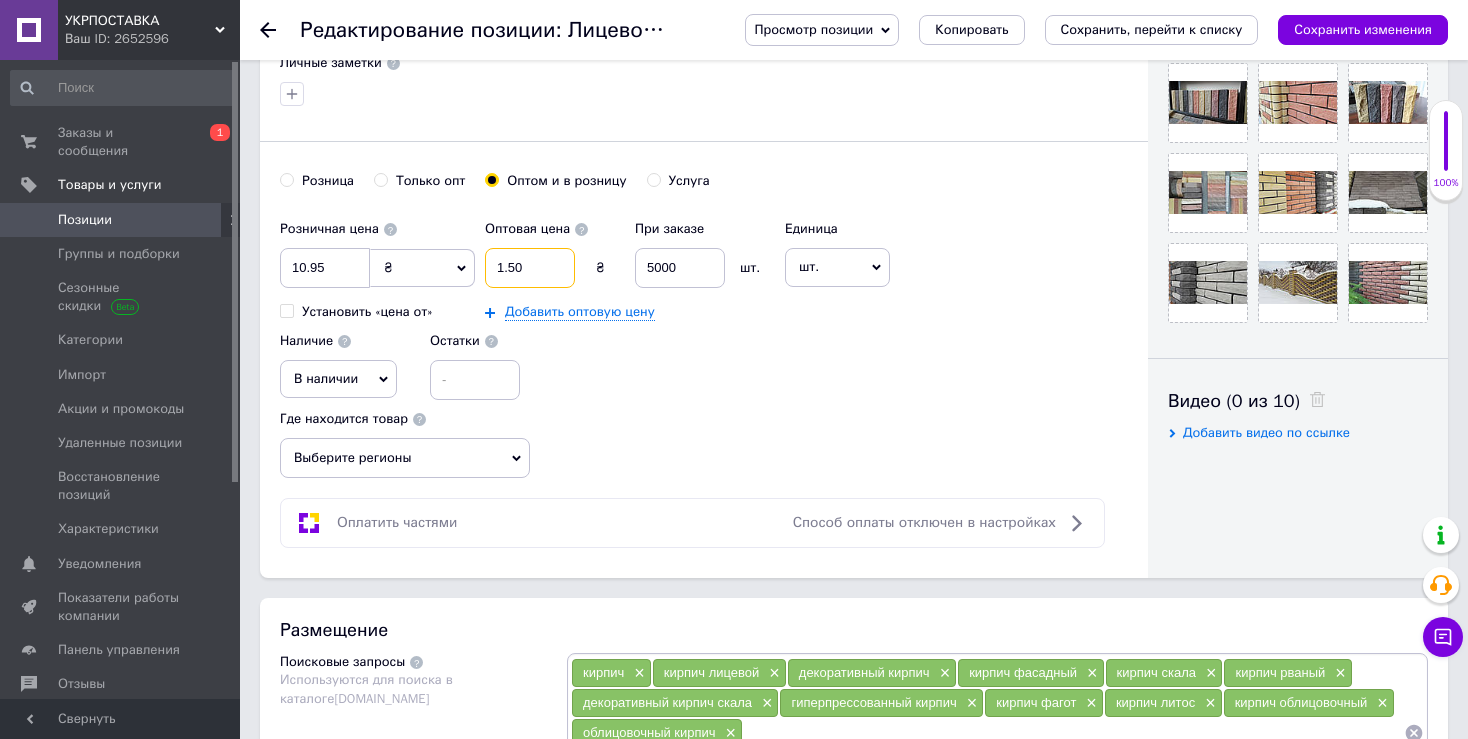 type on "10.50" 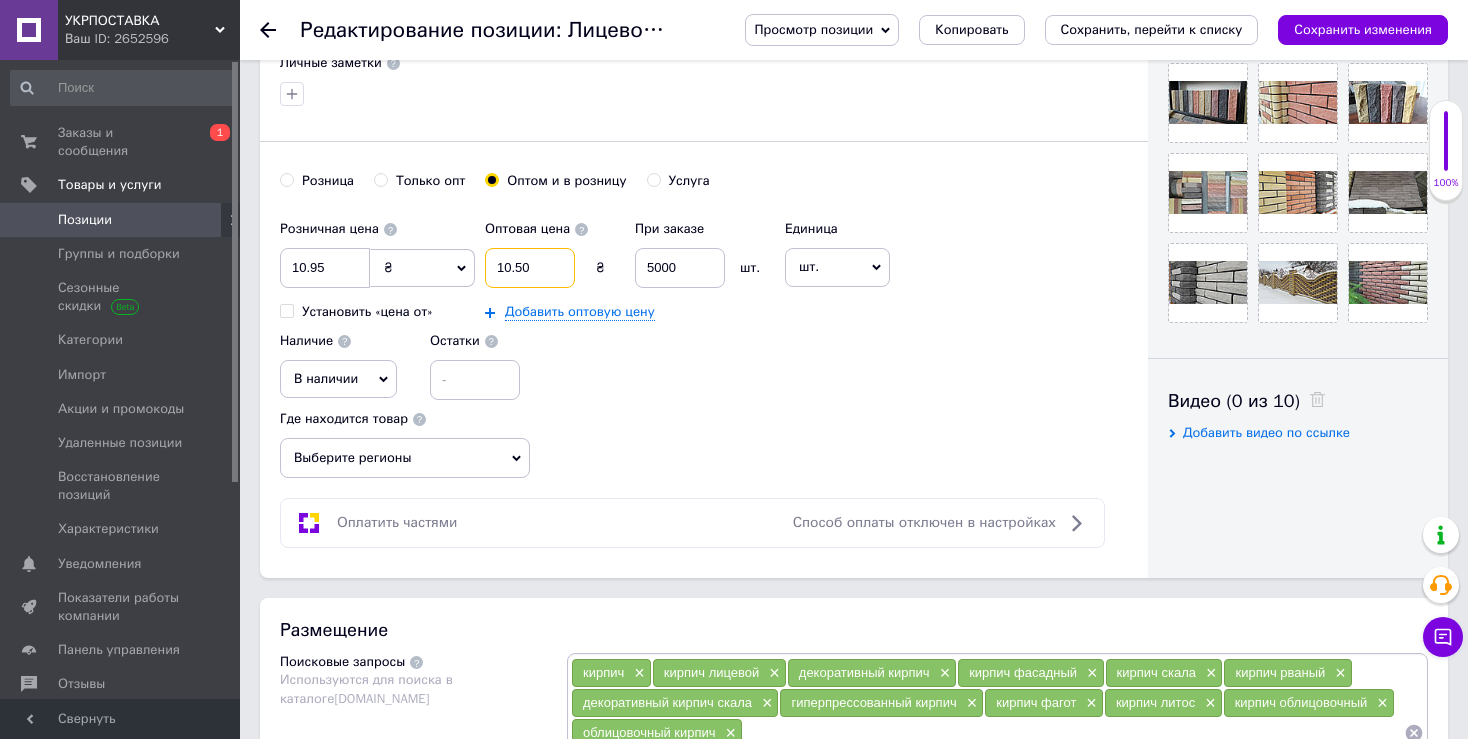 type on "10.50" 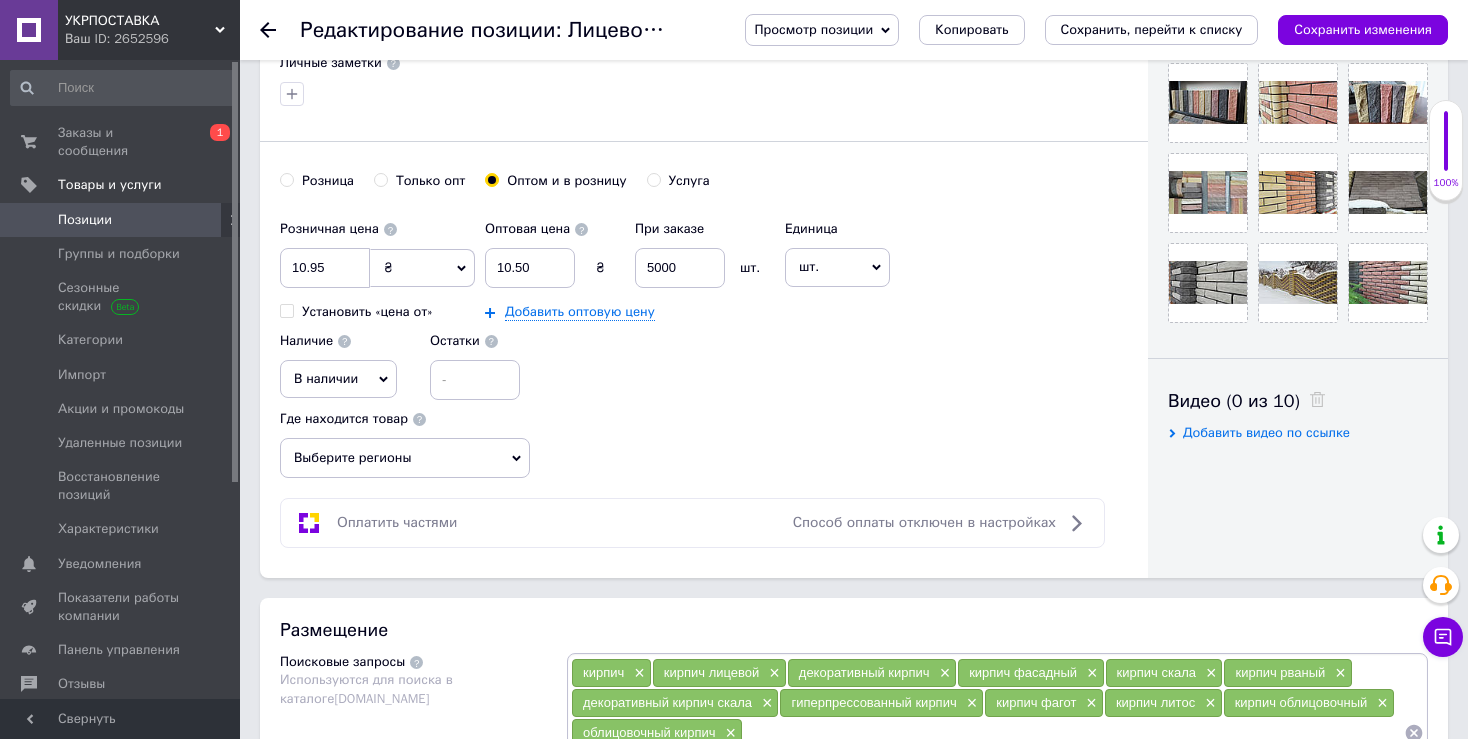 click on "Розничная цена 10.95 ₴ $ € CHF £ ¥ PLN ₸ MDL HUF KGS CN¥ TRY ₩ lei Установить «цена от» Оптовая цена 10.50 ₴ При заказе 5000 шт. Добавить оптовую цену Единица шт. Популярное комплект упаковка кв.м пара м кг пог.м услуга т а автоцистерна ампула б баллон банка блистер бобина бочка [PERSON_NAME] бухта в ватт ведро выезд г г га гигакалория год гр/кв.м д дал два месяца день доза е еврокуб ед. к кВт канистра карат кв.дм кв.м кв.см кв.фут квартал кг кг/кв.м км колесо комплект коробка куб.дм куб.м л л лист м м мВт месяц мешок минута мл мм моток н набор неделя номер о объект п паллетоместо пара партия р с" at bounding box center (704, 305) 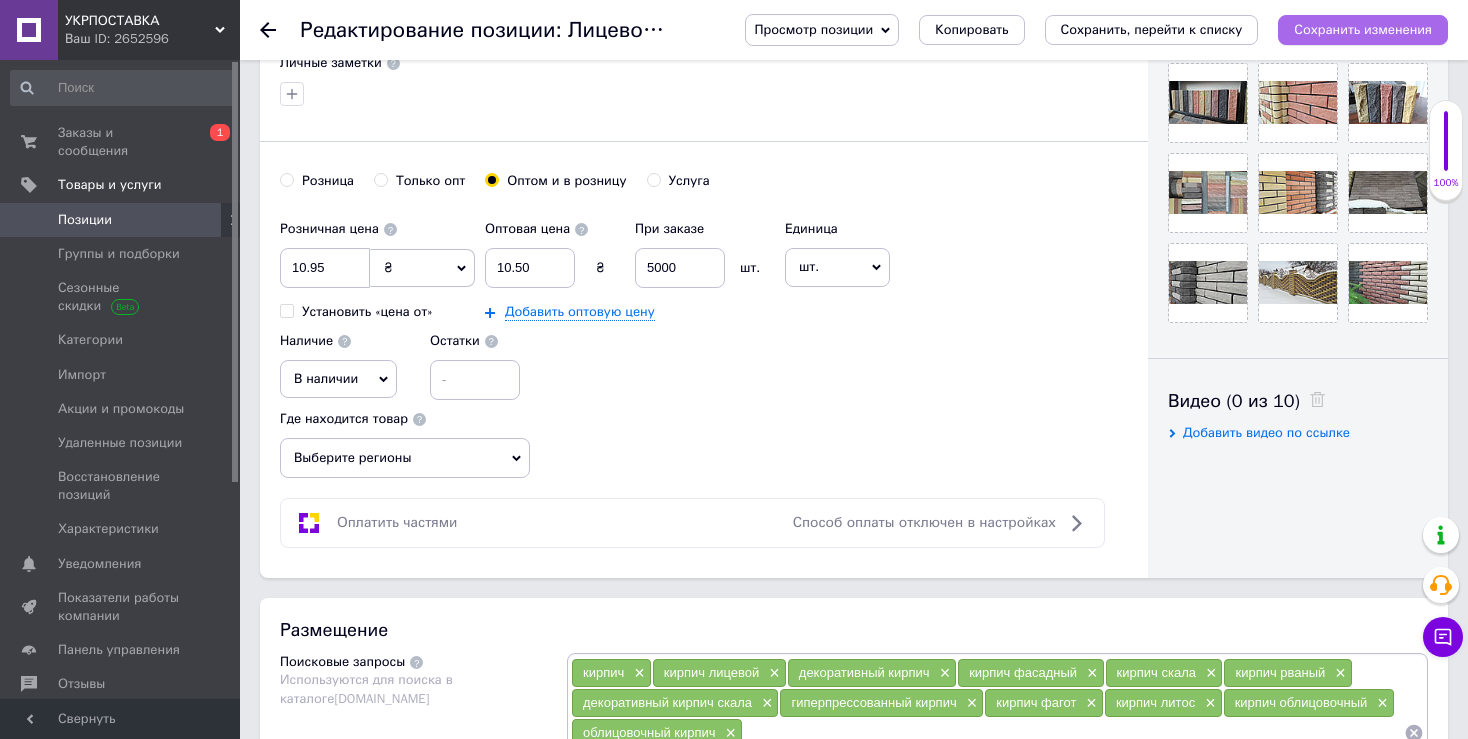 click on "Сохранить изменения" at bounding box center (1363, 29) 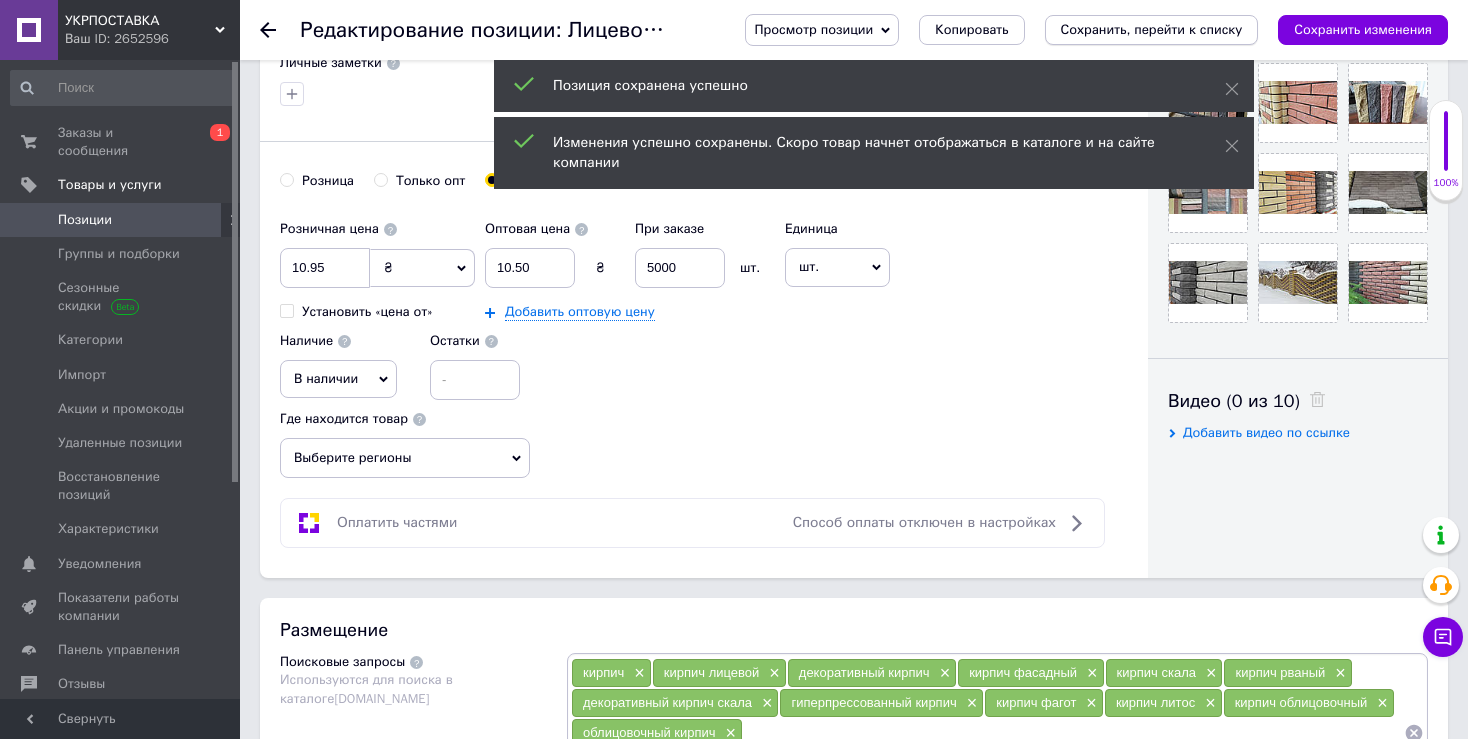 click on "Сохранить, перейти к списку" at bounding box center (1152, 29) 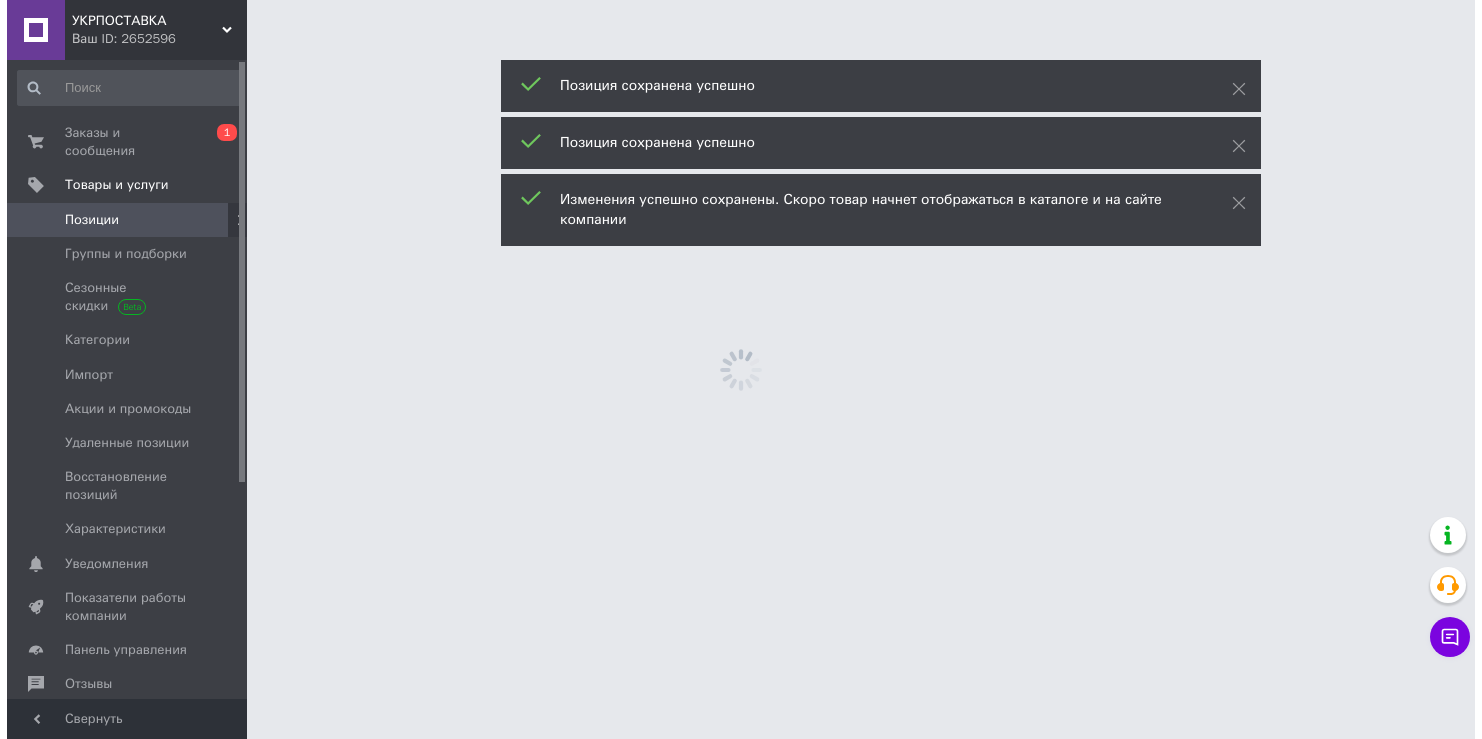 scroll, scrollTop: 0, scrollLeft: 0, axis: both 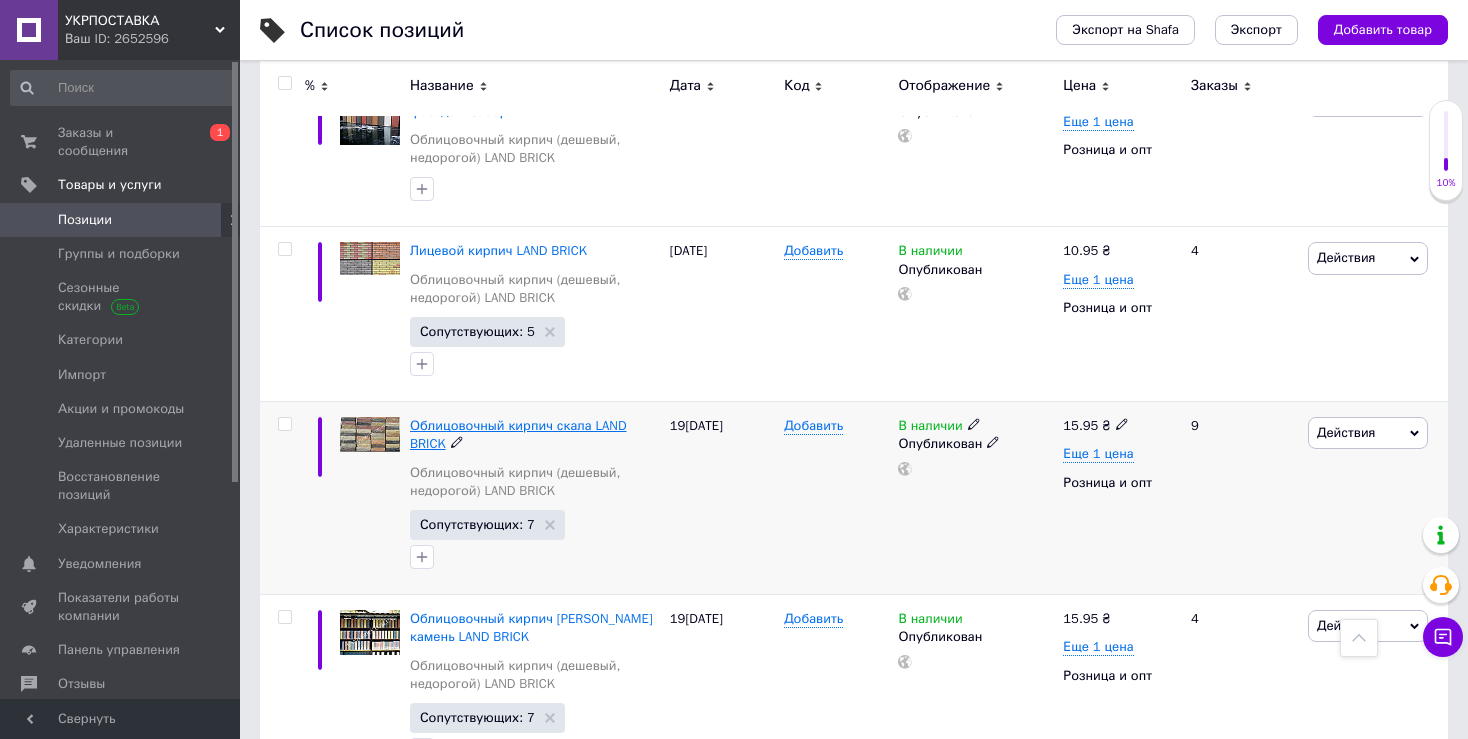 click on "Облицовочный кирпич скала LAND BRICK" at bounding box center [518, 434] 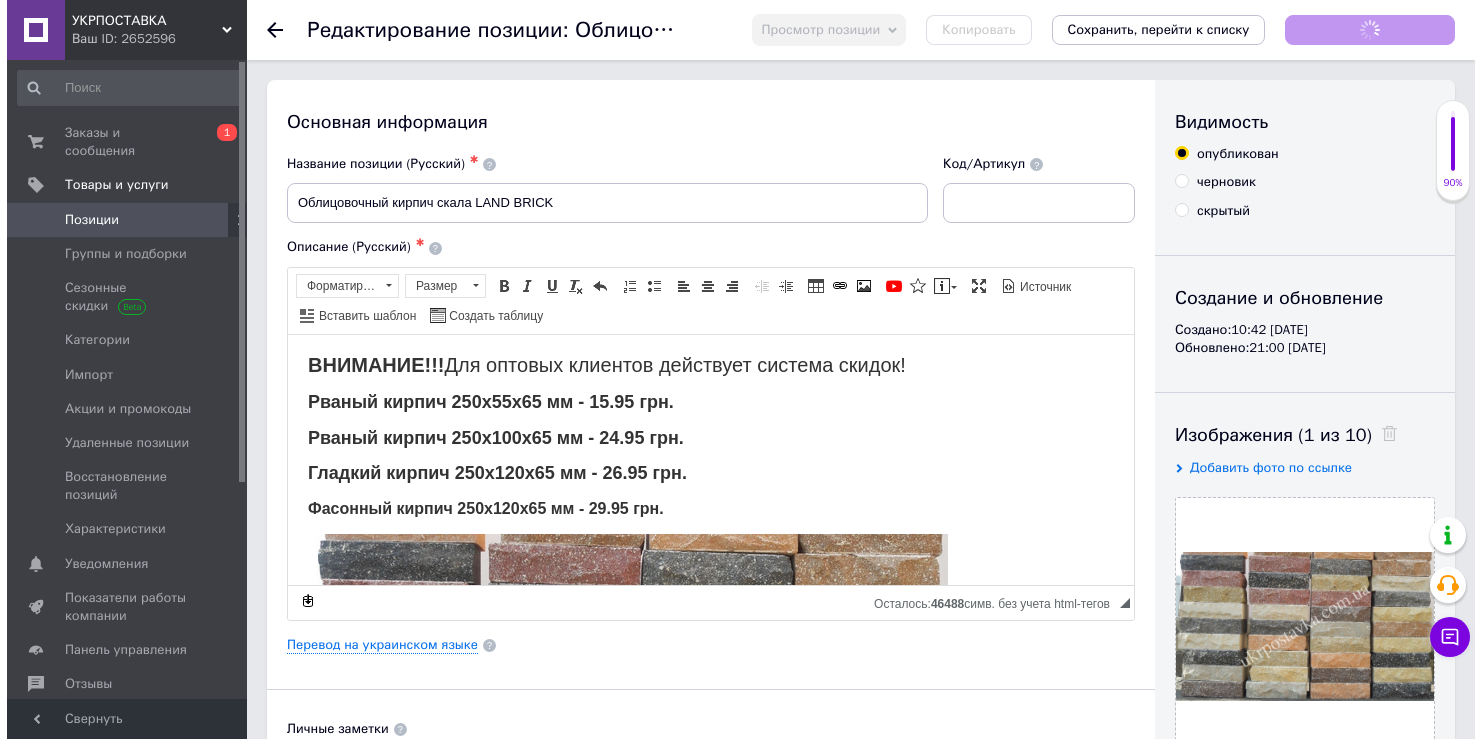 scroll, scrollTop: 0, scrollLeft: 0, axis: both 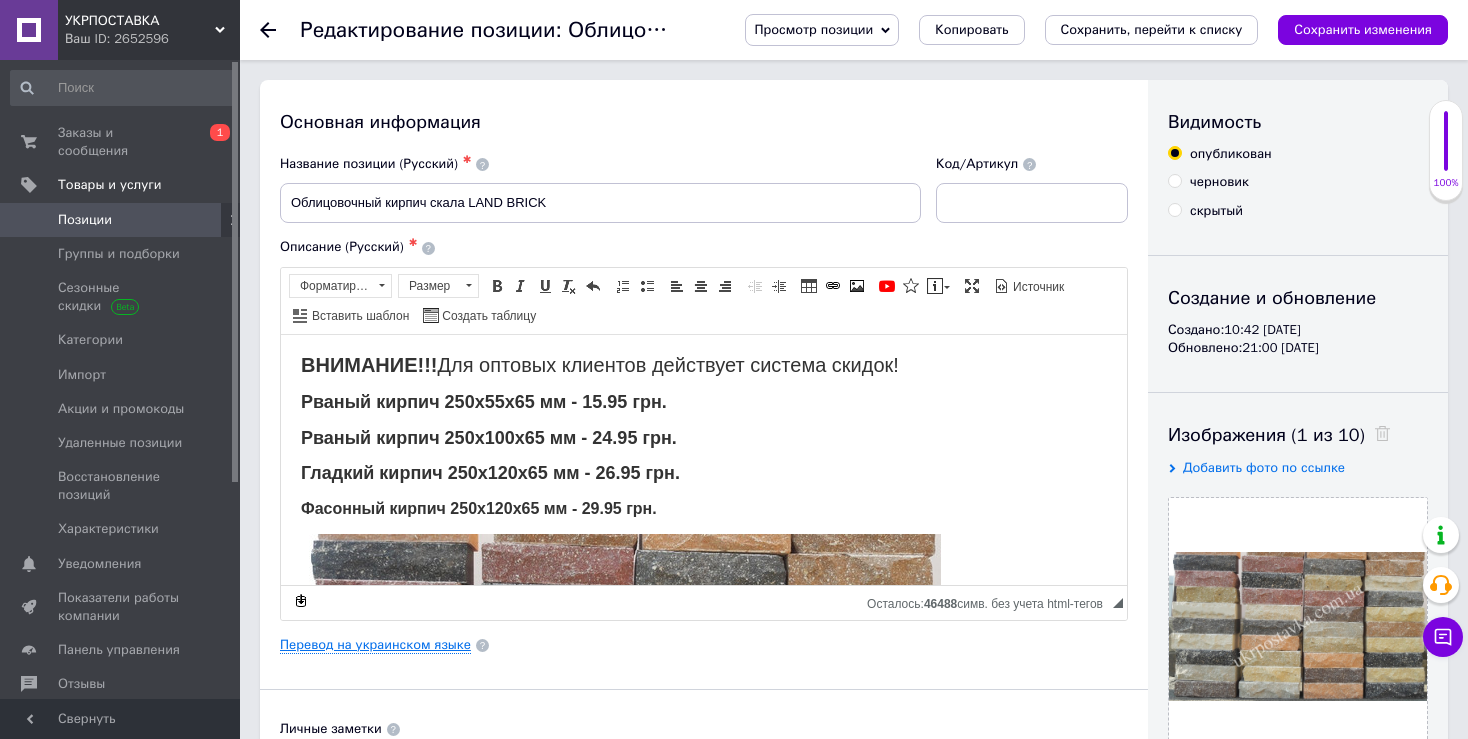 click on "Перевод на украинском языке" at bounding box center (375, 645) 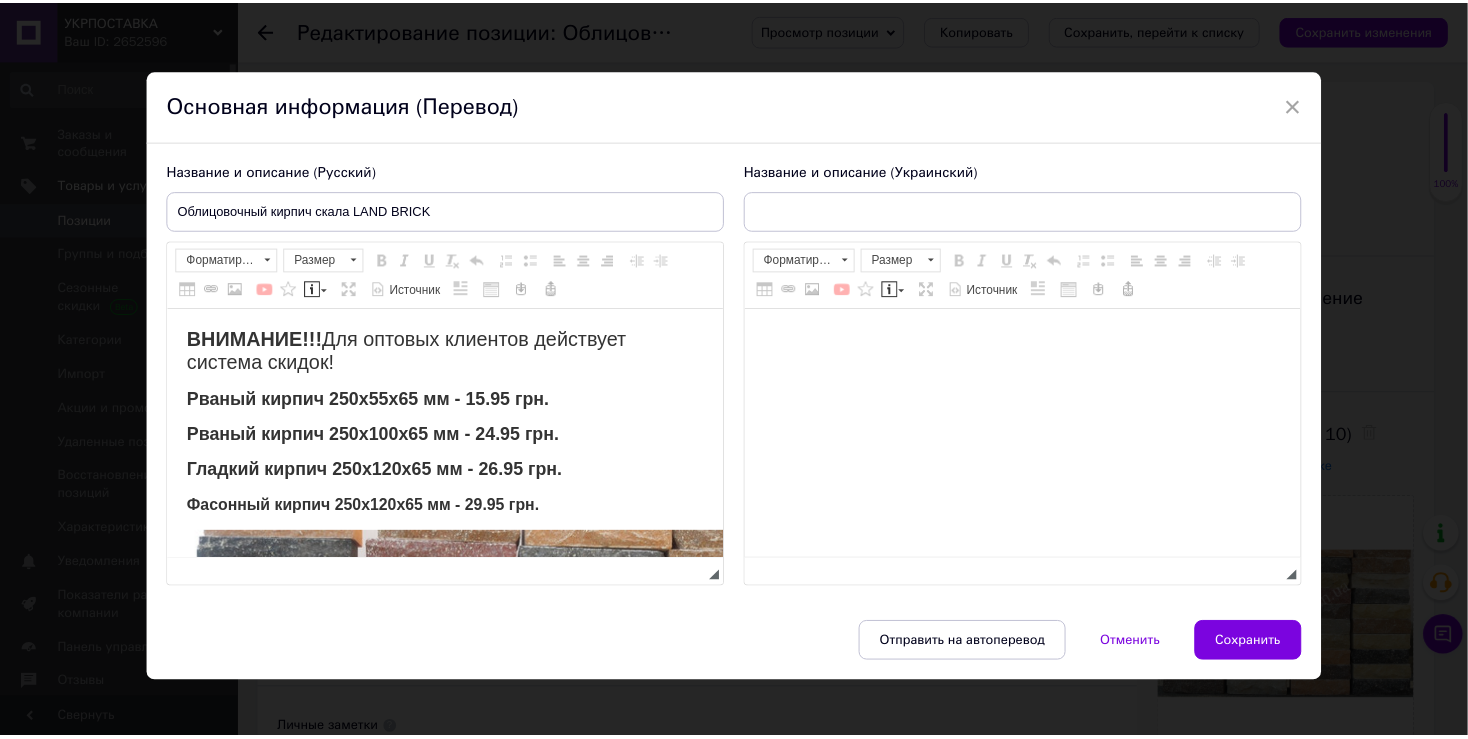 scroll, scrollTop: 0, scrollLeft: 0, axis: both 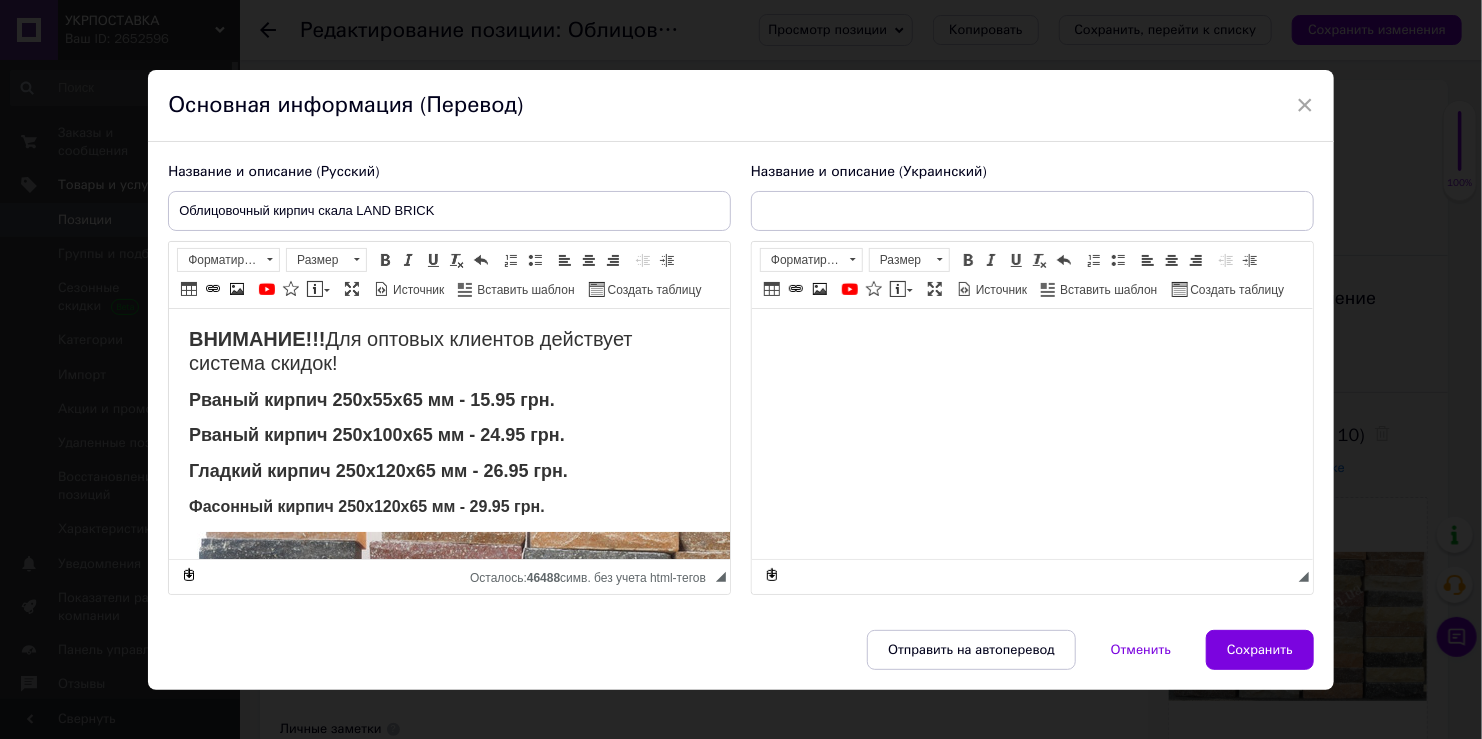 checkbox on "true" 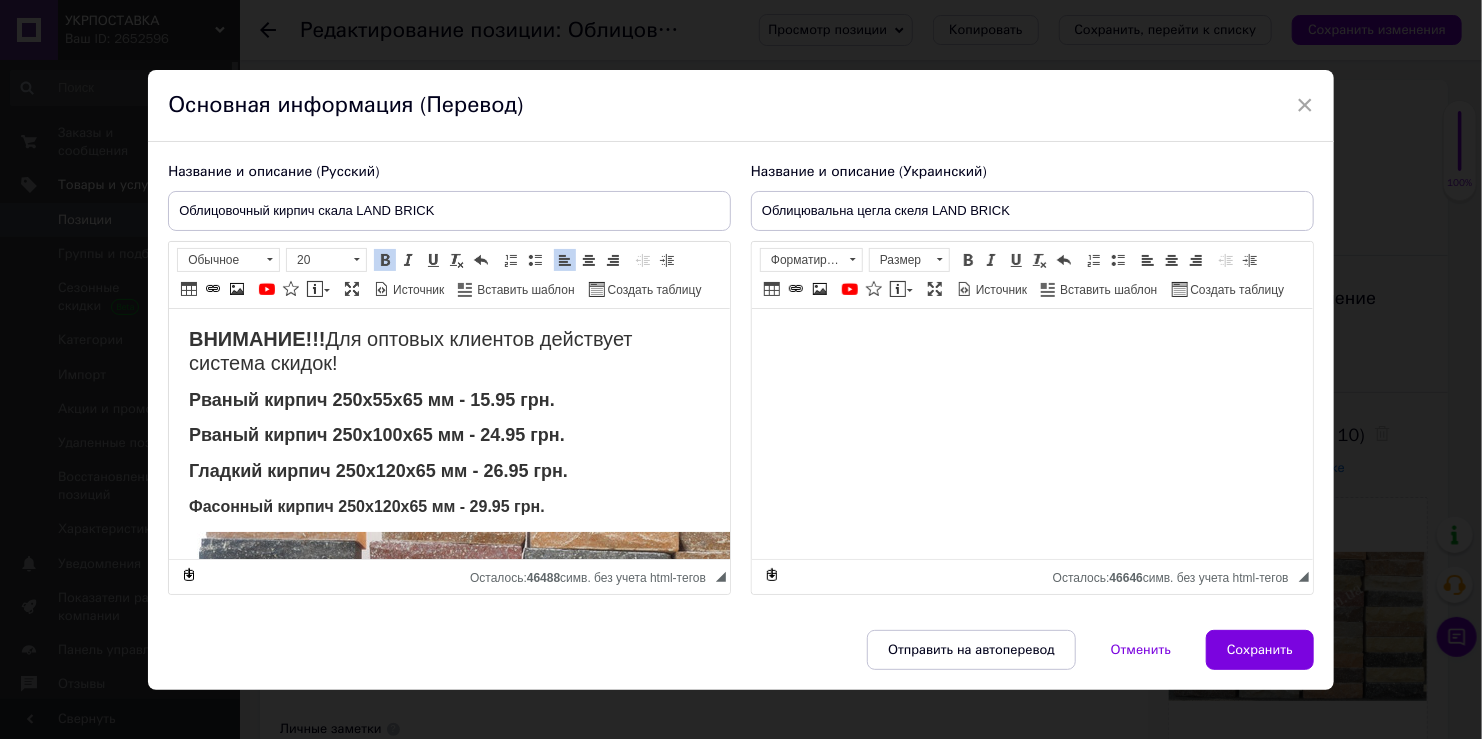 click on "Рваный кирпич 250х55х65 мм - 15.95 грн." at bounding box center (372, 400) 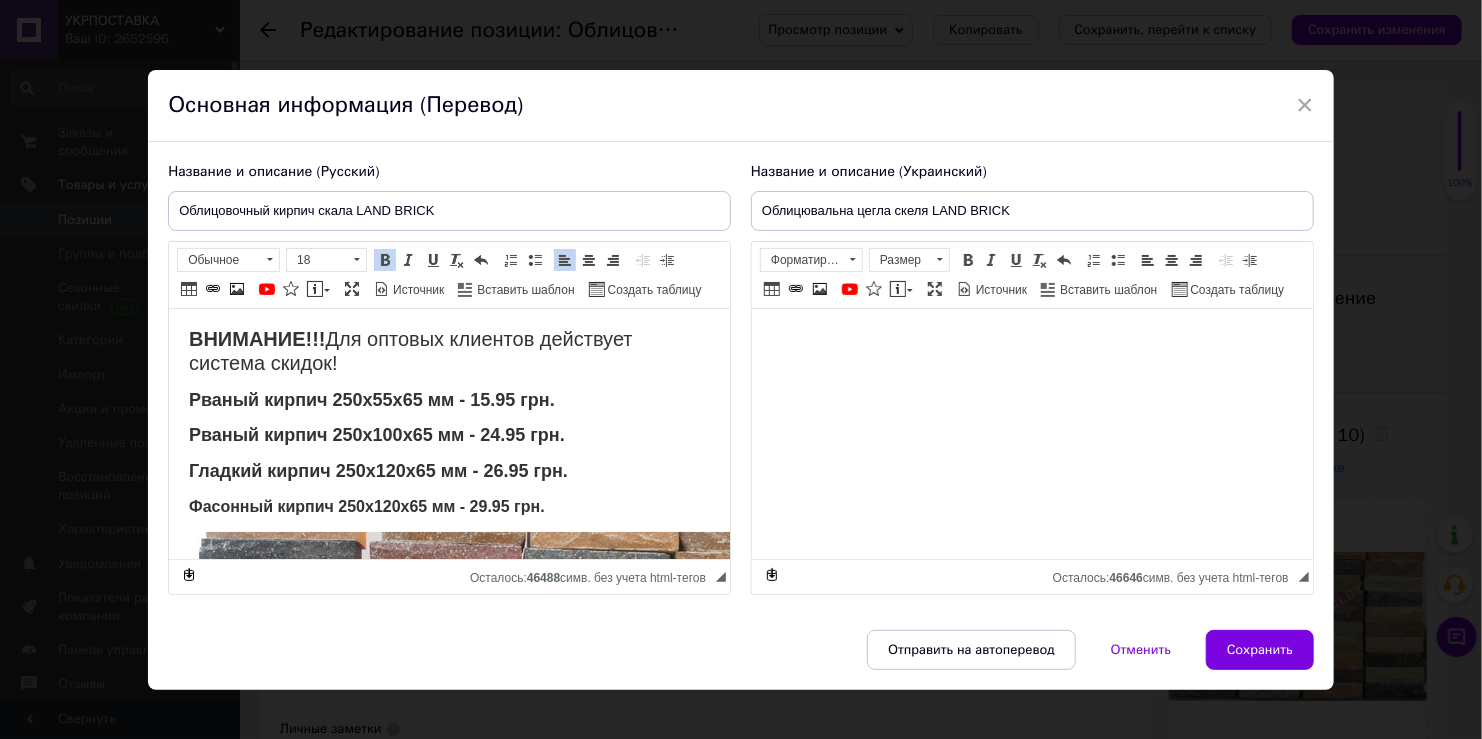 type 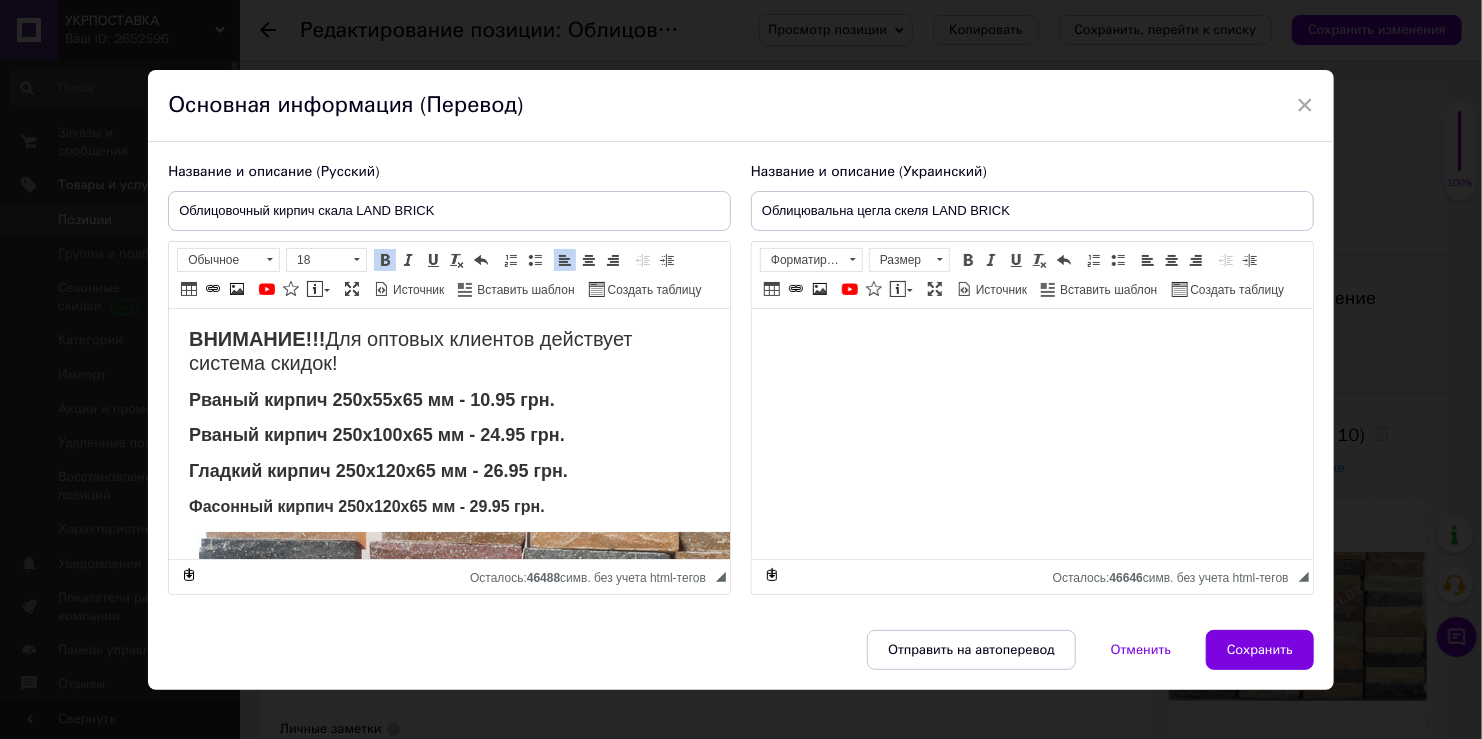 click on "Рваный кирпич 250х100х65 мм - 24.95 грн." at bounding box center (377, 435) 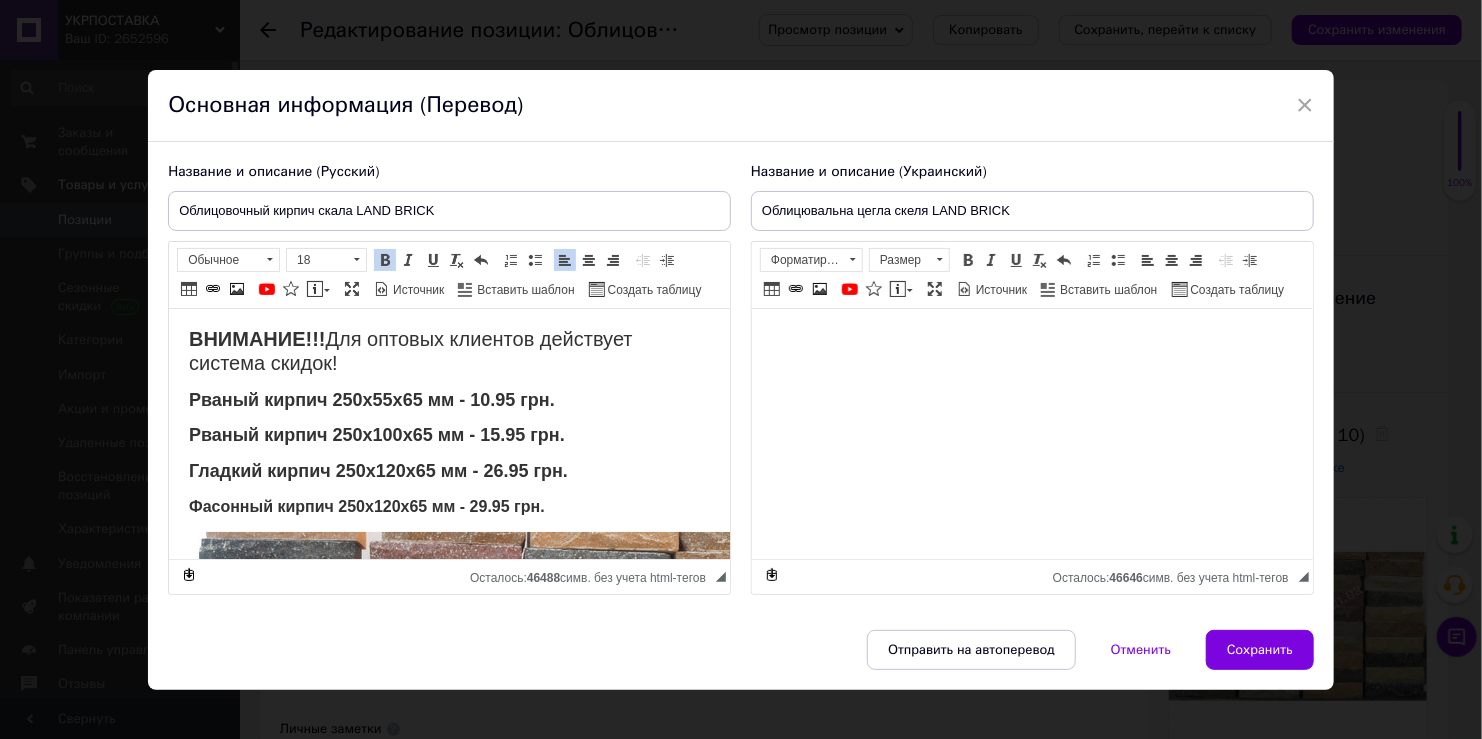 click on "Гладкий кирпич 250х120х65 мм - 26.95 грн." at bounding box center (378, 471) 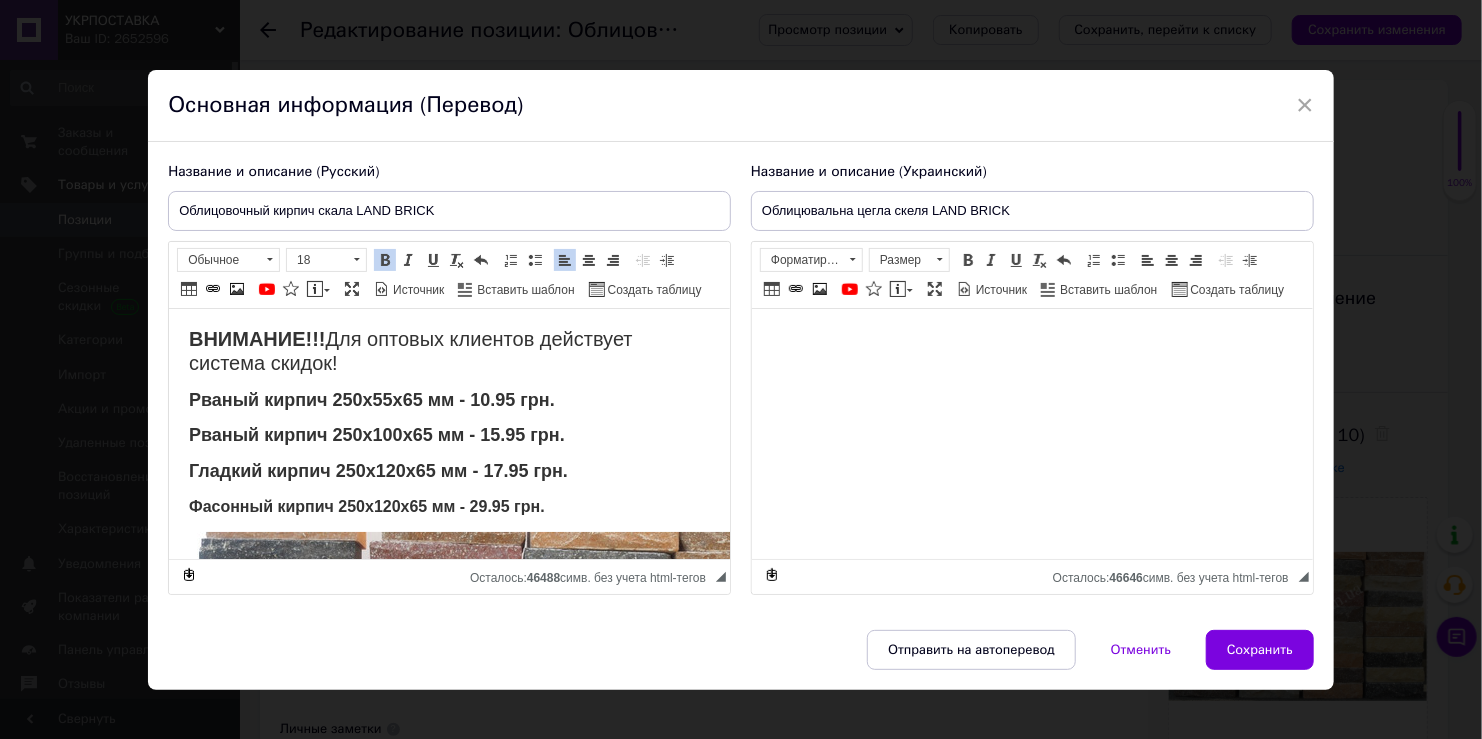 click on "Фасонный кирпич 250х120х65 мм - 29.95 грн." at bounding box center (367, 506) 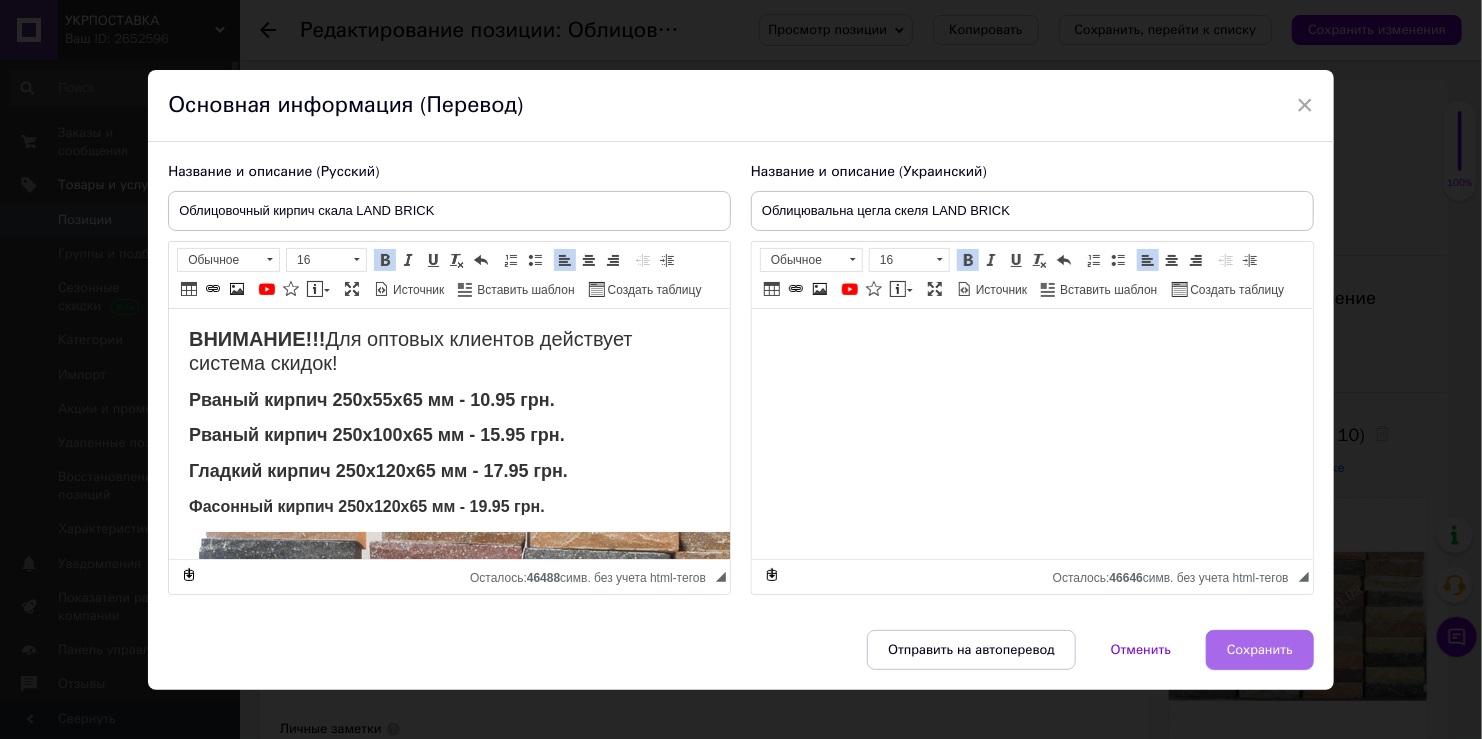 click on "Сохранить" at bounding box center (1260, 650) 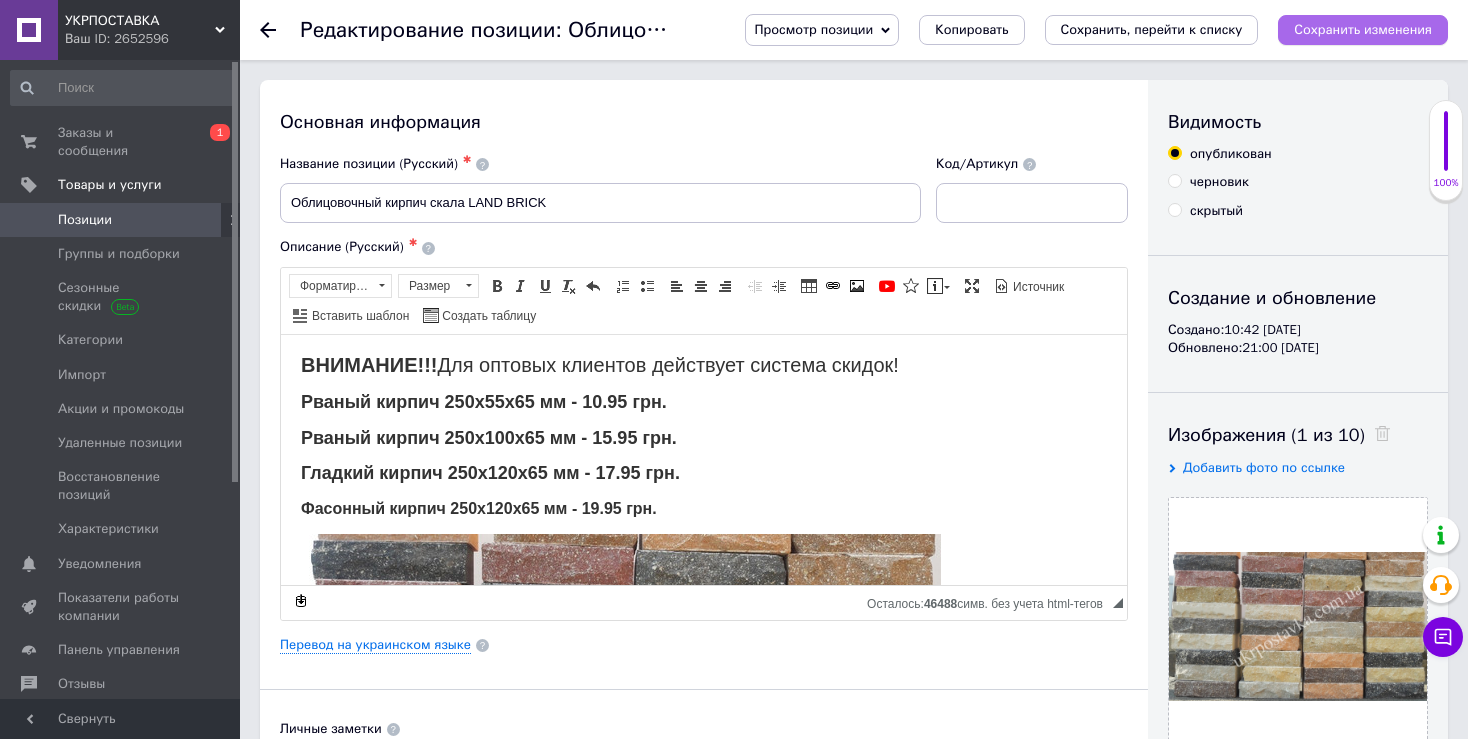 click on "Сохранить изменения" at bounding box center [1363, 29] 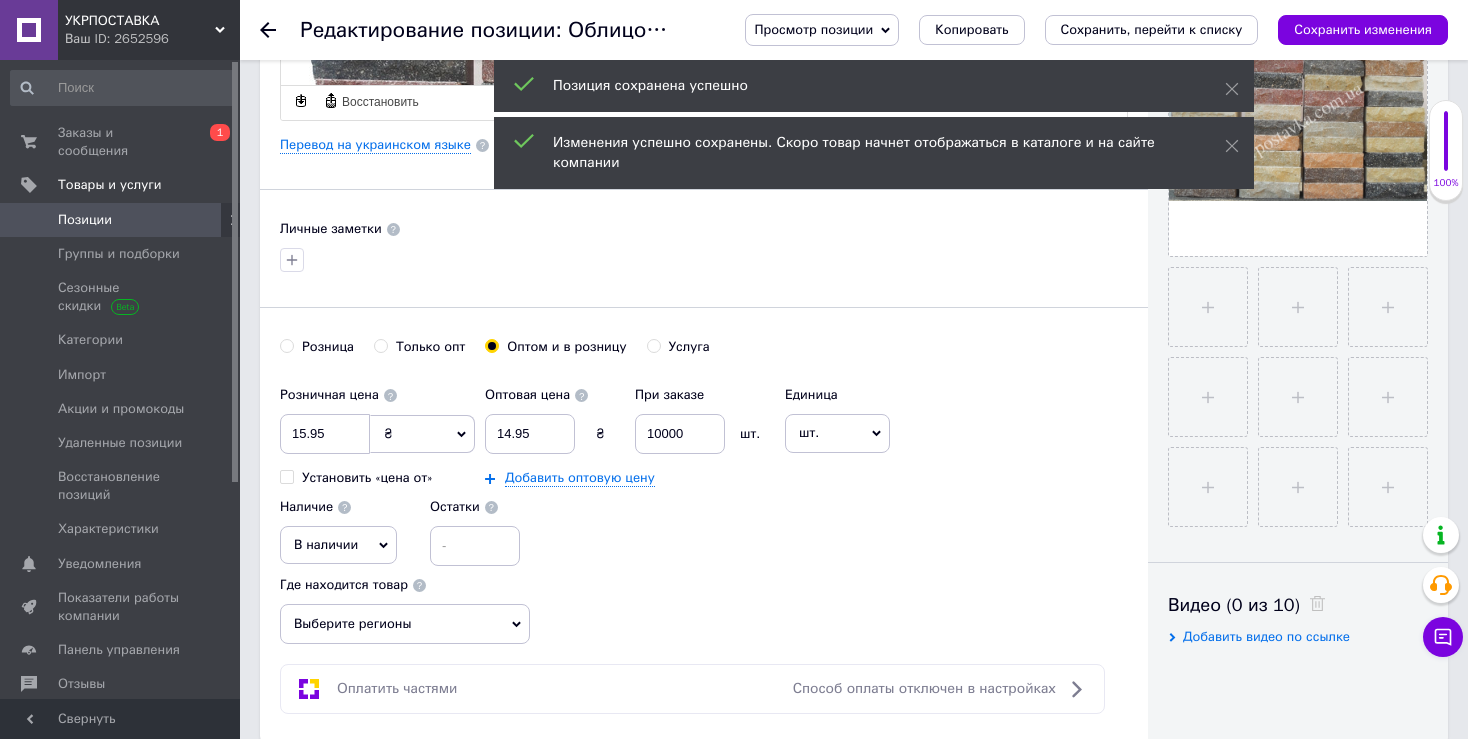 scroll, scrollTop: 666, scrollLeft: 0, axis: vertical 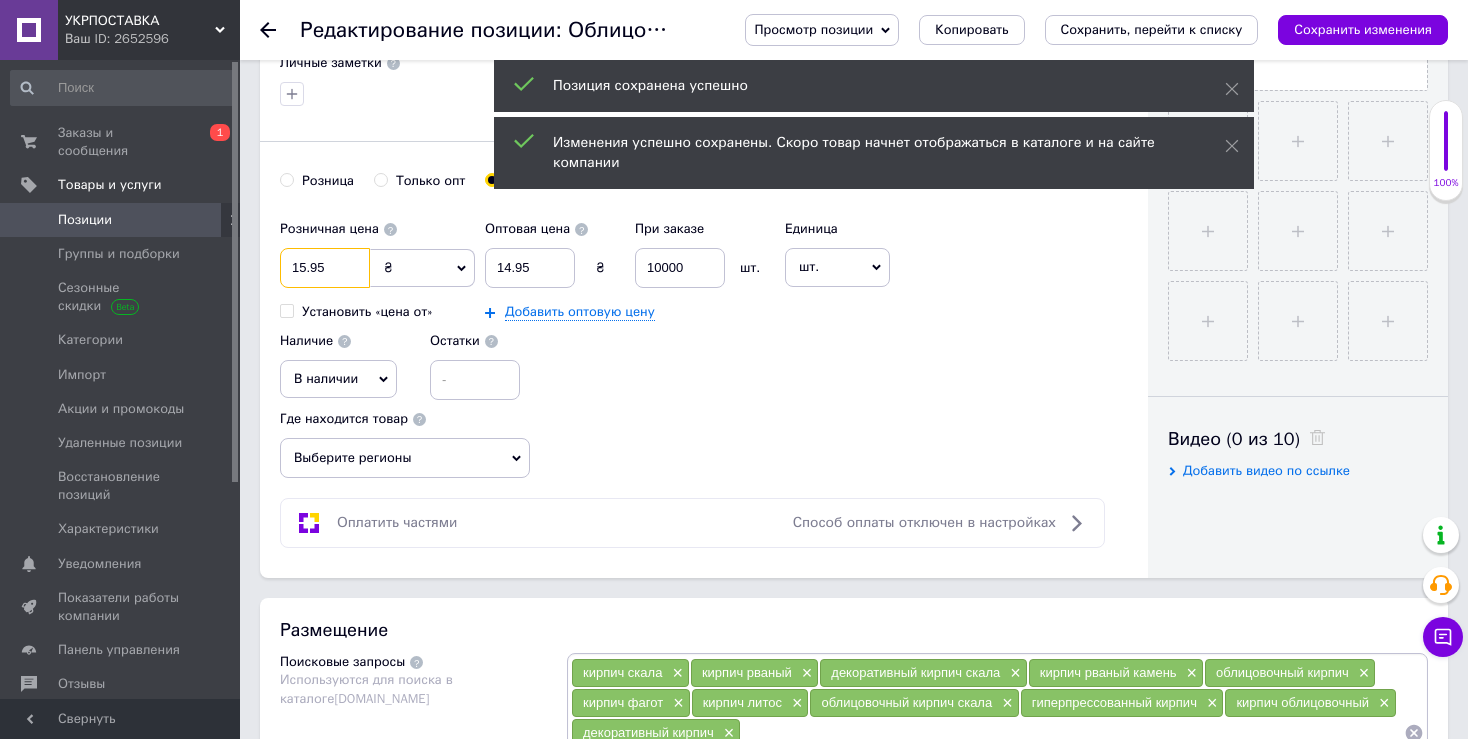 click on "15.95" at bounding box center (325, 268) 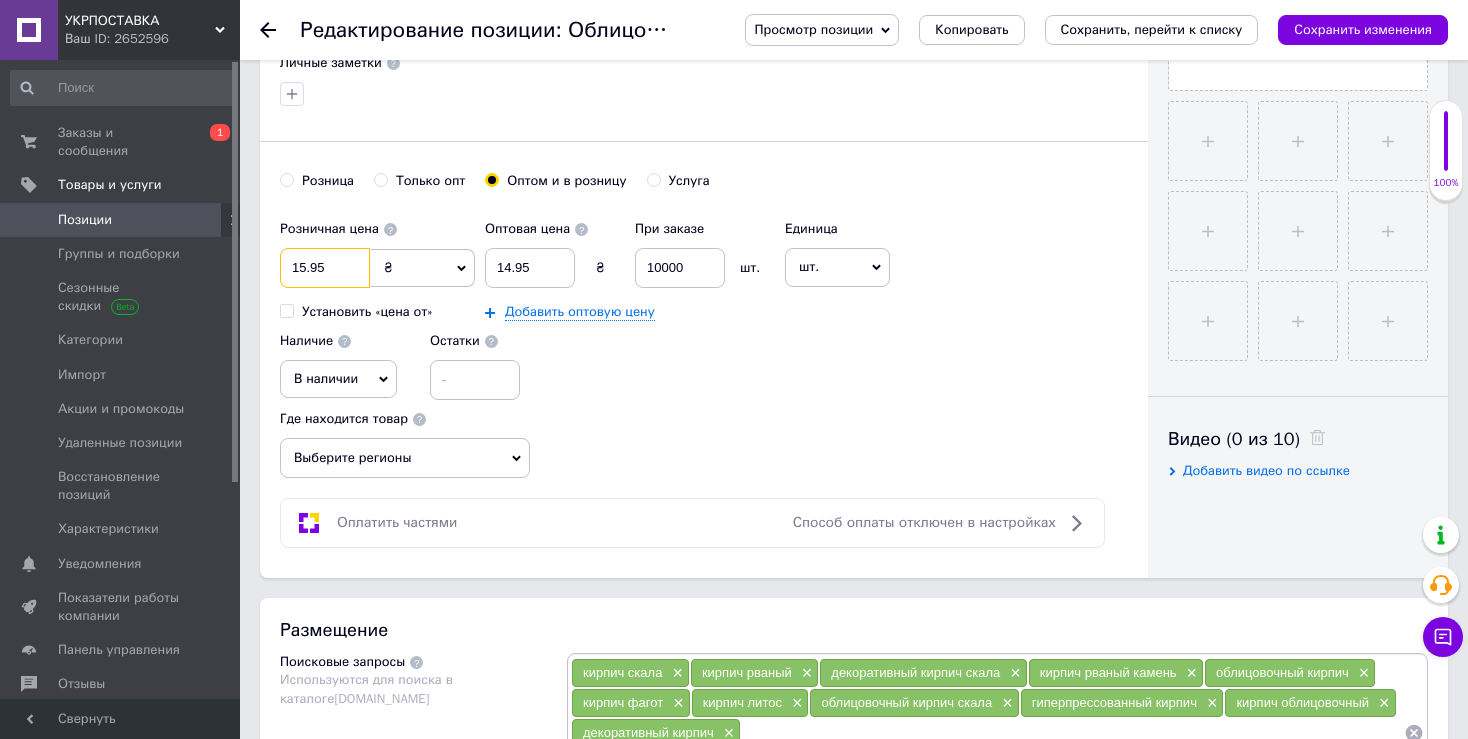 type on "1.95" 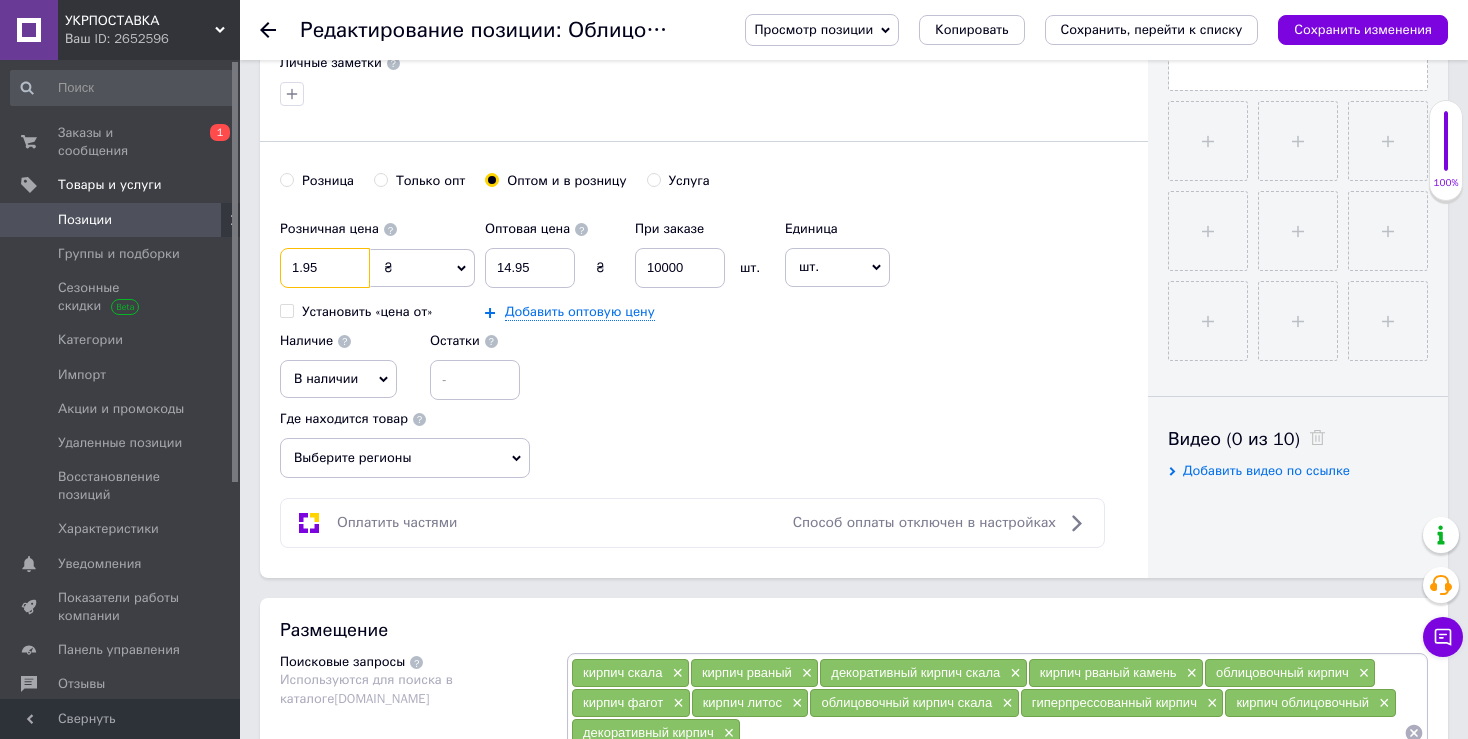 type on "10.95" 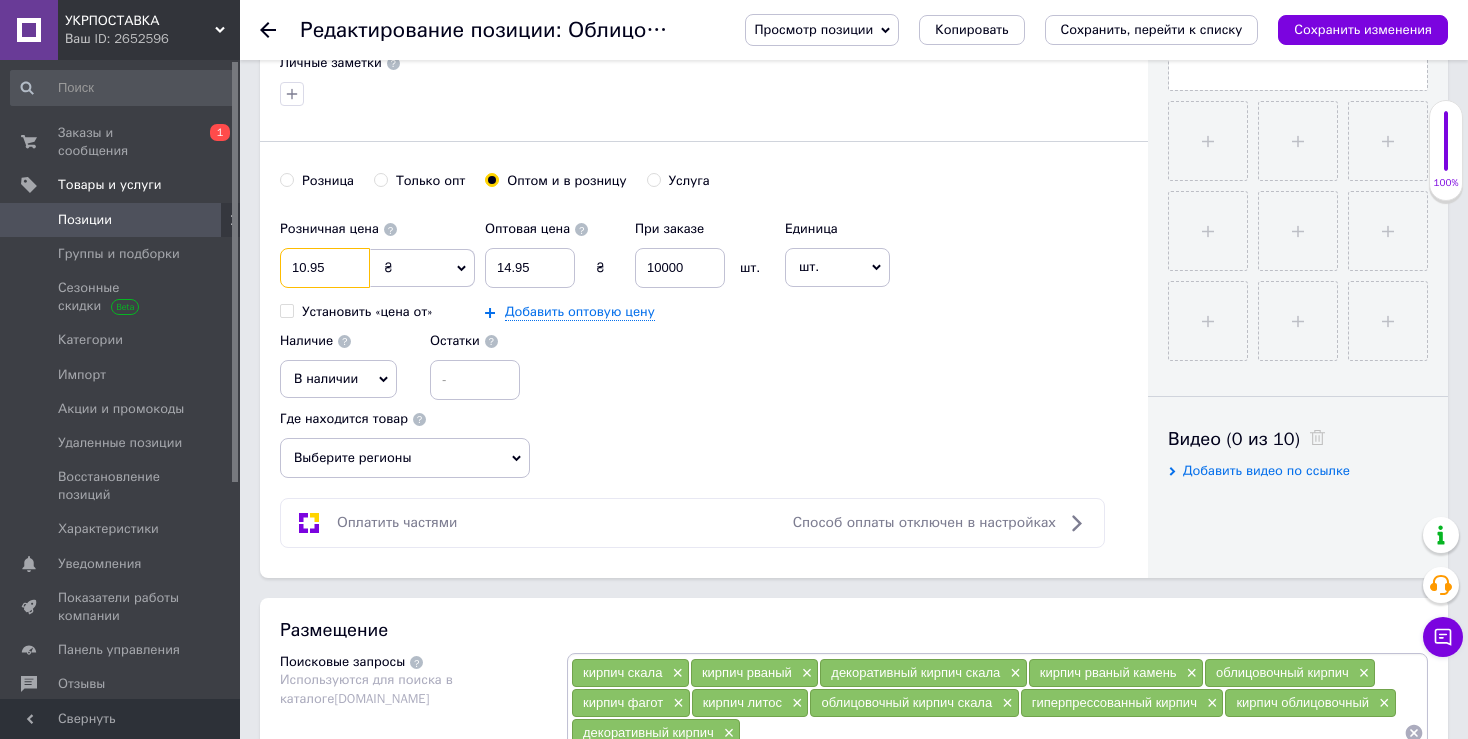 type on "10.95" 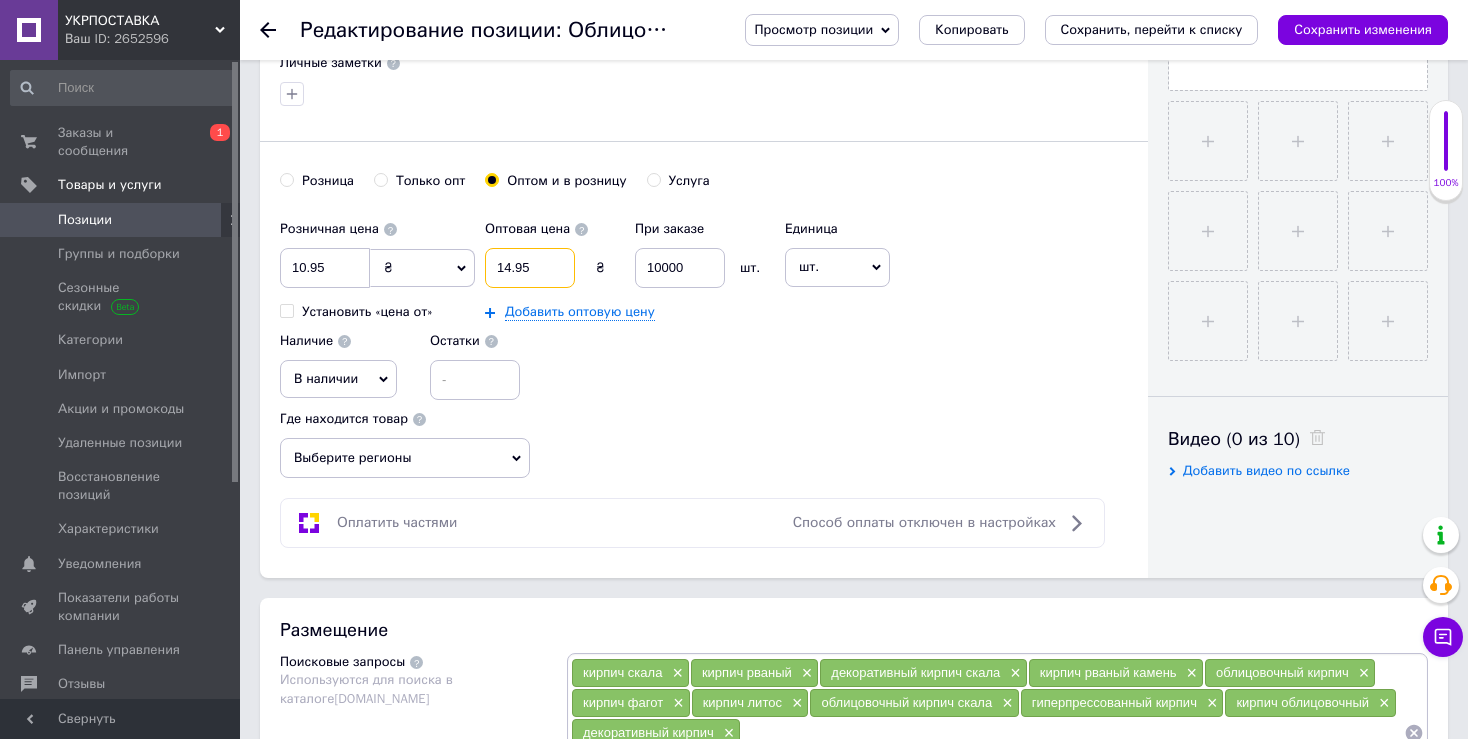 click on "14.95" at bounding box center (530, 268) 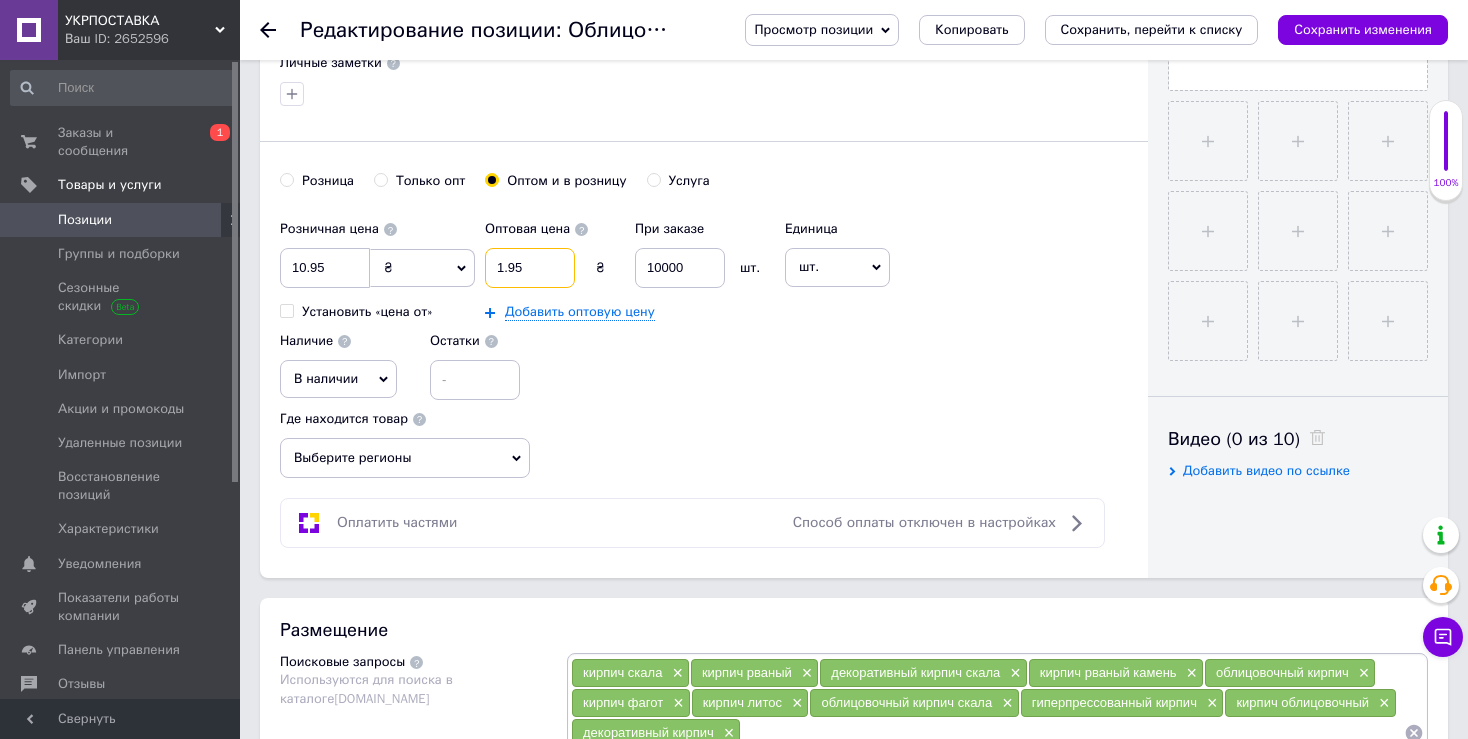 type on "10.95" 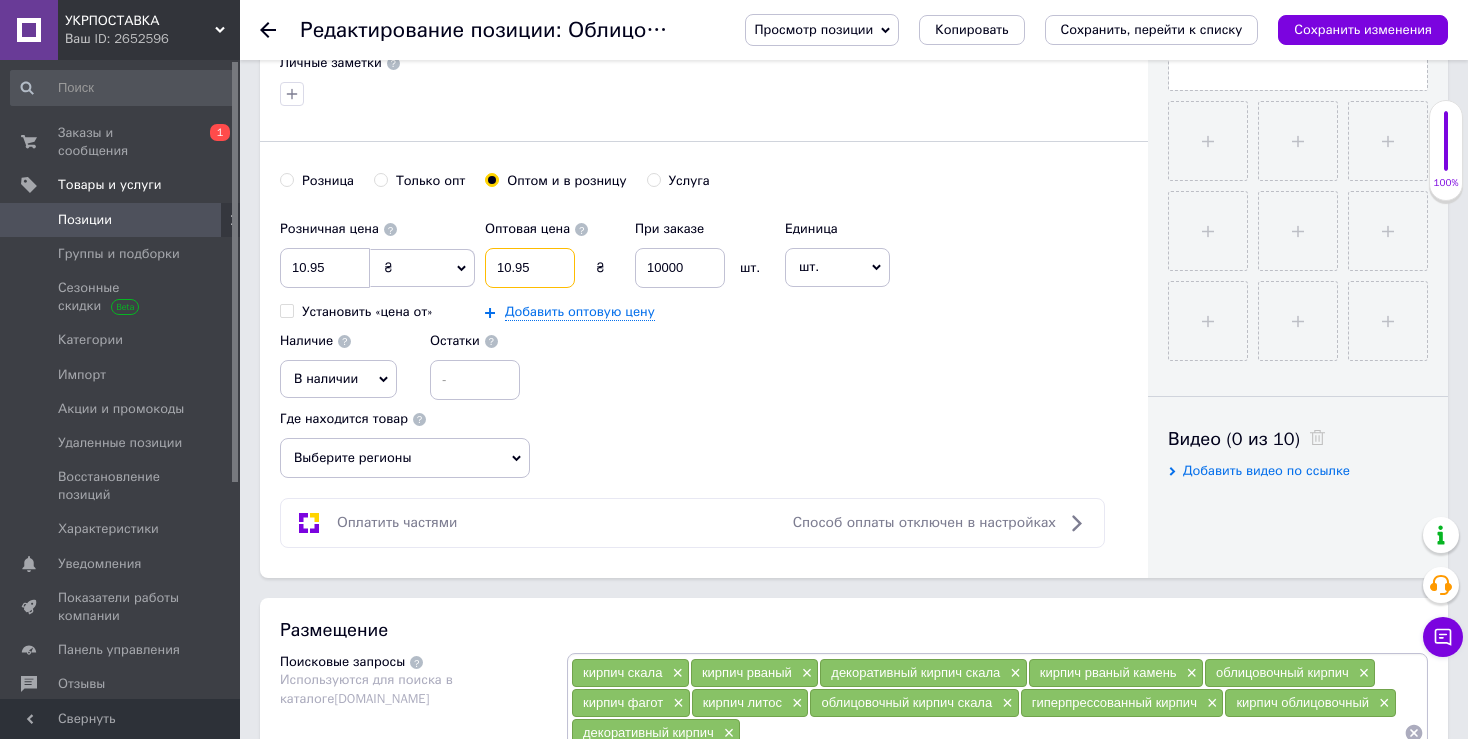 click on "10.95" at bounding box center [530, 268] 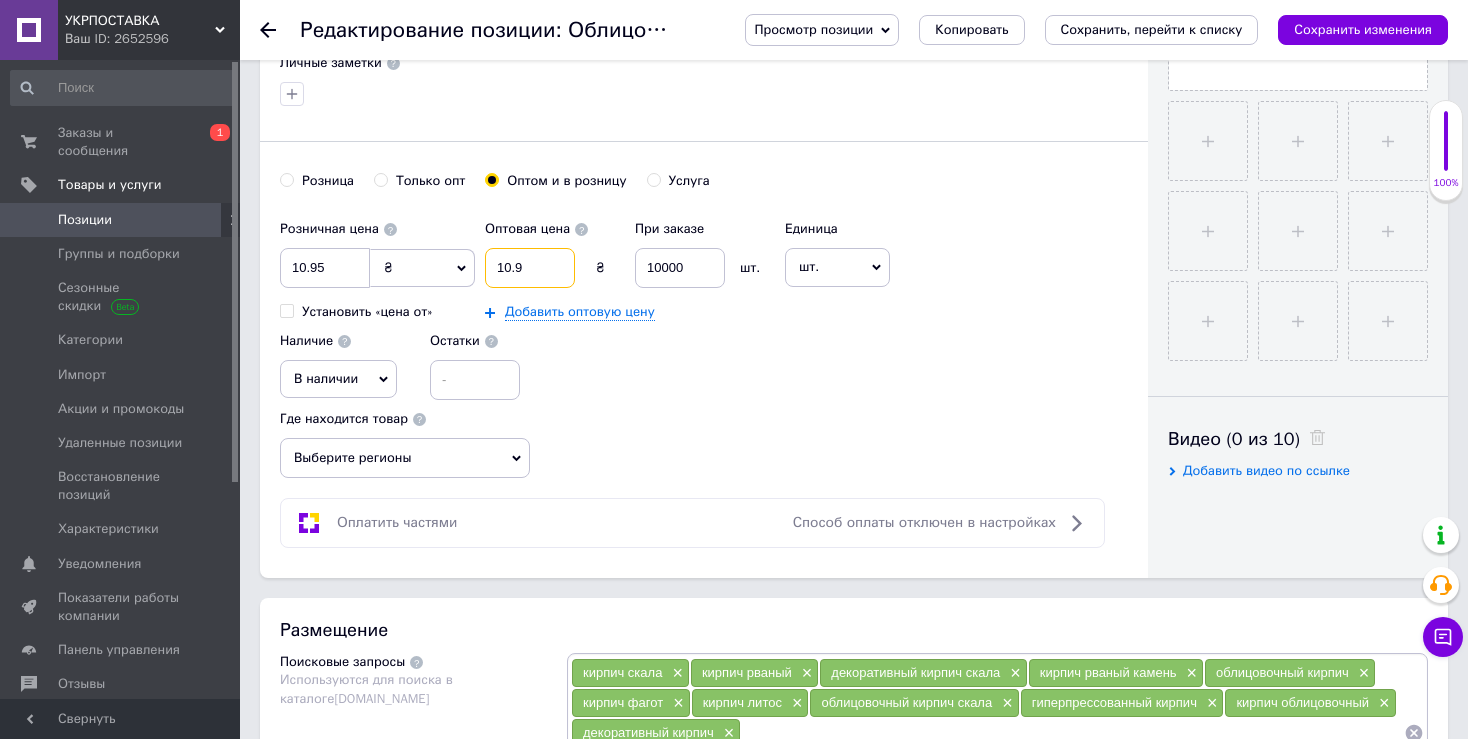 type on "10." 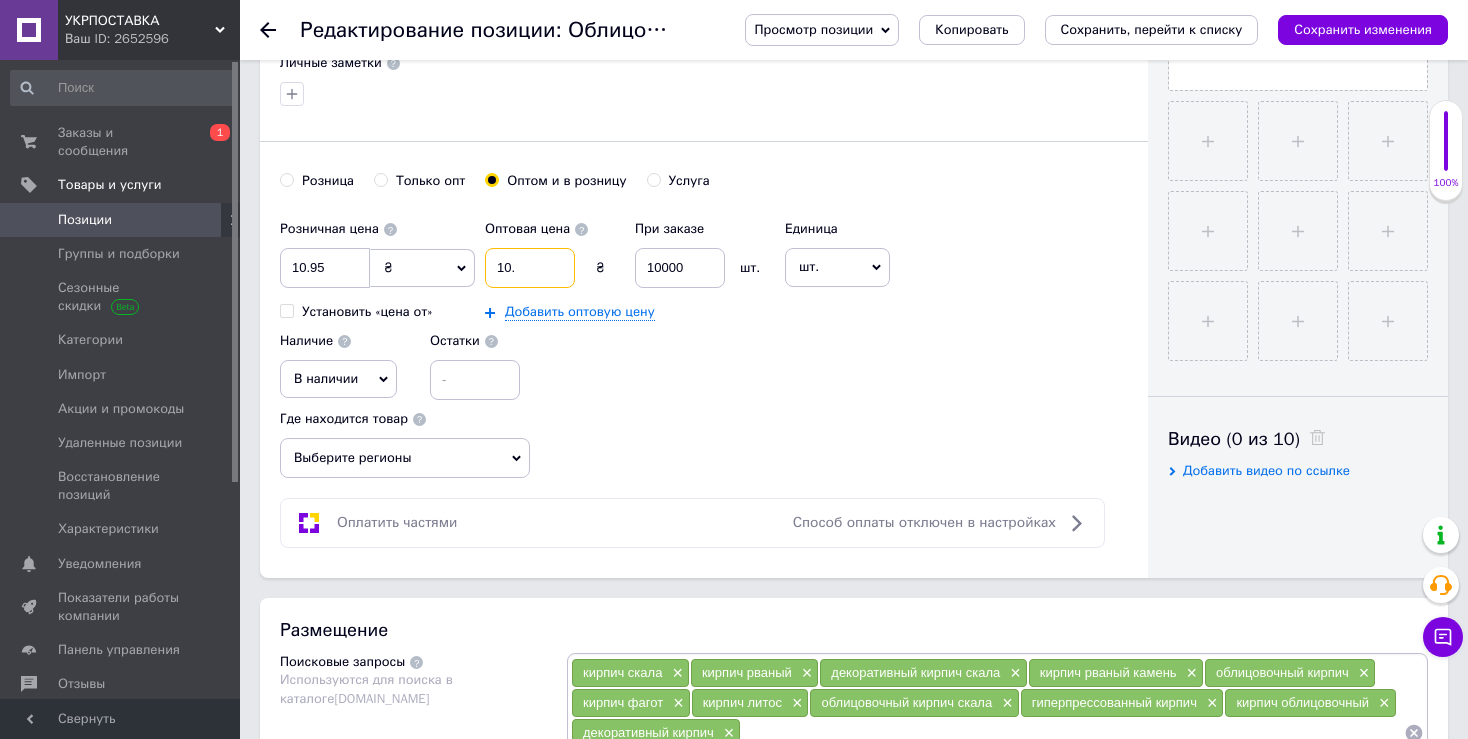 type on "10.5" 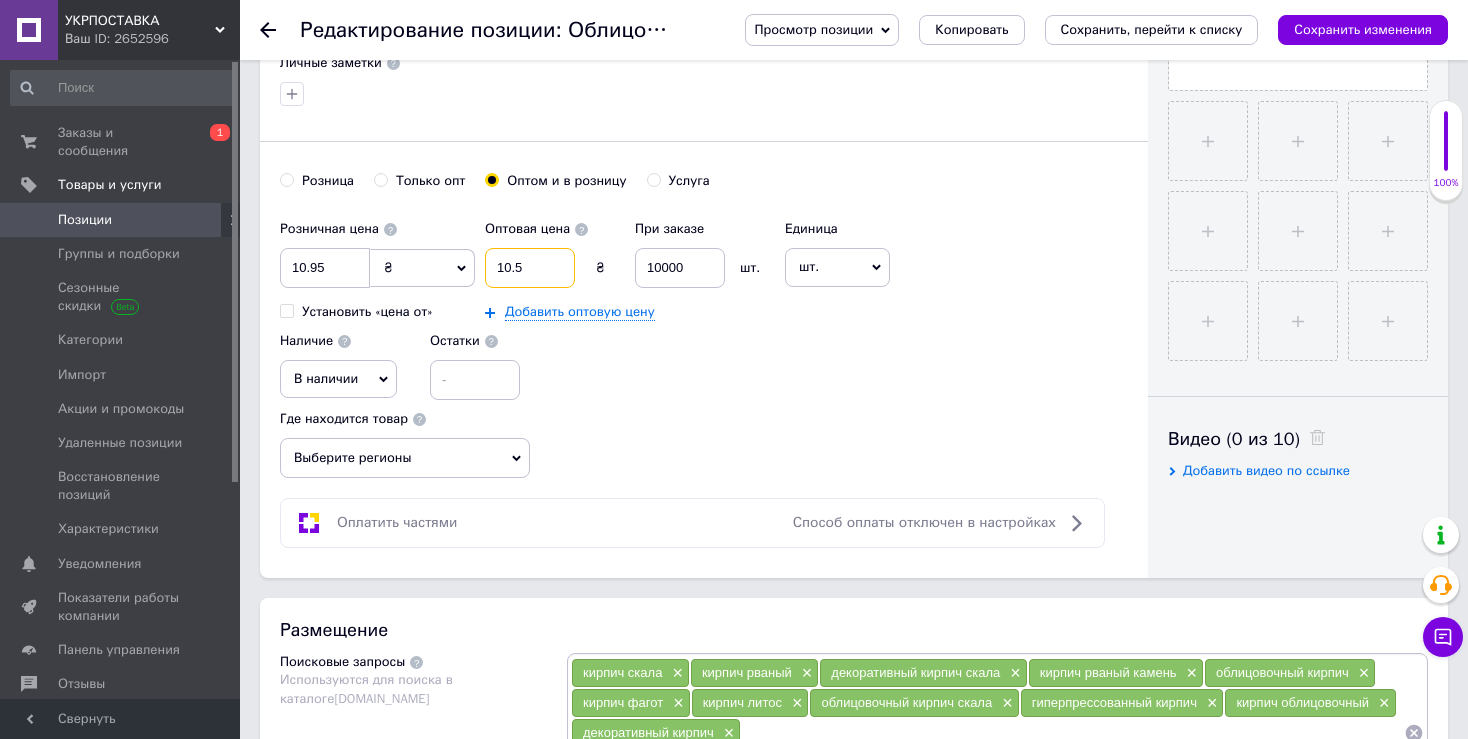 type on "10.50" 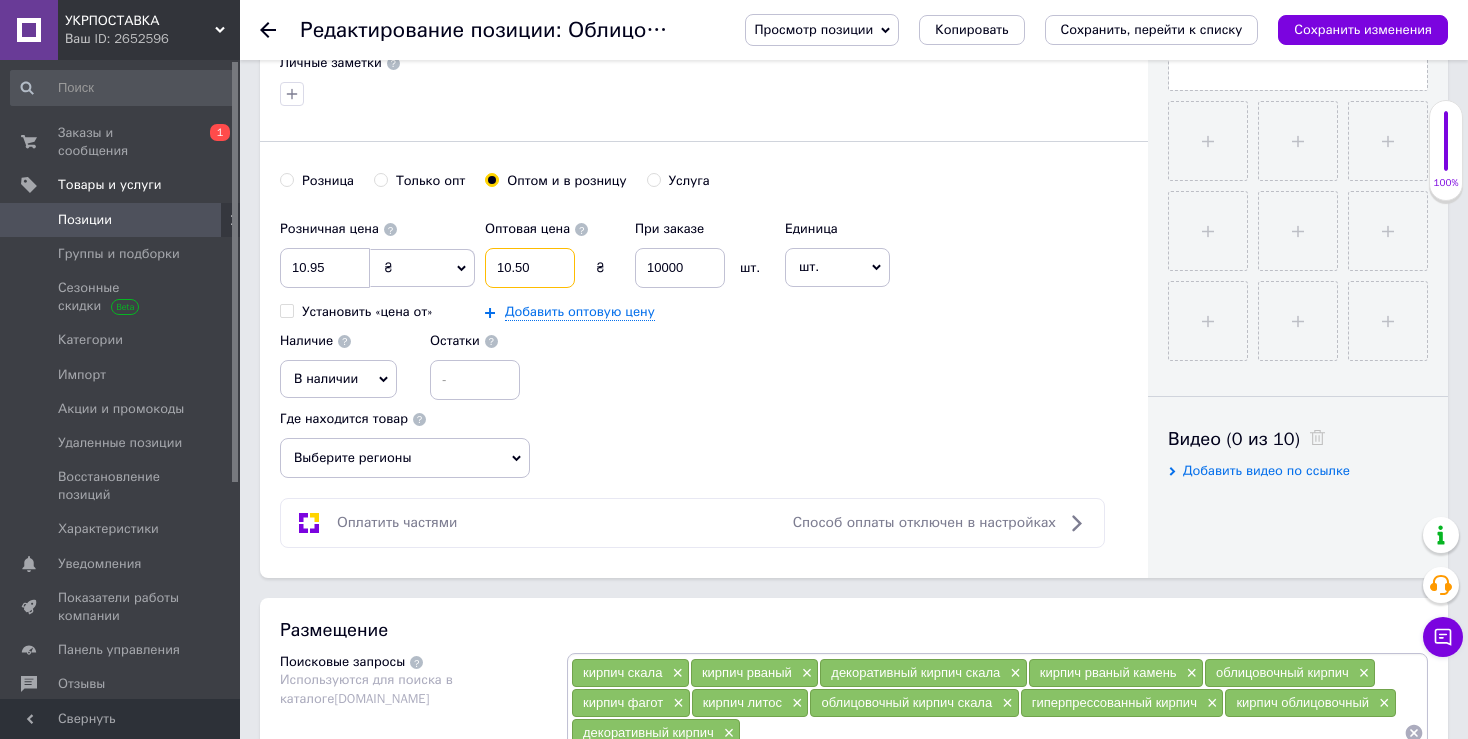 type on "10.50" 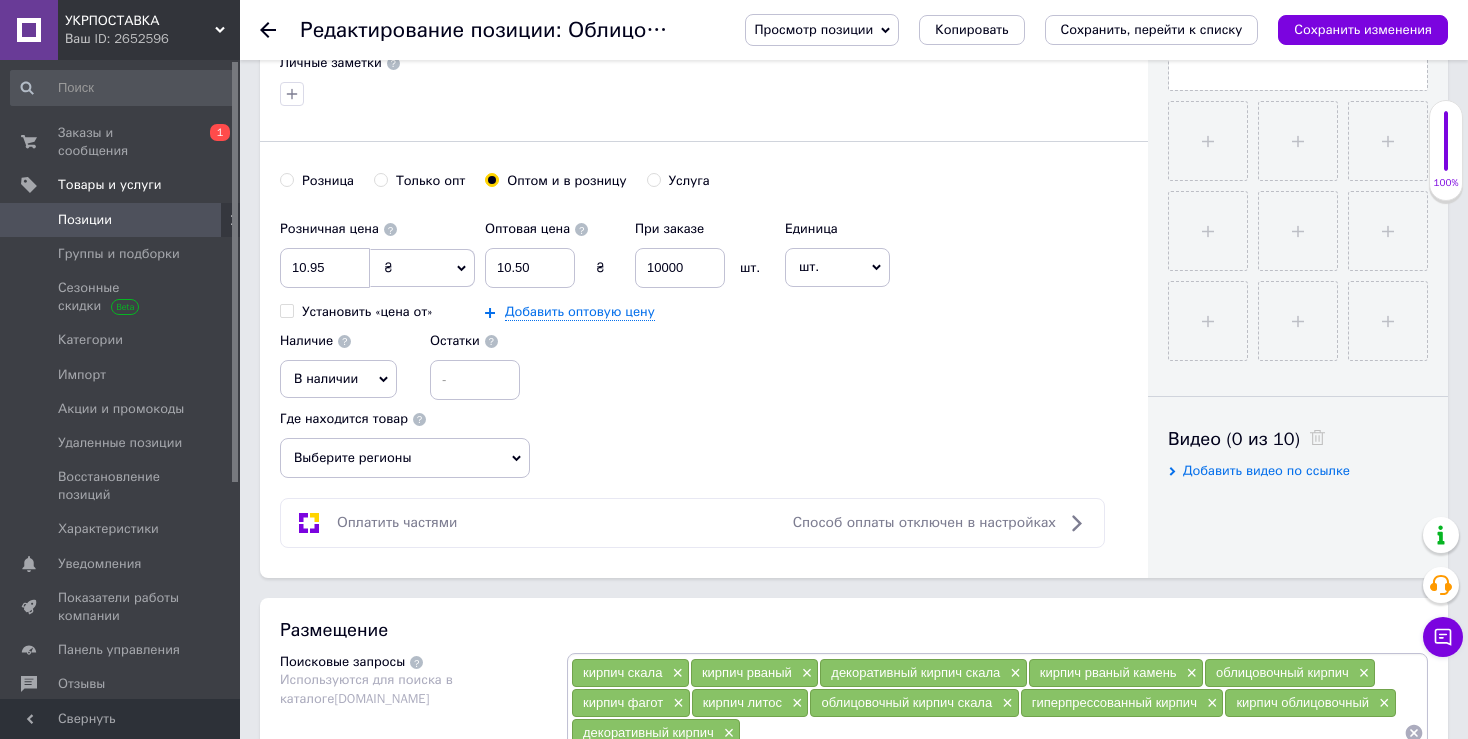 click on "Розничная цена 10.95 ₴ $ € CHF £ ¥ PLN ₸ MDL HUF KGS CN¥ TRY ₩ lei Установить «цена от» Оптовая цена 10.50 ₴ При заказе 10000 шт. Добавить оптовую цену Единица шт. Популярное комплект упаковка кв.м пара м кг пог.м услуга т а автоцистерна ампула б баллон банка блистер бобина бочка [PERSON_NAME] бухта в ватт ведро выезд г г га гигакалория год гр/кв.м д дал два месяца день доза е еврокуб ед. к кВт канистра карат кв.дм кв.м кв.см кв.фут квартал кг кг/кв.м км колесо комплект коробка куб.дм куб.м л л лист м м мВт месяц мешок минута мл мм моток н набор неделя номер о объект п паллетоместо пара партия р 1" at bounding box center (704, 344) 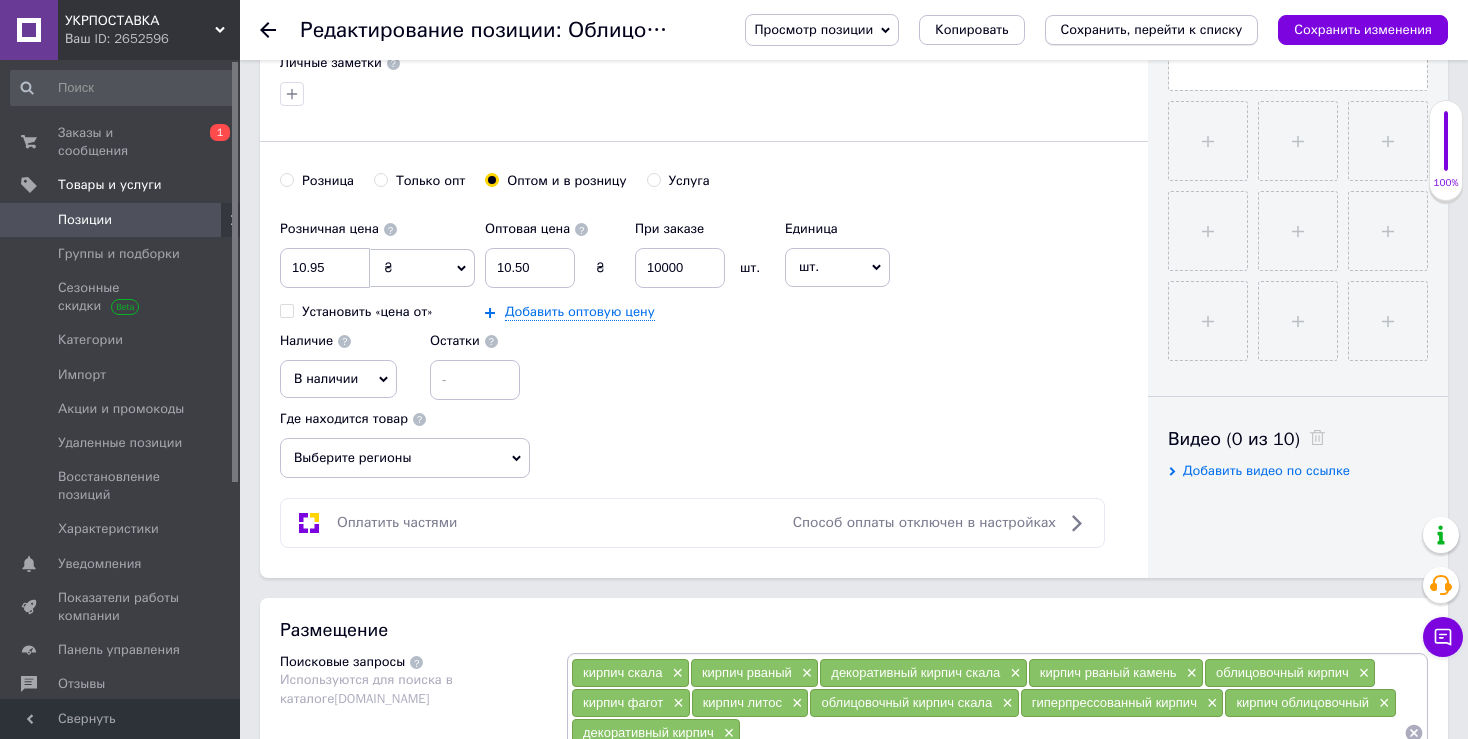 click on "Сохранить, перейти к списку" at bounding box center (1152, 29) 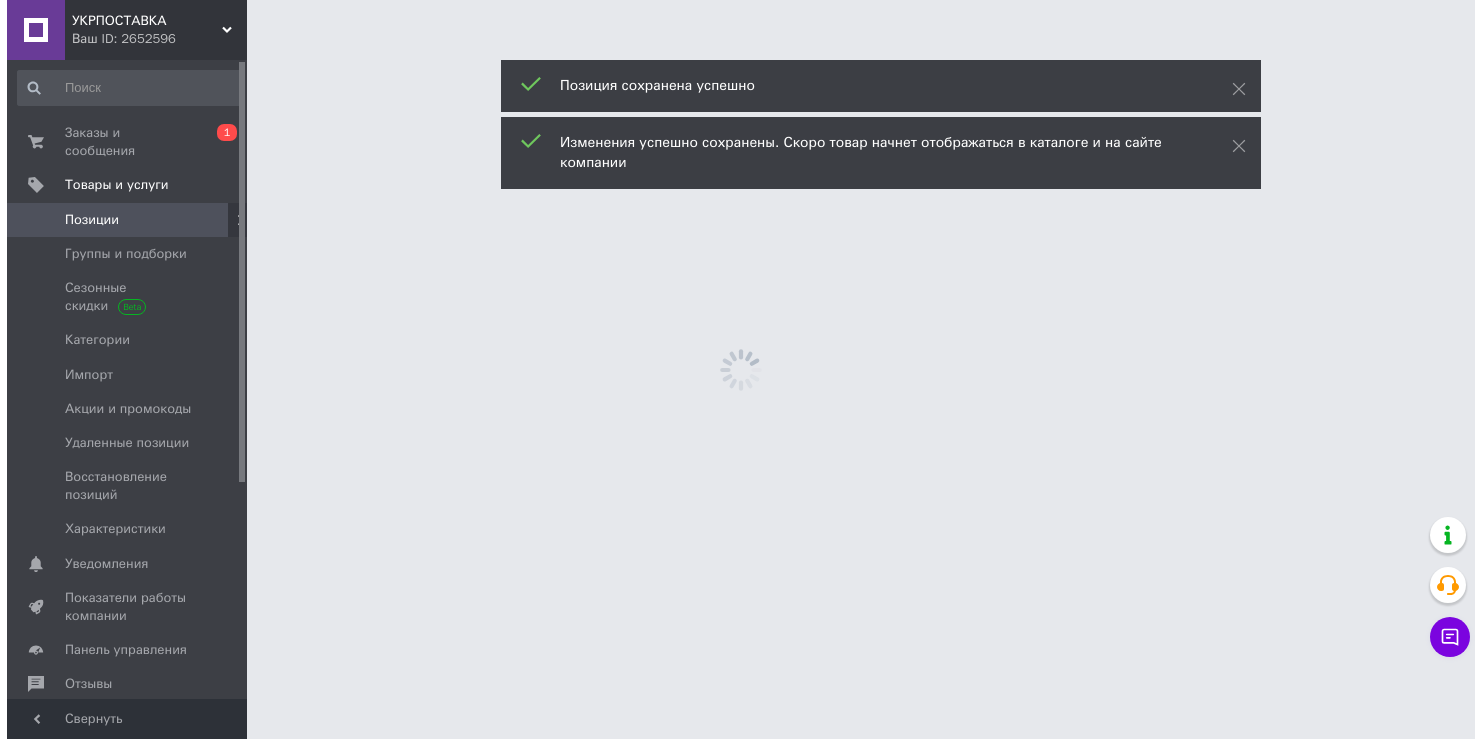 scroll, scrollTop: 0, scrollLeft: 0, axis: both 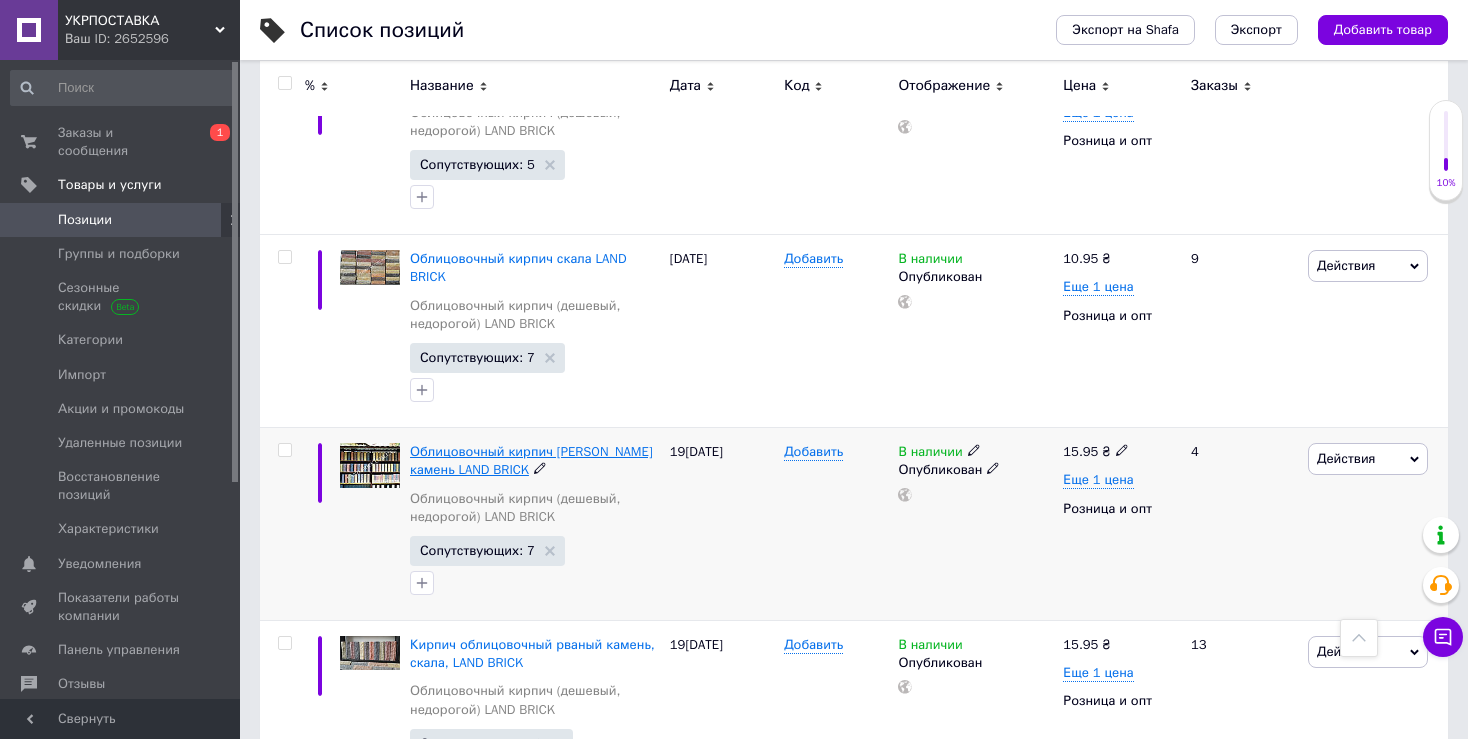 click on "Облицовочный кирпич [PERSON_NAME] камень LAND BRICK" at bounding box center [531, 460] 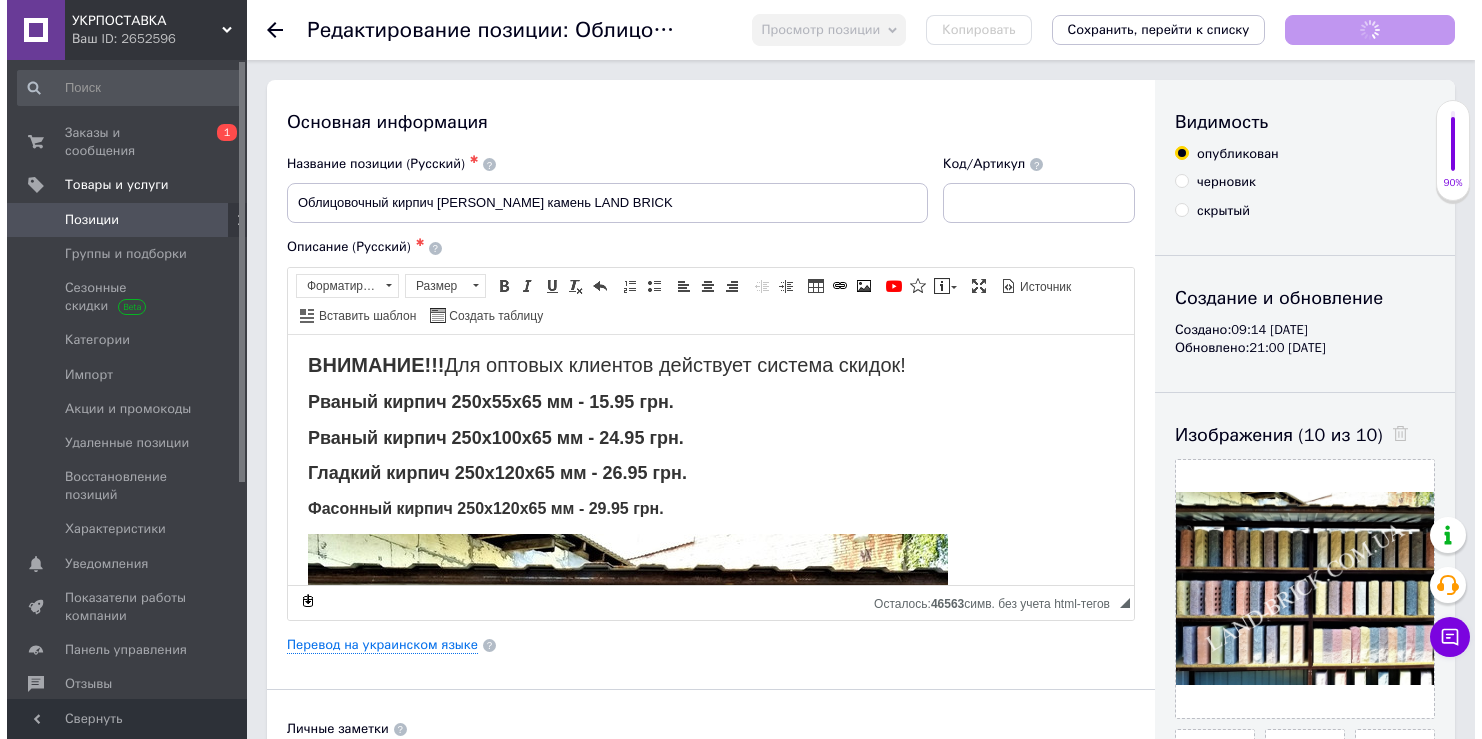 scroll, scrollTop: 0, scrollLeft: 0, axis: both 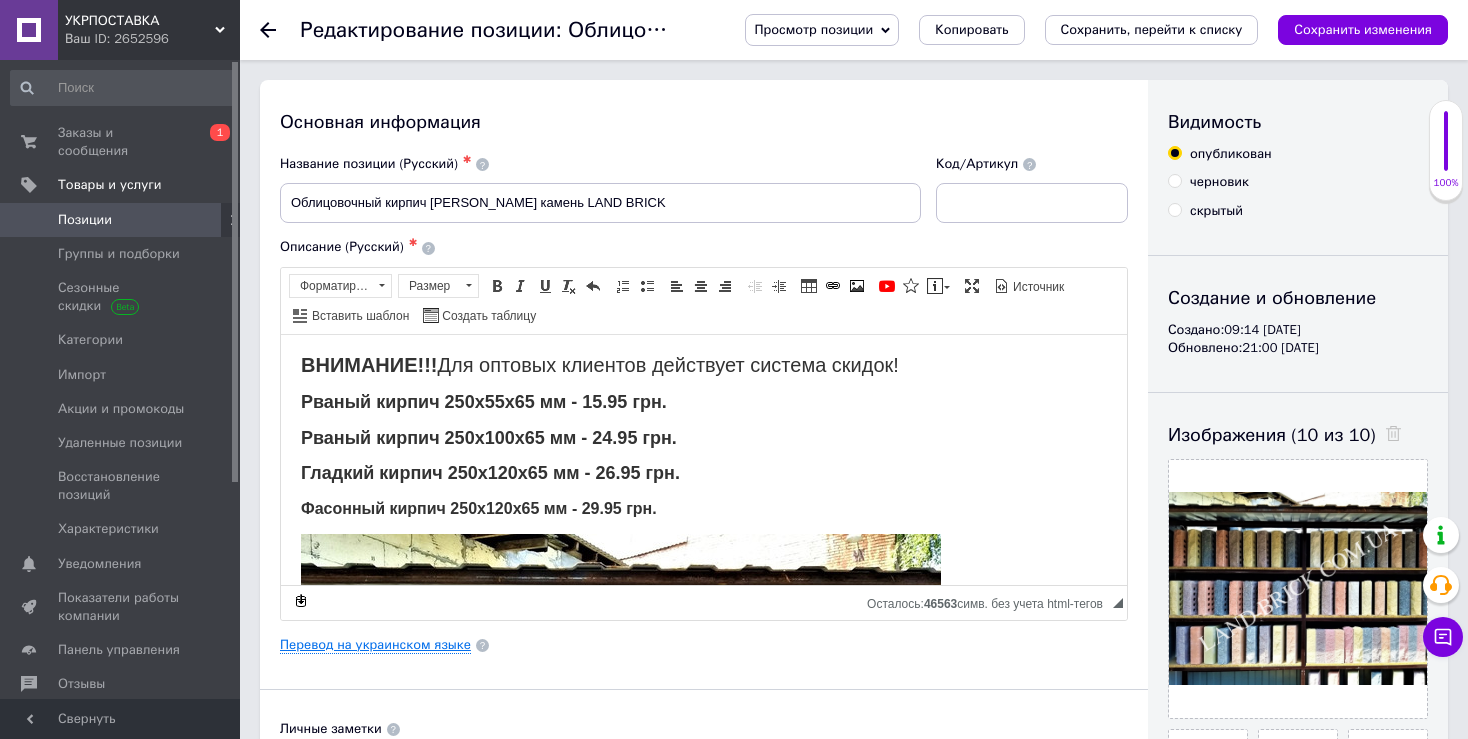 click on "Перевод на украинском языке" at bounding box center [375, 645] 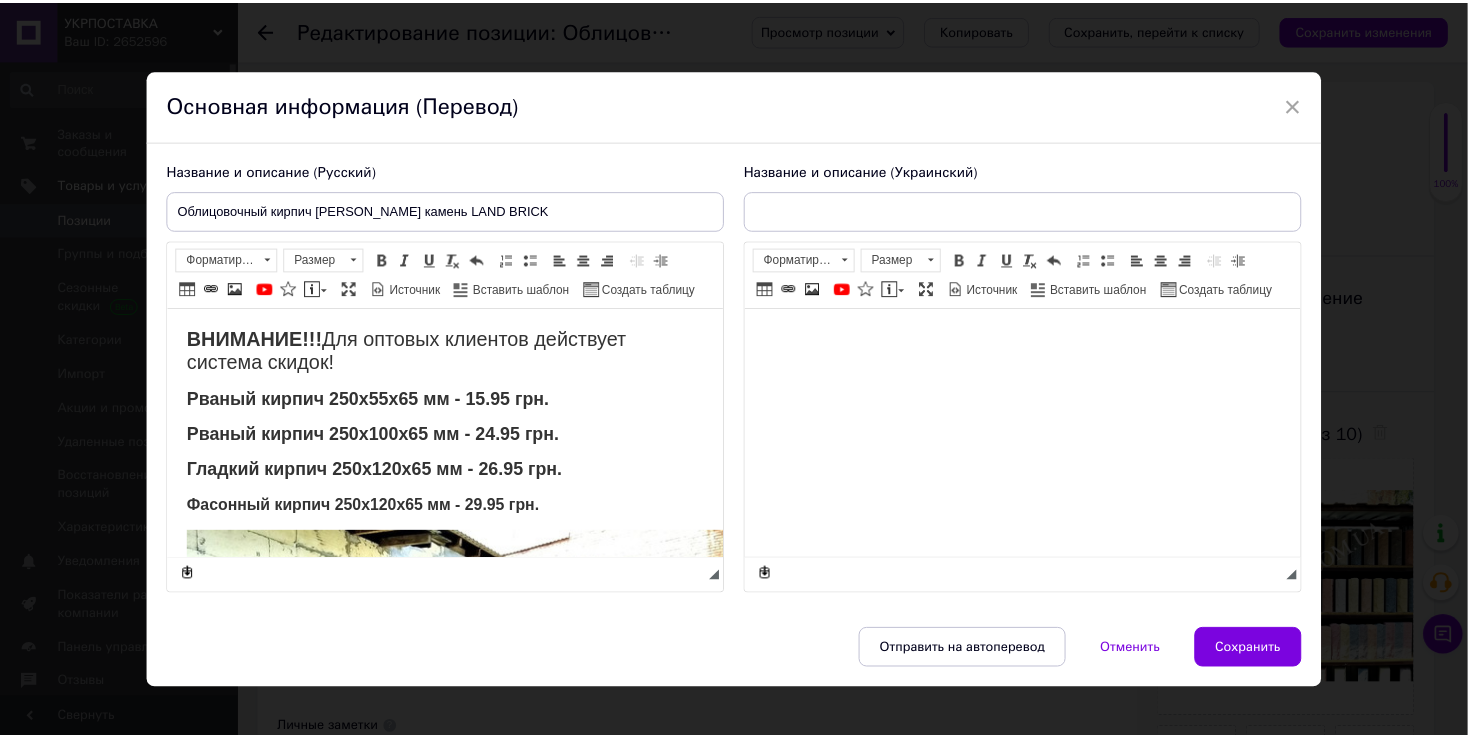 scroll, scrollTop: 0, scrollLeft: 0, axis: both 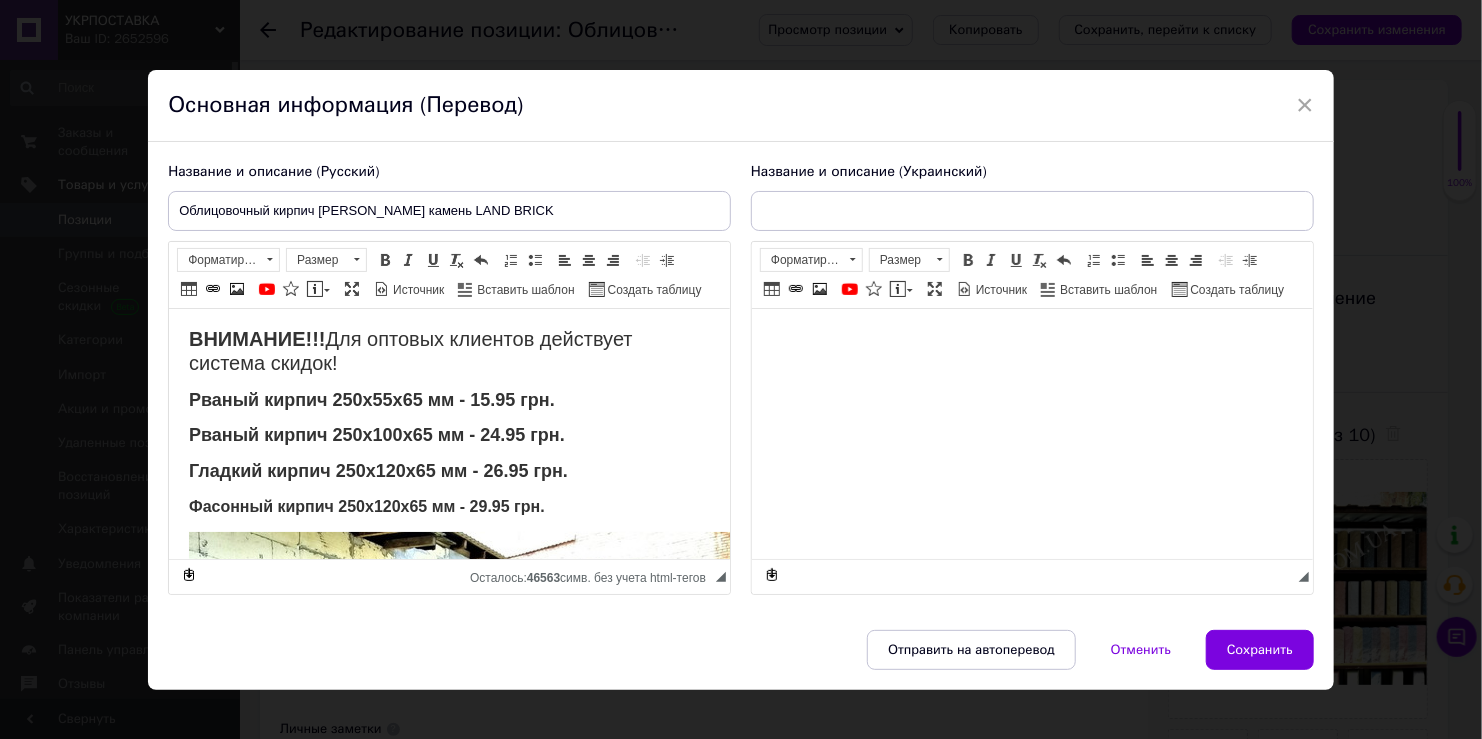 checkbox on "true" 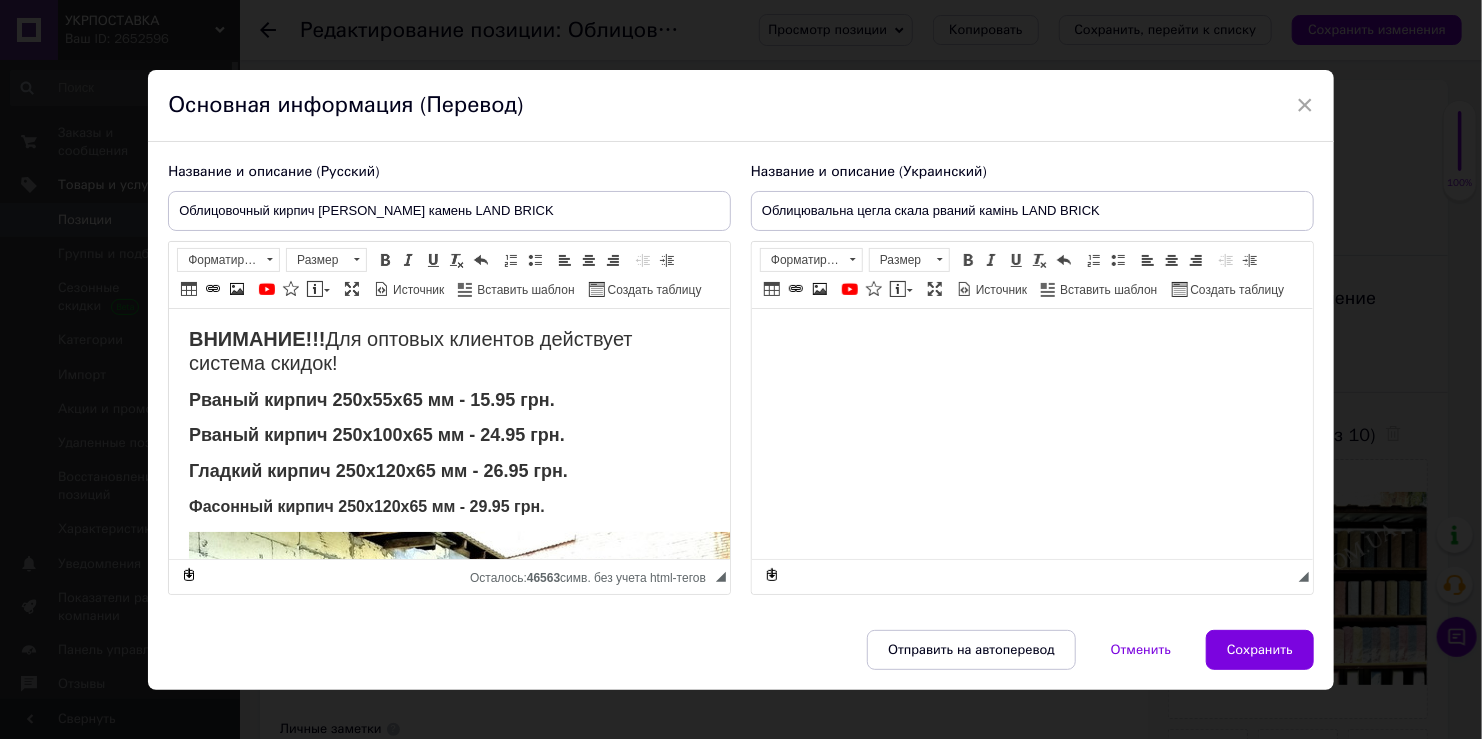 checkbox on "true" 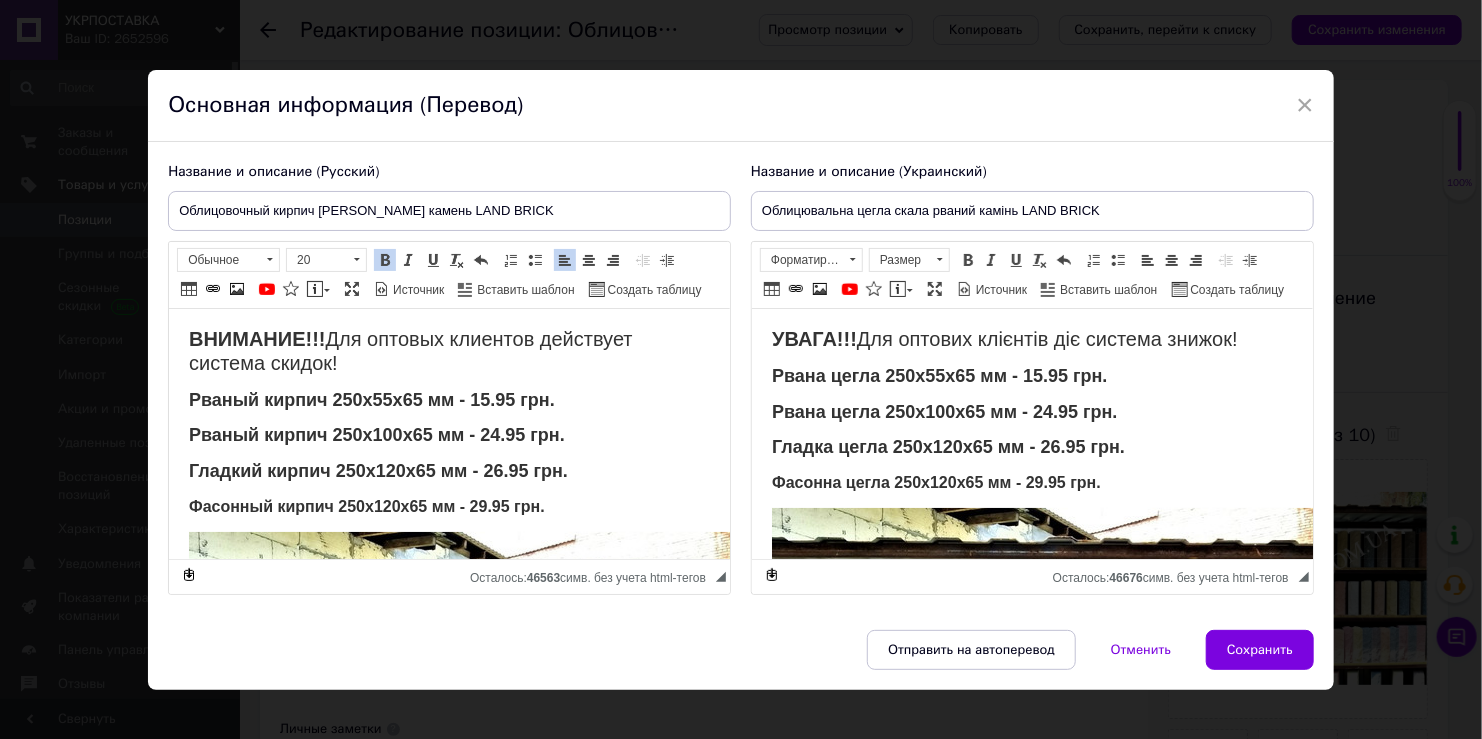click on "Рваный кирпич 250х55х65 мм - 15.95 грн." at bounding box center [372, 400] 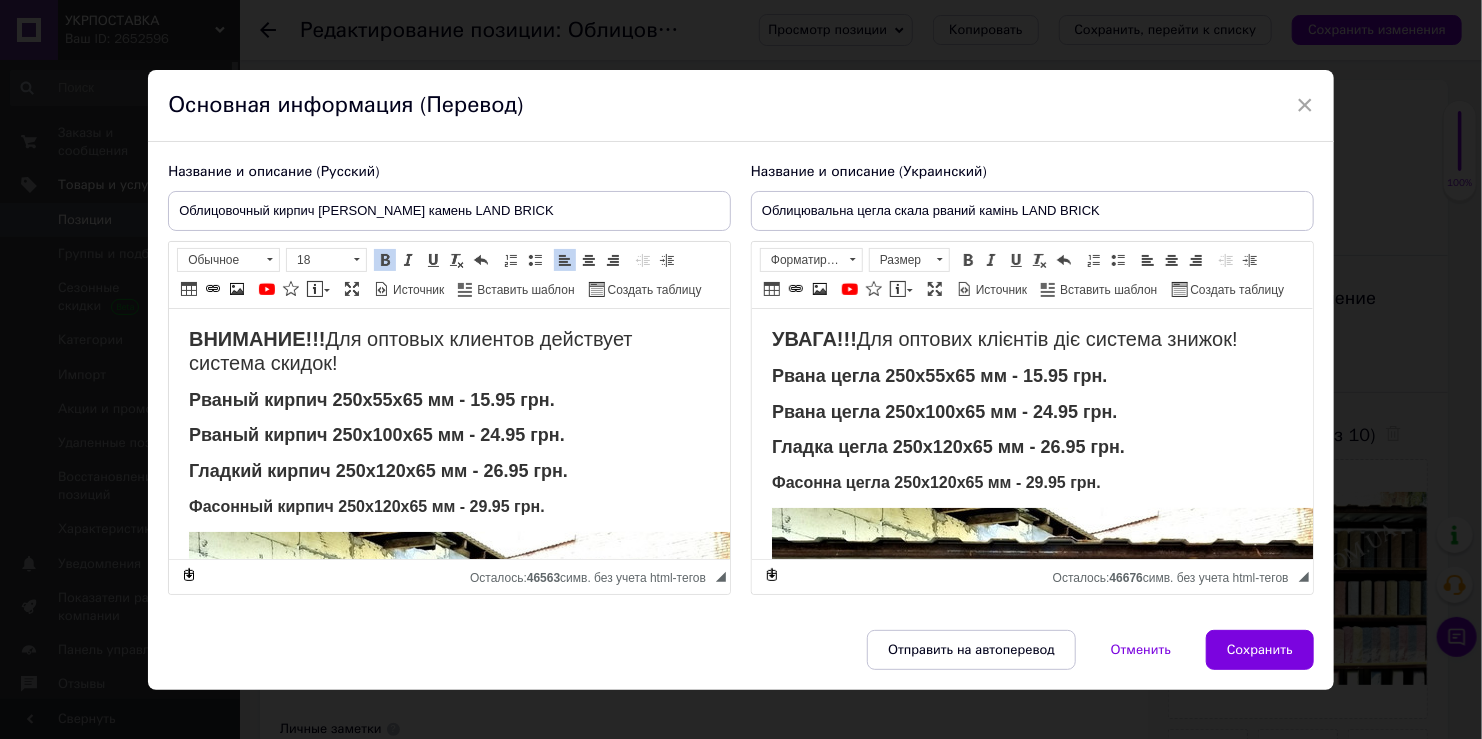 type 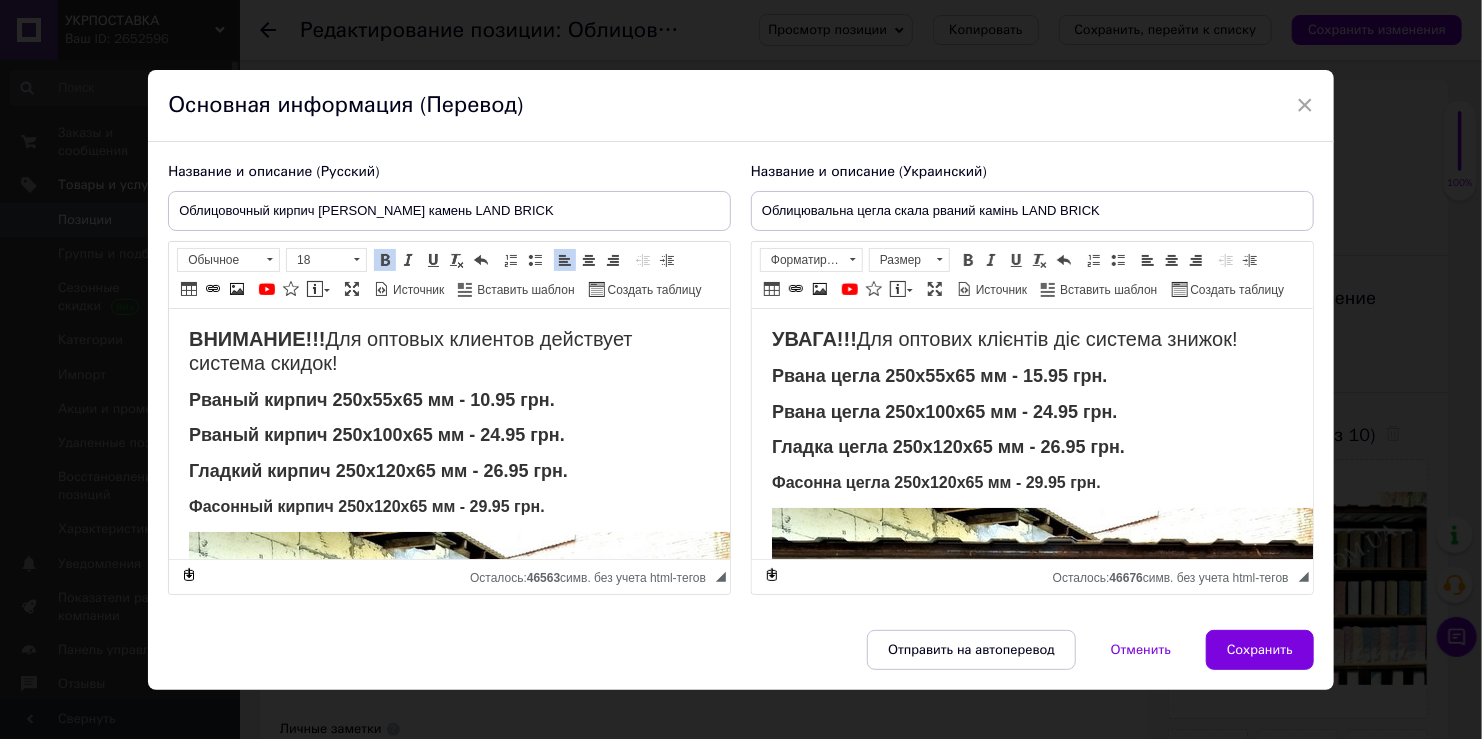 click on "Рваный кирпич 250х100х65 мм - 24.95 грн." at bounding box center [377, 435] 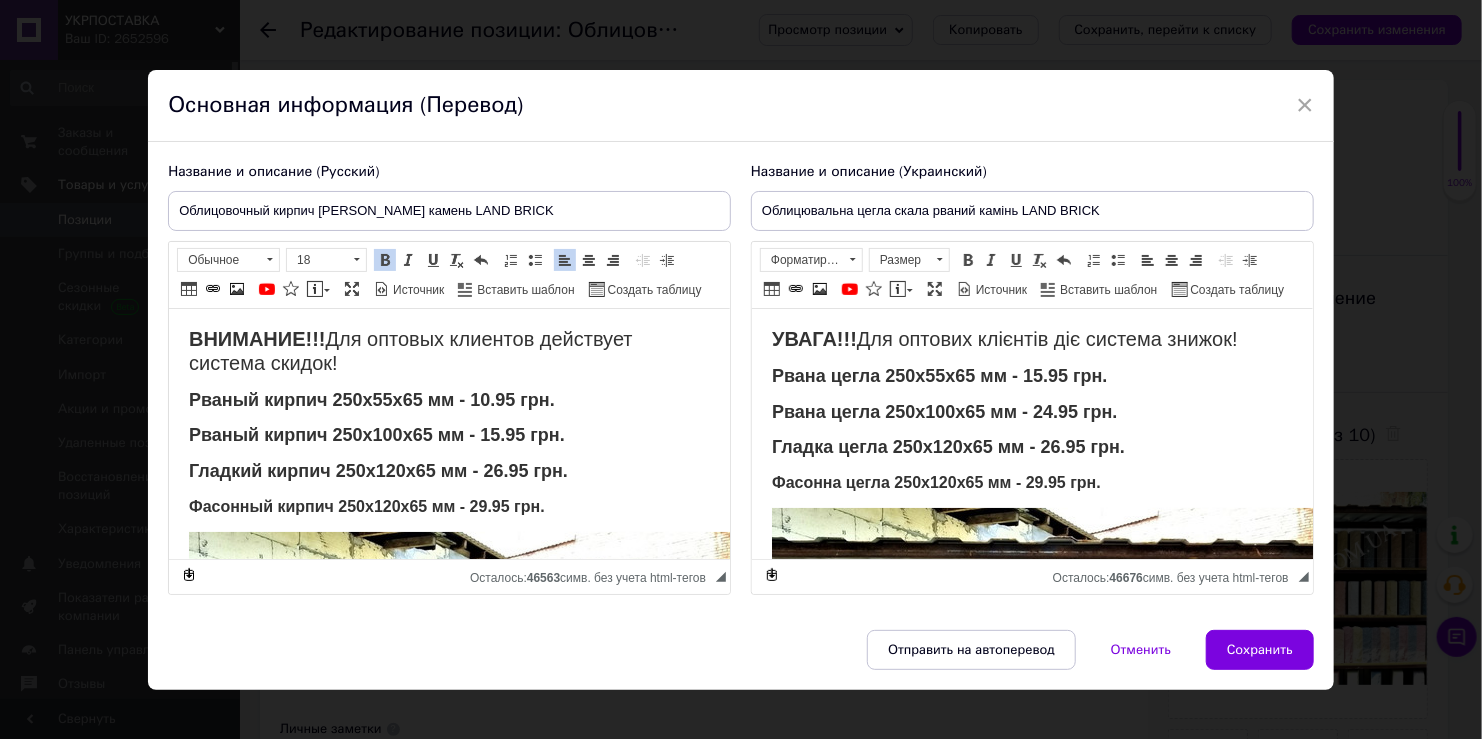 click on "Гладкий кирпич 250х120х65 мм - 26.95 грн." at bounding box center (378, 471) 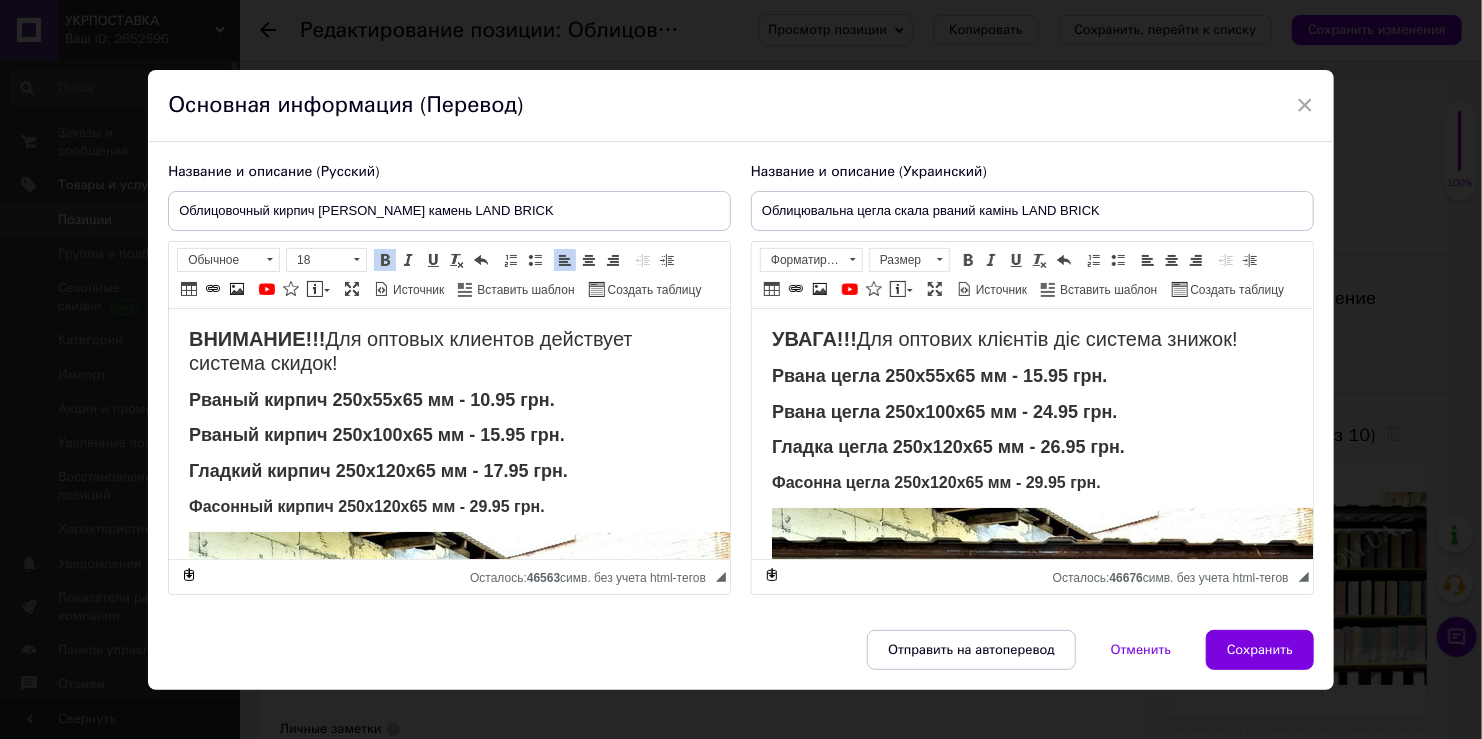 click on "Фасонный кирпич 250х120х65 мм - 29.95 грн." at bounding box center (367, 506) 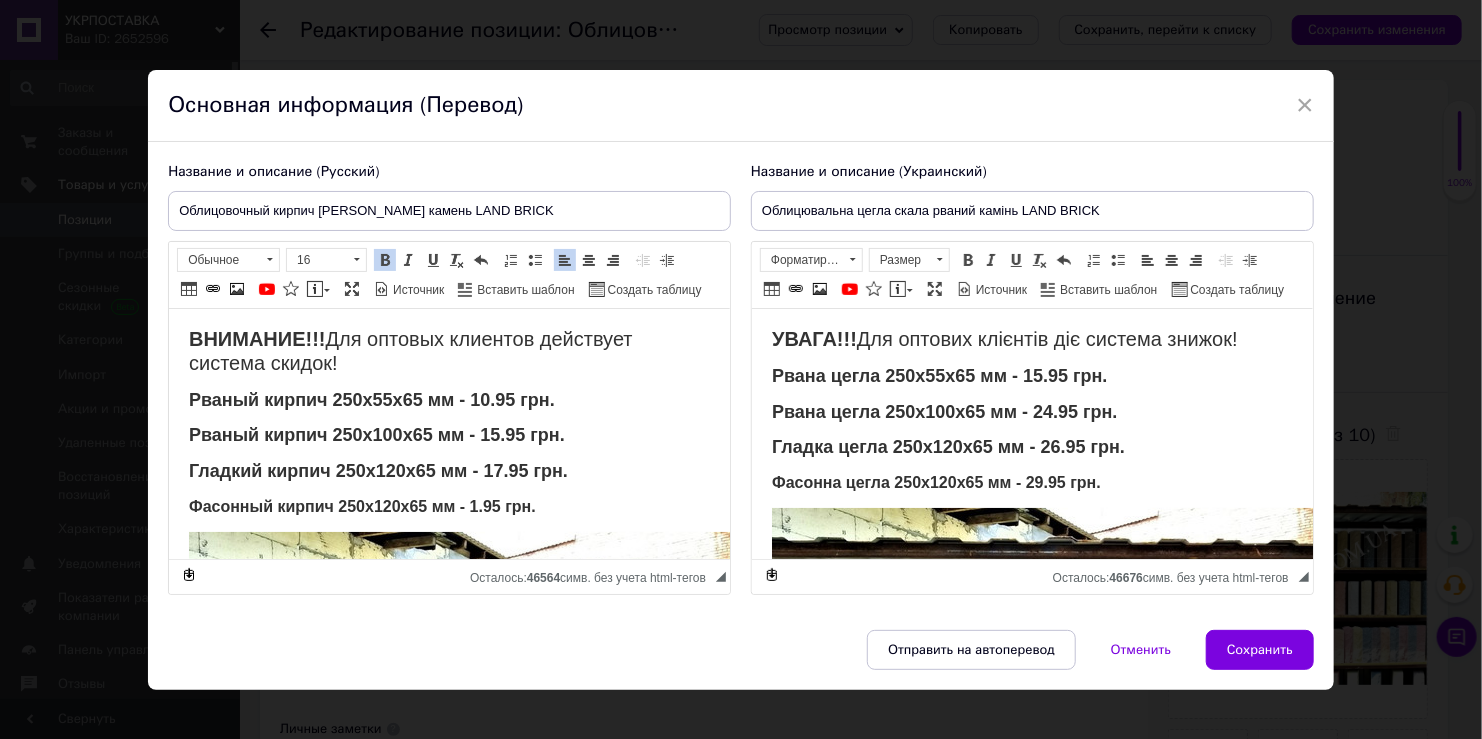 checkbox on "true" 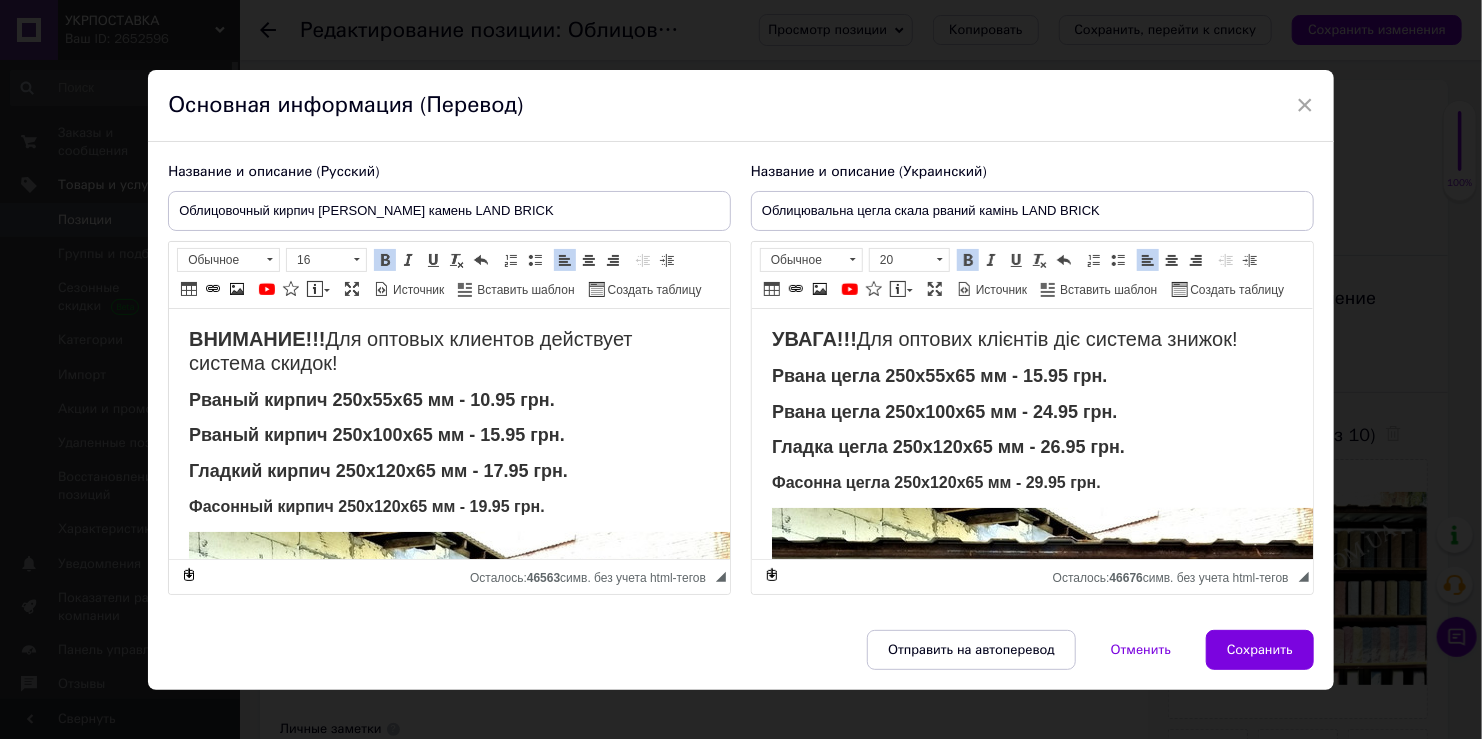 click on "Рвана цегла 250х55х65 мм - 15.95 грн." at bounding box center (938, 376) 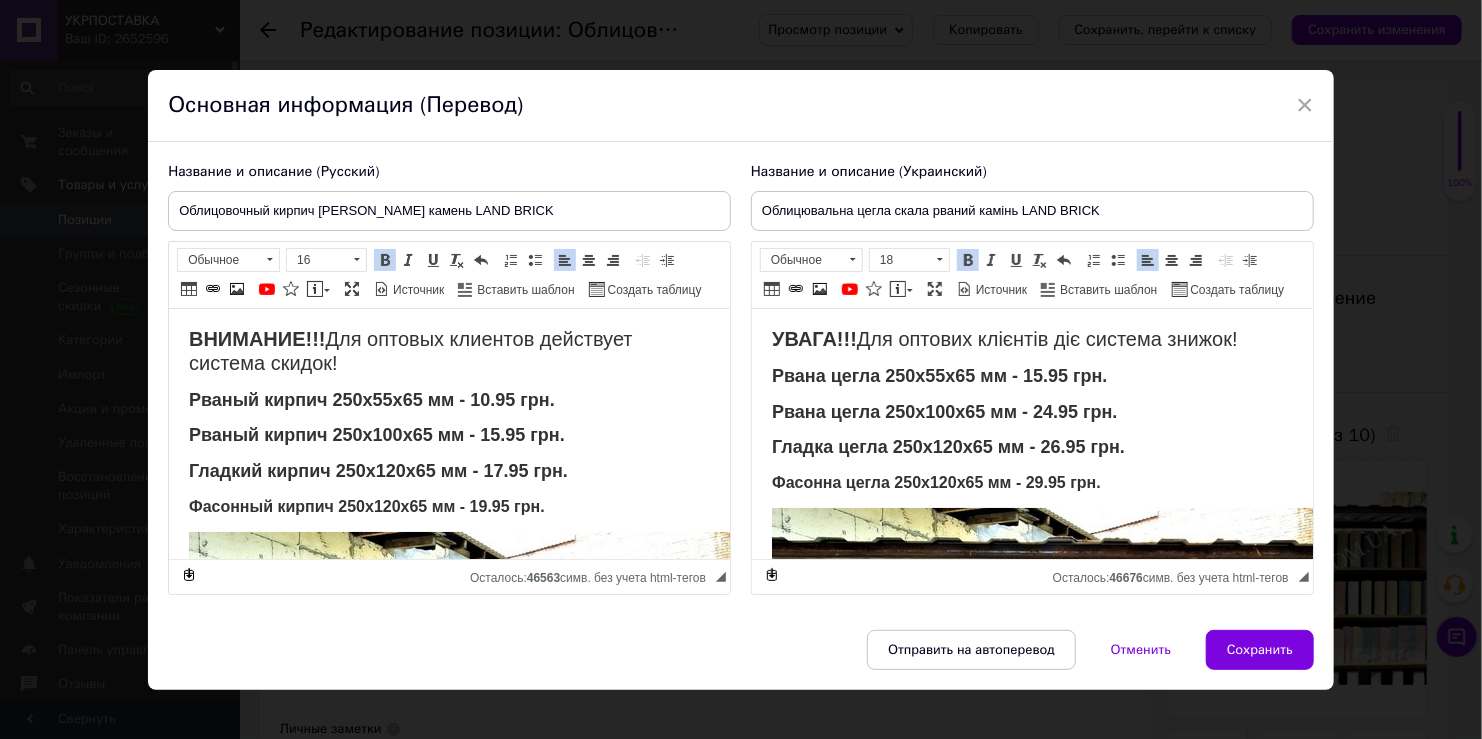 click on "Рвана цегла 250х55х65 мм - 15.95 грн." at bounding box center [938, 376] 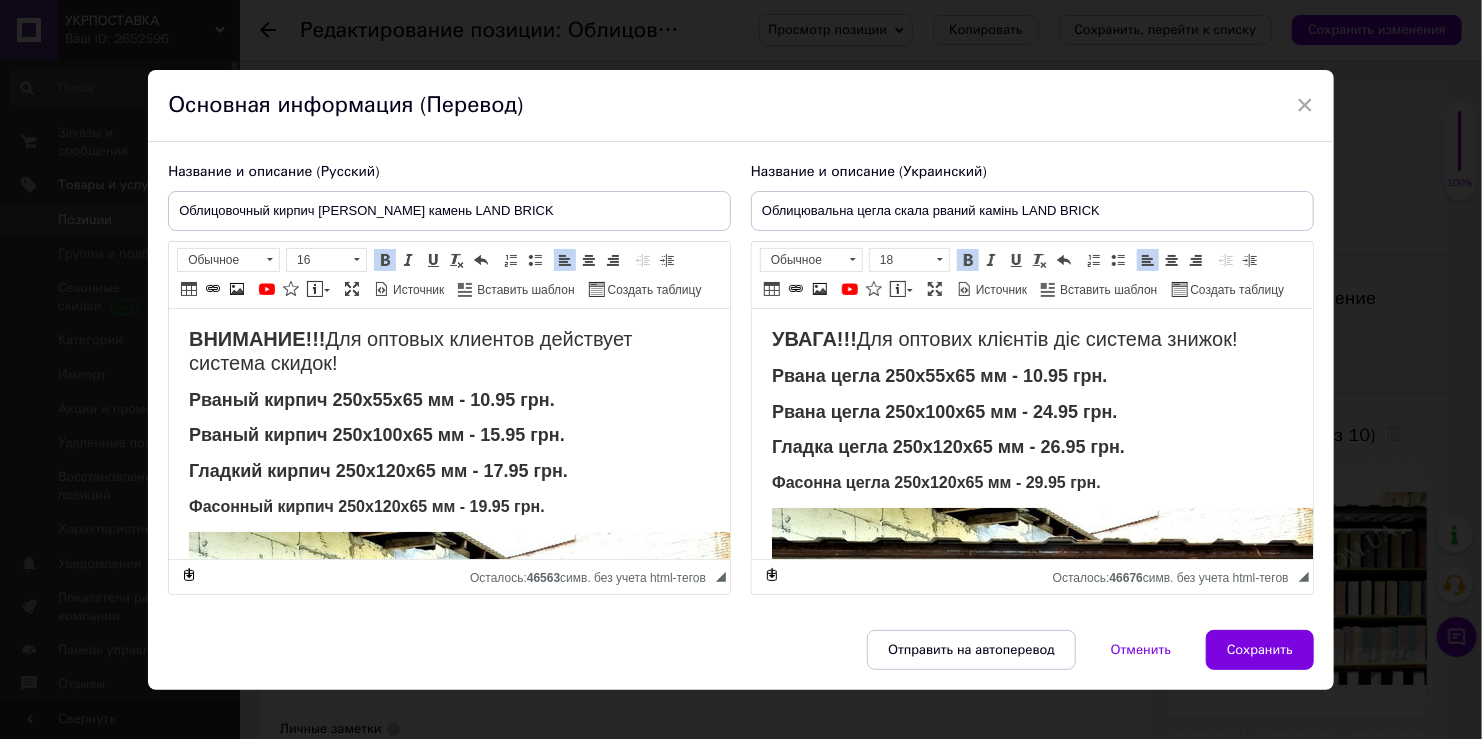 click on "Рвана цегла 250х100х65 мм - 24.95 грн." at bounding box center (943, 412) 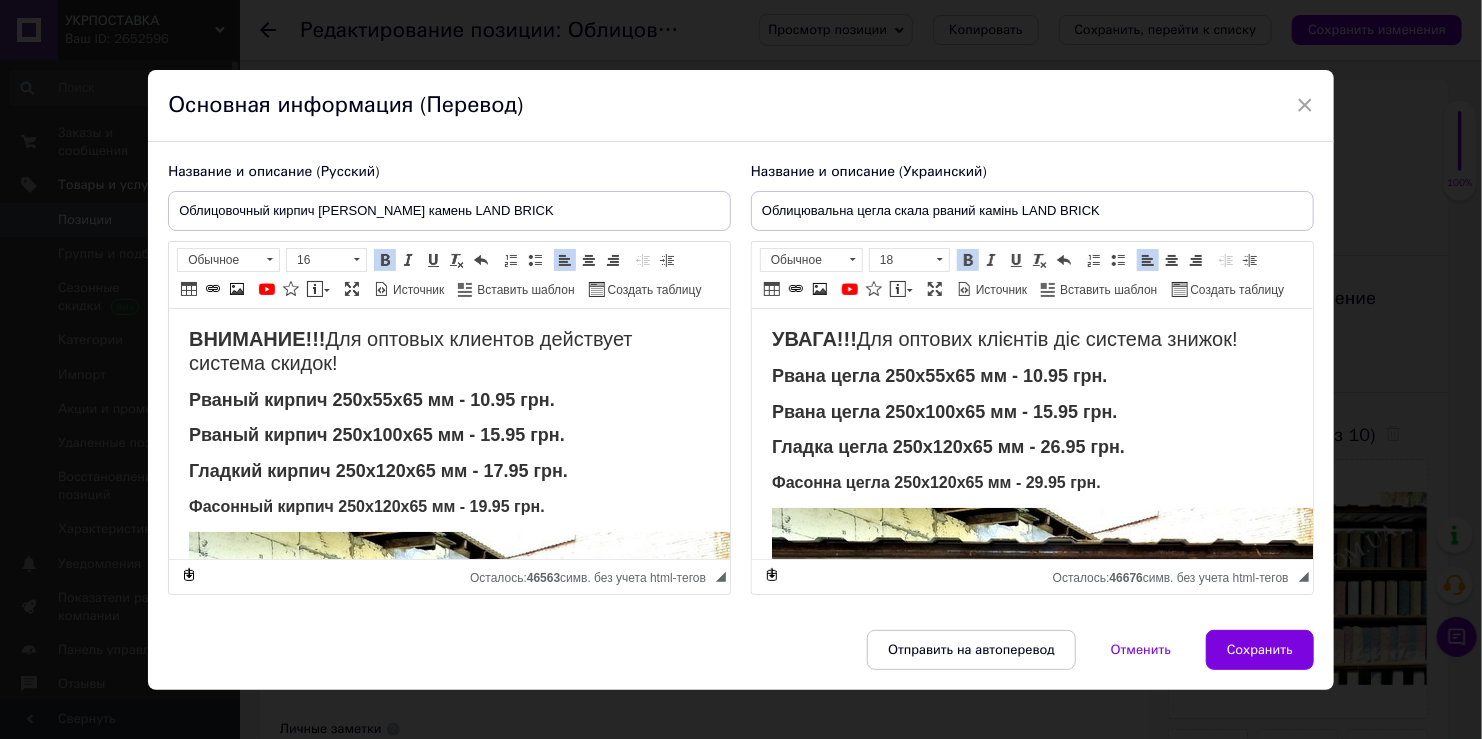 click on "Гладка цегла 250х120х65 мм - 26.95 грн." at bounding box center (947, 447) 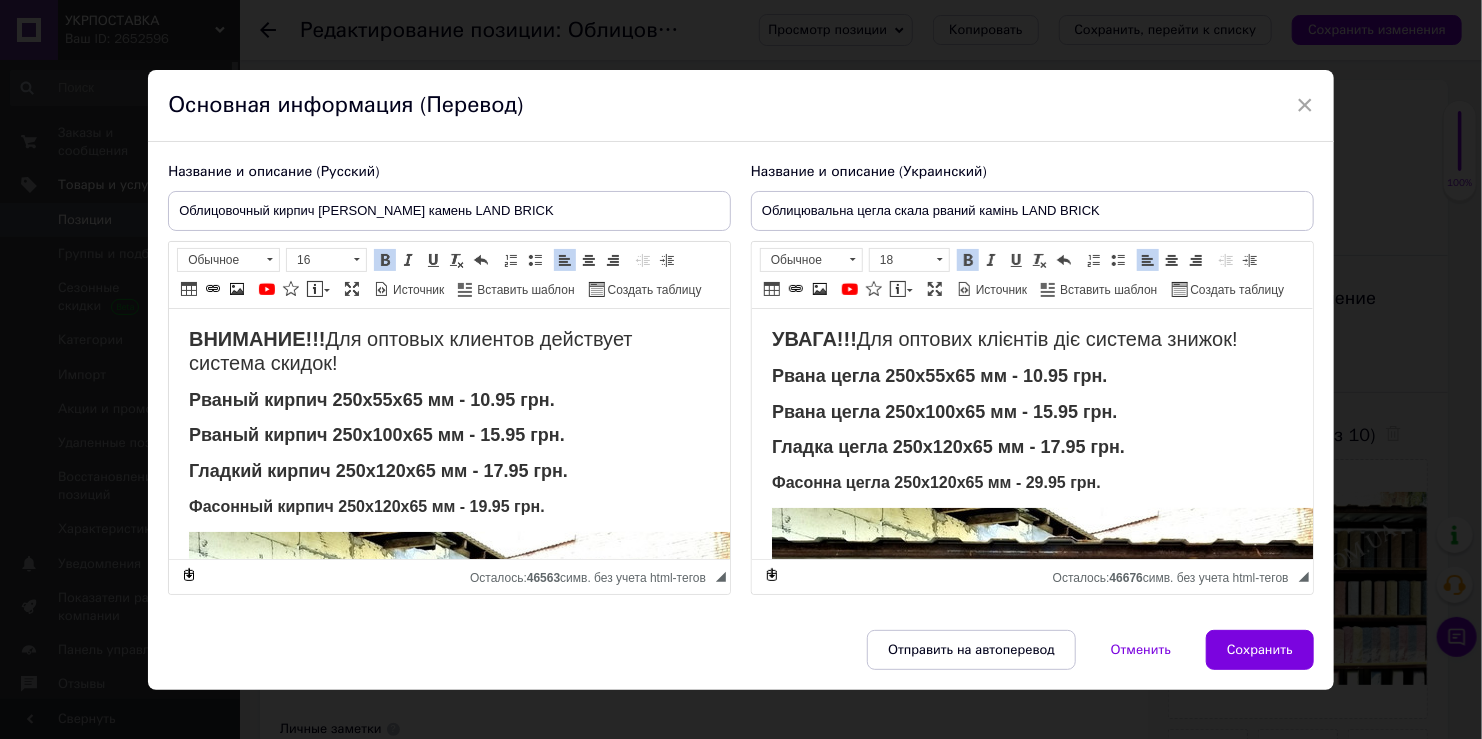 click on "Фасонна цегла 250х120х65 мм - 29.95 грн." at bounding box center [935, 482] 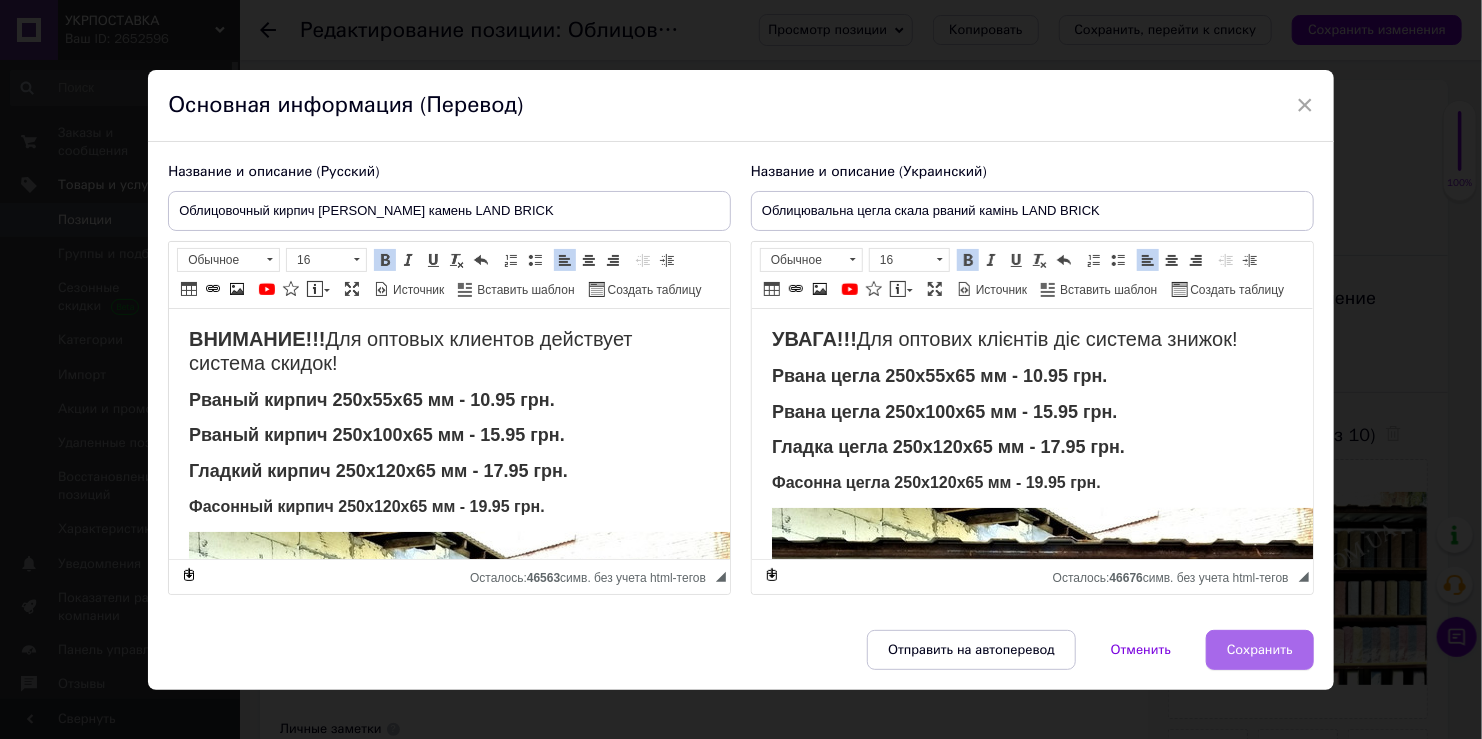 click on "Сохранить" at bounding box center [1260, 650] 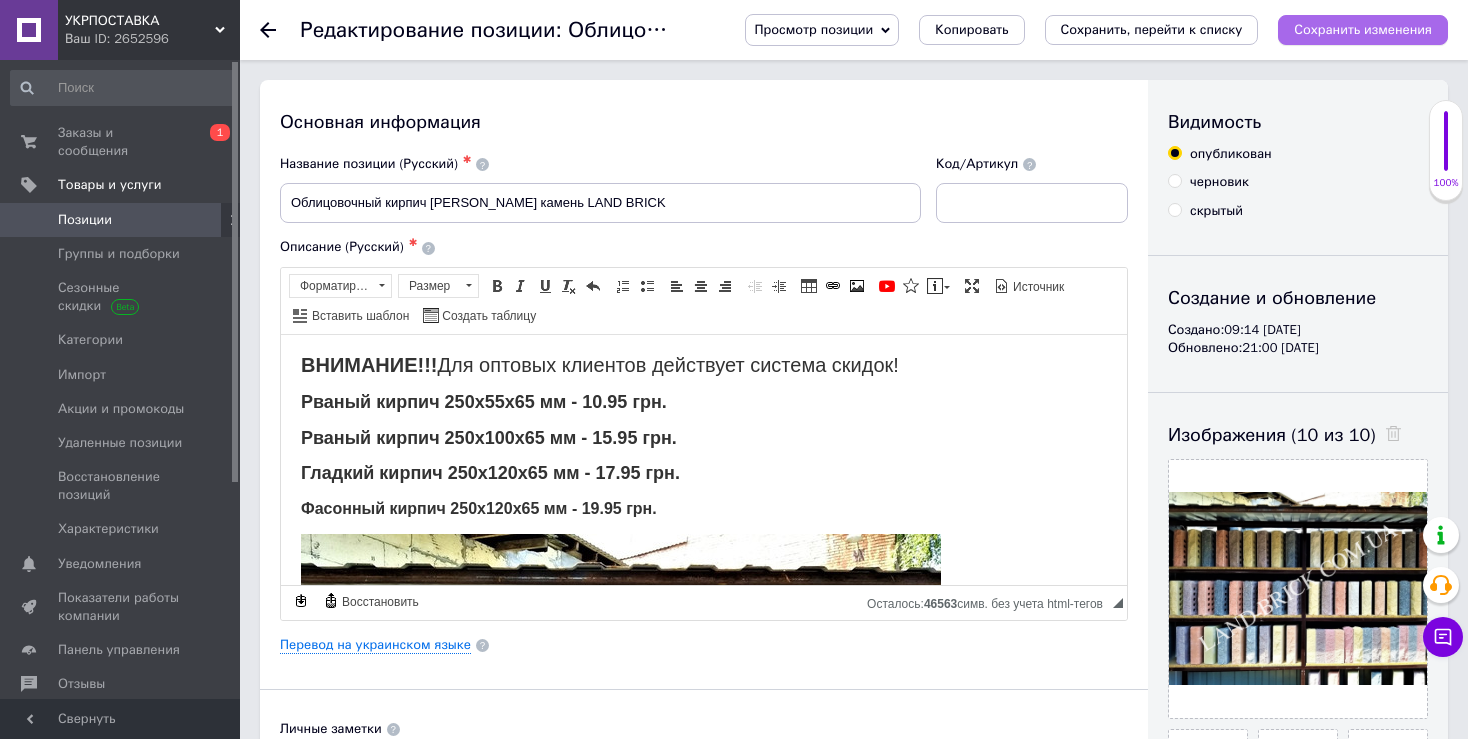 click on "Сохранить изменения" at bounding box center [1363, 29] 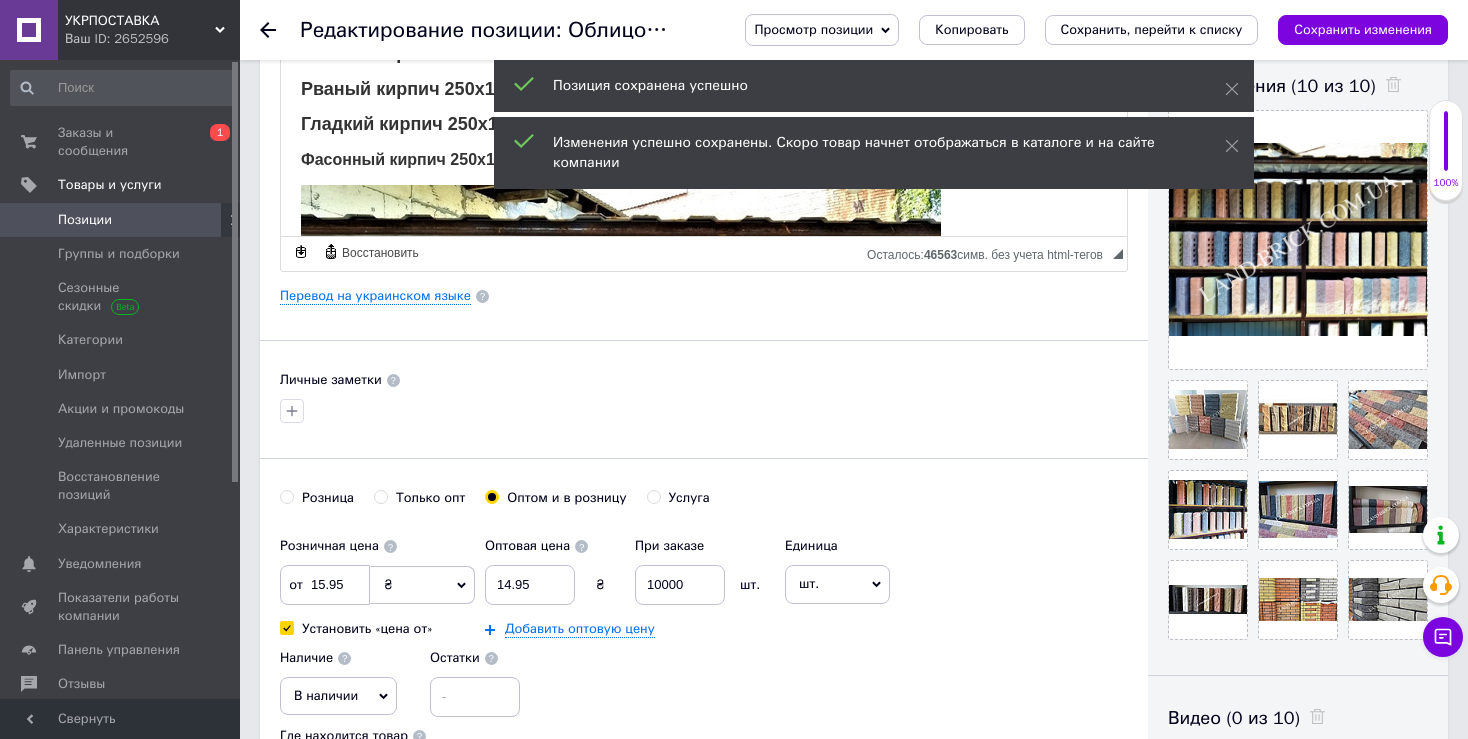 scroll, scrollTop: 500, scrollLeft: 0, axis: vertical 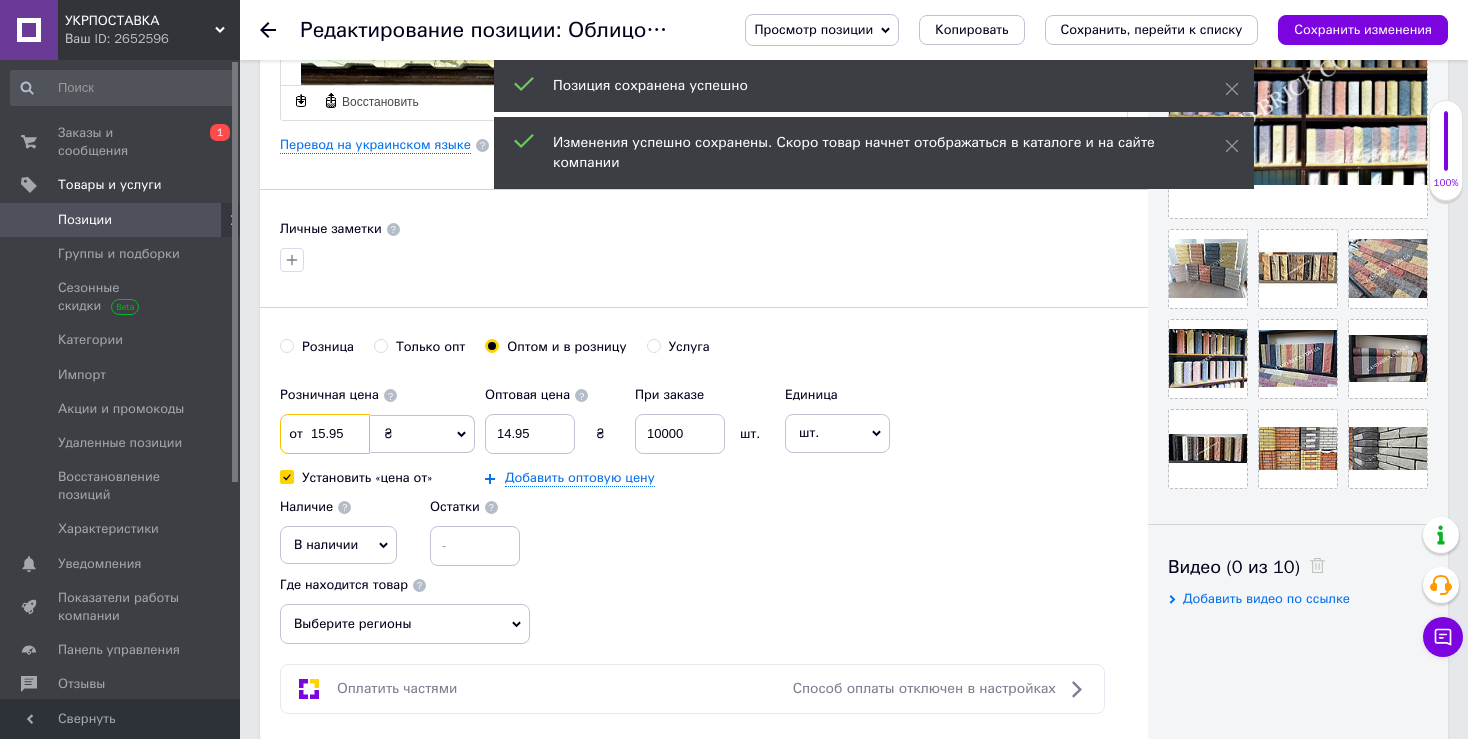 click on "15.95" at bounding box center [325, 434] 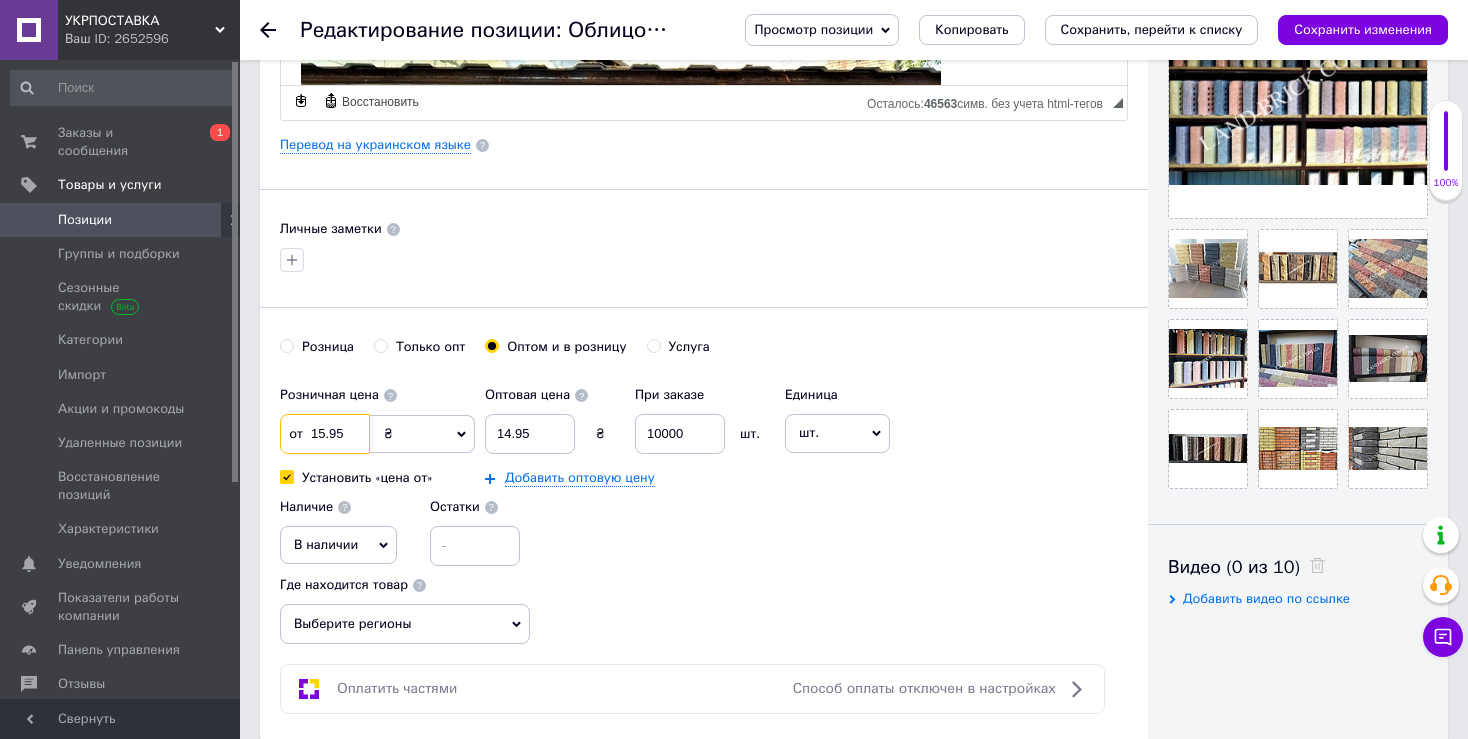 type on "1.95" 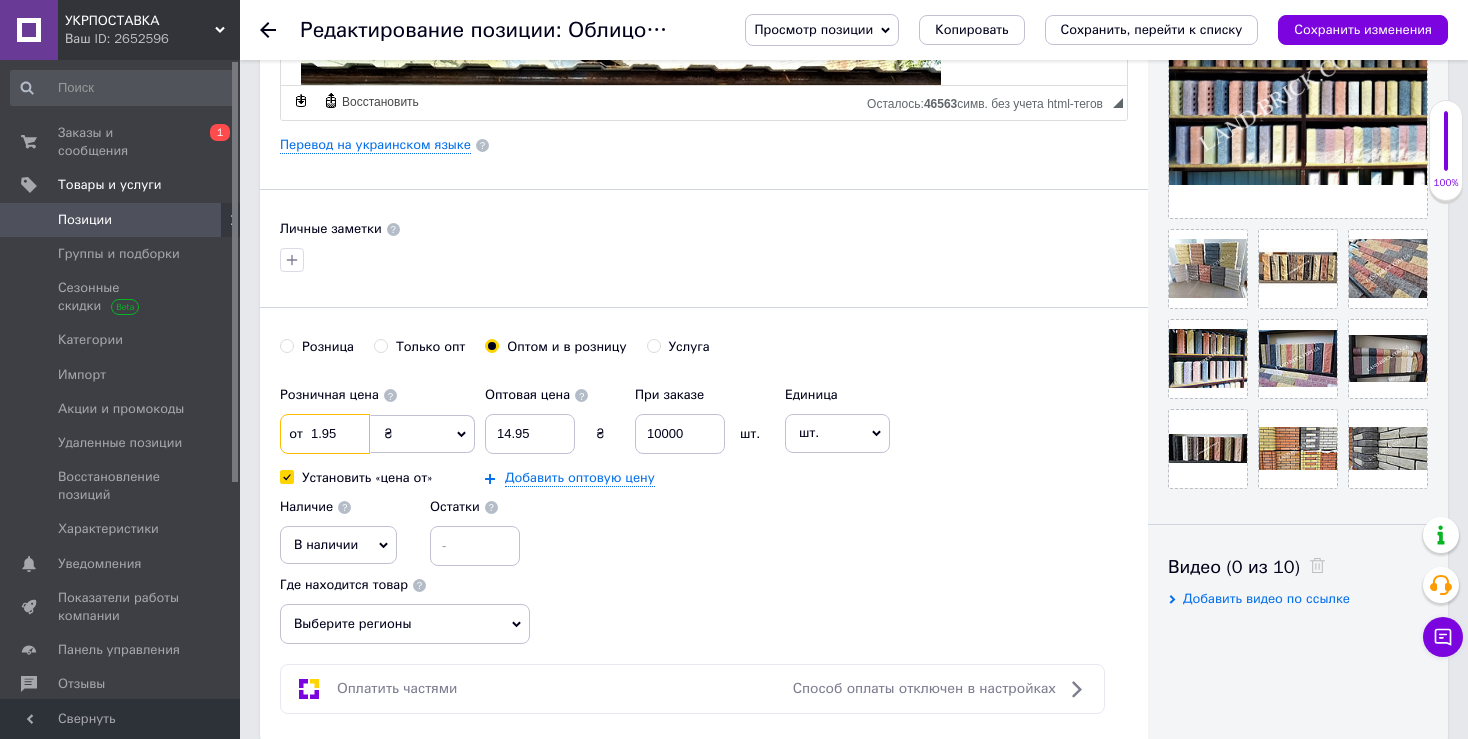 type on "10.95" 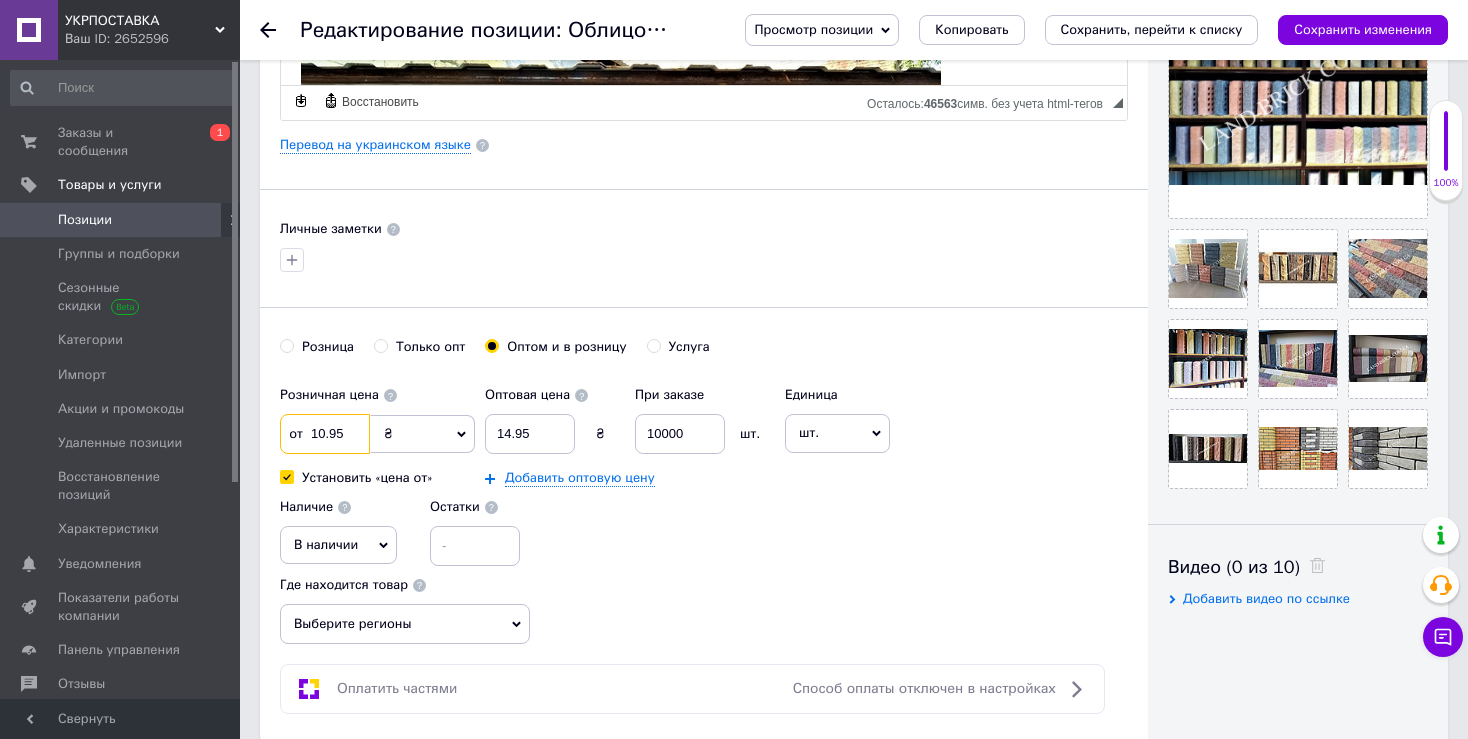 type on "10.95" 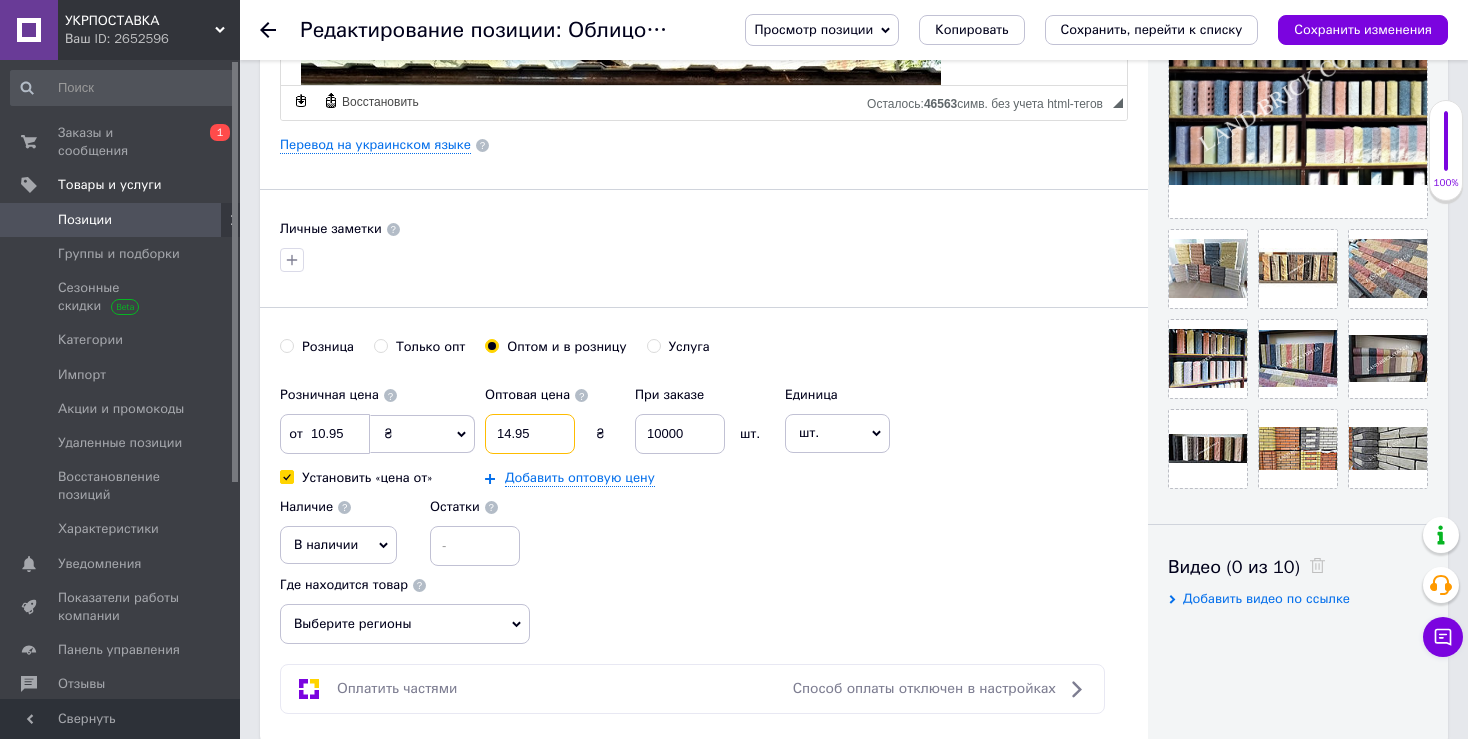 click on "14.95" at bounding box center (530, 434) 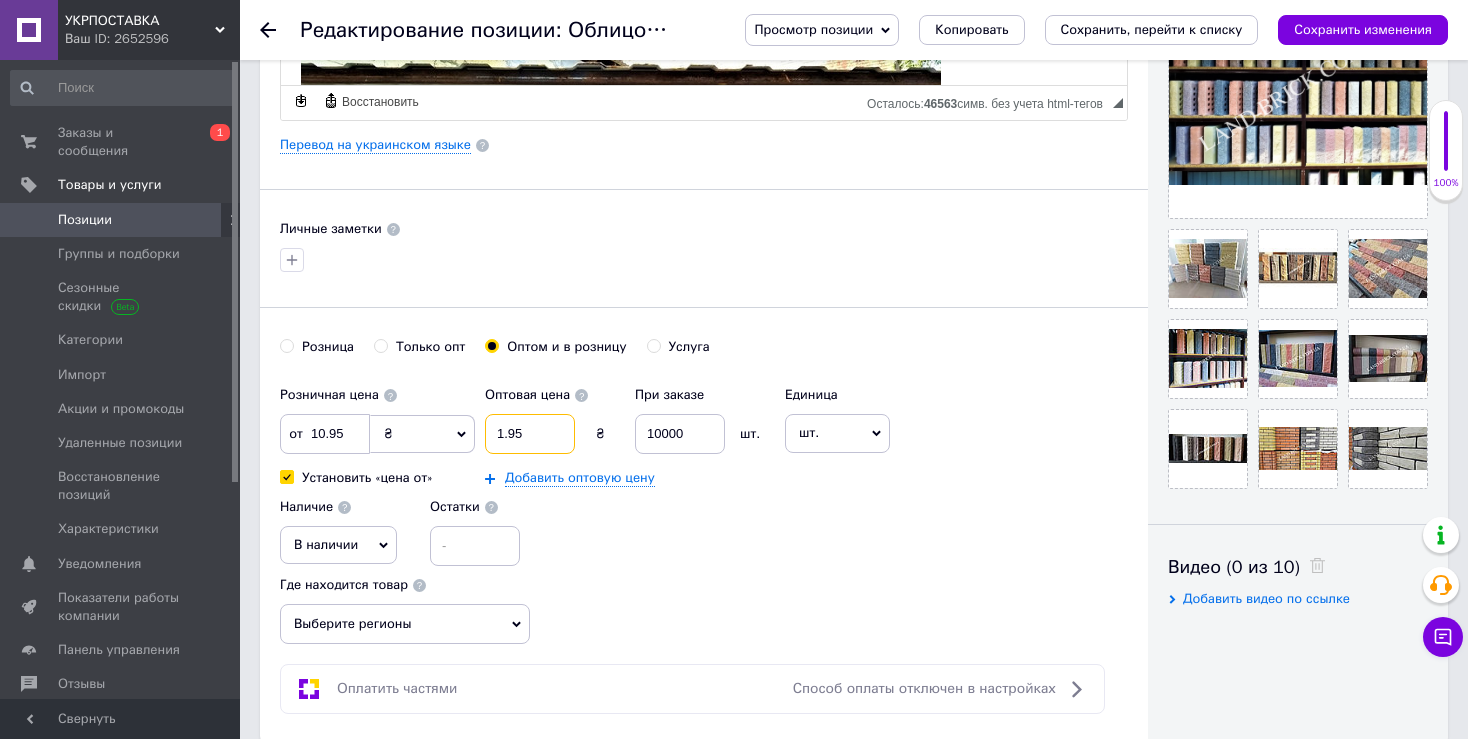 type on "10.95" 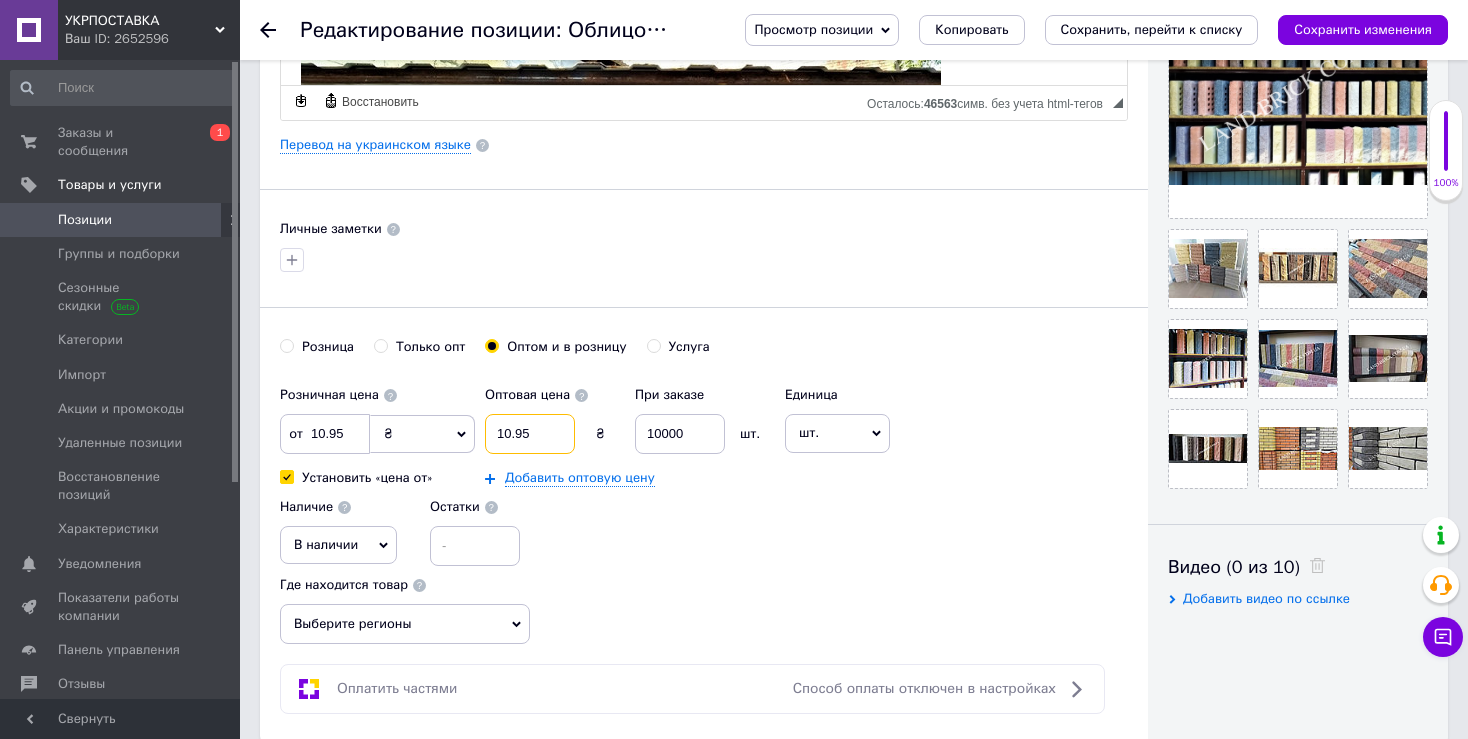 click on "10.95" at bounding box center (530, 434) 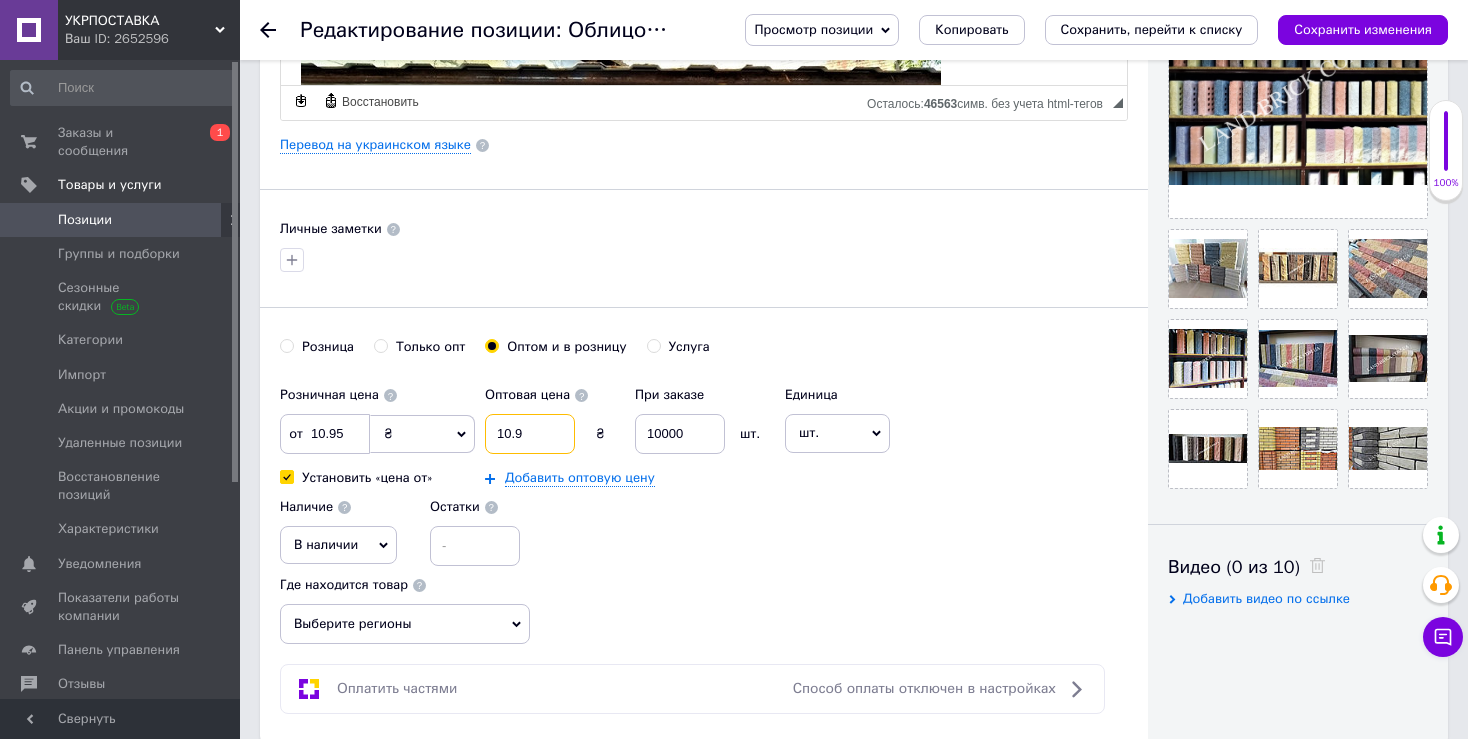 type on "10." 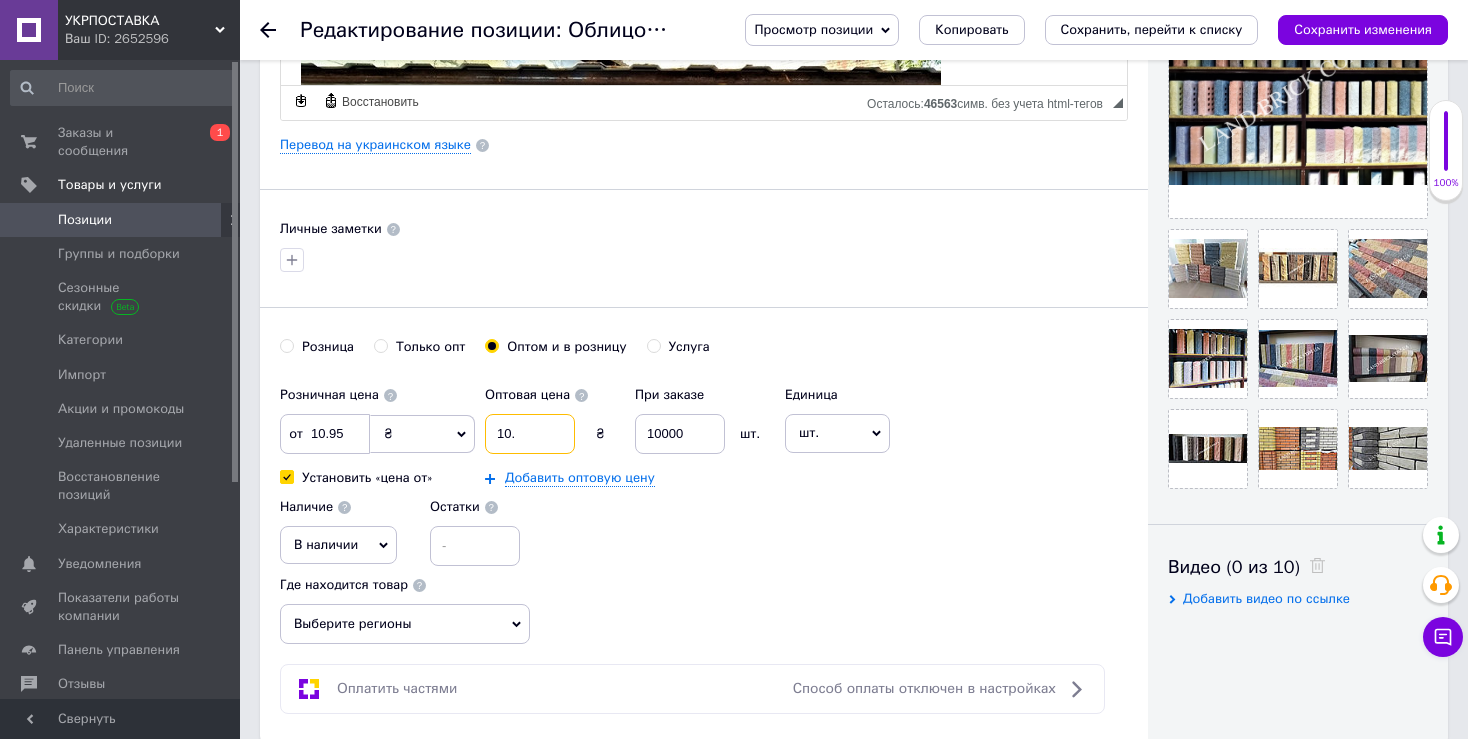 type on "10.5" 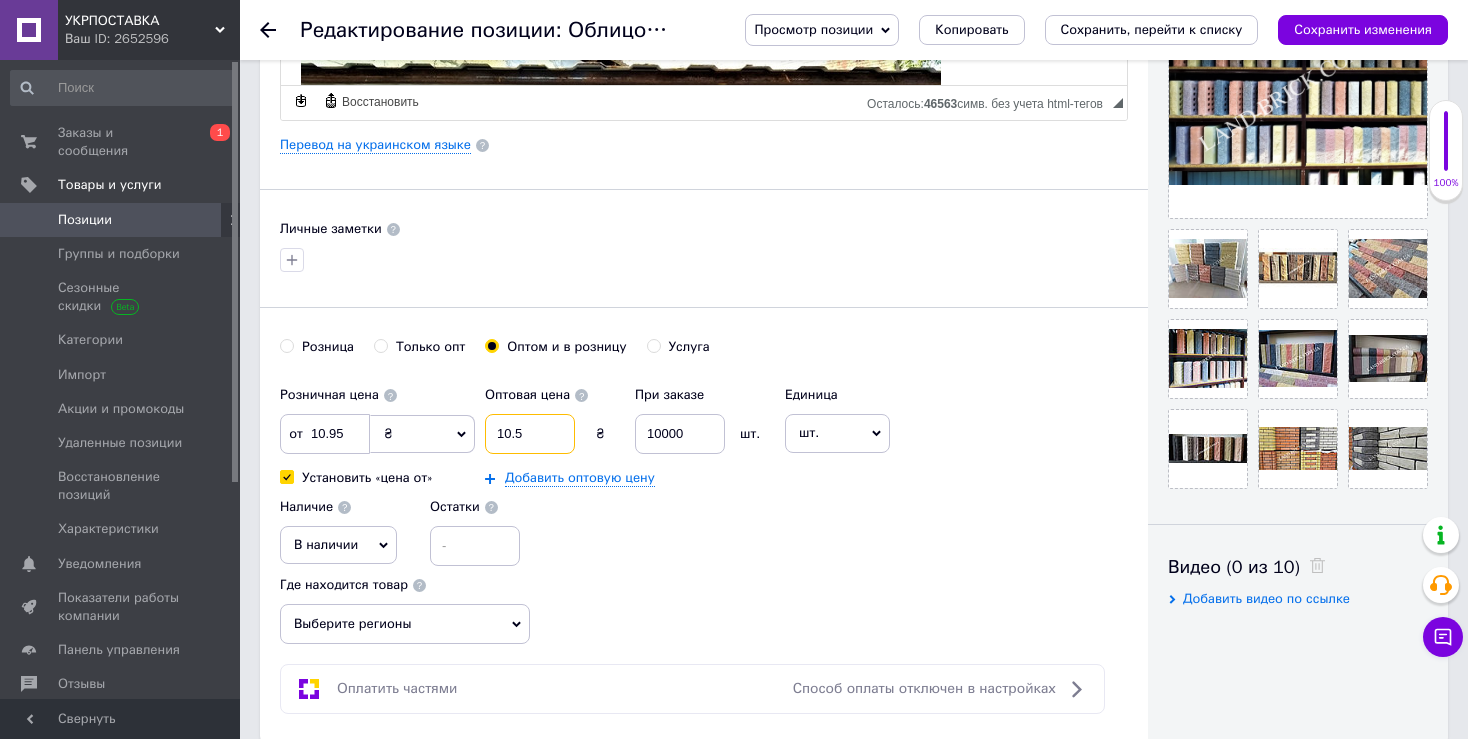 type on "10.50" 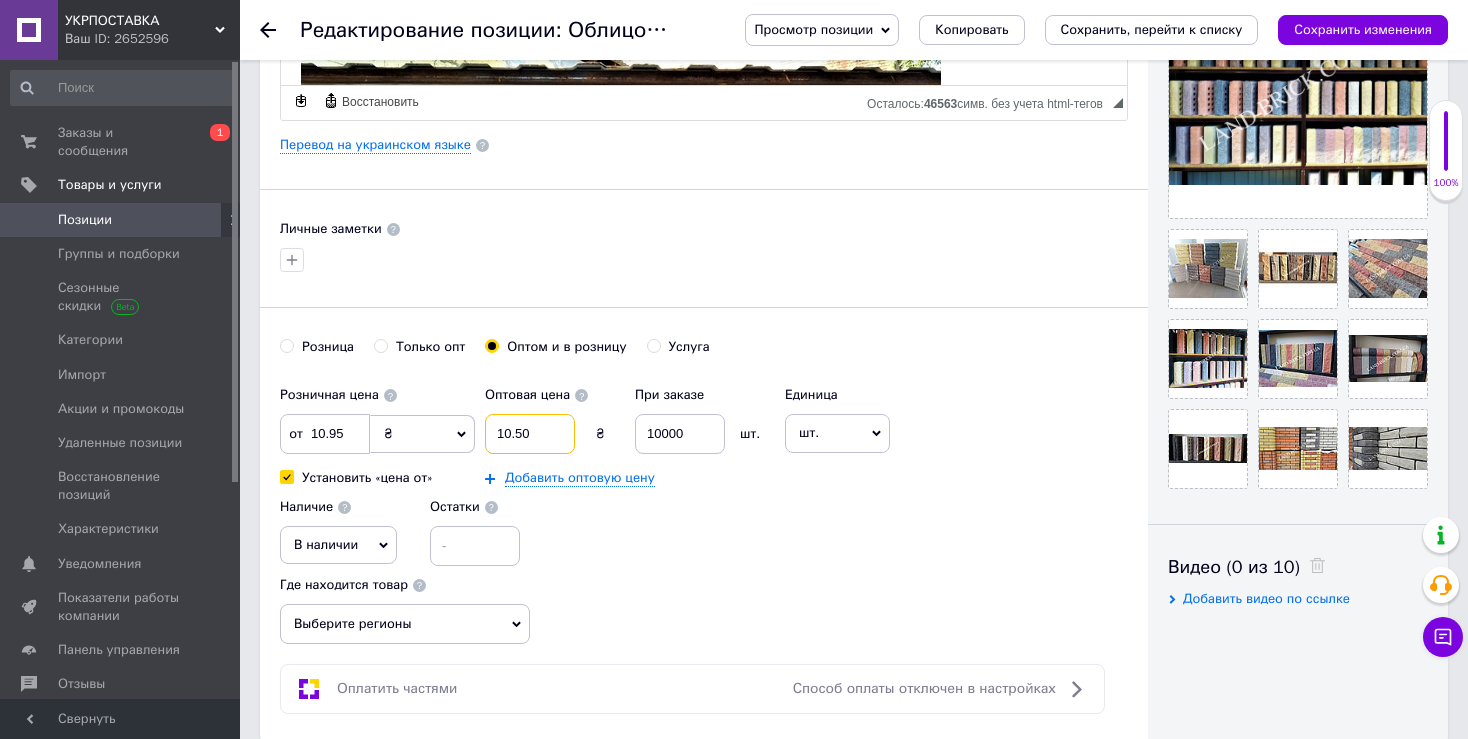 type on "10.50" 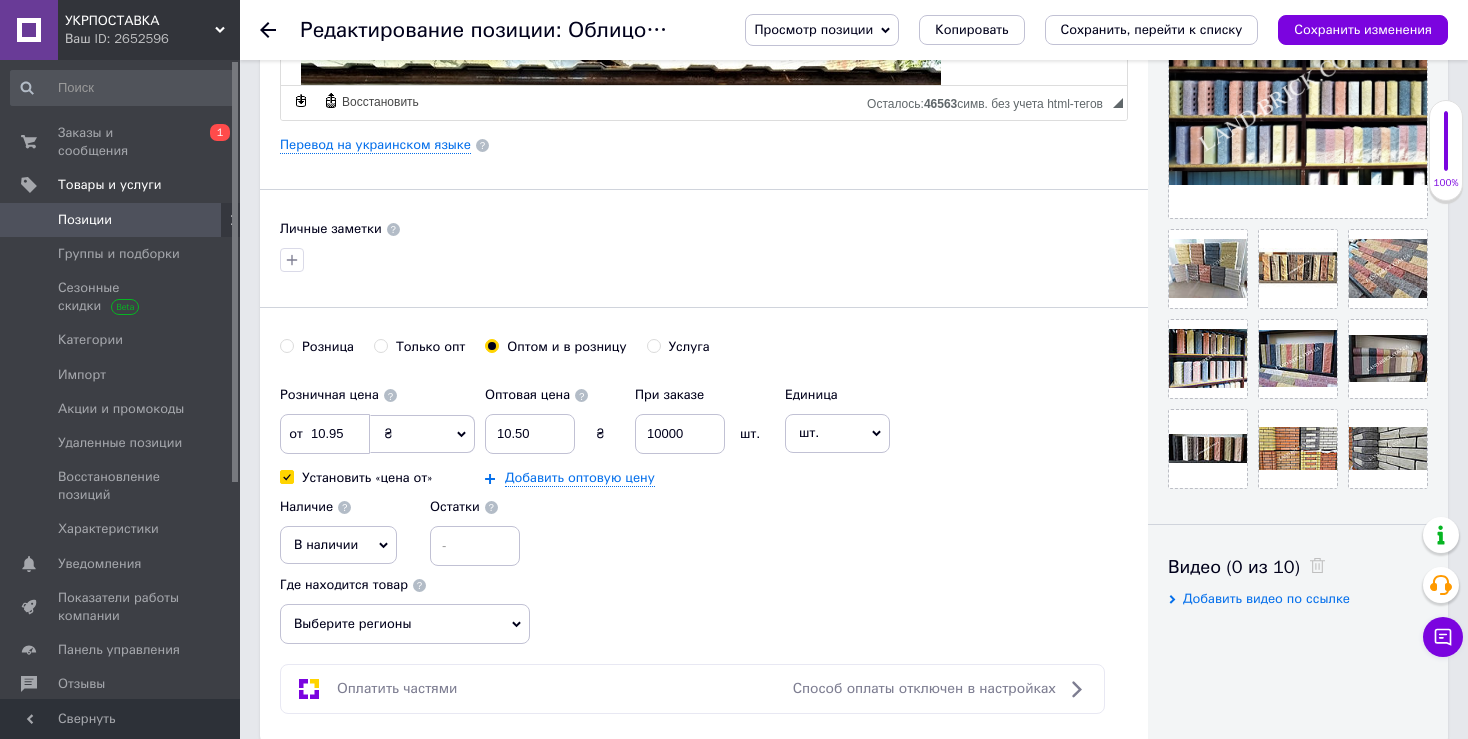 click on "Розничная цена от 10.95 ₴ $ € CHF £ ¥ PLN ₸ MDL HUF KGS CN¥ TRY ₩ lei Установить «цена от» Оптовая цена 10.50 ₴ При заказе 10000 шт. Добавить оптовую цену Единица шт. Популярное комплект упаковка кв.м пара м кг пог.м услуга т а автоцистерна ампула б баллон банка блистер бобина бочка [PERSON_NAME] бухта в ватт ведро выезд г г га гигакалория год гр/кв.м д дал два месяца день доза е еврокуб ед. к кВт канистра карат кв.дм кв.м кв.см кв.фут квартал кг кг/кв.м км колесо комплект коробка куб.дм куб.м л л лист м м мВт месяц мешок минута мл мм моток н набор неделя номер о объект п паллетоместо пара партия" at bounding box center (704, 471) 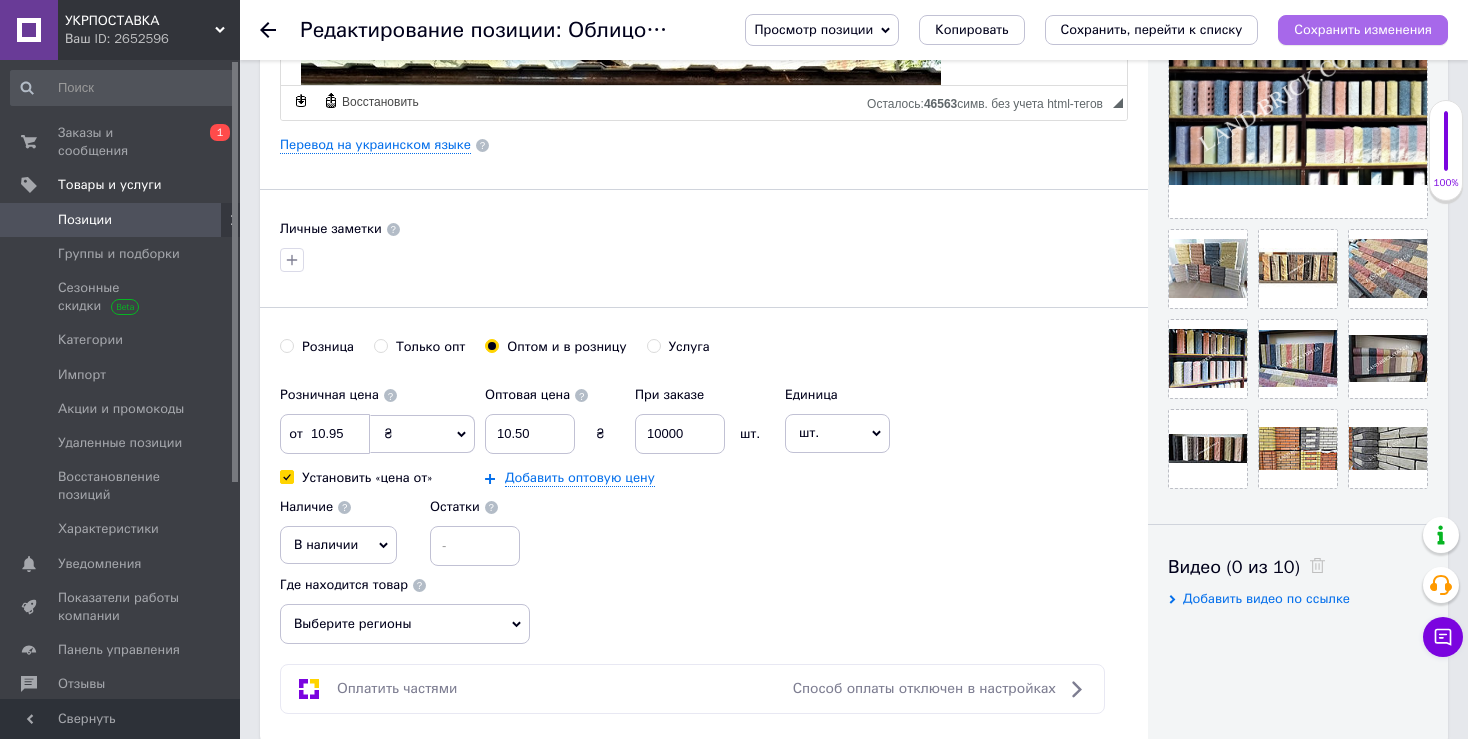 click on "Сохранить изменения" at bounding box center [1363, 29] 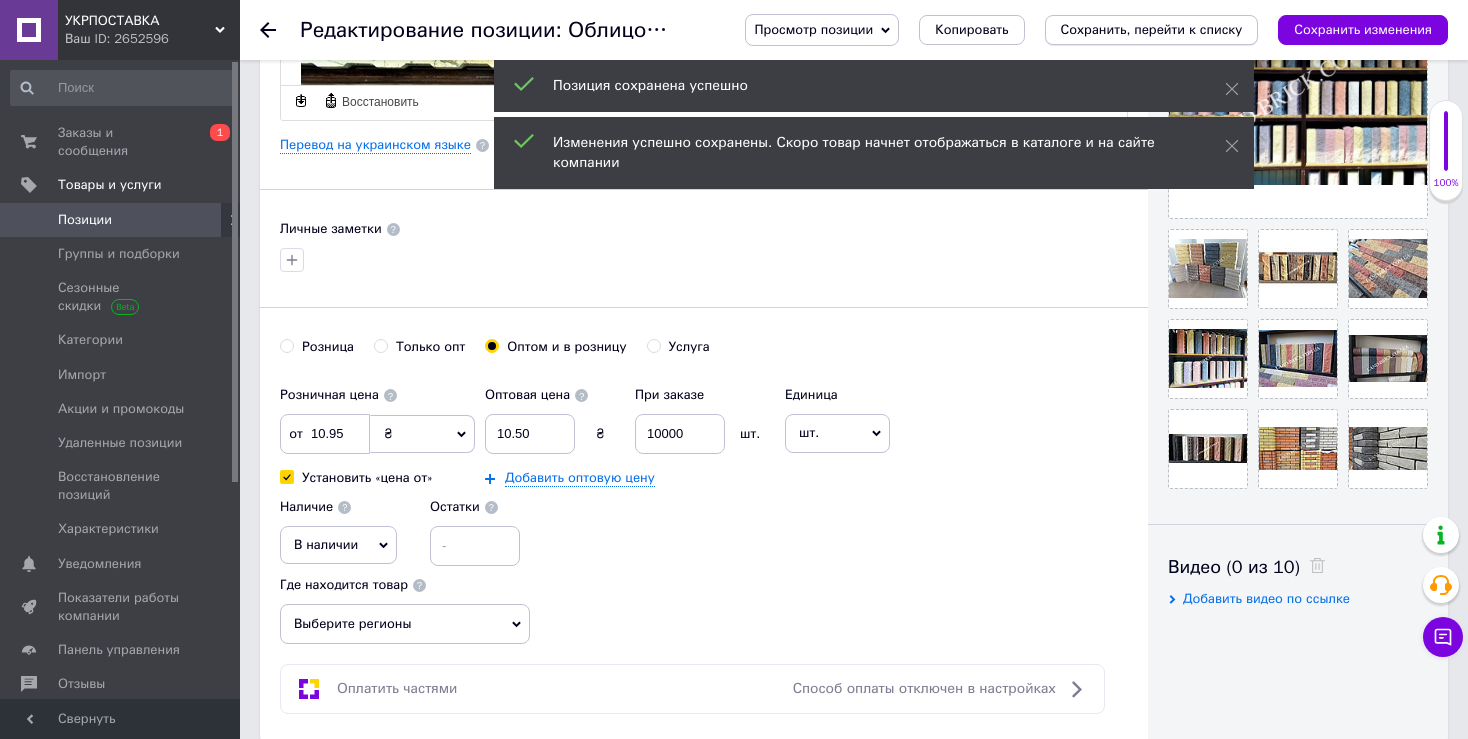 click on "Сохранить, перейти к списку" at bounding box center (1152, 29) 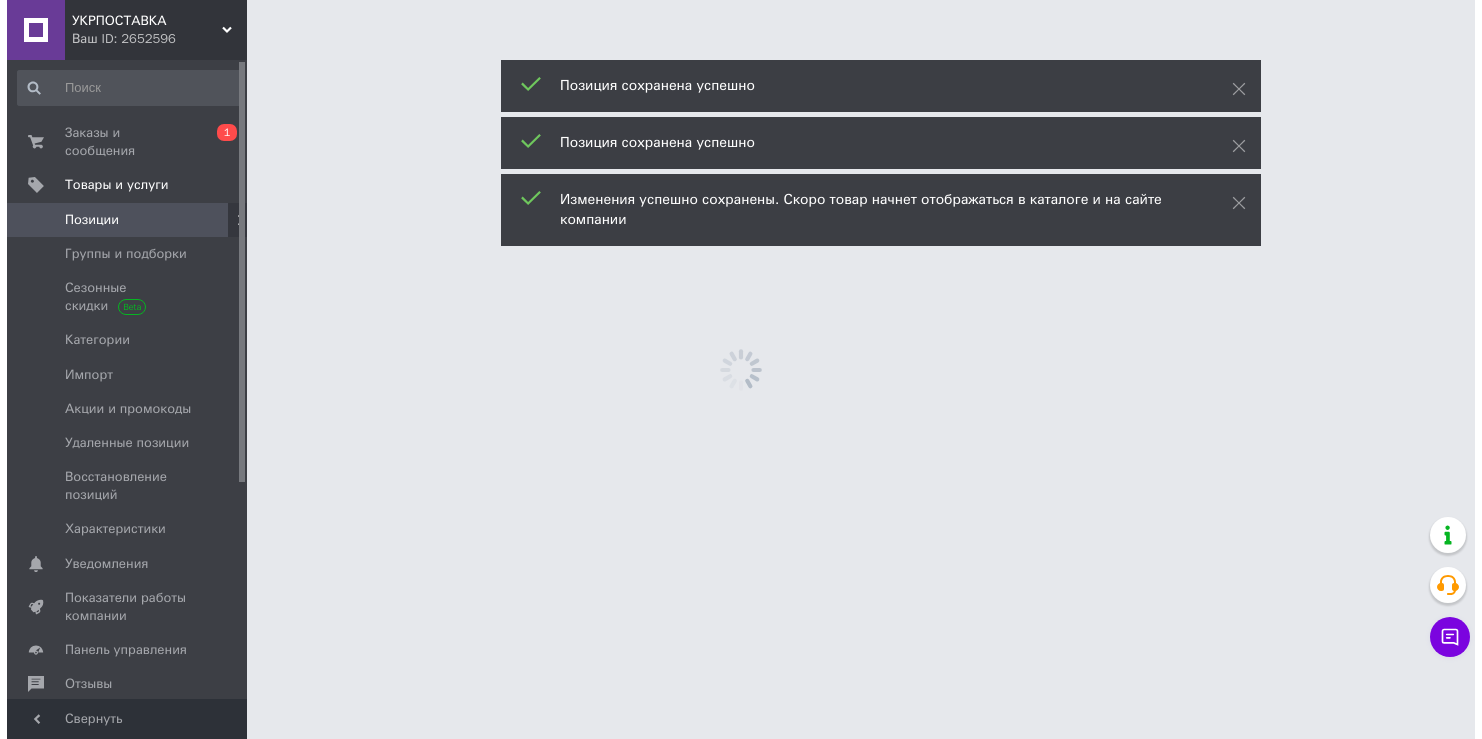 scroll, scrollTop: 0, scrollLeft: 0, axis: both 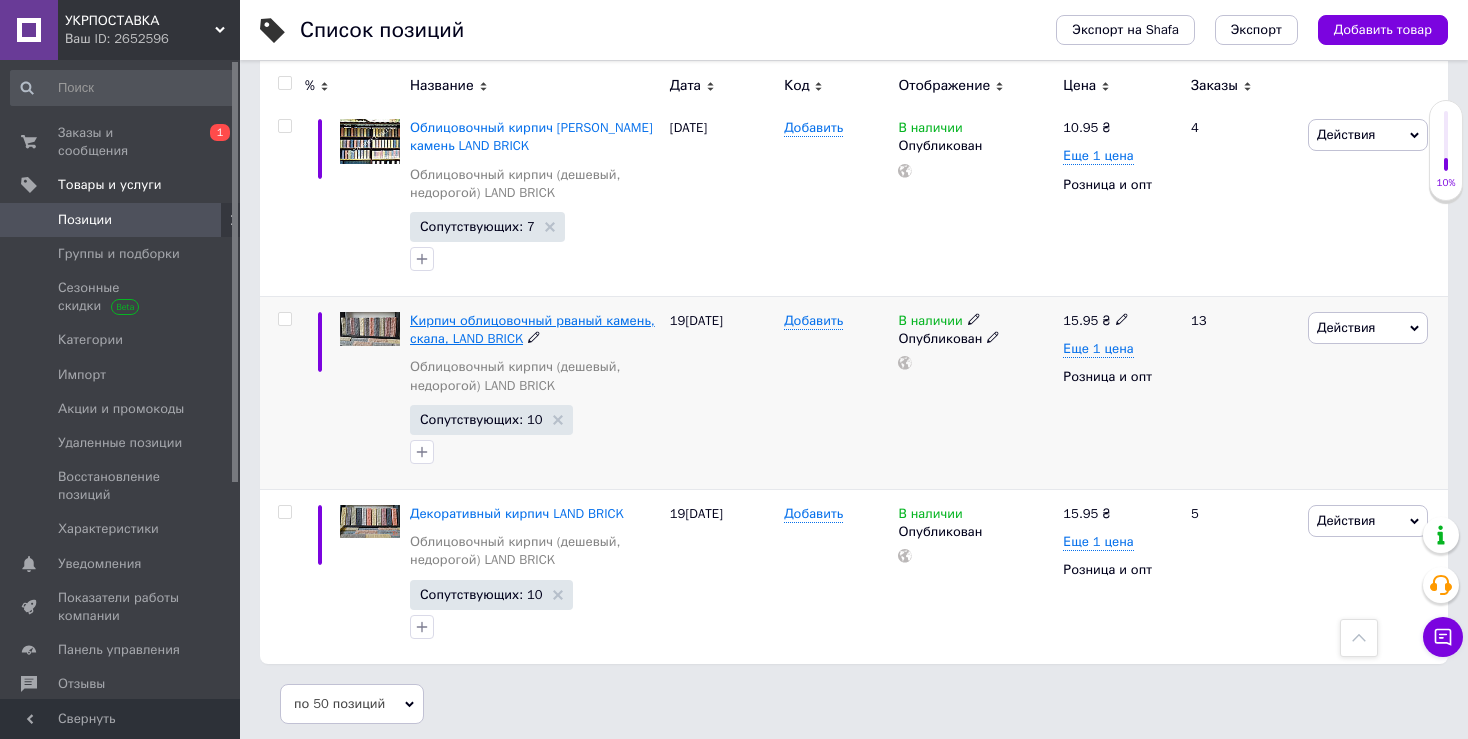 click on "Кирпич облицовочный рваный камень, скала, LAND BRICK" at bounding box center [532, 329] 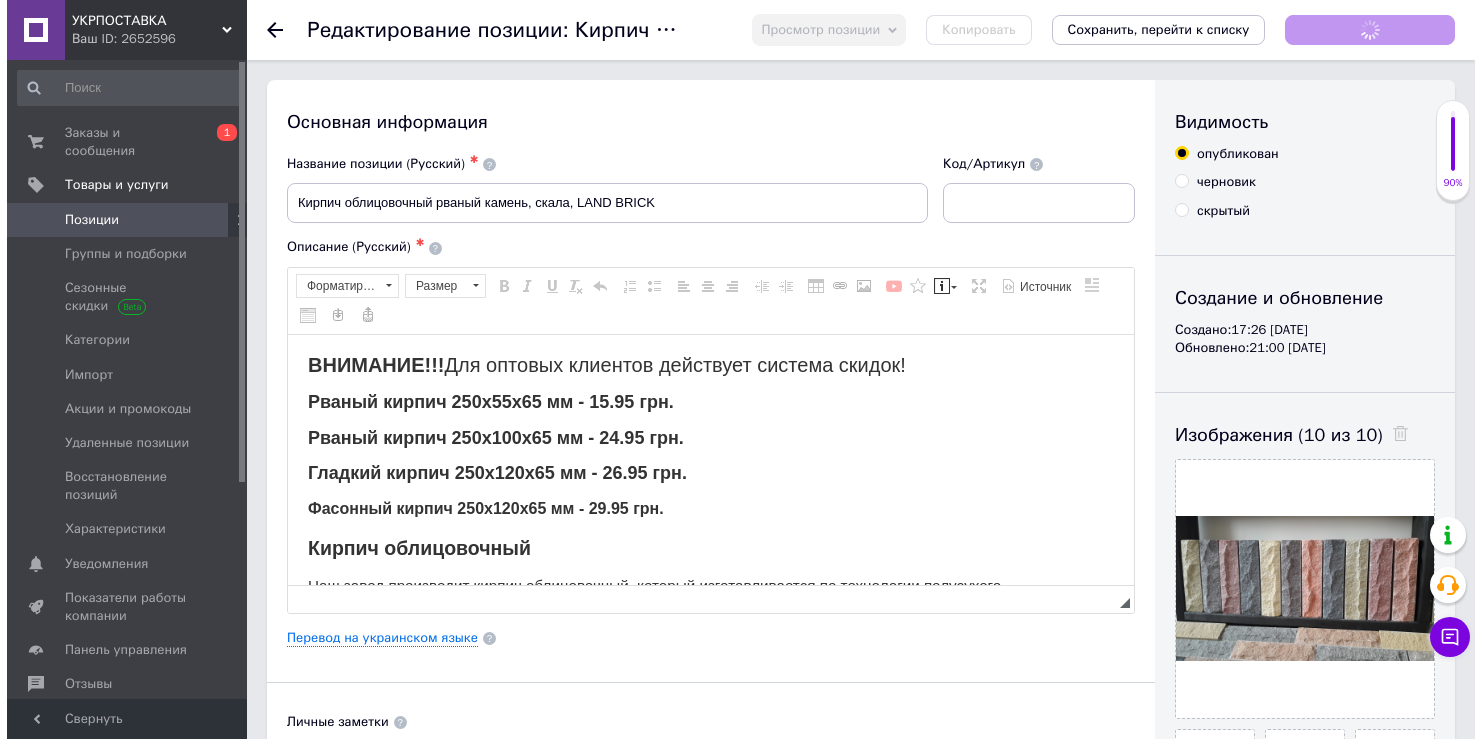 scroll, scrollTop: 0, scrollLeft: 0, axis: both 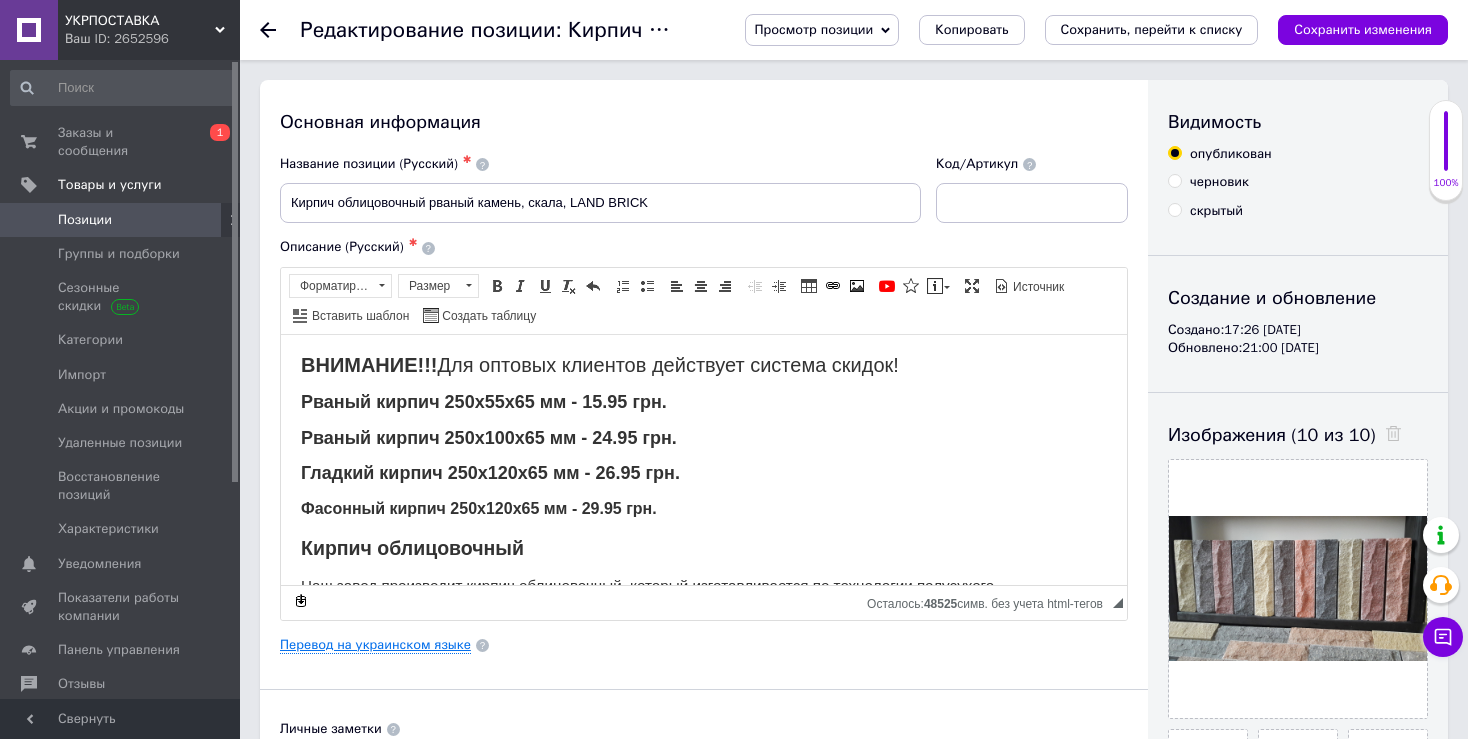 click on "Перевод на украинском языке" at bounding box center [375, 645] 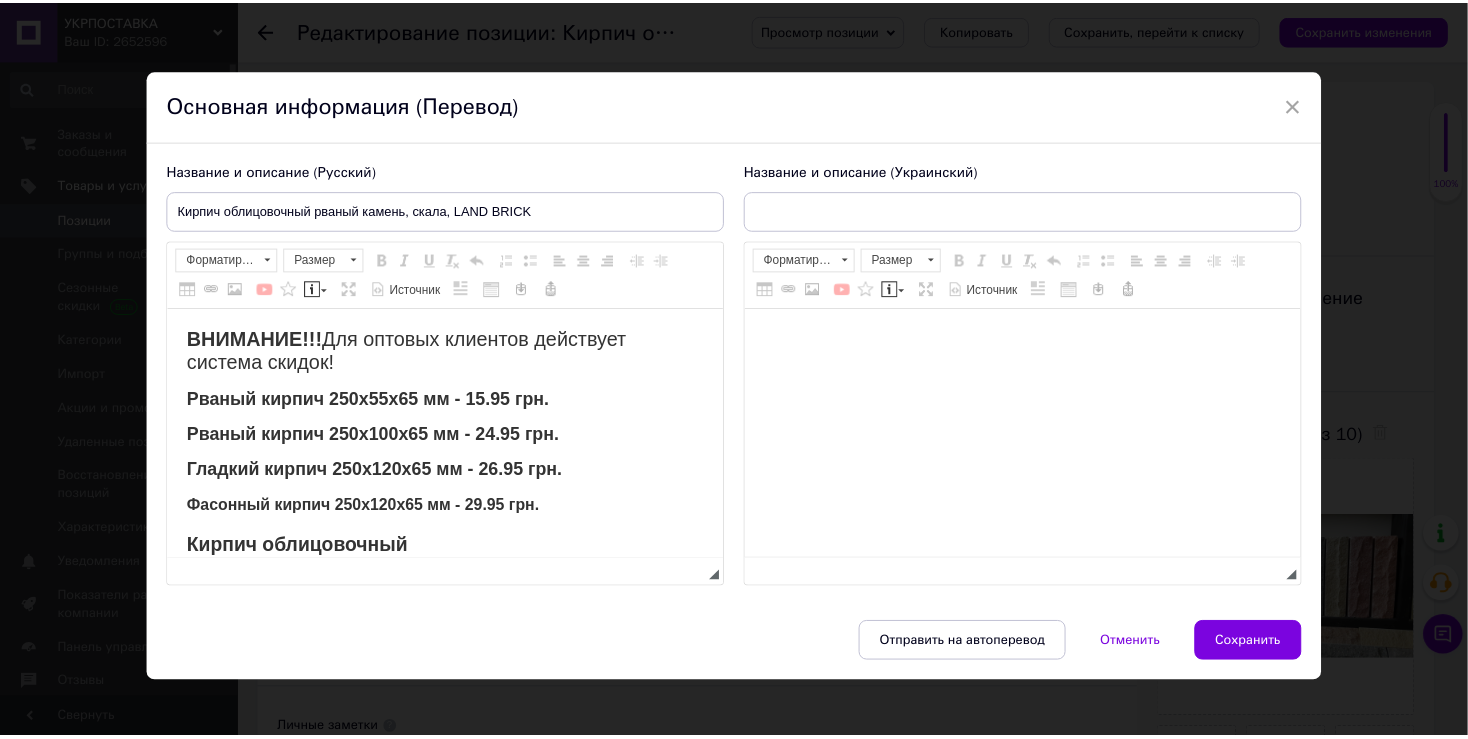 scroll, scrollTop: 0, scrollLeft: 0, axis: both 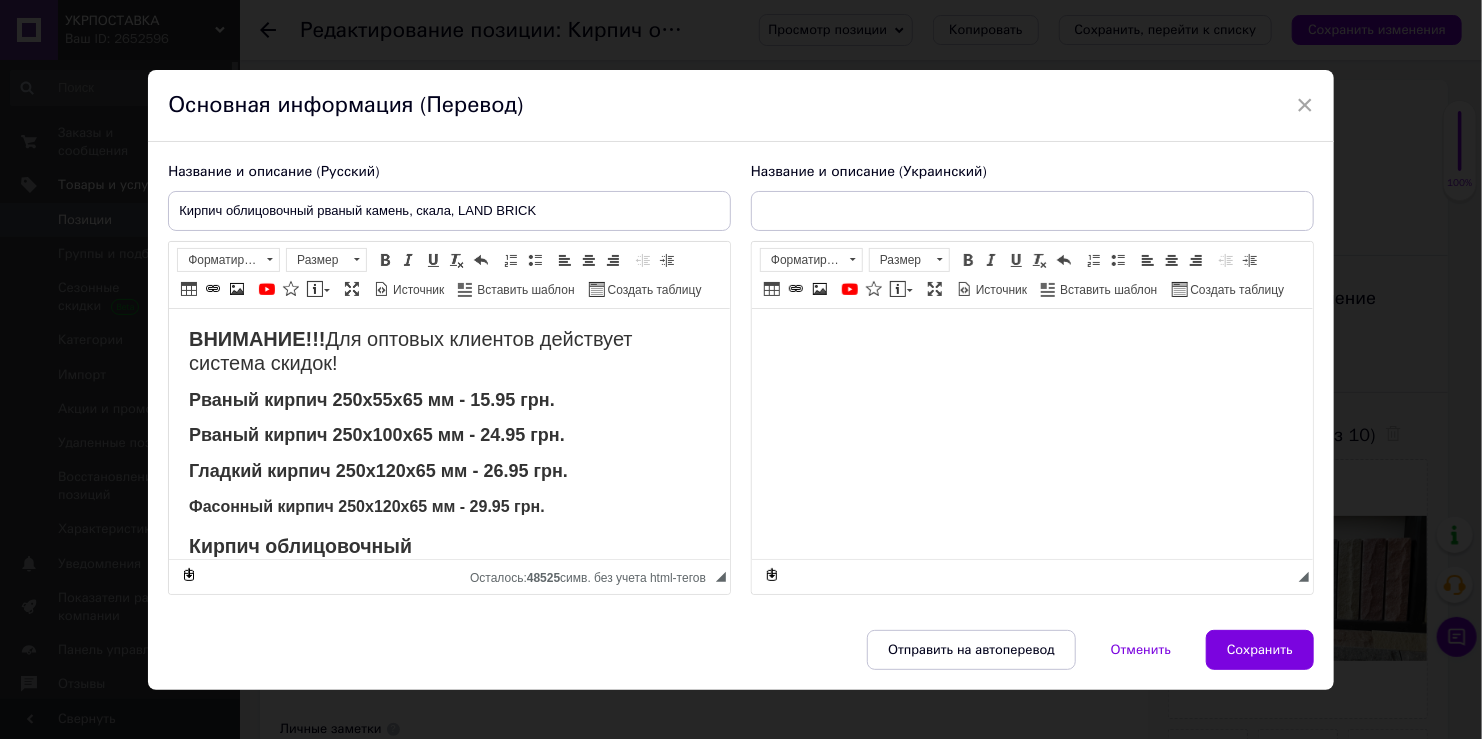 checkbox on "true" 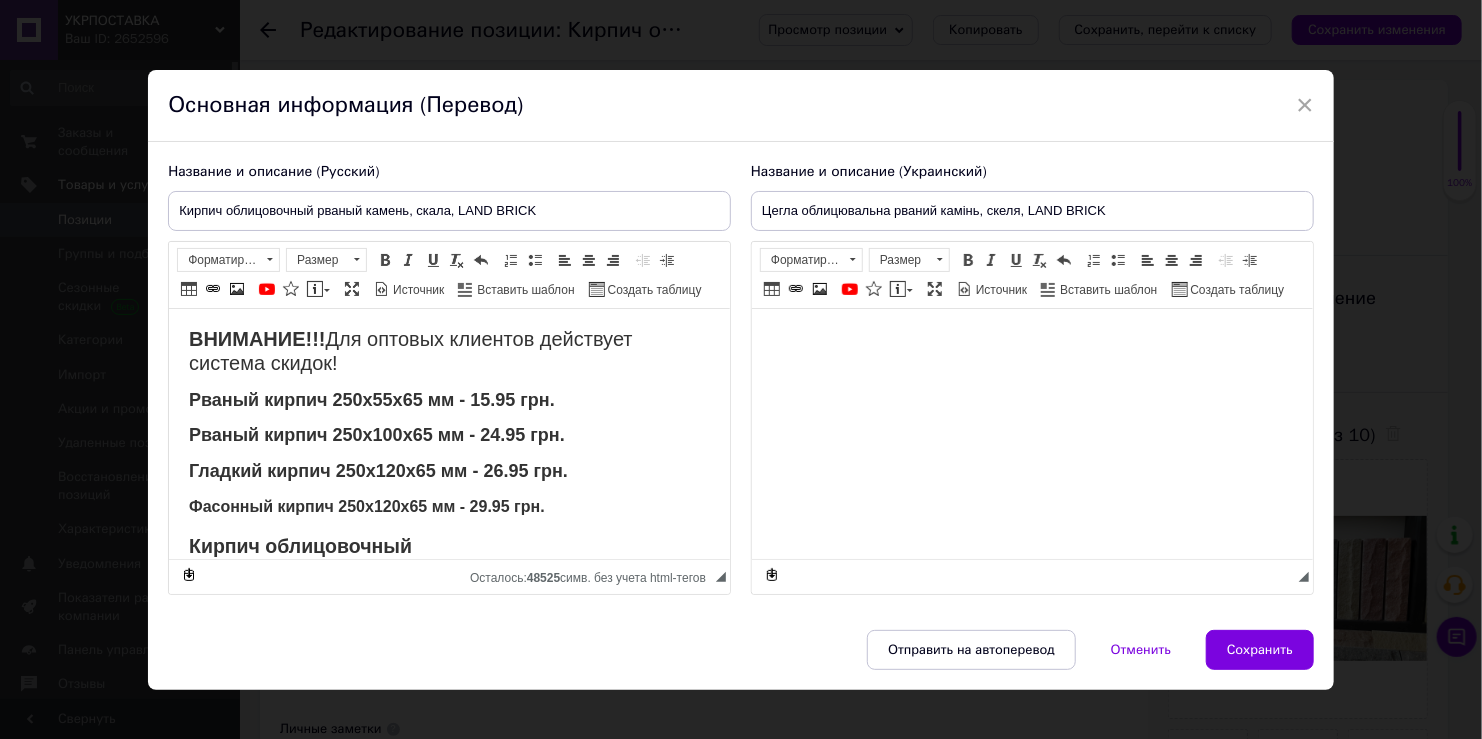 checkbox on "true" 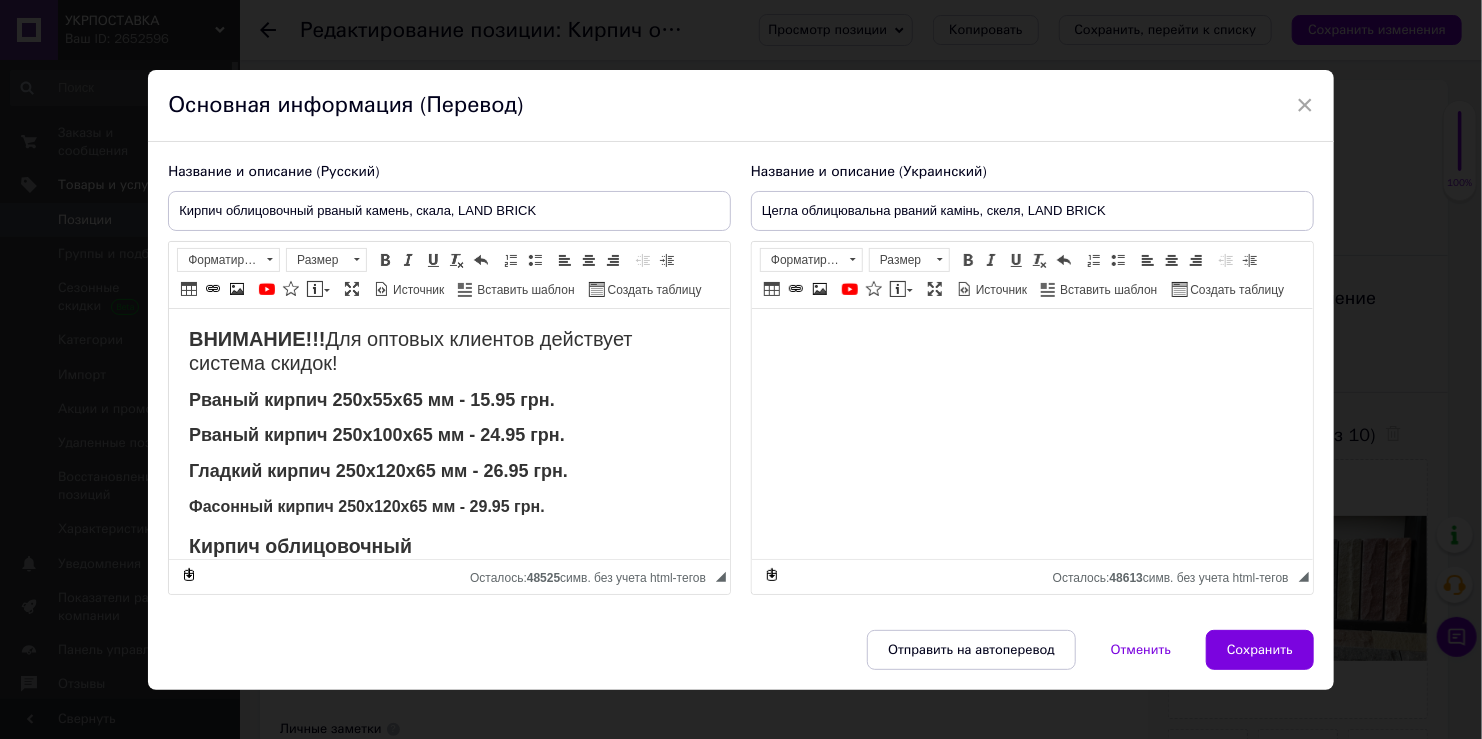 click on "Рваный кирпич 250х55х65 мм - 15.95 грн." at bounding box center [372, 400] 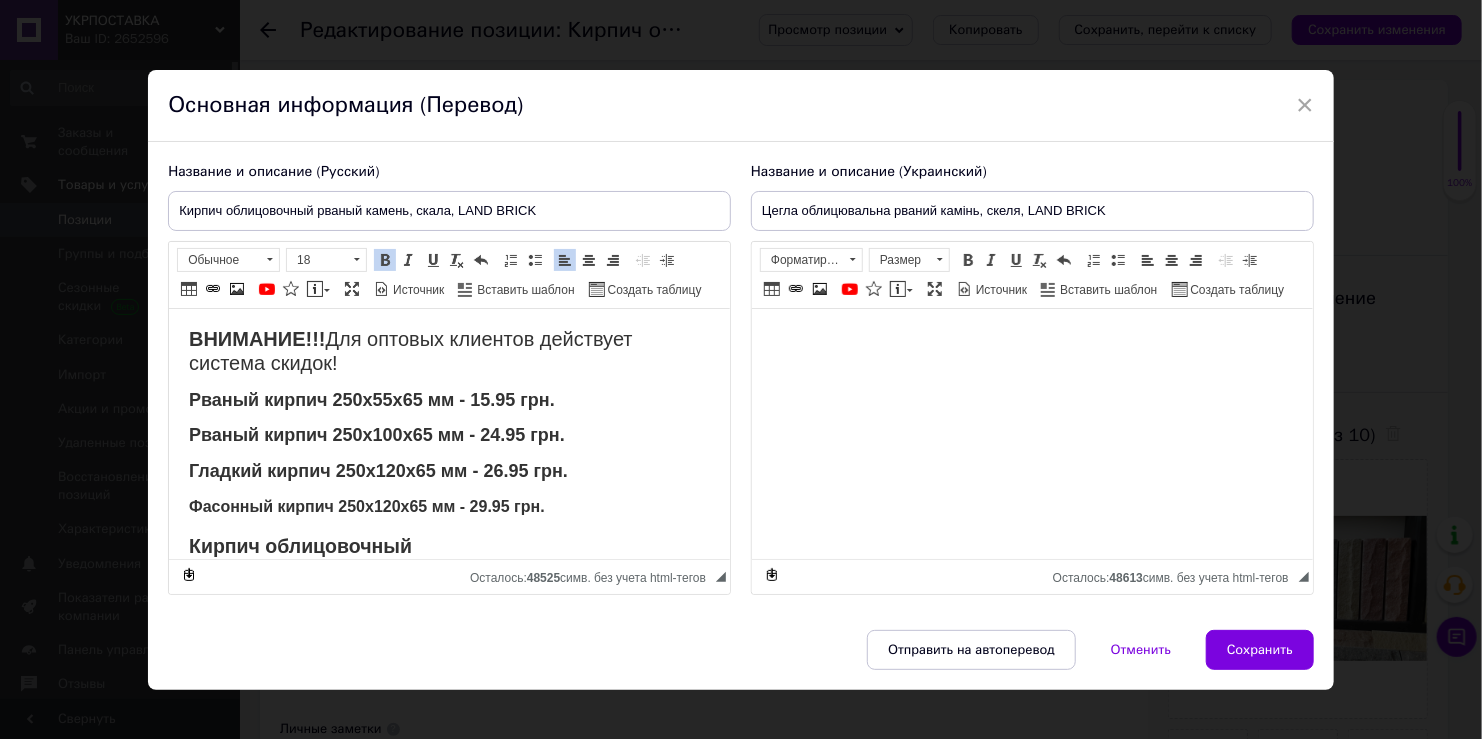 click on "Рваный кирпич 250х55х65 мм - 15.95 грн." at bounding box center (372, 400) 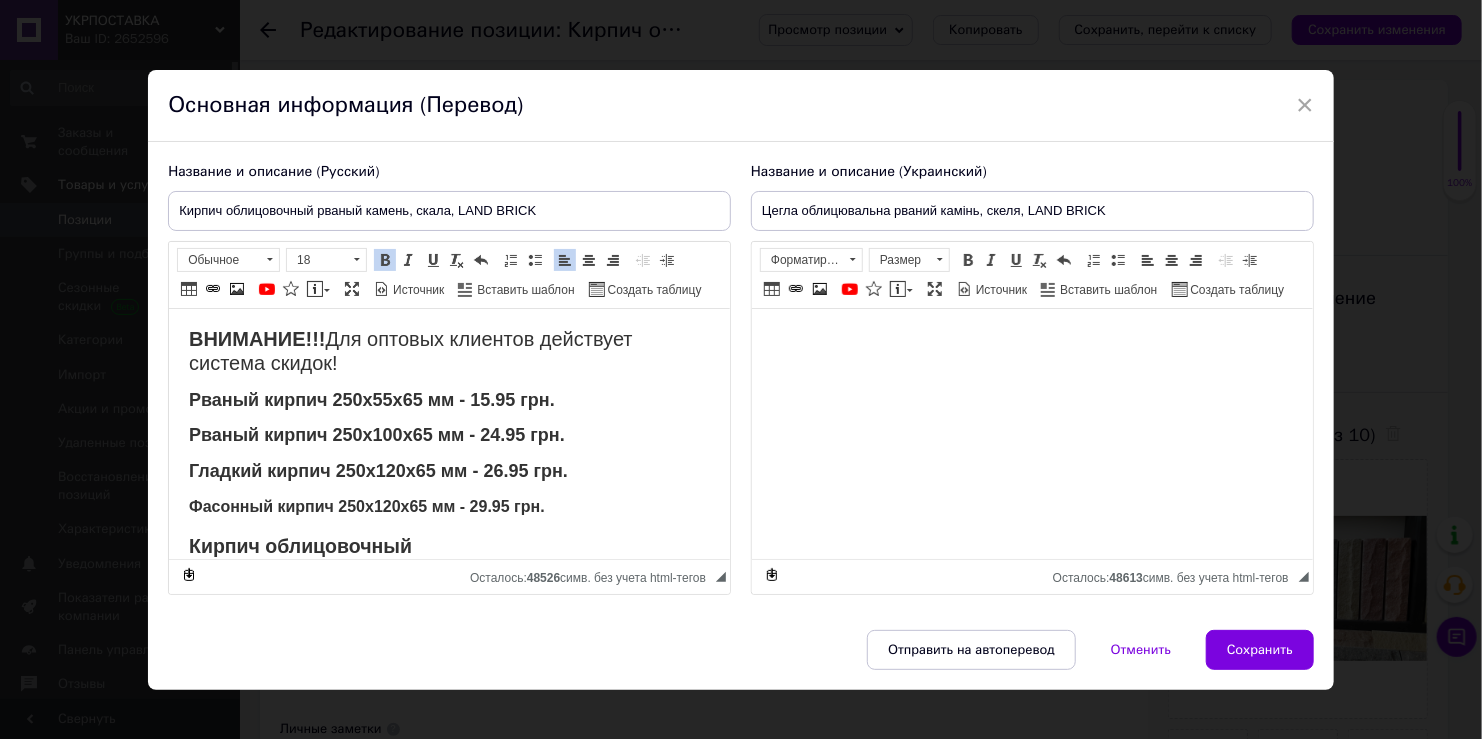 type 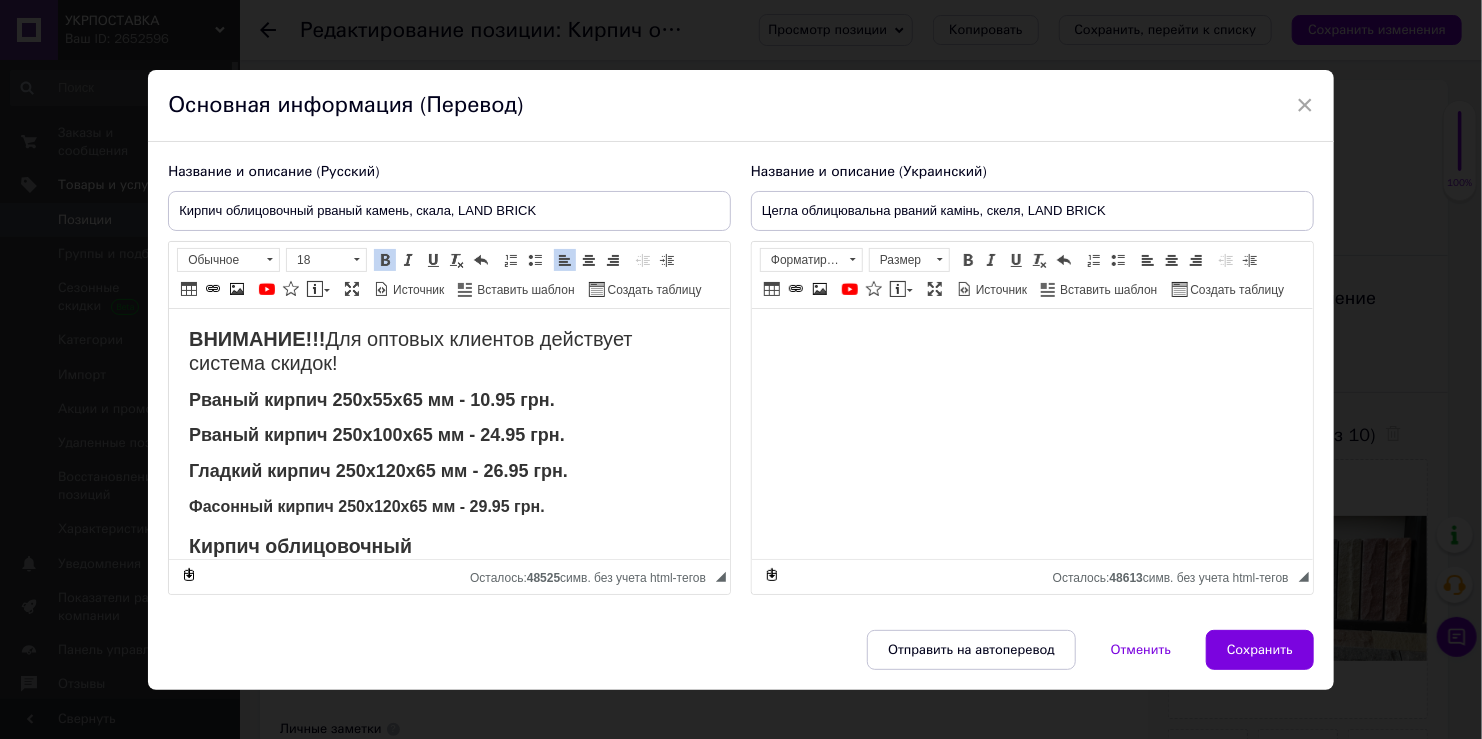 click on "Рваный кирпич 250х100х65 мм - 24.95 грн." at bounding box center (377, 435) 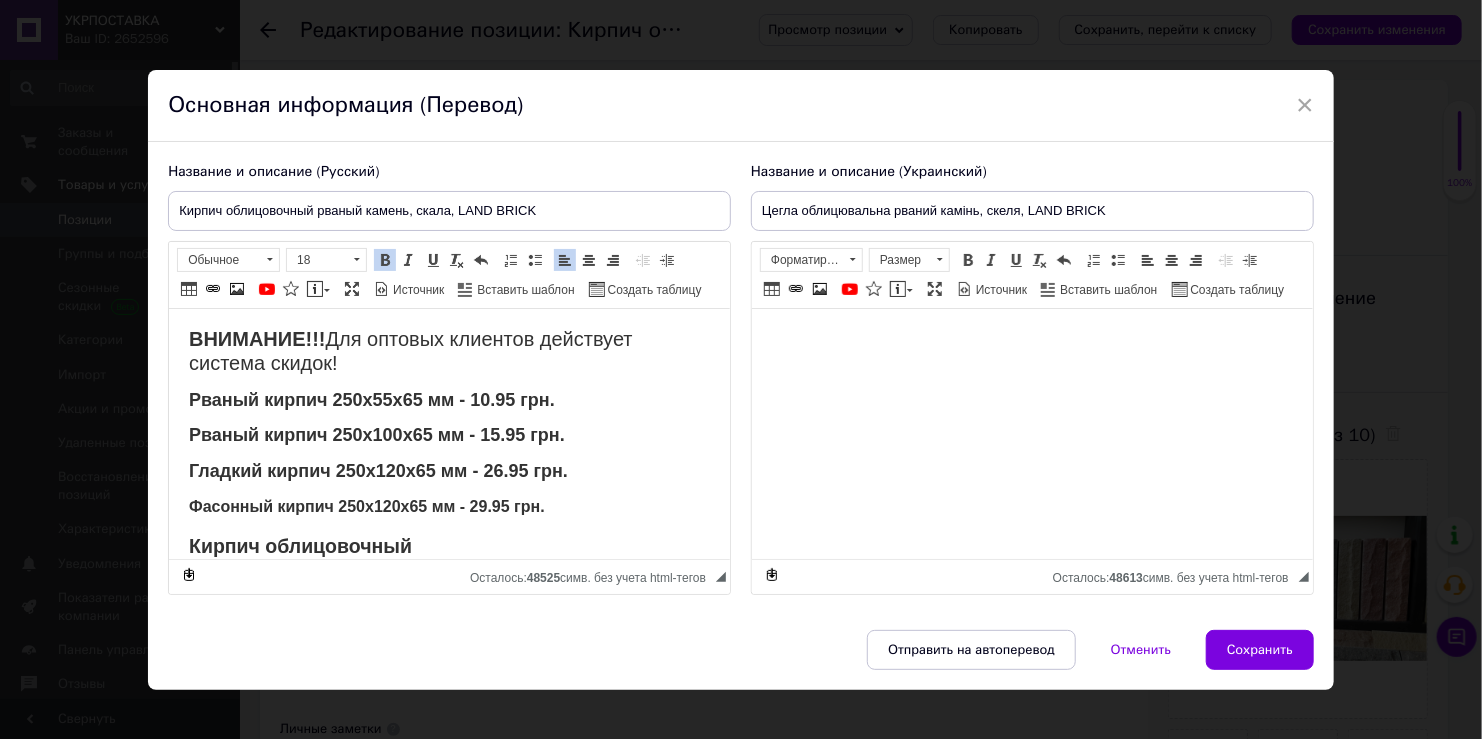 click on "Гладкий кирпич 250х120х65 мм - 26.95 грн." at bounding box center (378, 471) 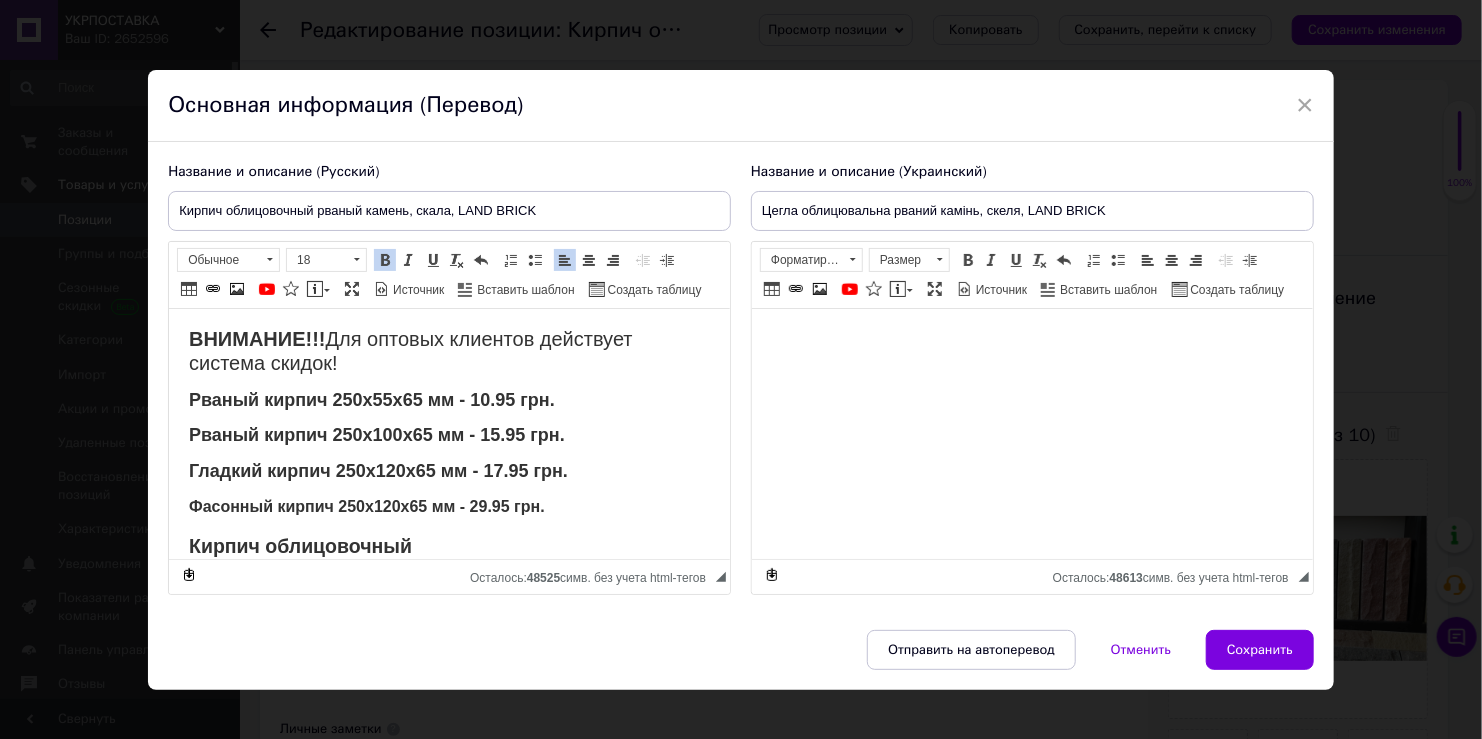 click on "Фасонный кирпич 250х120х65 мм - 29.95 грн." at bounding box center (367, 506) 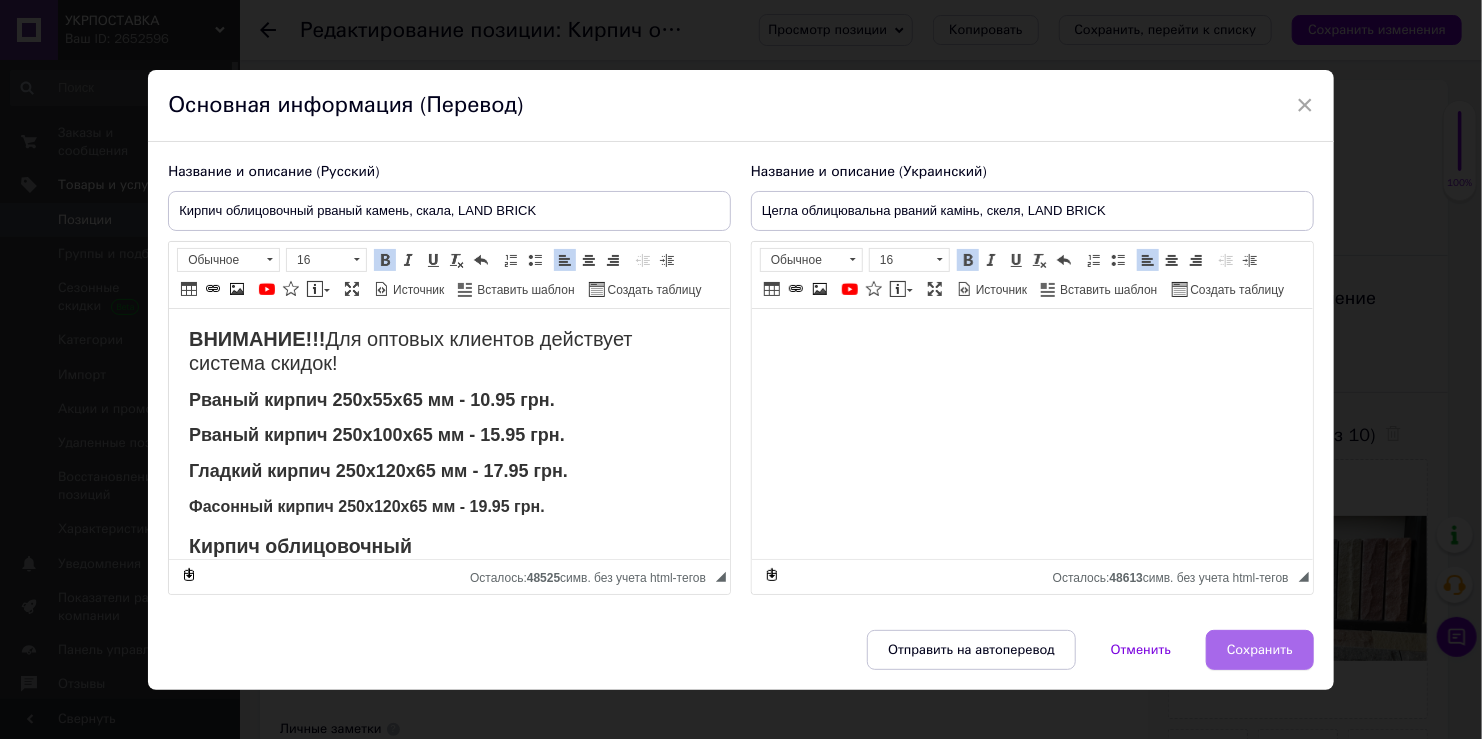 click on "Сохранить" at bounding box center [1260, 650] 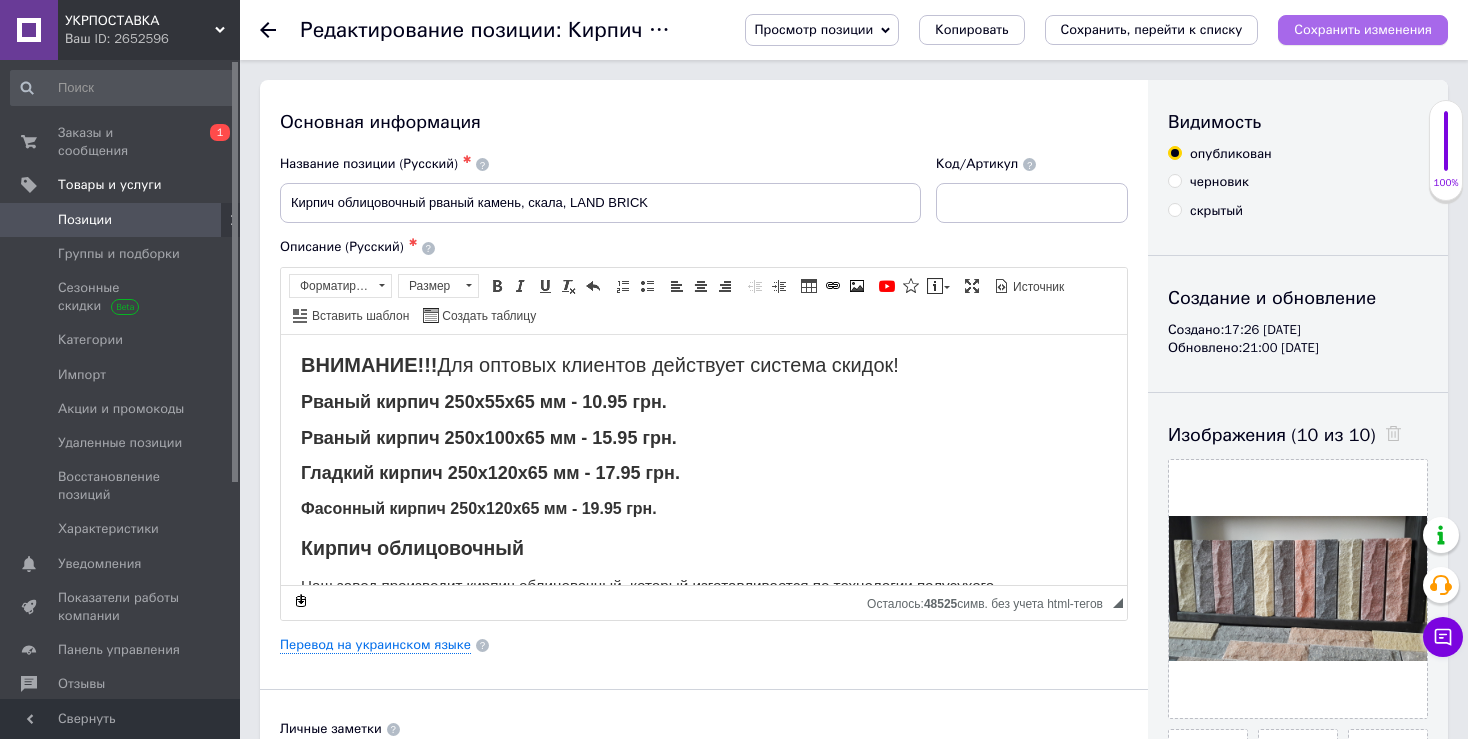 click on "Сохранить изменения" at bounding box center [1363, 29] 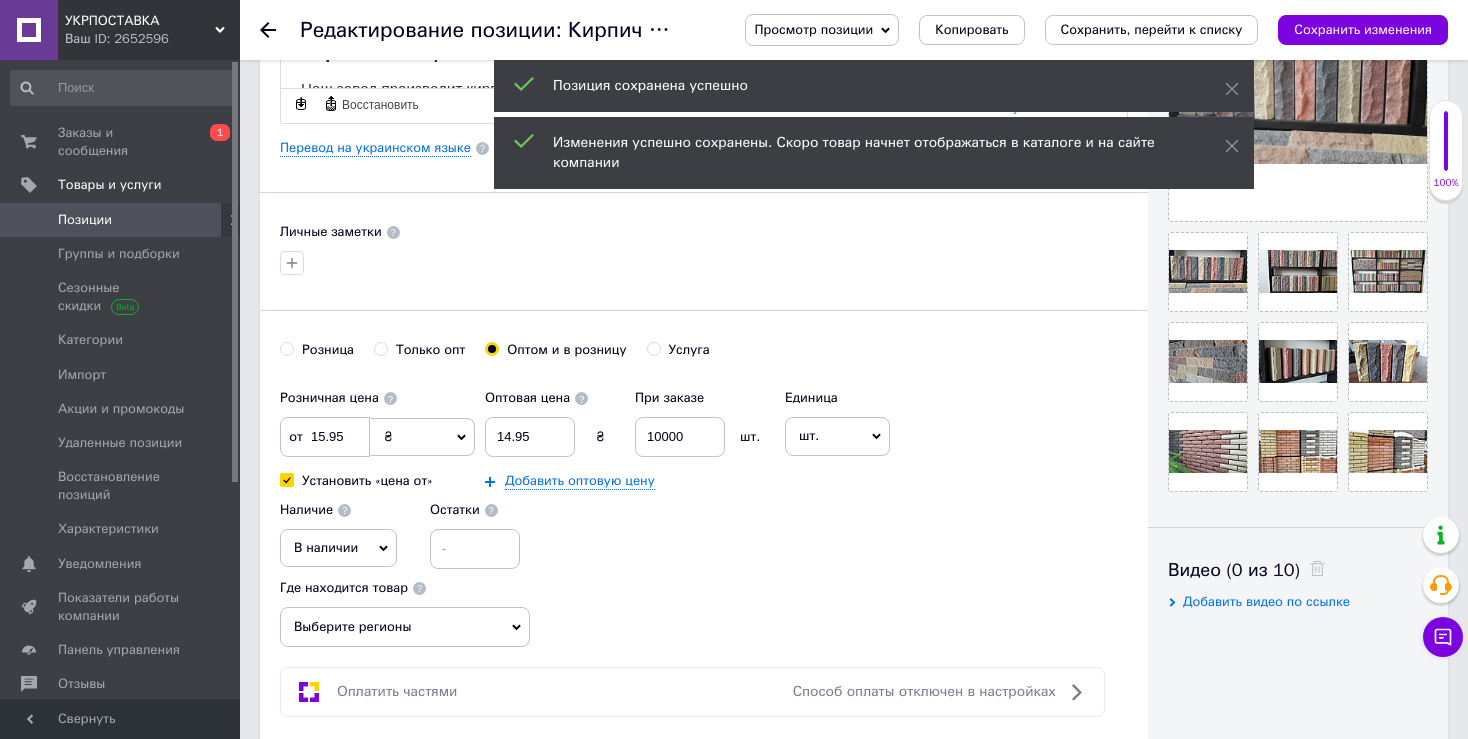 scroll, scrollTop: 500, scrollLeft: 0, axis: vertical 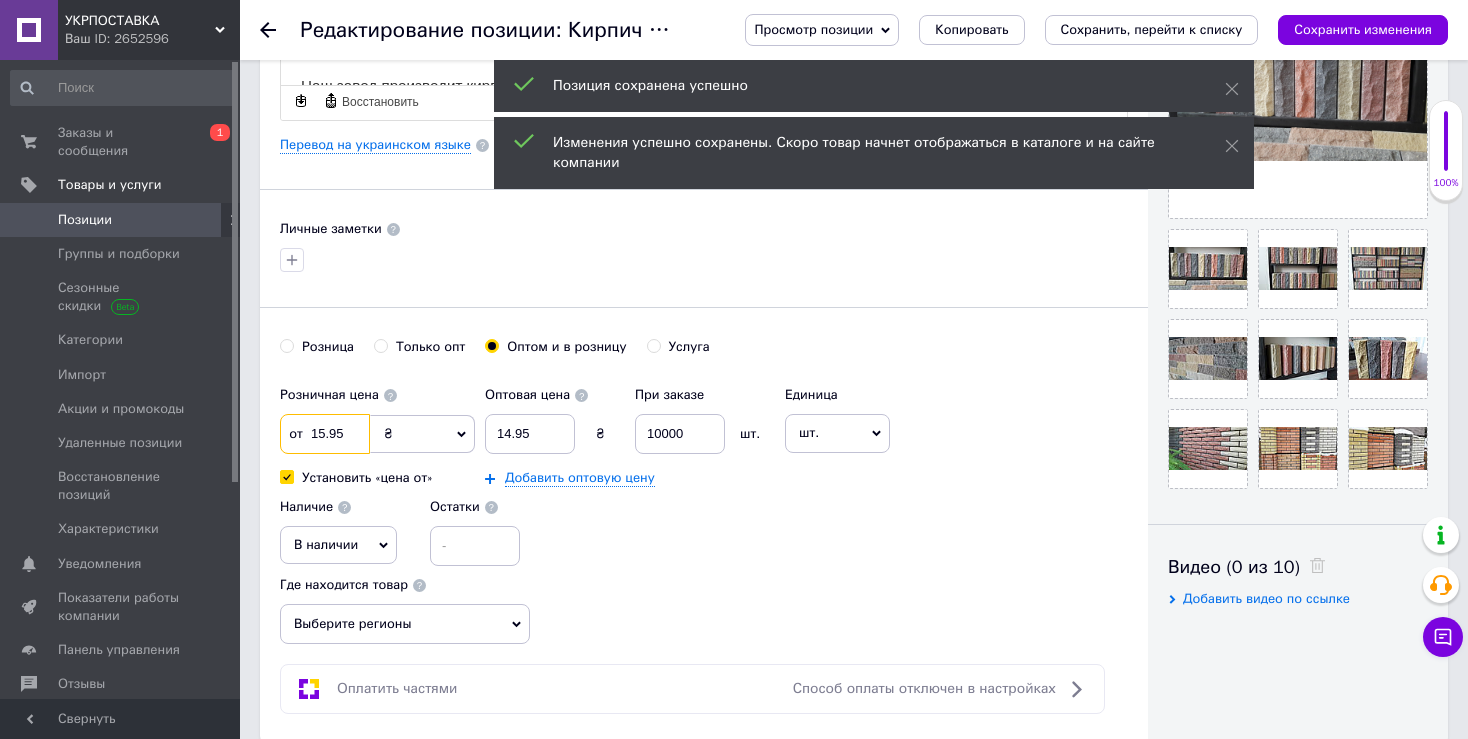 click on "15.95" at bounding box center (325, 434) 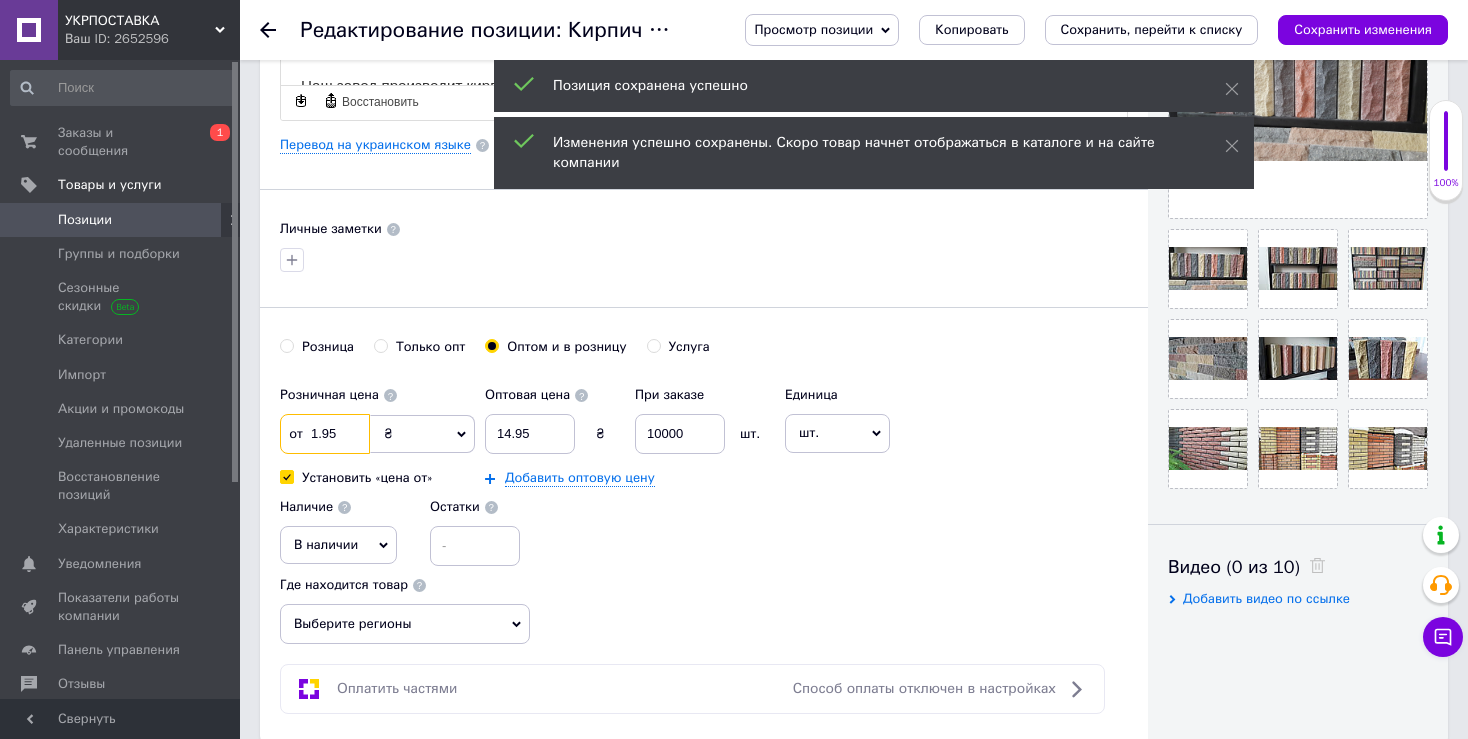 checkbox on "true" 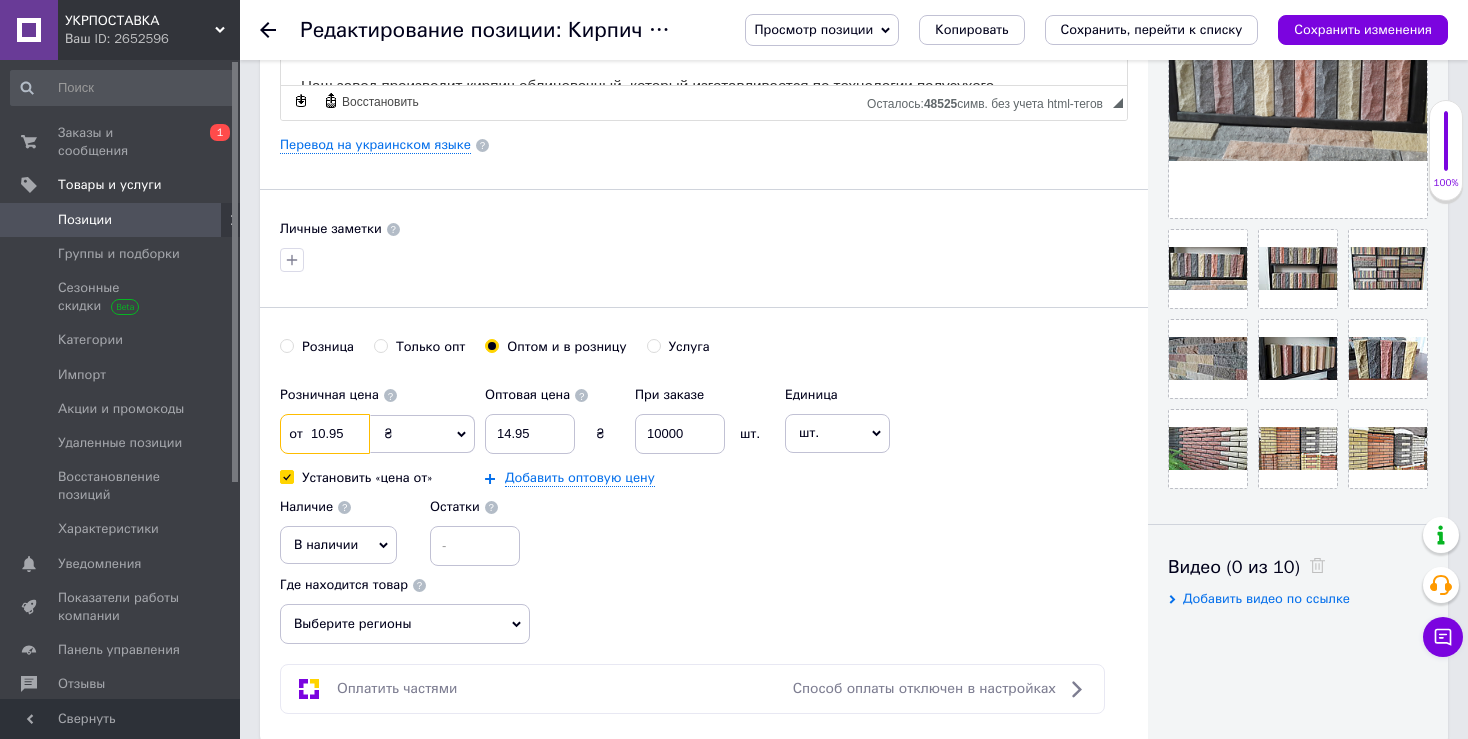 type on "10.95" 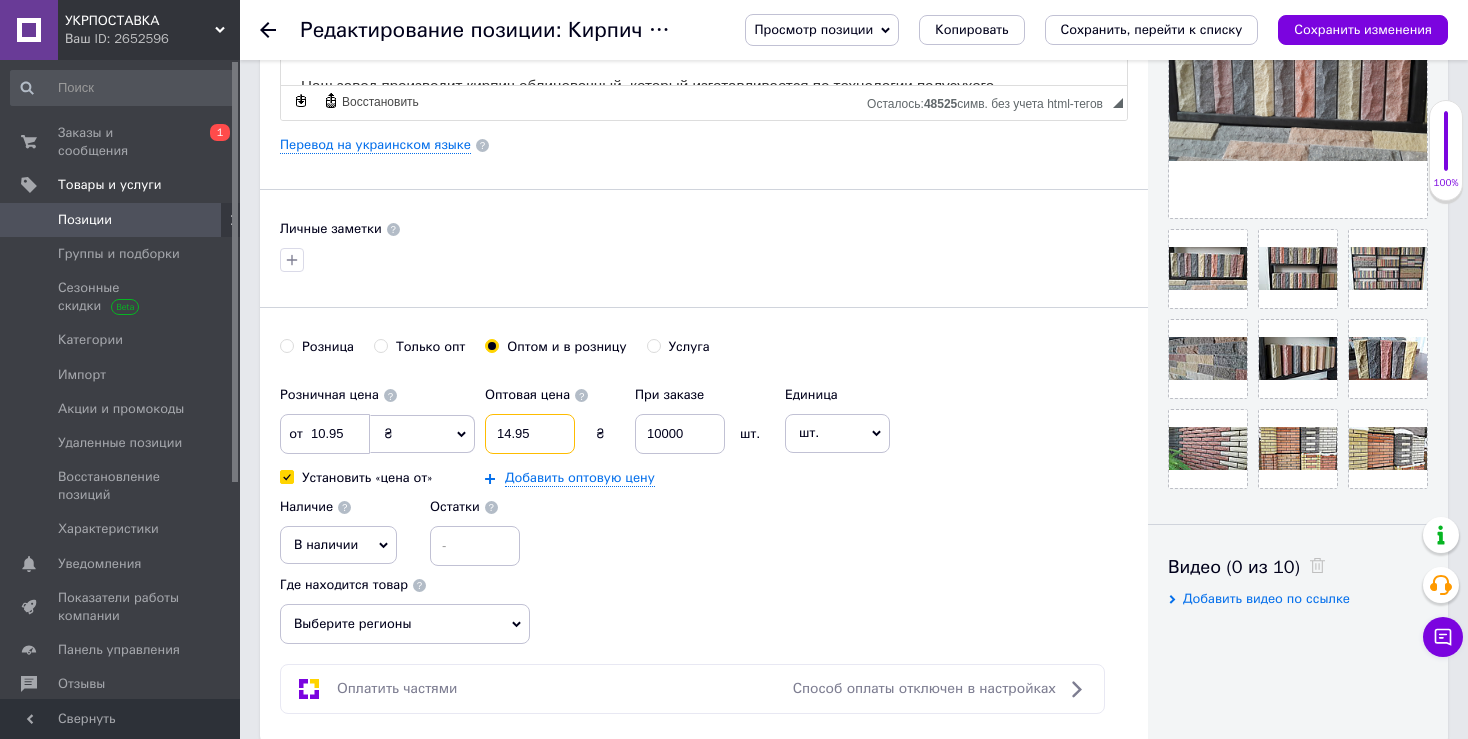 click on "14.95" at bounding box center [530, 434] 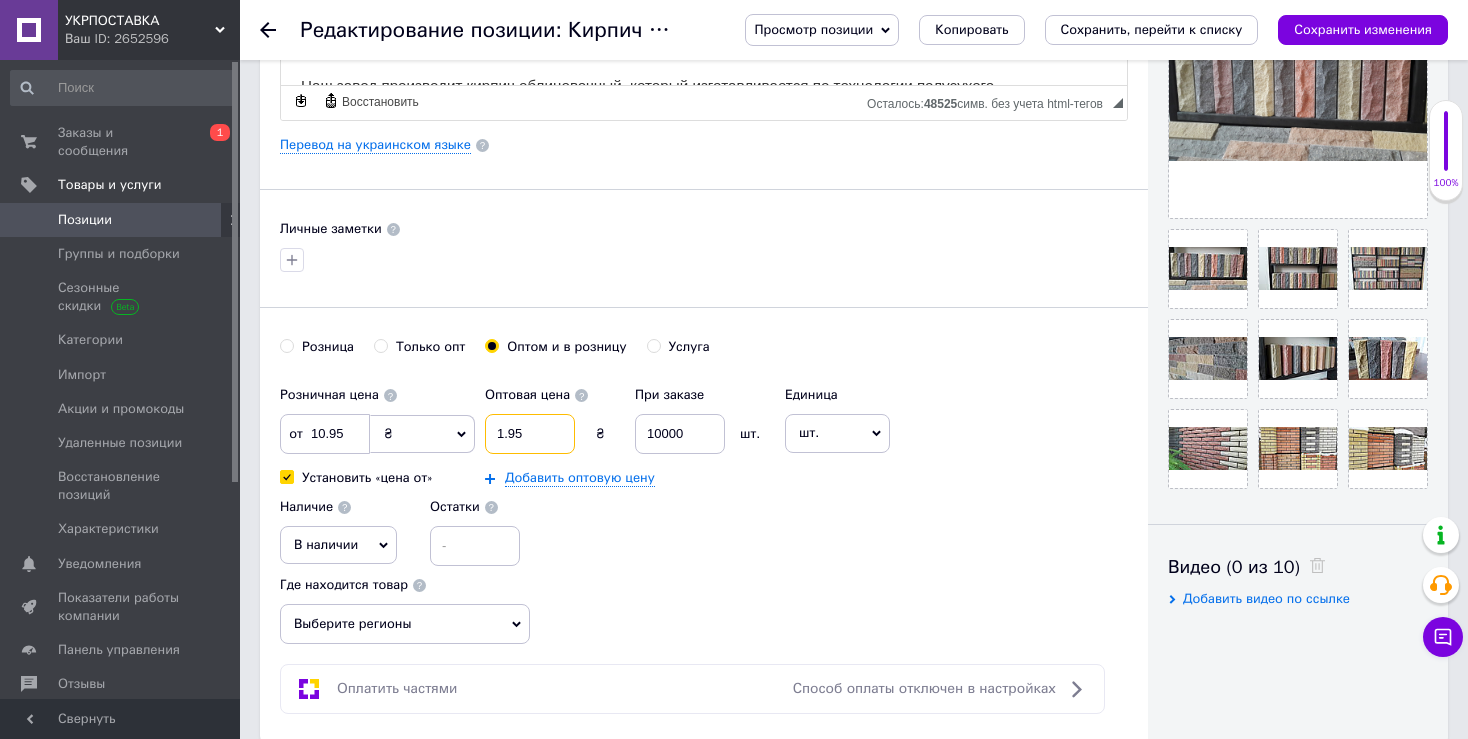 type on "10.95" 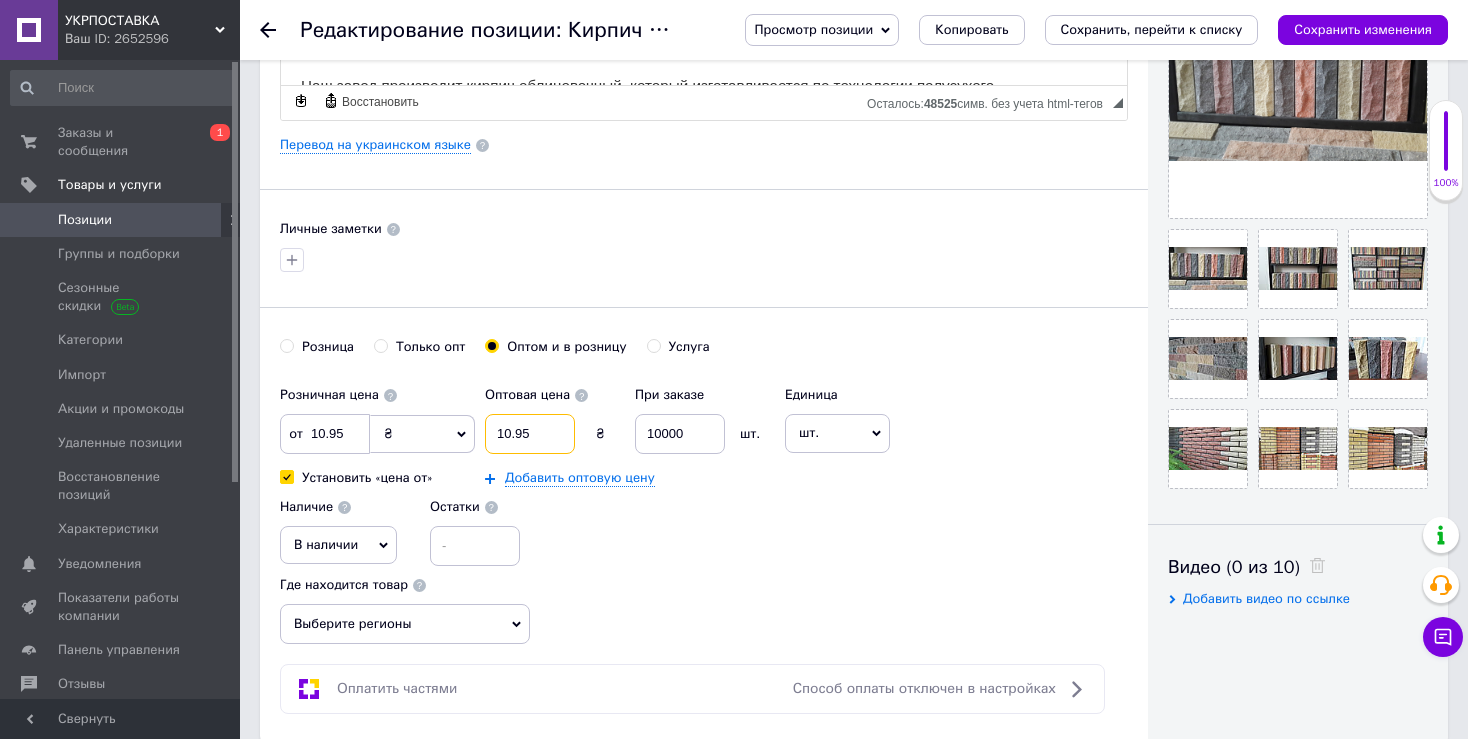 click on "10.95" at bounding box center [530, 434] 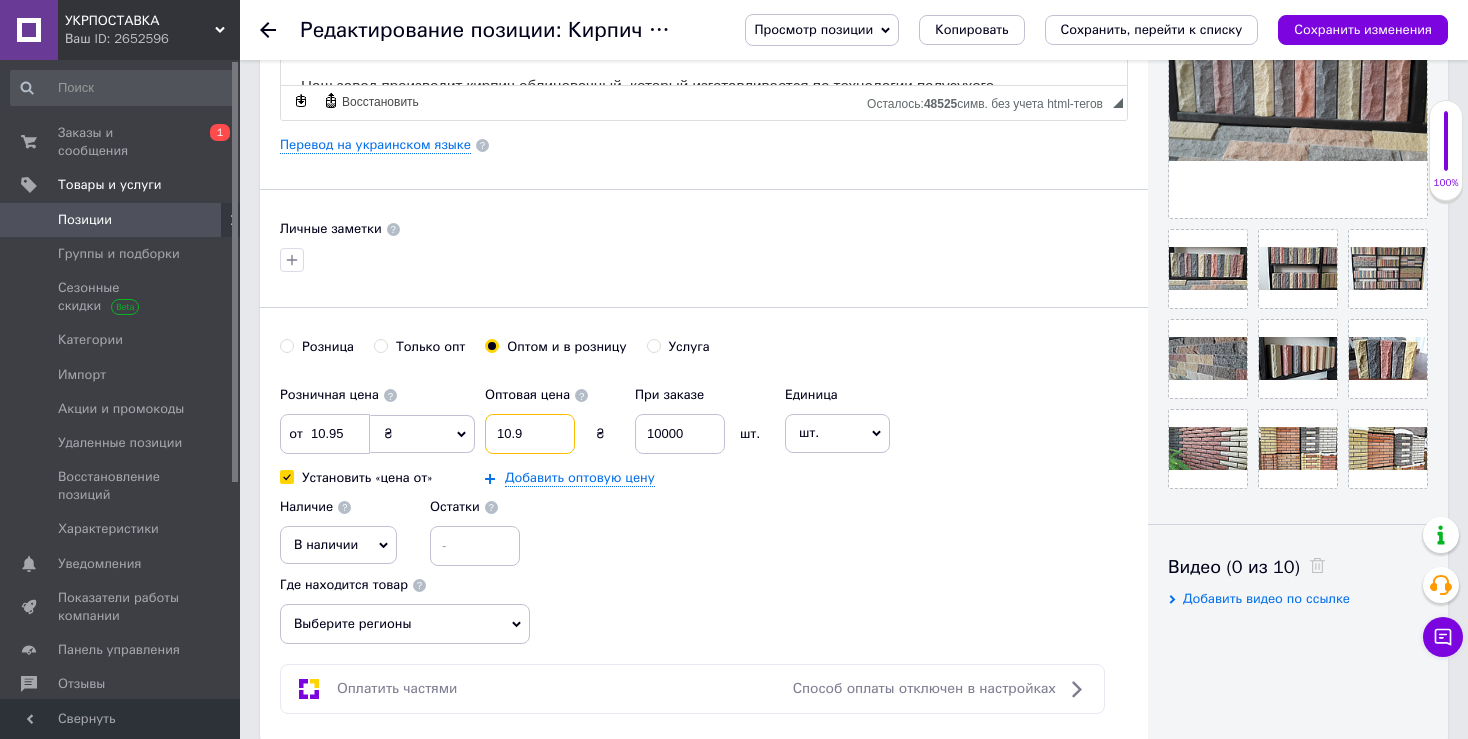 type on "10." 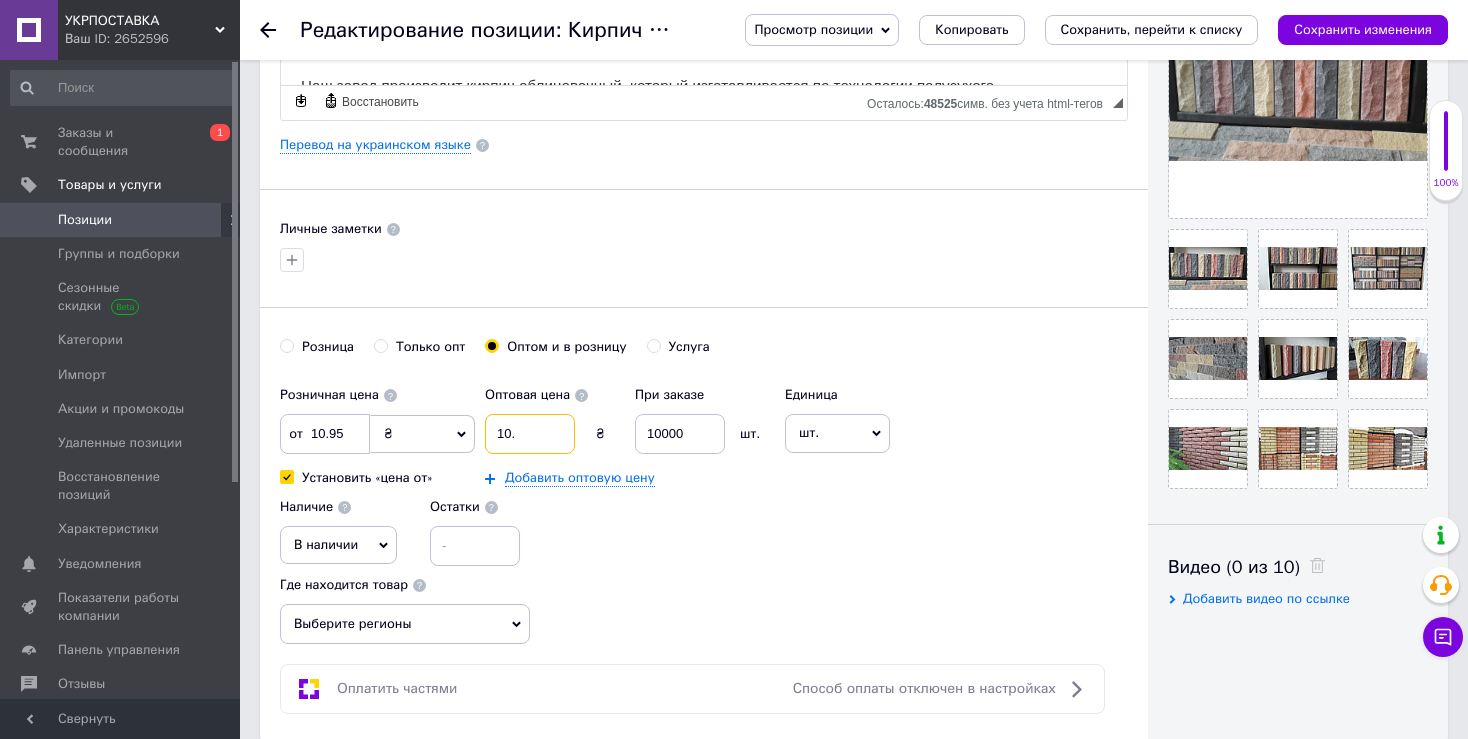 type on "10.5" 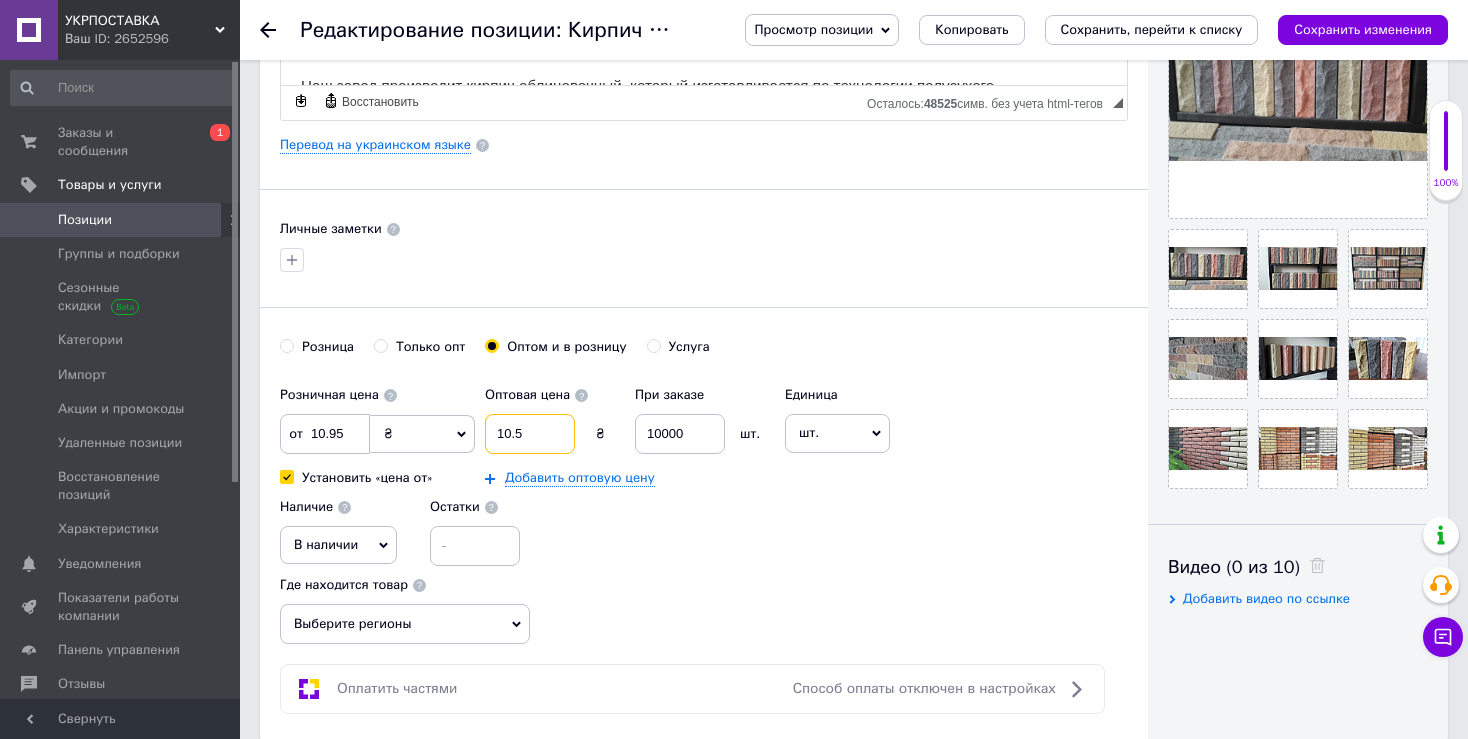 type on "10.50" 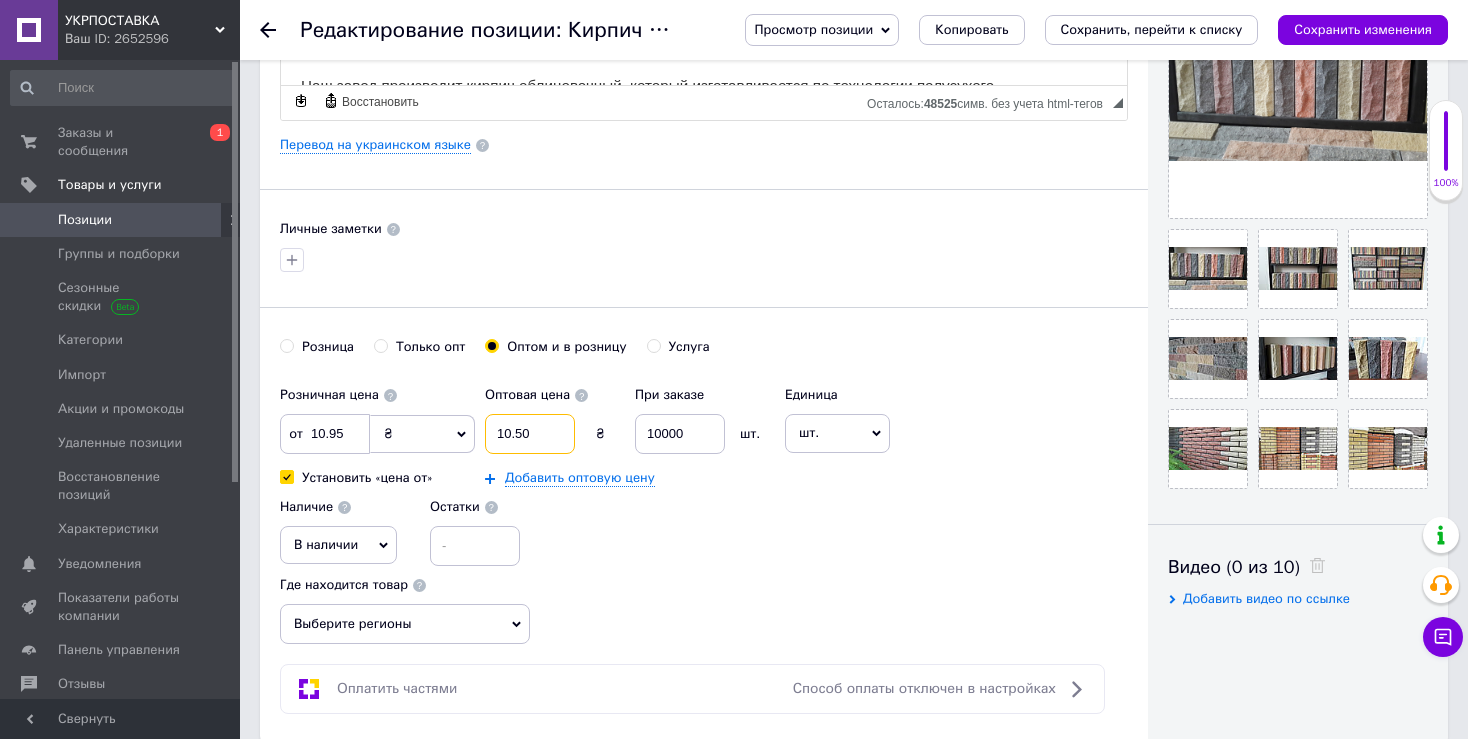 type on "10.50" 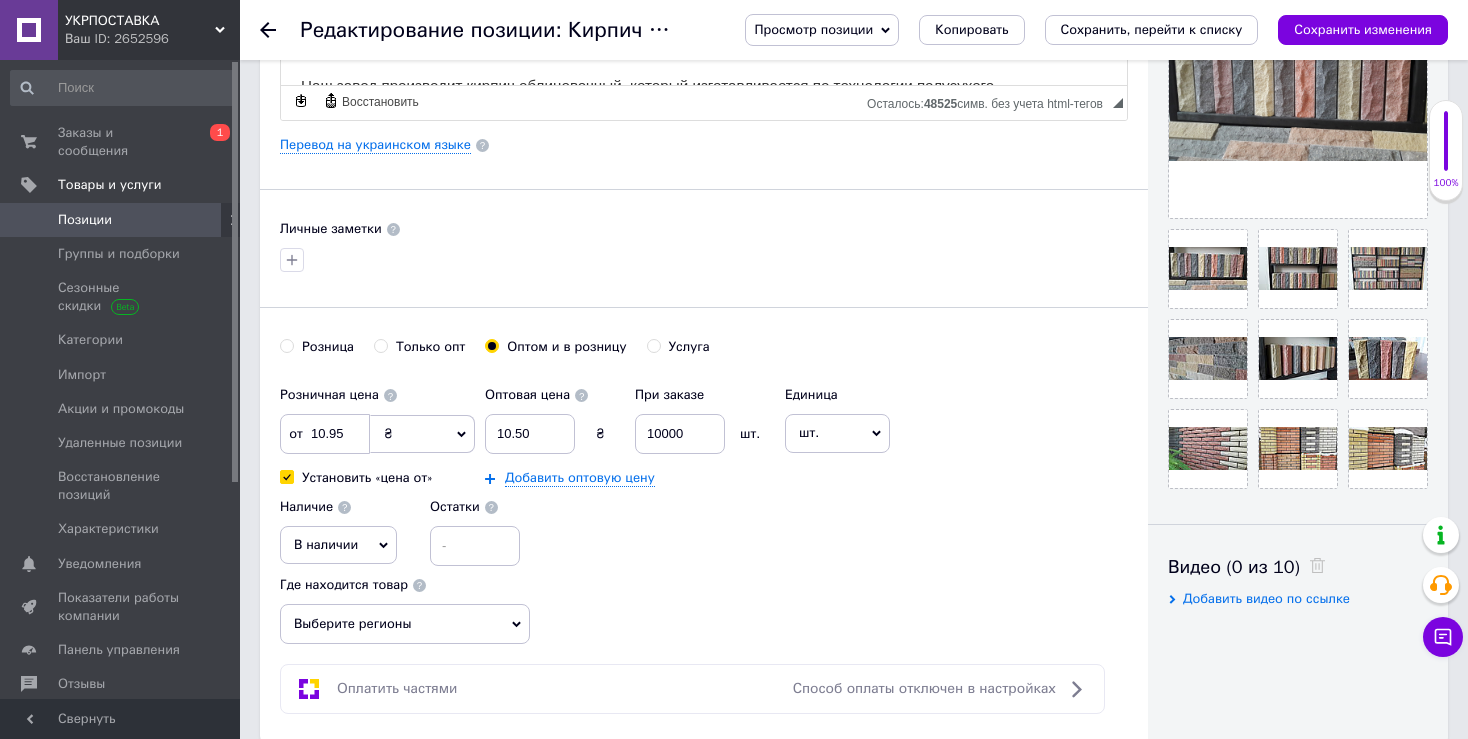 click on "Розничная цена от 10.95 ₴ $ € CHF £ ¥ PLN ₸ MDL HUF KGS CN¥ TRY ₩ lei Установить «цена от» Оптовая цена 10.50 ₴ При заказе 10000 шт. Добавить оптовую цену Единица шт. Популярное комплект упаковка кв.м пара м кг пог.м услуга т а автоцистерна ампула б баллон банка блистер бобина бочка [PERSON_NAME] бухта в ватт ведро выезд г г га гигакалория год гр/кв.м д дал два месяца день доза е еврокуб ед. к кВт канистра карат кв.дм кв.м кв.см кв.фут квартал кг кг/кв.м км колесо комплект коробка куб.дм куб.м л л лист м м мВт месяц мешок минута мл мм моток н набор неделя номер о объект п паллетоместо пара партия" at bounding box center [704, 471] 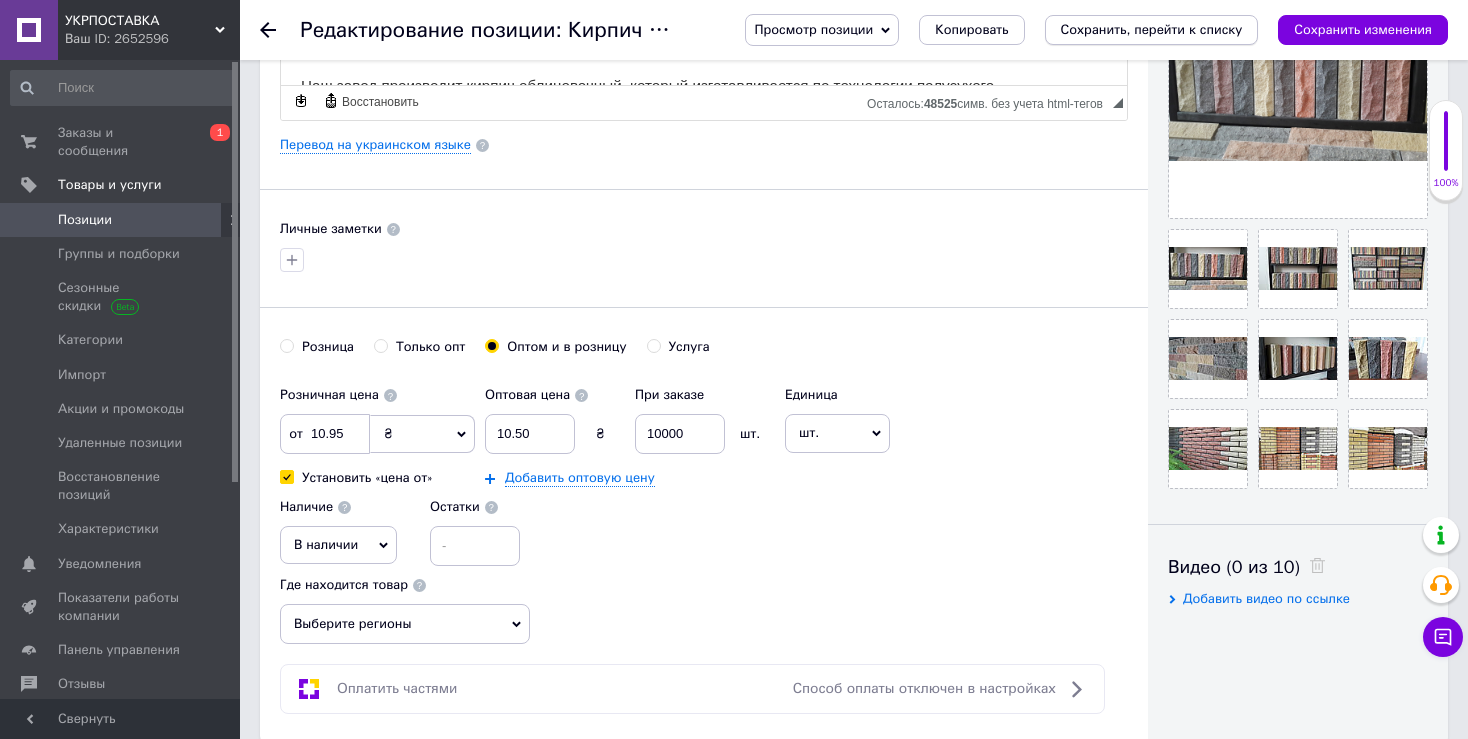 click on "Сохранить, перейти к списку" at bounding box center [1152, 29] 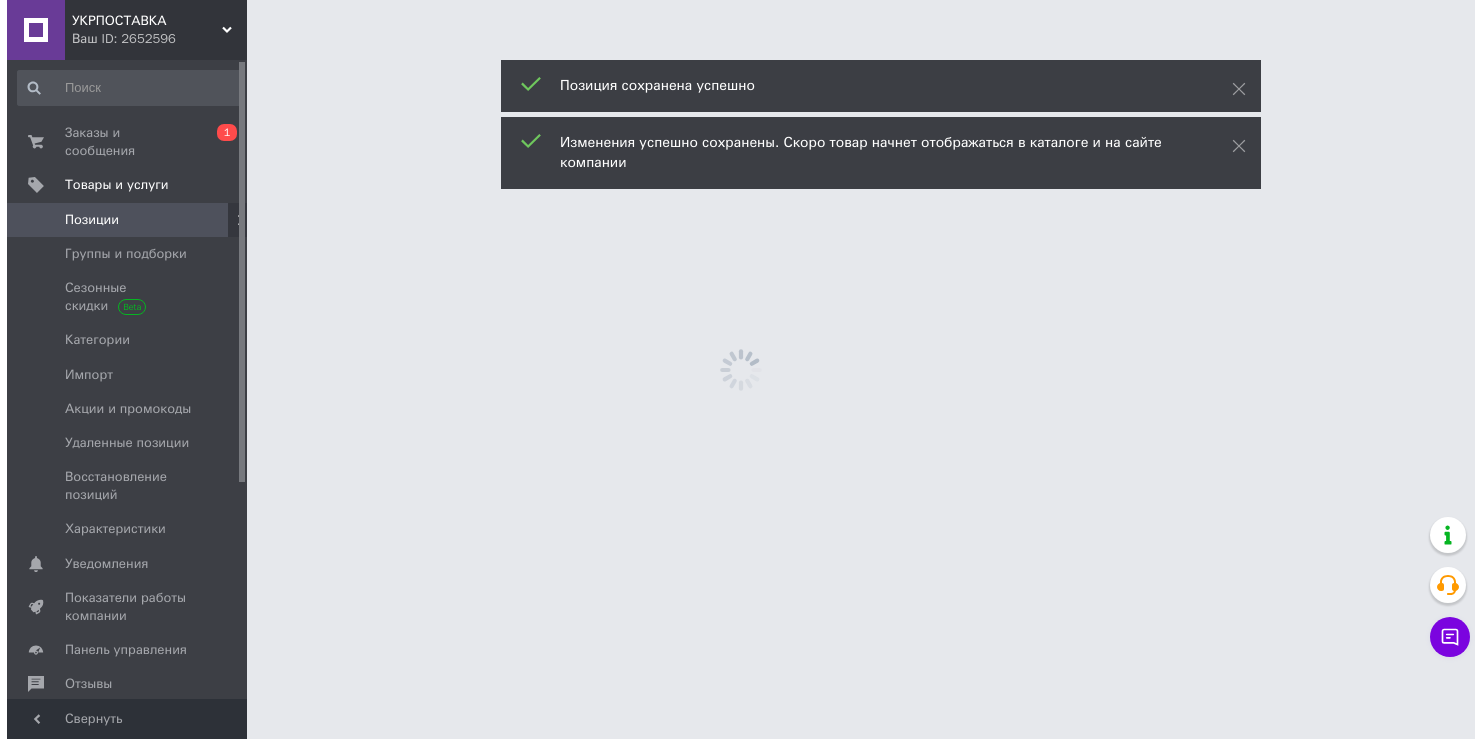 scroll, scrollTop: 0, scrollLeft: 0, axis: both 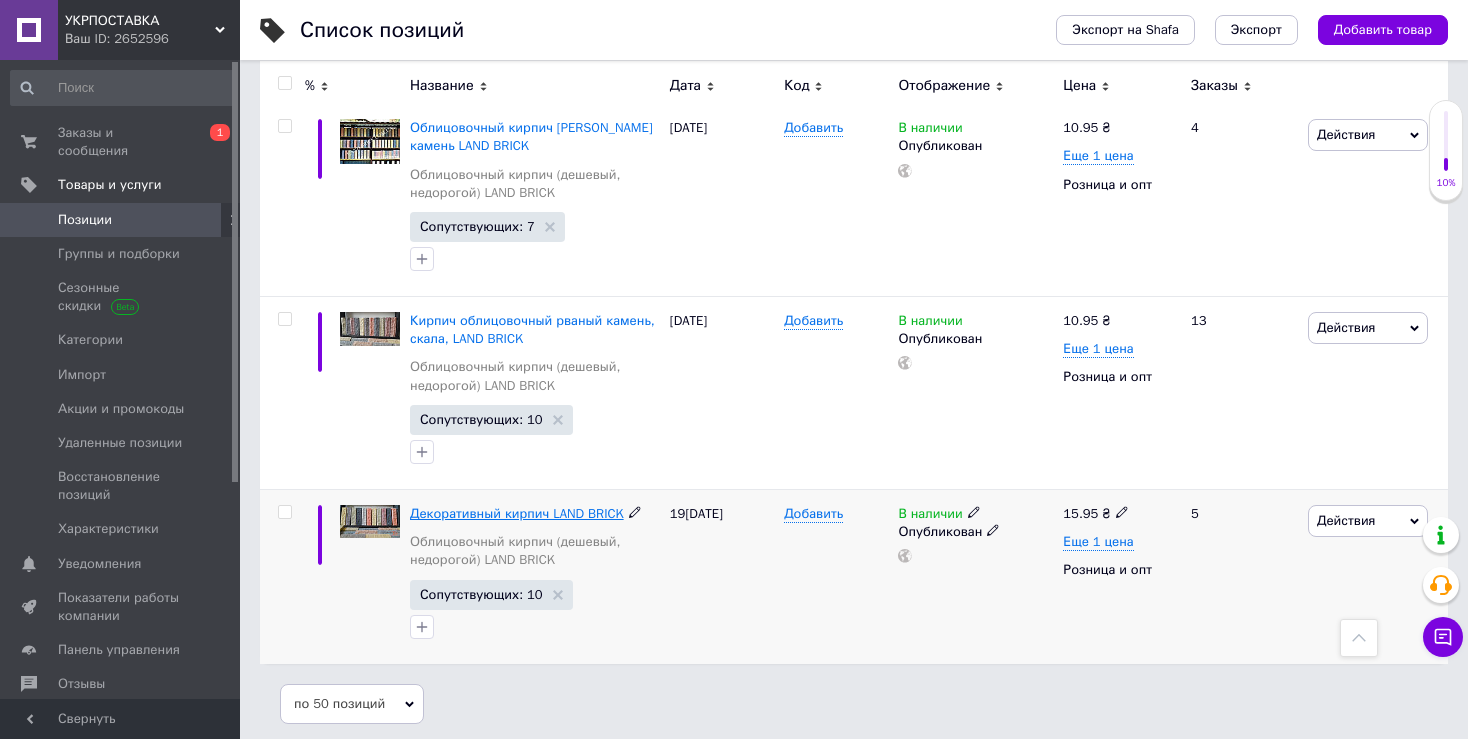 click on "Декоративный кирпич LAND BRICK" at bounding box center (517, 513) 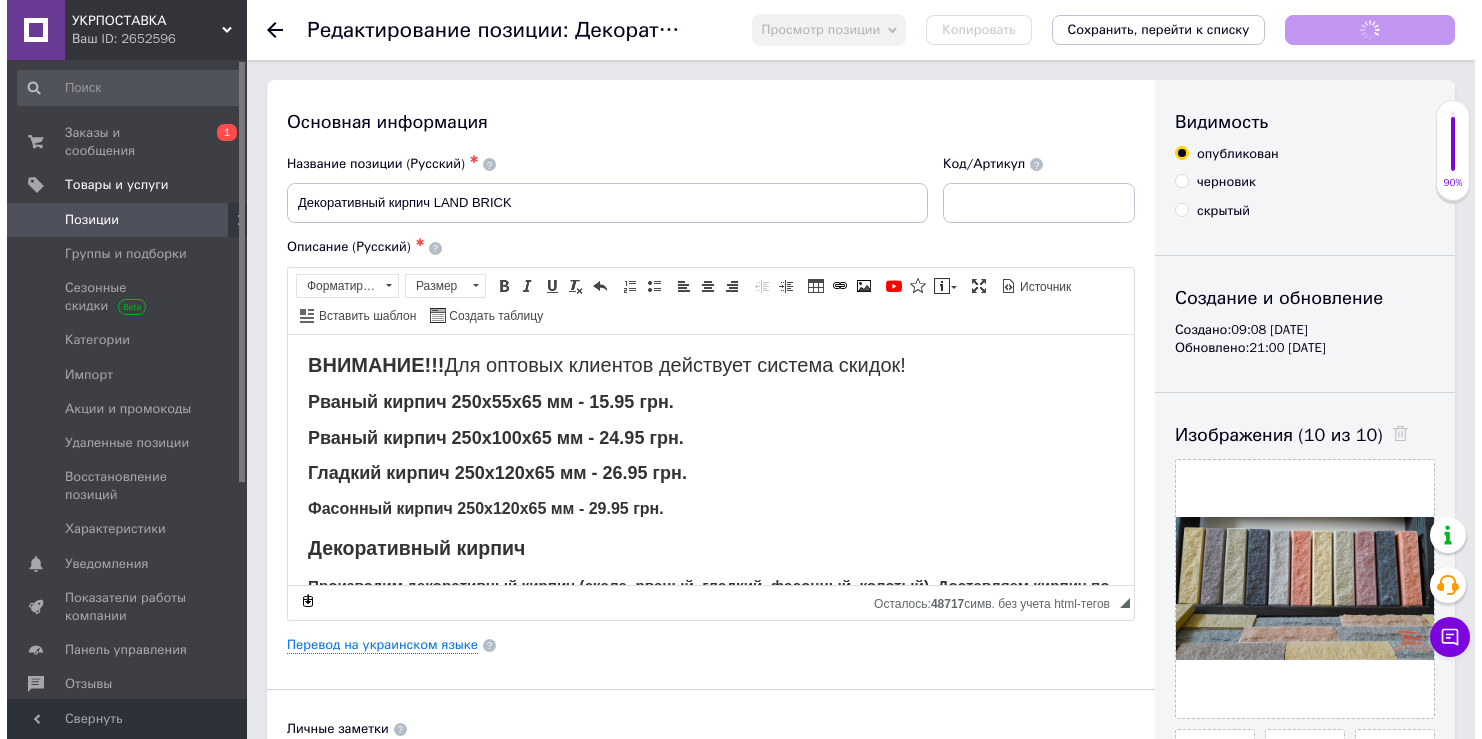 scroll, scrollTop: 0, scrollLeft: 0, axis: both 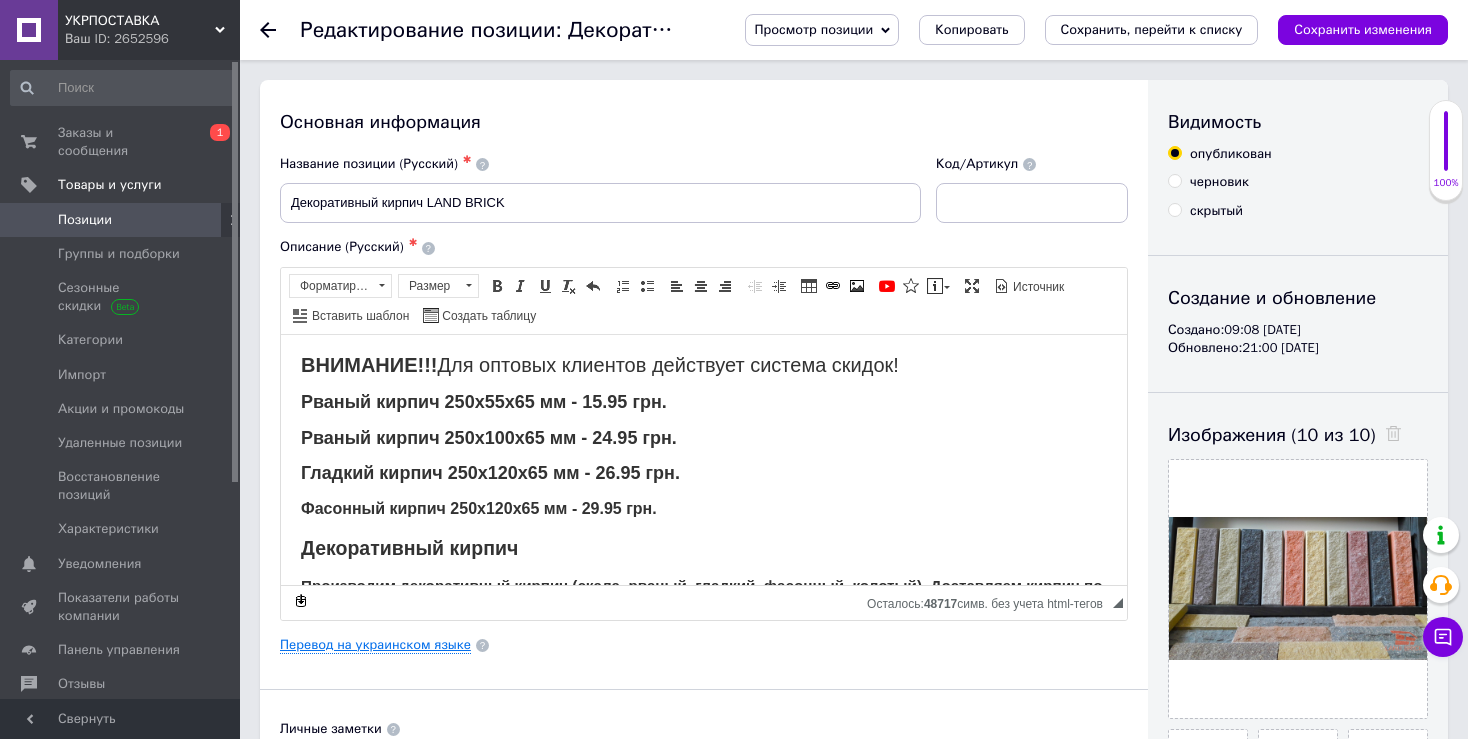 click on "Перевод на украинском языке" at bounding box center [375, 645] 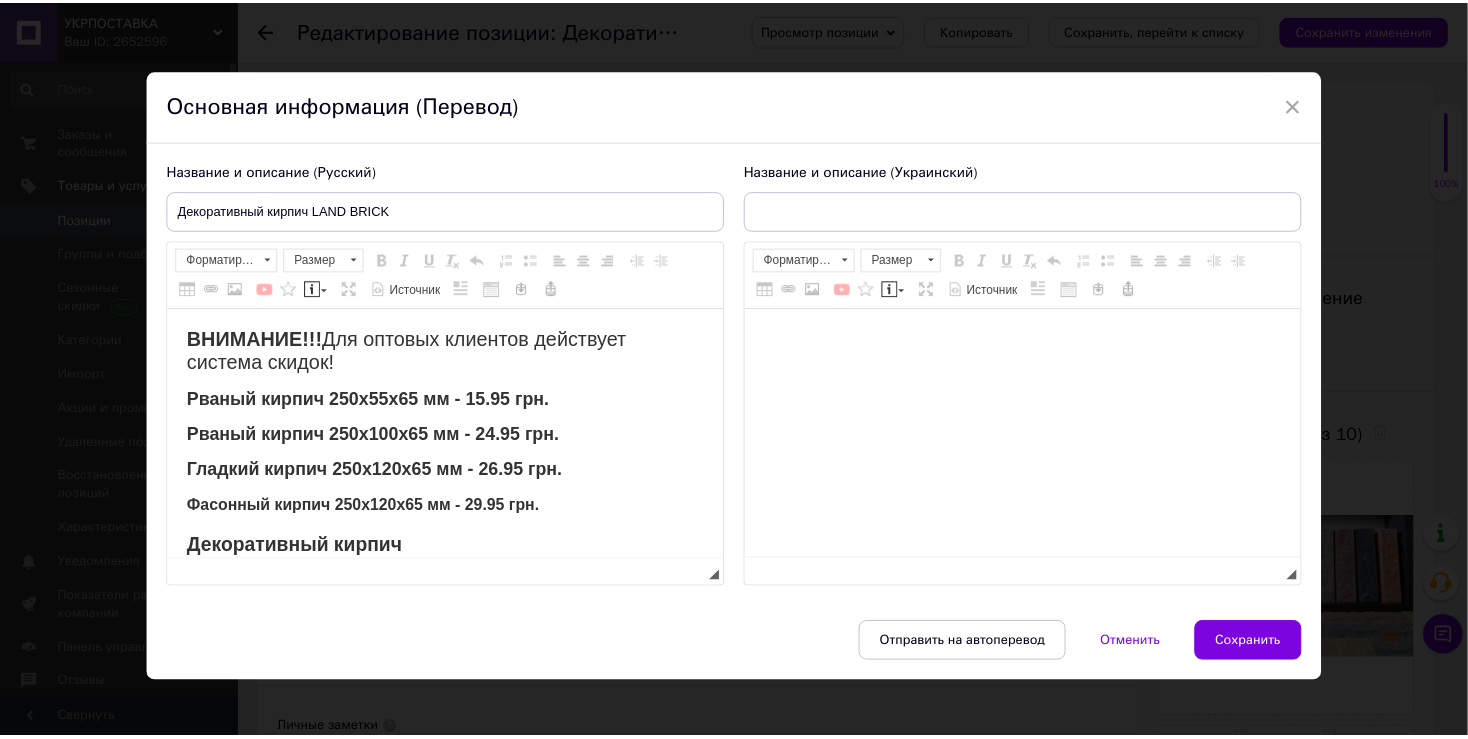 scroll, scrollTop: 0, scrollLeft: 0, axis: both 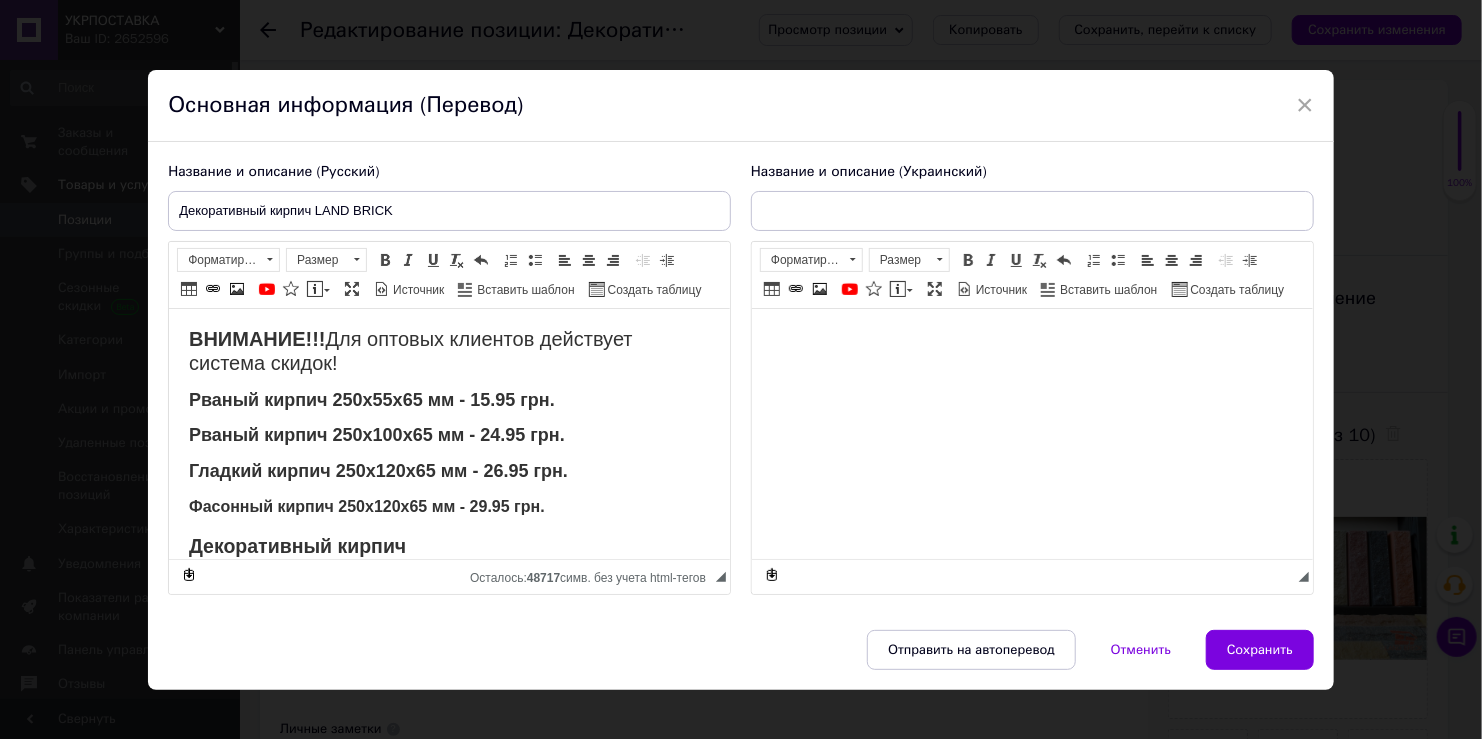 checkbox on "true" 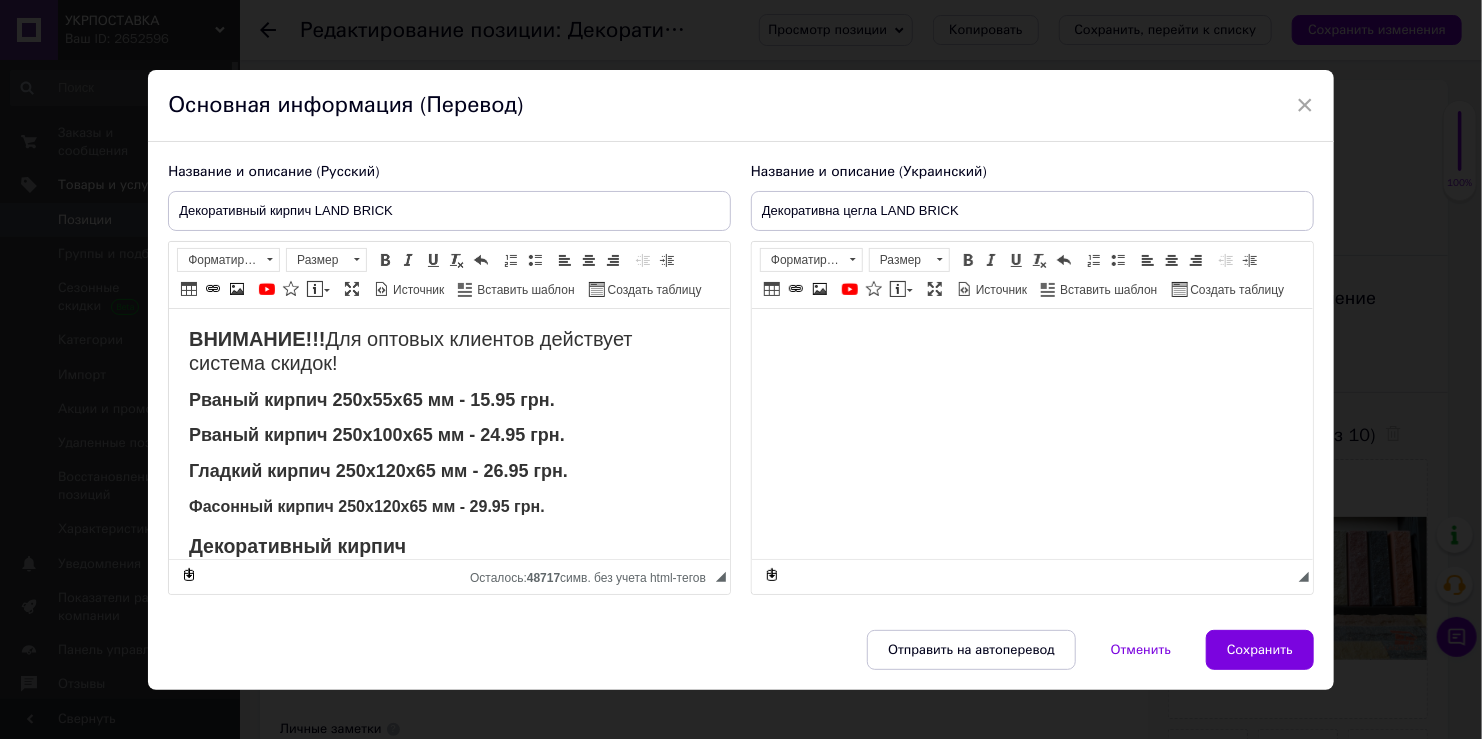checkbox on "true" 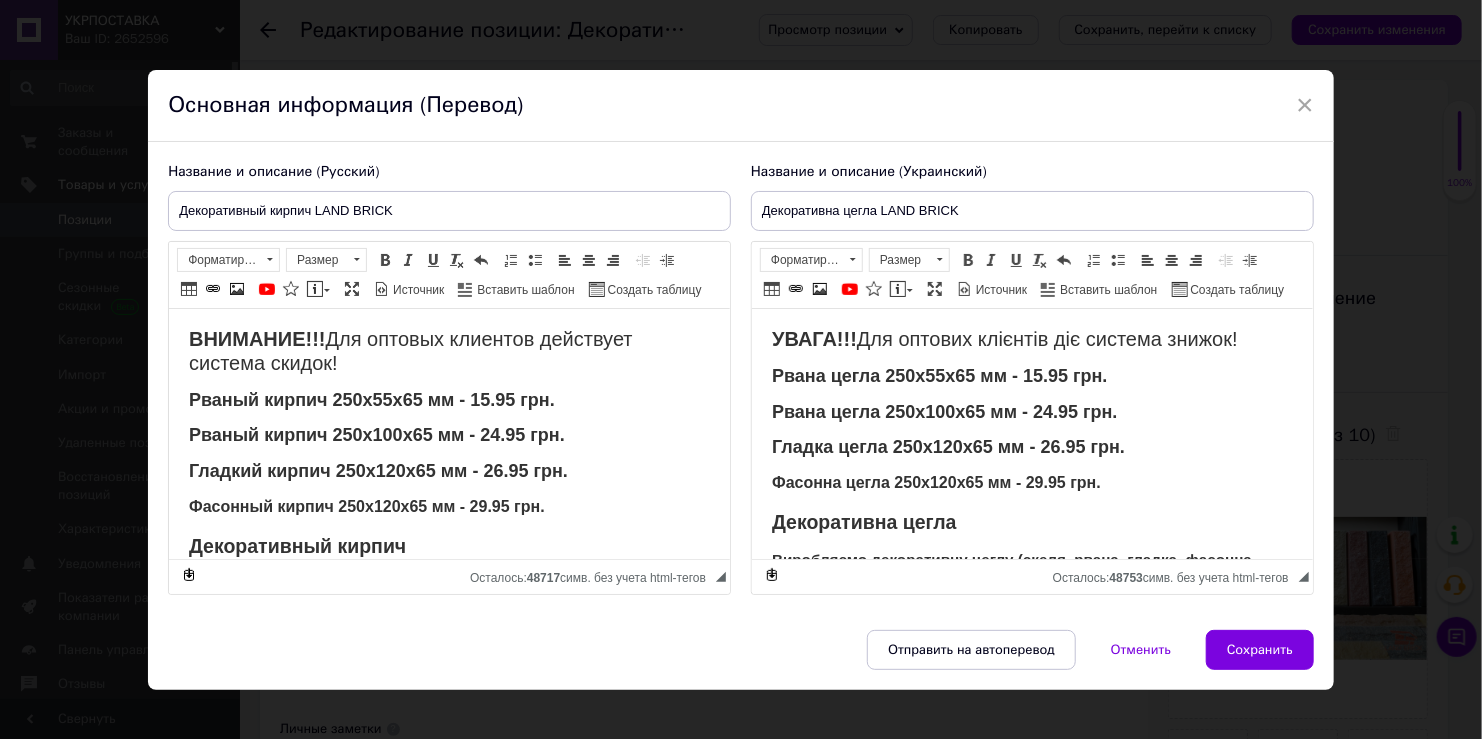 click on "Рваный кирпич 250х55х65 мм - 15.95 грн." at bounding box center [372, 400] 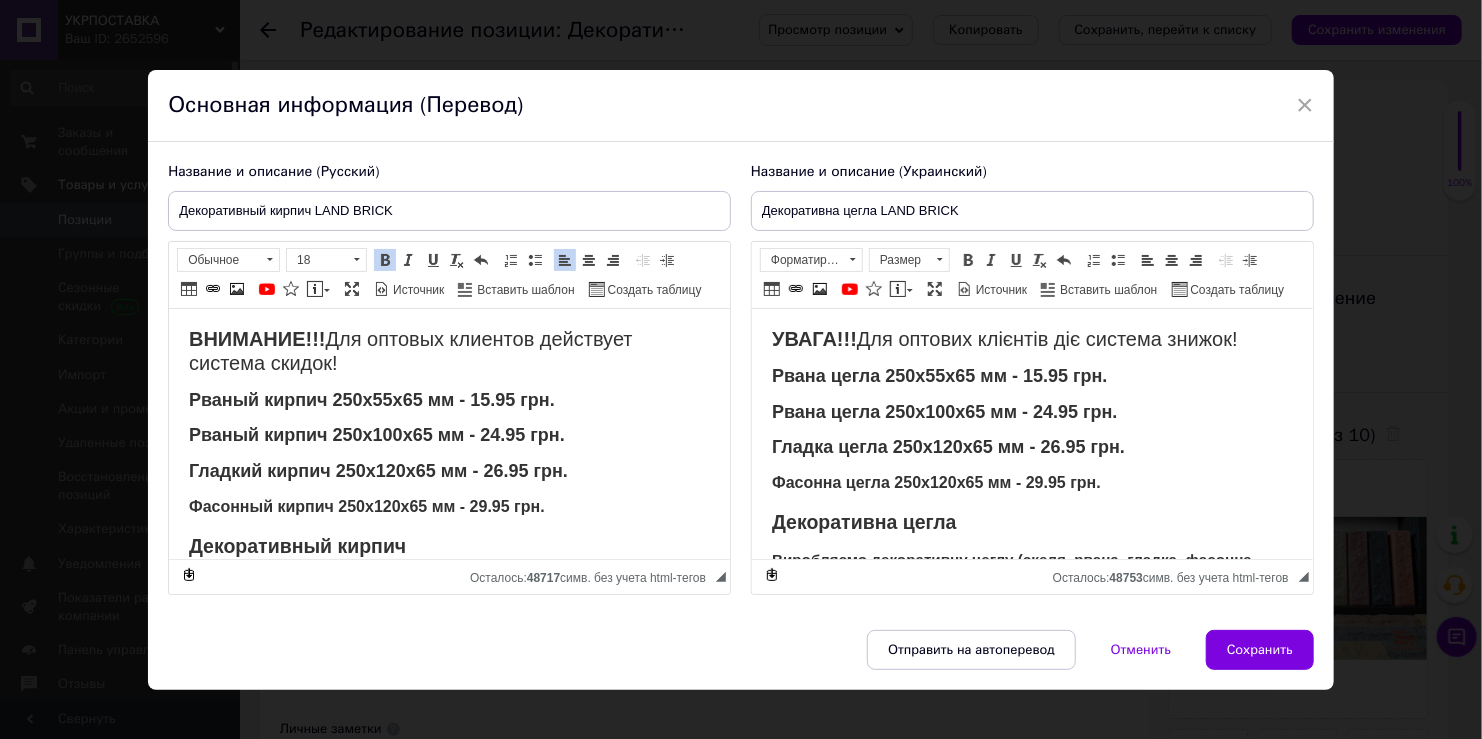 type 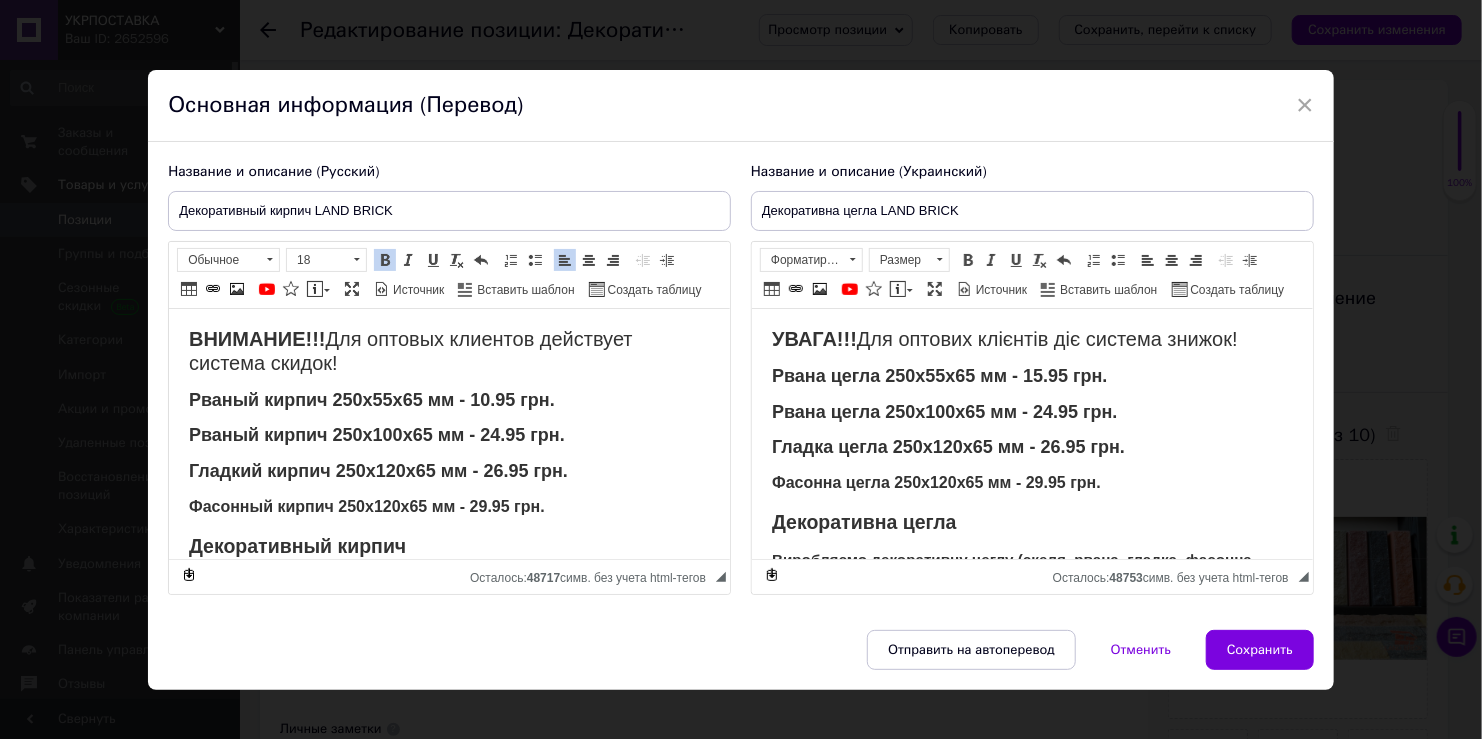 click on "Рваный кирпич 250х100х65 мм - 24.95 грн." at bounding box center [377, 435] 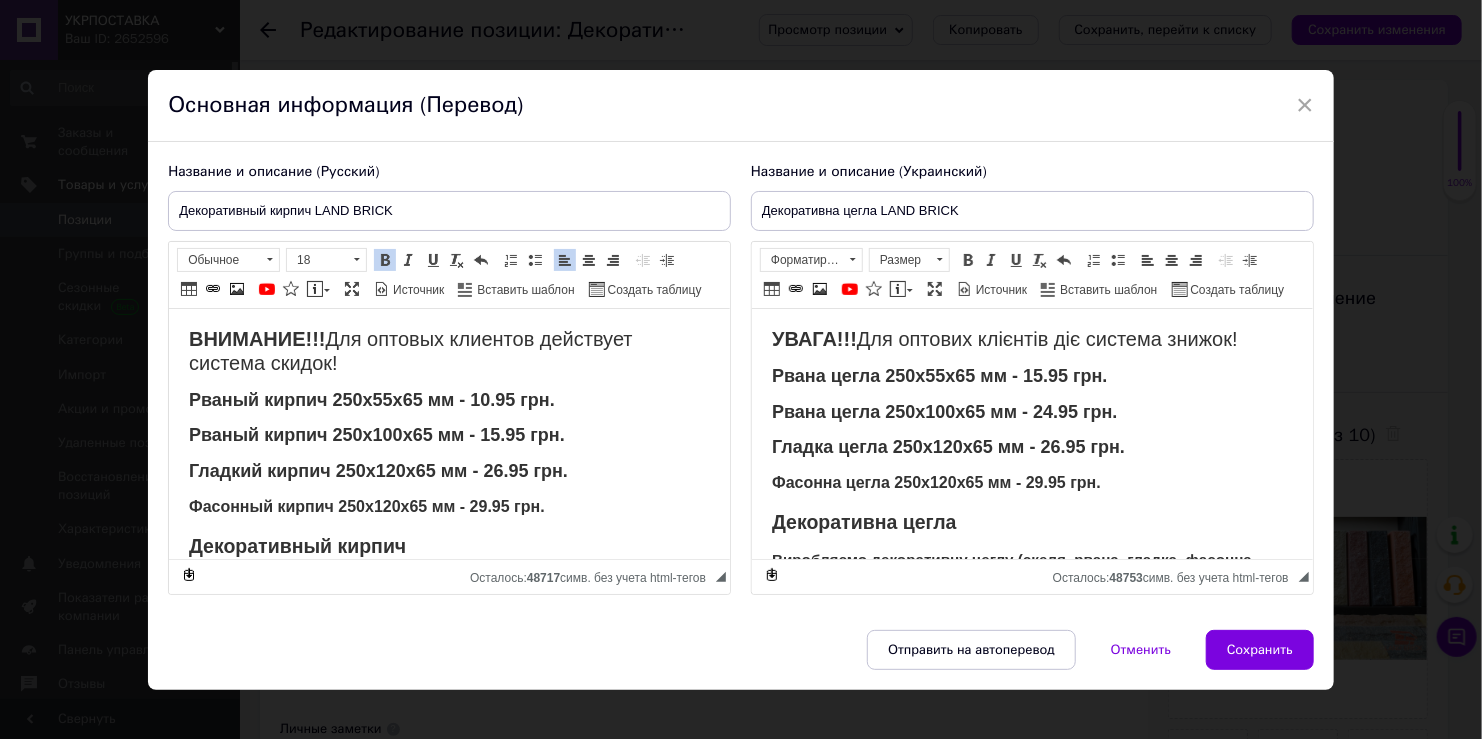 click on "Гладкий кирпич 250х120х65 мм - 26.95 грн." at bounding box center [378, 471] 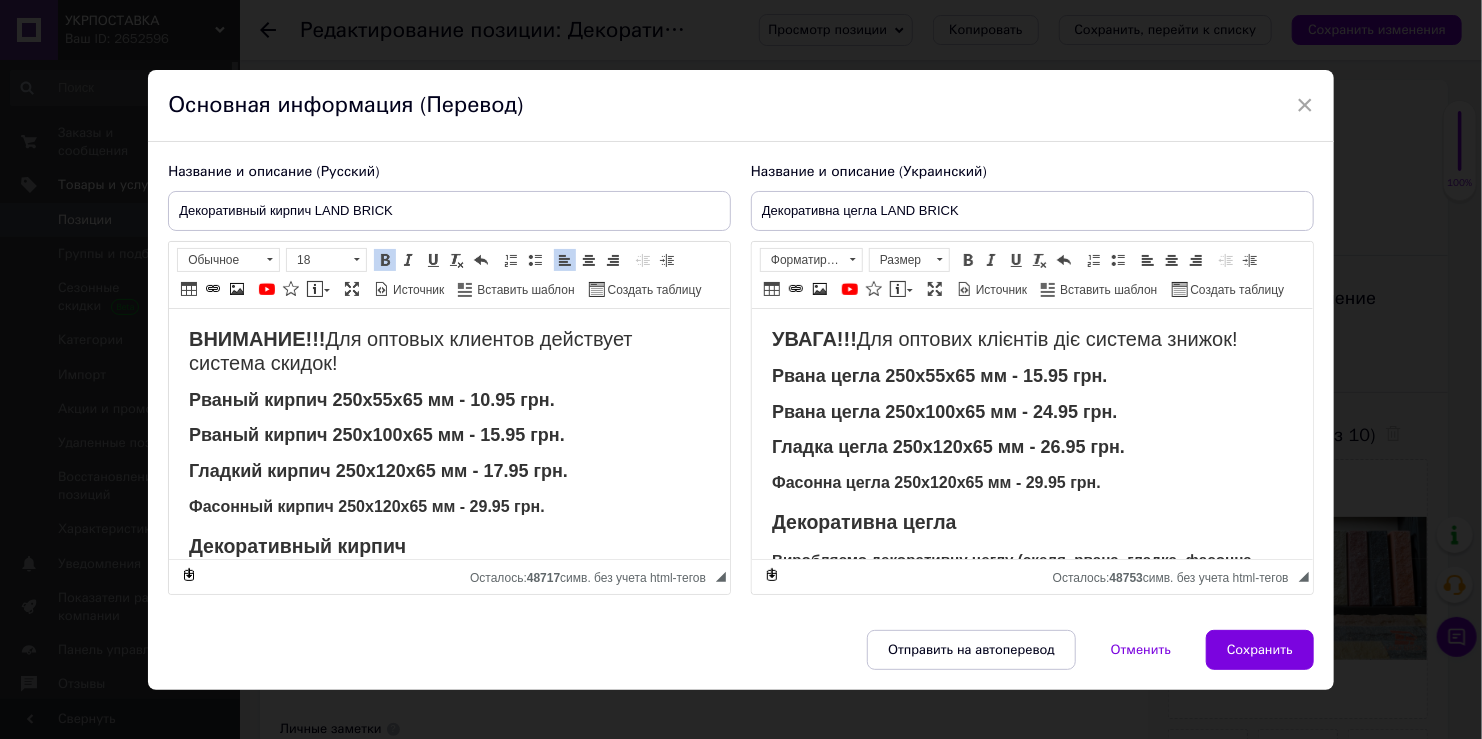 click on "Фасонный кирпич 250х120х65 мм - 29.95 грн." at bounding box center [367, 506] 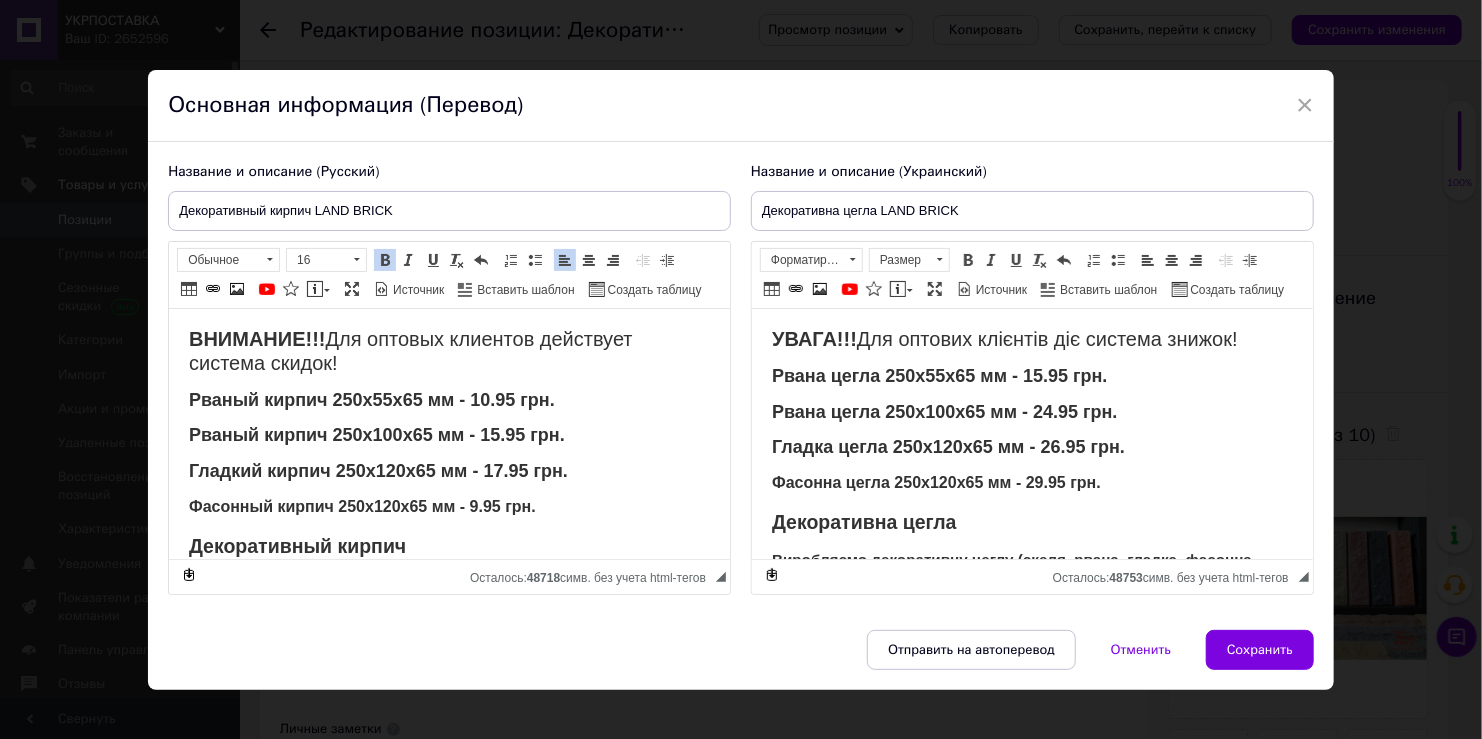 checkbox on "true" 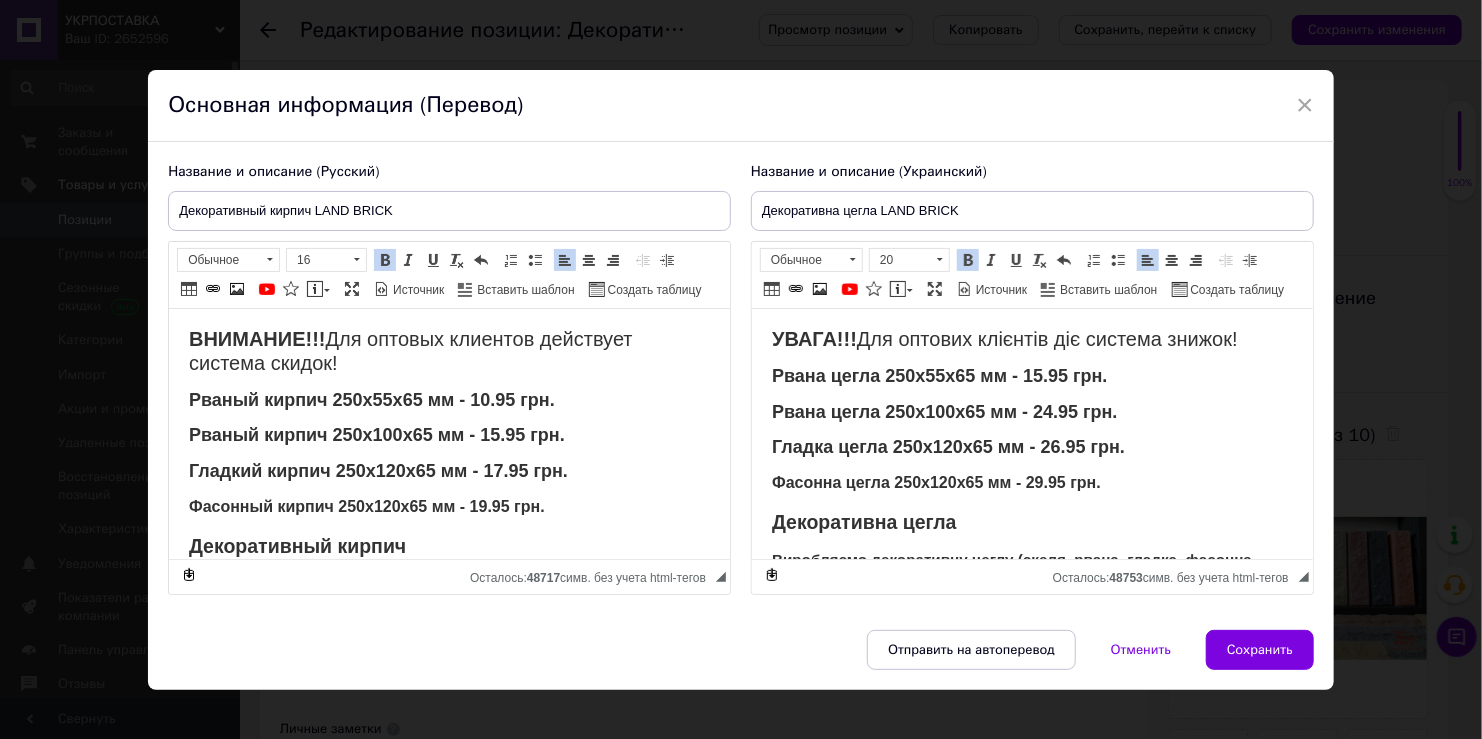 click on "Рвана цегла 250х55х65 мм - 15.95 грн." at bounding box center (938, 376) 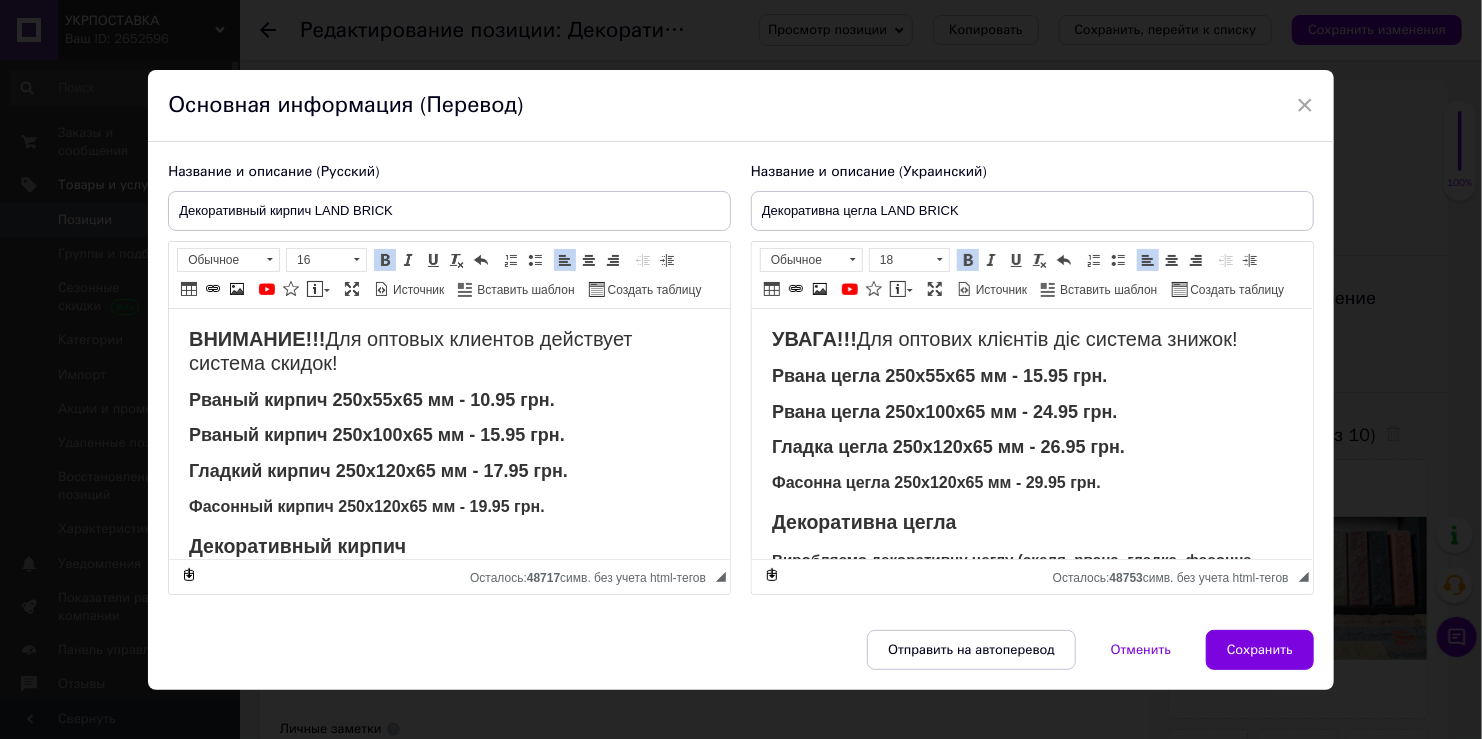 type 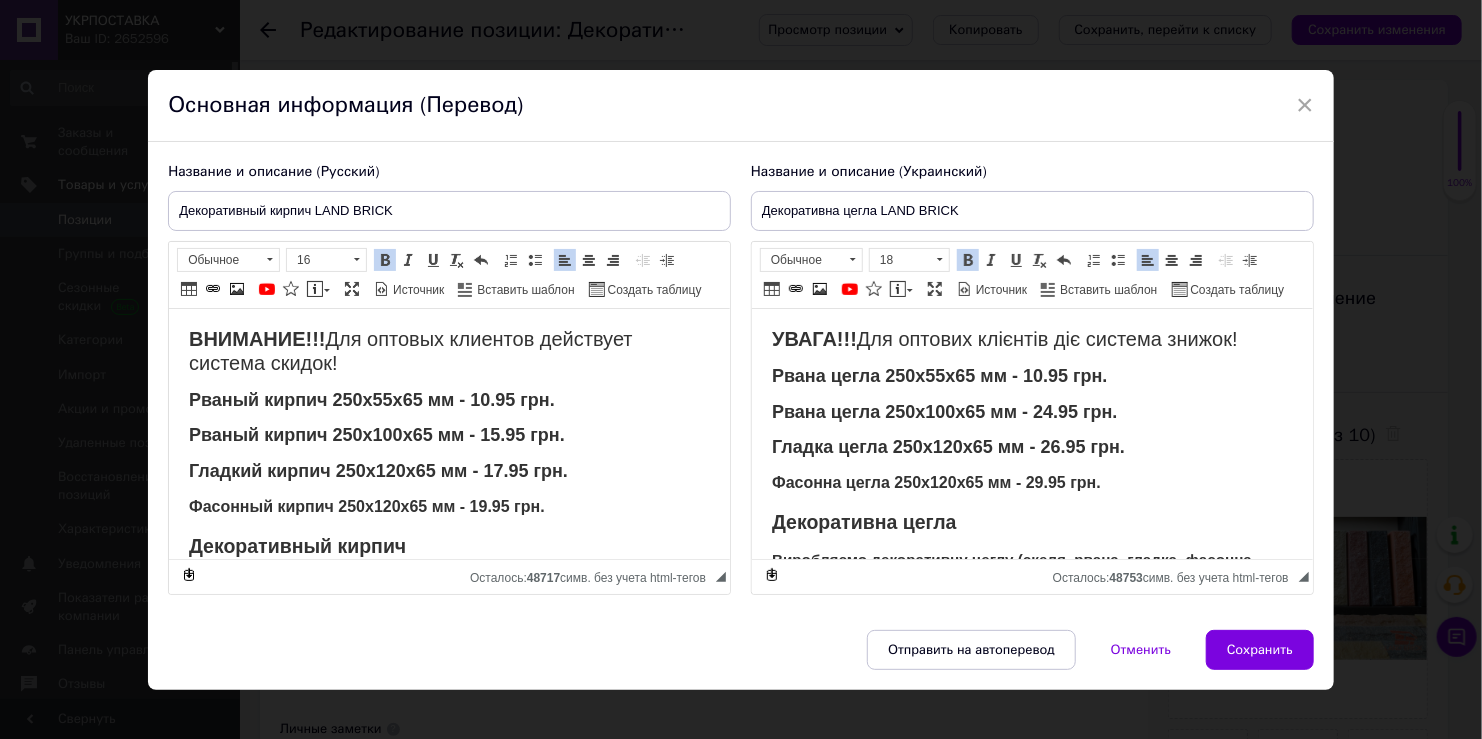click on "Рвана цегла 250х100х65 мм - 24.95 грн." at bounding box center [943, 412] 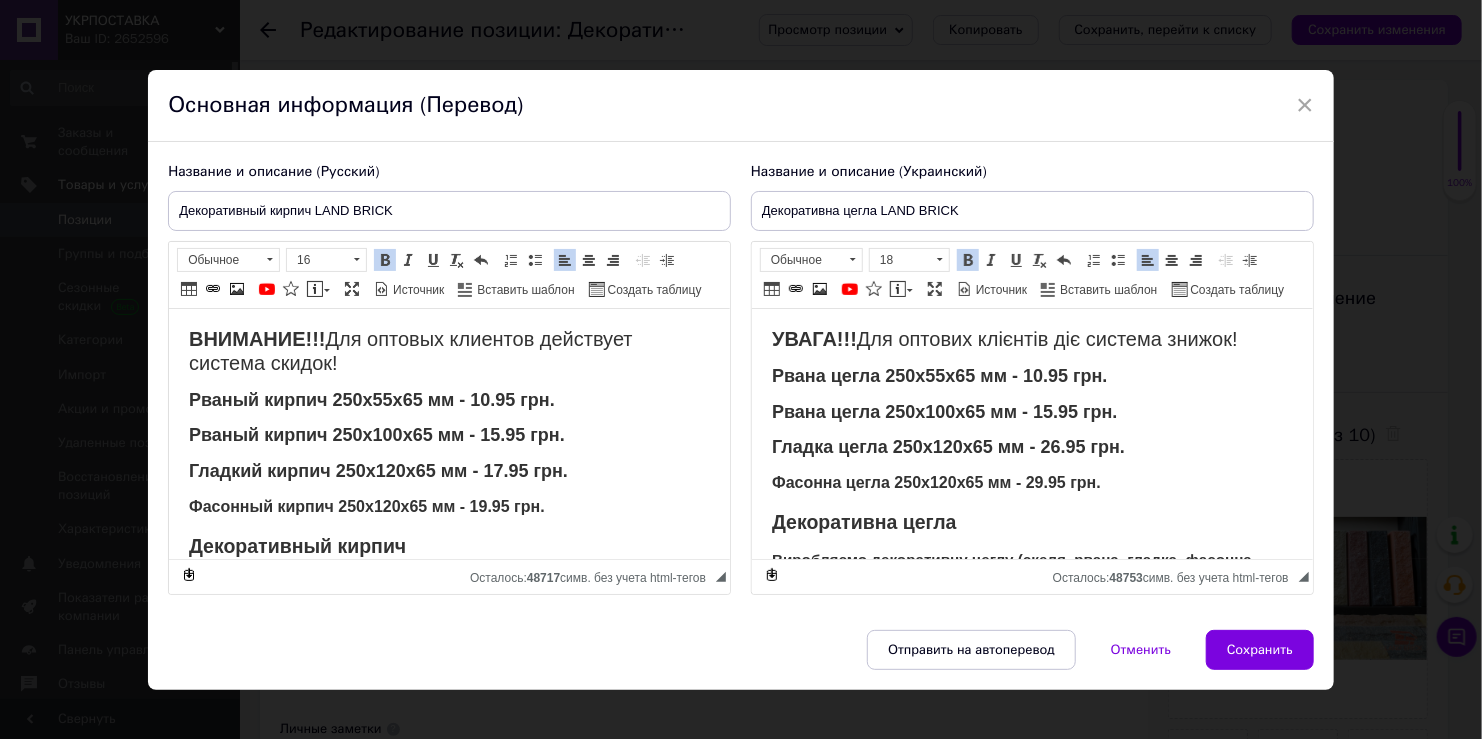 click on "Гладка цегла 250х120х65 мм - 26.95 грн." at bounding box center [947, 447] 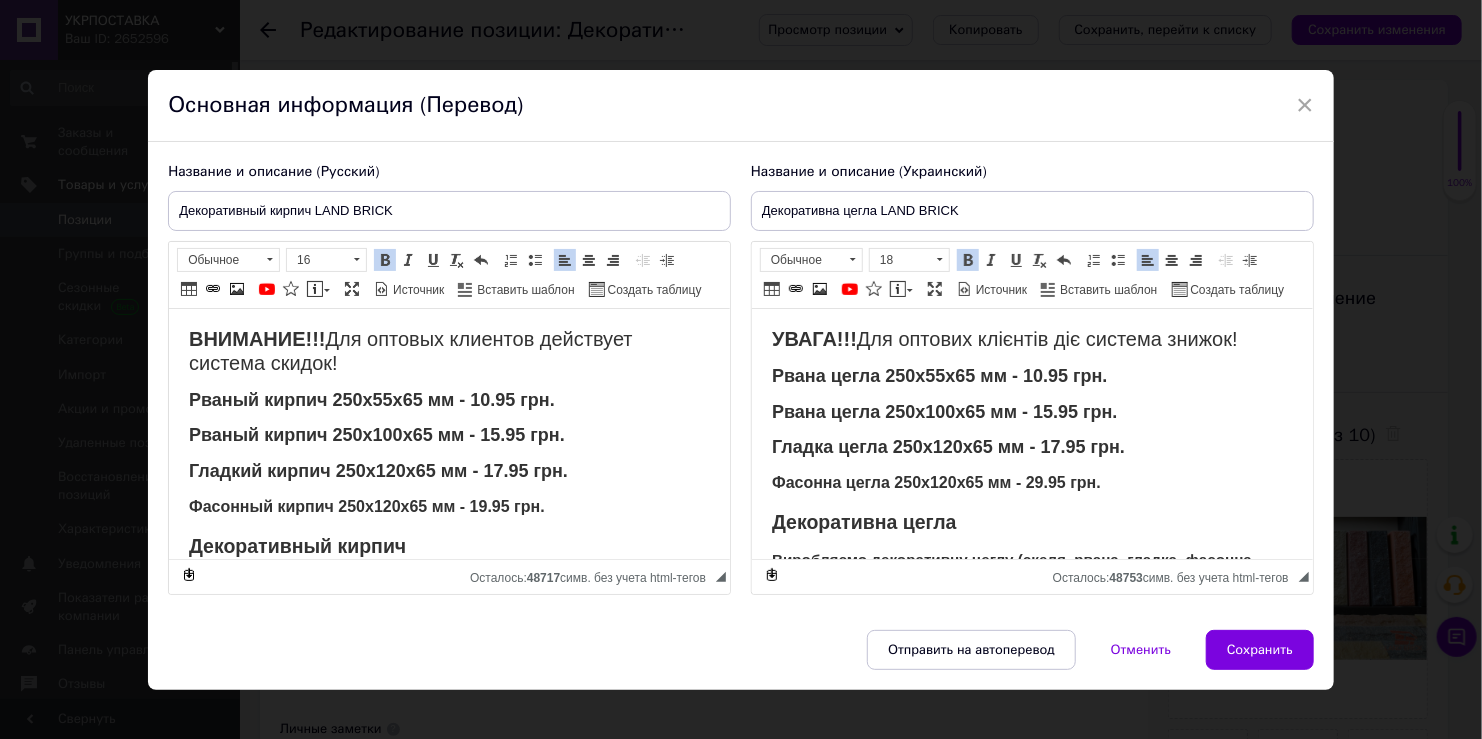 click on "Фасонна цегла 250х120х65 мм - 29.95 грн." at bounding box center (935, 482) 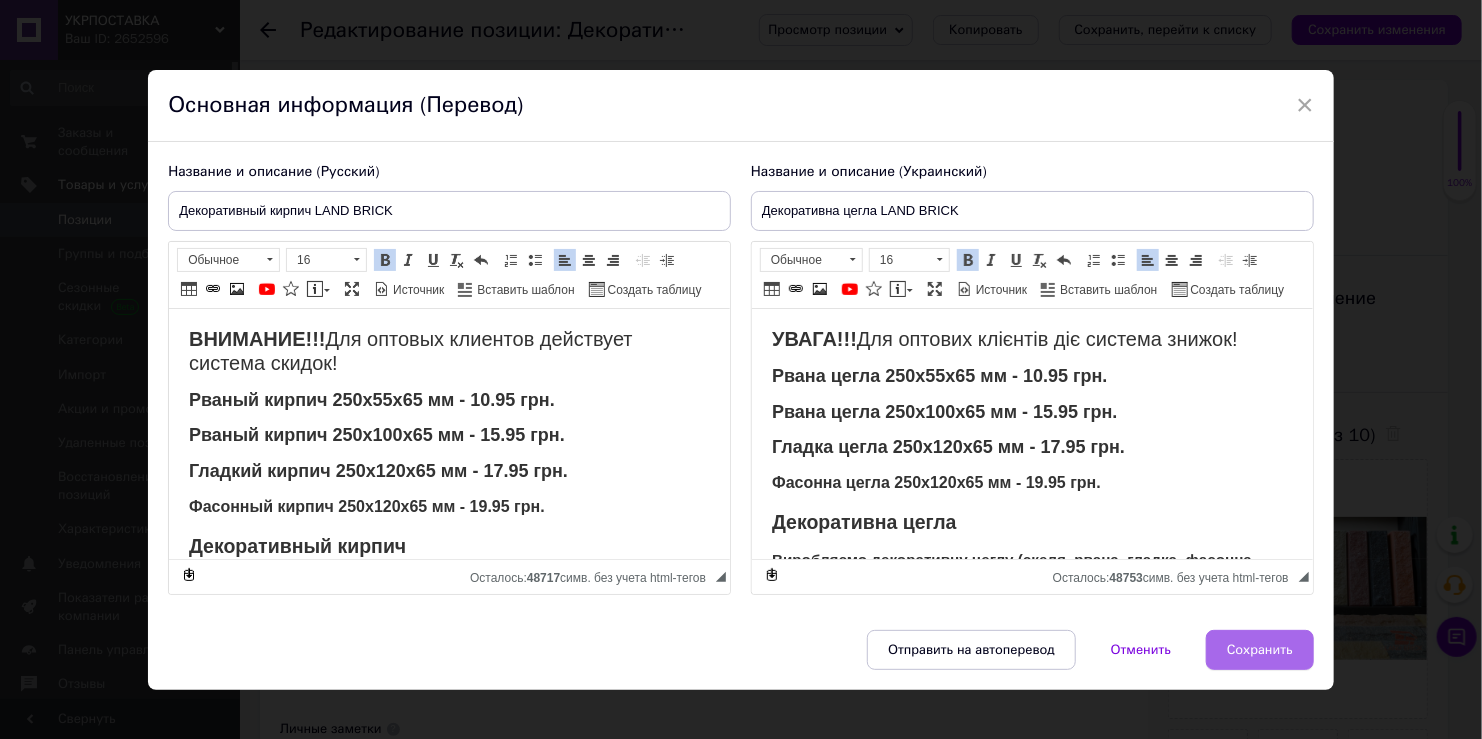 click on "Сохранить" at bounding box center [1260, 650] 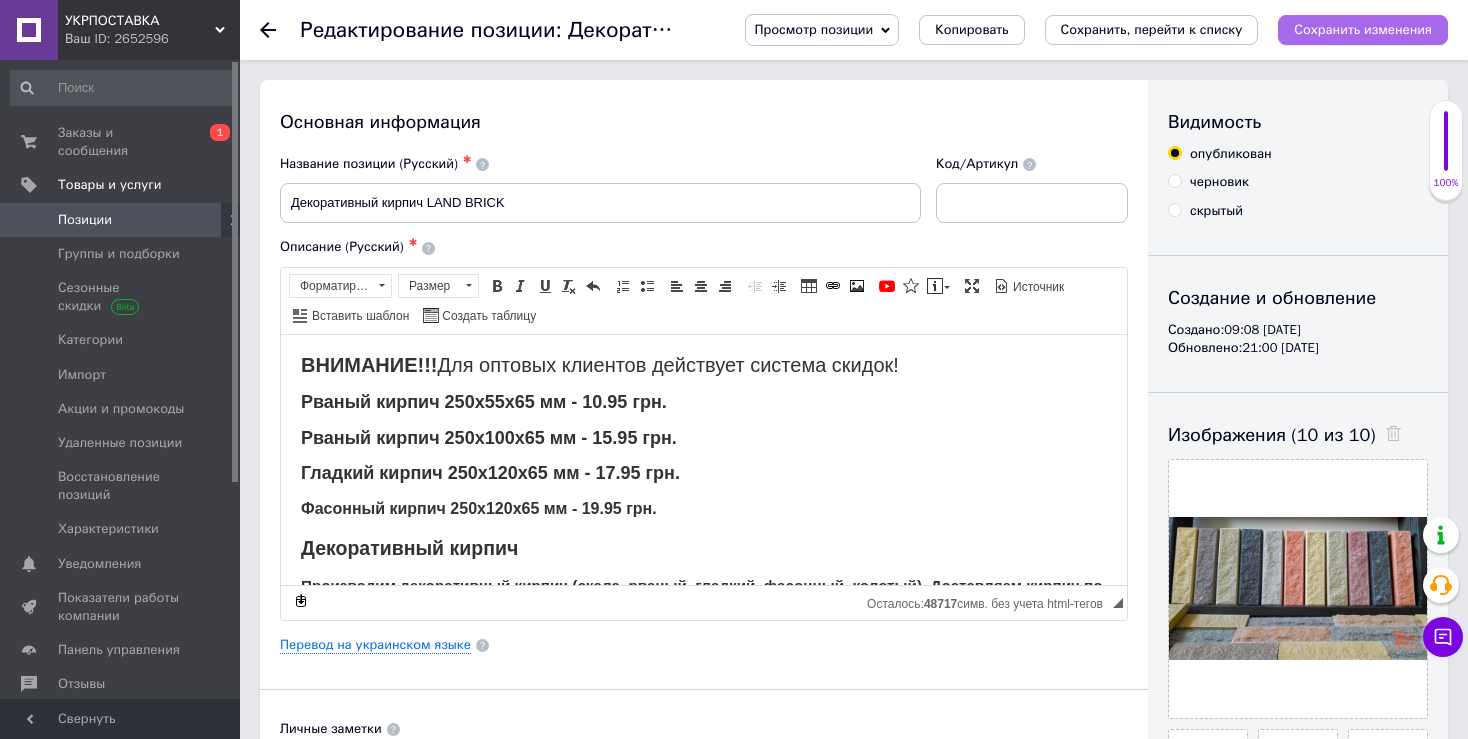 click on "Сохранить изменения" at bounding box center [1363, 29] 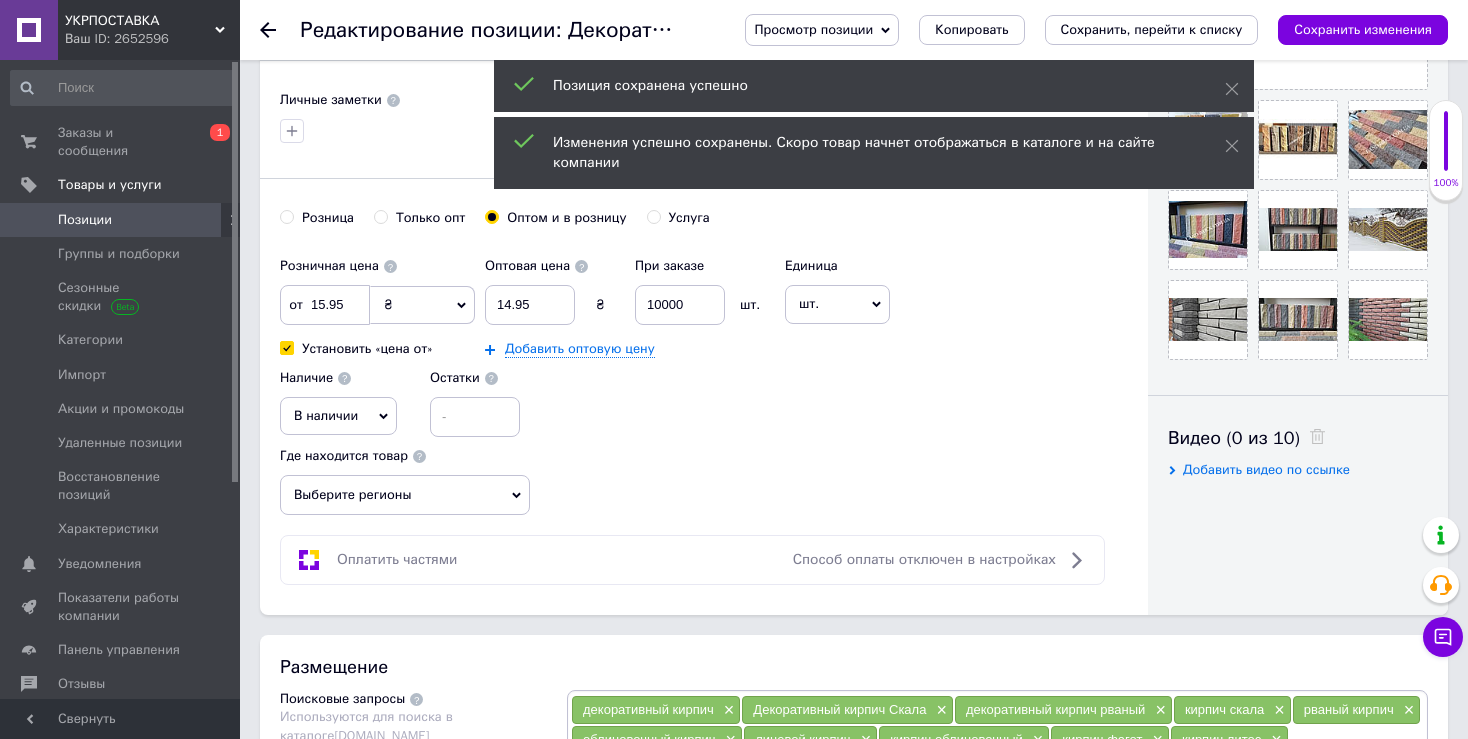 scroll, scrollTop: 666, scrollLeft: 0, axis: vertical 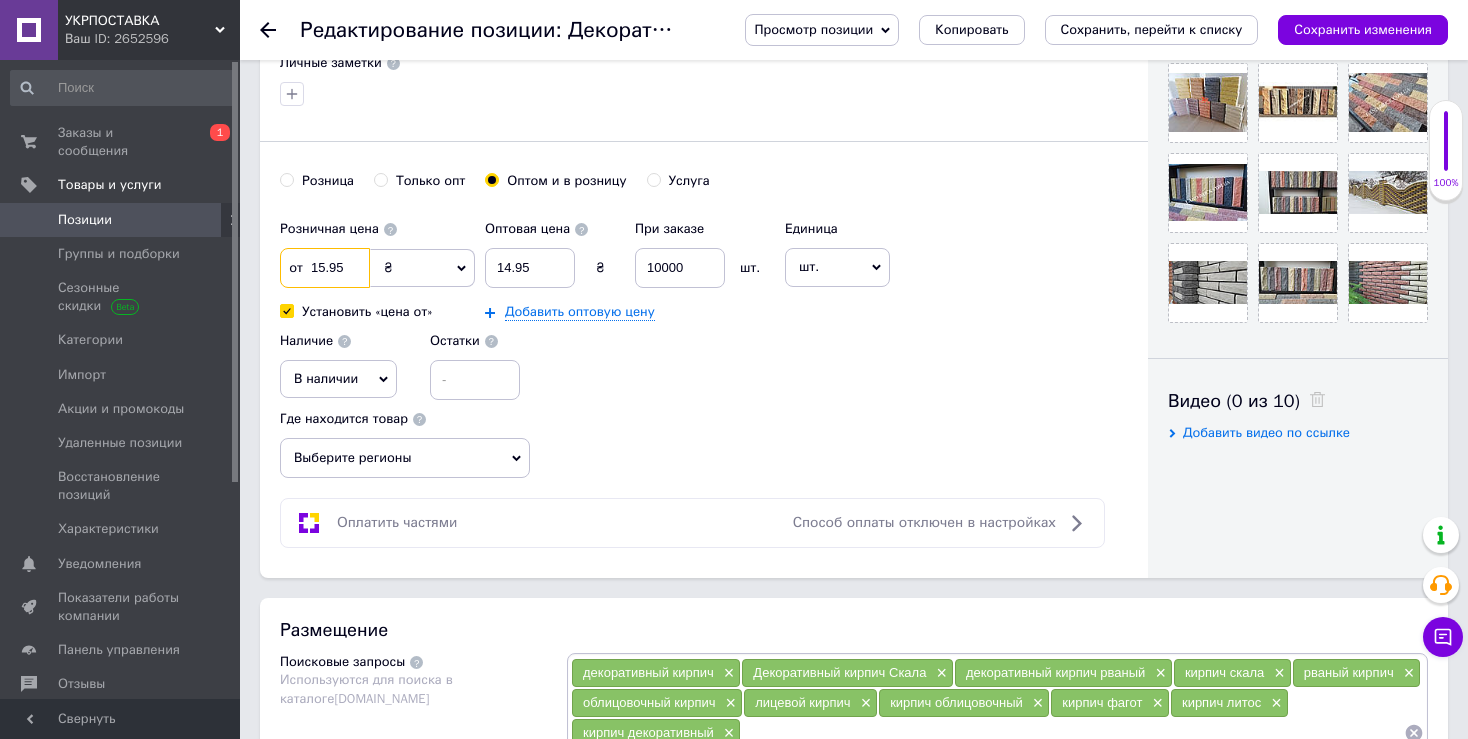 click on "15.95" at bounding box center (325, 268) 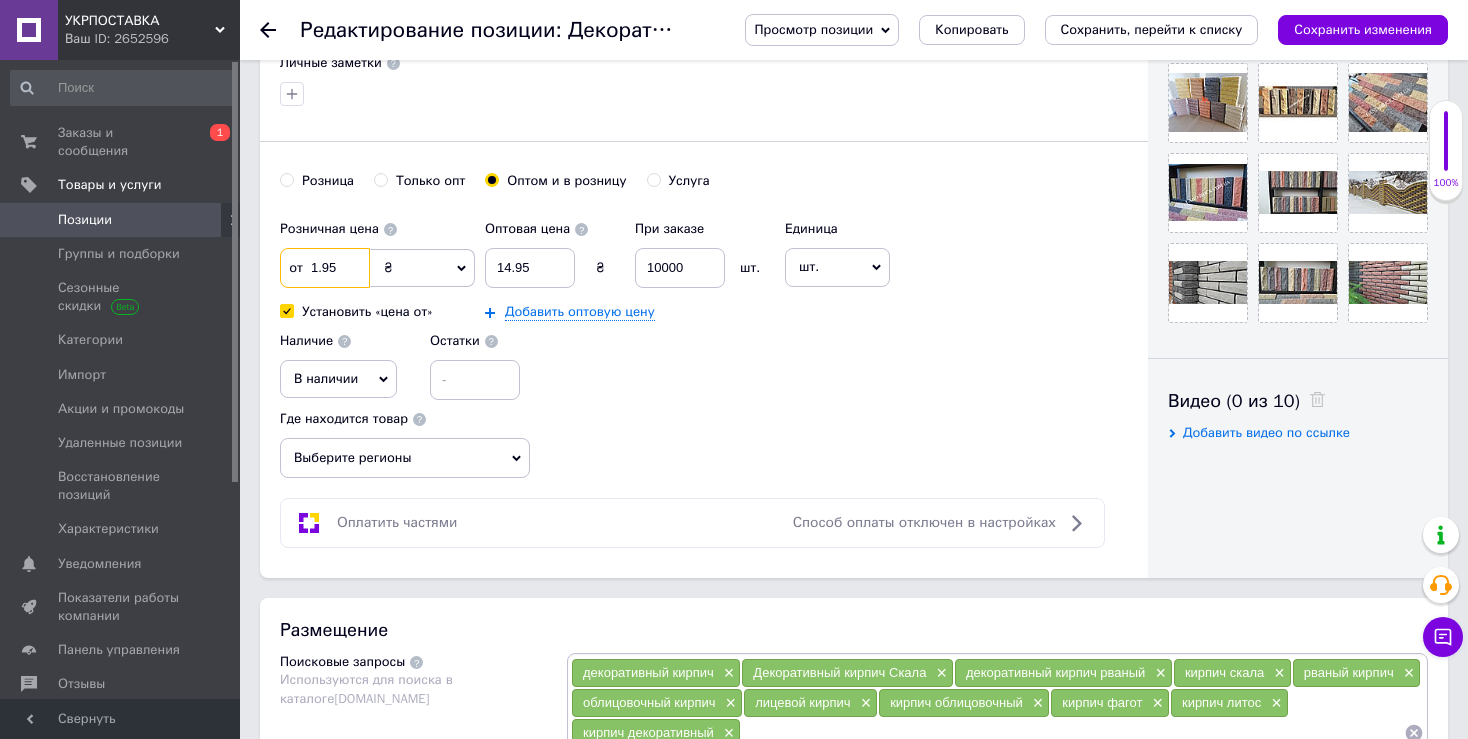 type on "10.95" 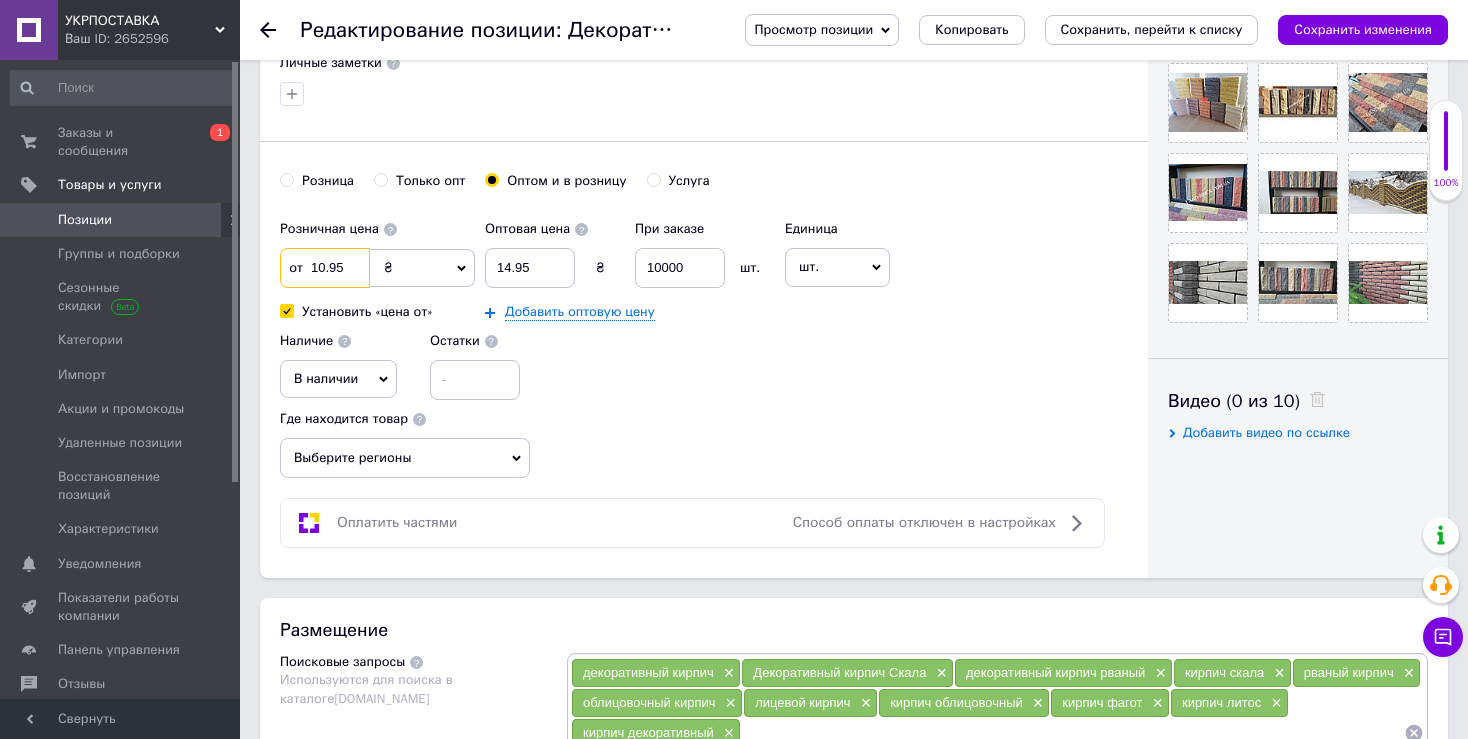 type on "10.95" 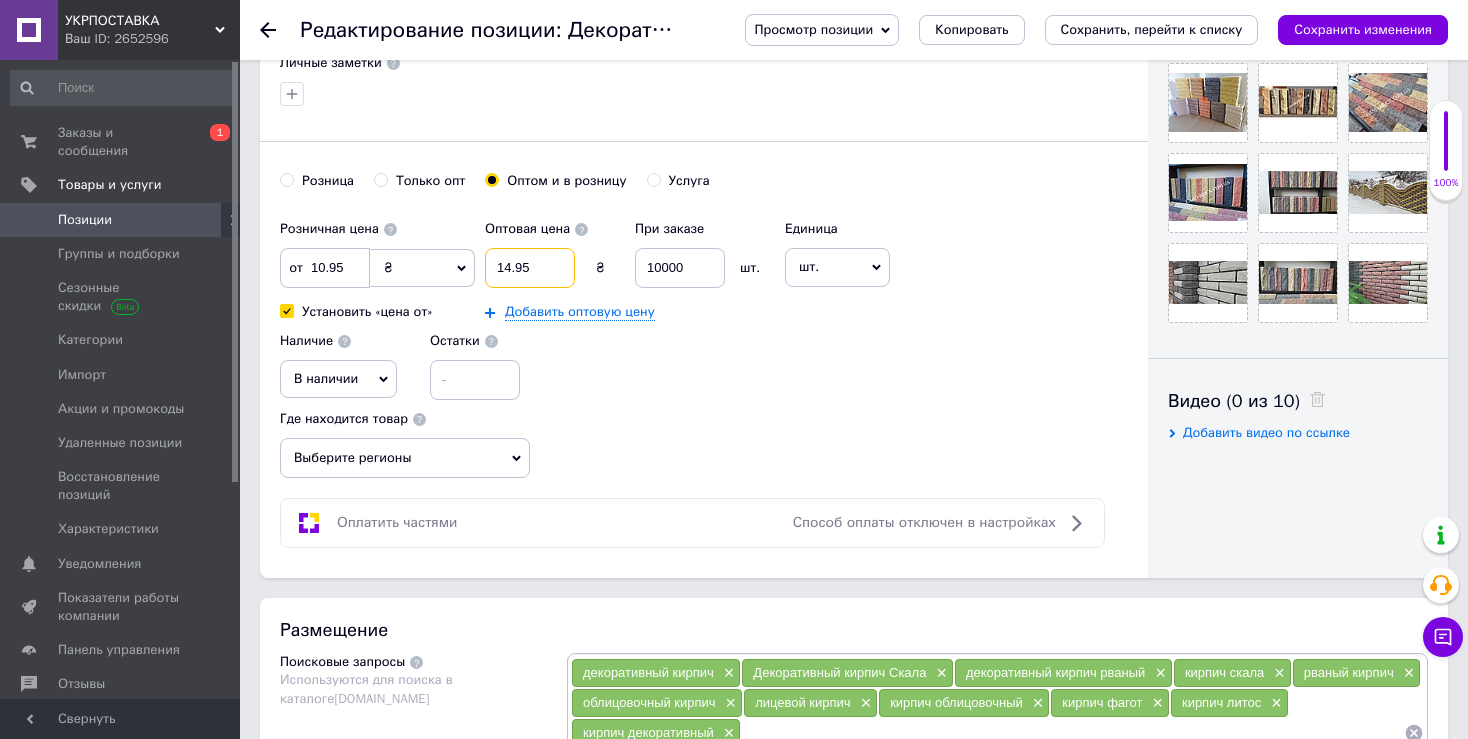 click on "14.95" at bounding box center [530, 268] 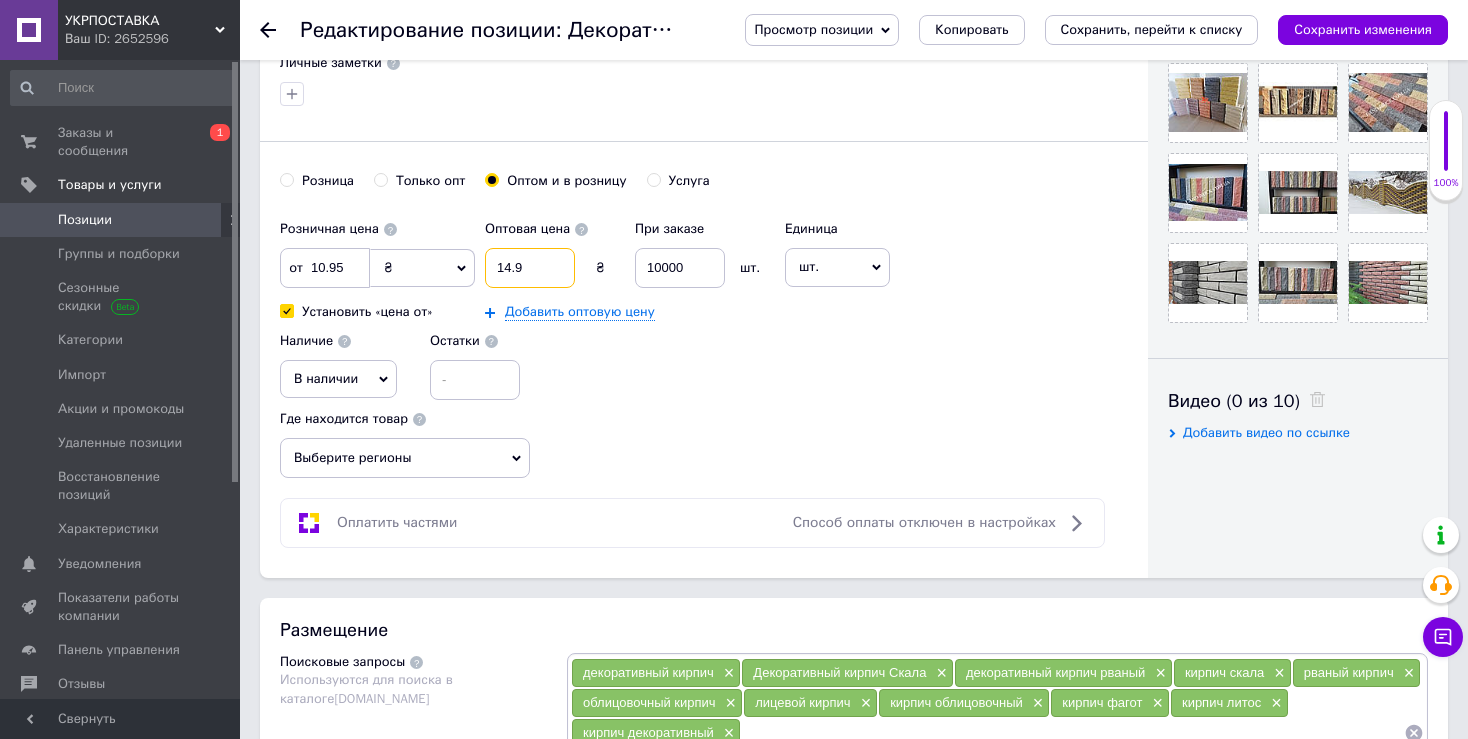 type on "14." 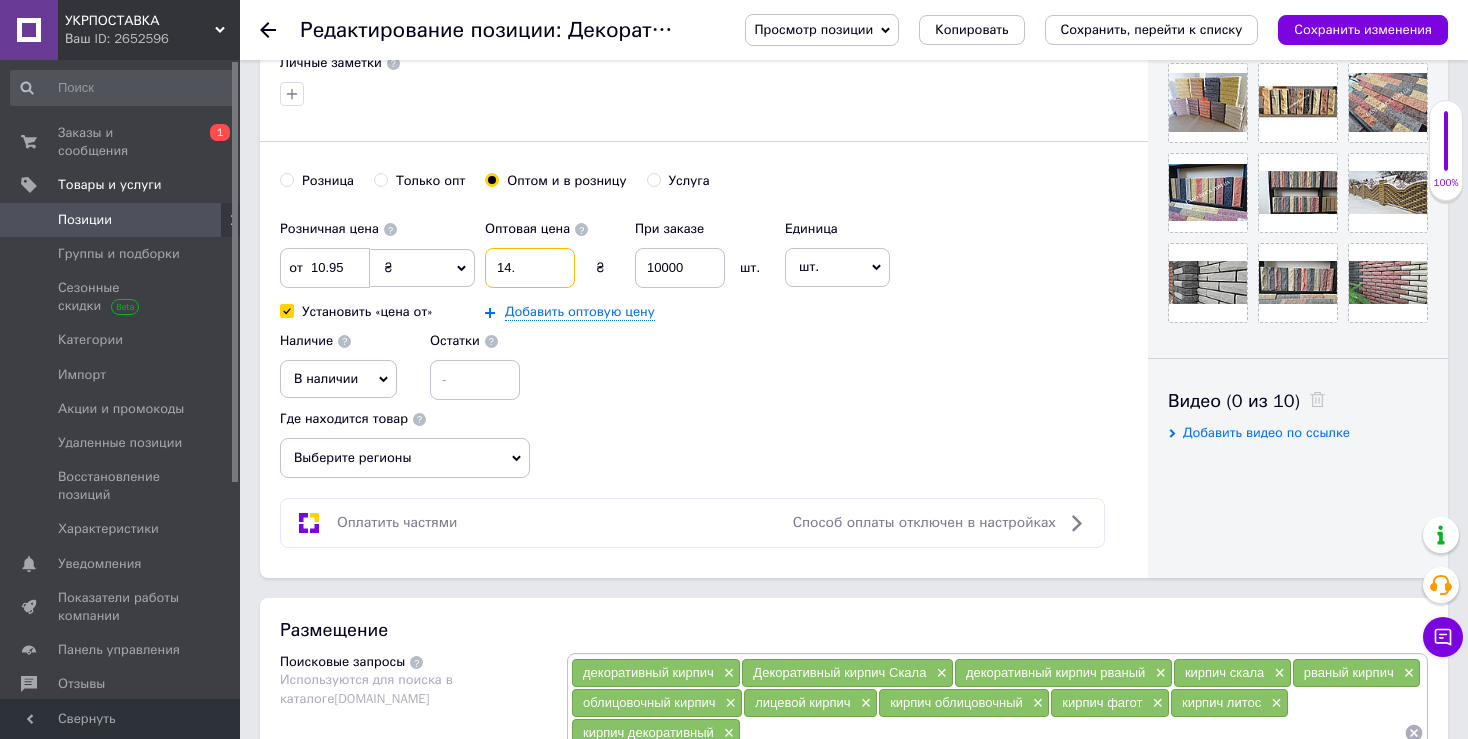 type on "14.5" 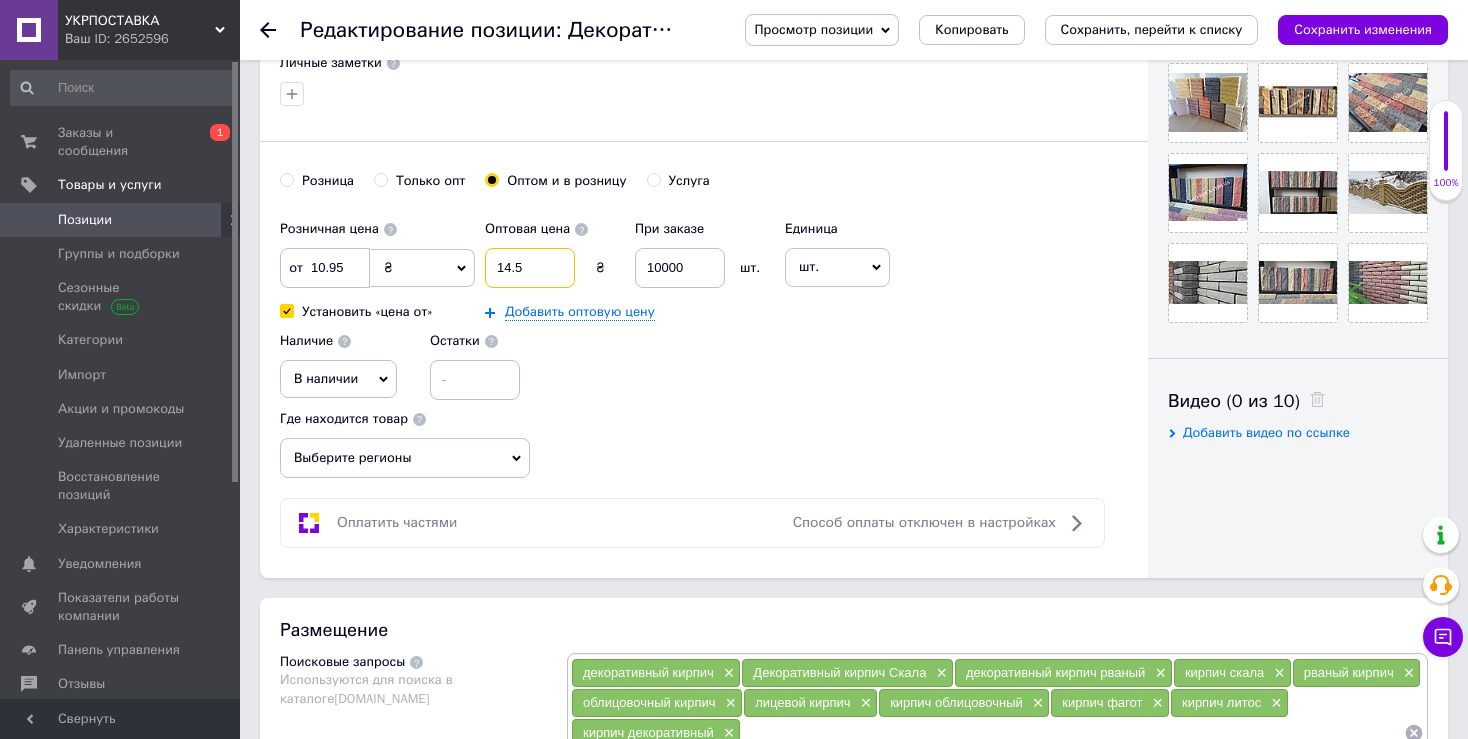 type on "14.50" 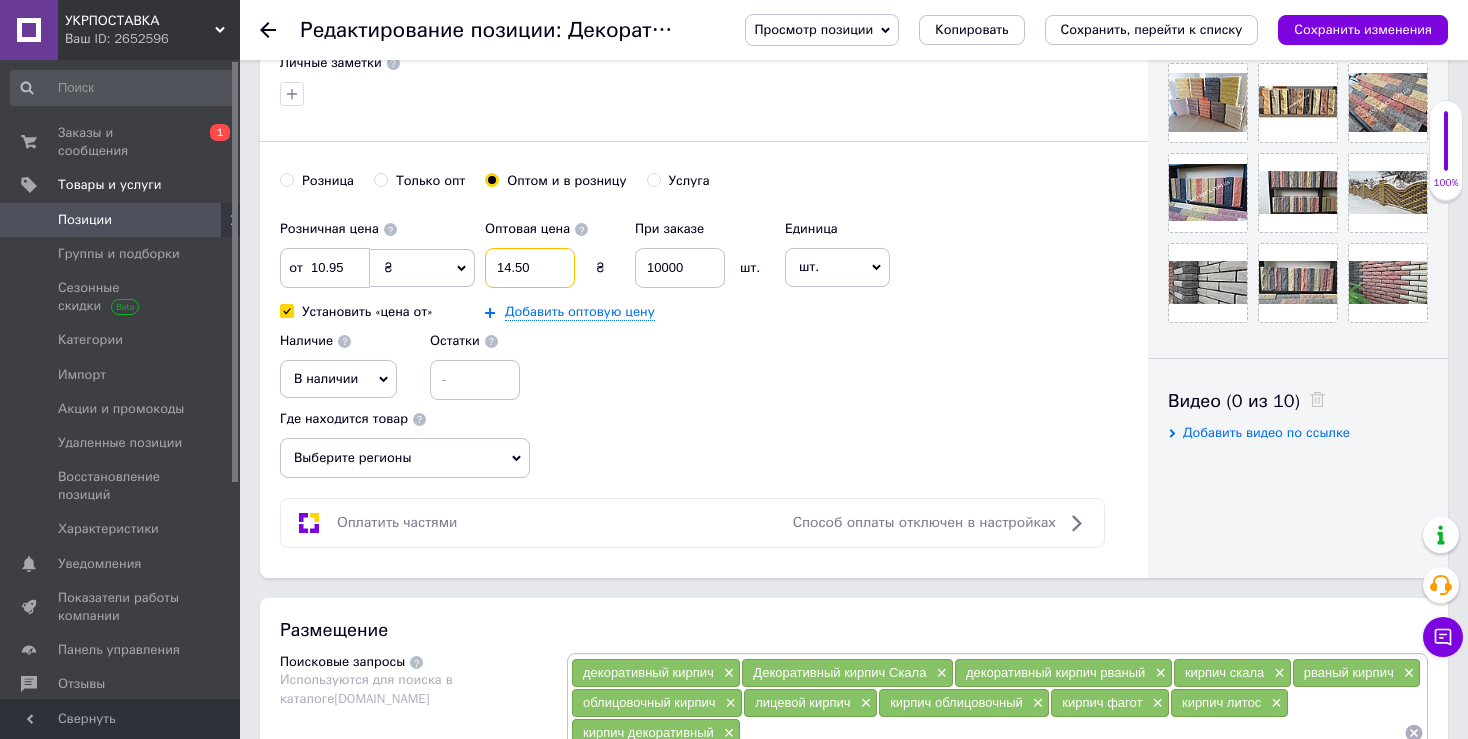 click on "14.50" at bounding box center (530, 268) 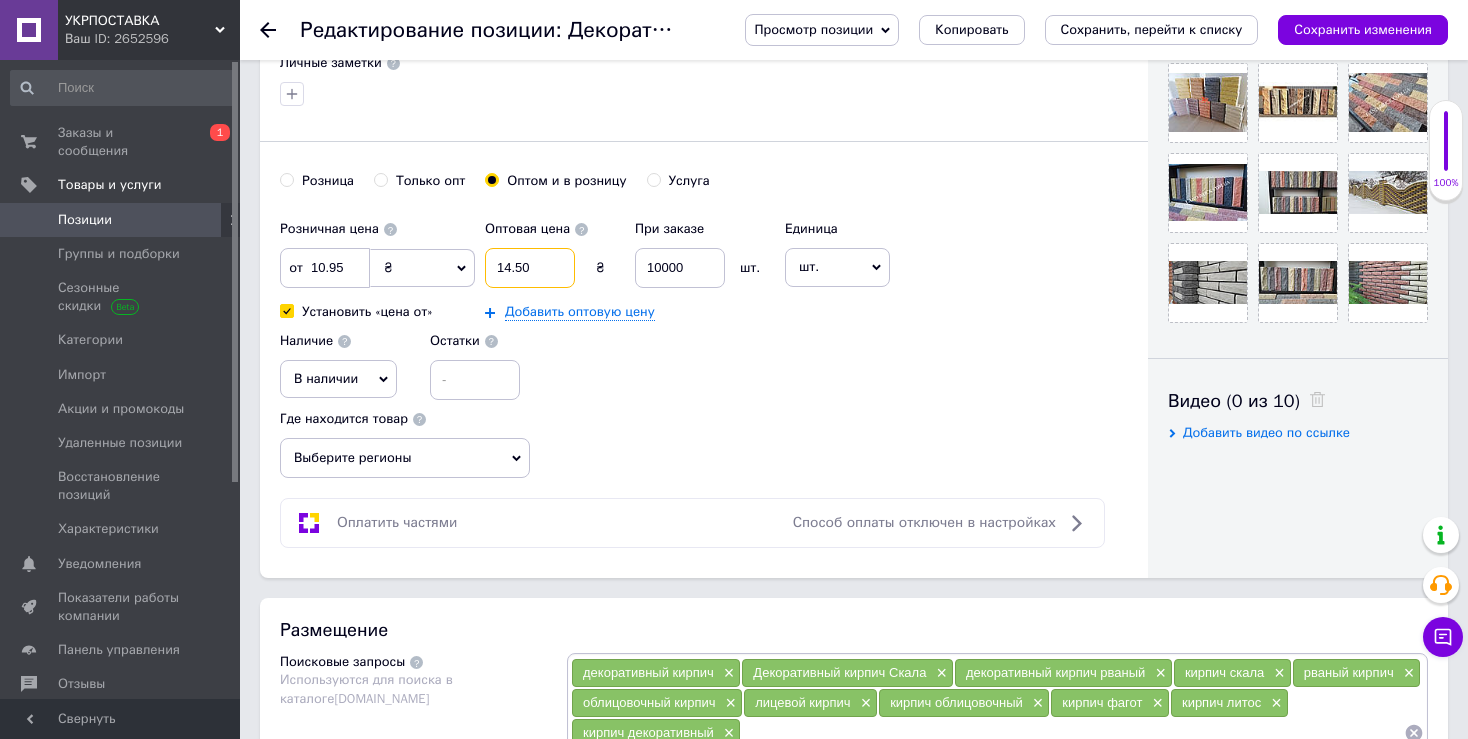 type on "1.50" 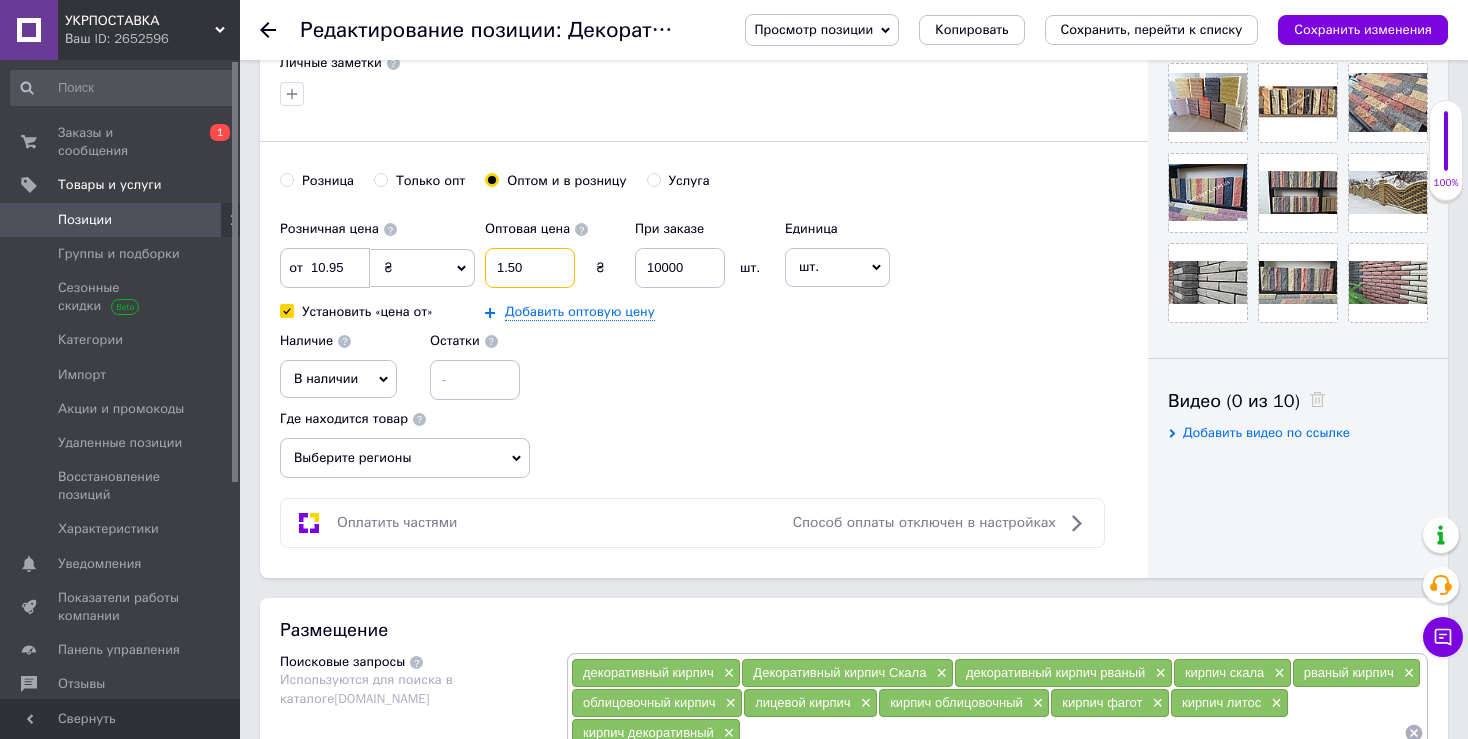 type on "10.50" 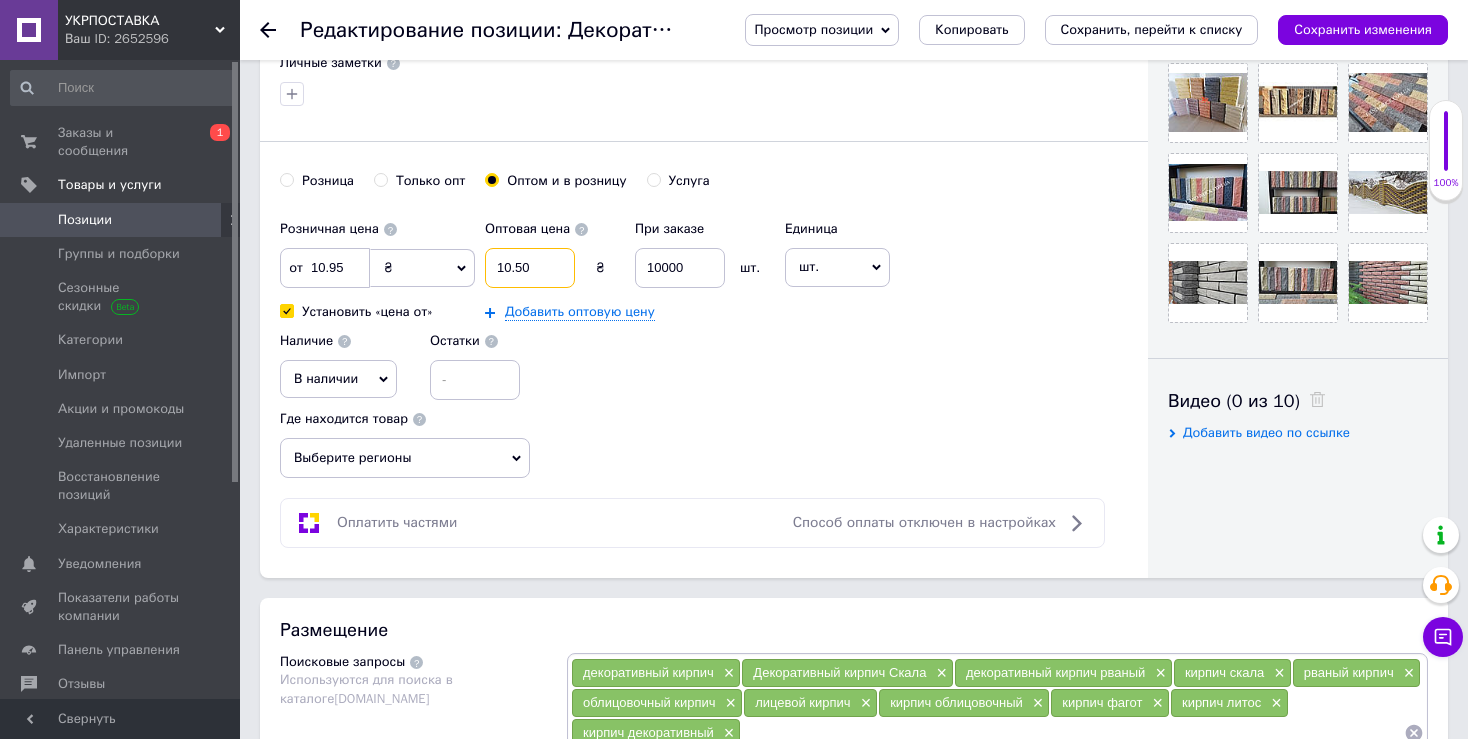 type on "10.50" 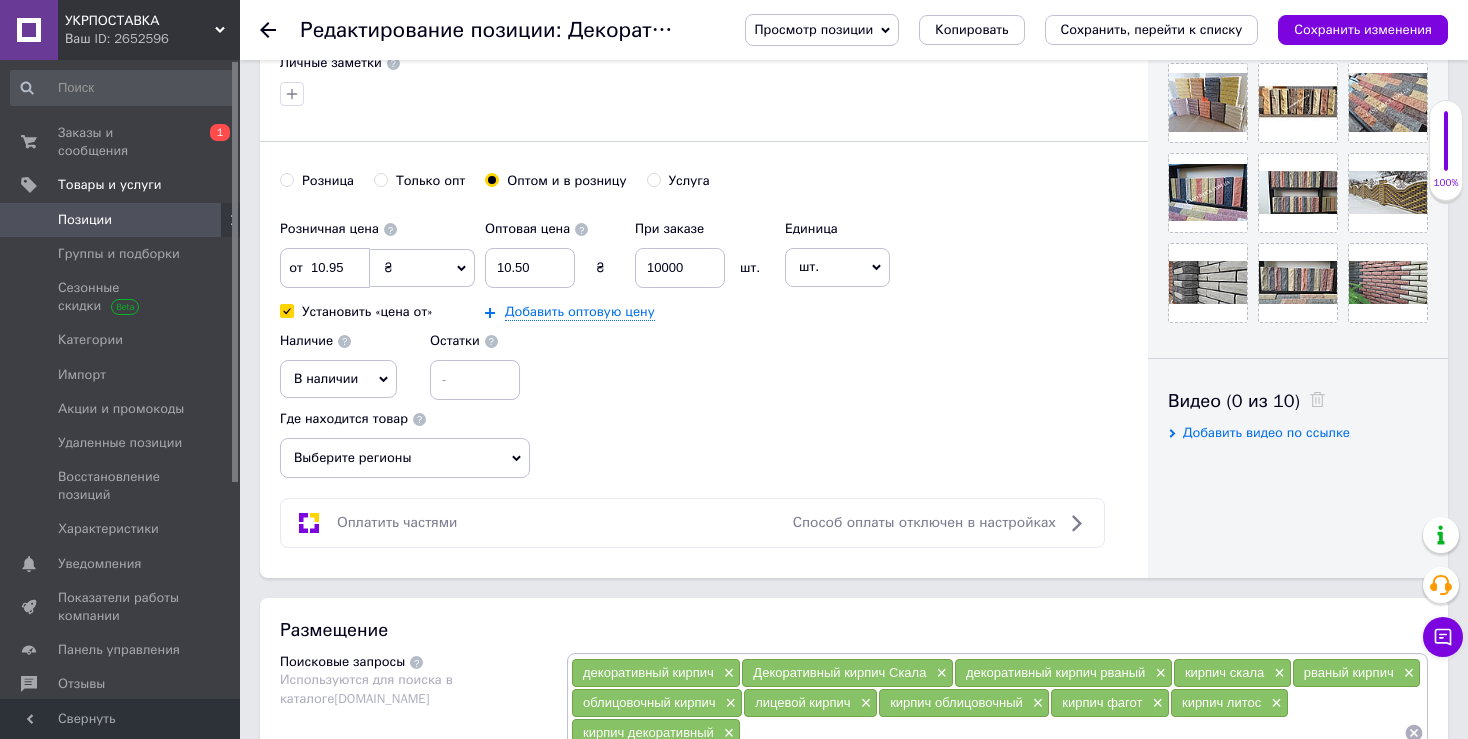 click on "Розничная цена от 10.95 ₴ $ € CHF £ ¥ PLN ₸ MDL HUF KGS CN¥ TRY ₩ lei Установить «цена от» Оптовая цена 10.50 ₴ При заказе 10000 шт. Добавить оптовую цену Единица шт. Популярное комплект упаковка кв.м пара м кг пог.м услуга т а автоцистерна ампула б баллон банка блистер бобина бочка [PERSON_NAME] бухта в ватт ведро выезд г г га гигакалория год гр/кв.м д дал два месяца день доза е еврокуб ед. к кВт канистра карат кв.дм кв.м кв.см кв.фут квартал кг кг/кв.м км колесо комплект коробка куб.дм куб.м л л лист м м мВт месяц мешок минута мл мм моток н набор неделя номер о объект п паллетоместо пара партия" at bounding box center [704, 344] 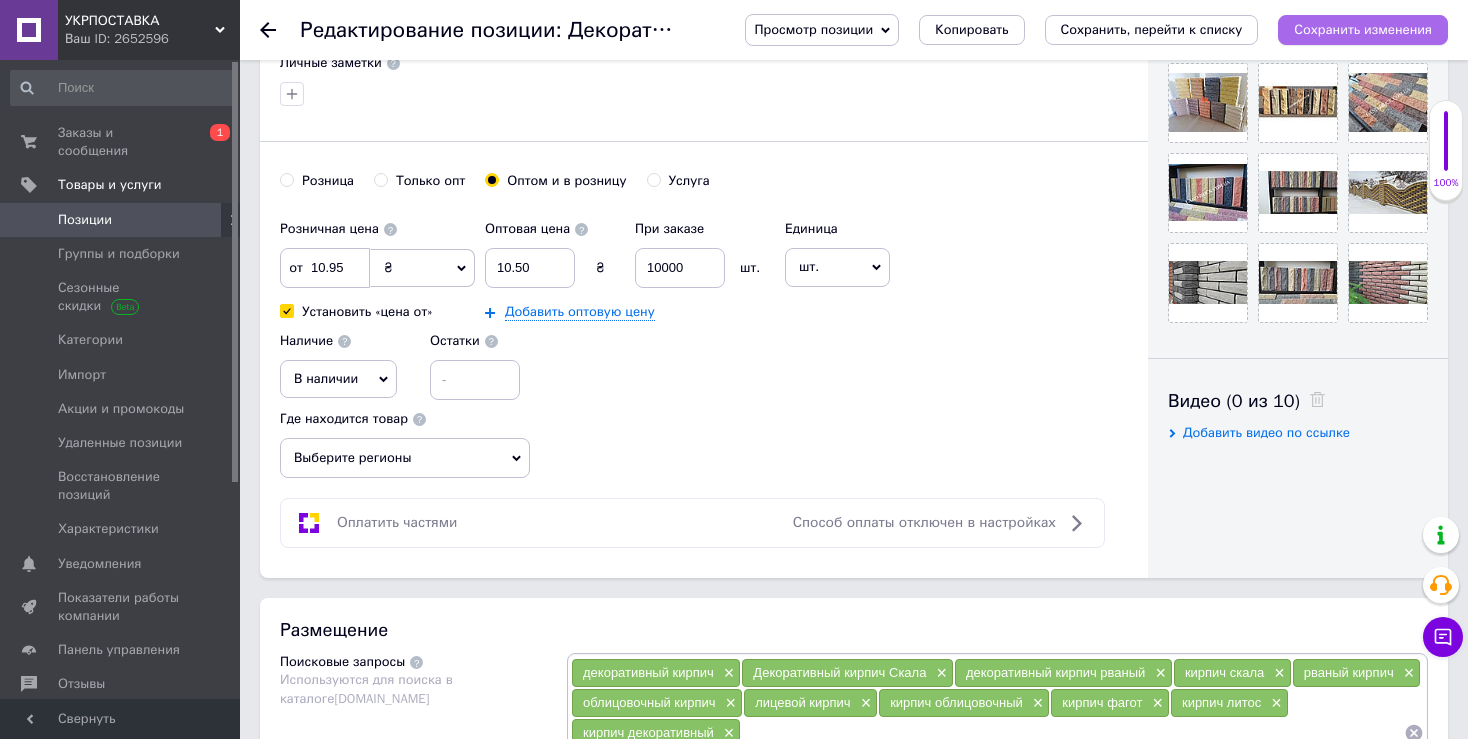 click on "Сохранить изменения" at bounding box center (1363, 29) 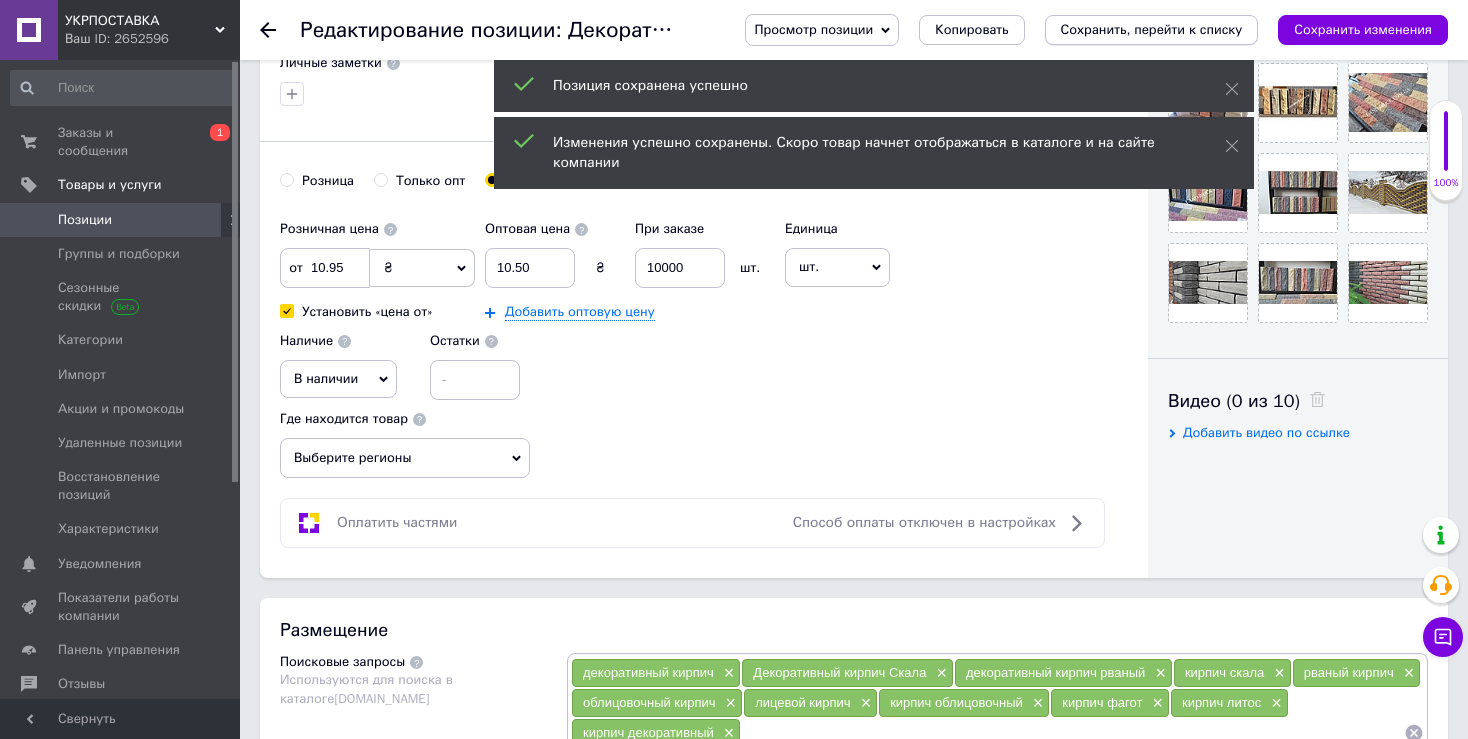 click on "Сохранить, перейти к списку" at bounding box center (1152, 29) 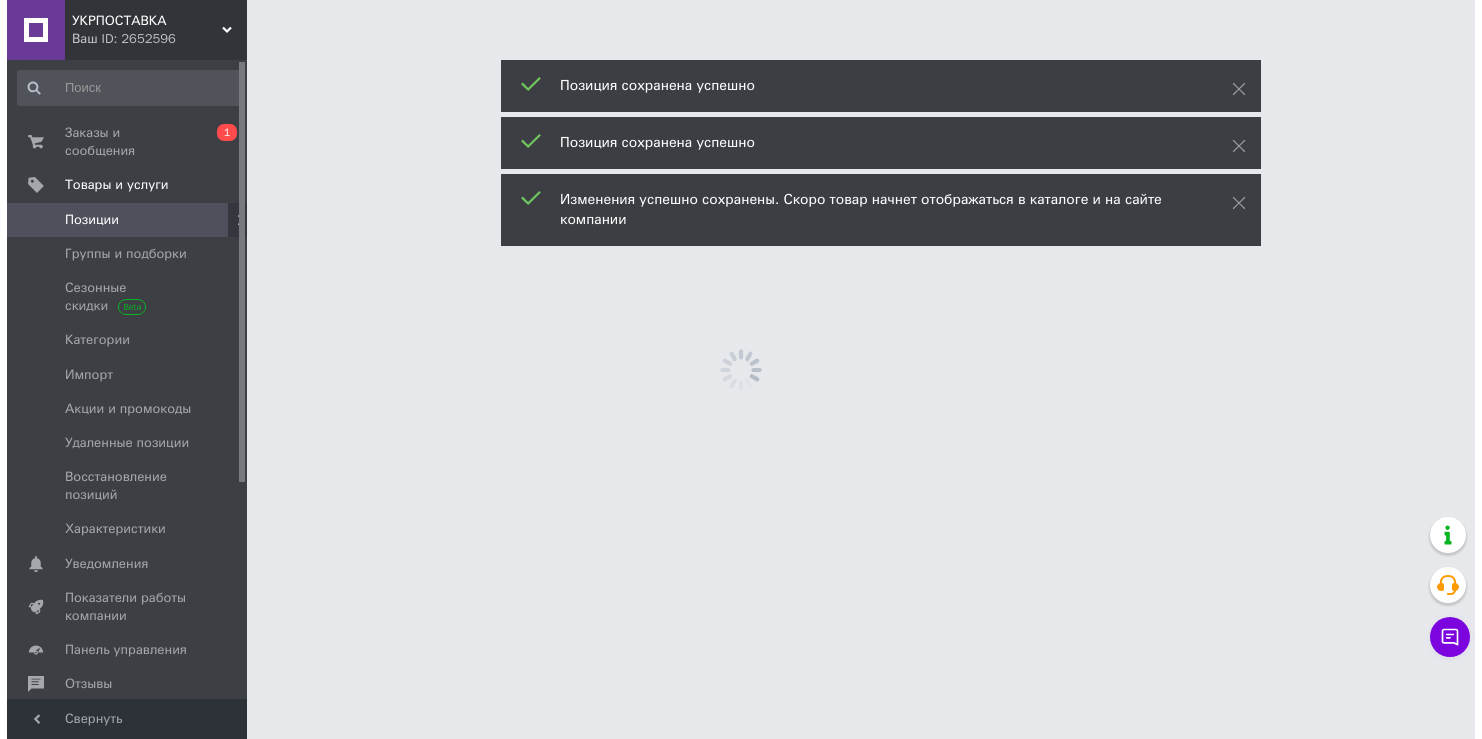 scroll, scrollTop: 0, scrollLeft: 0, axis: both 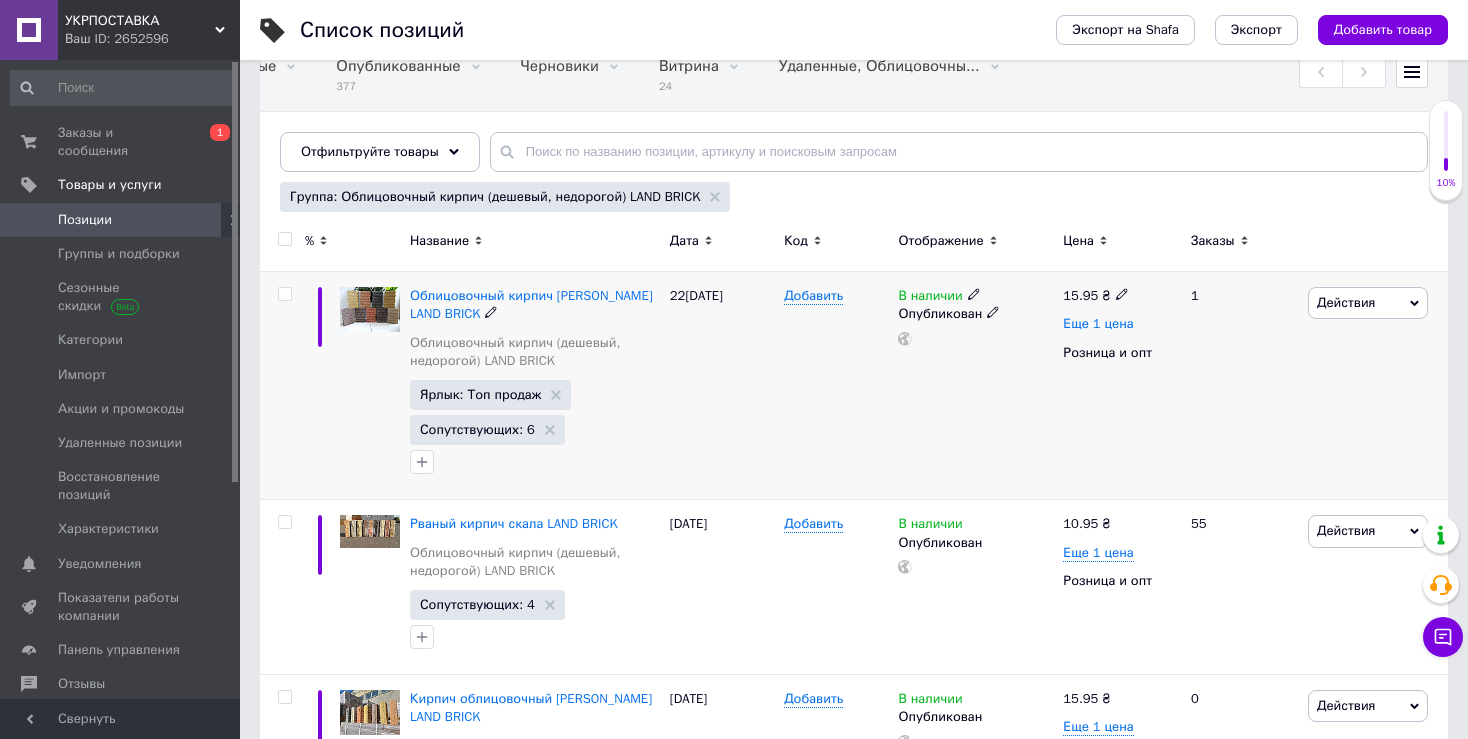 click on "Еще 1 цена" at bounding box center [1098, 324] 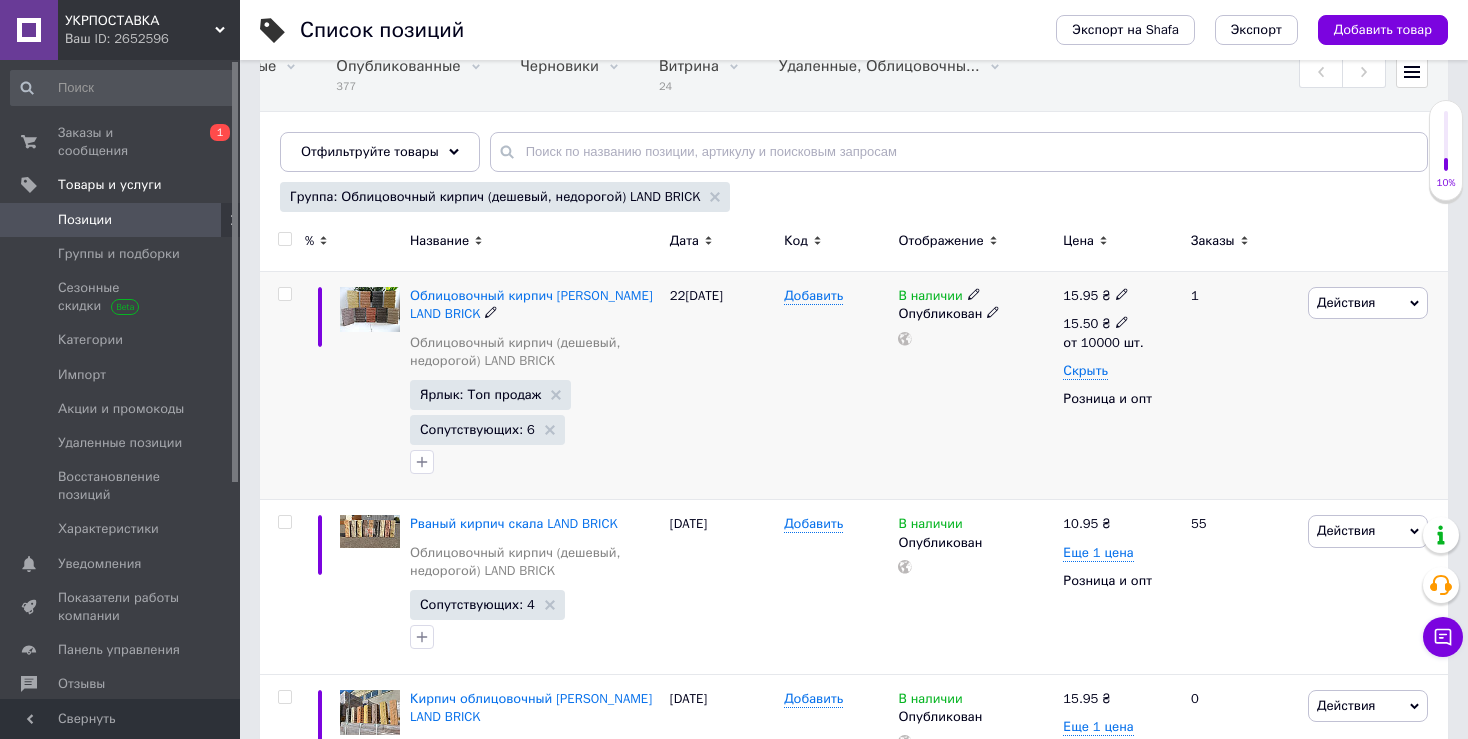 click 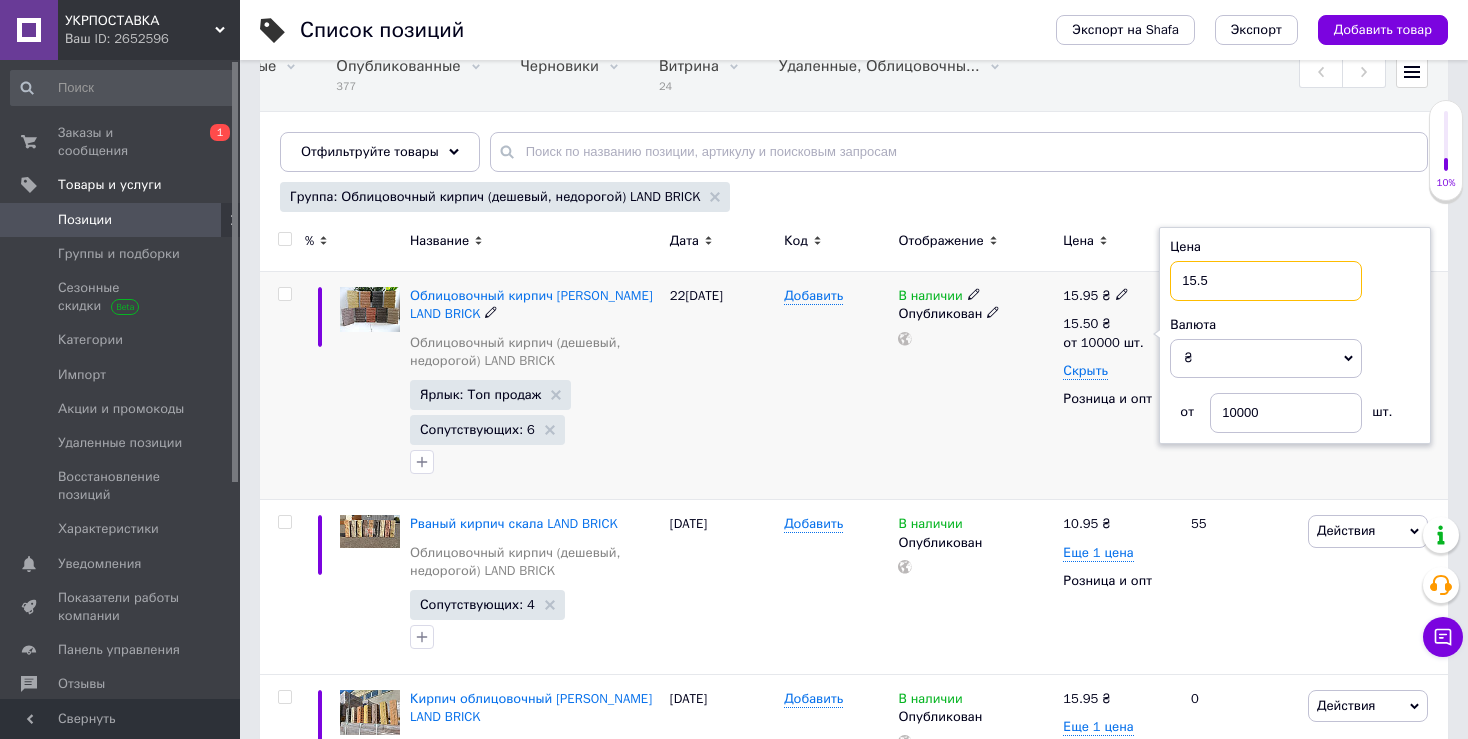 click on "15.5" at bounding box center (1266, 281) 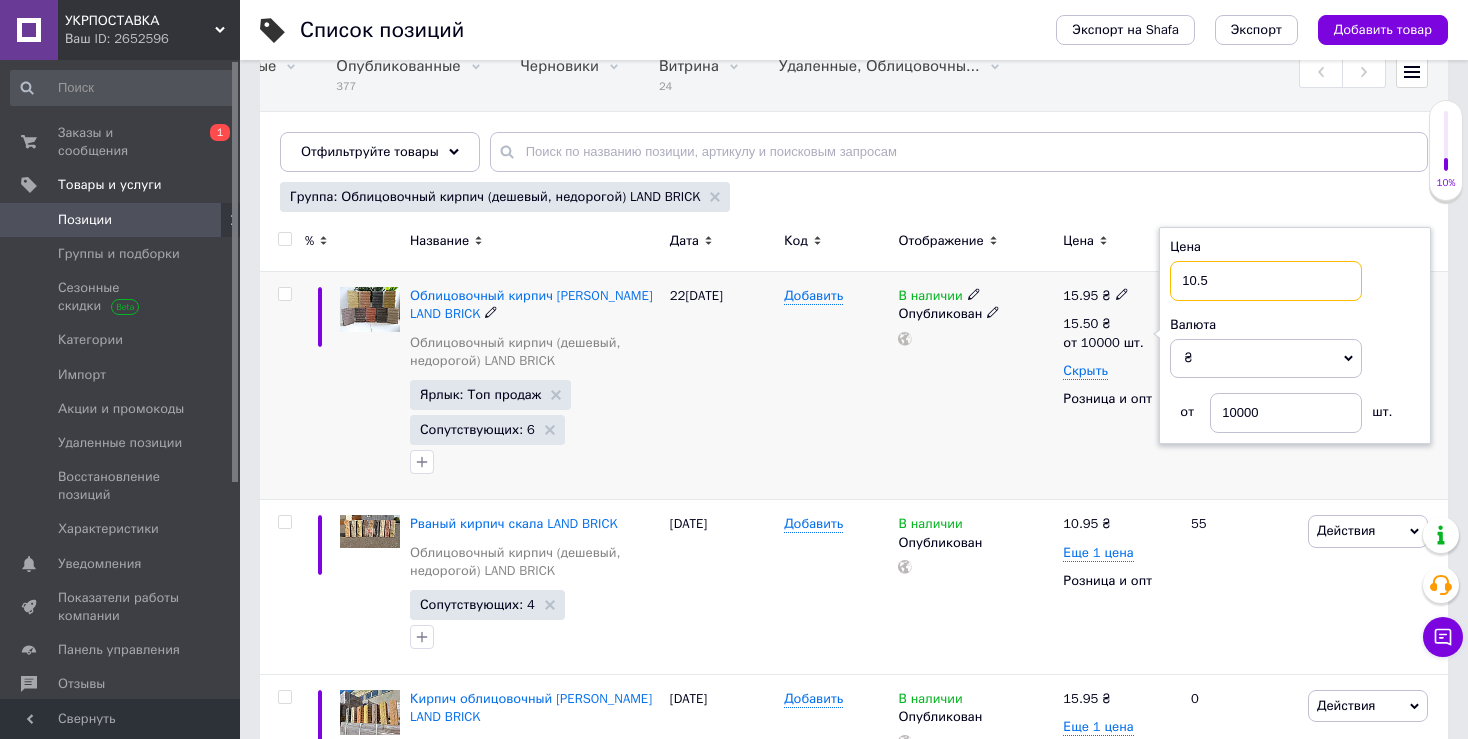 type on "10.5" 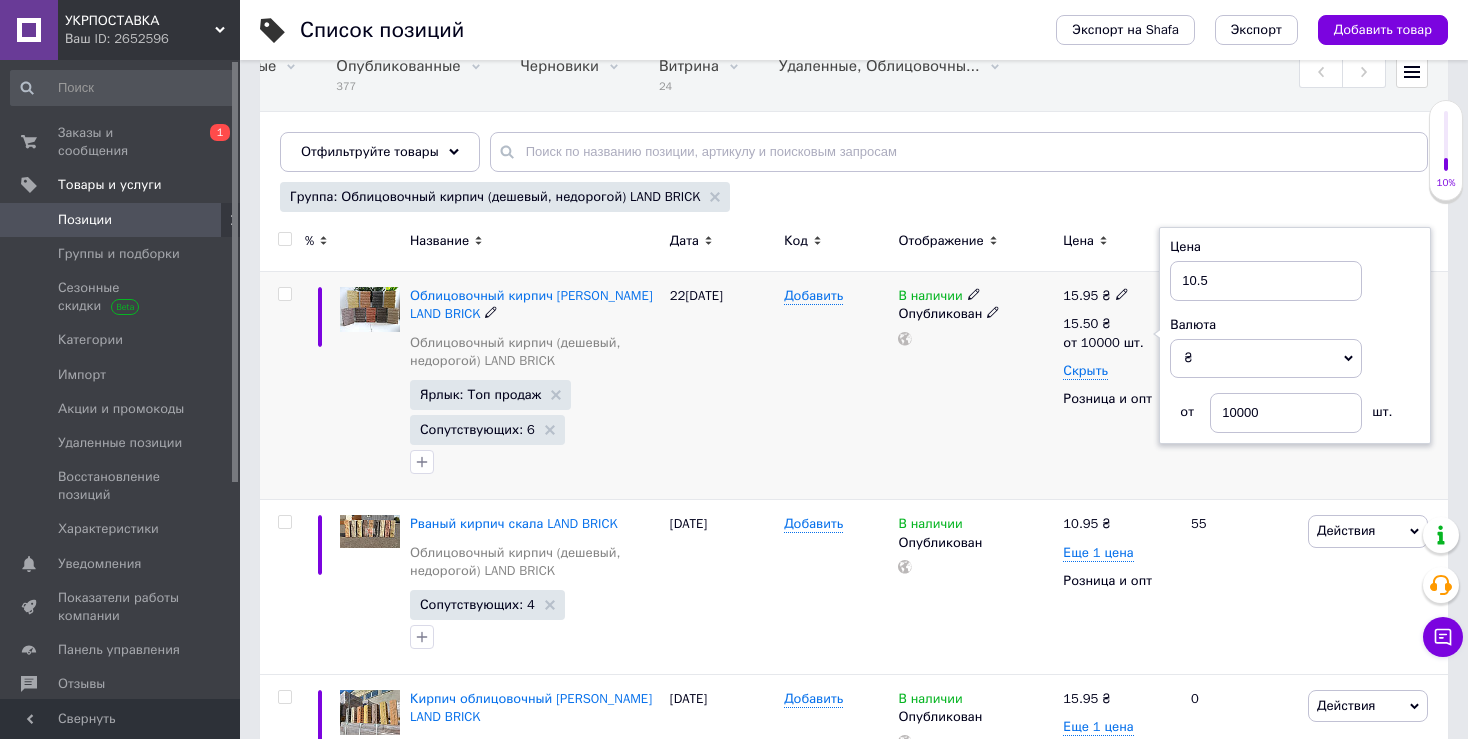 click on "В наличии Опубликован" at bounding box center [975, 386] 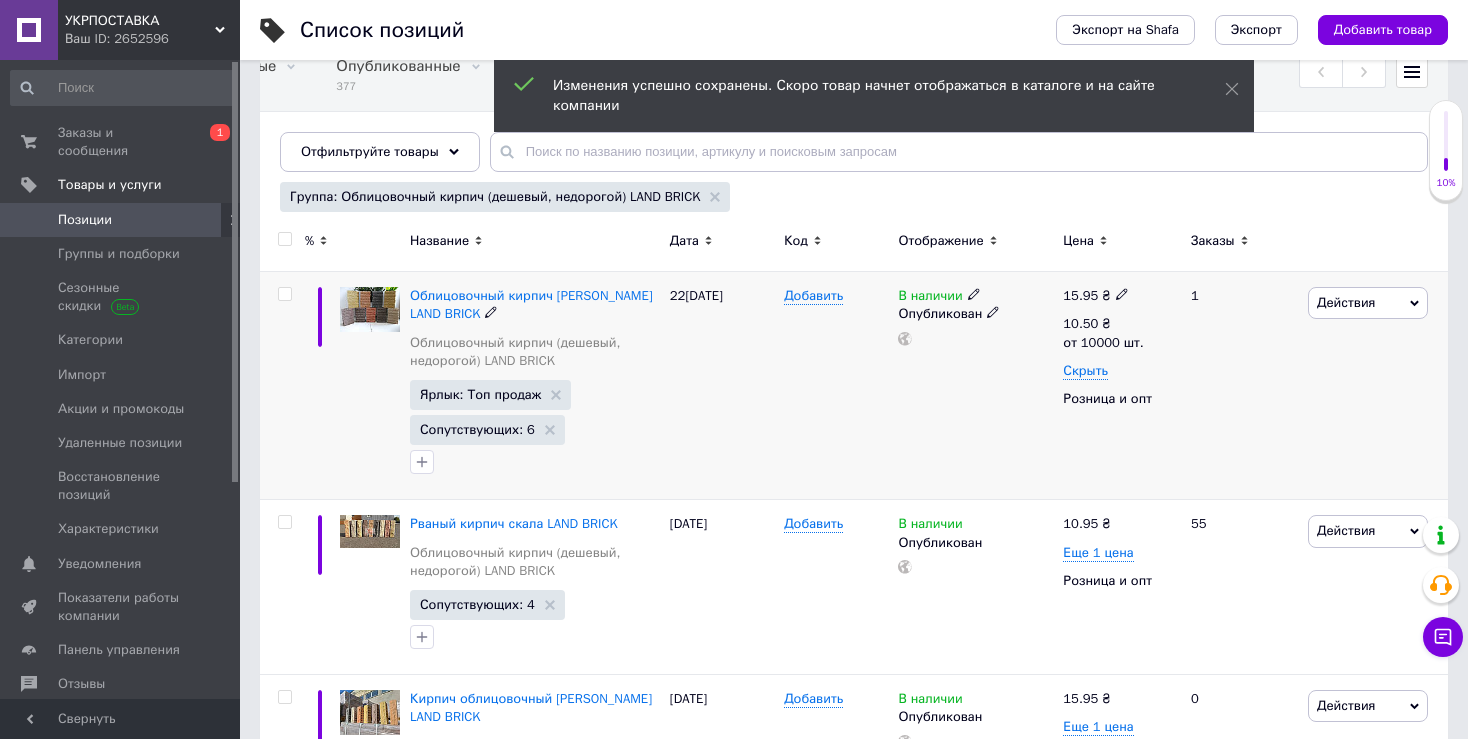 click 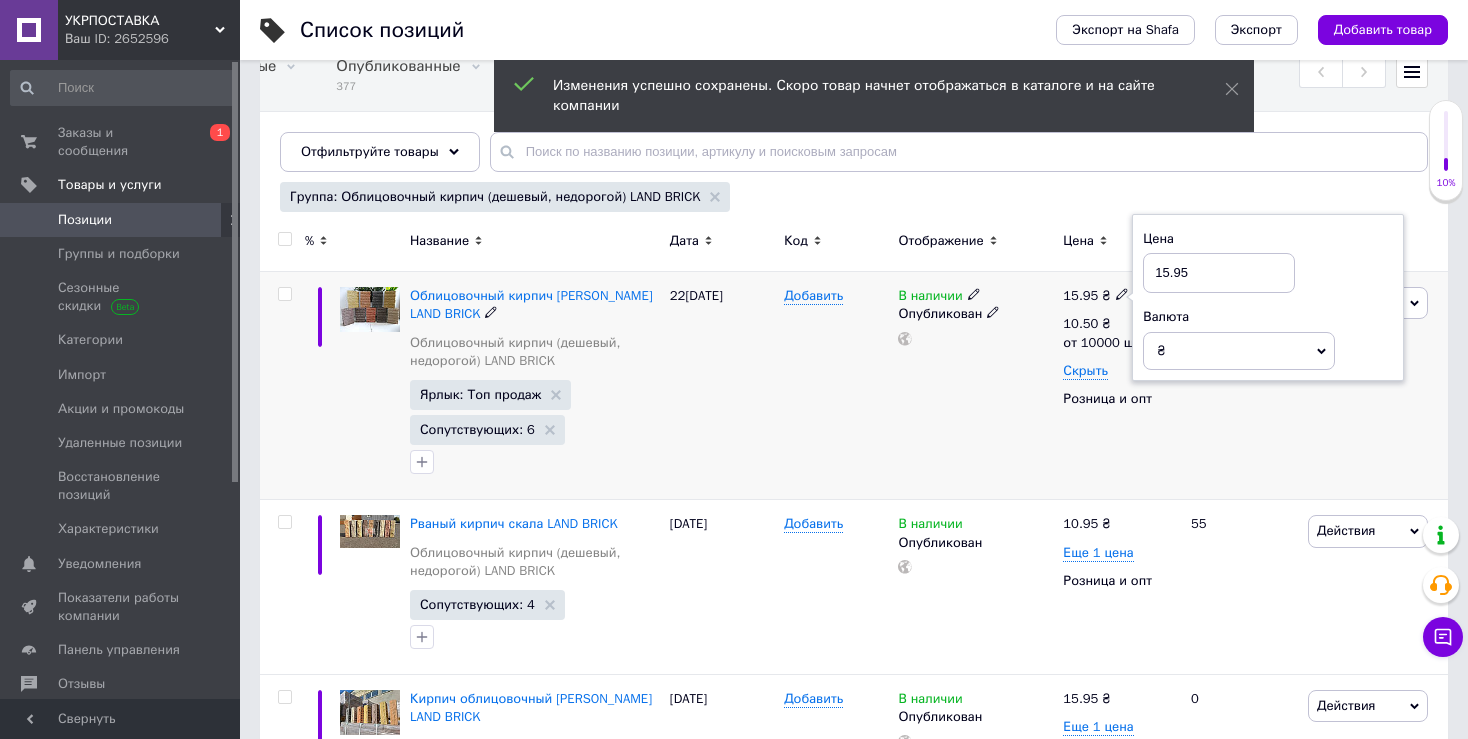 click on "15.95" at bounding box center [1219, 273] 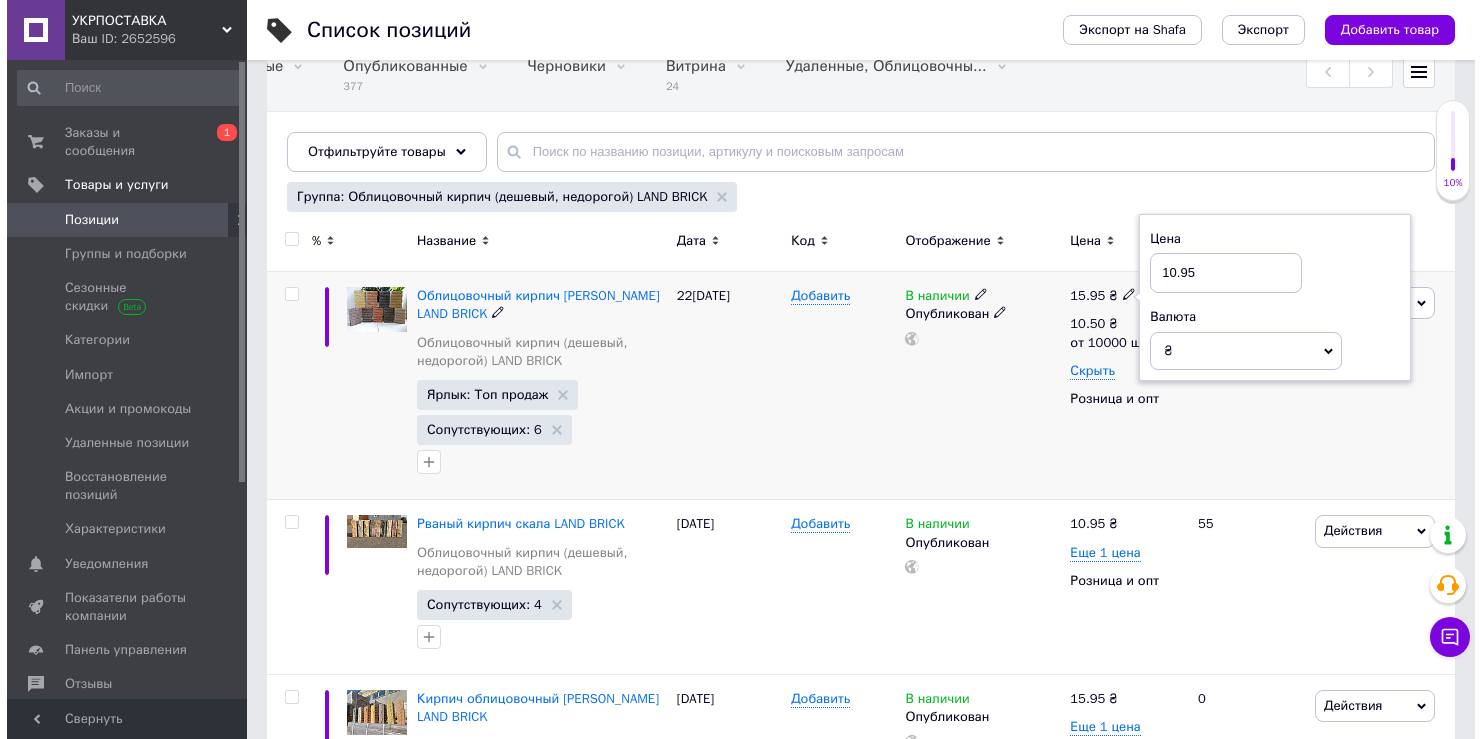 type 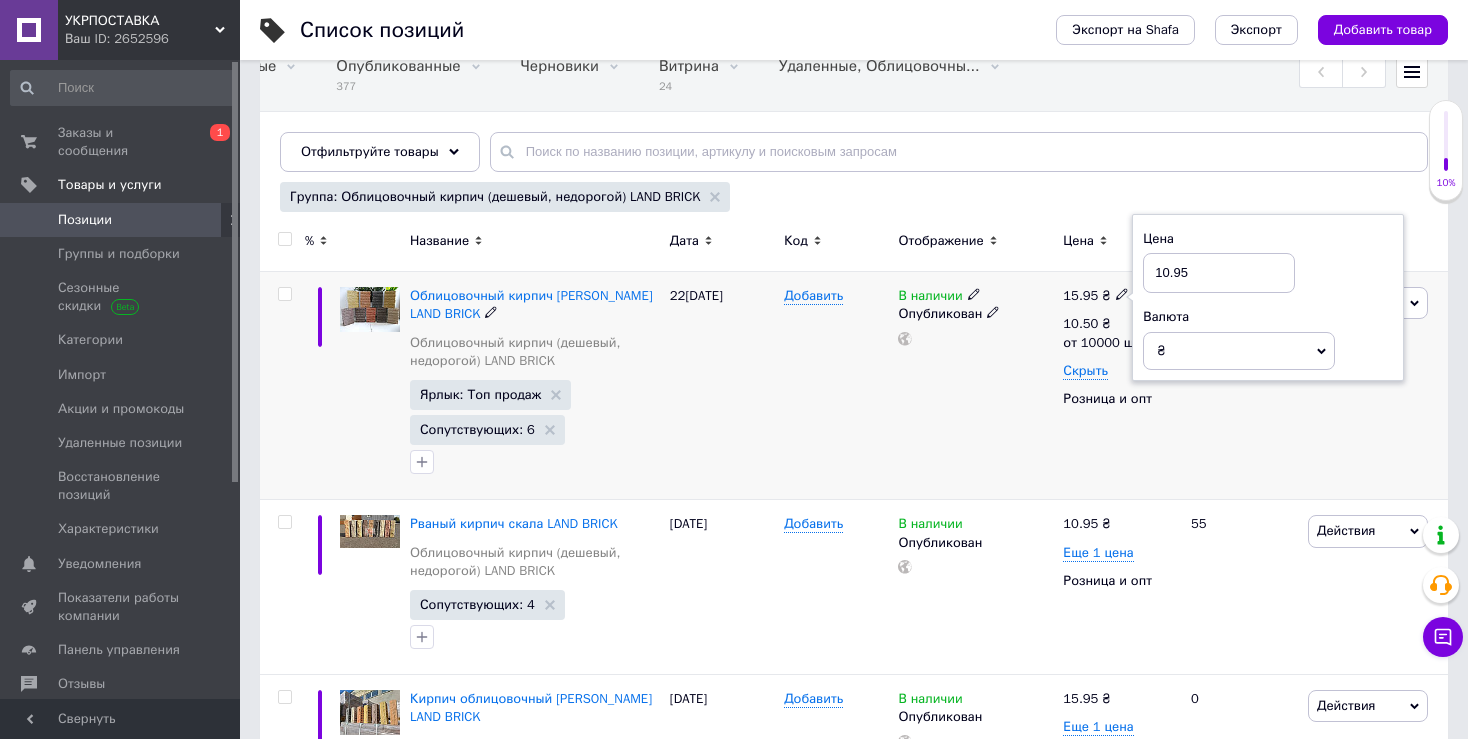 click on "В наличии Опубликован" at bounding box center [975, 386] 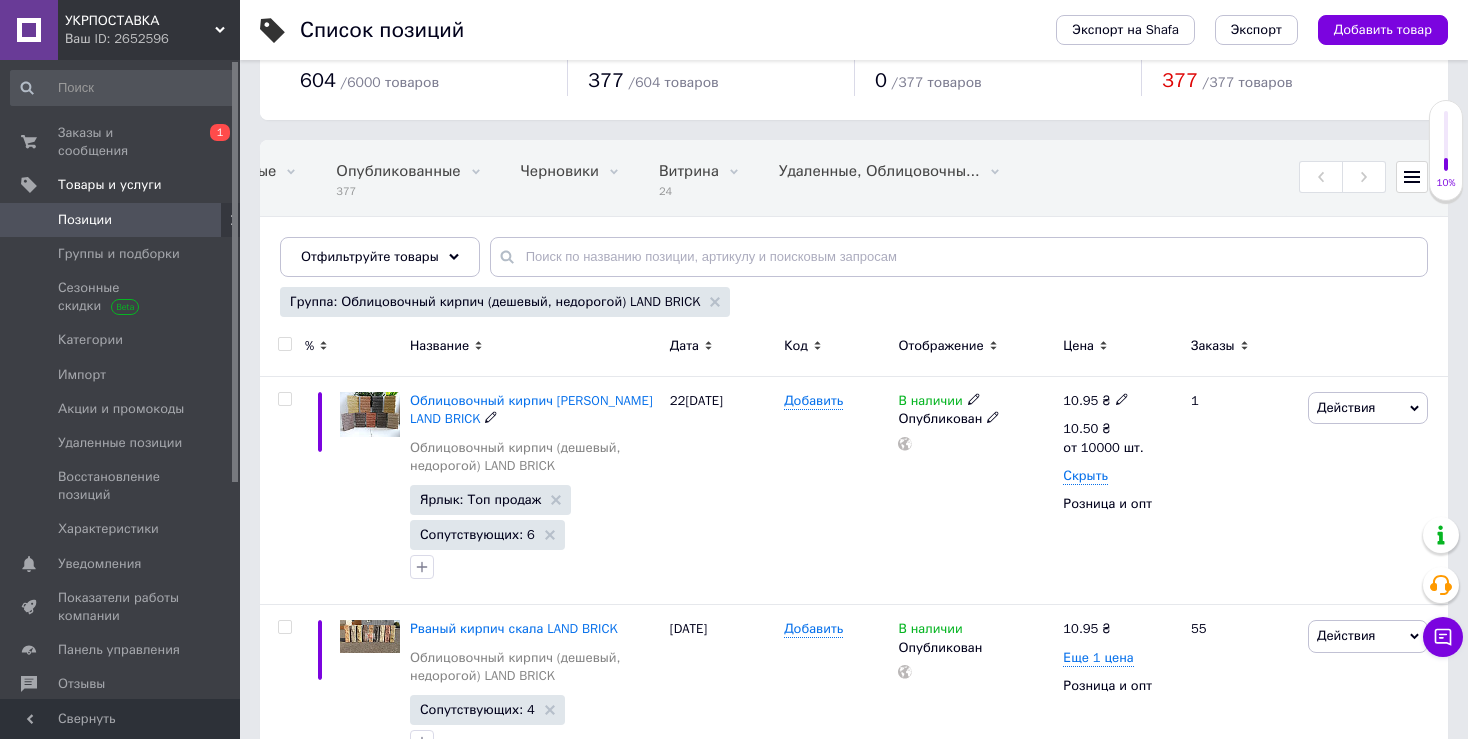 scroll, scrollTop: 0, scrollLeft: 0, axis: both 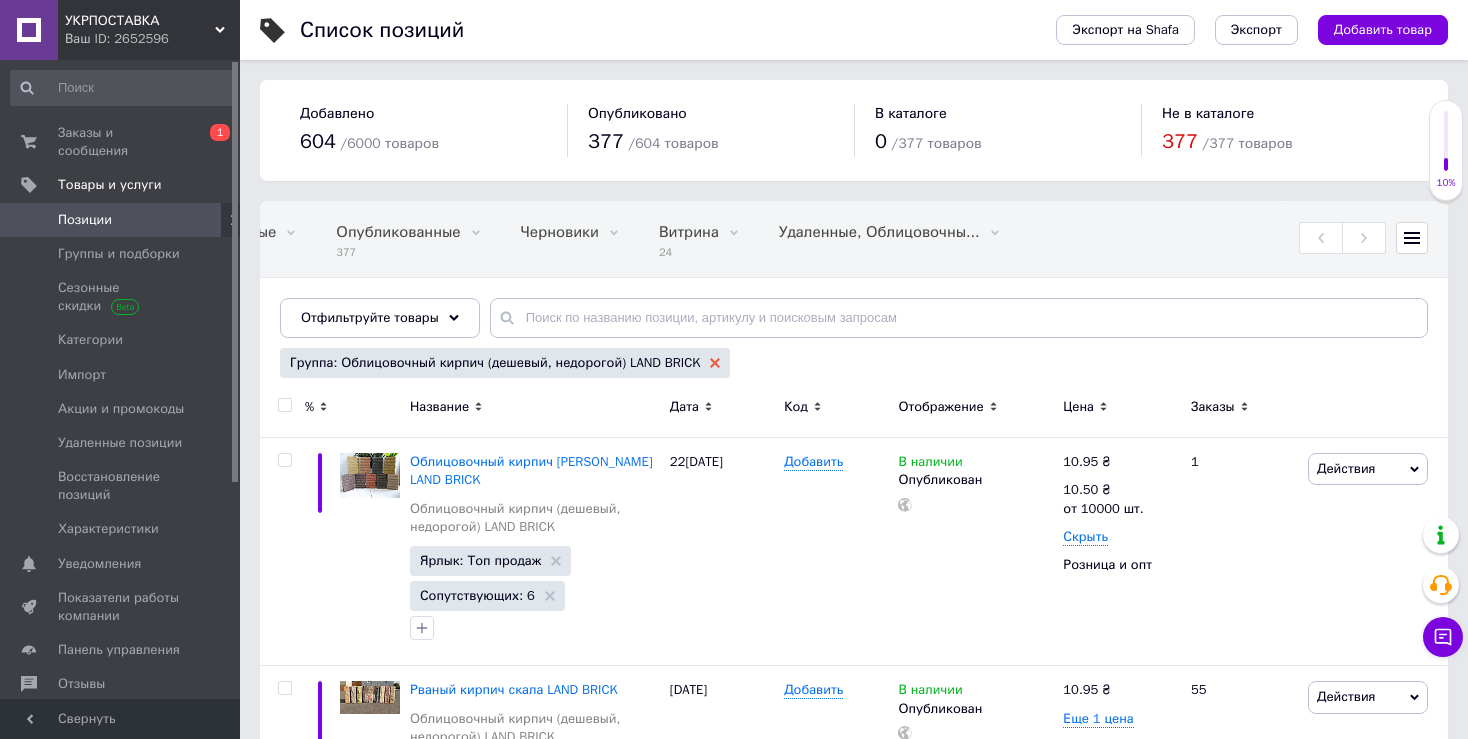 click 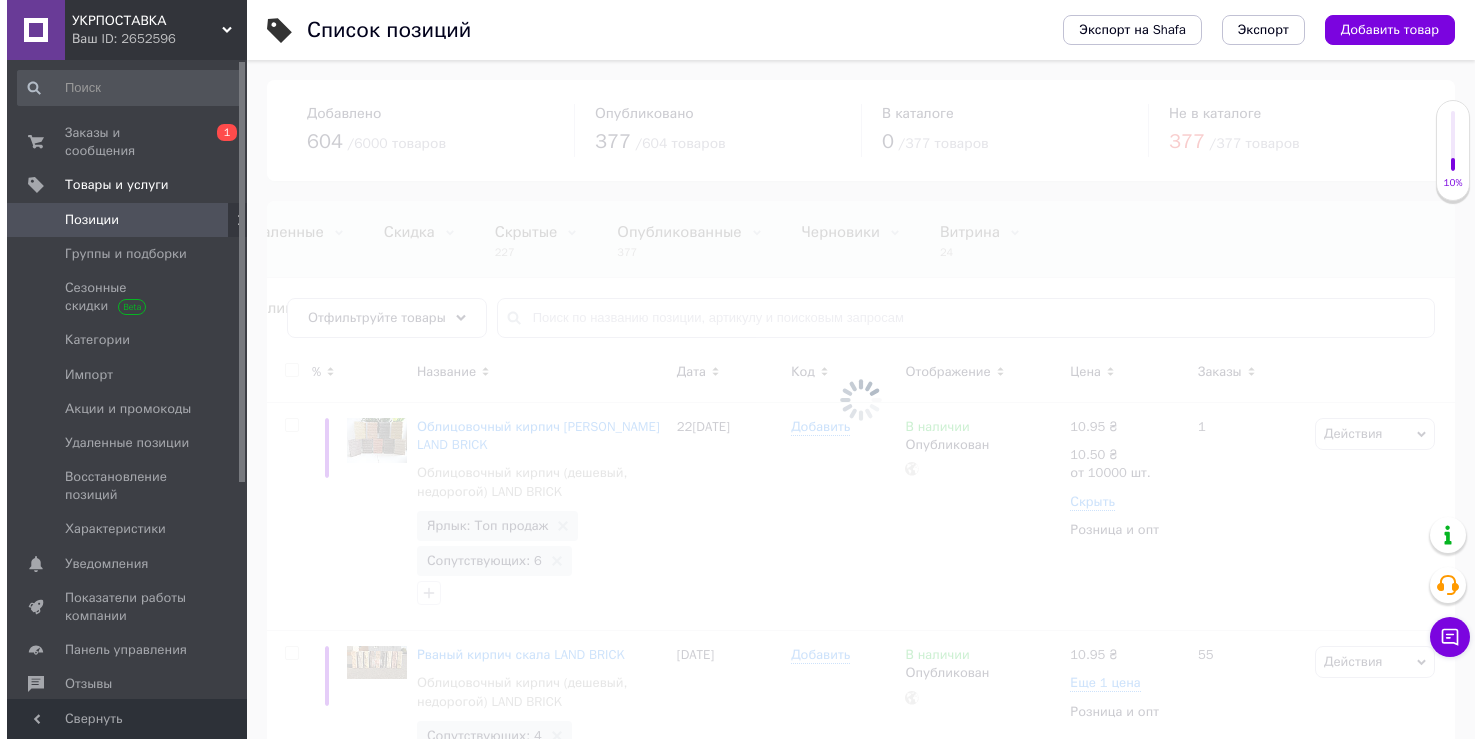 scroll, scrollTop: 0, scrollLeft: 0, axis: both 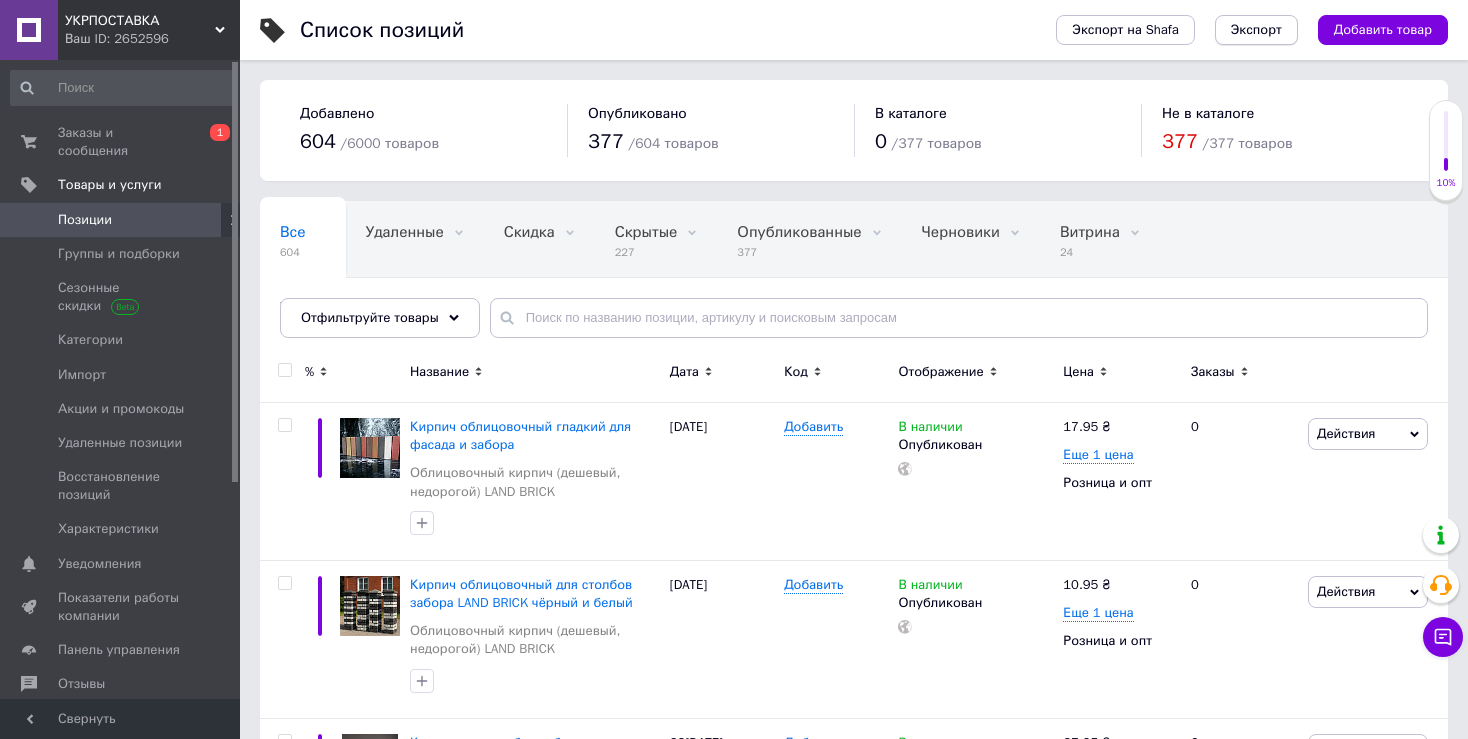 click on "Экспорт" at bounding box center [1256, 30] 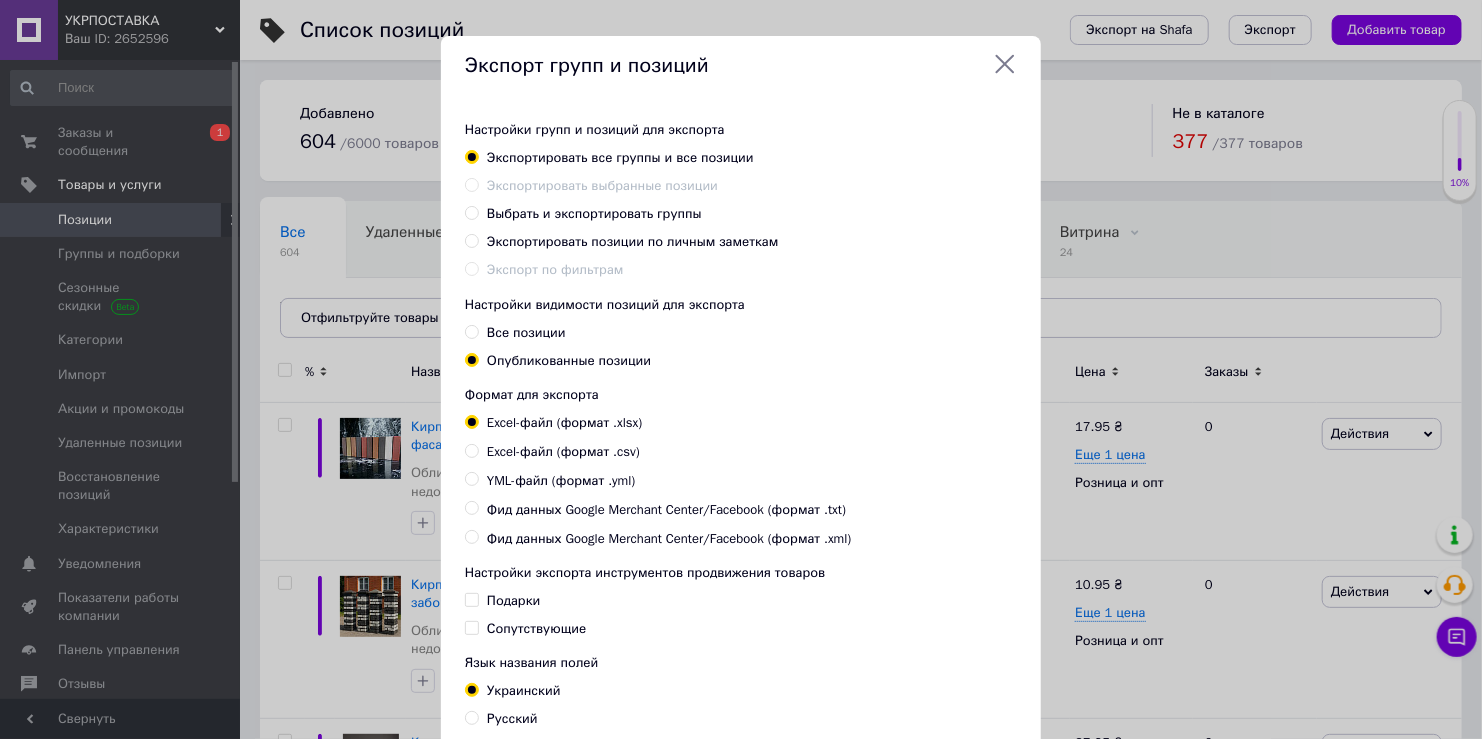 click on "Экспортировать позиции по личным заметкам" at bounding box center [471, 240] 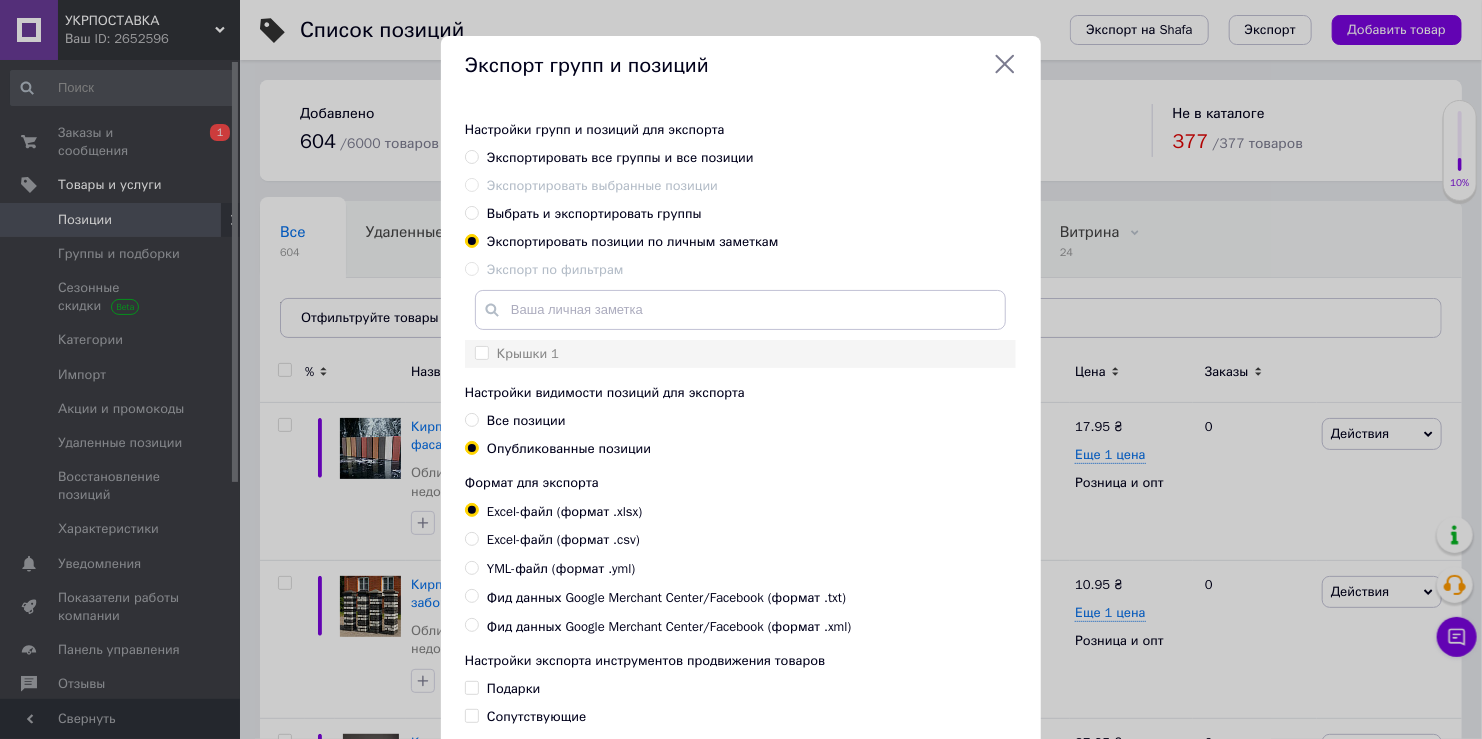 click on "Крышки 1" at bounding box center [481, 352] 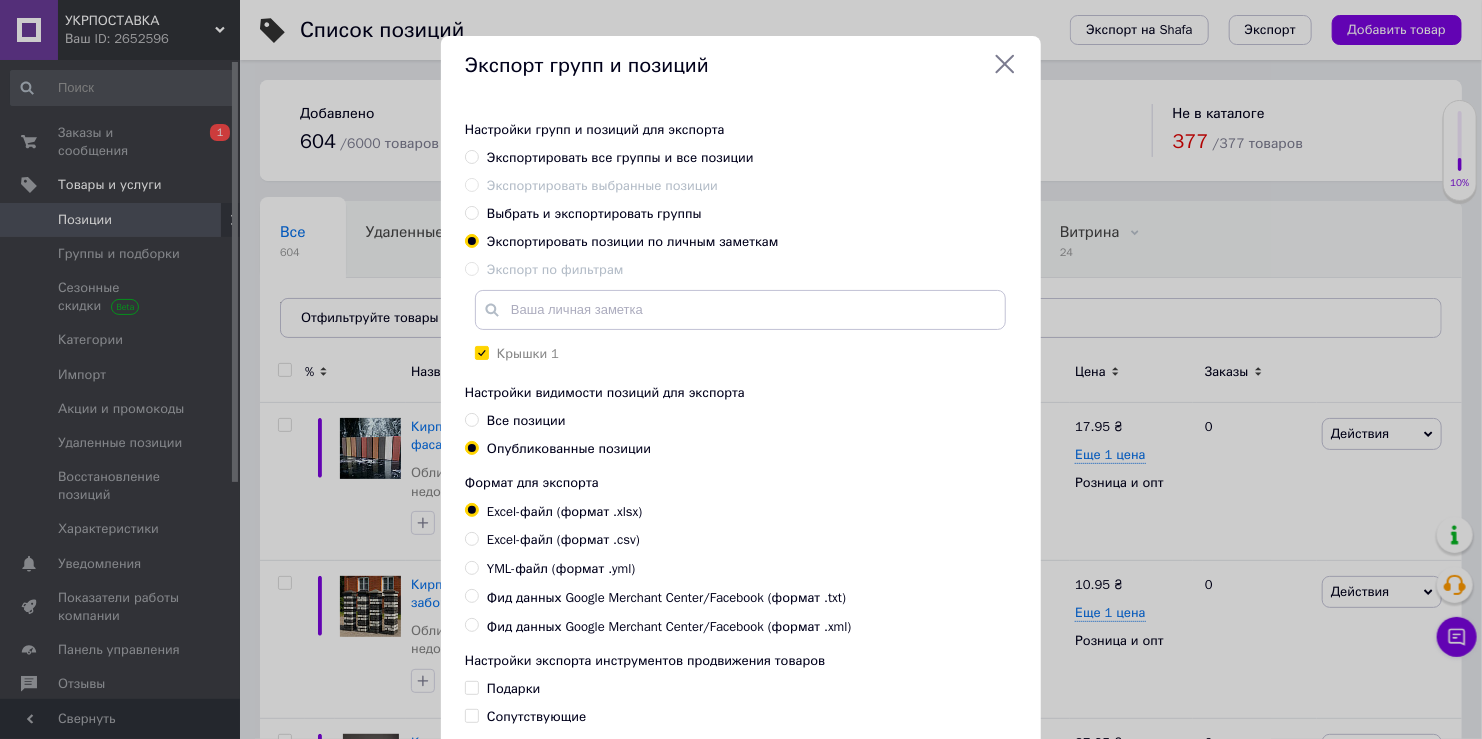 scroll, scrollTop: 166, scrollLeft: 0, axis: vertical 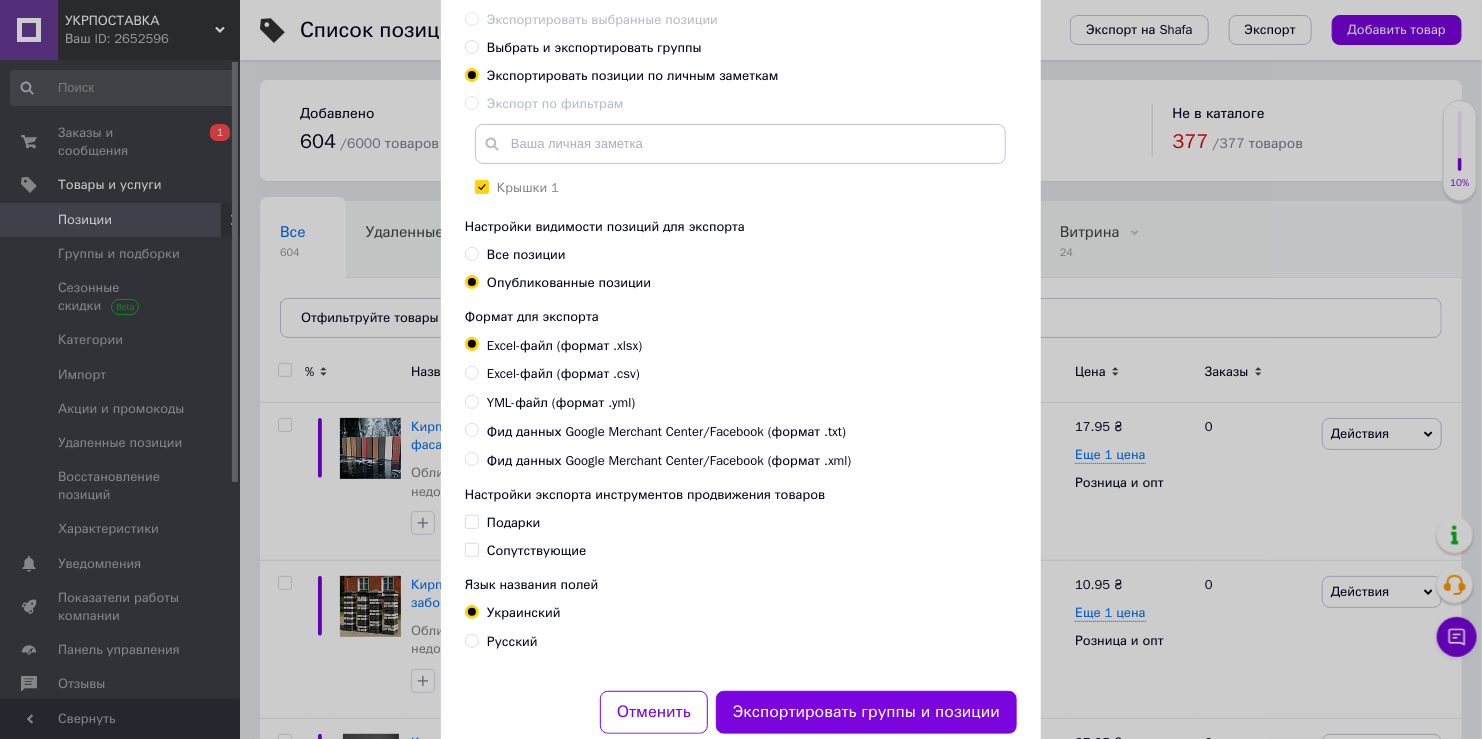 click on "Фид данных Google Merchant Center/Facebook (формат .xml)" at bounding box center (471, 458) 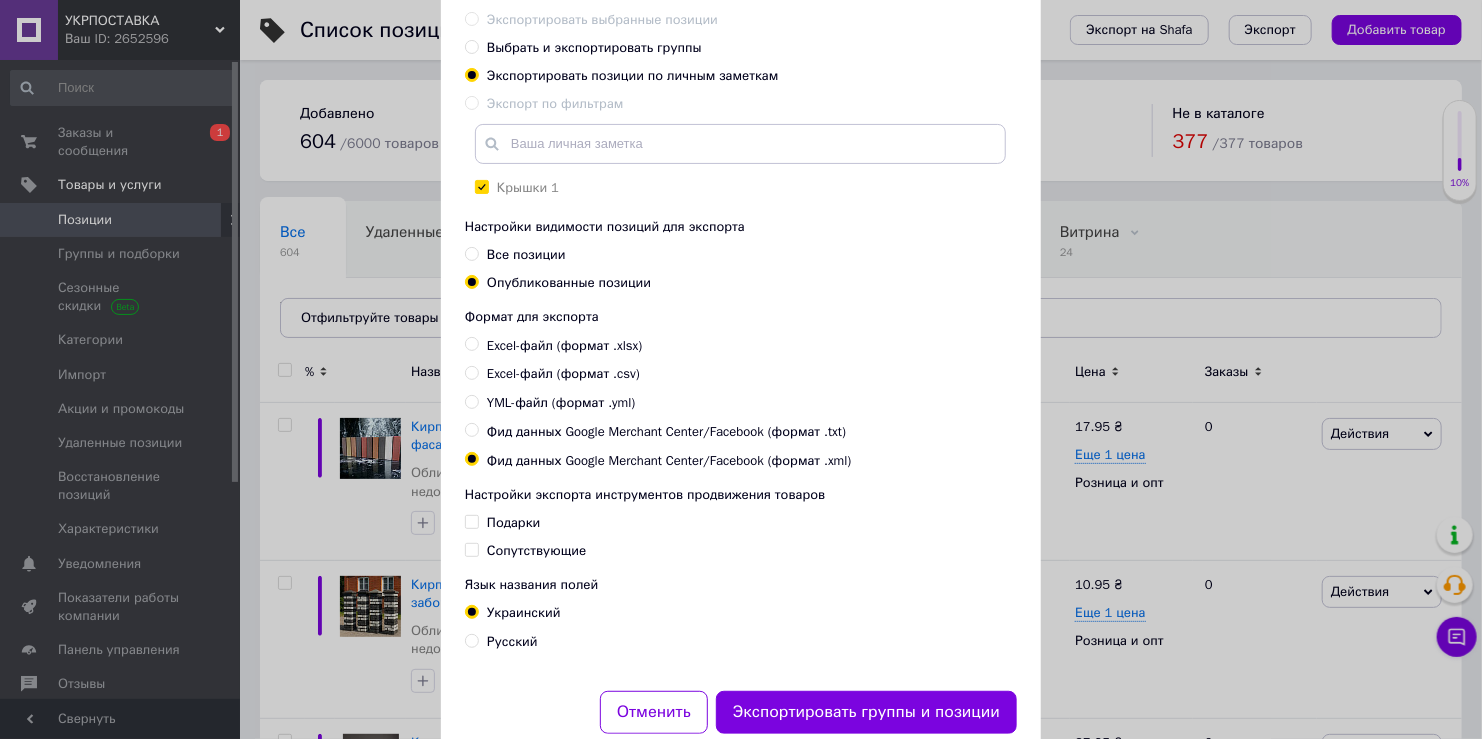 scroll, scrollTop: 129, scrollLeft: 0, axis: vertical 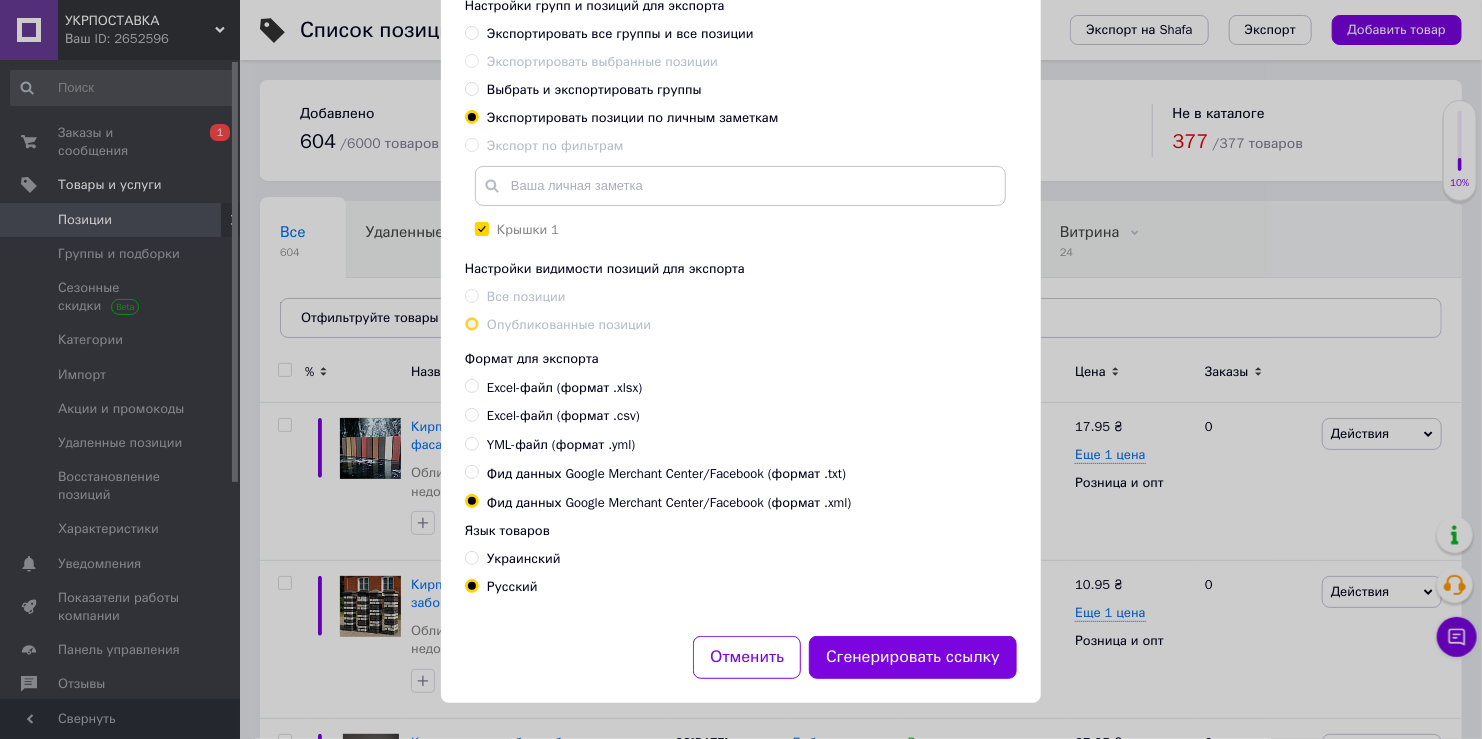 click on "Украинский" at bounding box center (471, 557) 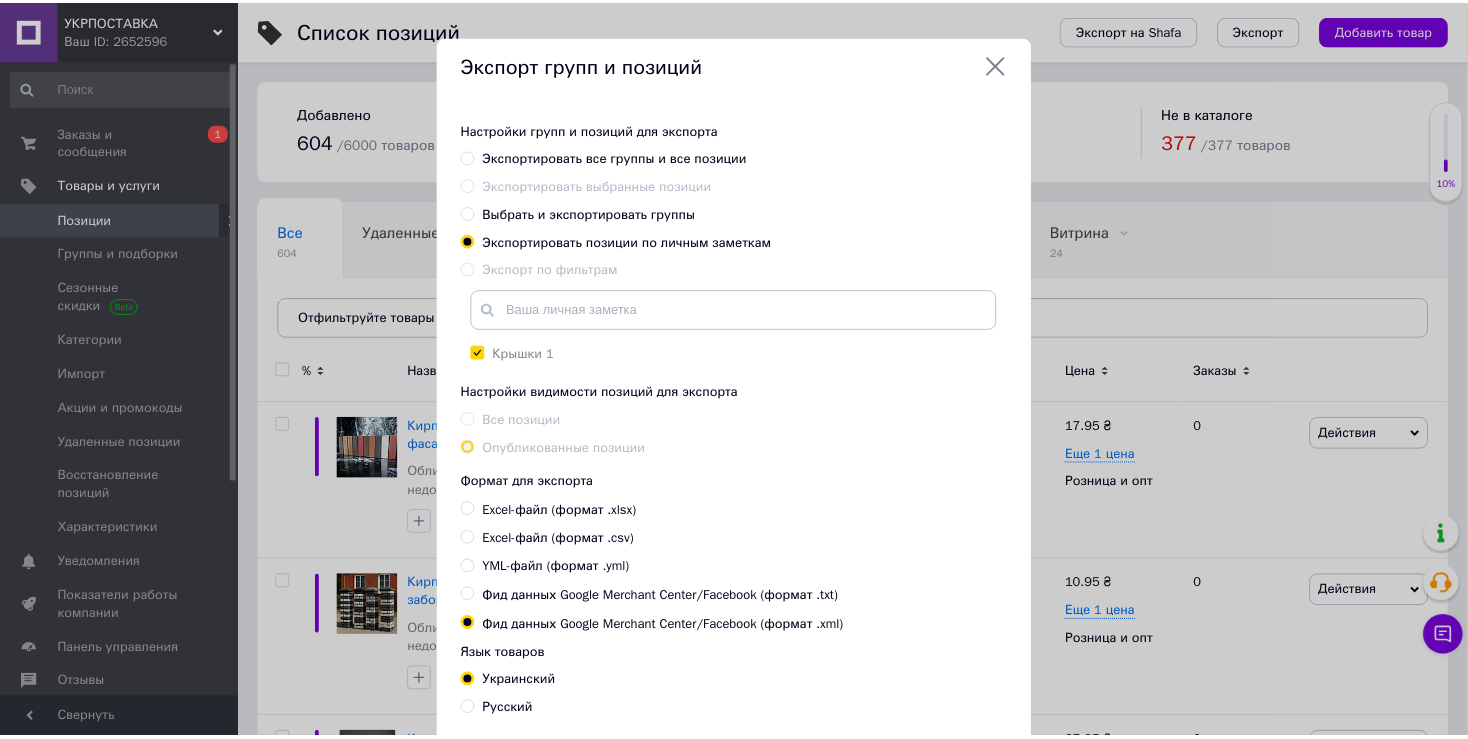 scroll, scrollTop: 129, scrollLeft: 0, axis: vertical 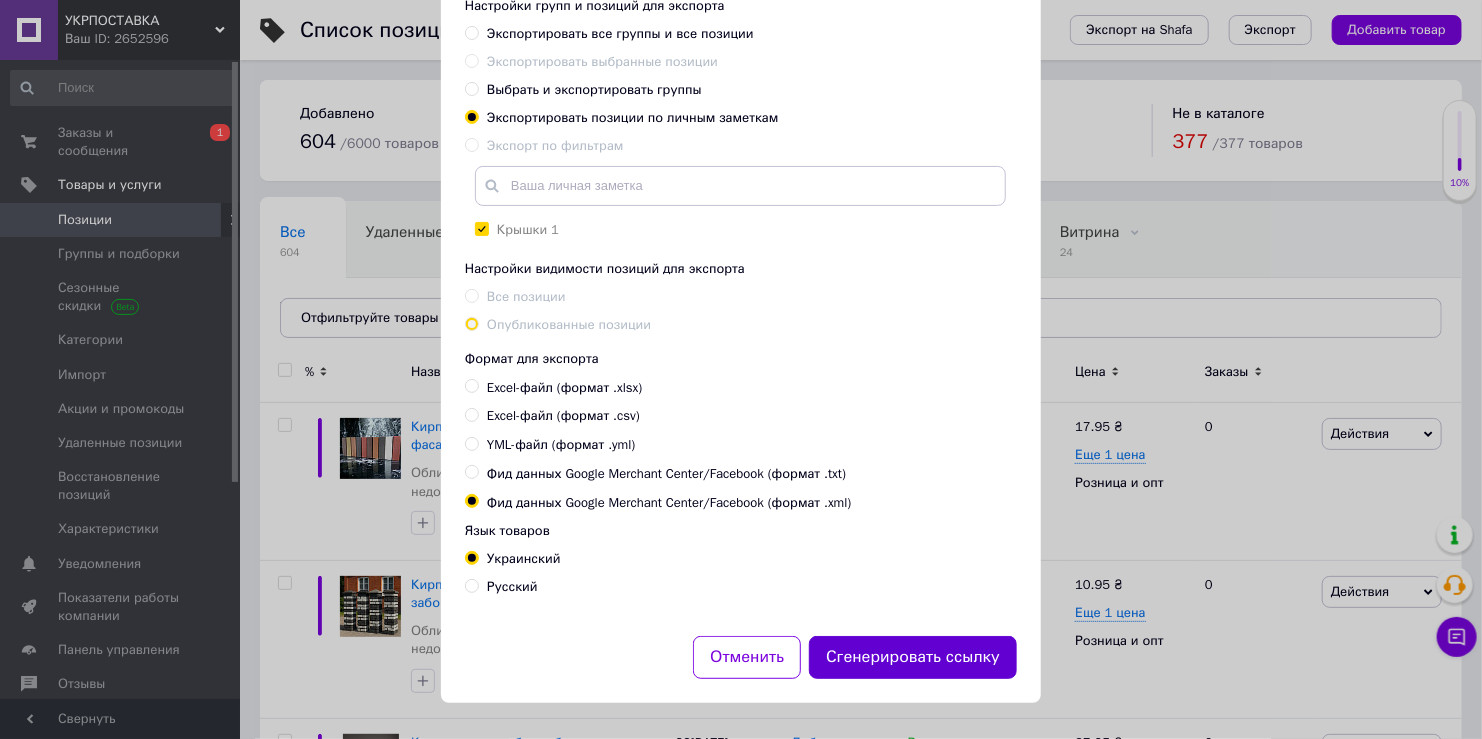 click on "Сгенерировать ссылку" at bounding box center (913, 657) 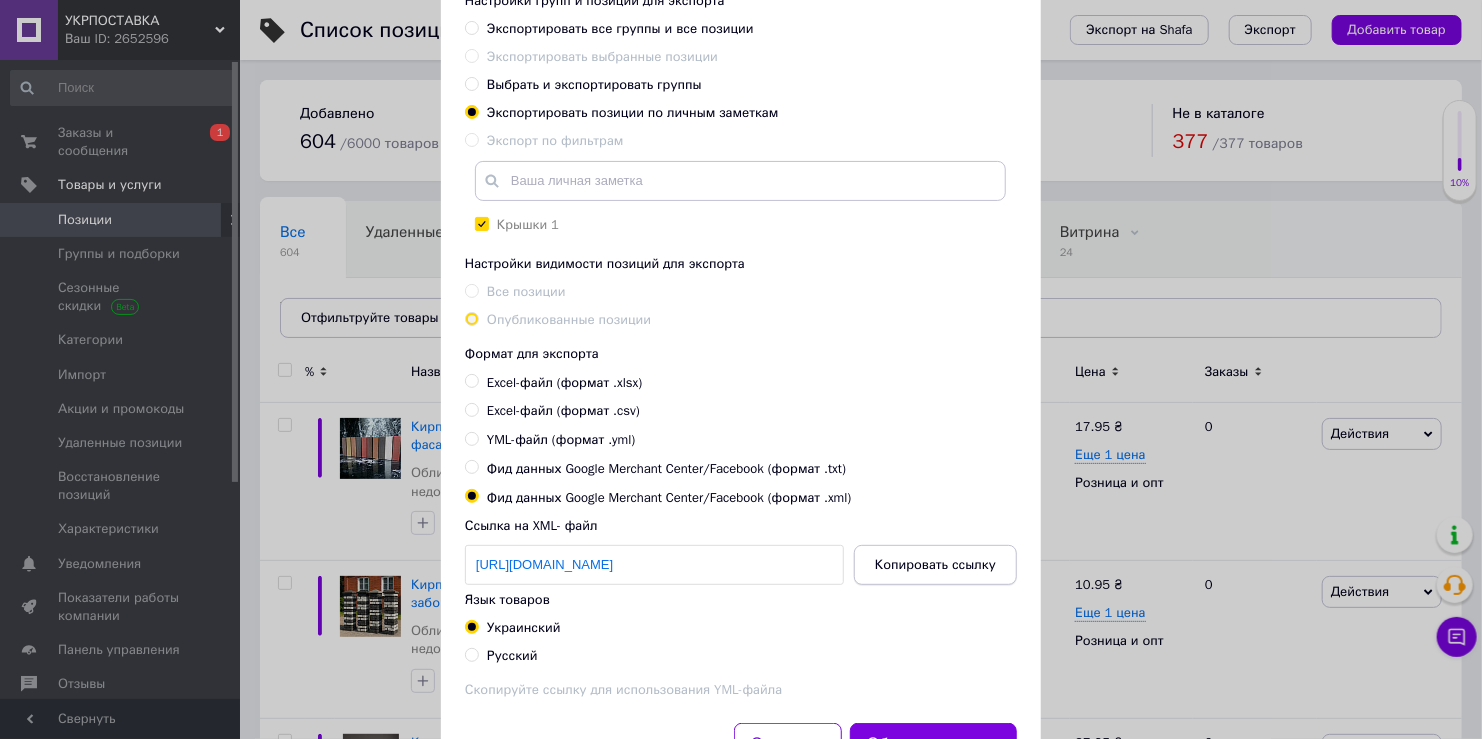 click on "Копировать ссылку" at bounding box center (935, 565) 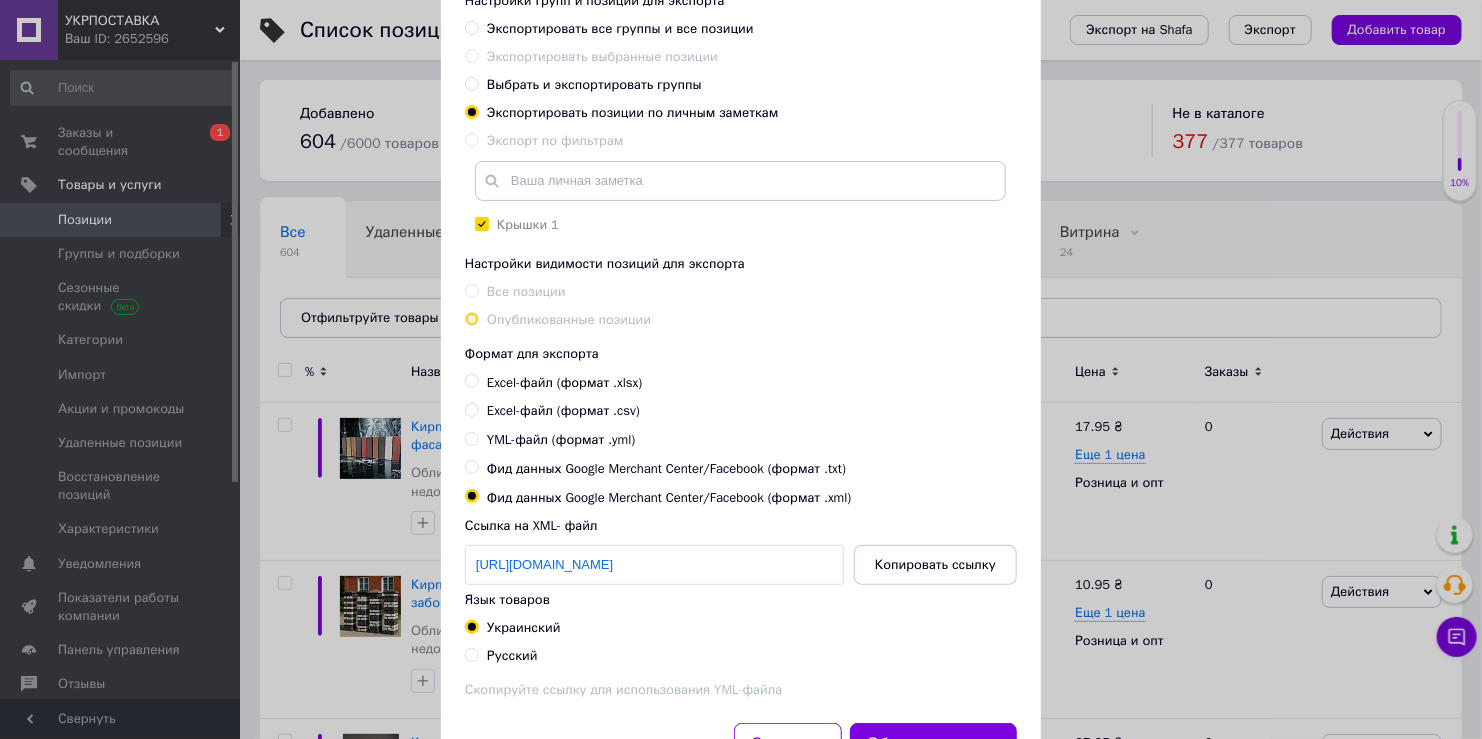 click on "Экспорт групп и позиций Настройки групп и позиций для экспорта Экспортировать все группы и все позиции Экспортировать выбранные позиции Выбрать и экспортировать группы Экспортировать позиции по личным заметкам Экспорт по фильтрам Крышки 1 Создать метку   Настройки видимости позиций для экспорта Все позиции Опубликованные позиции Формат для экспорта Excel-файл (формат .xlsx) Excel-файл (формат .csv) YML-файл (формат .yml) Фид данных Google Merchant Center/Facebook (формат .txt) Фид данных Google Merchant Center/Facebook (формат .xml) Ссылка на XML- файл Копировать ссылку Язык товаров Украинский" at bounding box center (741, 348) 